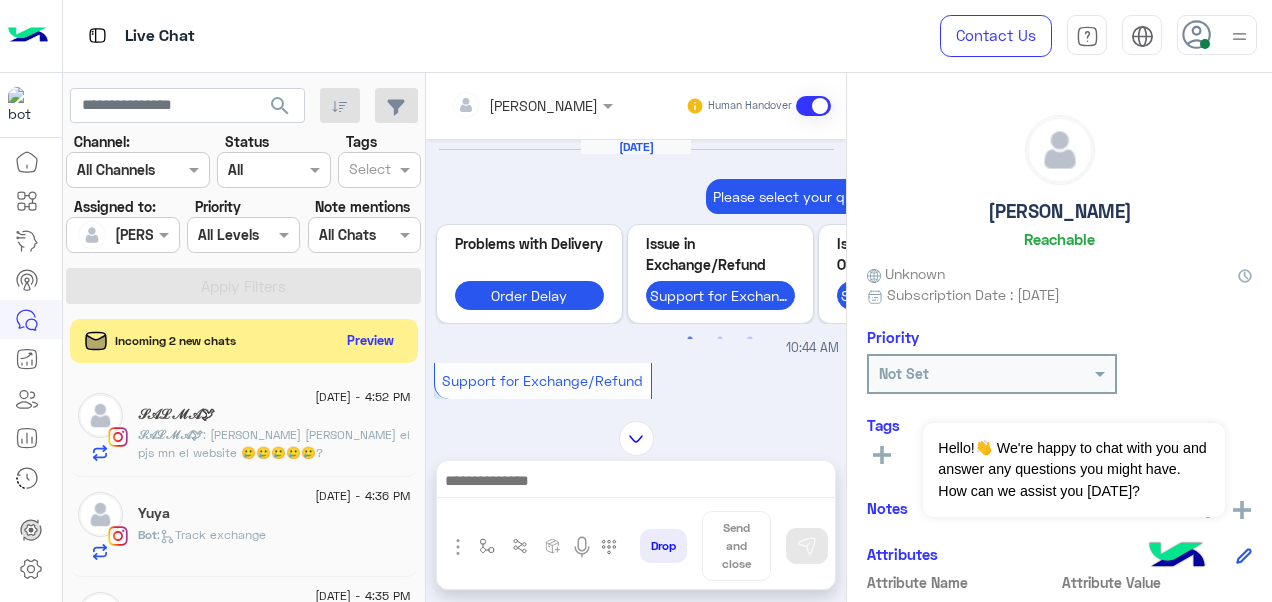 scroll, scrollTop: 0, scrollLeft: 0, axis: both 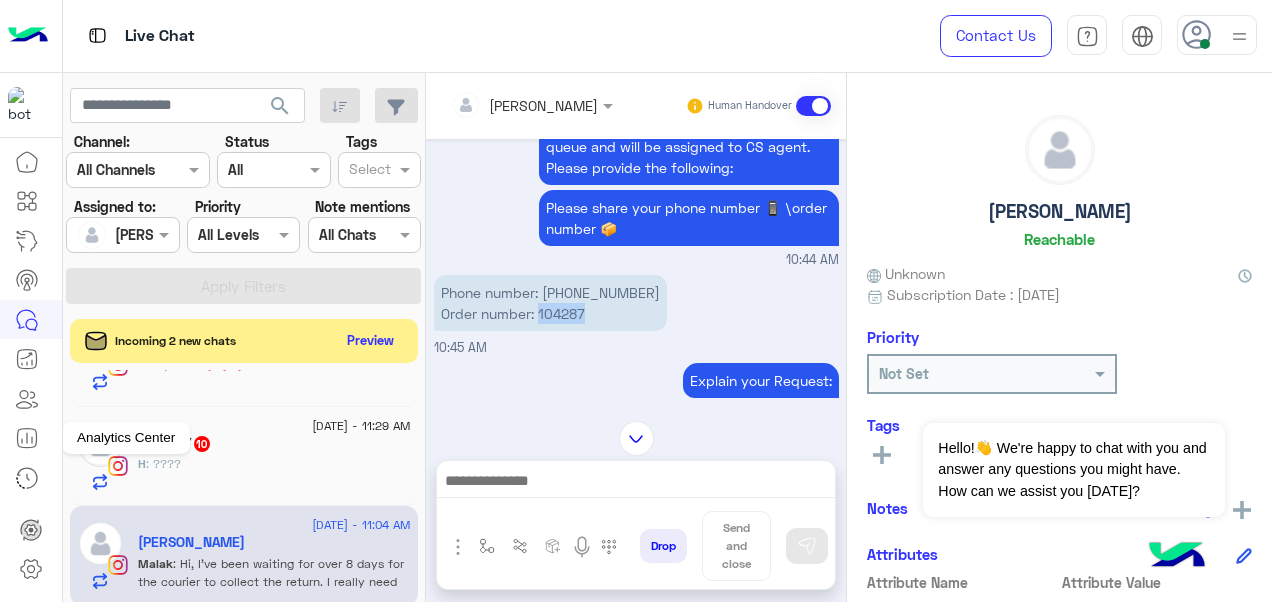 click 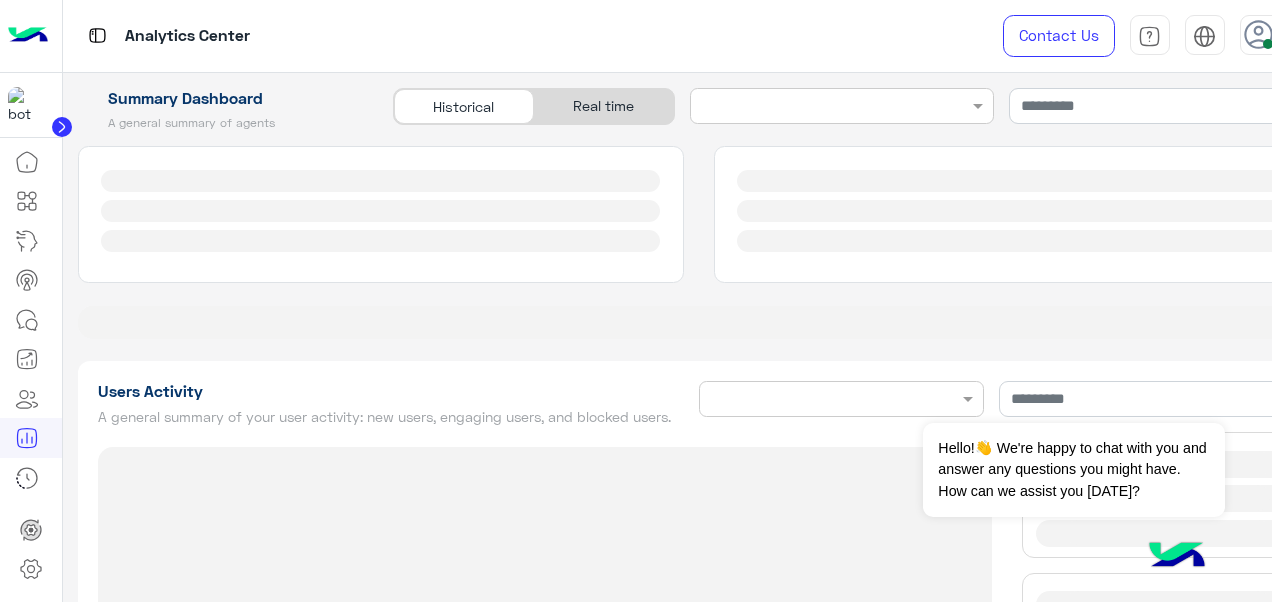 type on "**********" 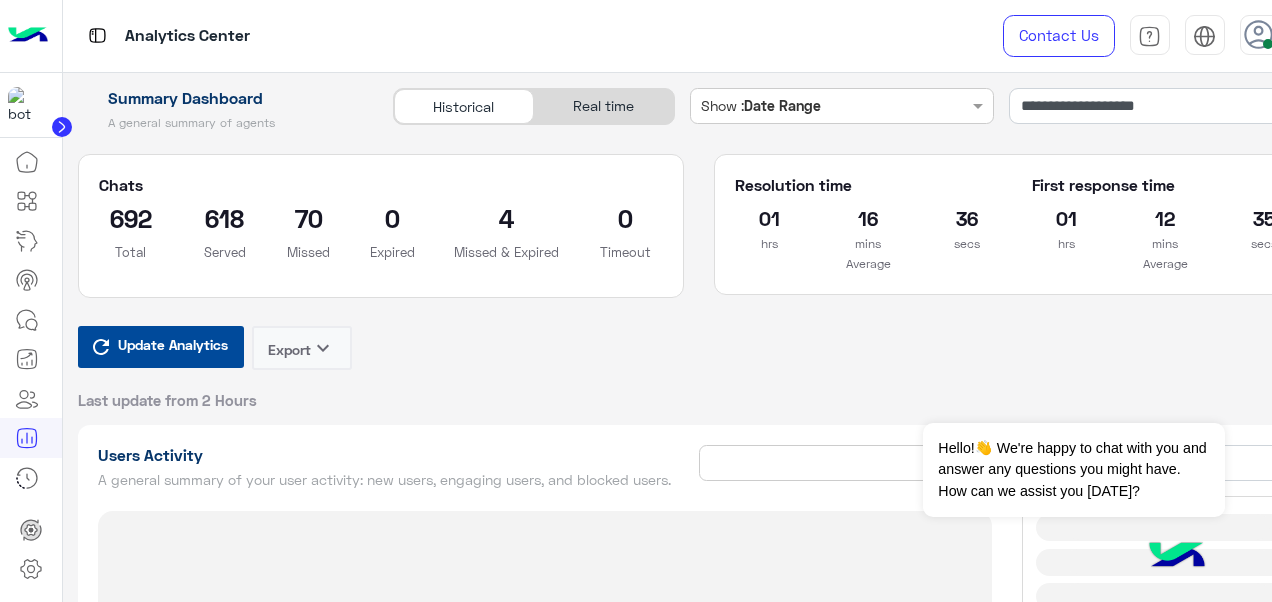 type on "**********" 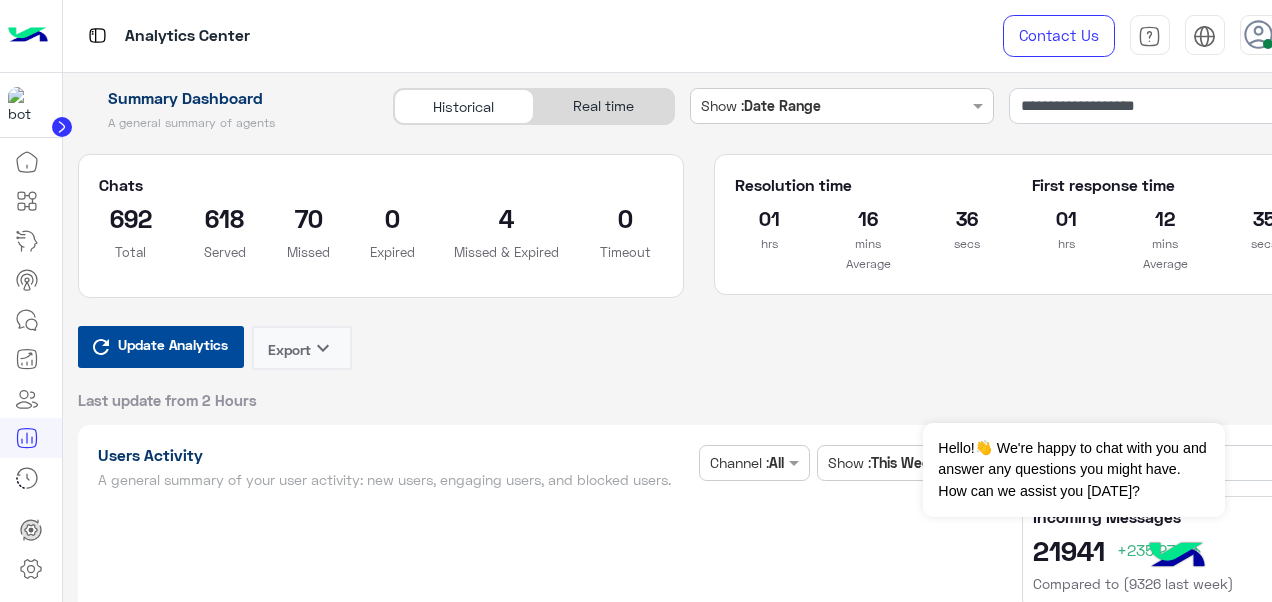 type on "**********" 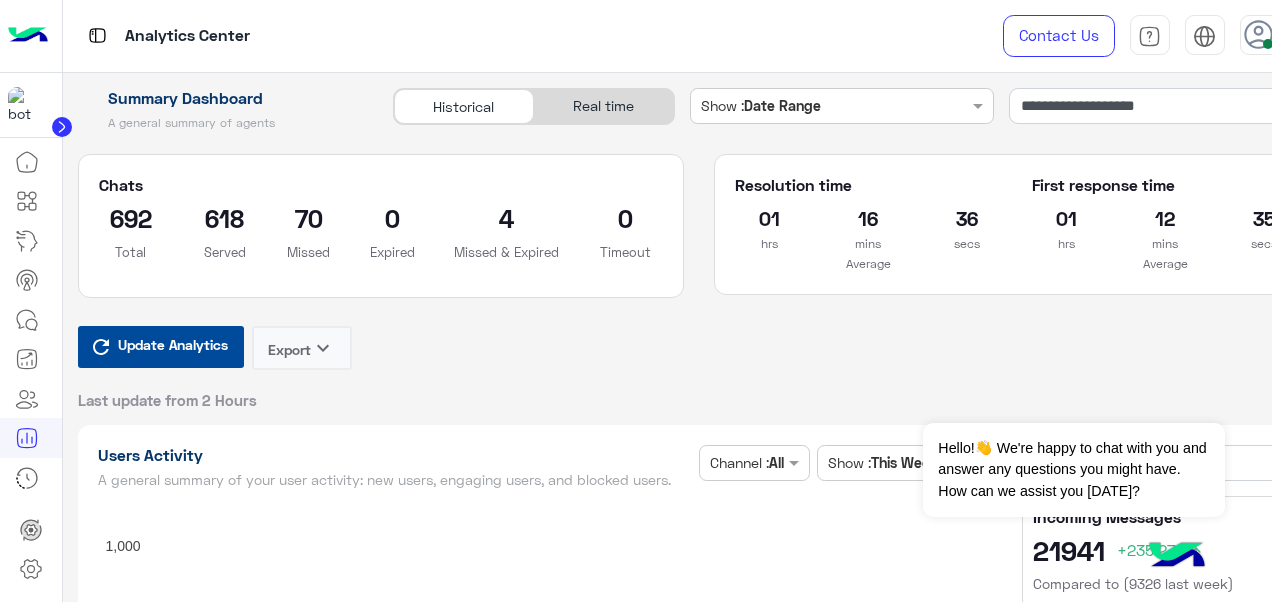 type on "**********" 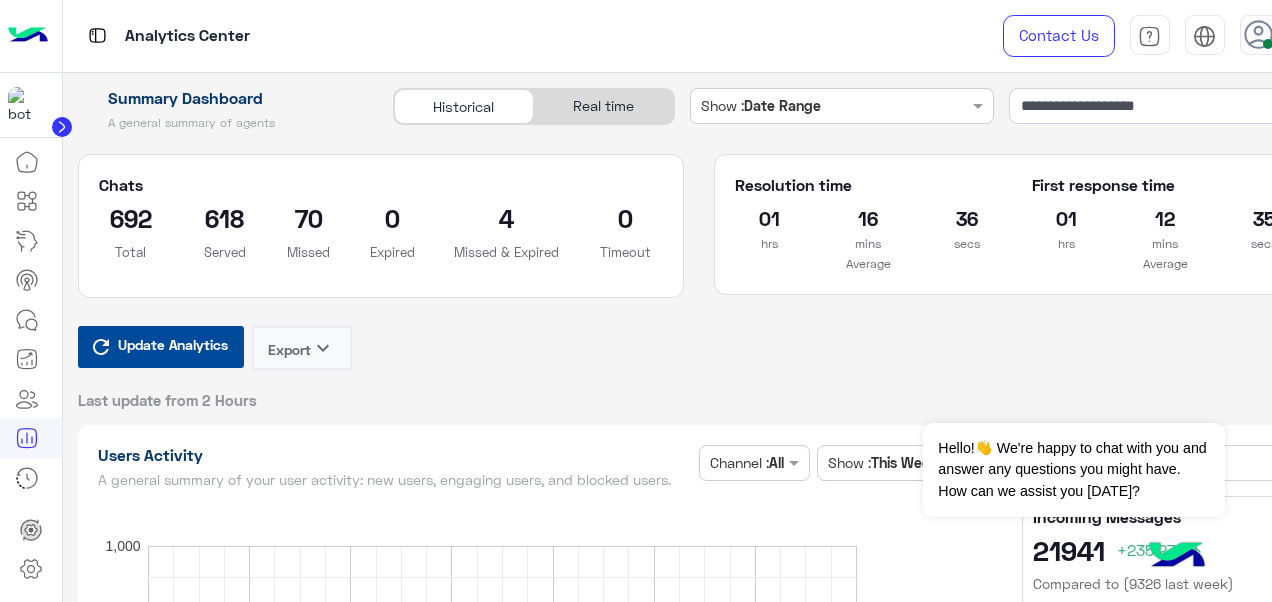 type on "**********" 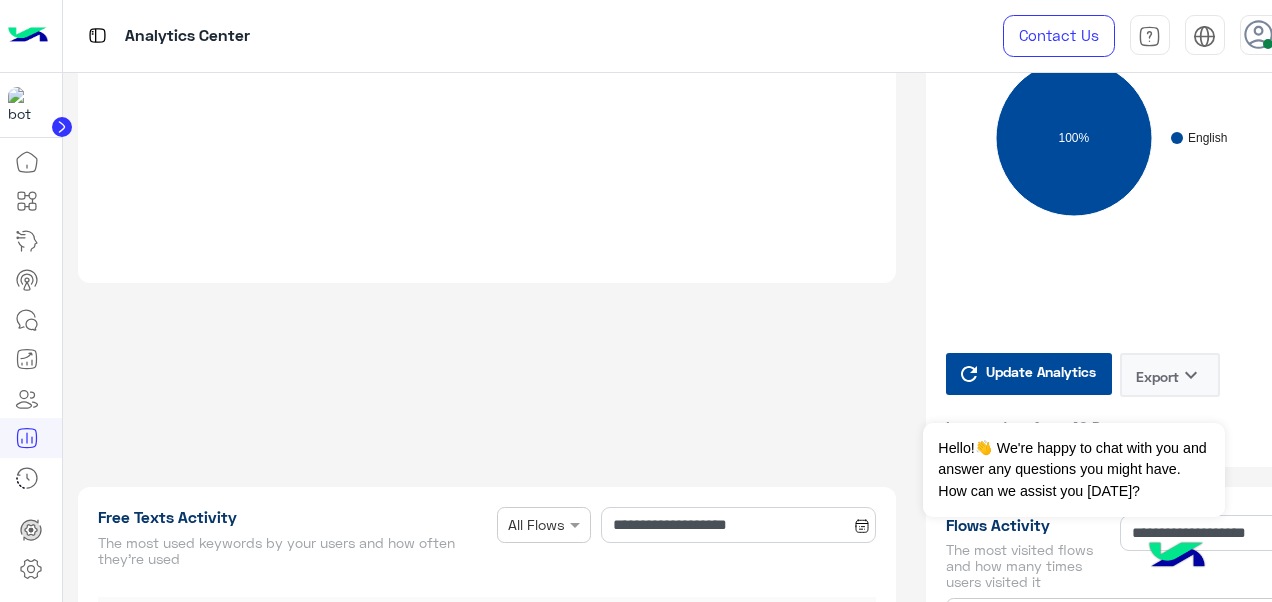 scroll, scrollTop: 2357, scrollLeft: 0, axis: vertical 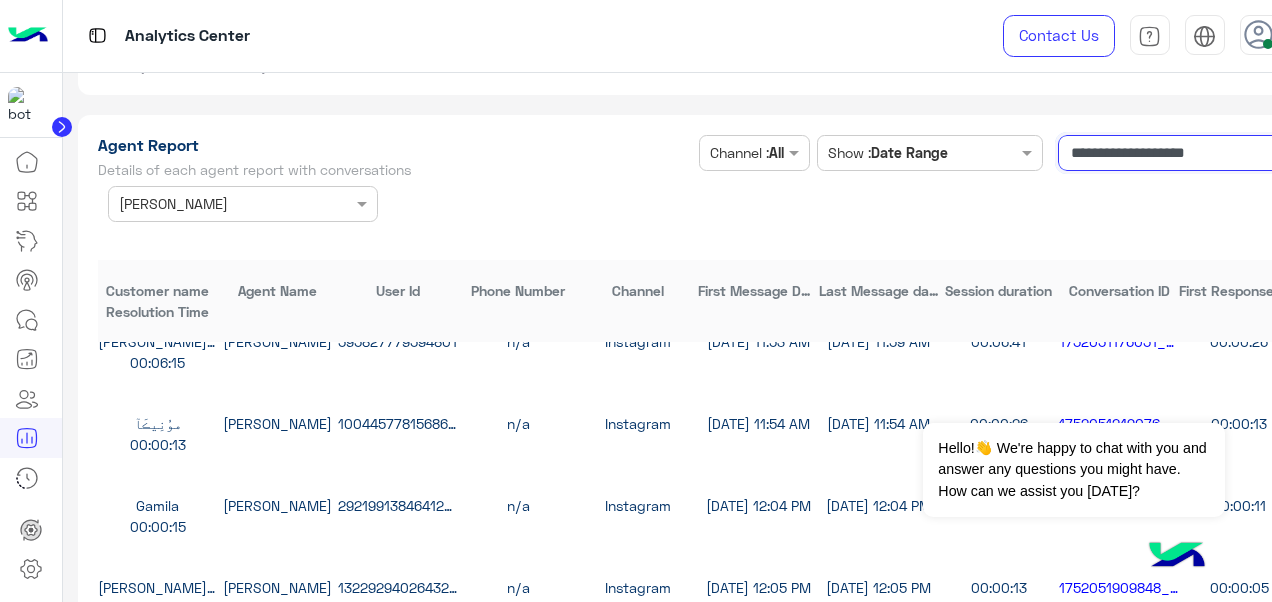 click on "**********" 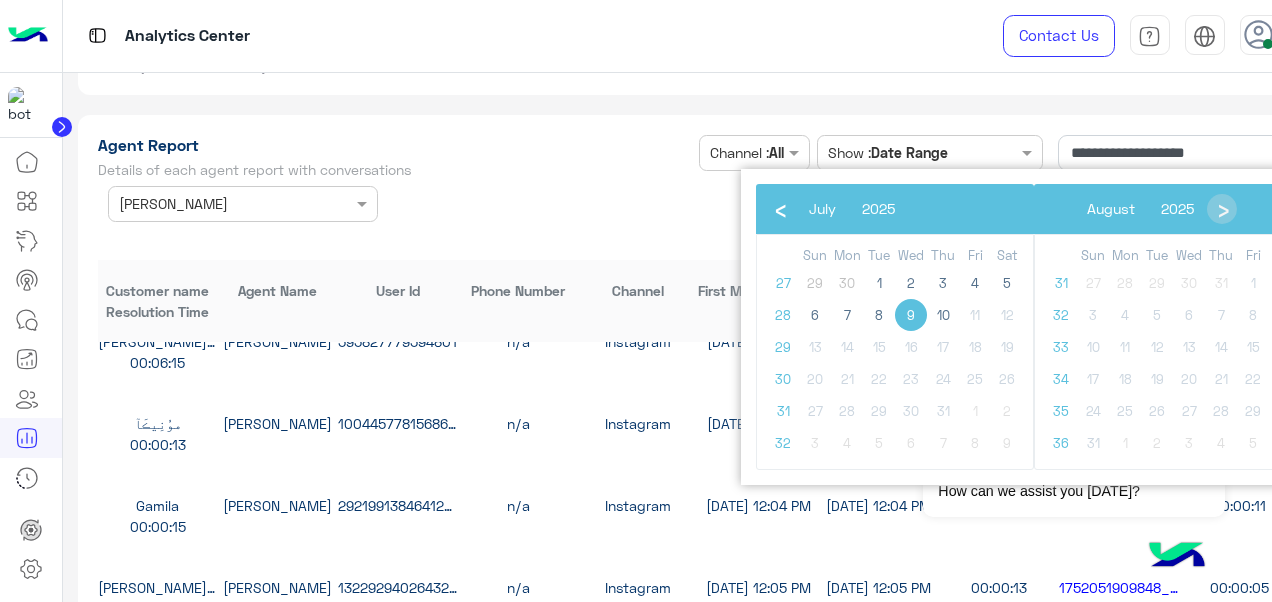 click on "9" 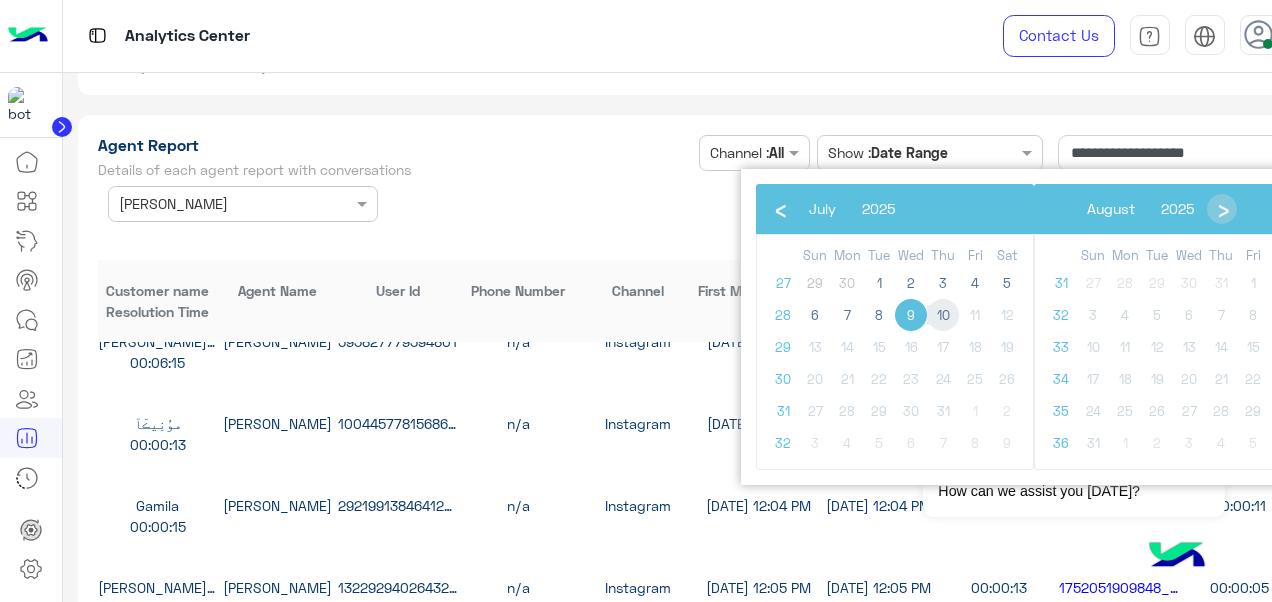 click on "10" 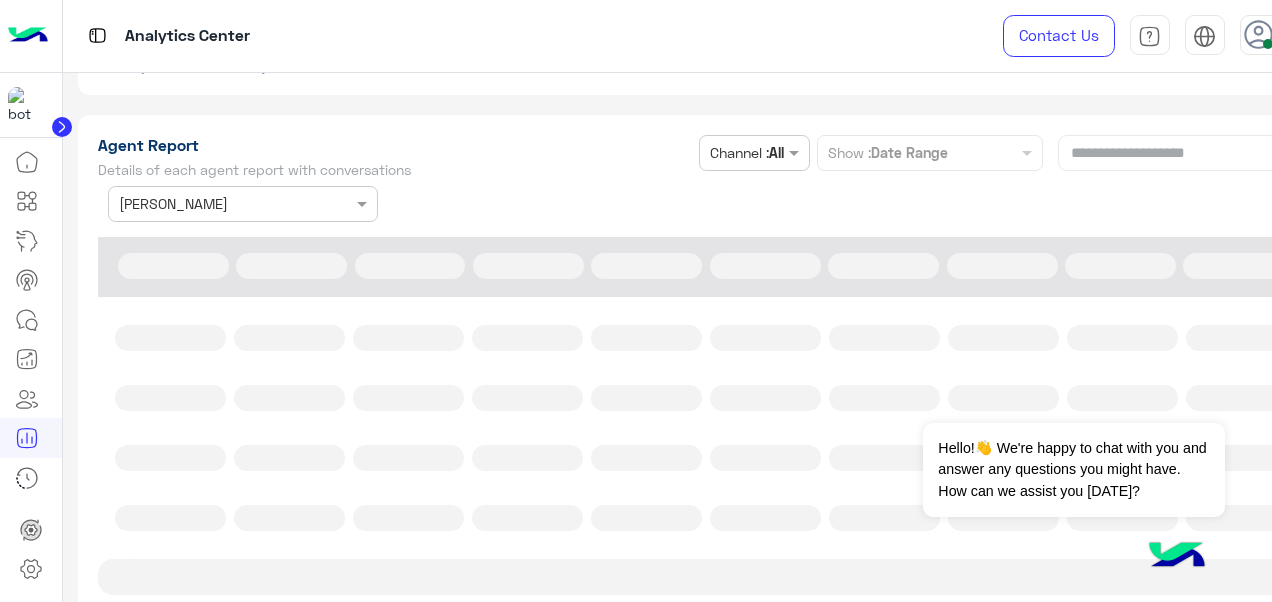type on "**********" 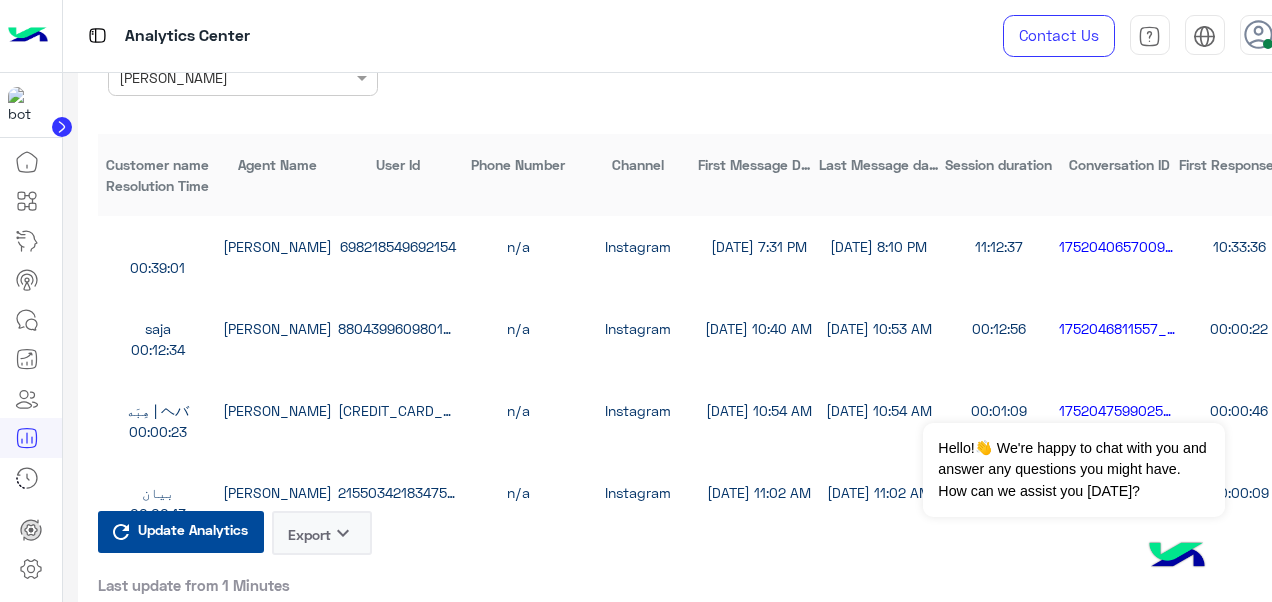 scroll, scrollTop: 5461, scrollLeft: 0, axis: vertical 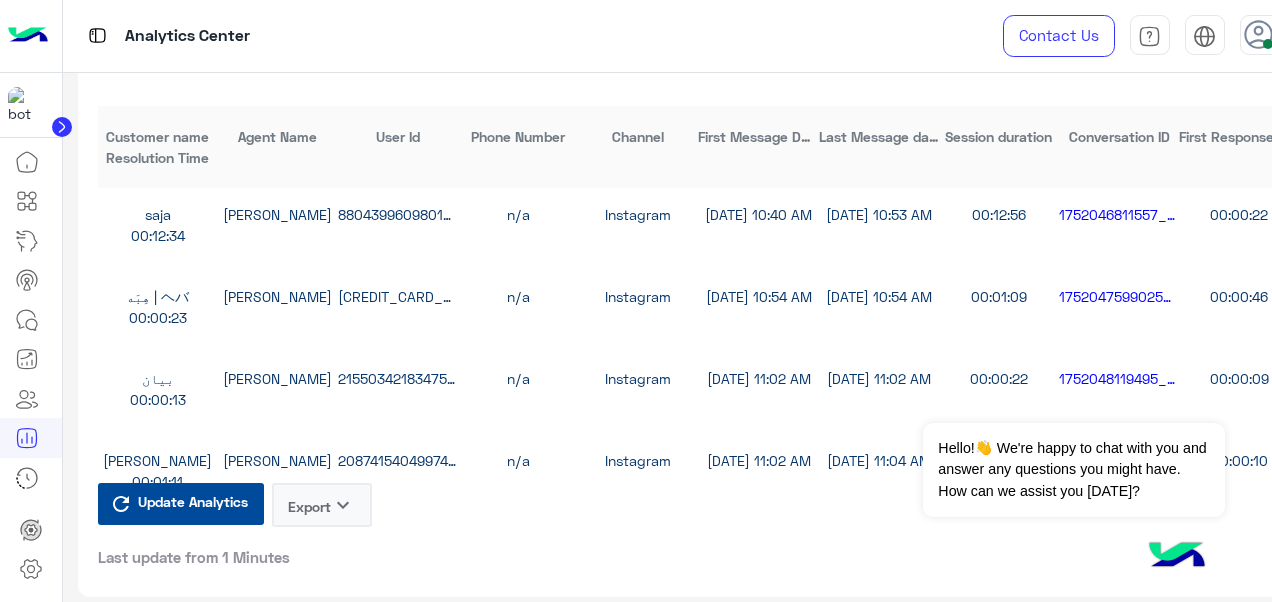 click on "Export   keyboard_arrow_down" 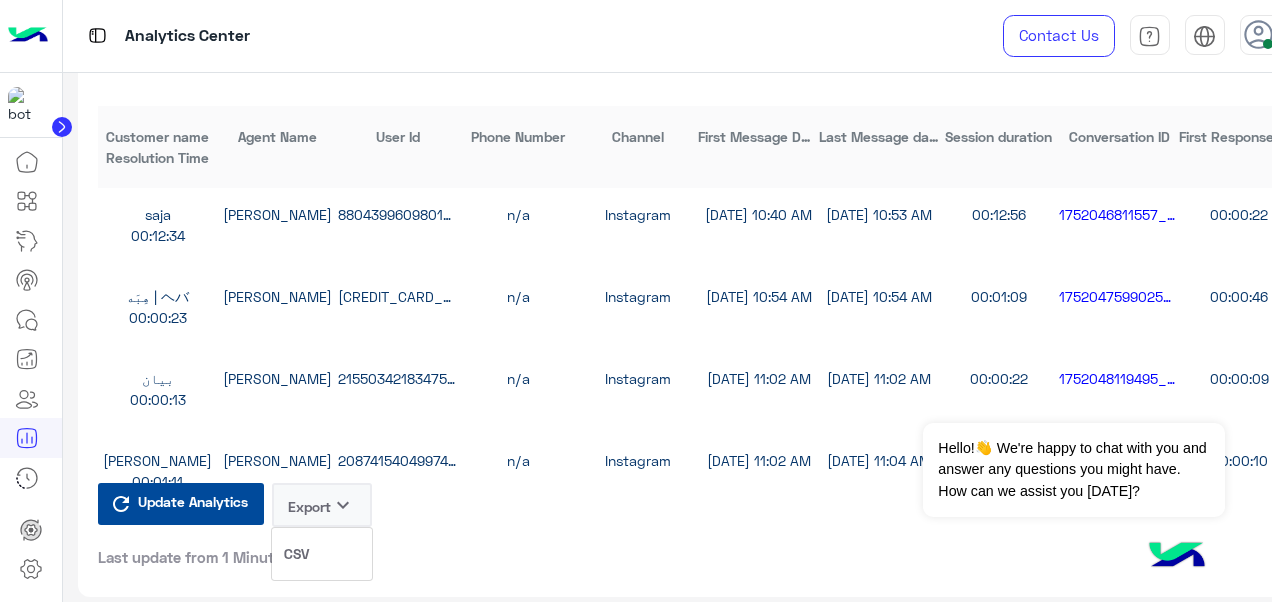 click on "CSV" 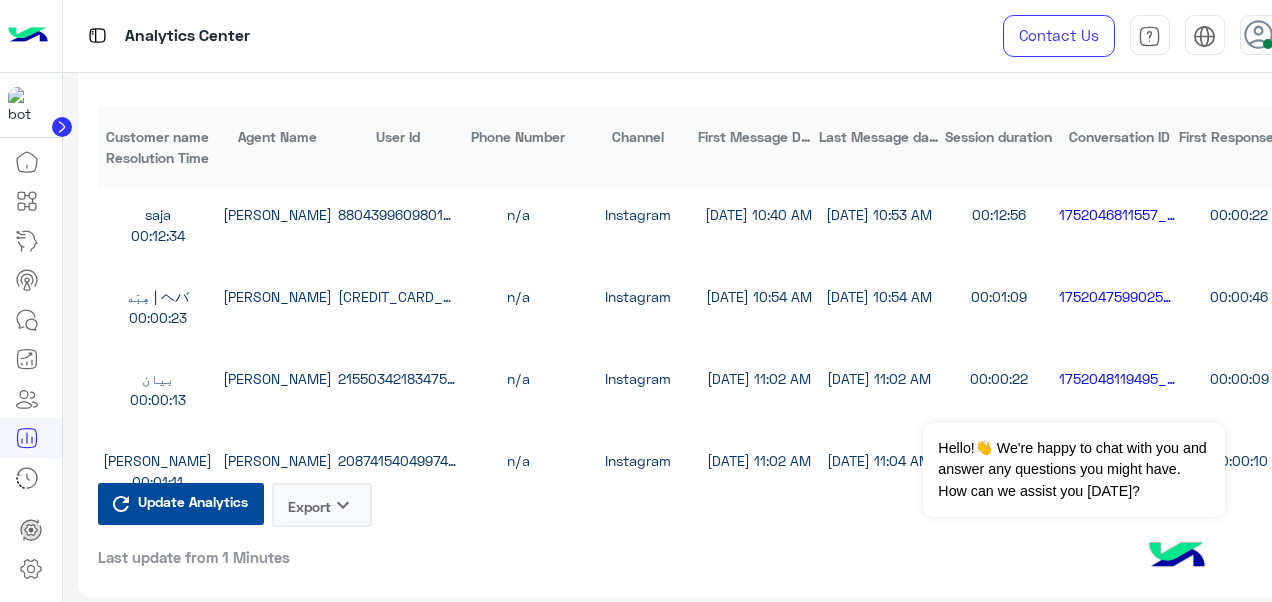 click on "Analytics Center" at bounding box center (487, 36) 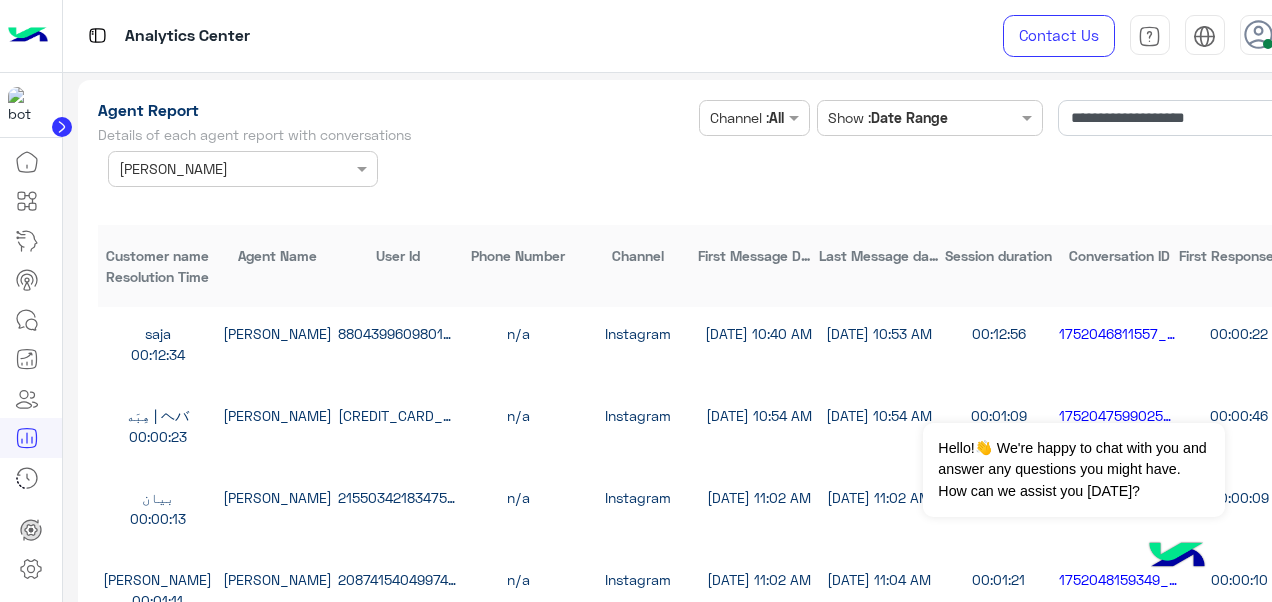 scroll, scrollTop: 5343, scrollLeft: 0, axis: vertical 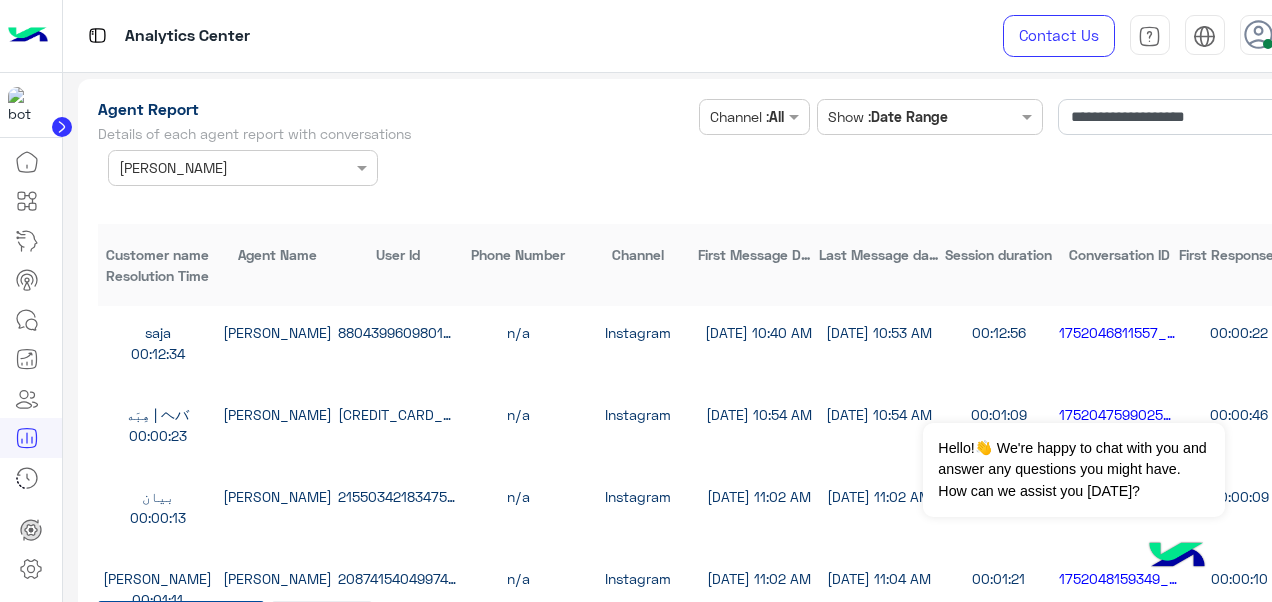 click on "Agent Name × Rawan Walaa" 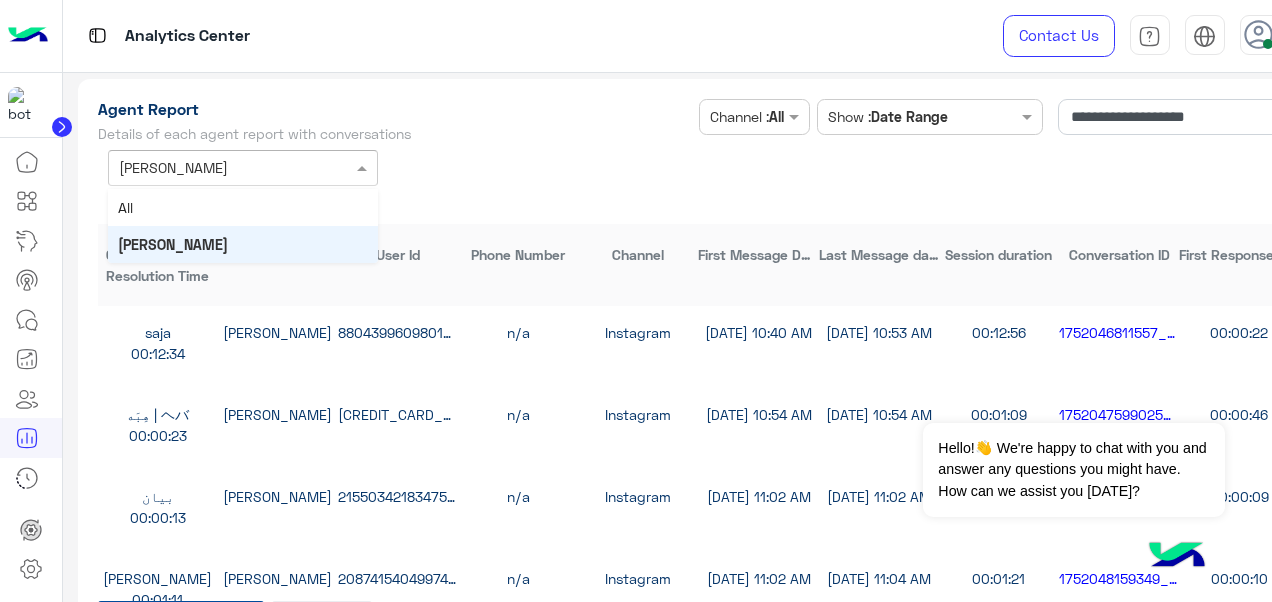 click on "Agent Report Details of each agent report with conversations" 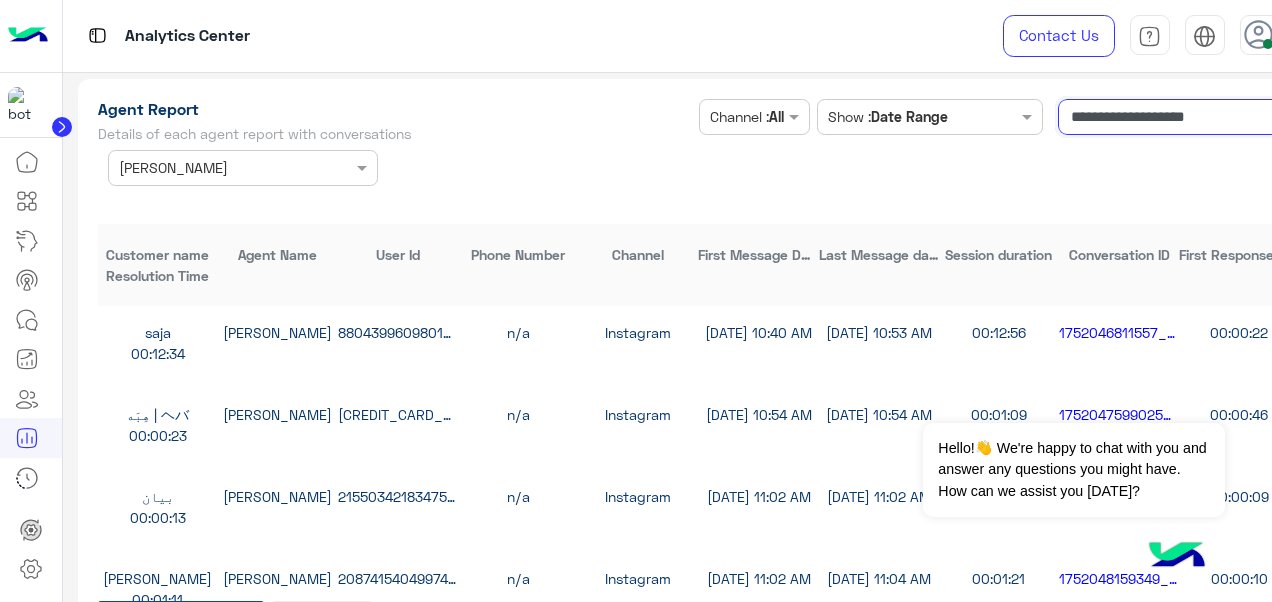 click on "**********" 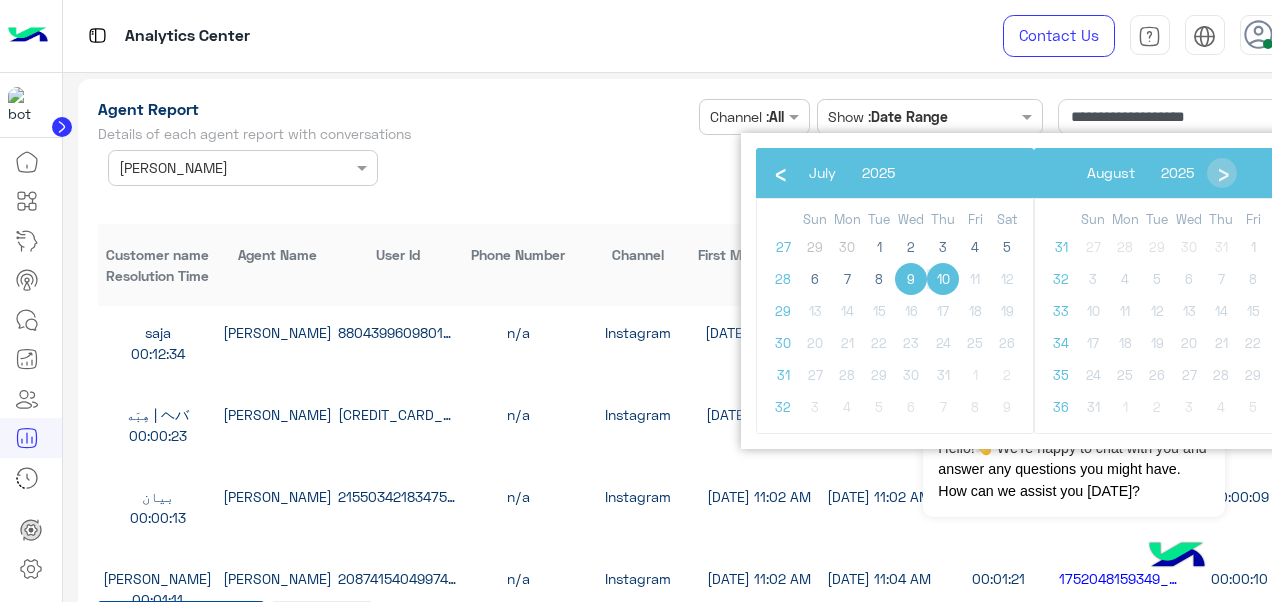 click on "10" 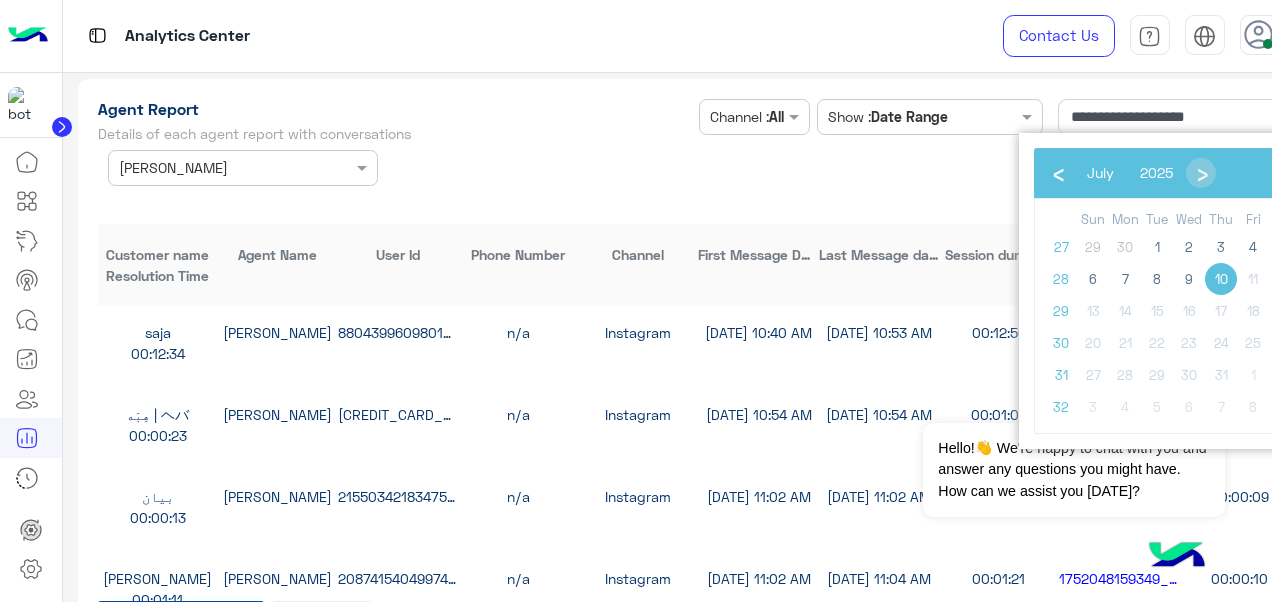 click on "**********" 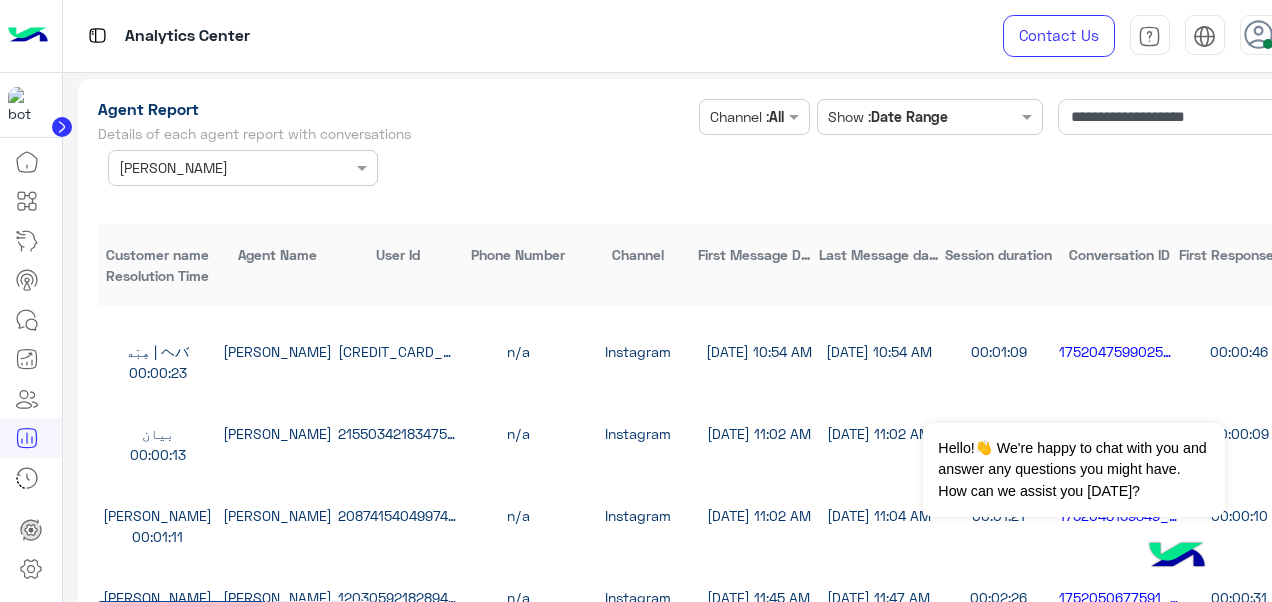 scroll, scrollTop: 154, scrollLeft: 0, axis: vertical 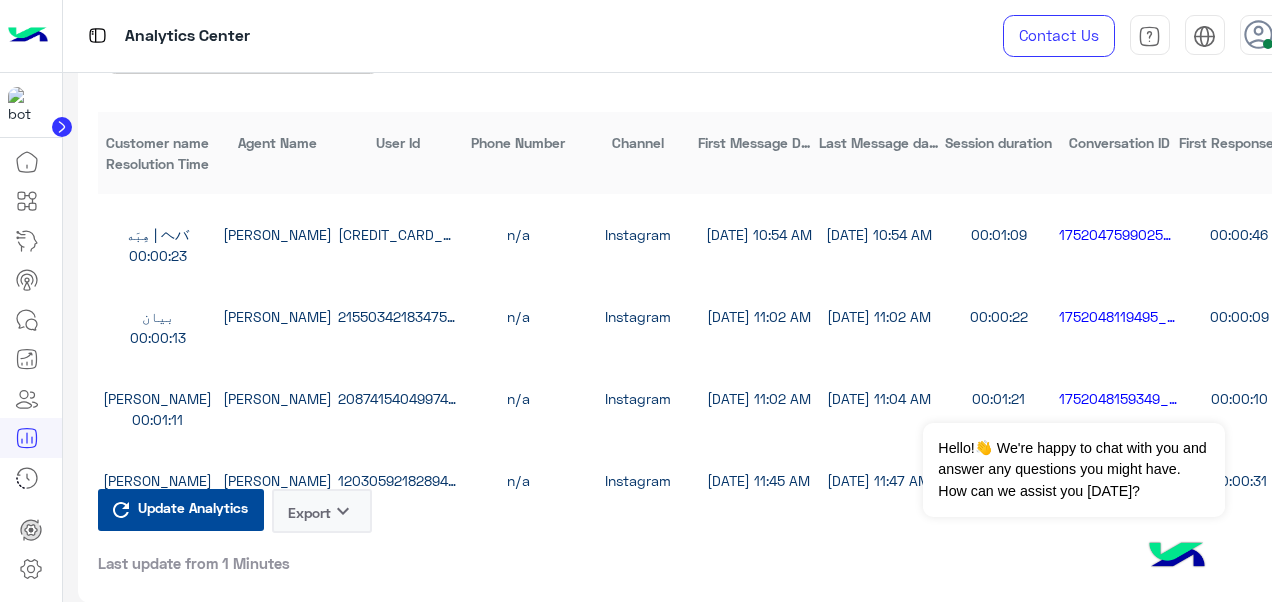 click on "keyboard_arrow_down" 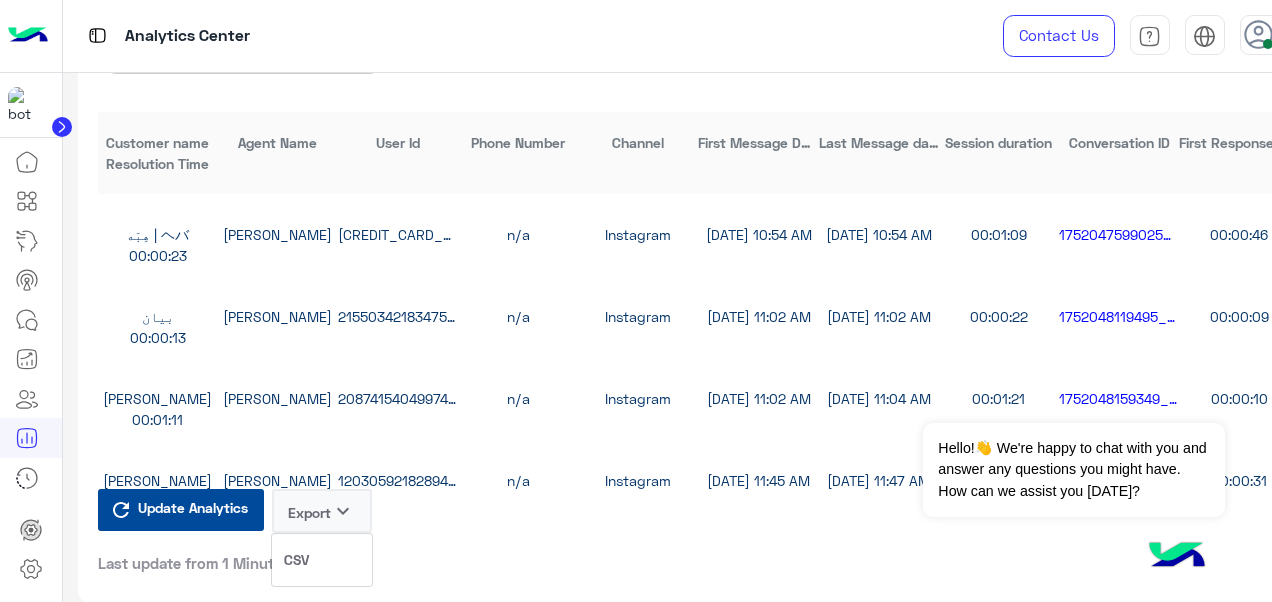 click on "Update Analytics  Export   keyboard_arrow_down Last update from 1 Minutes" 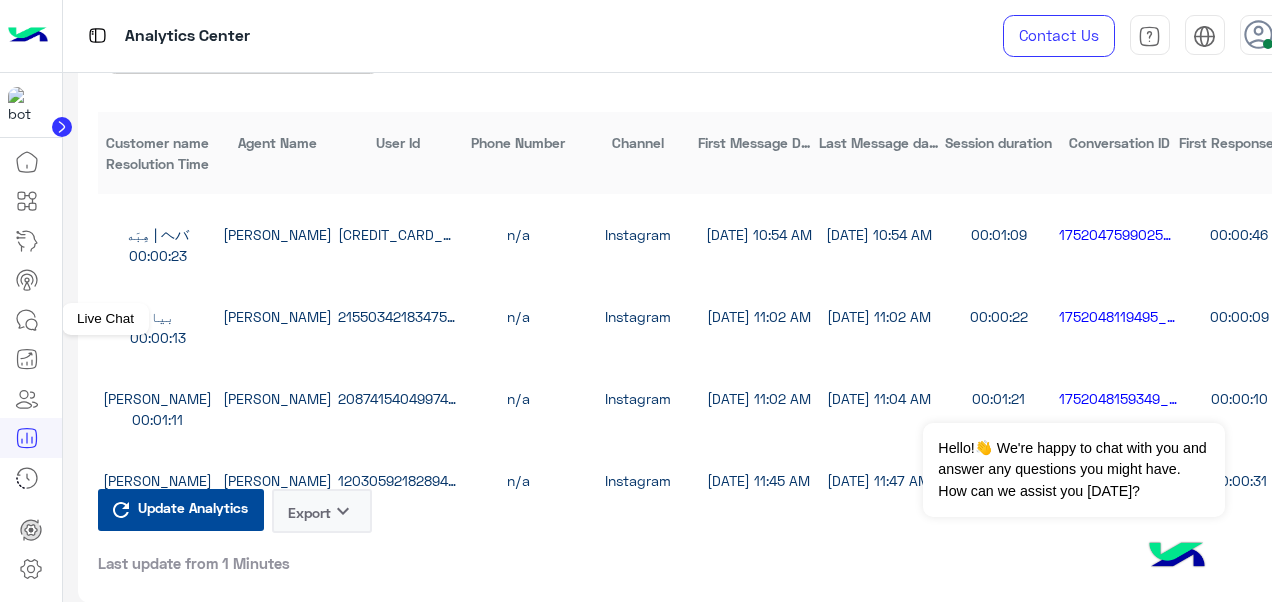 click 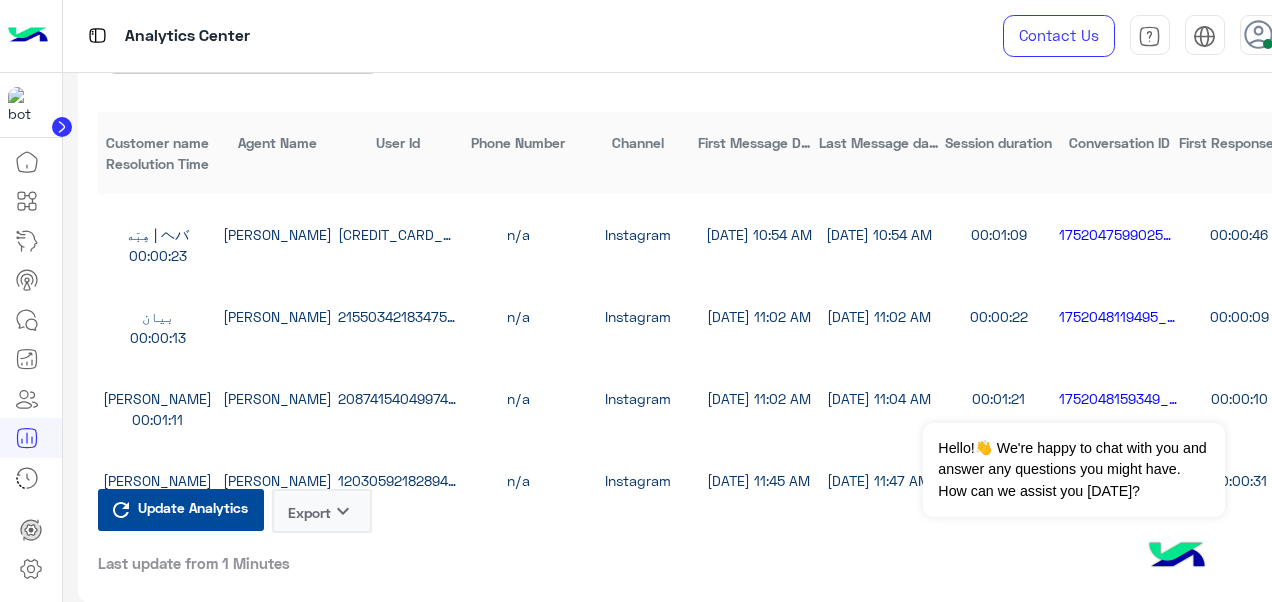 click 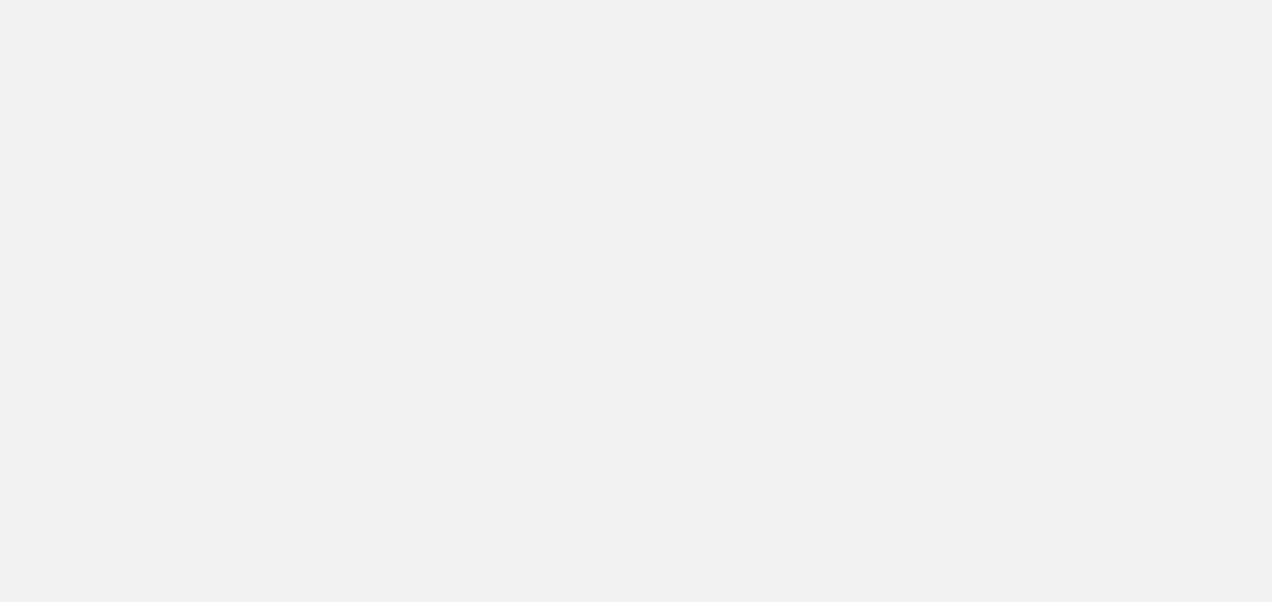 scroll, scrollTop: 0, scrollLeft: 0, axis: both 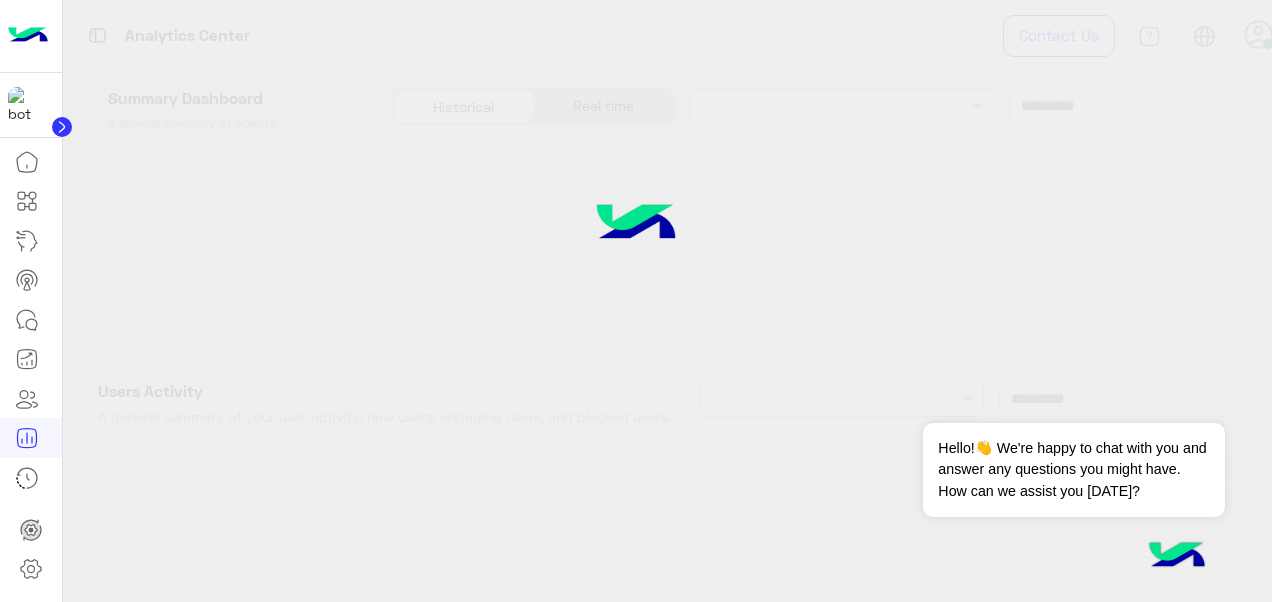type on "**********" 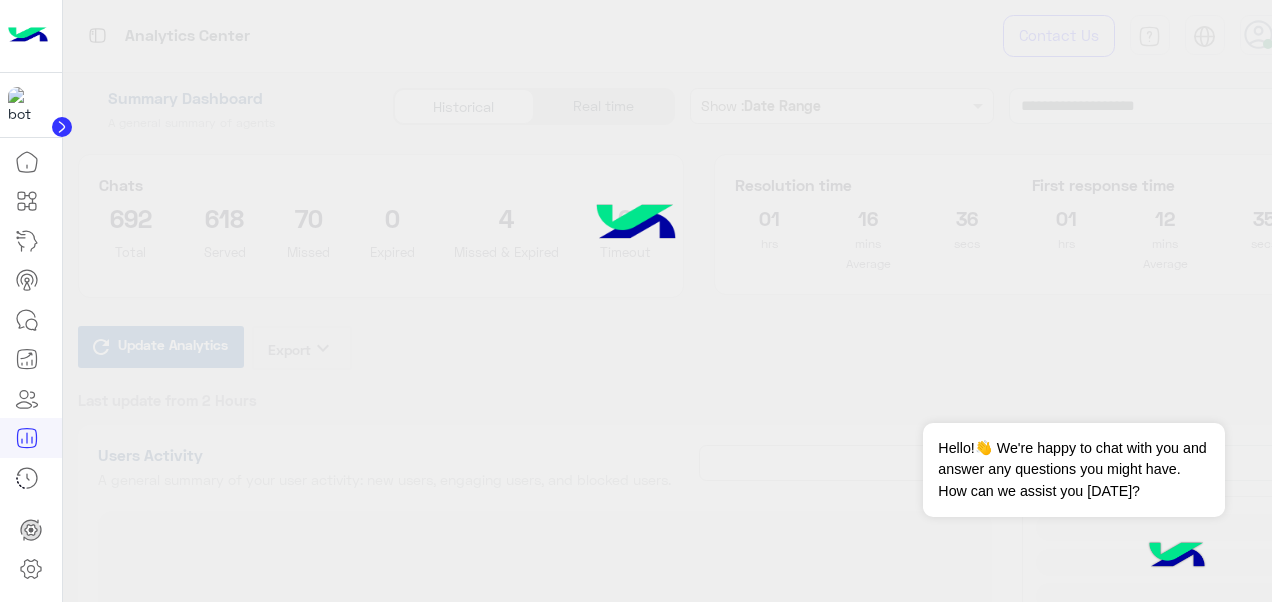 type on "**********" 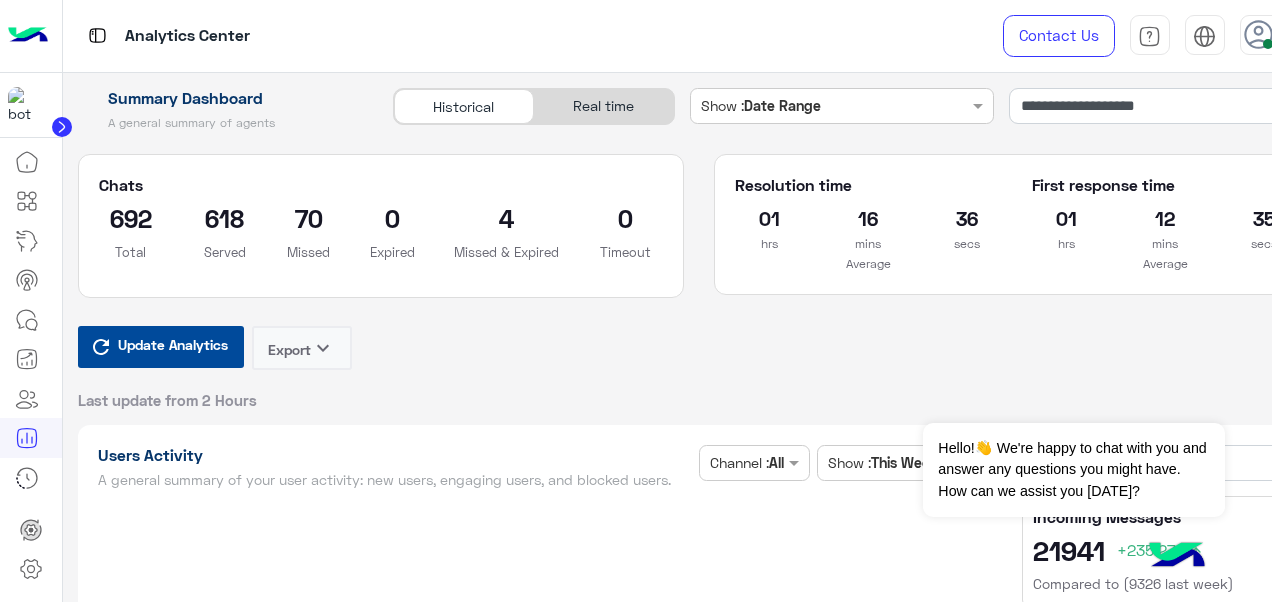 type on "**********" 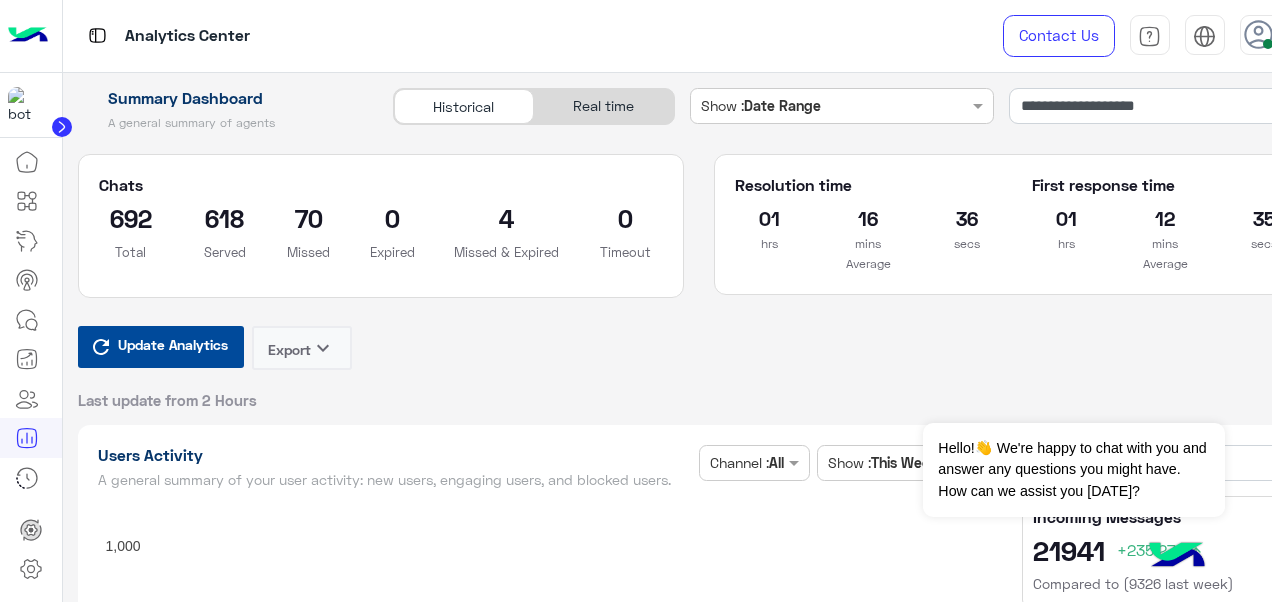 type on "**********" 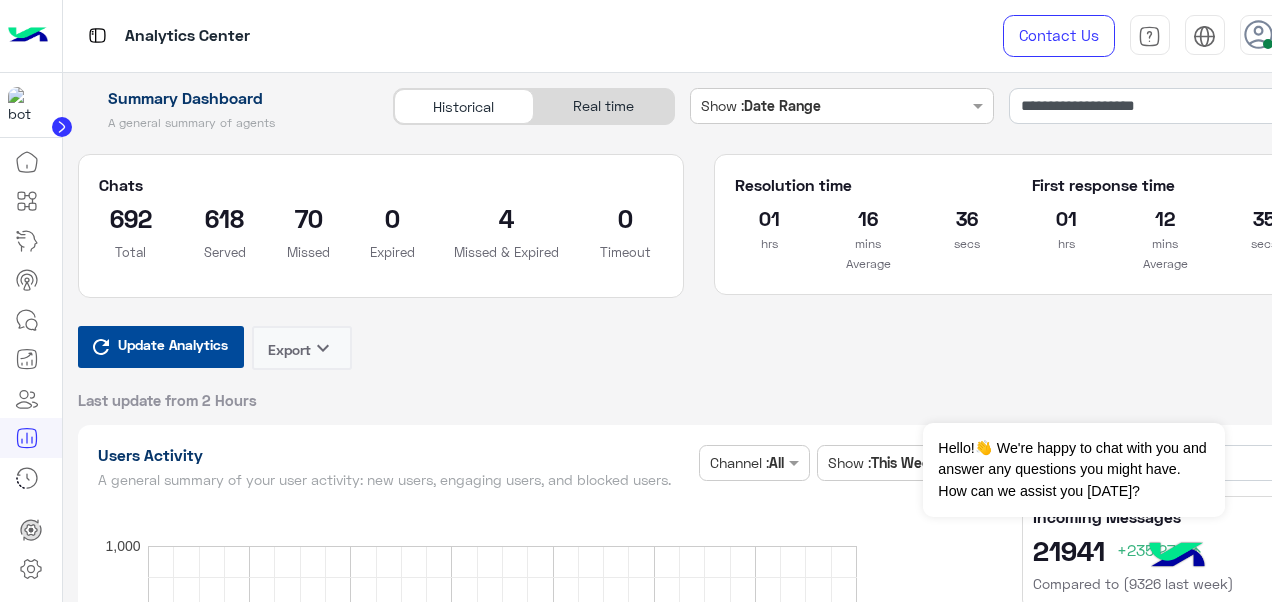 type on "**********" 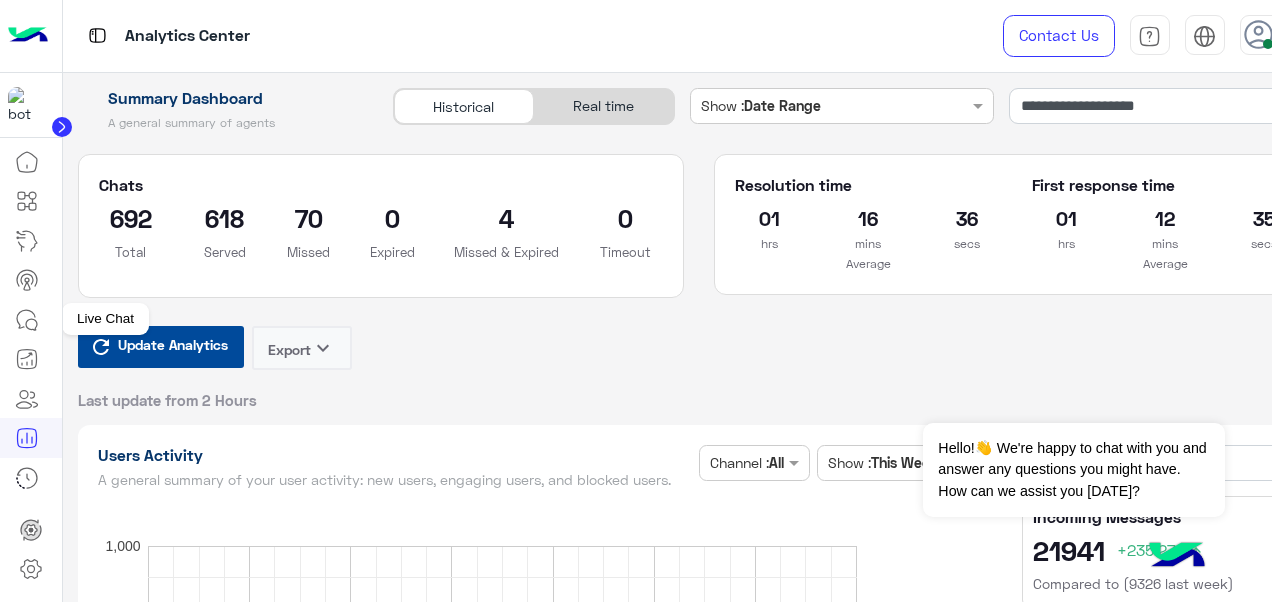 click 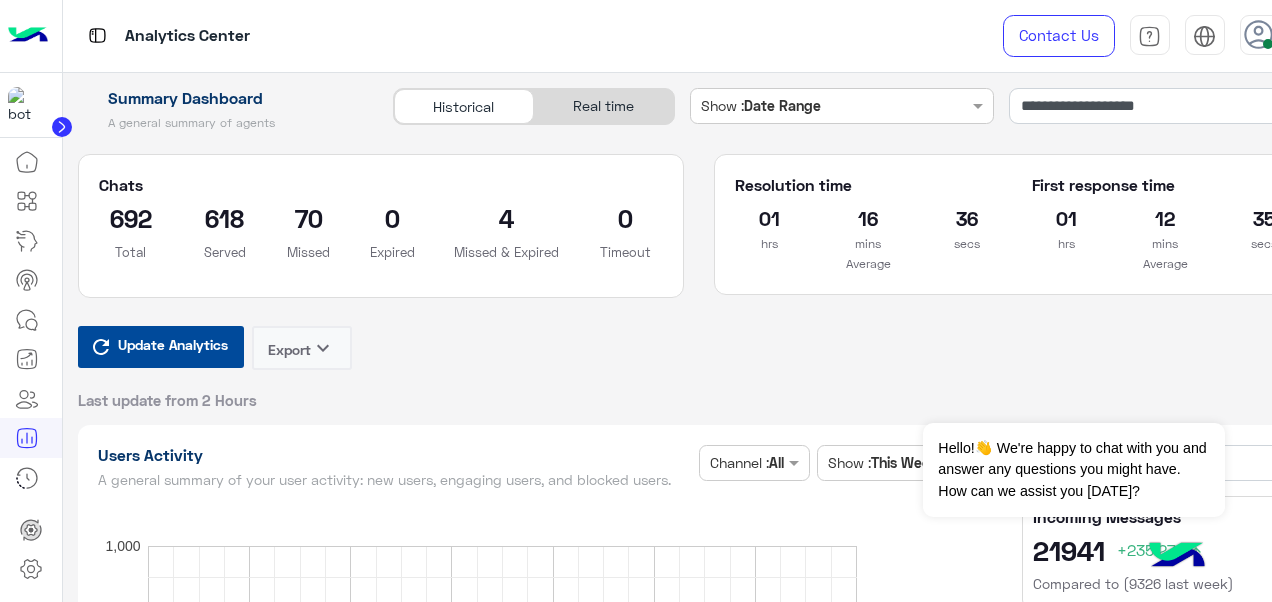 click 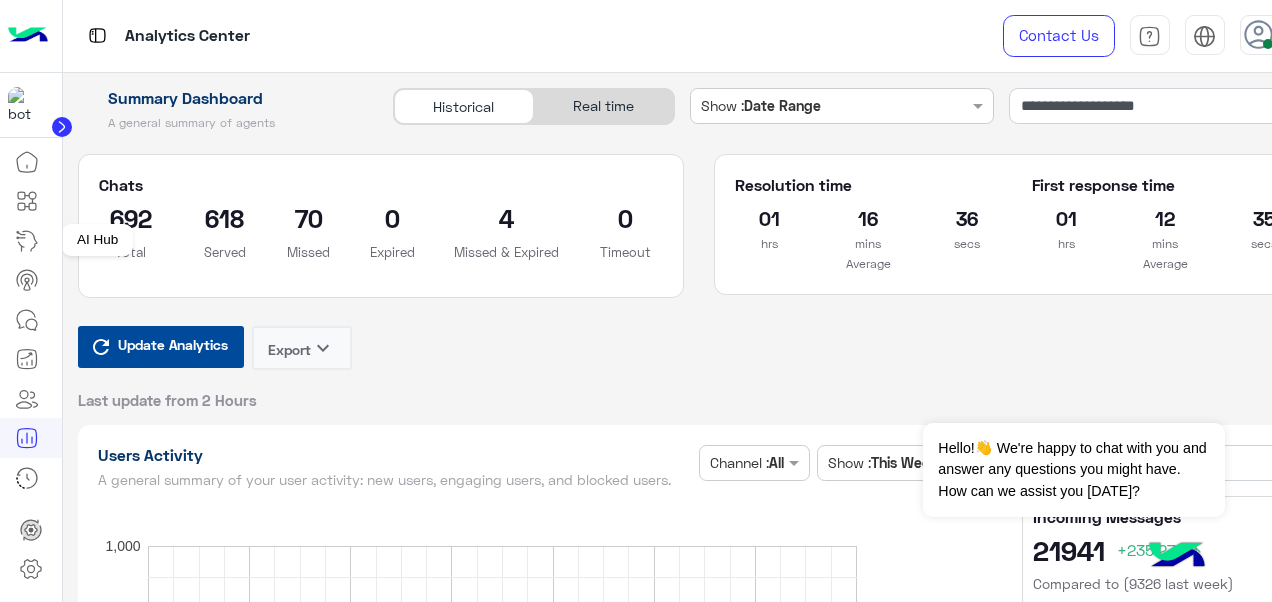 click at bounding box center [27, 241] 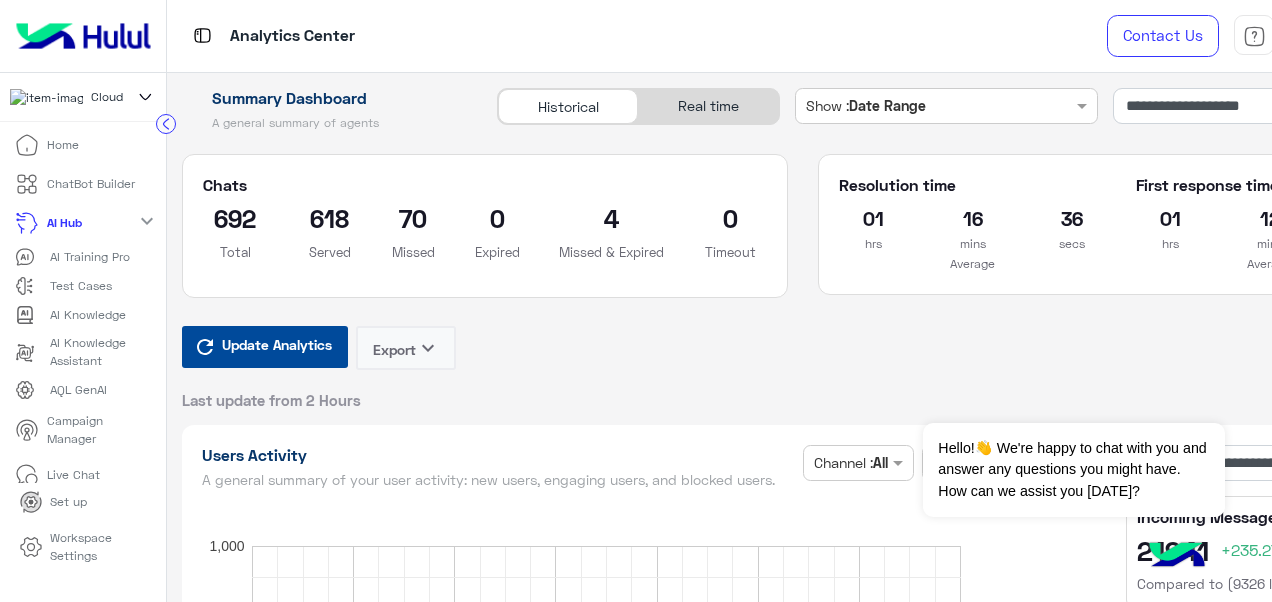 type on "**********" 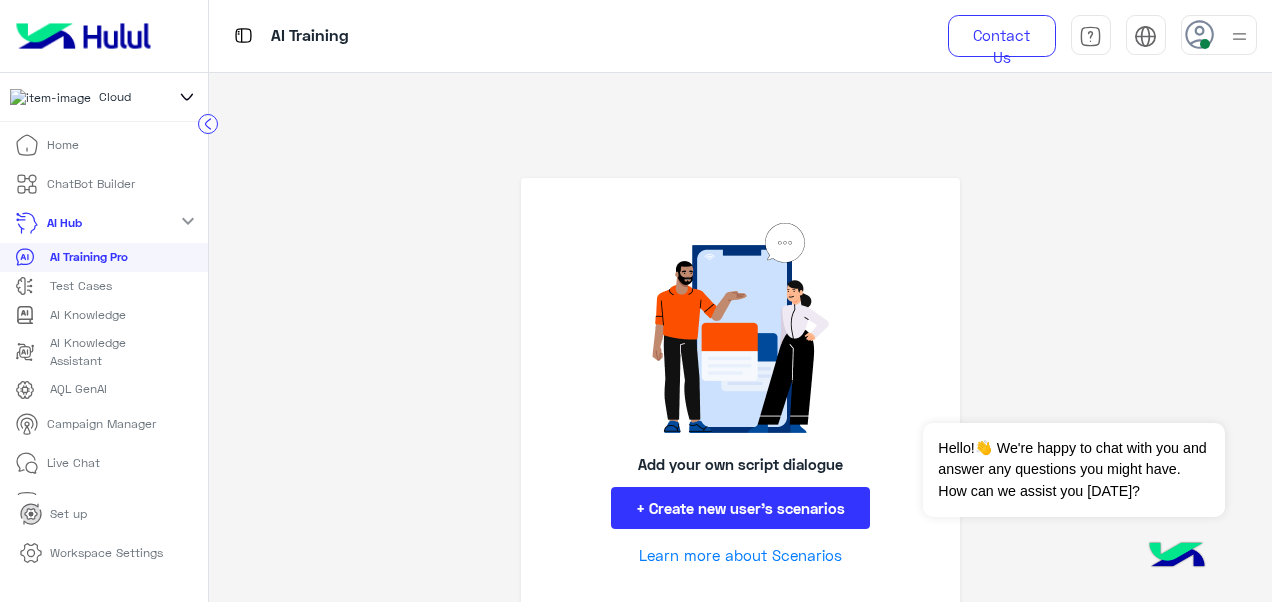 scroll, scrollTop: 186, scrollLeft: 0, axis: vertical 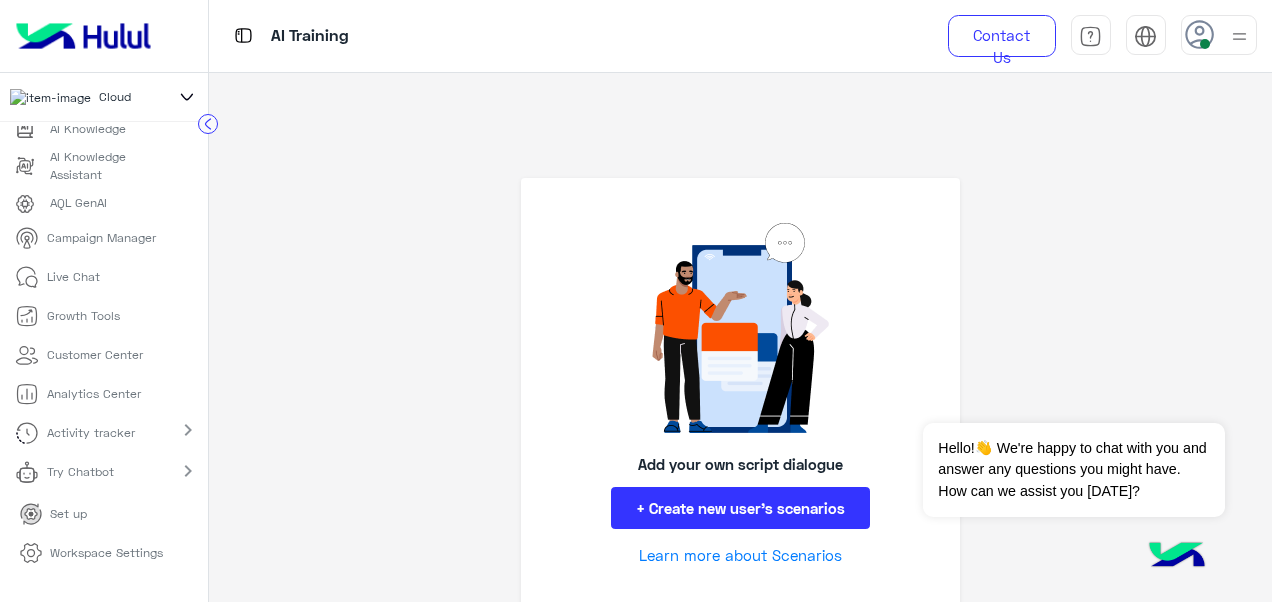 click 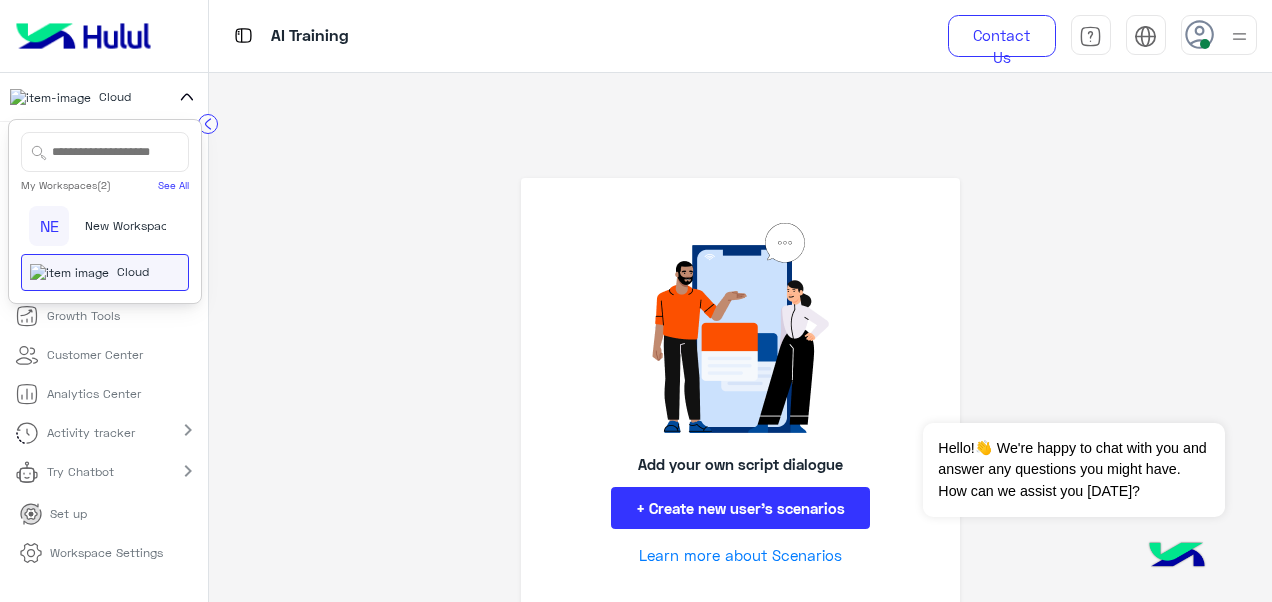 click on "Add your own script dialogue   + Create new user’s scenarios  Learn more about Scenarios" at bounding box center [740, 365] 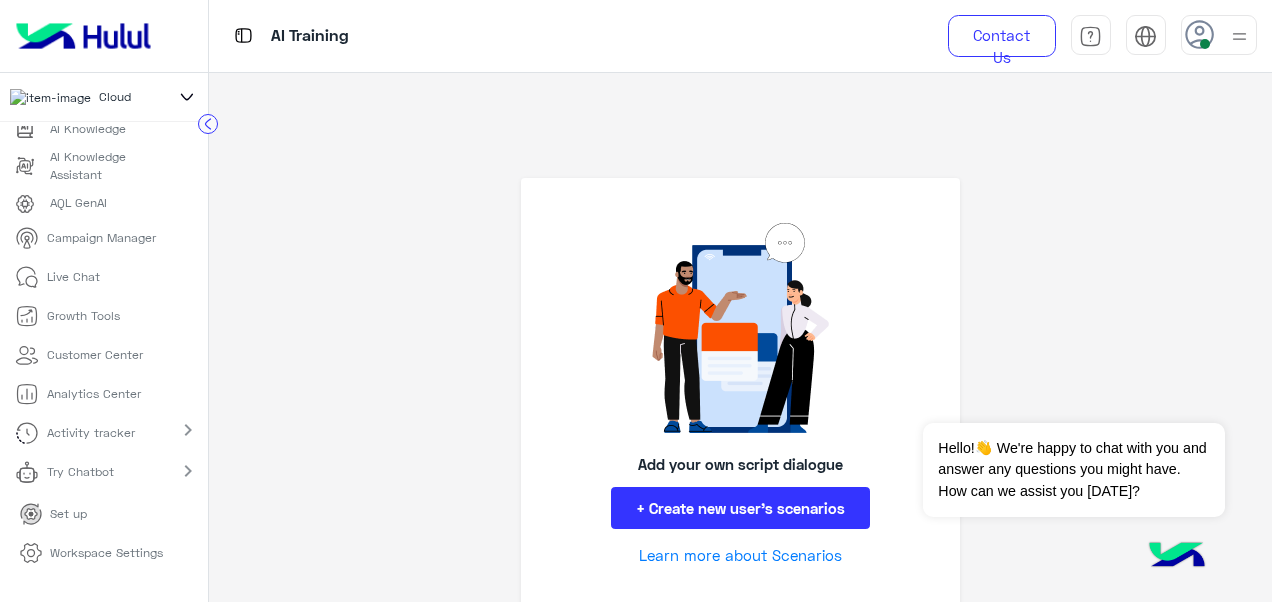 scroll, scrollTop: 0, scrollLeft: 0, axis: both 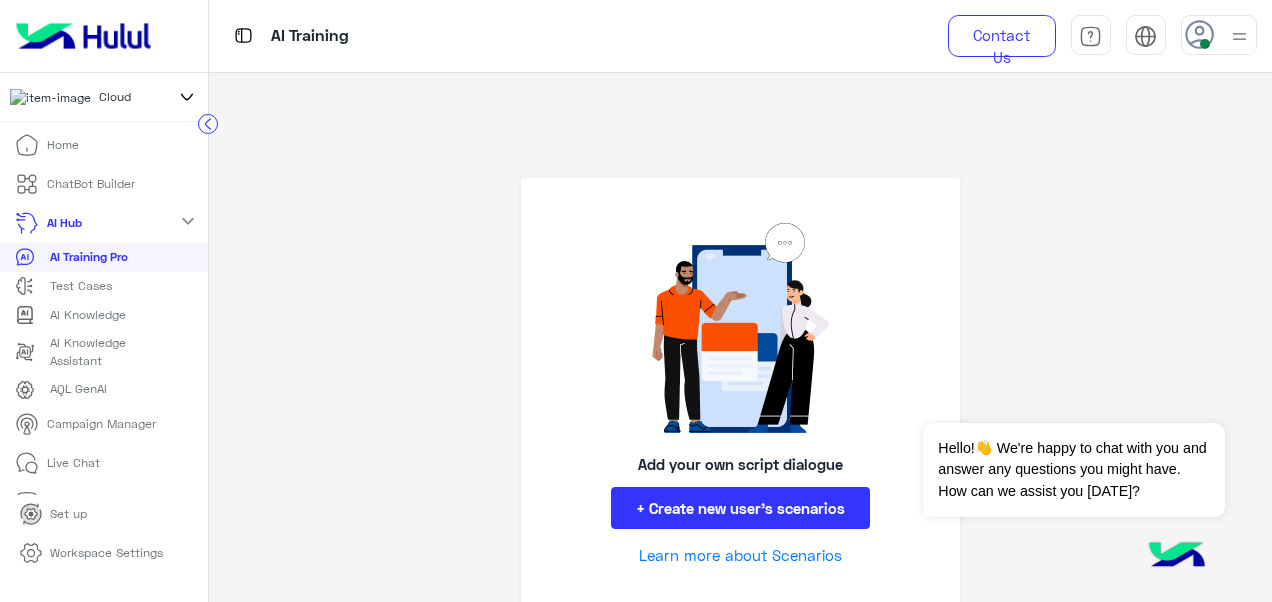 click on "Live Chat" at bounding box center (73, 463) 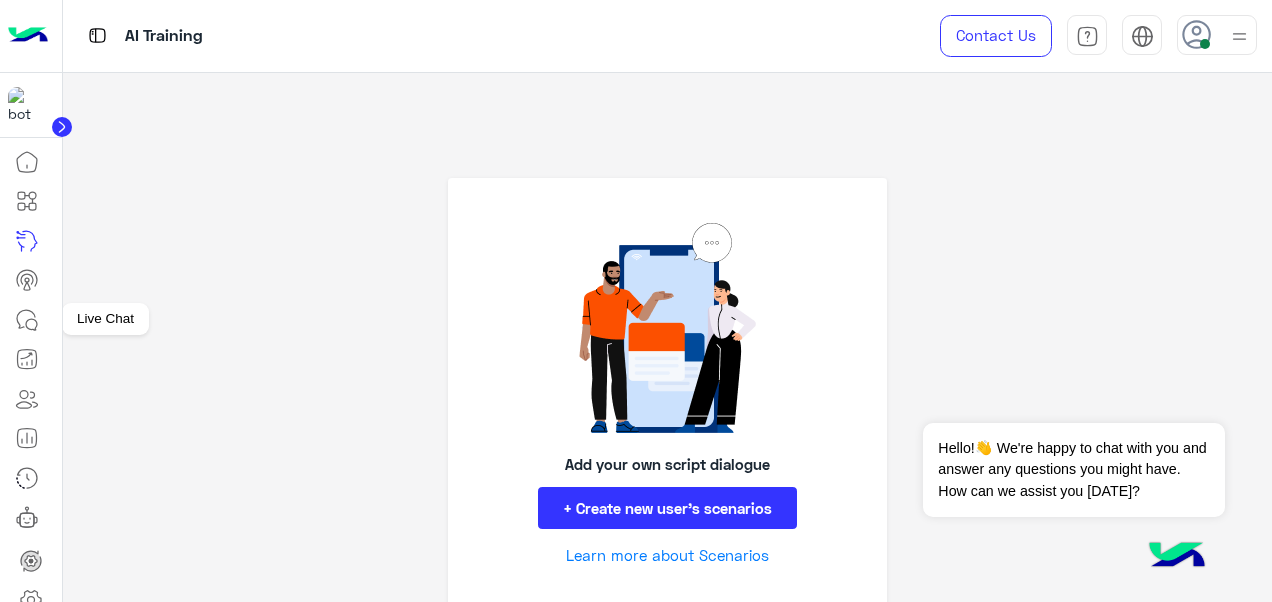 click 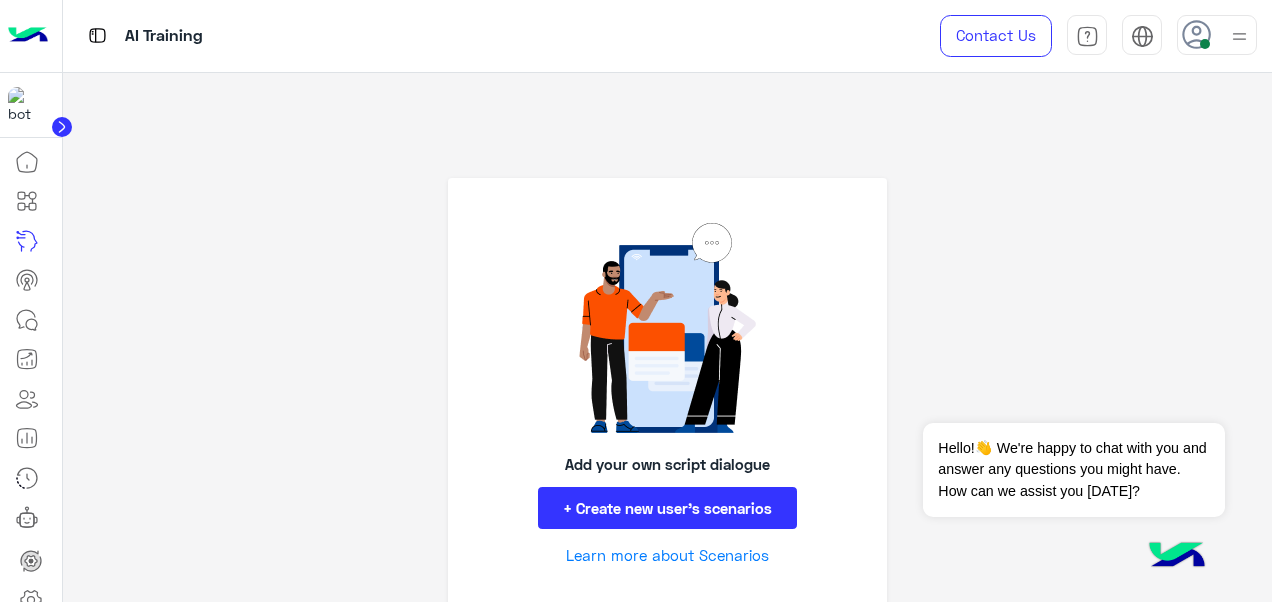 click 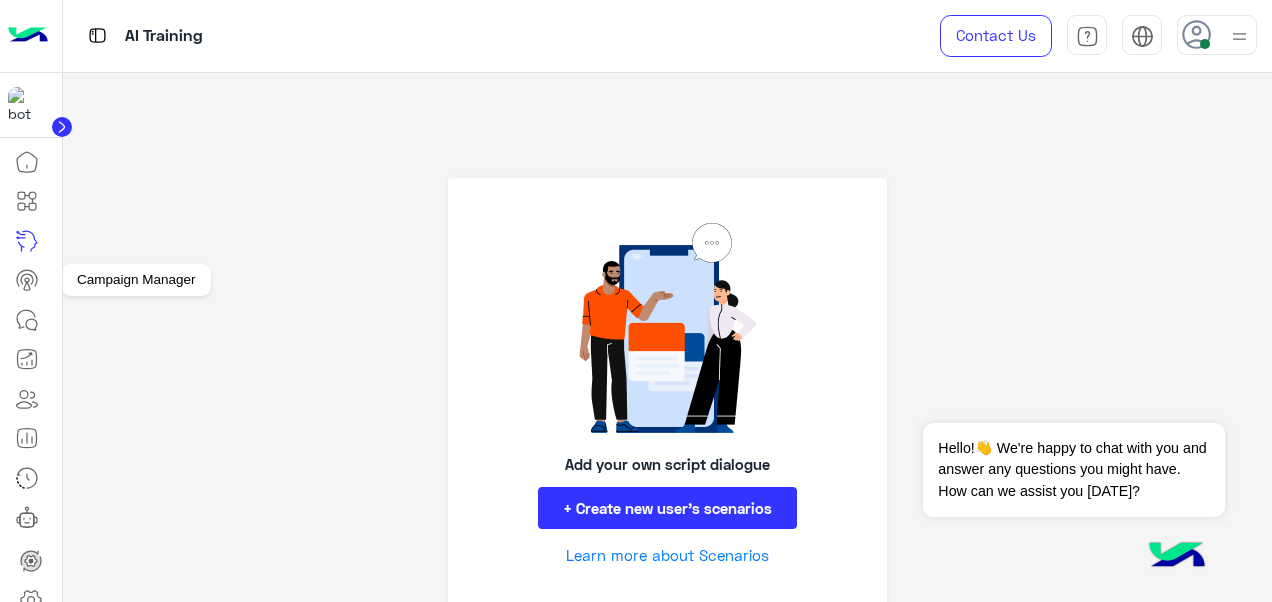 drag, startPoint x: 45, startPoint y: 298, endPoint x: 130, endPoint y: 264, distance: 91.5478 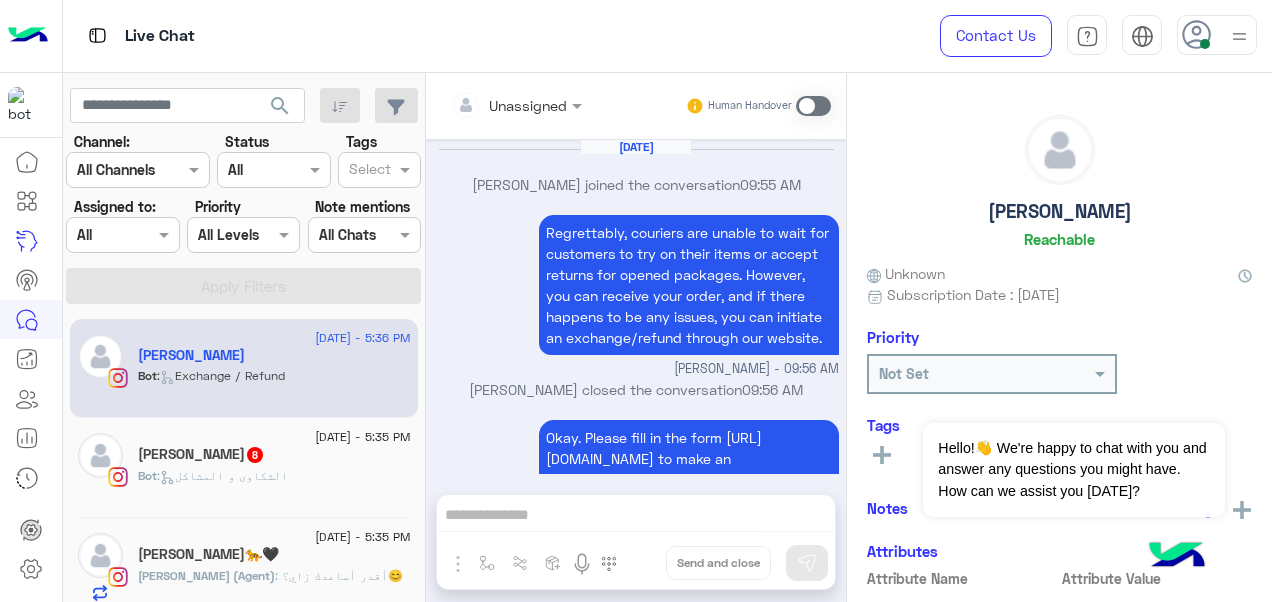click at bounding box center [122, 234] 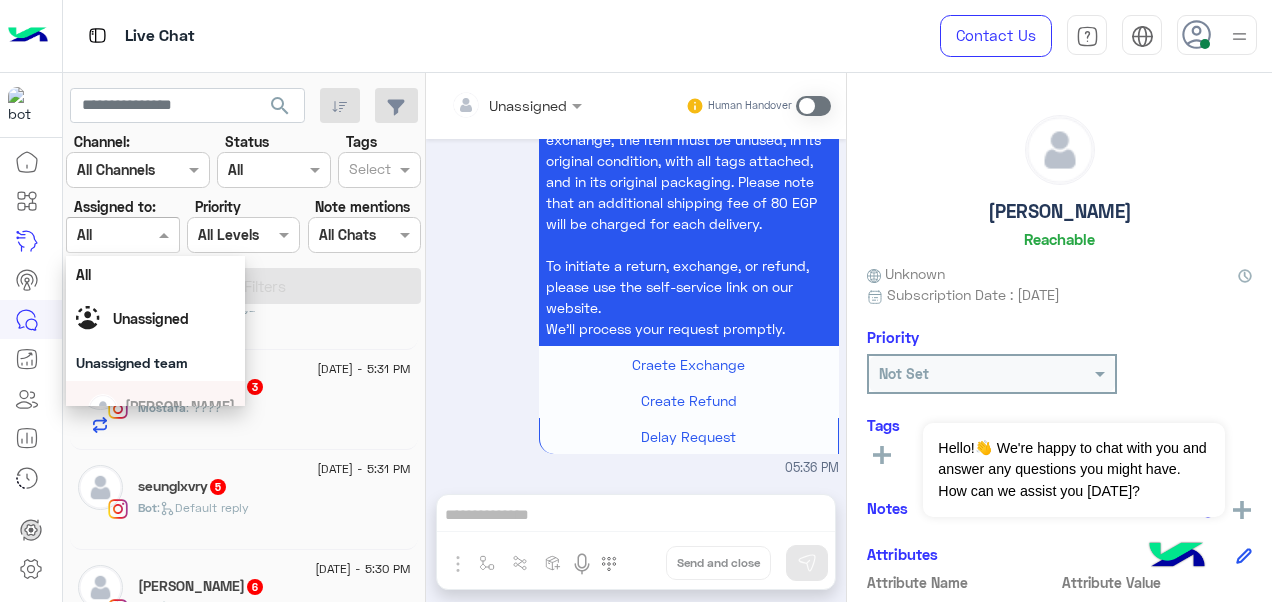 scroll, scrollTop: 444, scrollLeft: 0, axis: vertical 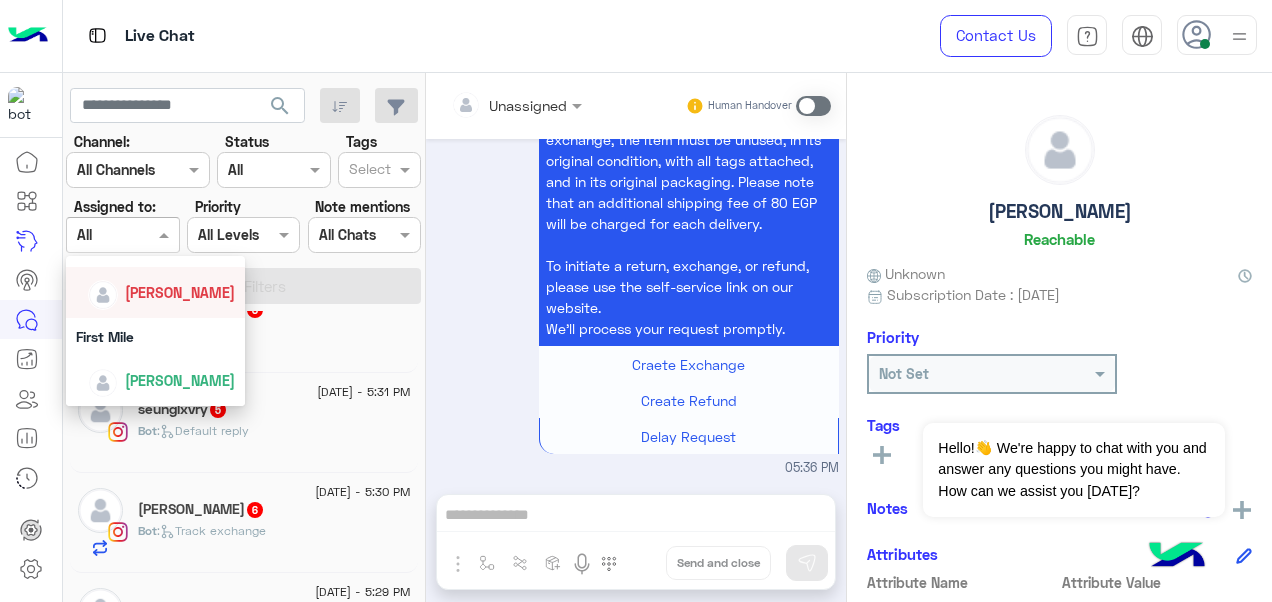 click on "[PERSON_NAME]" at bounding box center [180, 292] 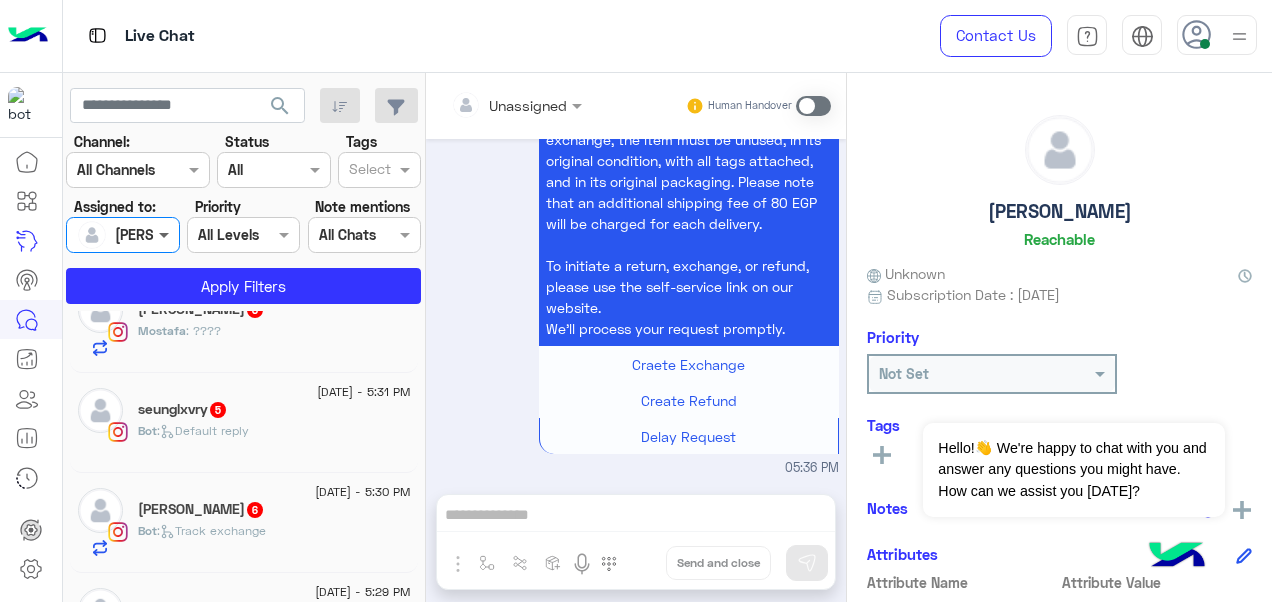click at bounding box center (166, 234) 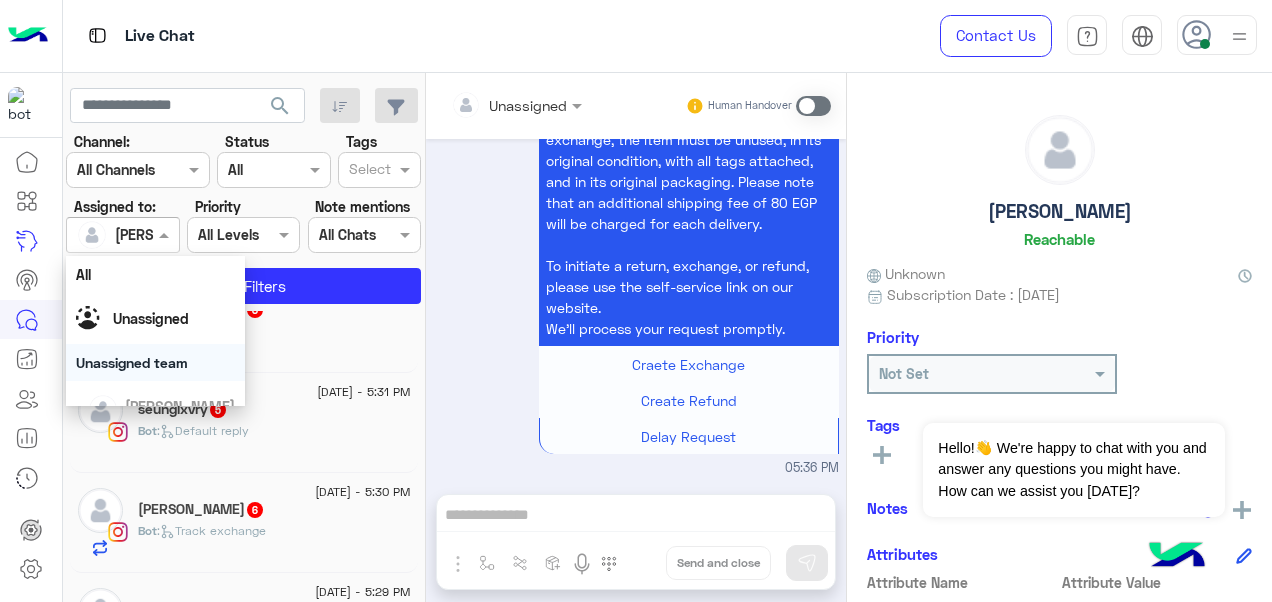 scroll, scrollTop: 392, scrollLeft: 0, axis: vertical 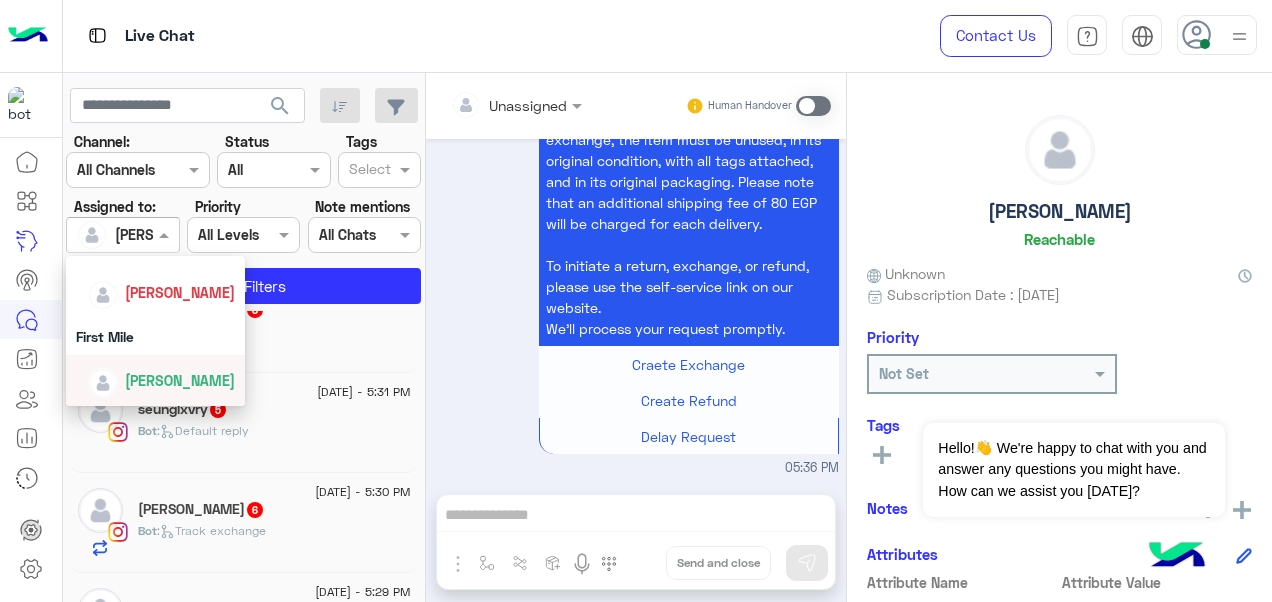 click on "[PERSON_NAME]" at bounding box center (180, 380) 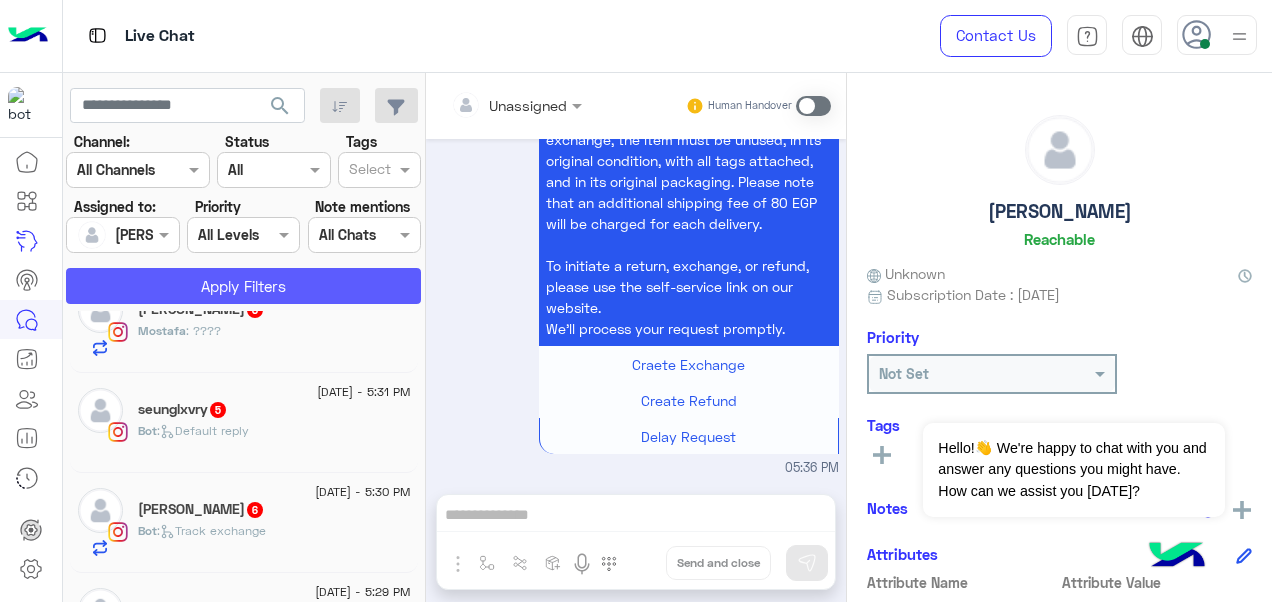 click on "Apply Filters" 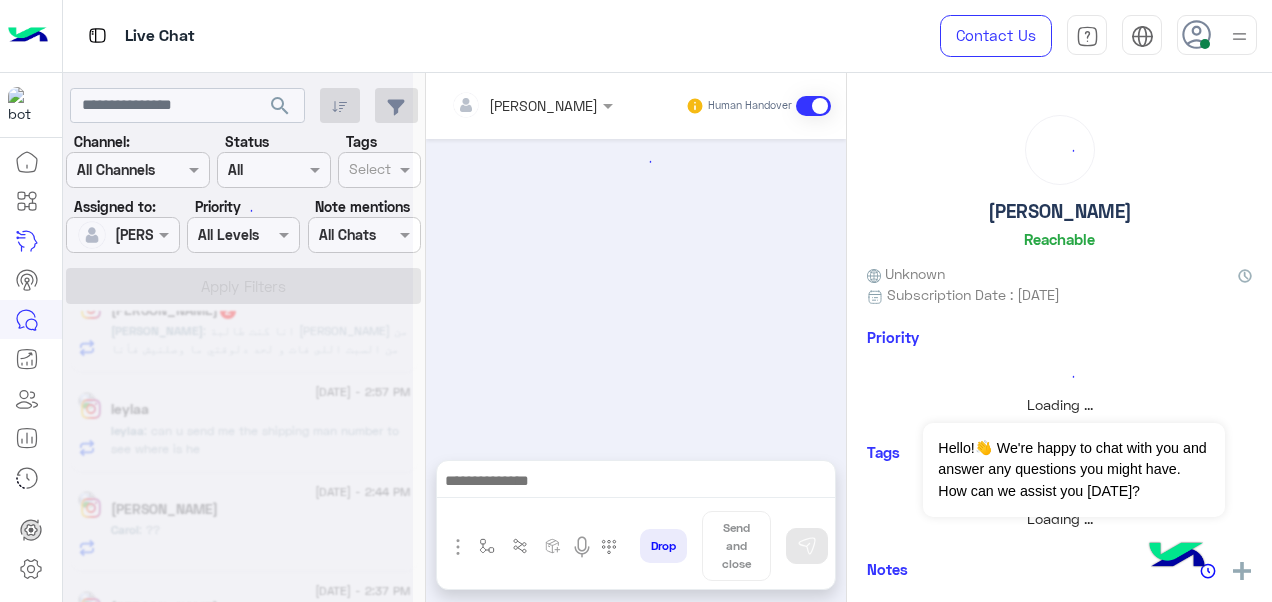 scroll, scrollTop: 0, scrollLeft: 0, axis: both 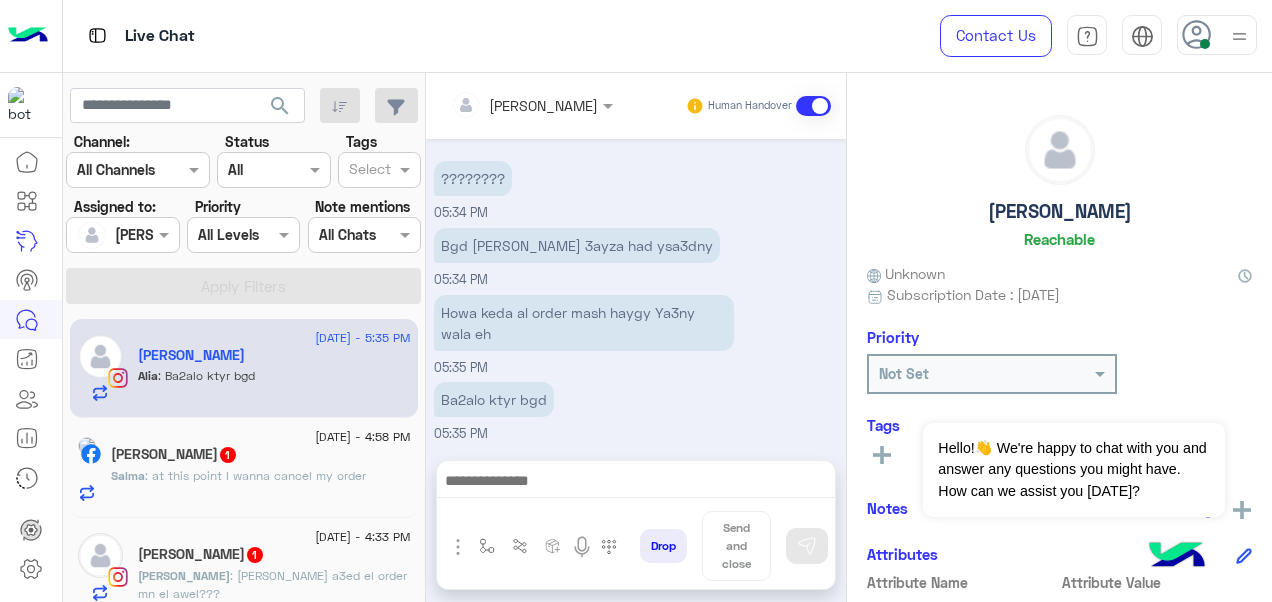 click at bounding box center (122, 234) 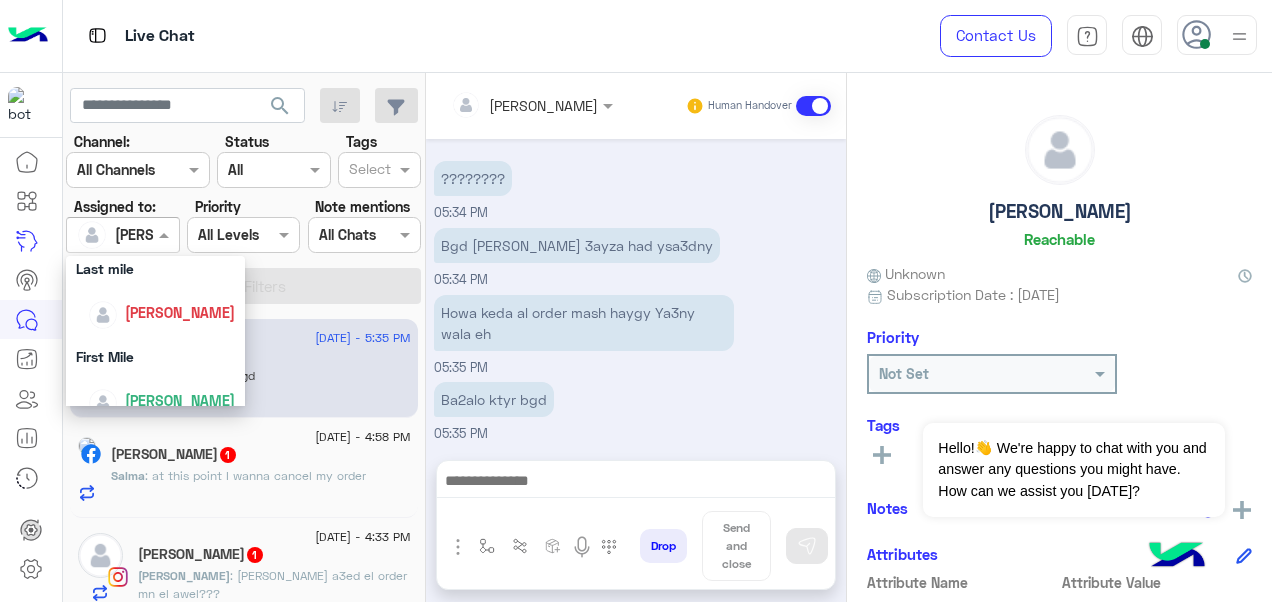 scroll, scrollTop: 392, scrollLeft: 0, axis: vertical 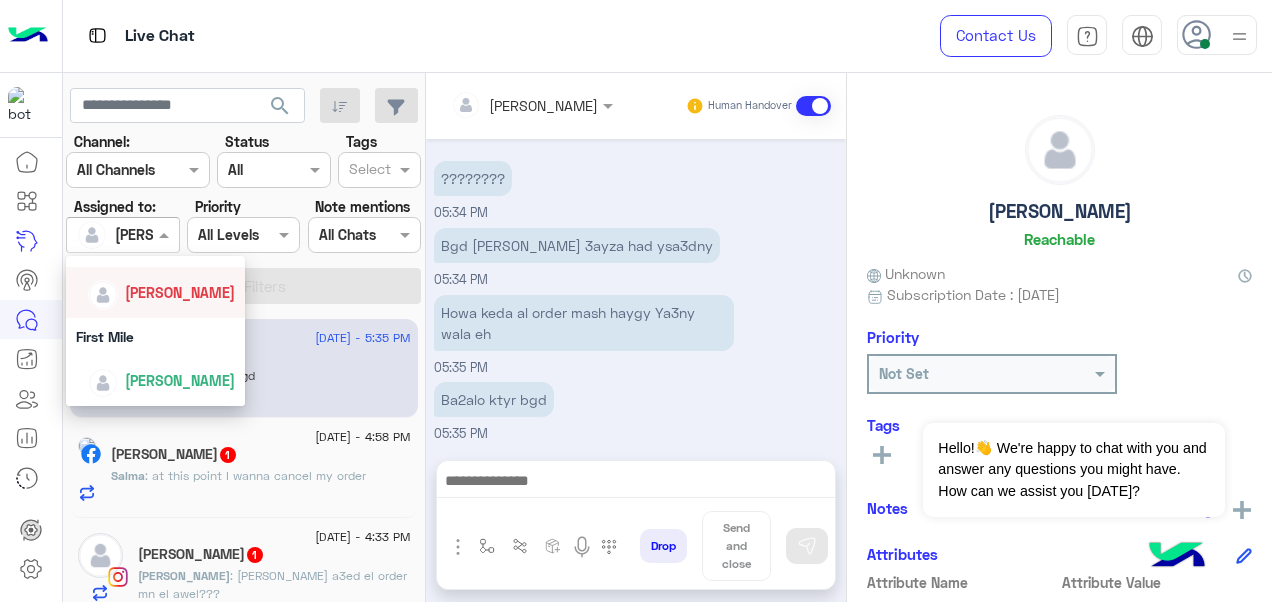 click on "[PERSON_NAME]" at bounding box center [162, 292] 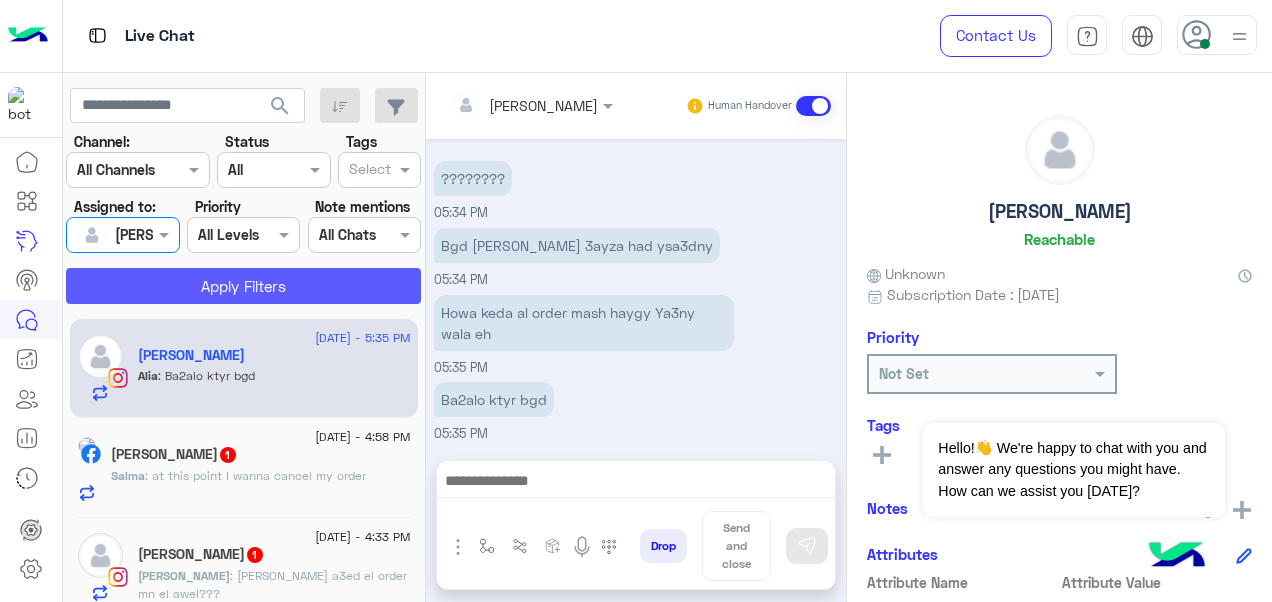 click on "Apply Filters" 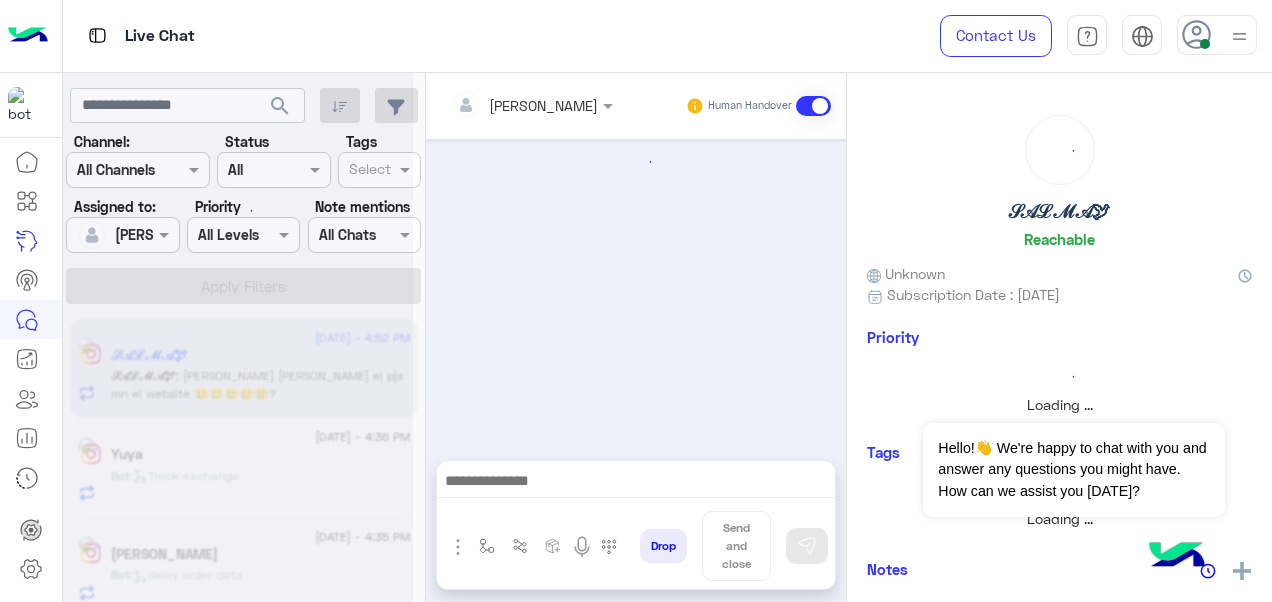 scroll, scrollTop: 838, scrollLeft: 0, axis: vertical 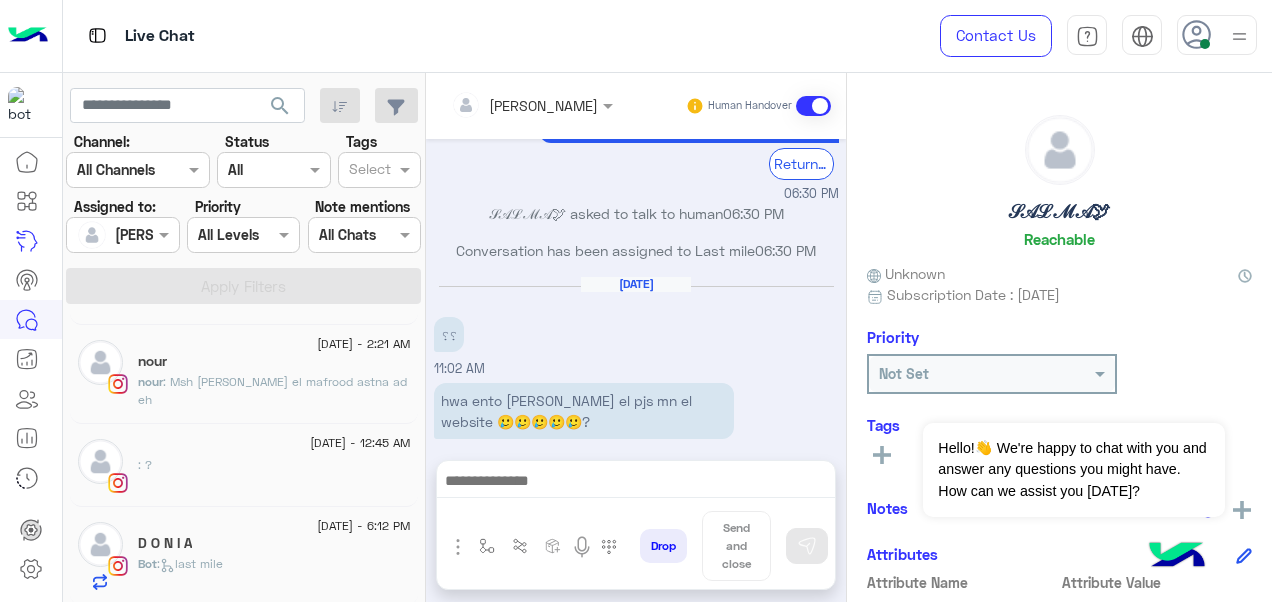 click on "Bot :   last mile" 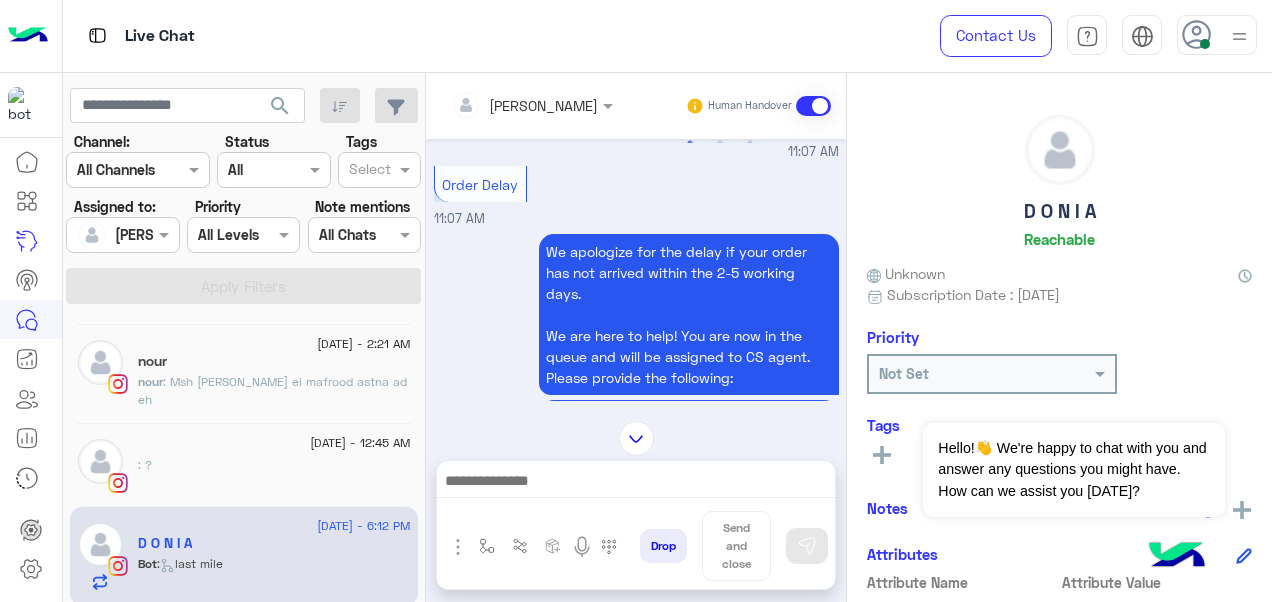 scroll, scrollTop: 1131, scrollLeft: 0, axis: vertical 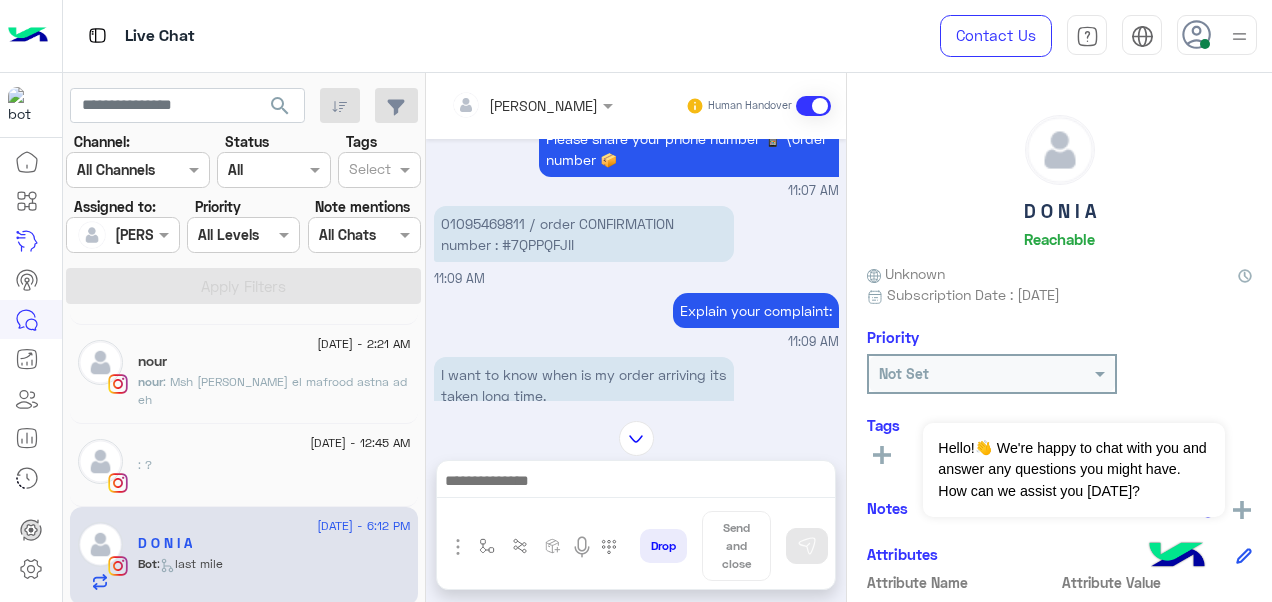 click at bounding box center (505, 105) 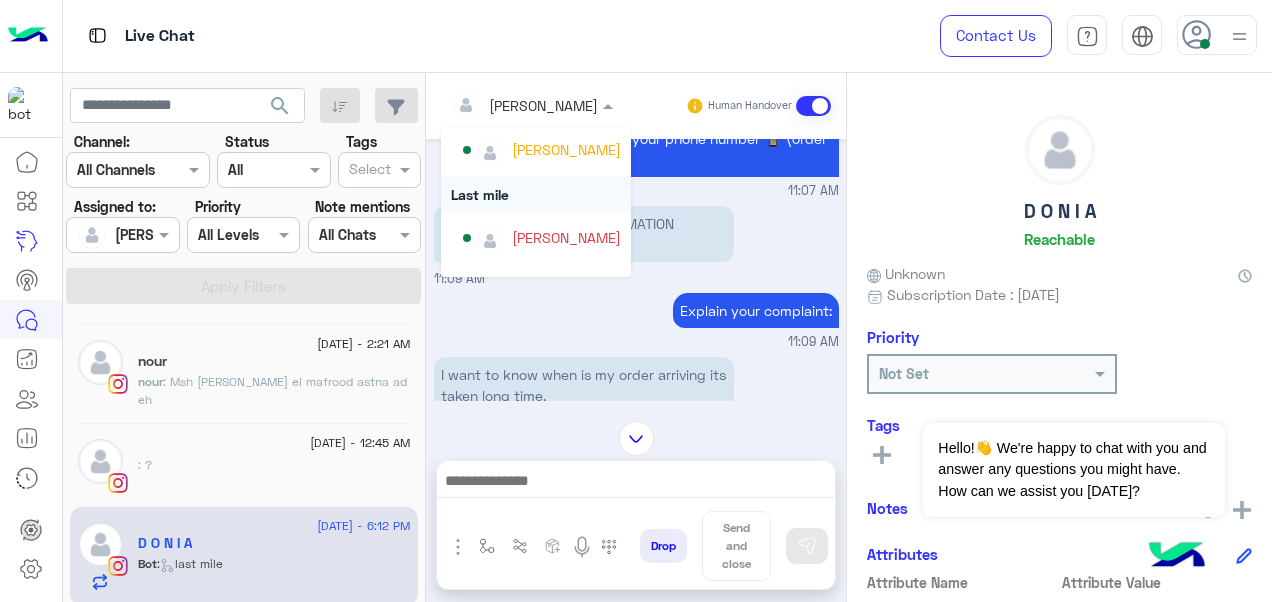 scroll, scrollTop: 354, scrollLeft: 0, axis: vertical 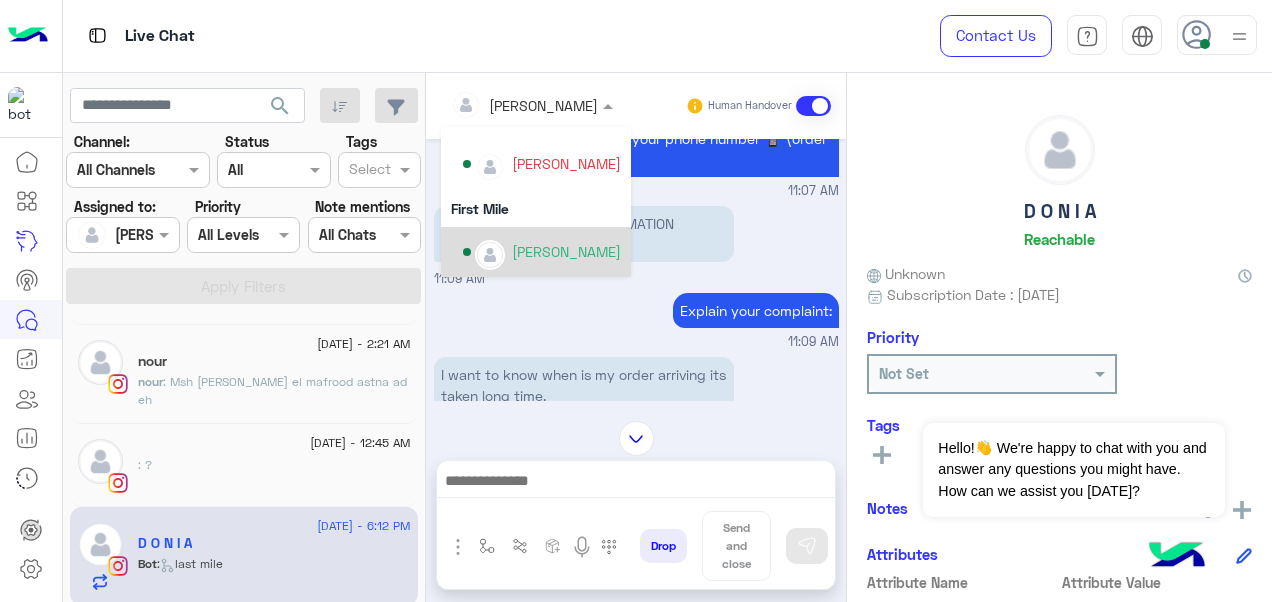 click on "[PERSON_NAME]" at bounding box center (566, 251) 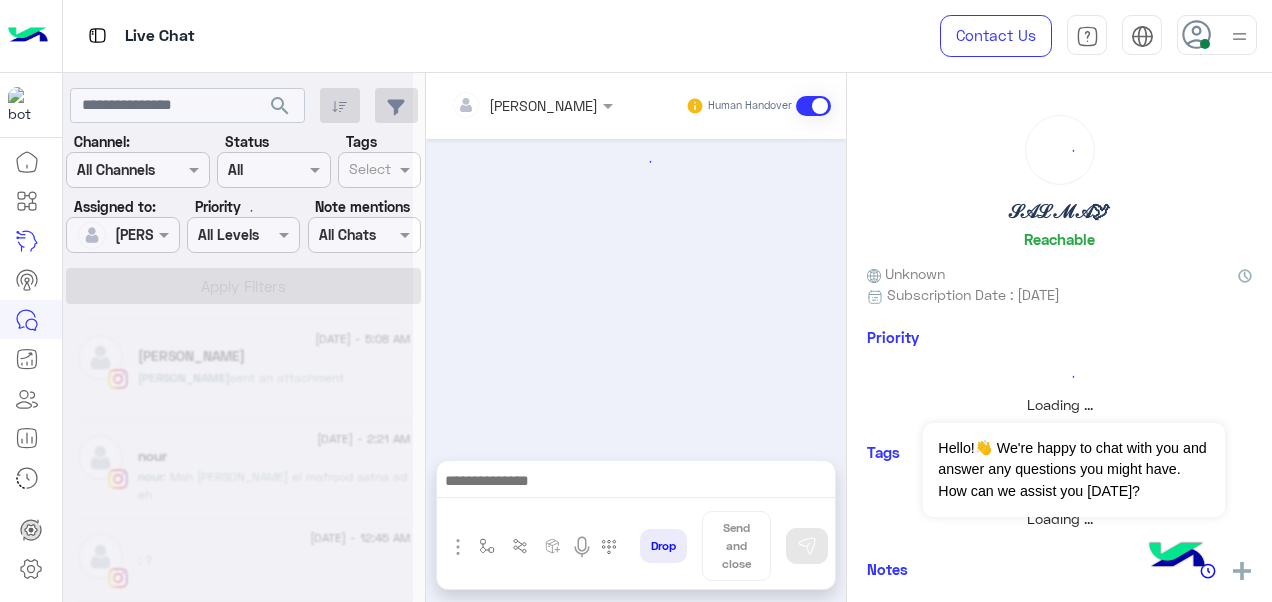 scroll, scrollTop: 991, scrollLeft: 0, axis: vertical 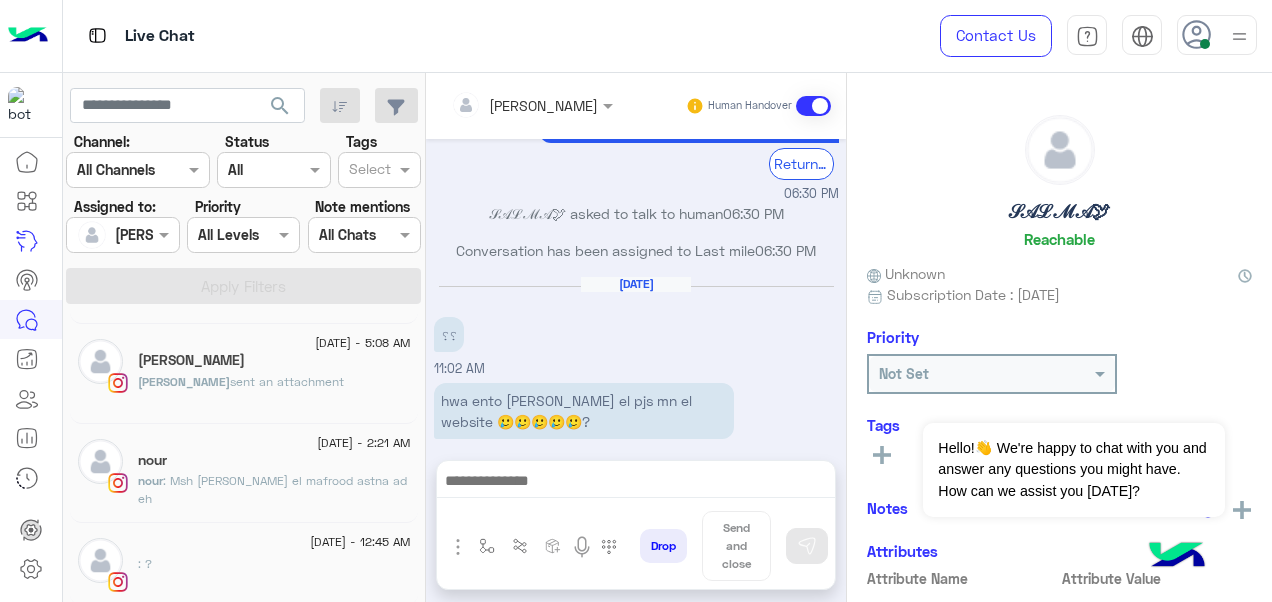 click on ": ?" 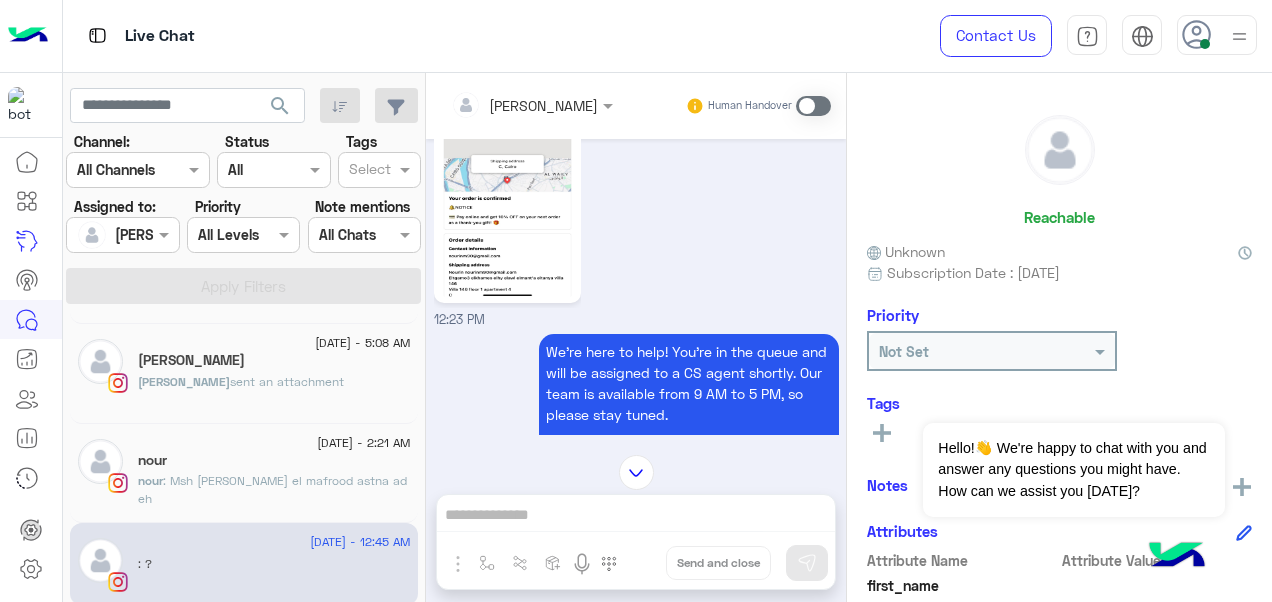 scroll, scrollTop: 906, scrollLeft: 0, axis: vertical 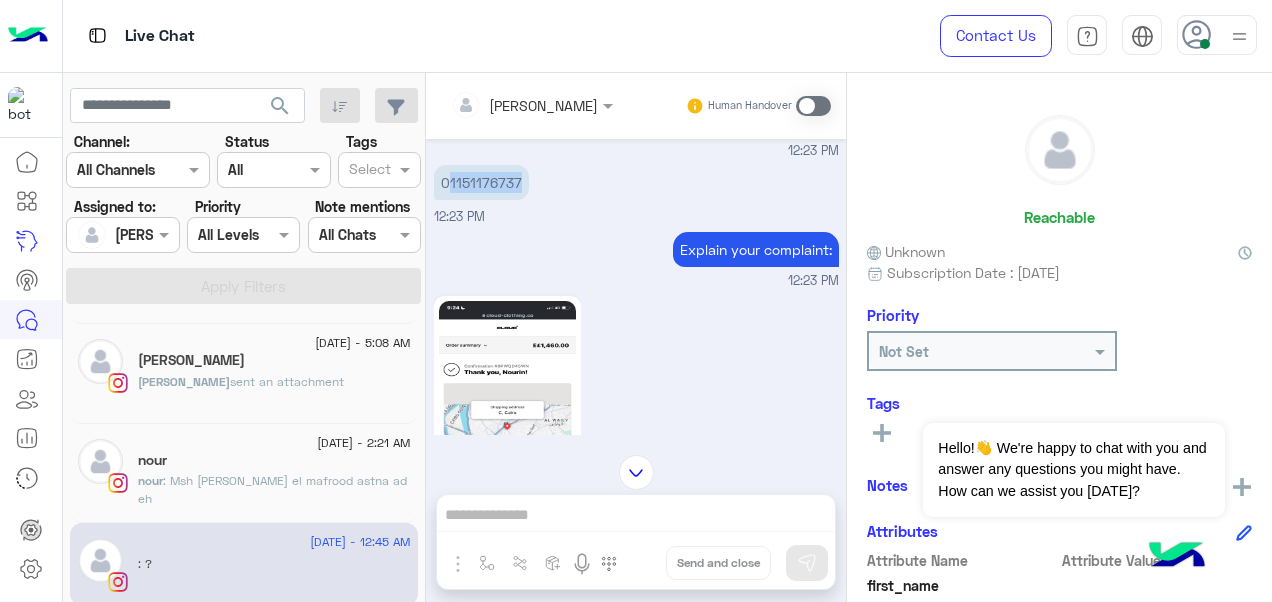 drag, startPoint x: 518, startPoint y: 204, endPoint x: 450, endPoint y: 190, distance: 69.426216 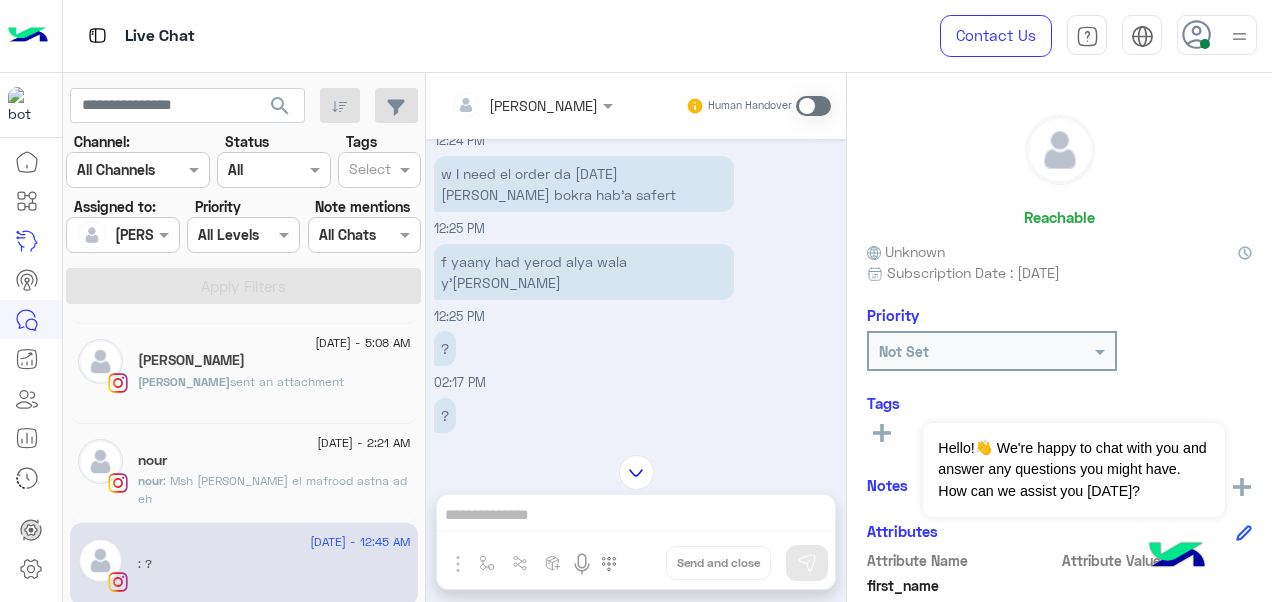 scroll, scrollTop: 1808, scrollLeft: 0, axis: vertical 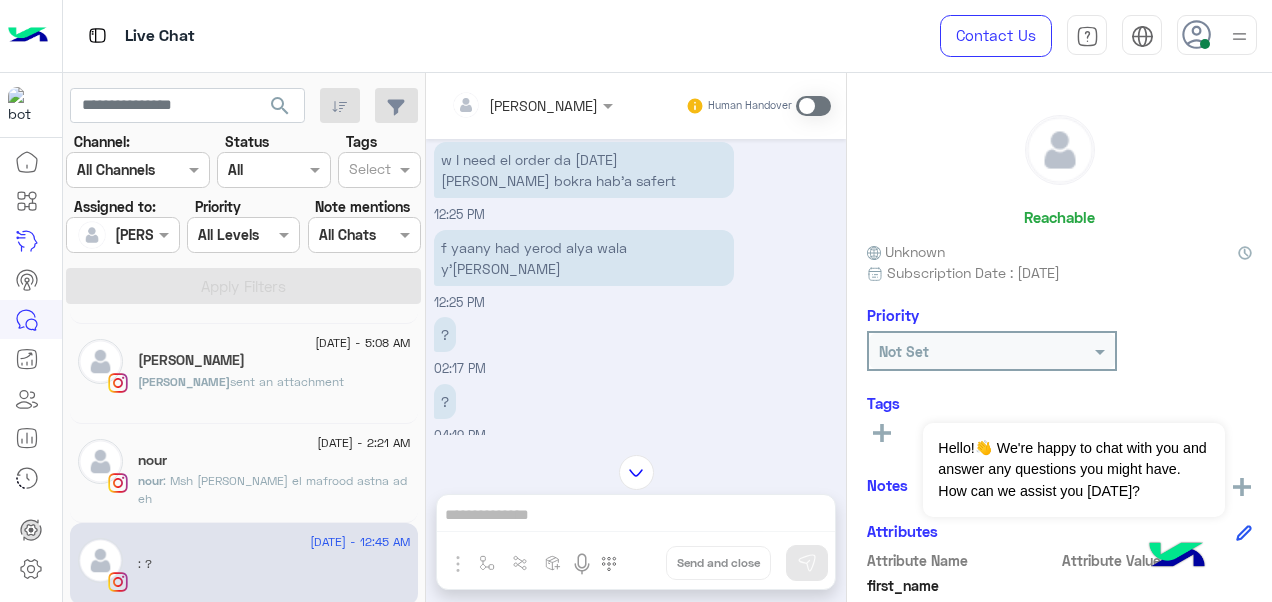 click at bounding box center (813, 106) 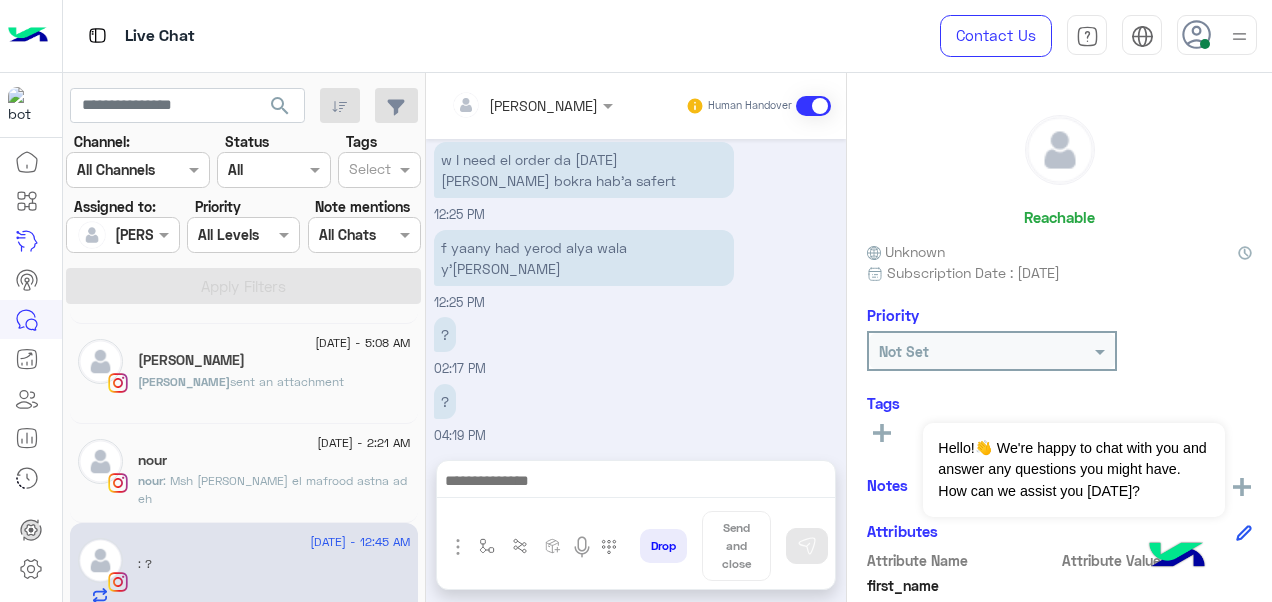 scroll, scrollTop: 2336, scrollLeft: 0, axis: vertical 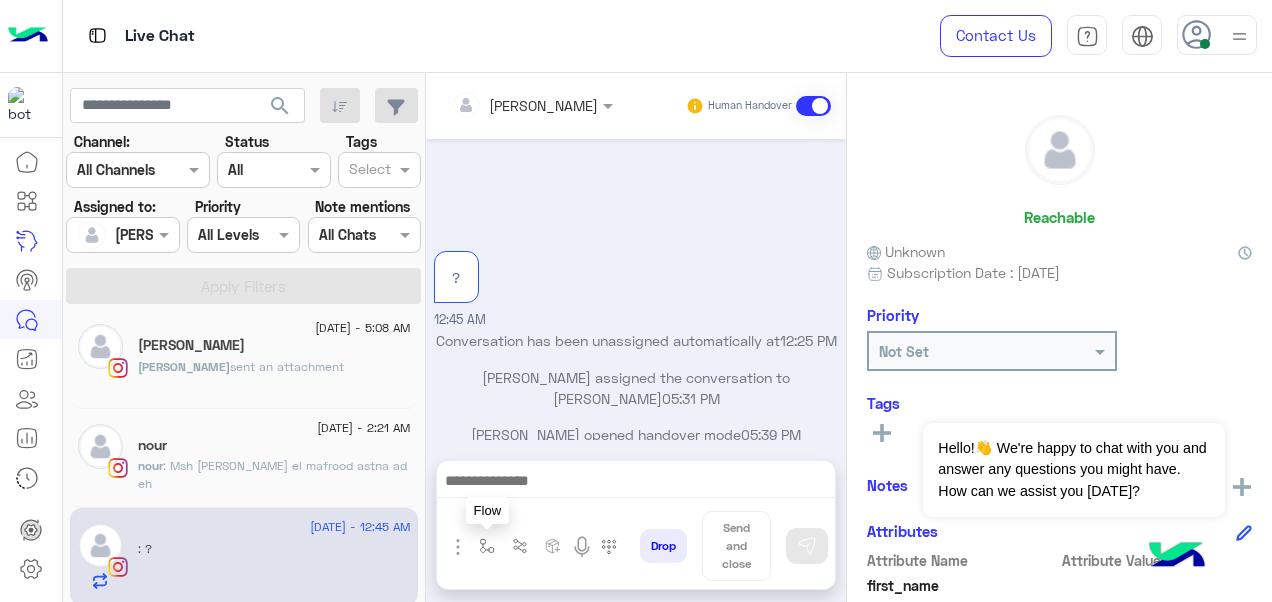 click at bounding box center (487, 546) 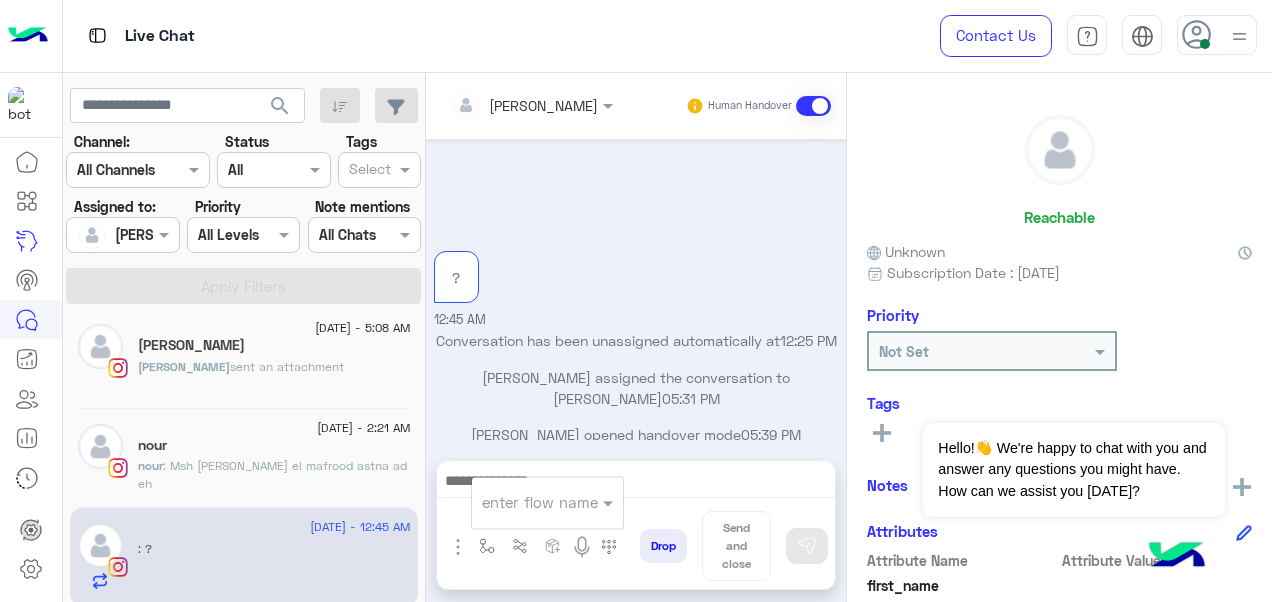 click on "enter flow name" at bounding box center (547, 502) 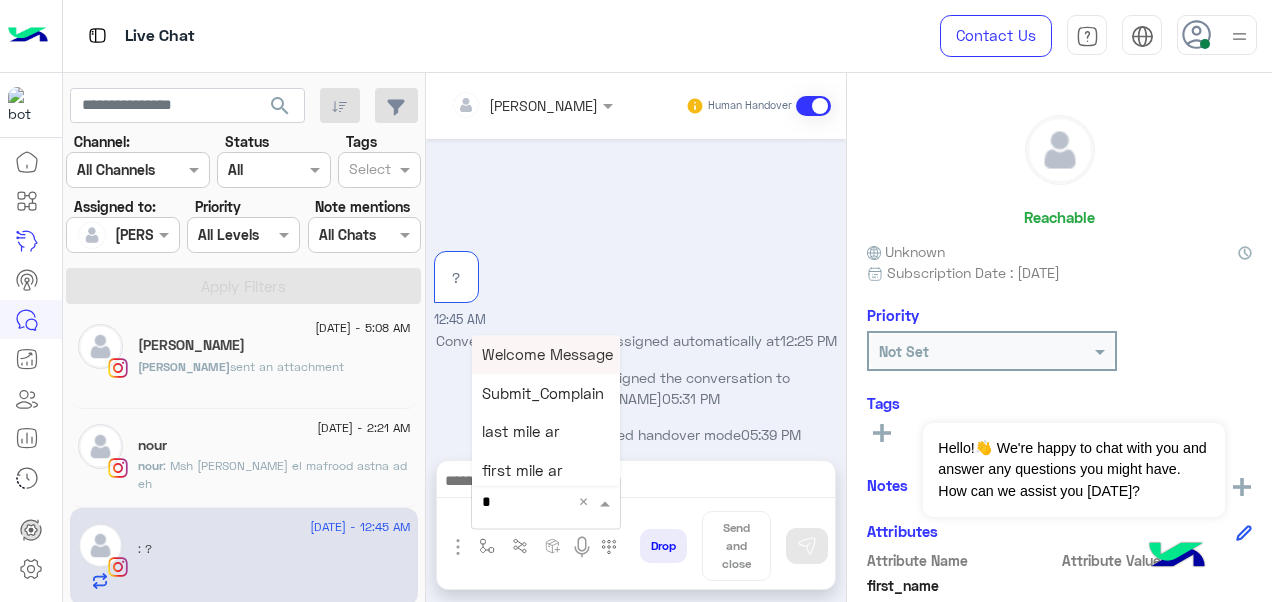 type on "*" 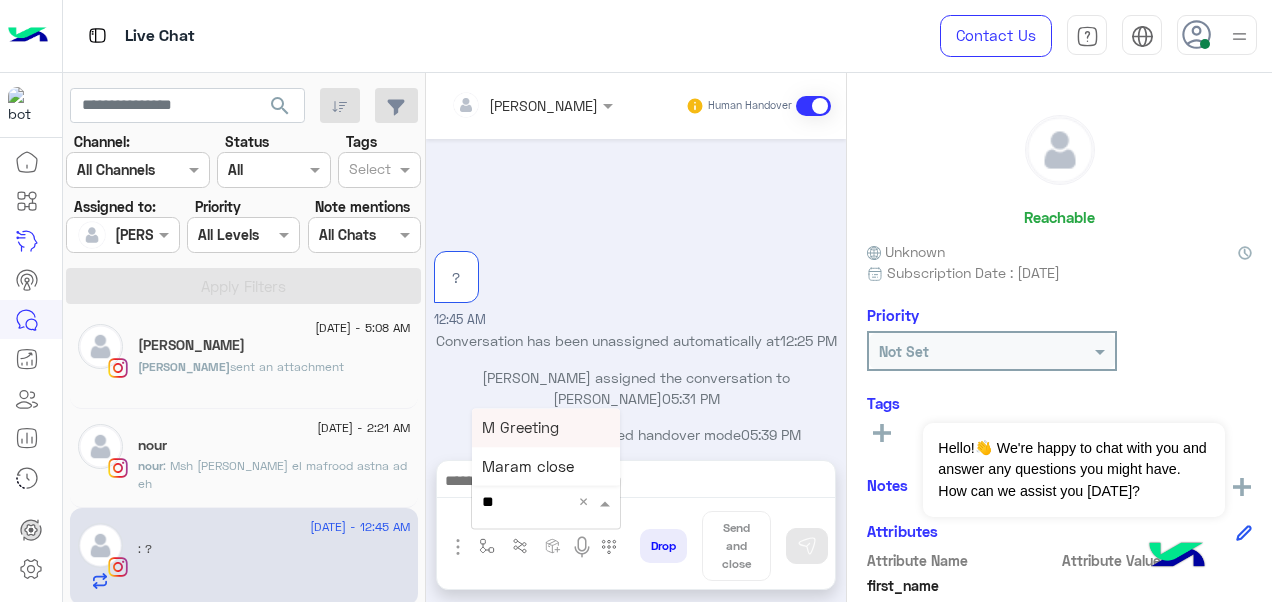 click on "M Greeting" at bounding box center [520, 427] 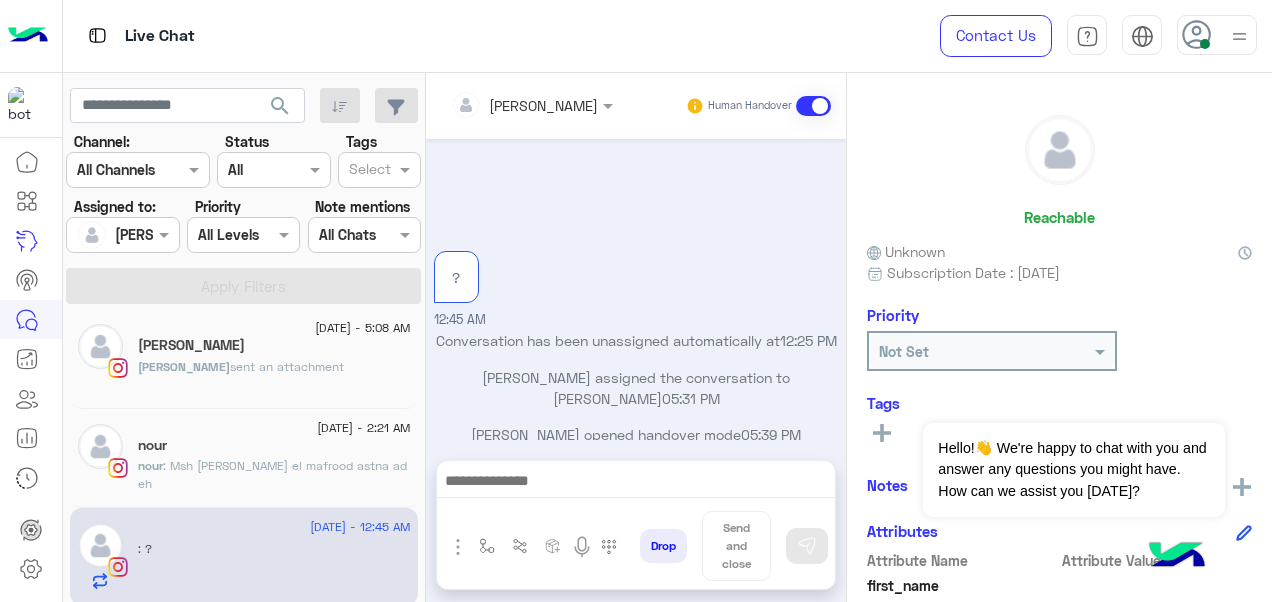 type on "**********" 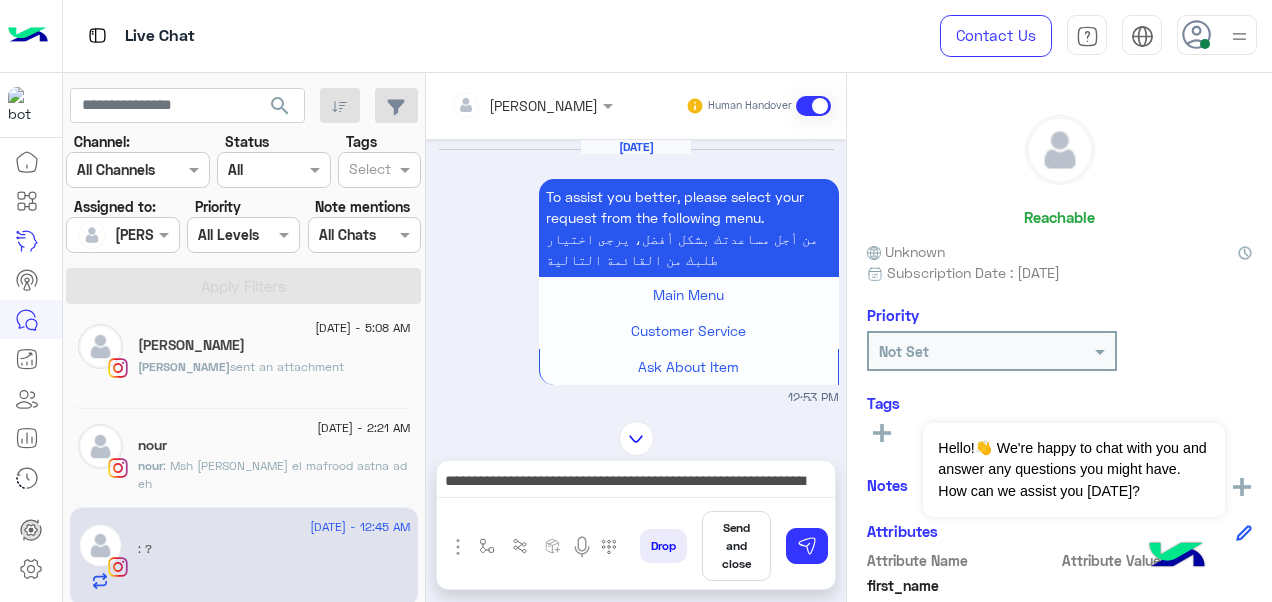 scroll, scrollTop: 1284, scrollLeft: 0, axis: vertical 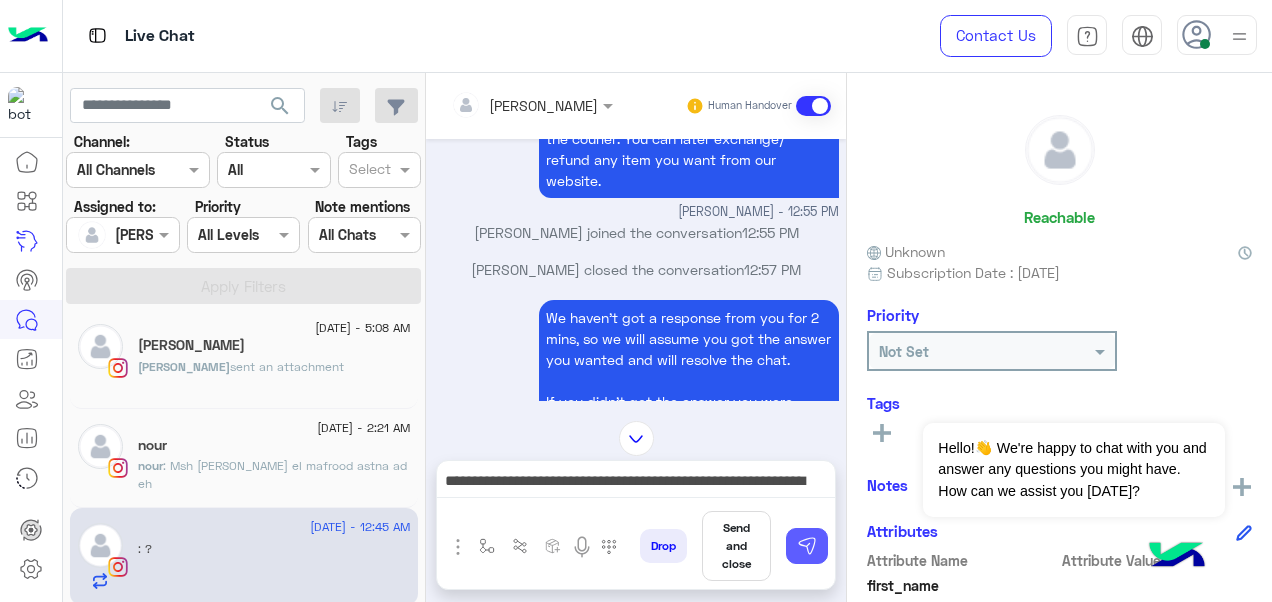 click at bounding box center (807, 546) 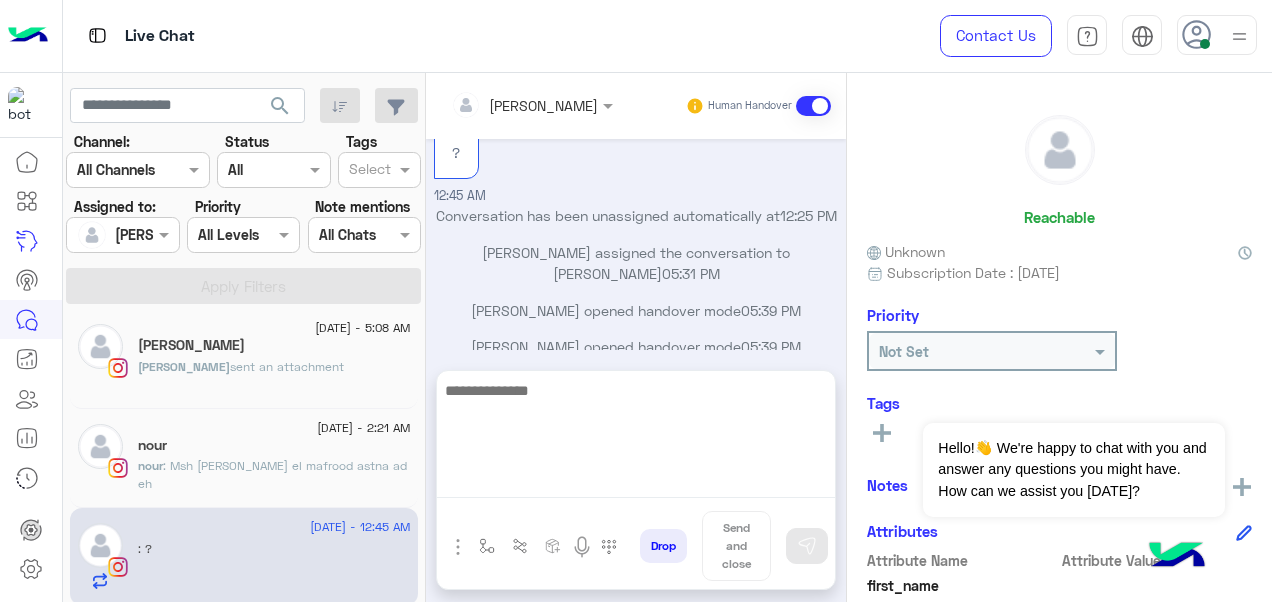 click at bounding box center (636, 438) 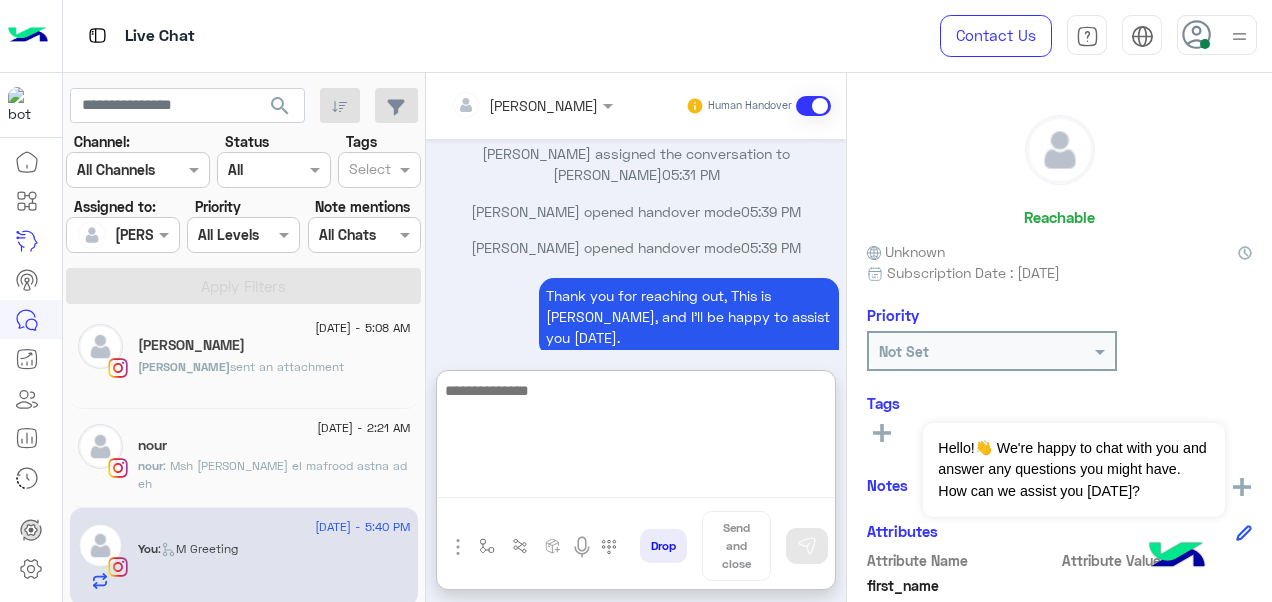 scroll, scrollTop: 6458, scrollLeft: 0, axis: vertical 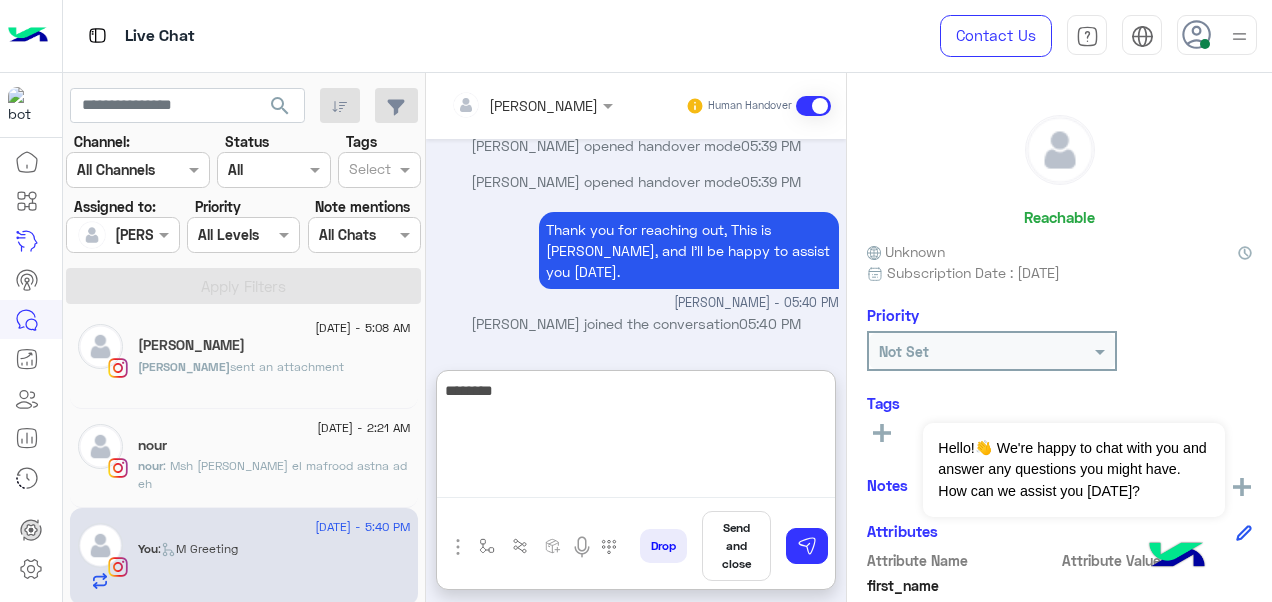 paste on "**********" 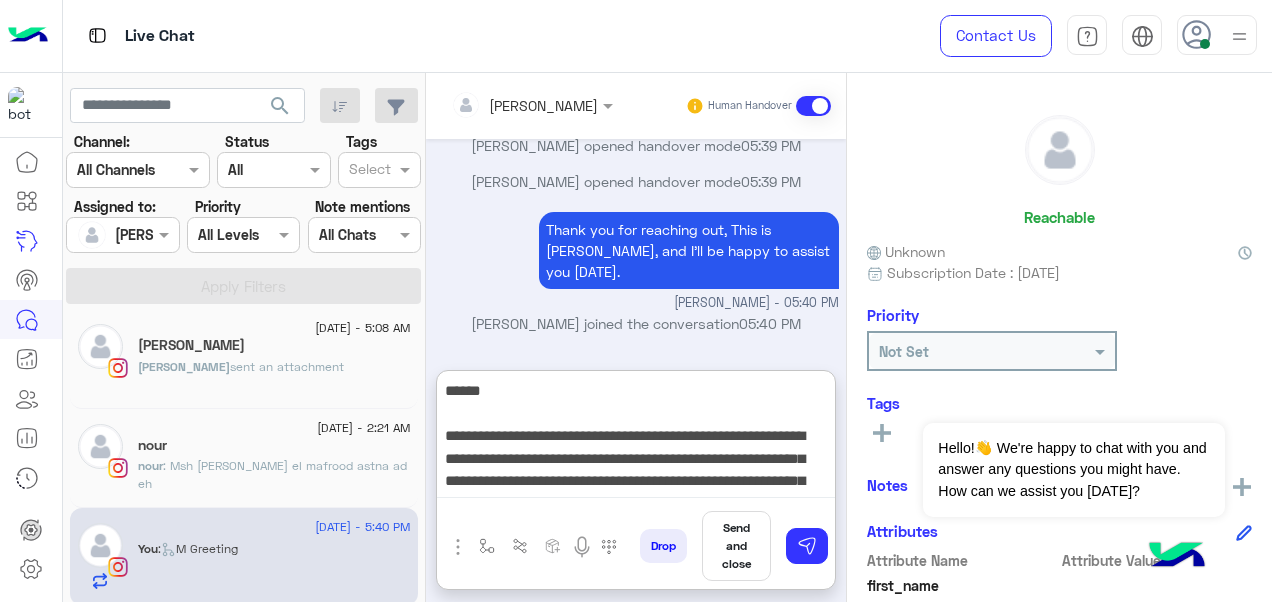 scroll, scrollTop: 60, scrollLeft: 0, axis: vertical 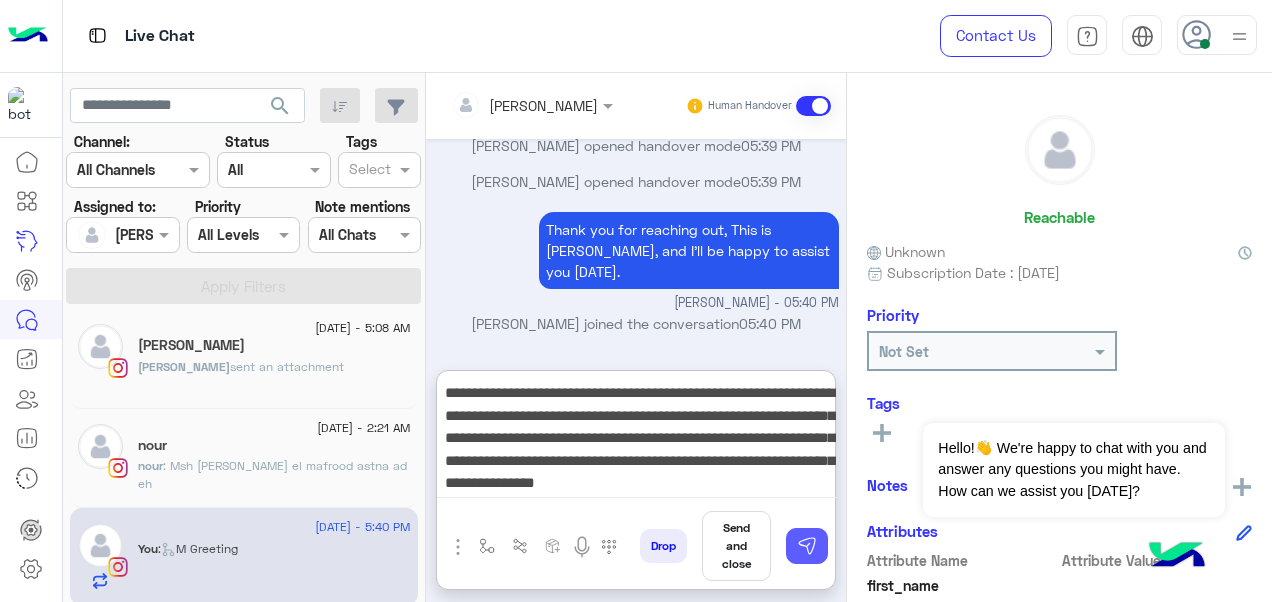 type on "**********" 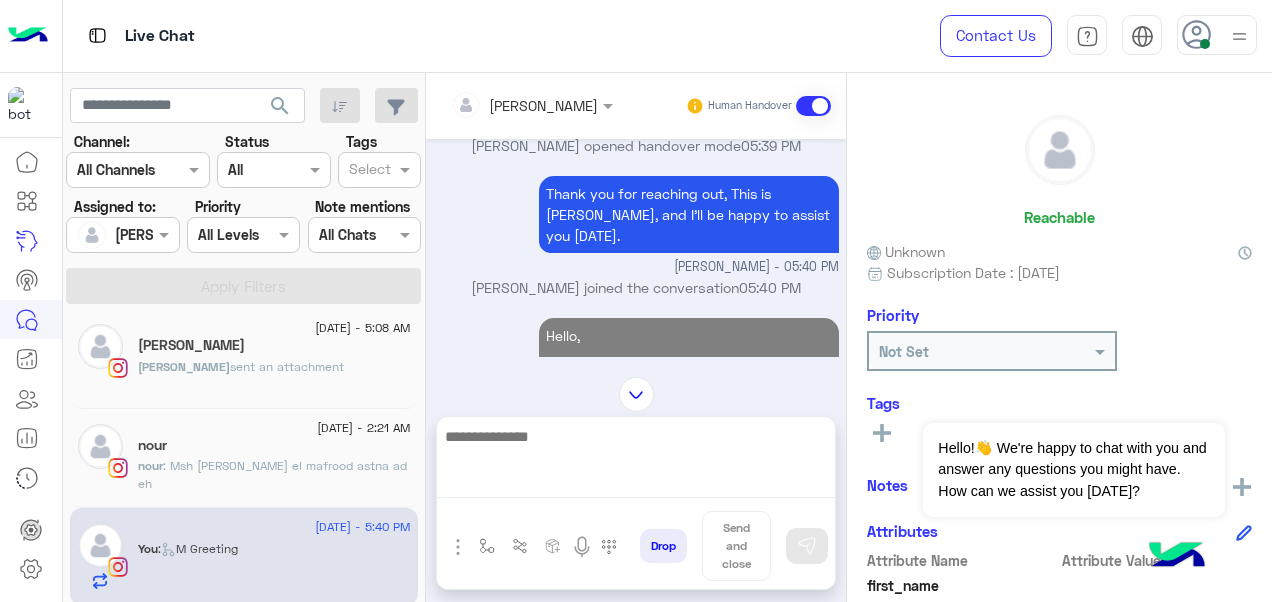 scroll, scrollTop: 6610, scrollLeft: 0, axis: vertical 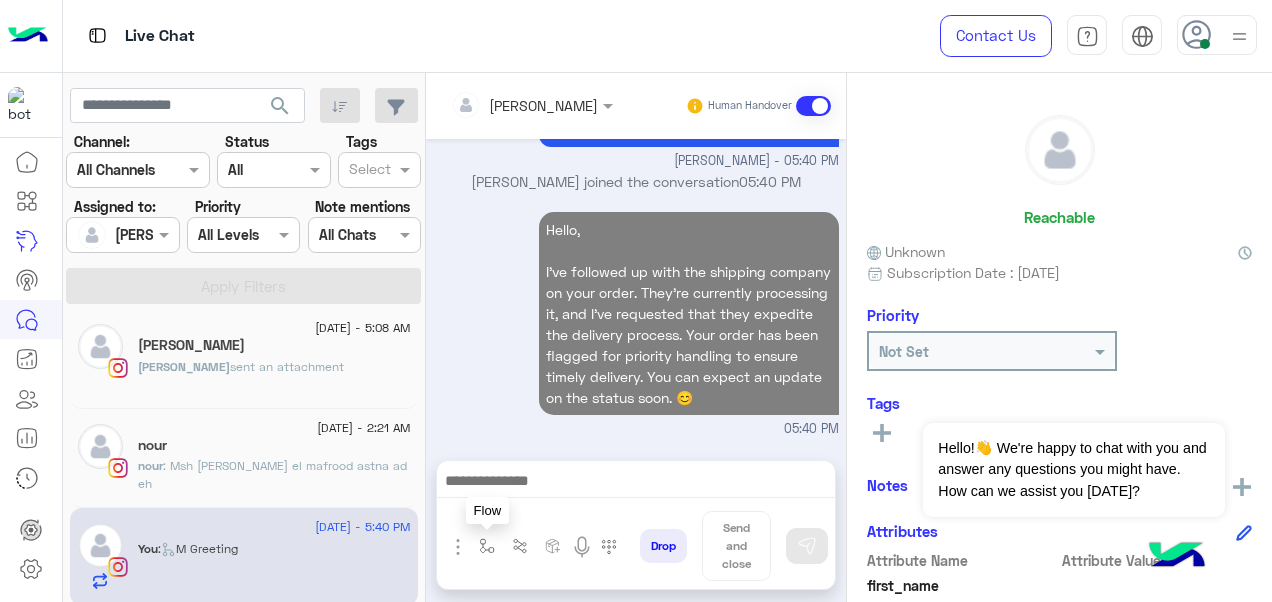 drag, startPoint x: 494, startPoint y: 550, endPoint x: 507, endPoint y: 537, distance: 18.384777 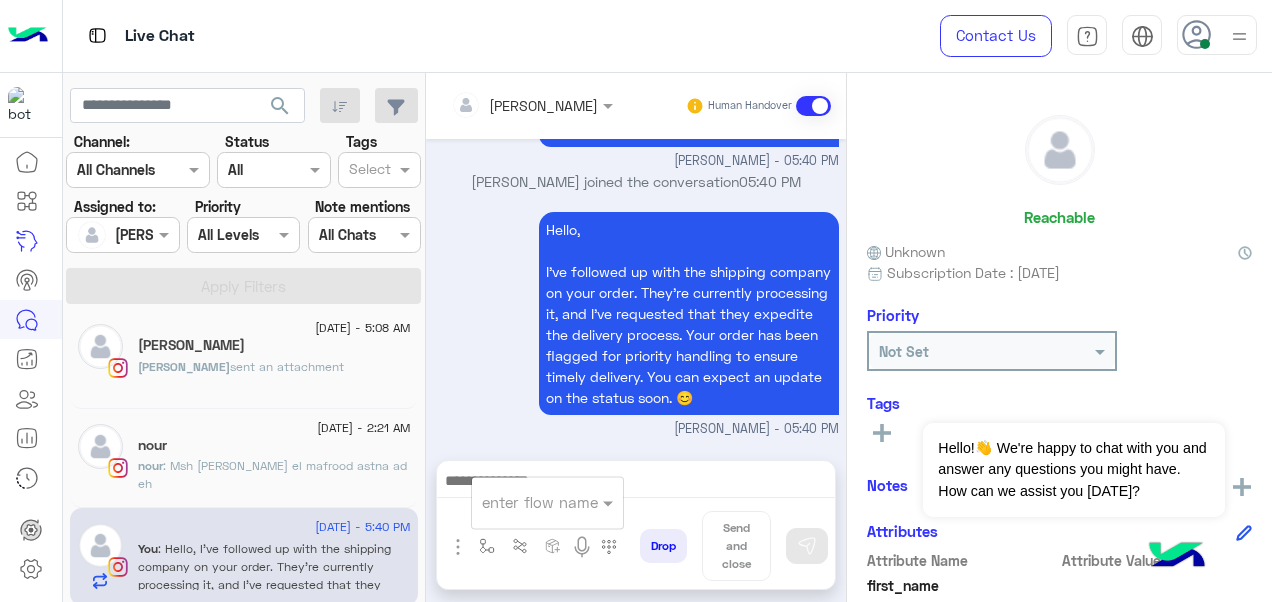 click on "enter flow name" at bounding box center (547, 502) 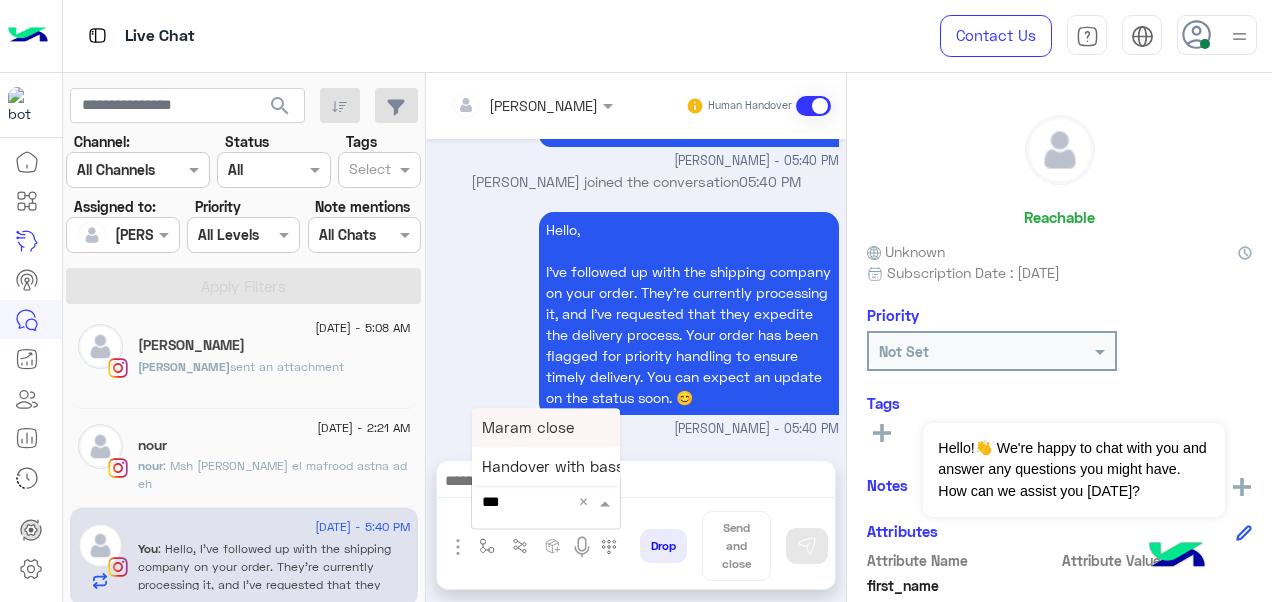 type on "****" 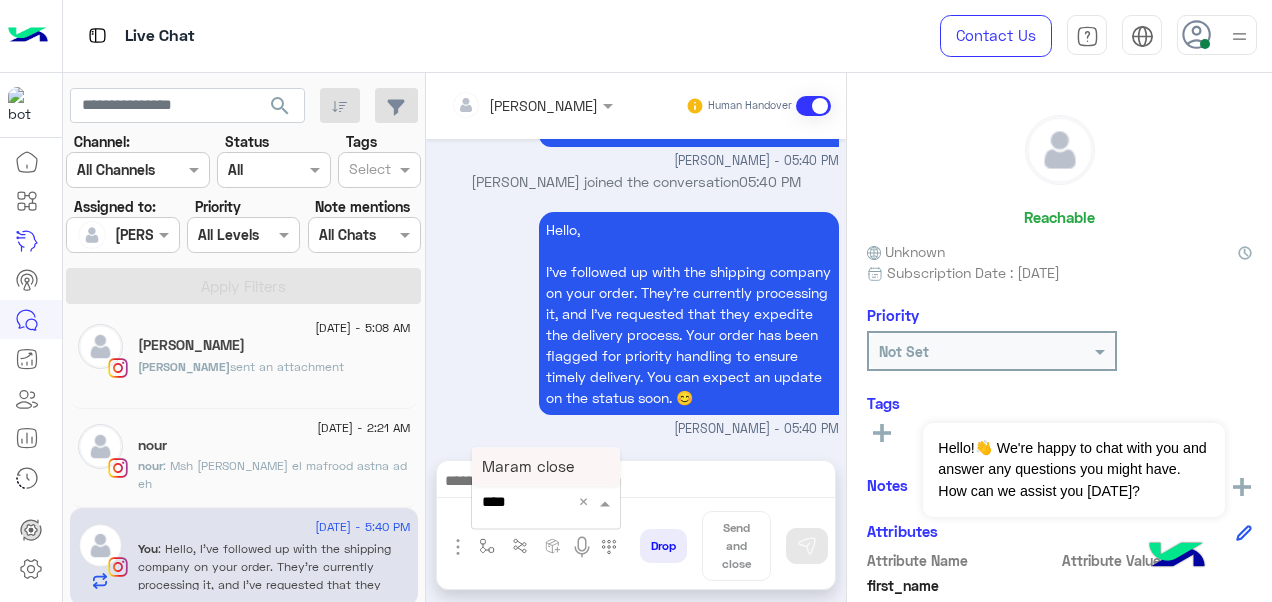 click on "Maram close" at bounding box center [528, 466] 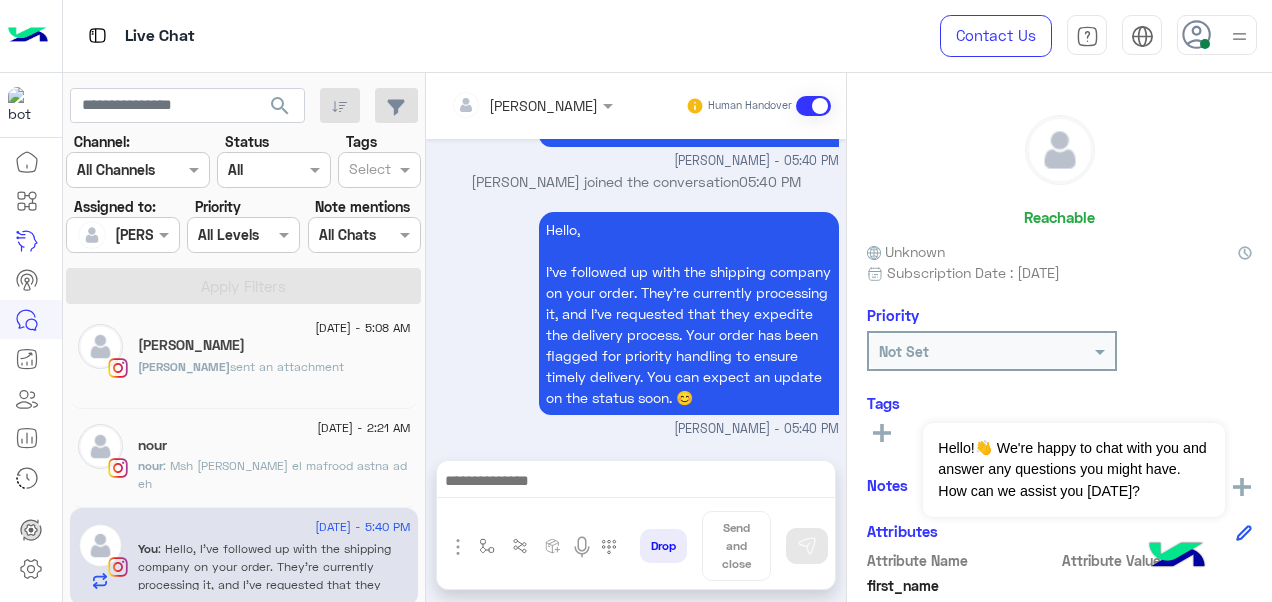 type on "**********" 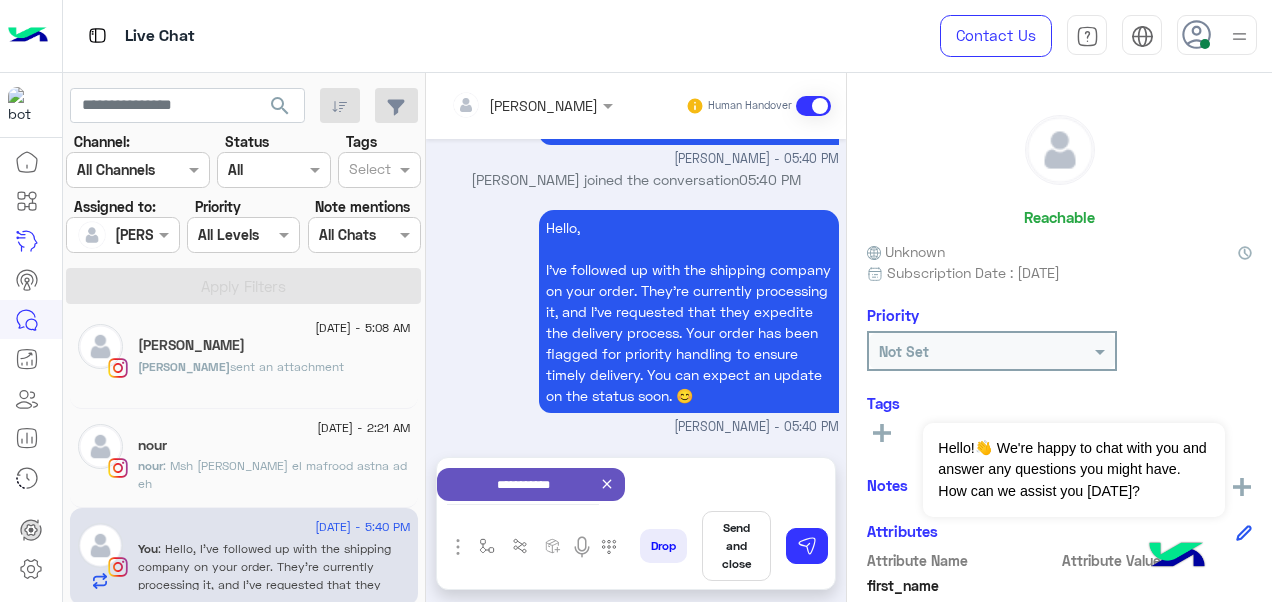 scroll, scrollTop: 6612, scrollLeft: 0, axis: vertical 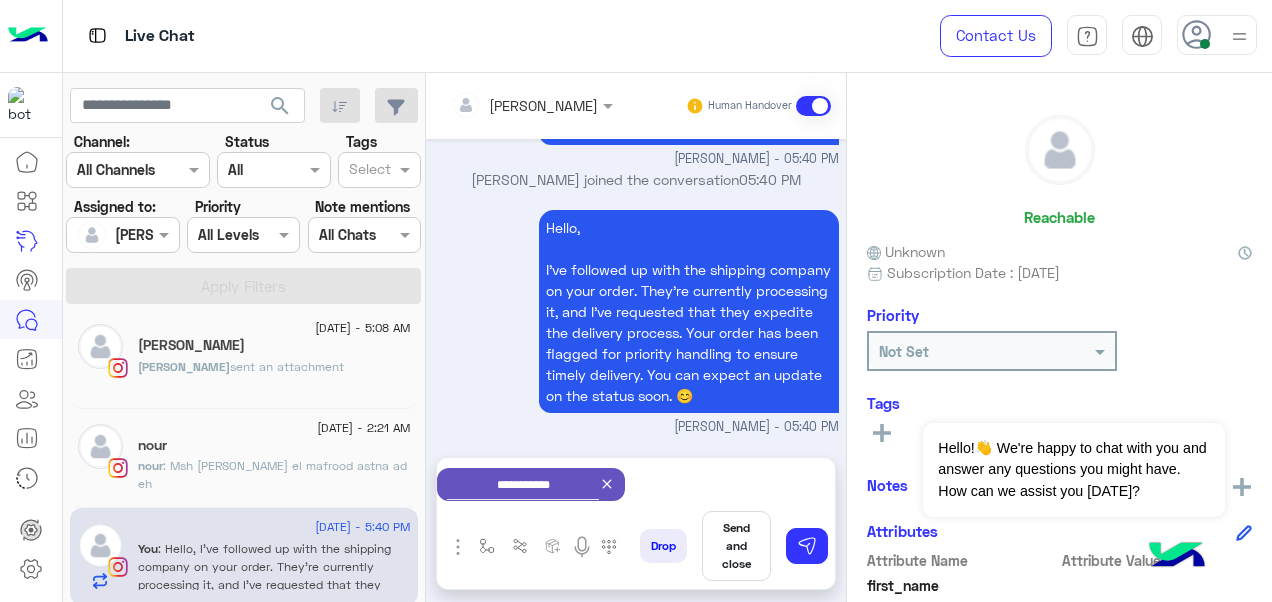 click on "Send and close" at bounding box center [736, 546] 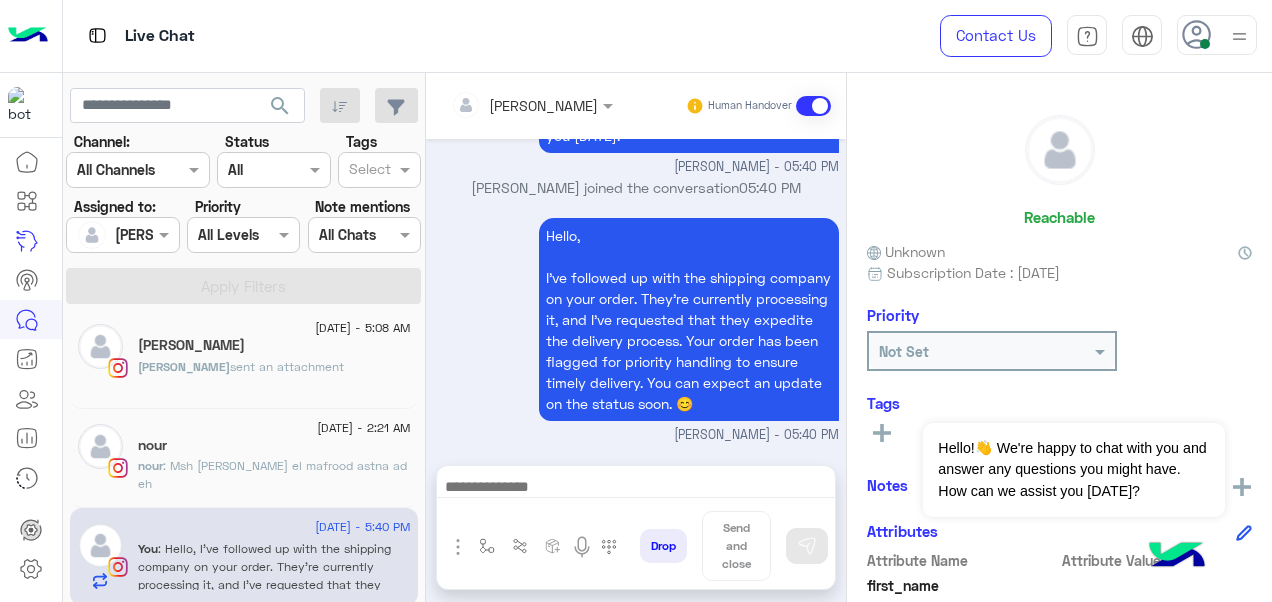 scroll, scrollTop: 6610, scrollLeft: 0, axis: vertical 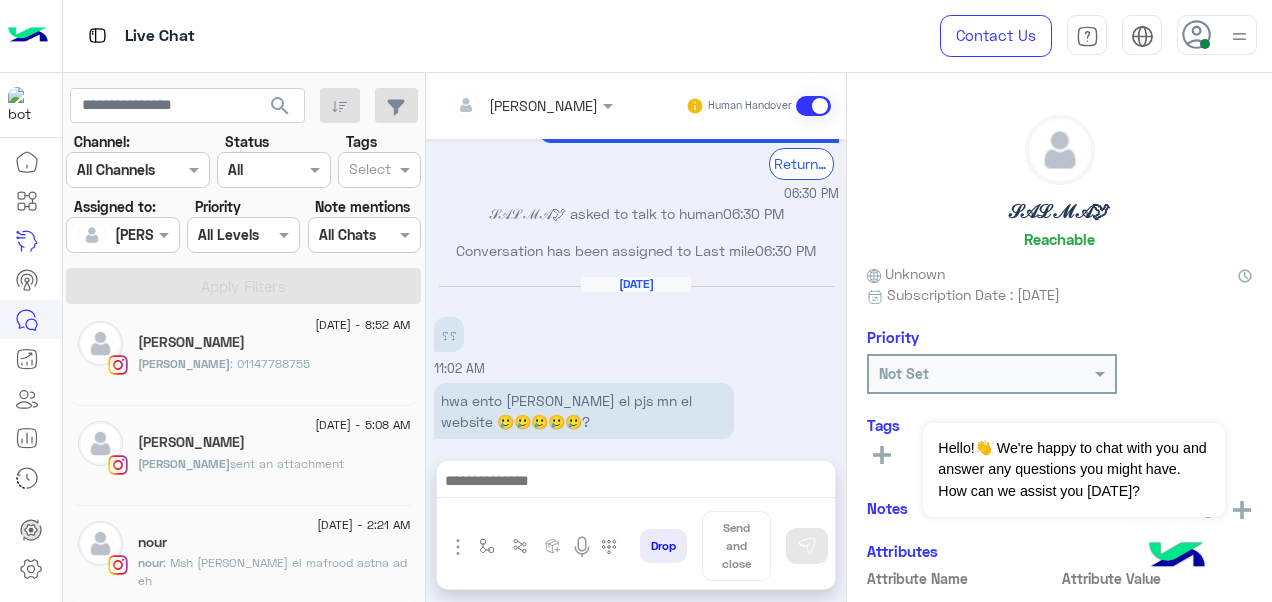 click on "[DATE] - 2:21 AM" 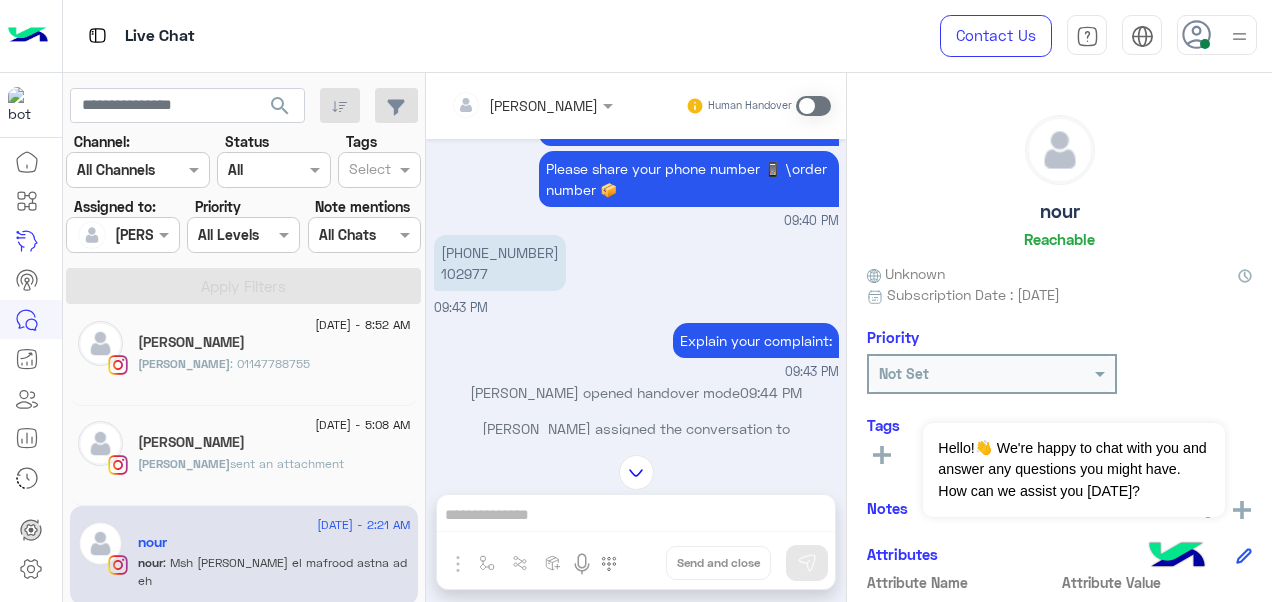 scroll, scrollTop: 814, scrollLeft: 0, axis: vertical 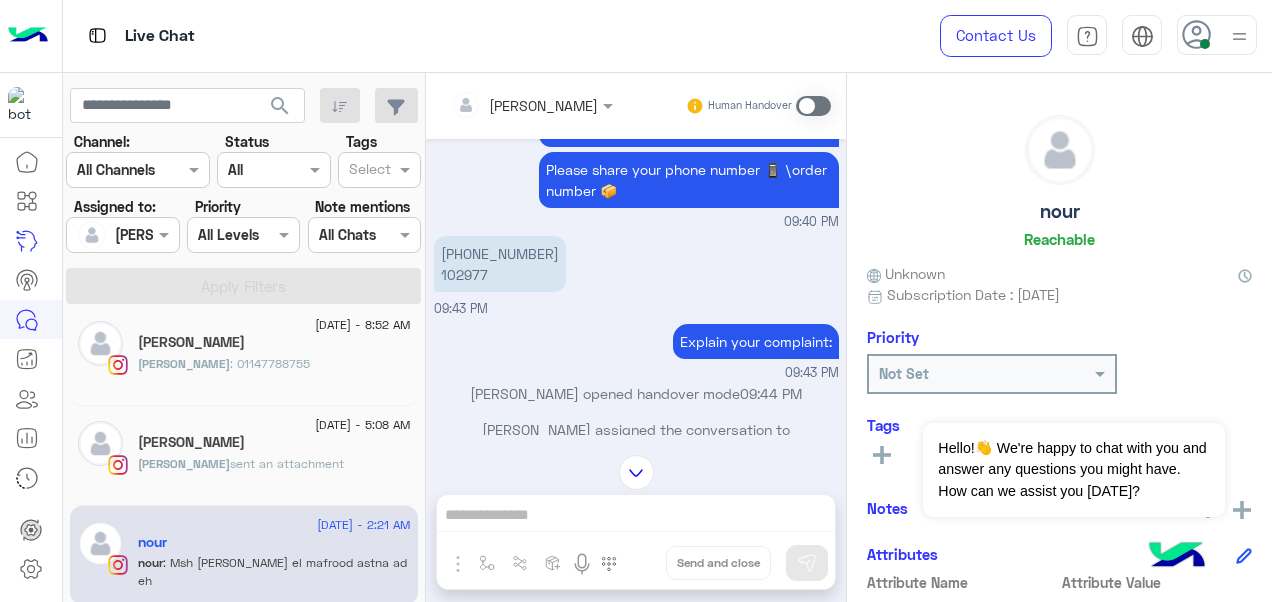 click on "+20 101 293 9770 102977" at bounding box center [500, 264] 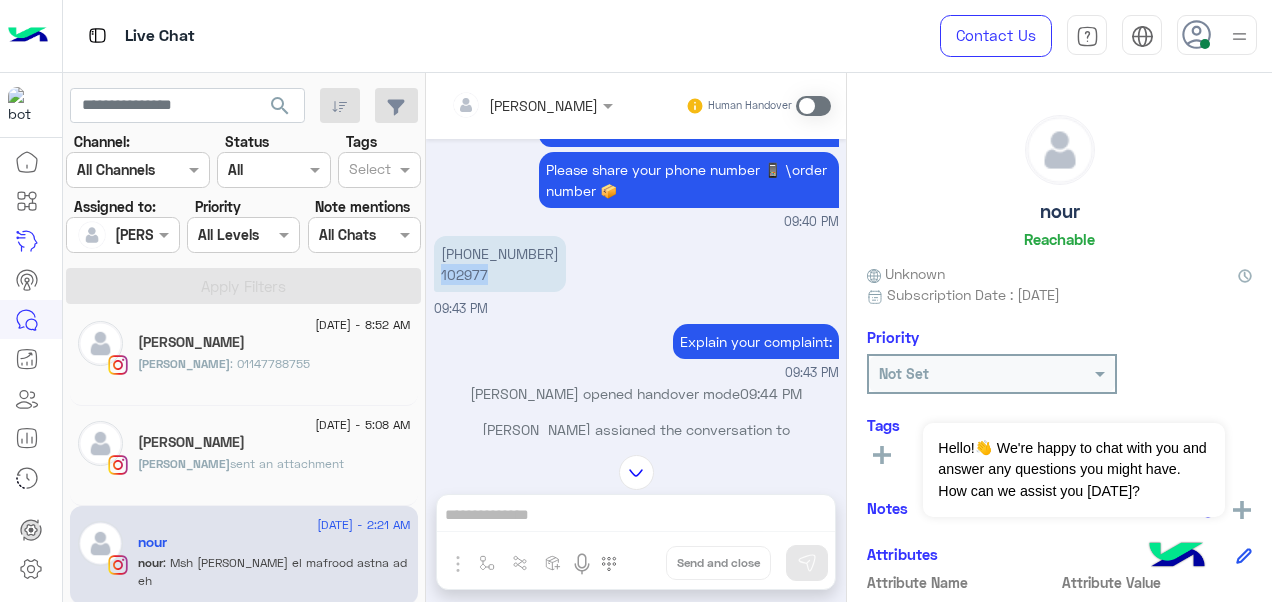 click on "+20 101 293 9770 102977" at bounding box center (500, 264) 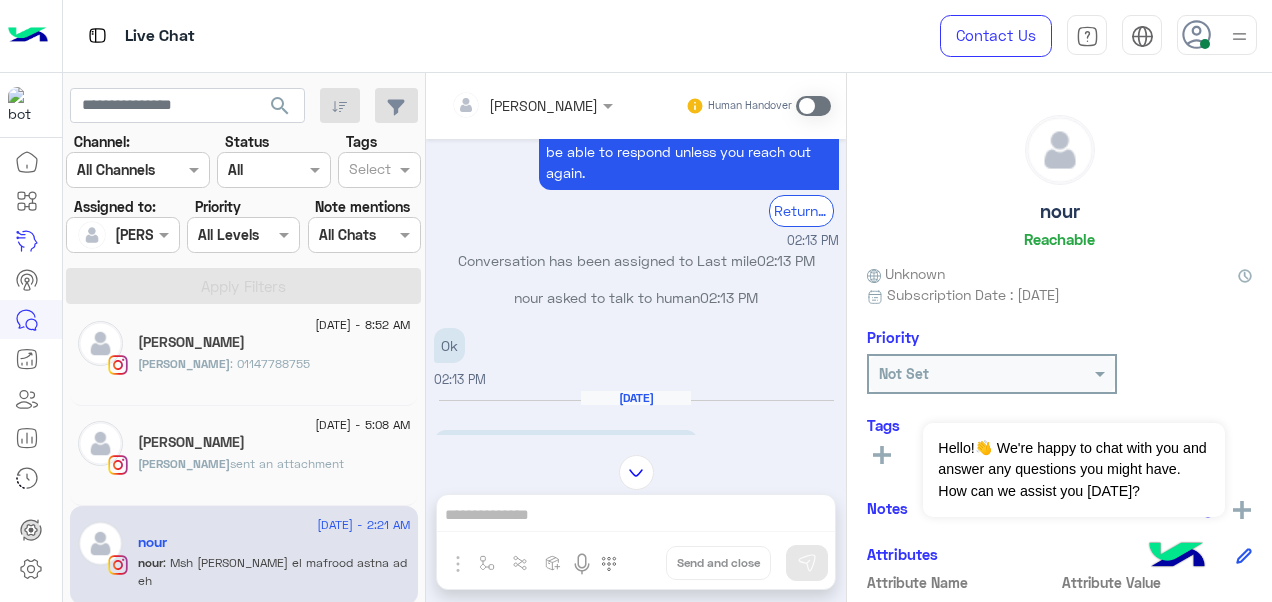 scroll, scrollTop: 2434, scrollLeft: 0, axis: vertical 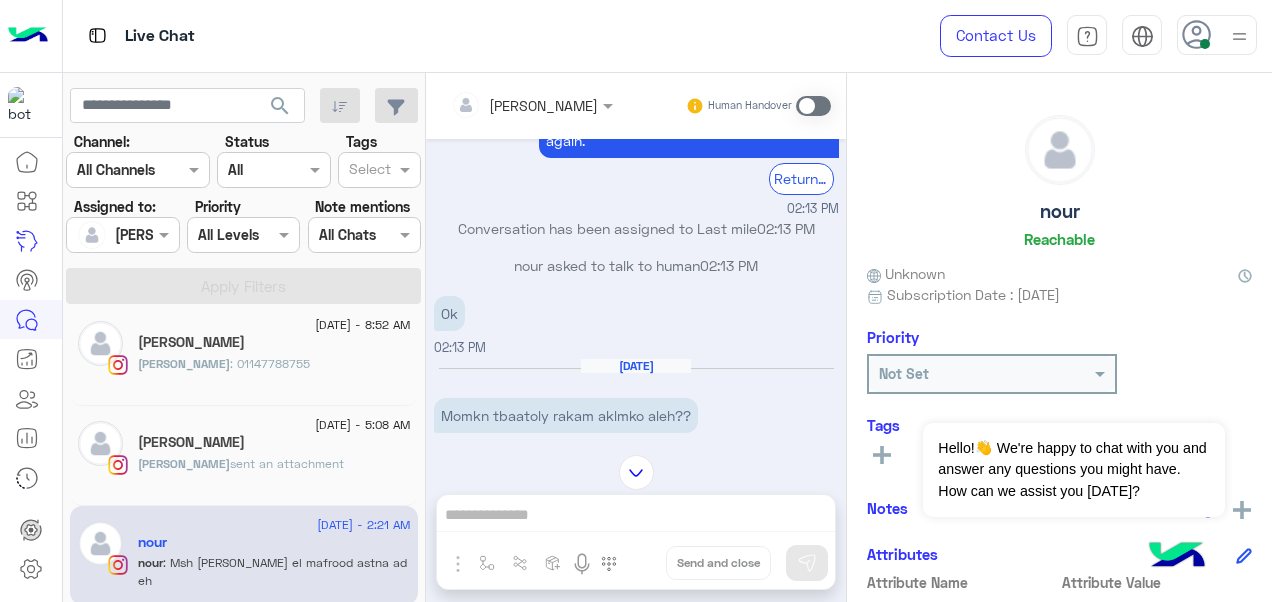 click on "[PERSON_NAME]" at bounding box center [519, 105] 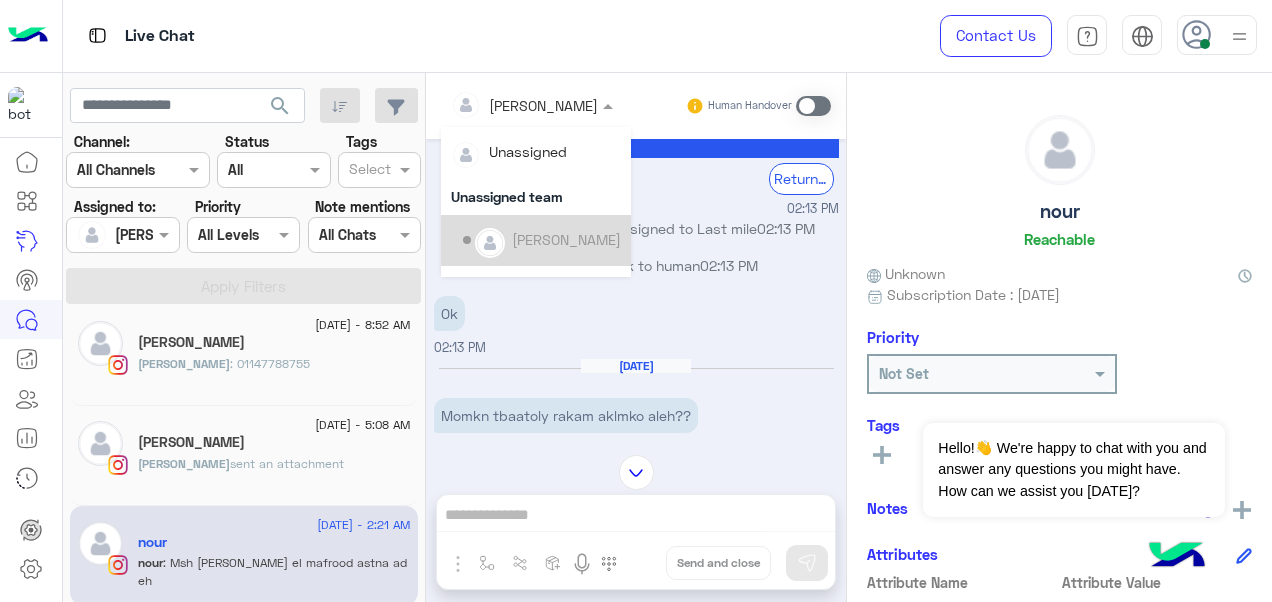 scroll, scrollTop: 354, scrollLeft: 0, axis: vertical 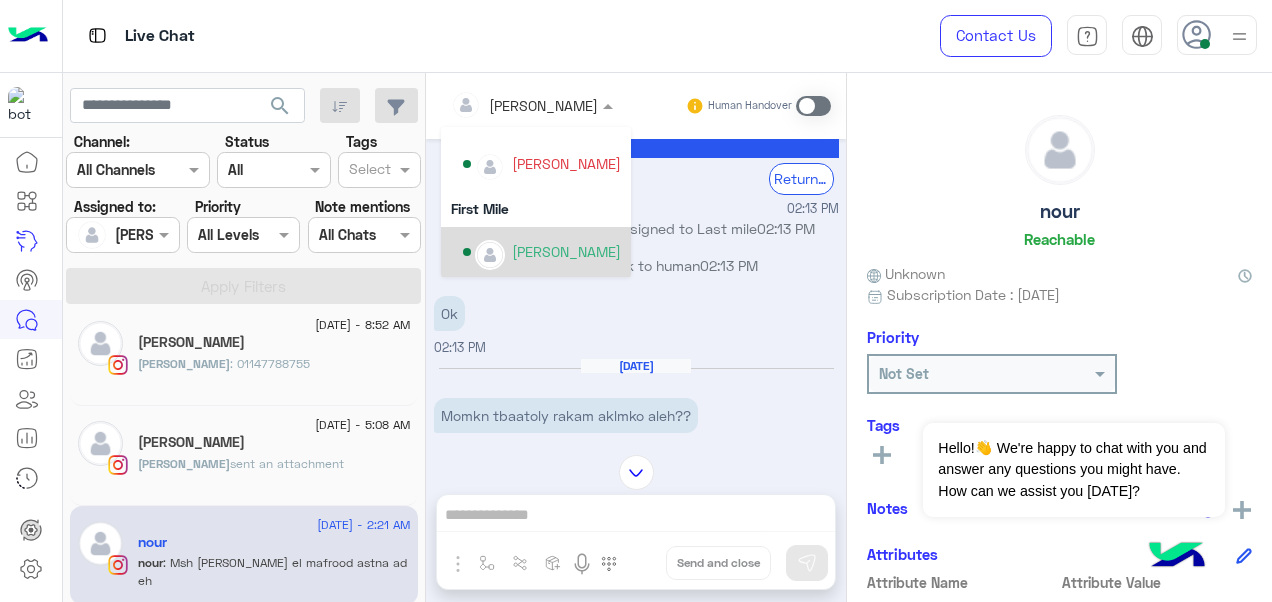 click on "[PERSON_NAME]" at bounding box center (566, 251) 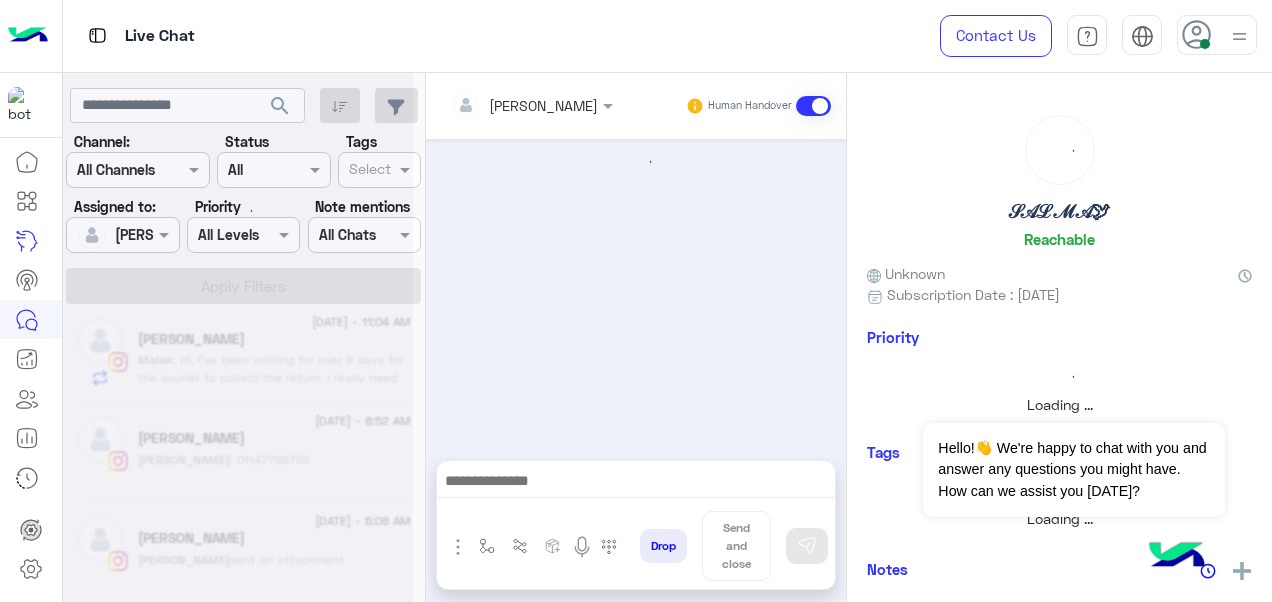scroll, scrollTop: 810, scrollLeft: 0, axis: vertical 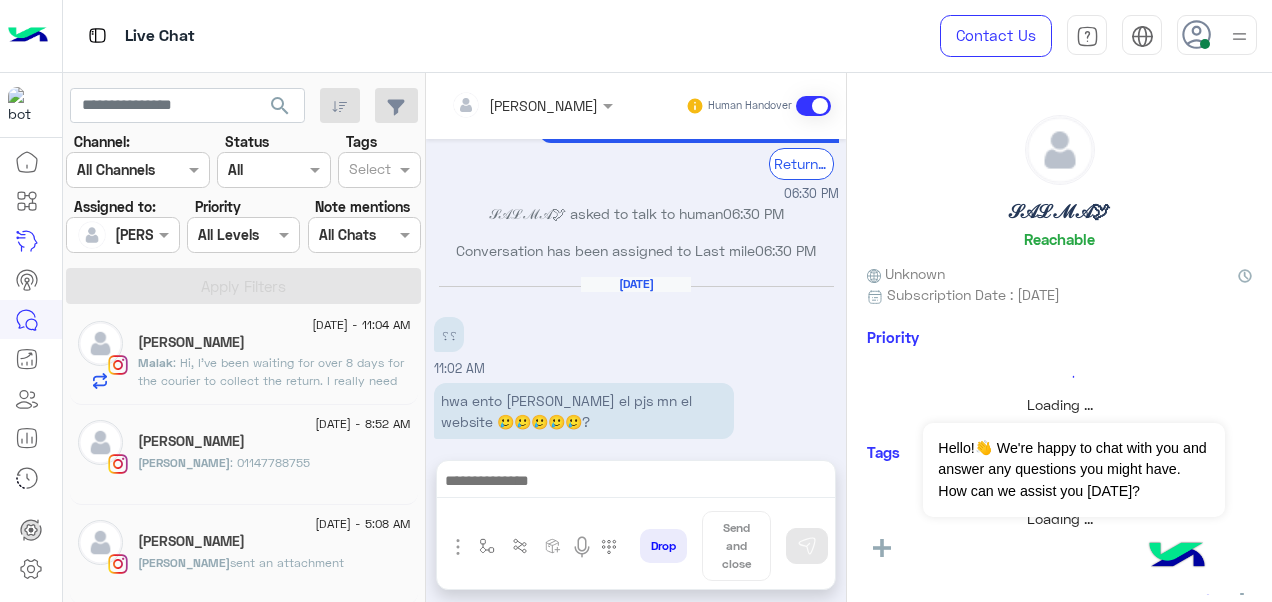 click on "[PERSON_NAME]" 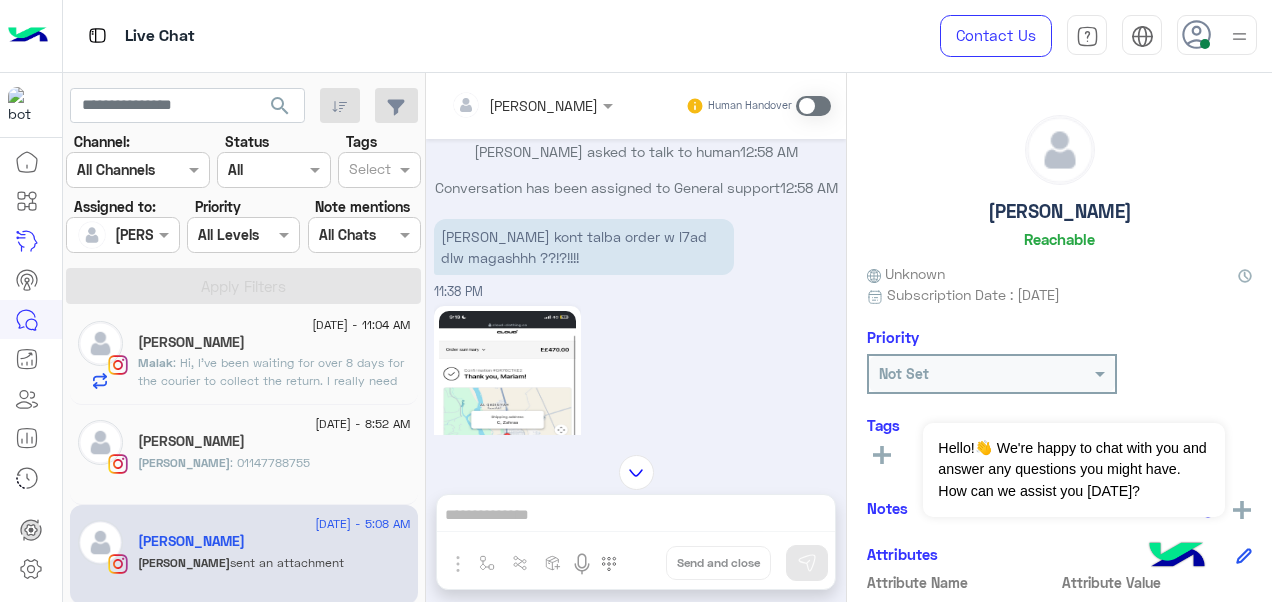 scroll, scrollTop: 1080, scrollLeft: 0, axis: vertical 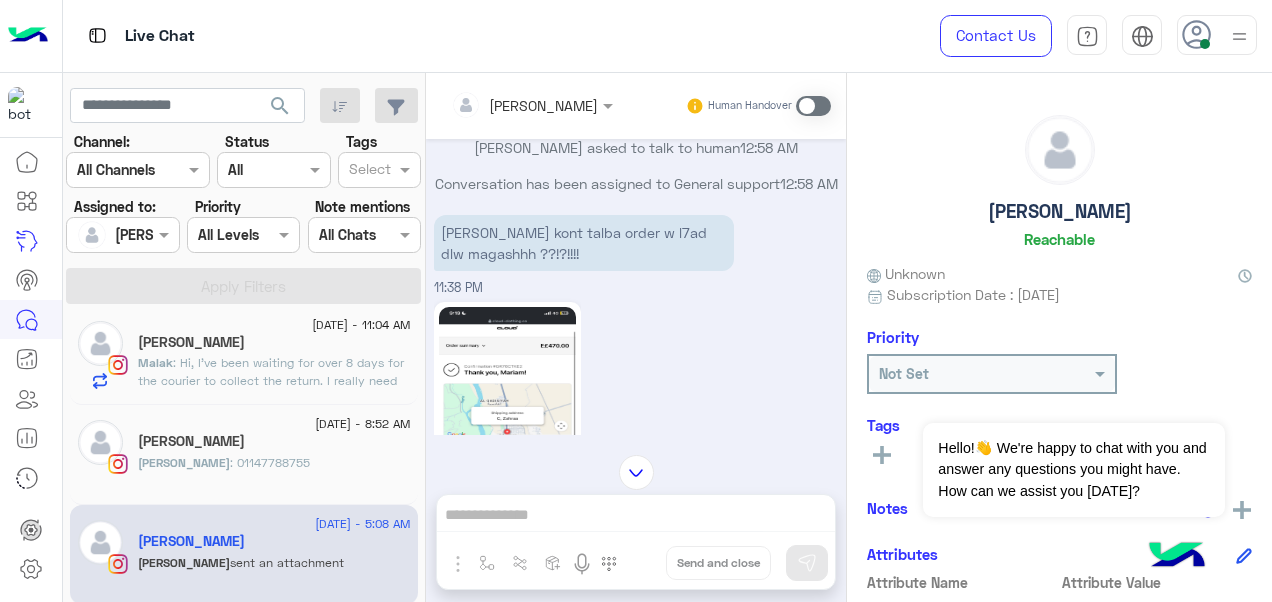 click 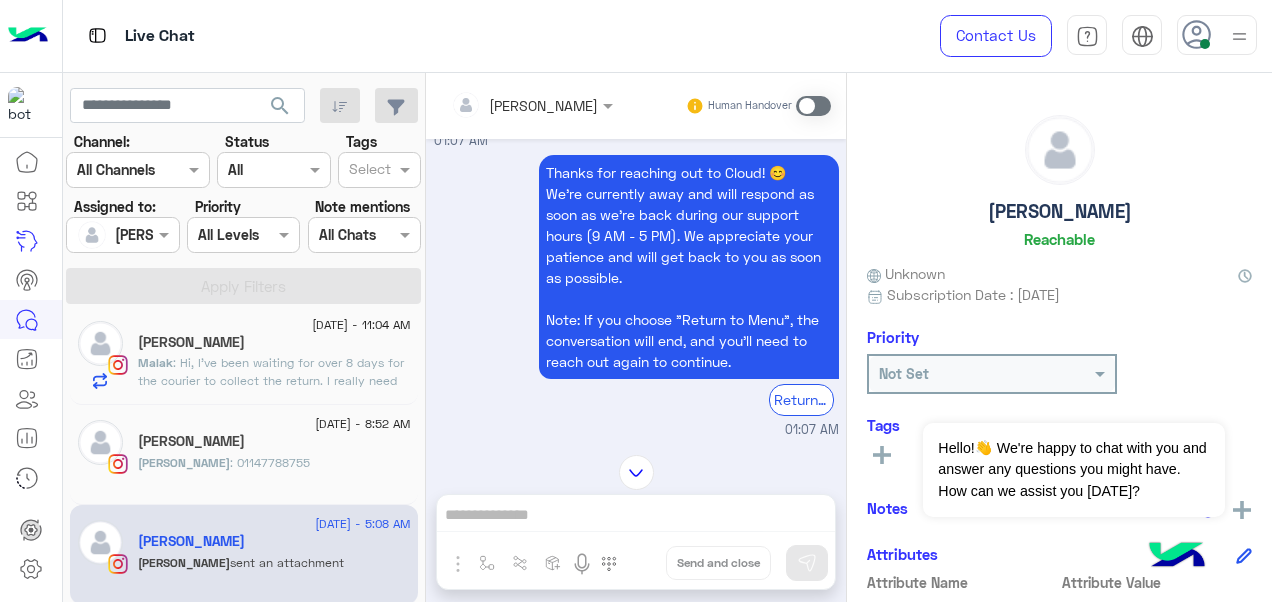 scroll, scrollTop: 3064, scrollLeft: 0, axis: vertical 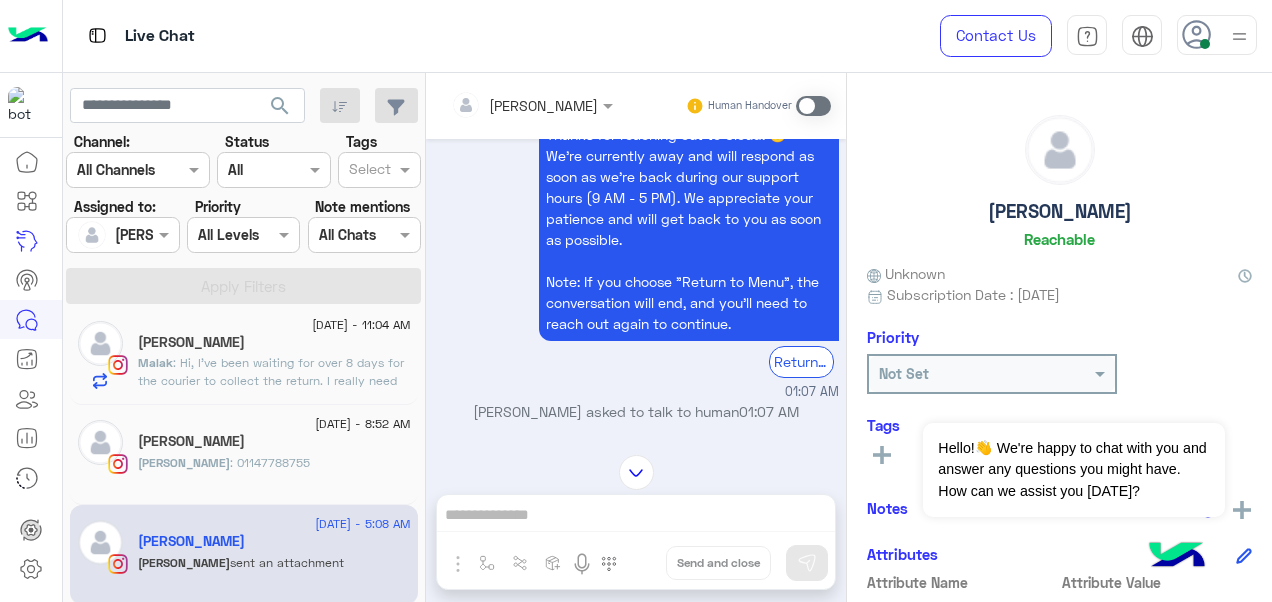click at bounding box center [813, 106] 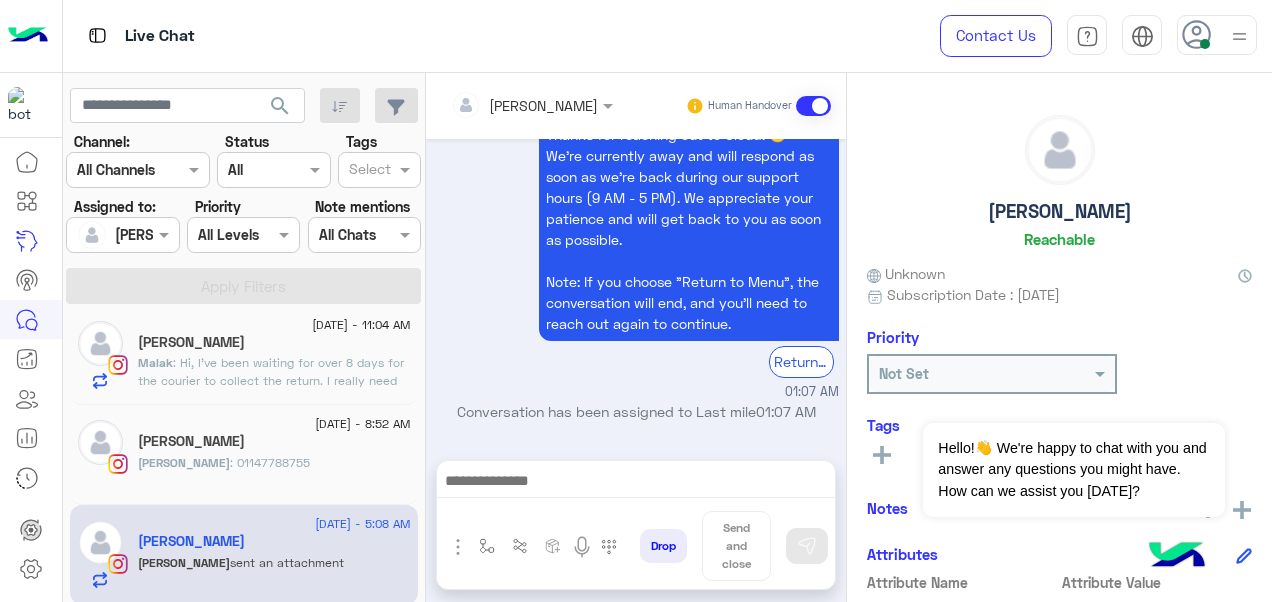 scroll, scrollTop: 3753, scrollLeft: 0, axis: vertical 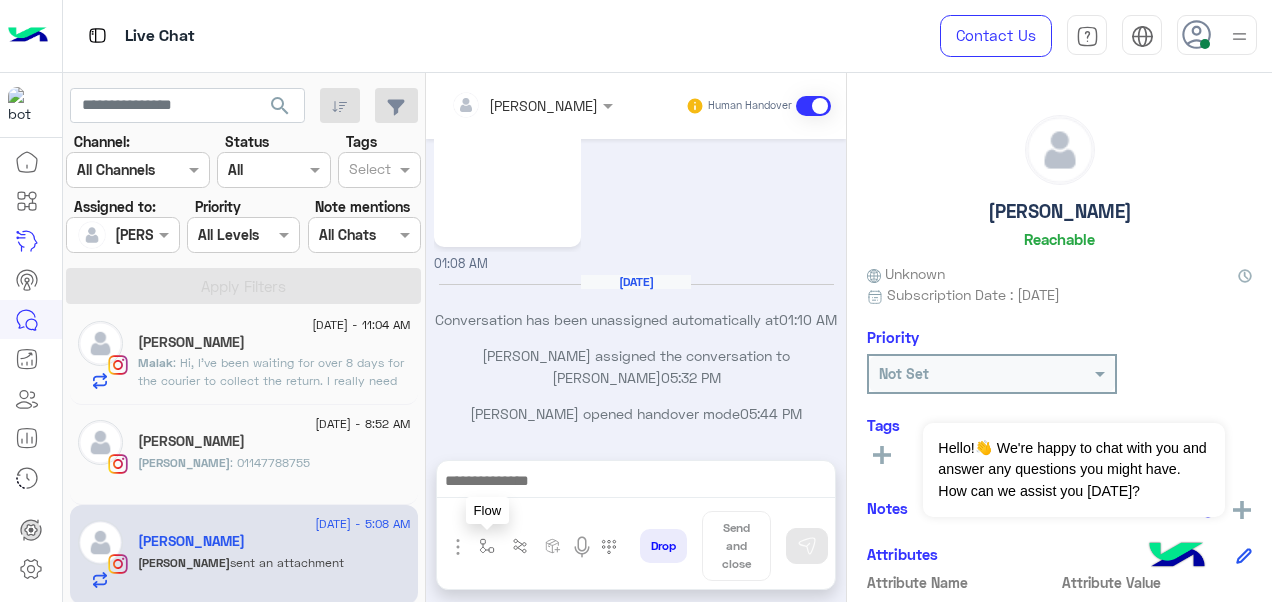 click at bounding box center (487, 546) 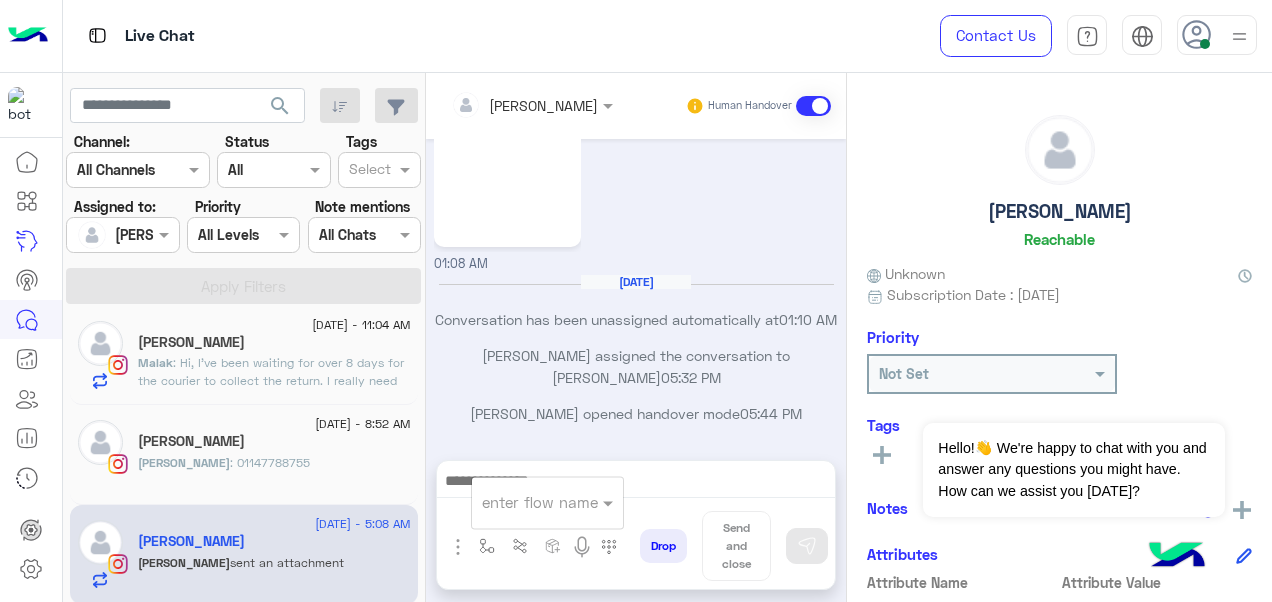 click at bounding box center (523, 502) 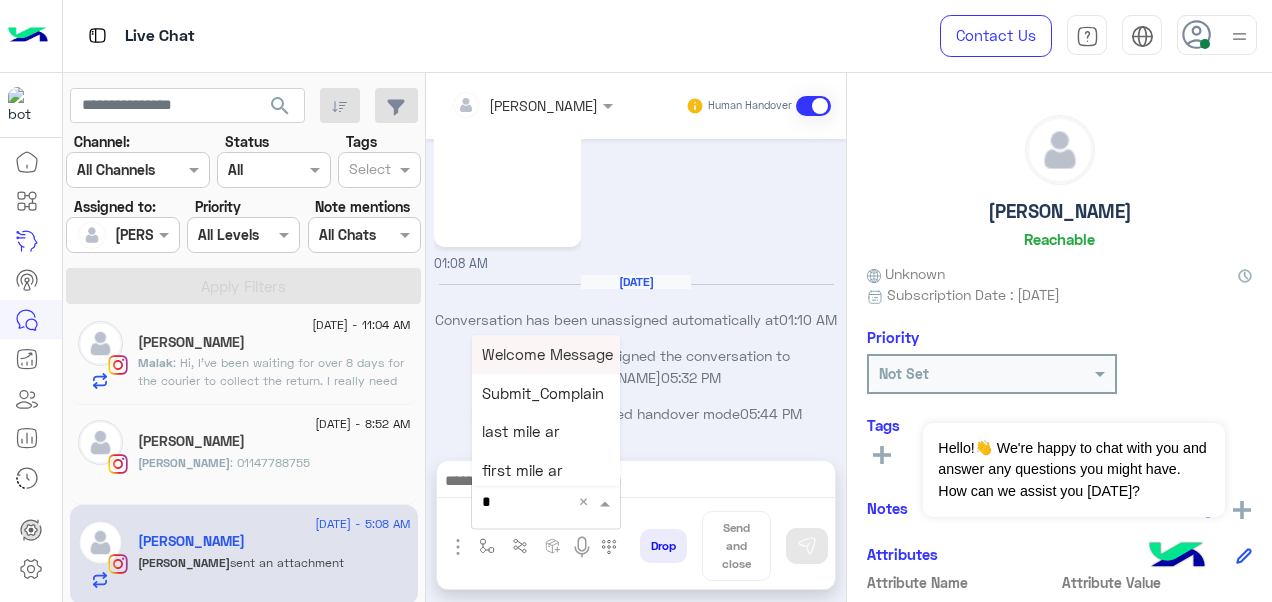 type on "*" 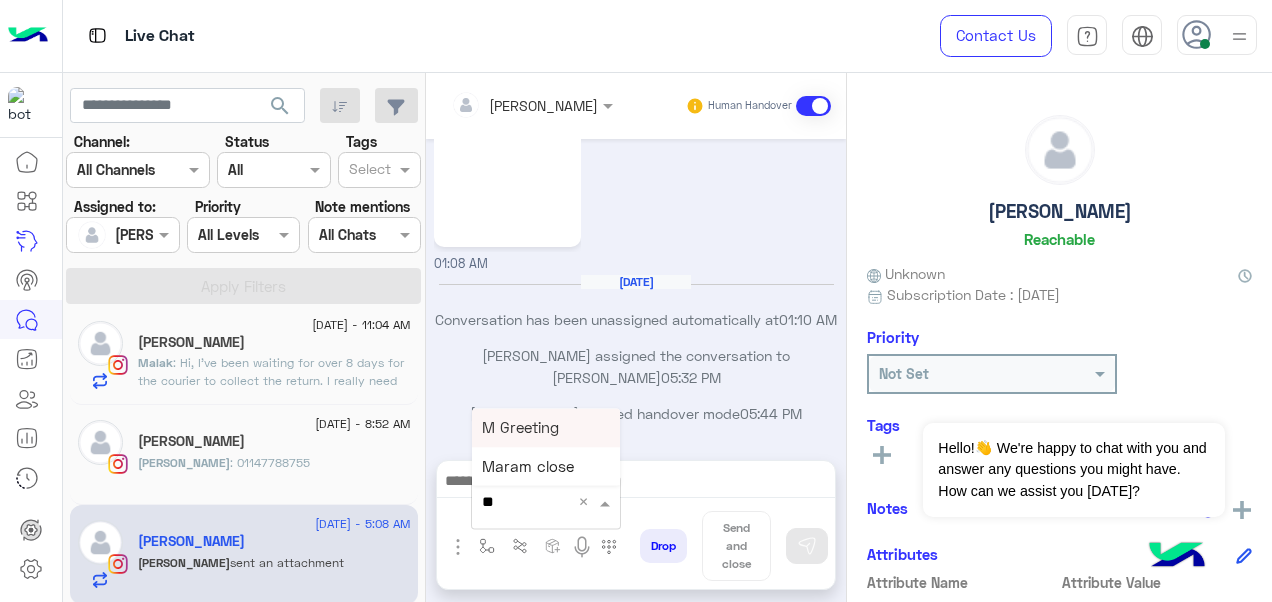 click on "M Greeting" at bounding box center (520, 427) 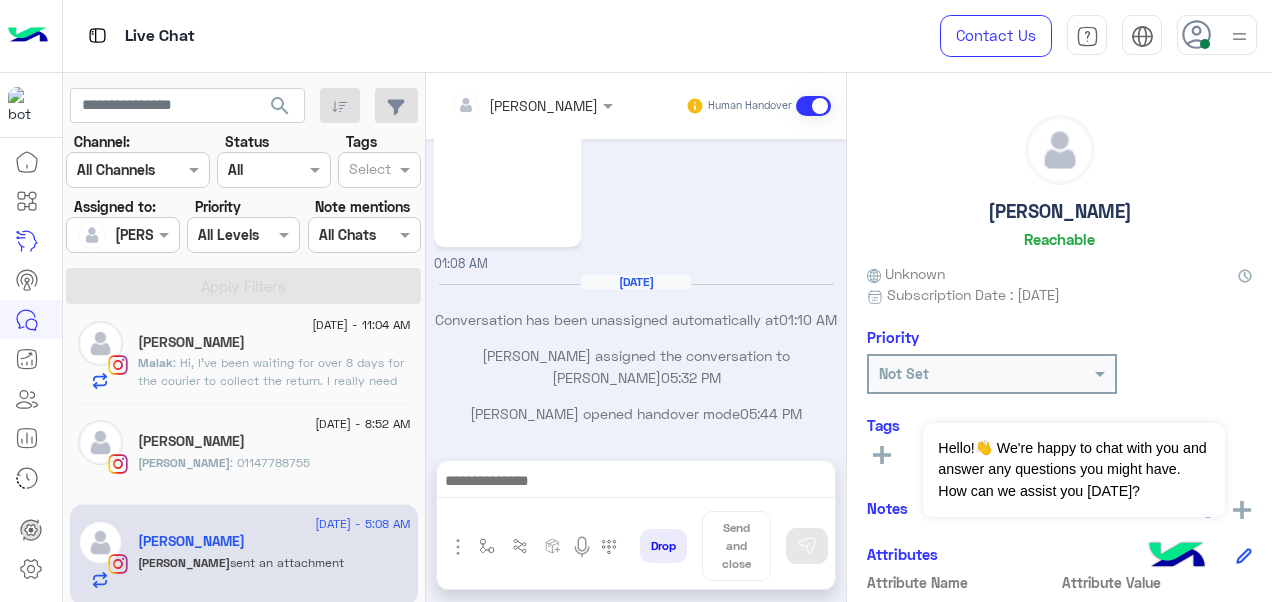 type on "**********" 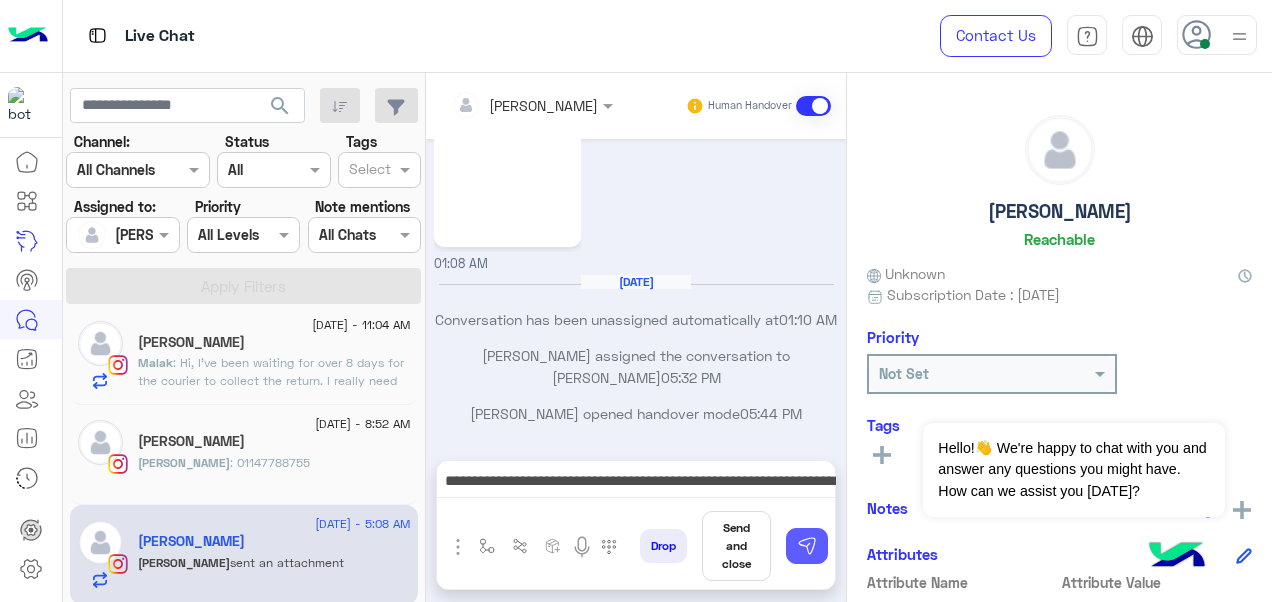 click at bounding box center [807, 546] 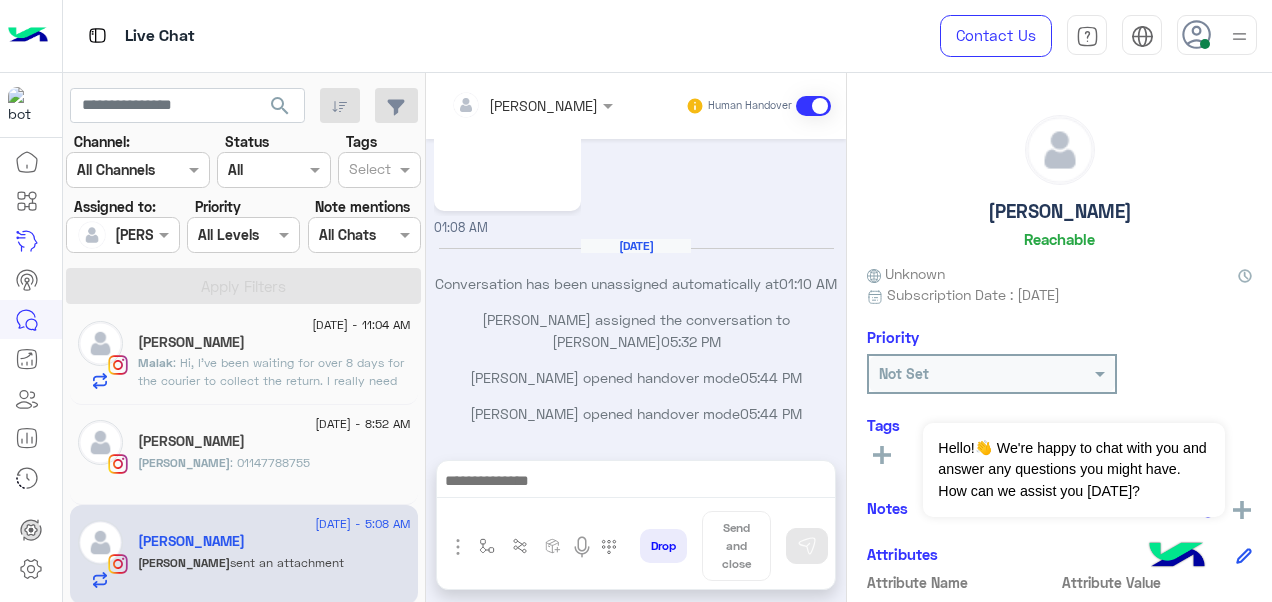 click at bounding box center (636, 483) 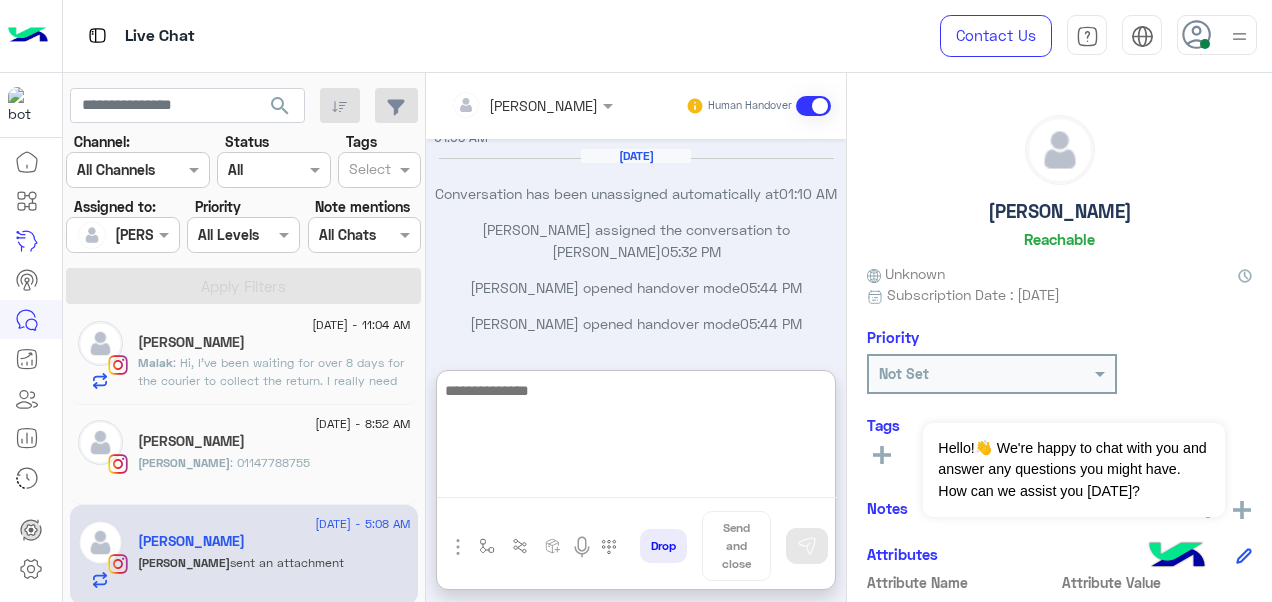 paste on "**********" 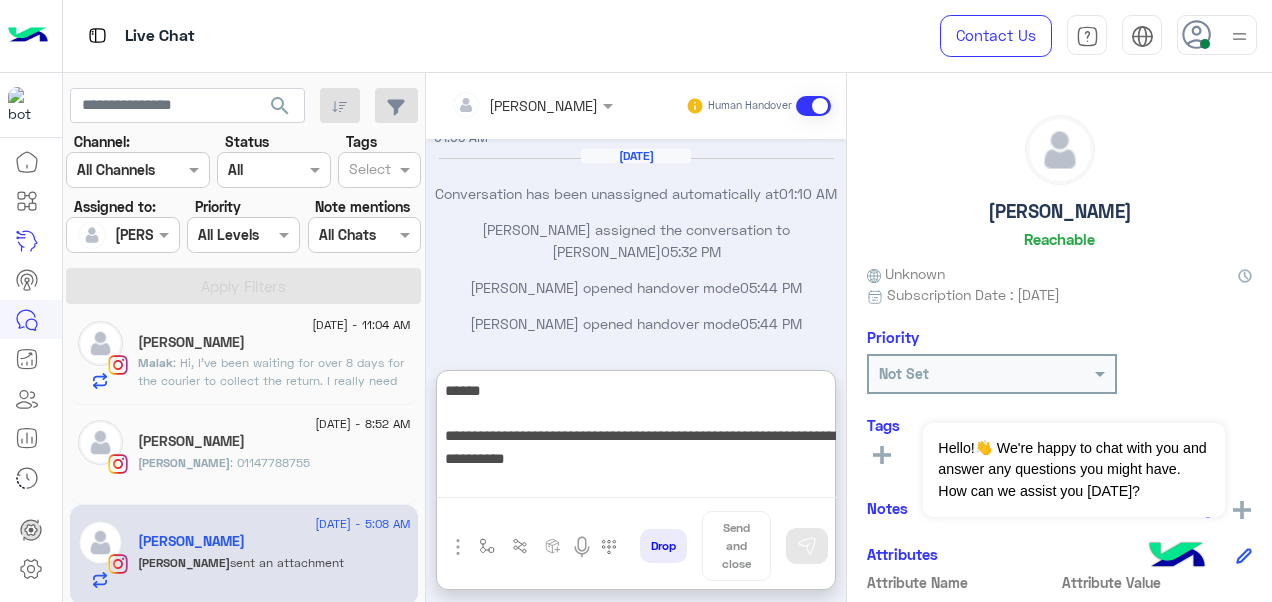 scroll, scrollTop: 4000, scrollLeft: 0, axis: vertical 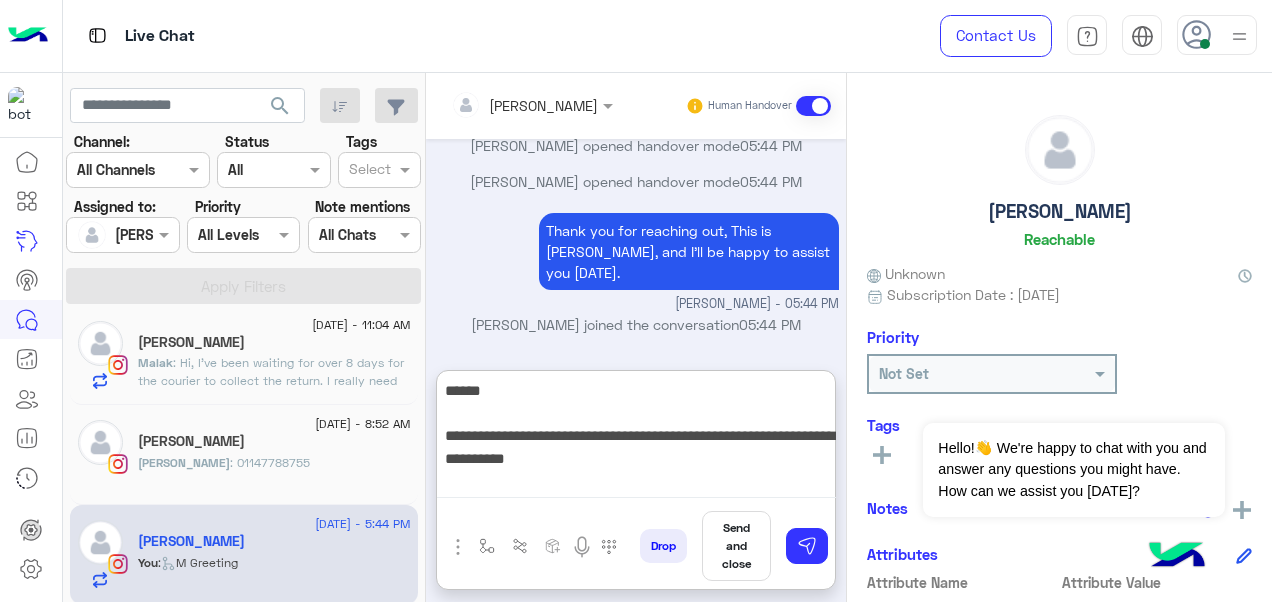 type 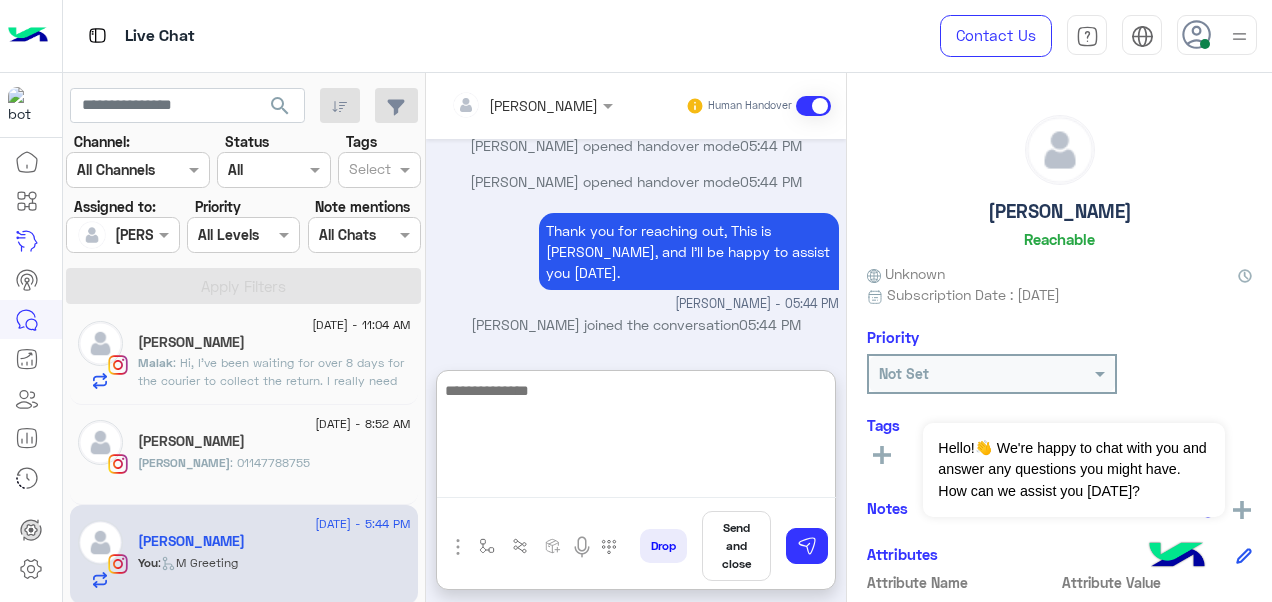 scroll, scrollTop: 4127, scrollLeft: 0, axis: vertical 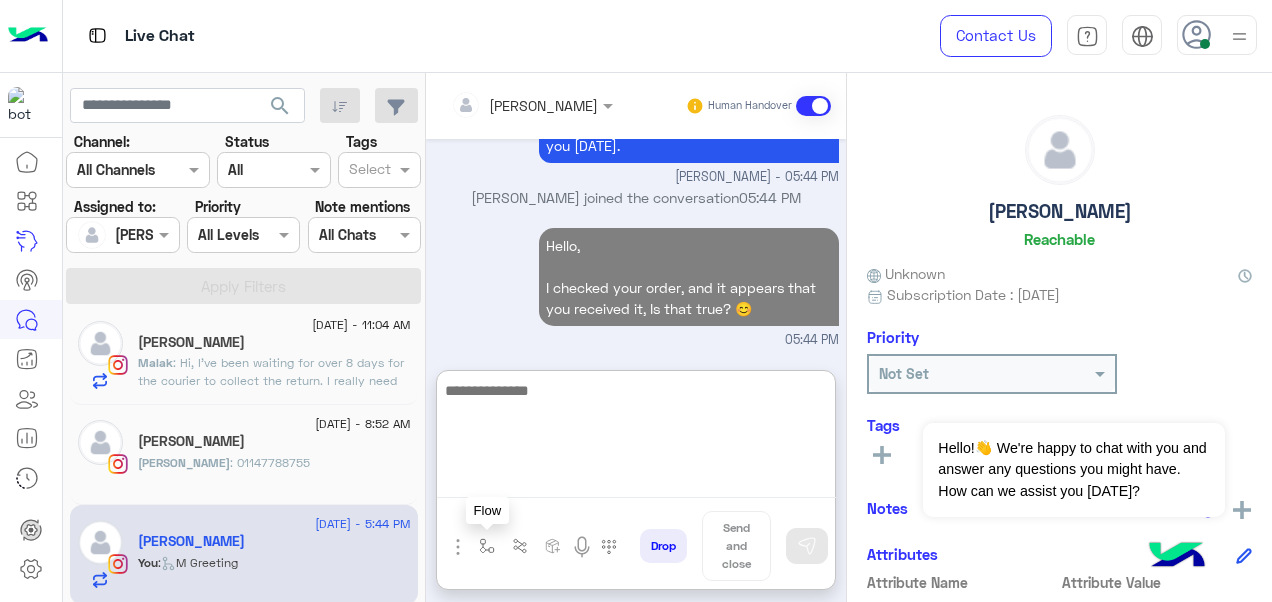 click at bounding box center (487, 546) 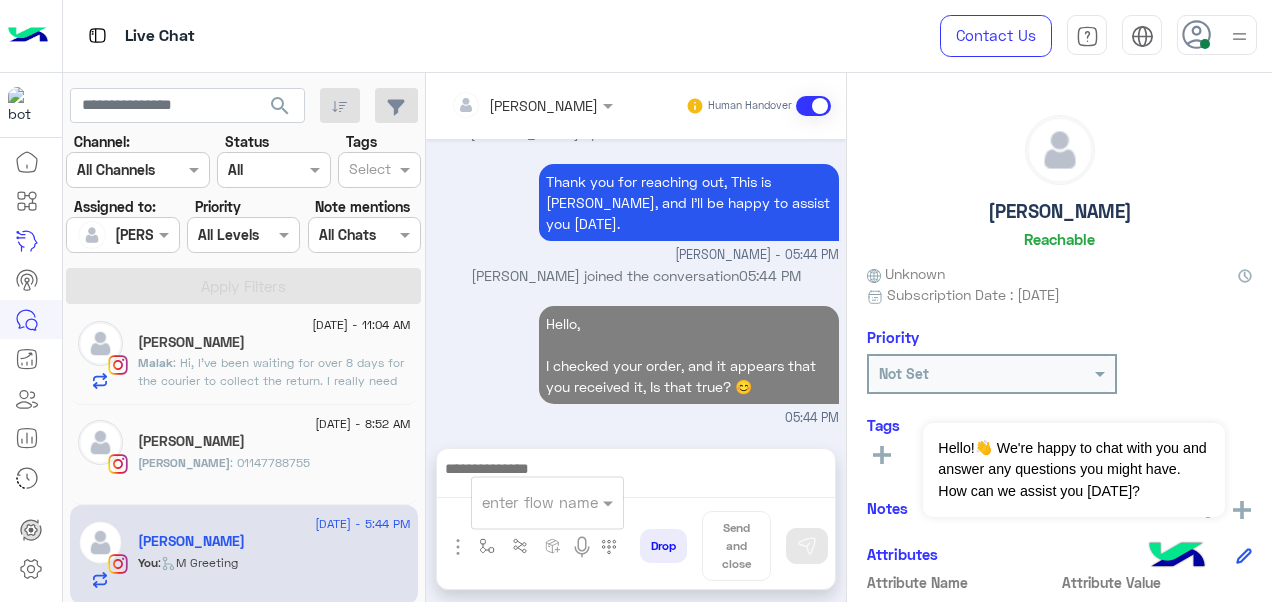 scroll, scrollTop: 4037, scrollLeft: 0, axis: vertical 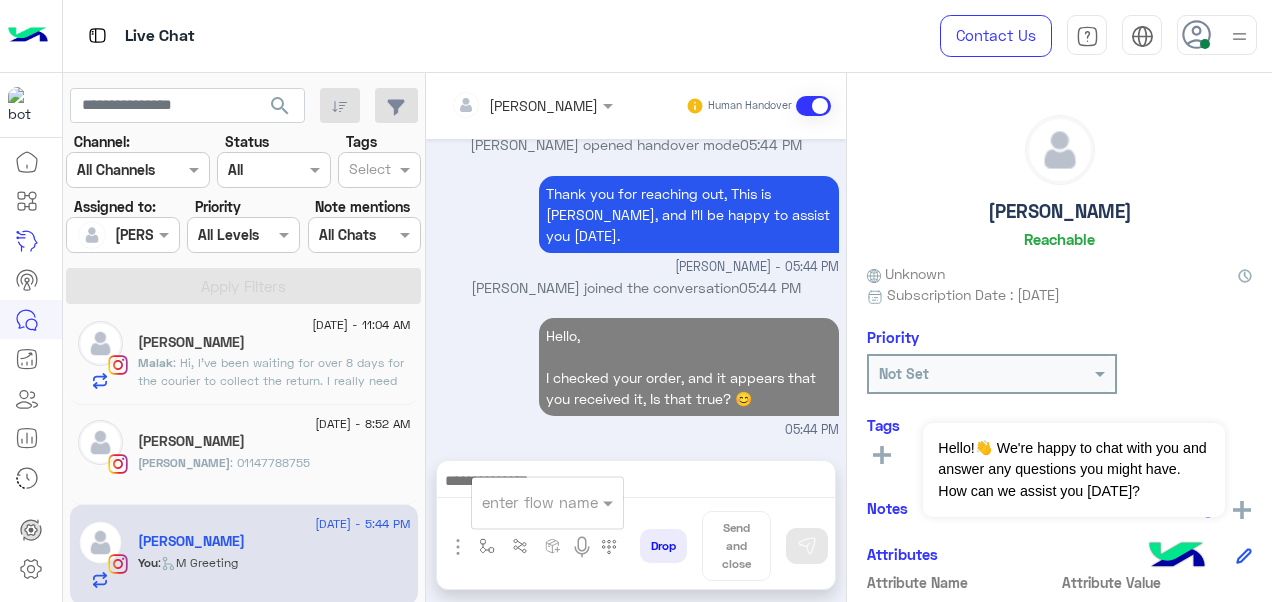 click at bounding box center (523, 502) 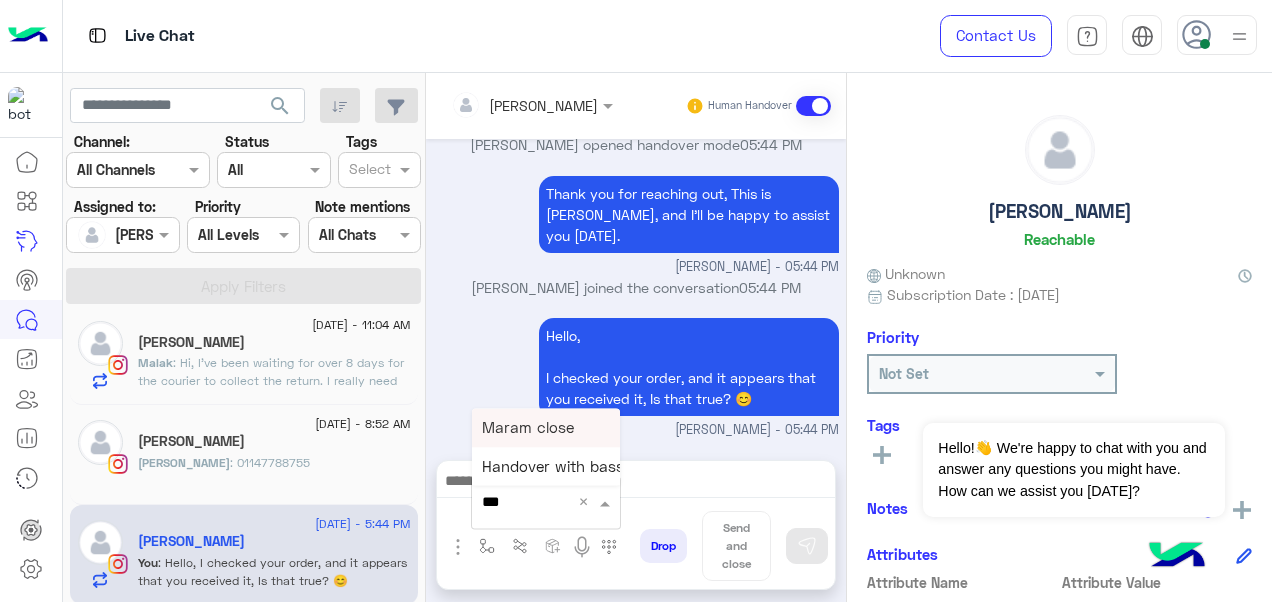 type on "****" 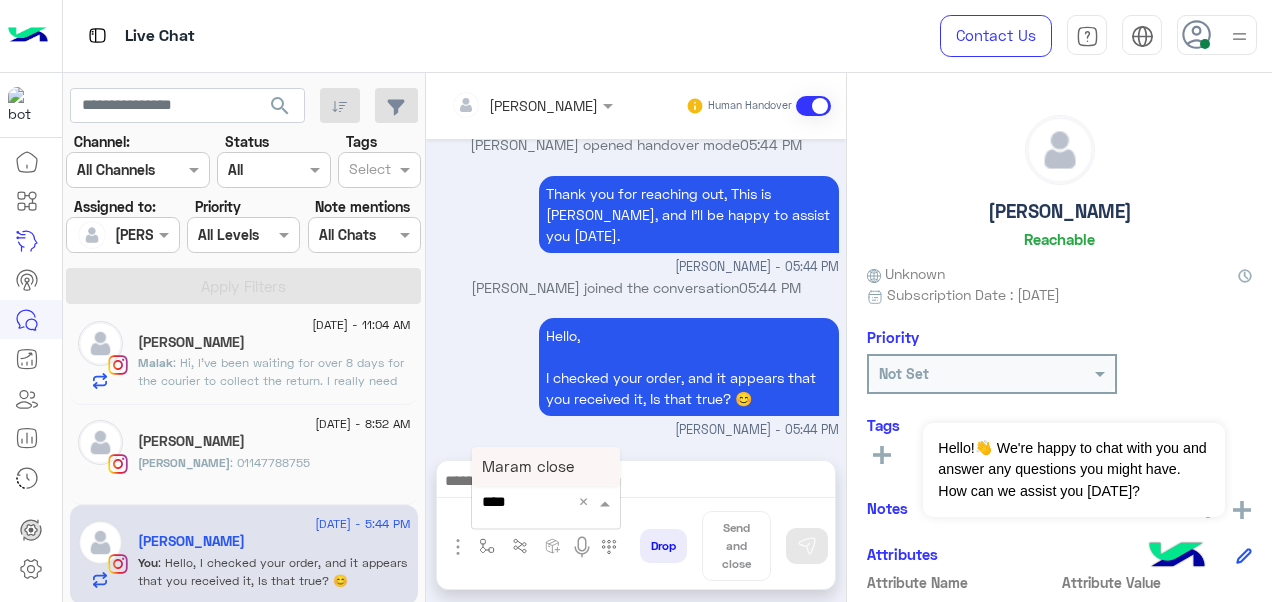 click on "Maram close" at bounding box center [528, 466] 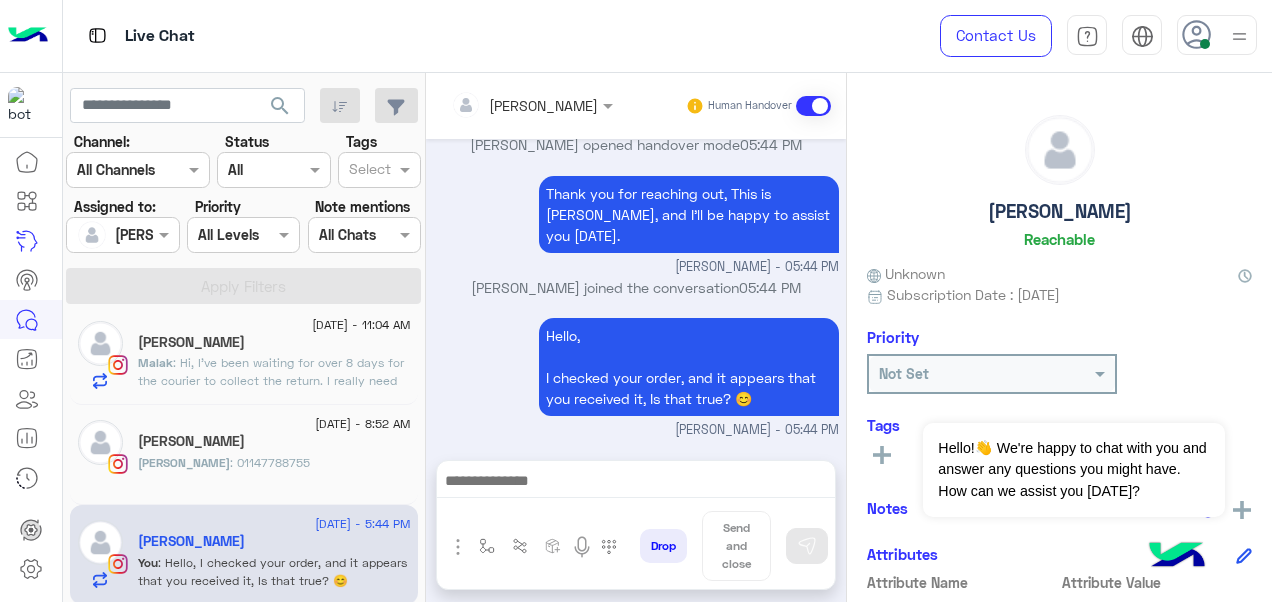 type on "**********" 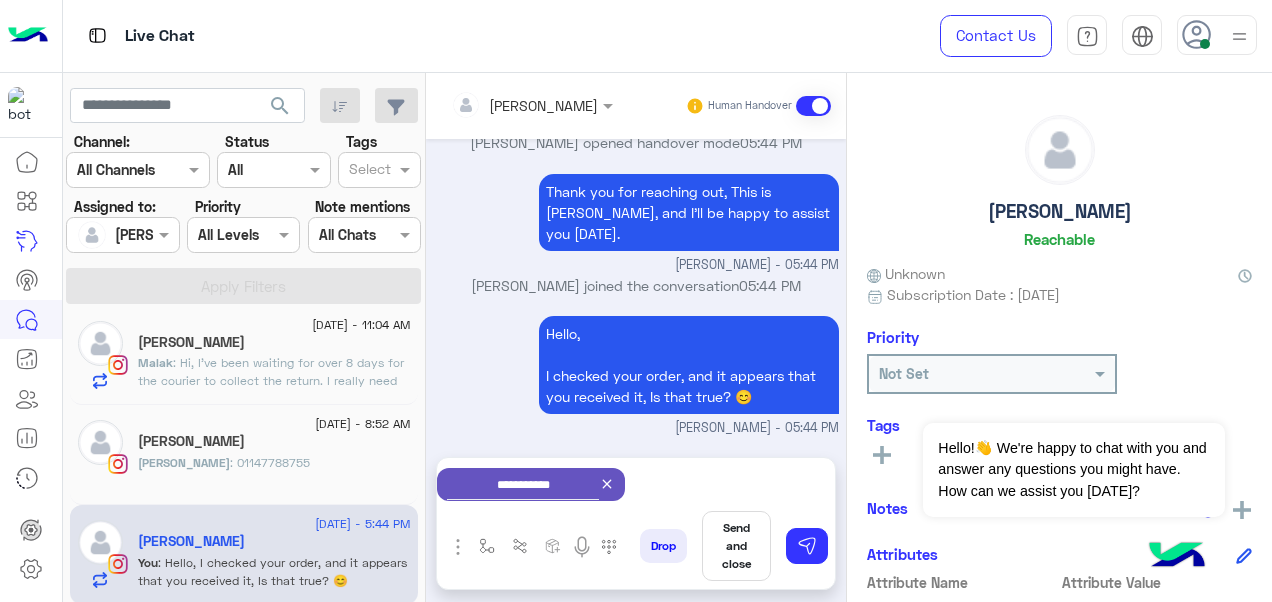 click on "Send and close" at bounding box center [736, 546] 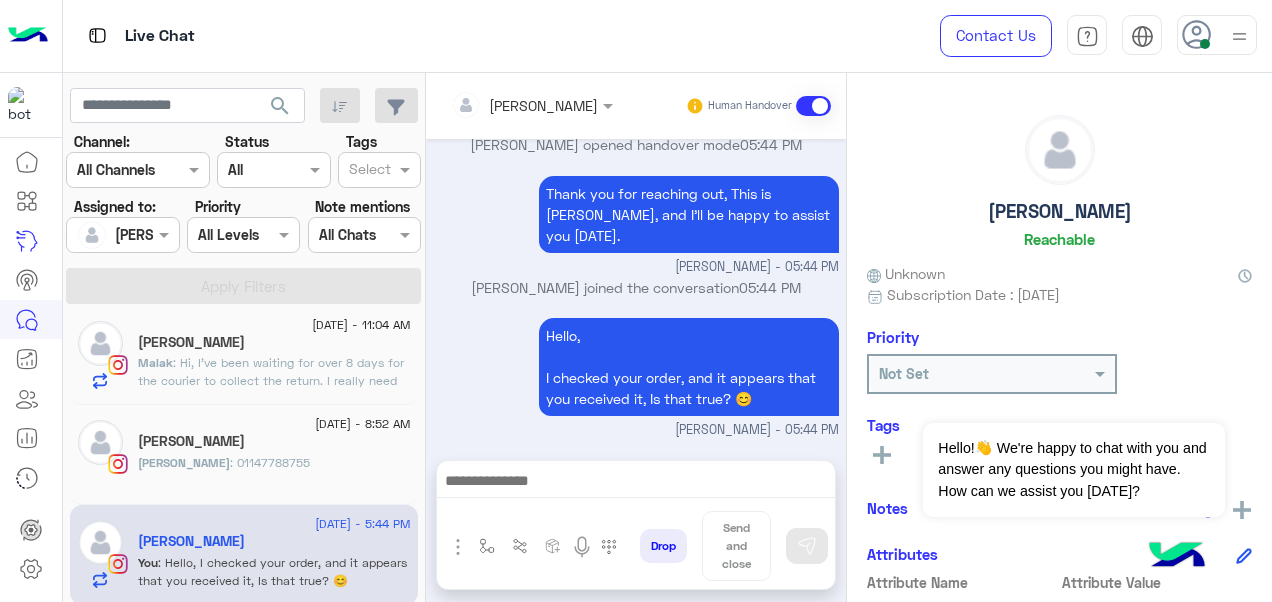 scroll, scrollTop: 4040, scrollLeft: 0, axis: vertical 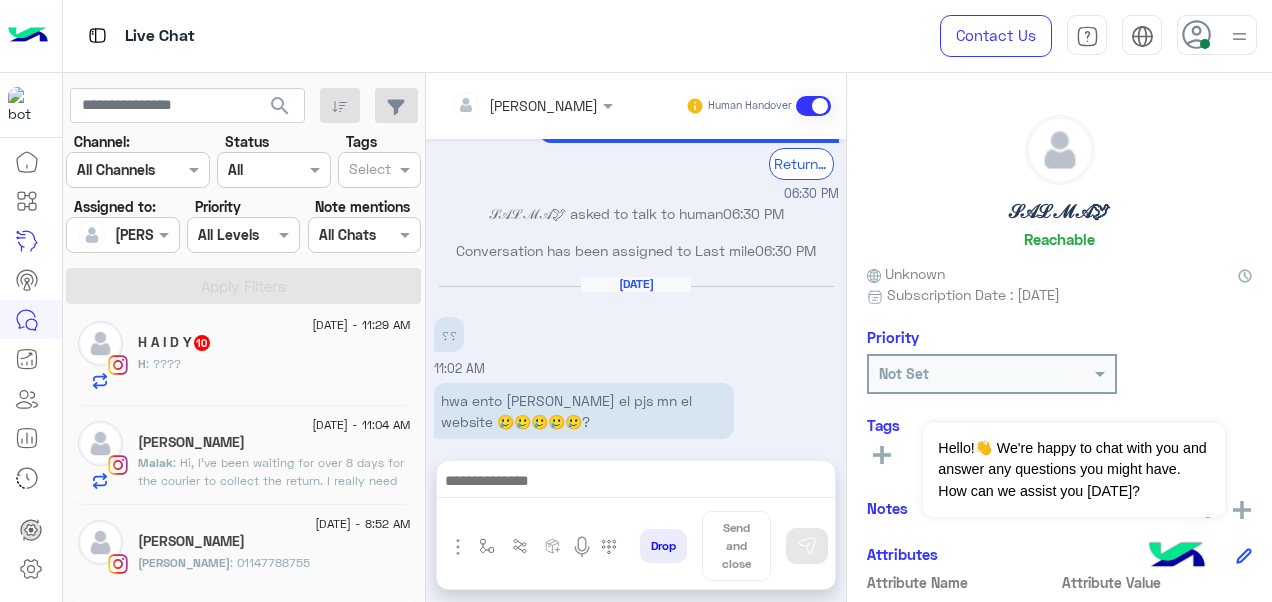 click on "Nellie Nour" 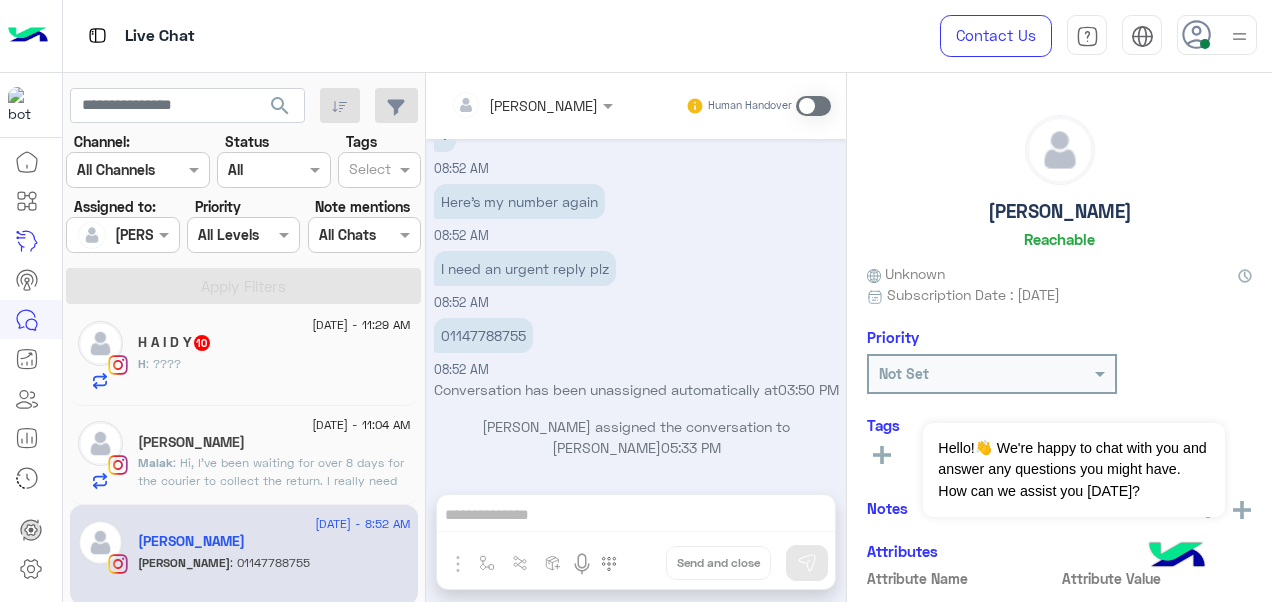 scroll, scrollTop: 272, scrollLeft: 0, axis: vertical 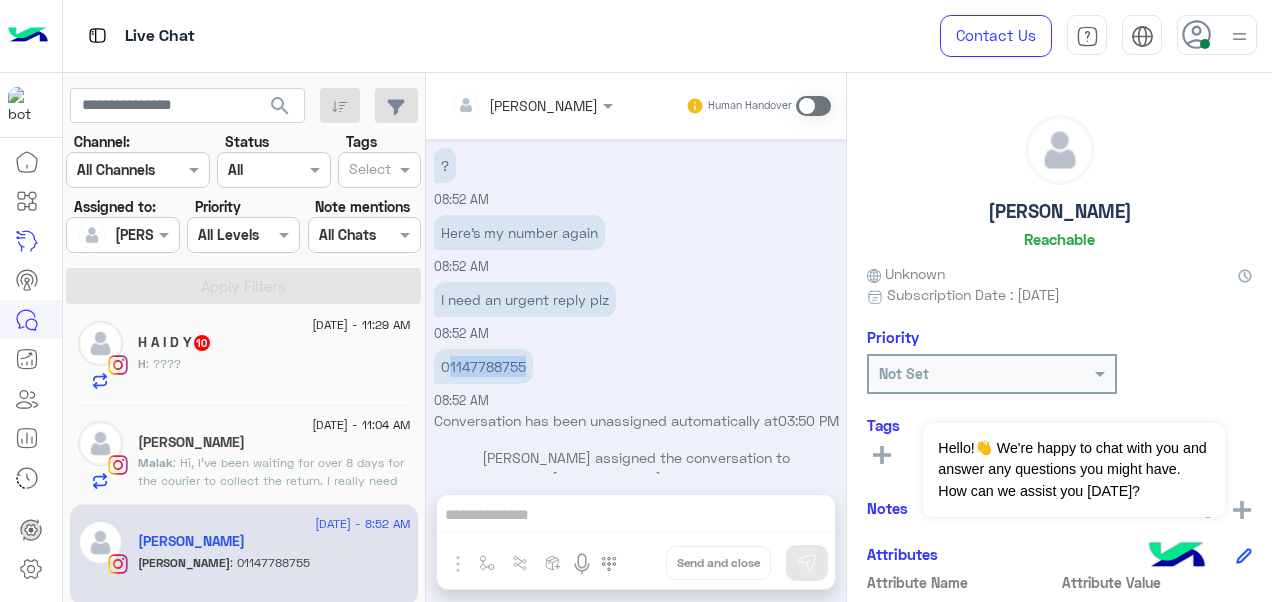drag, startPoint x: 525, startPoint y: 363, endPoint x: 447, endPoint y: 360, distance: 78.05767 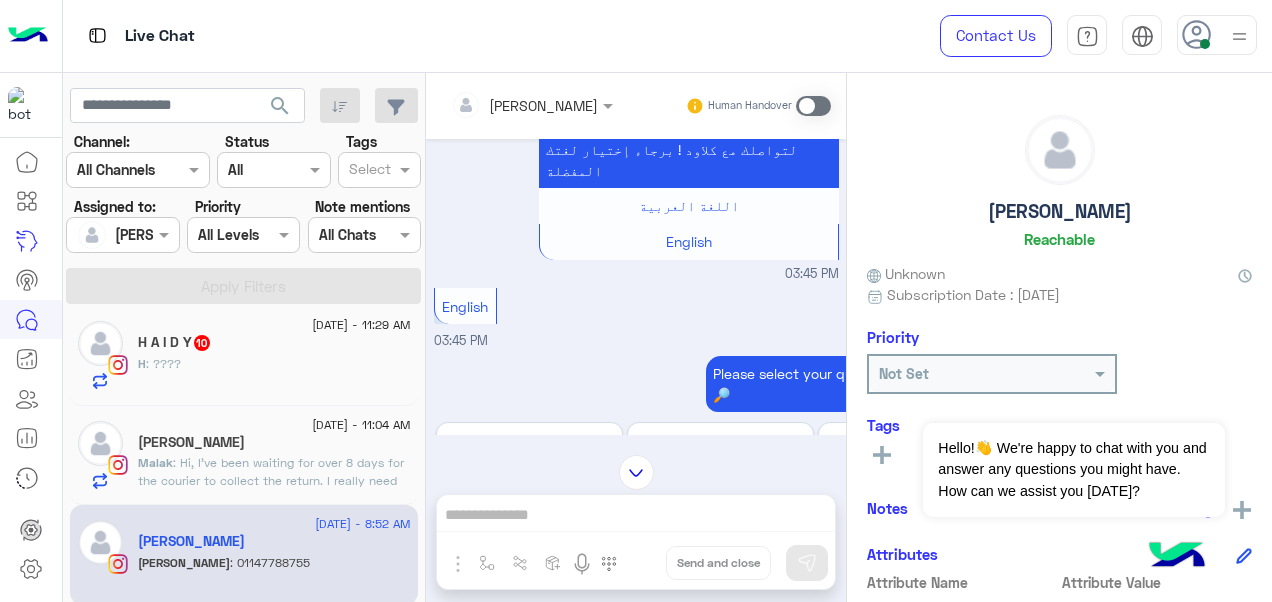 scroll, scrollTop: 199, scrollLeft: 0, axis: vertical 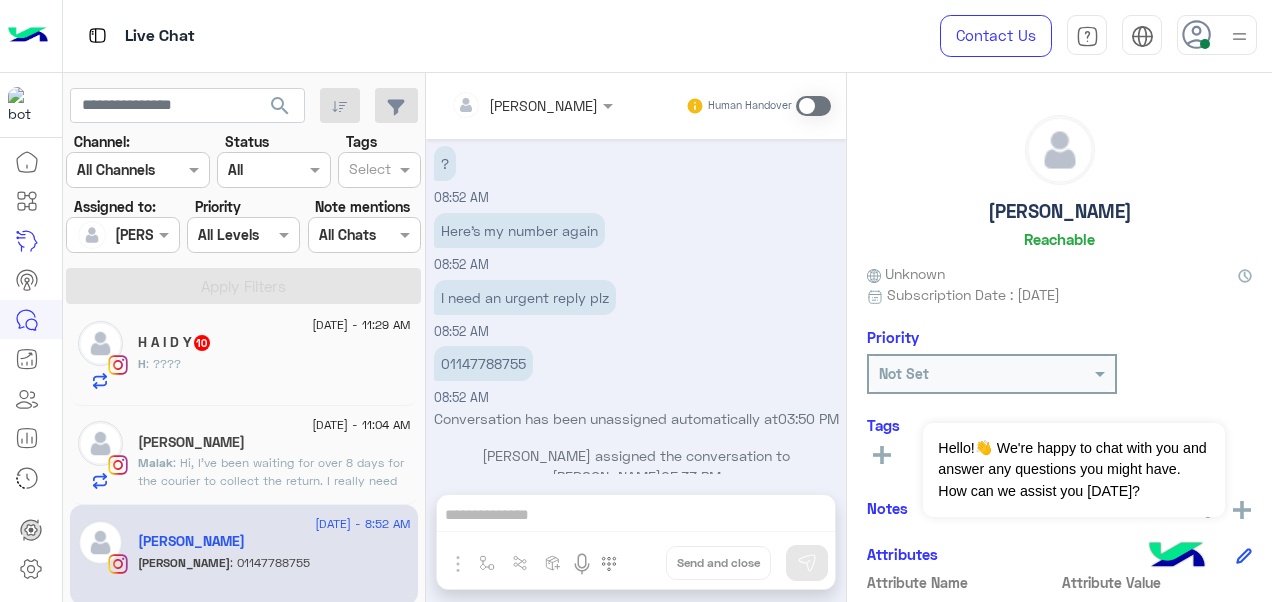 click at bounding box center [813, 106] 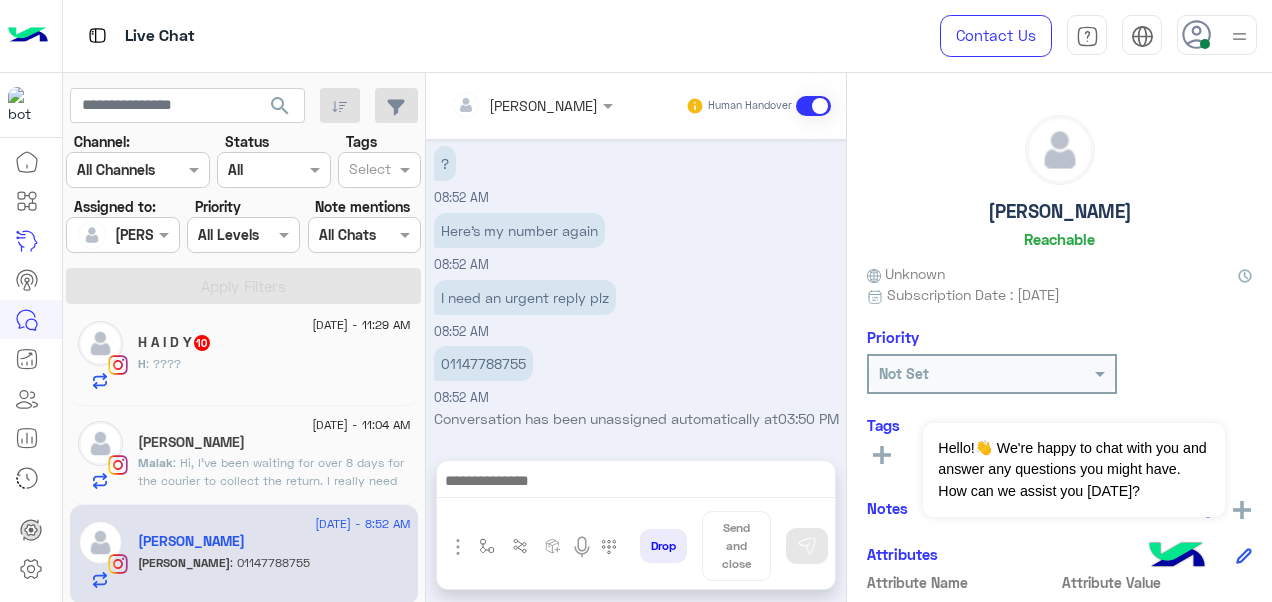 scroll, scrollTop: 1962, scrollLeft: 0, axis: vertical 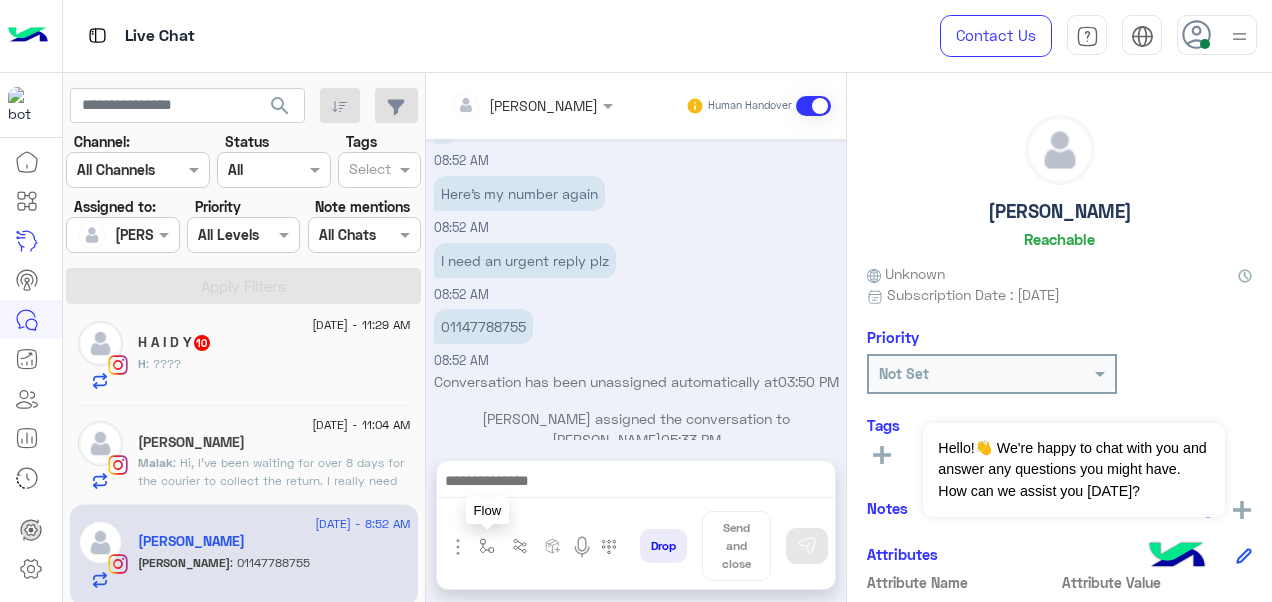 drag, startPoint x: 482, startPoint y: 550, endPoint x: 499, endPoint y: 538, distance: 20.808653 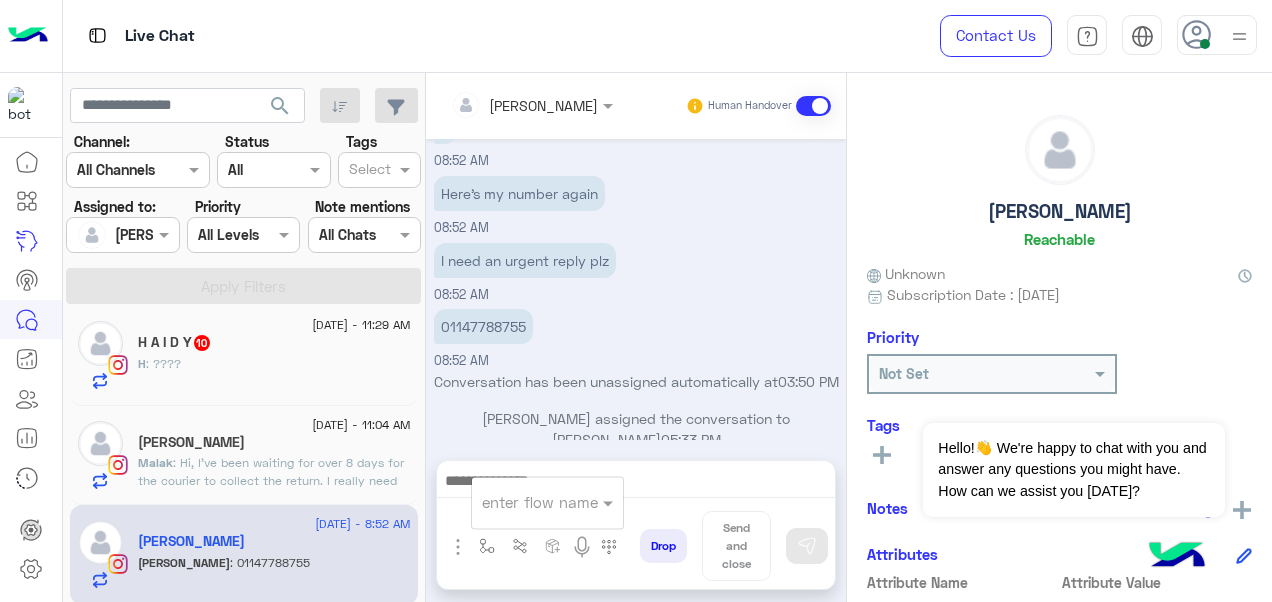 click at bounding box center (523, 502) 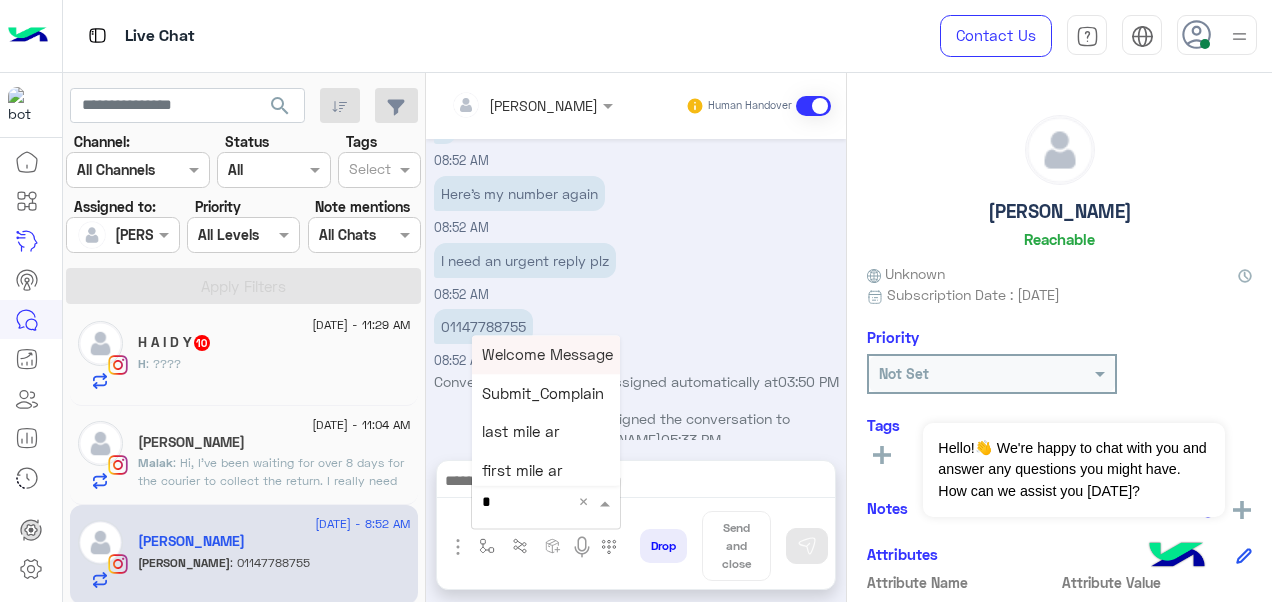 type on "*" 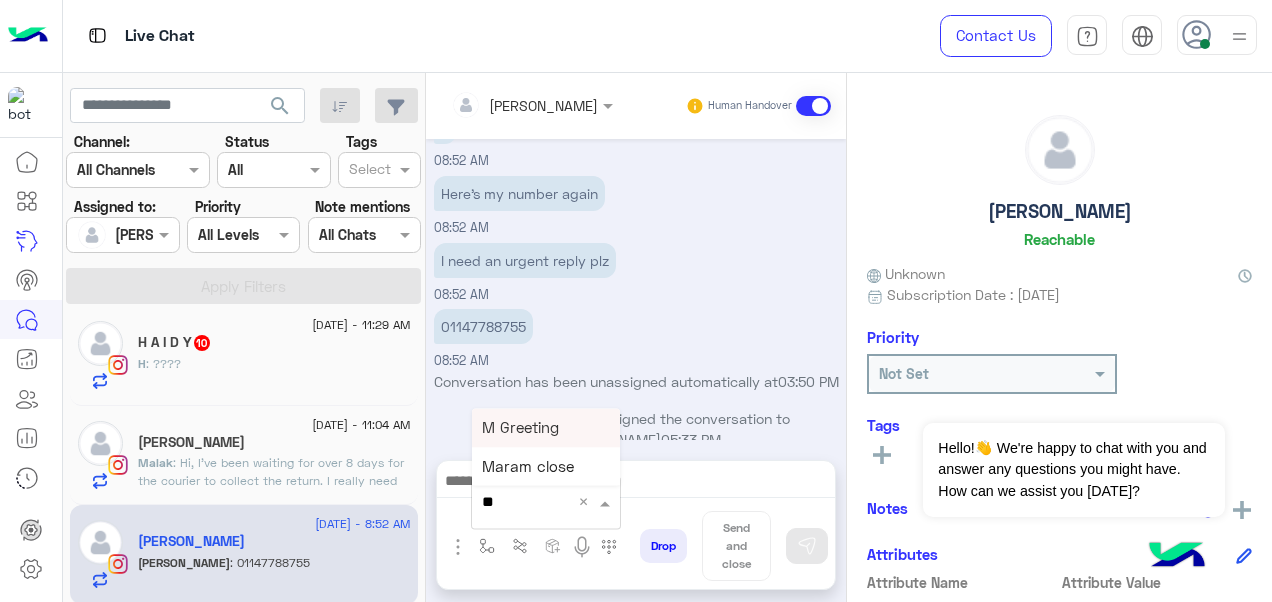 click on "M Greeting" at bounding box center (520, 427) 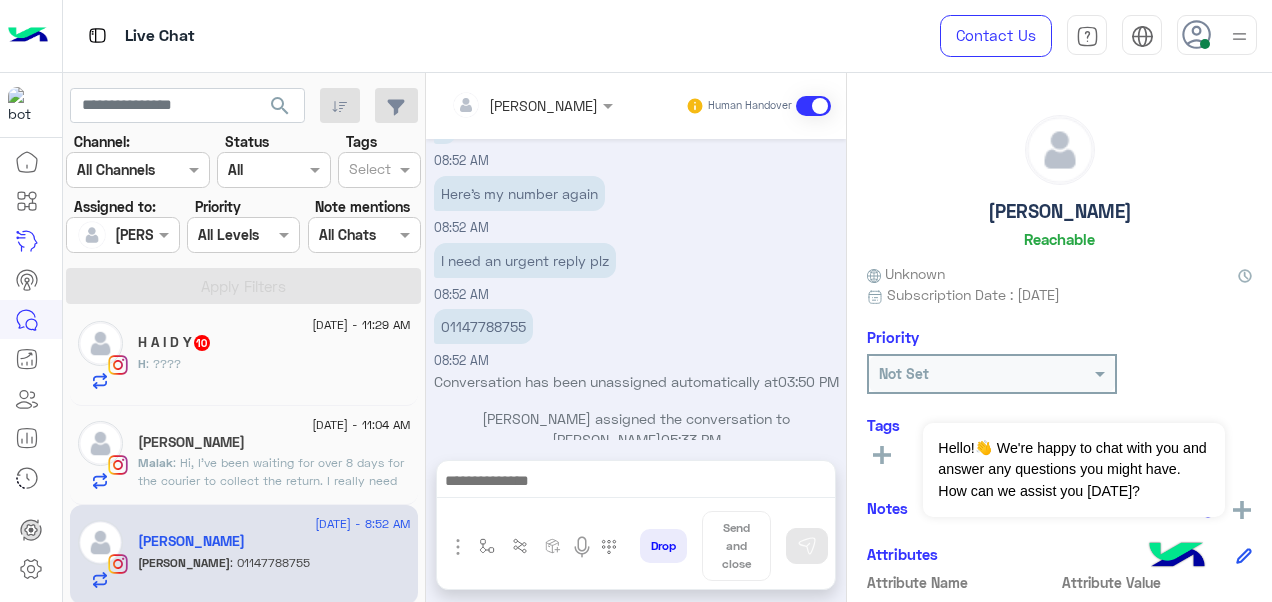type on "**********" 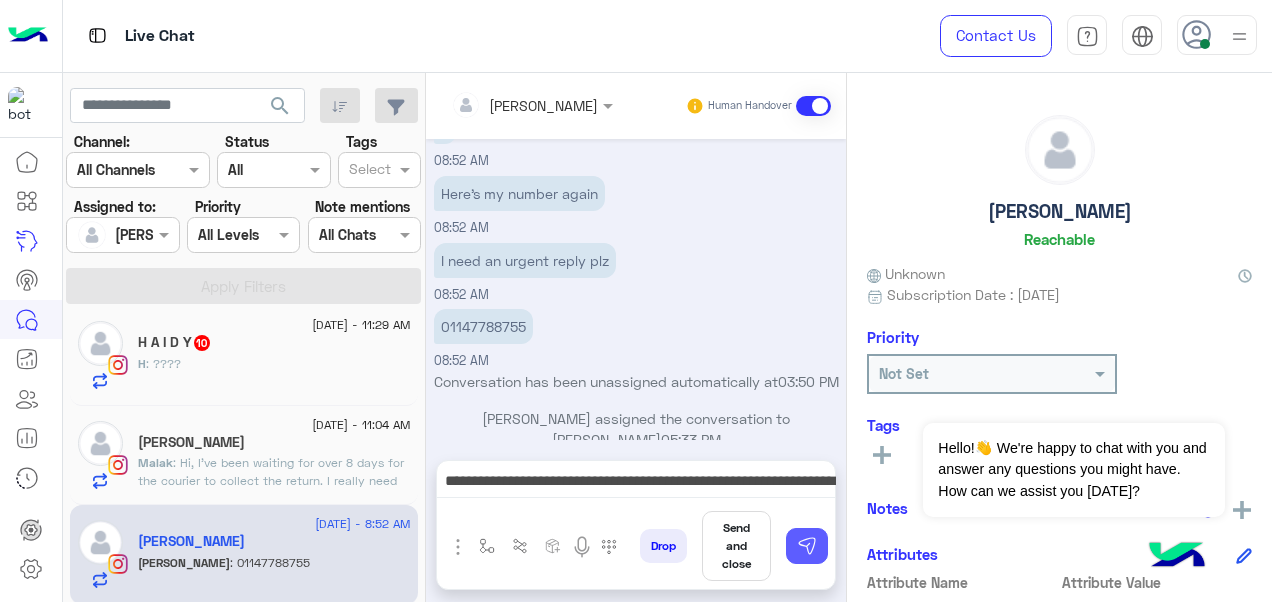 click at bounding box center [807, 546] 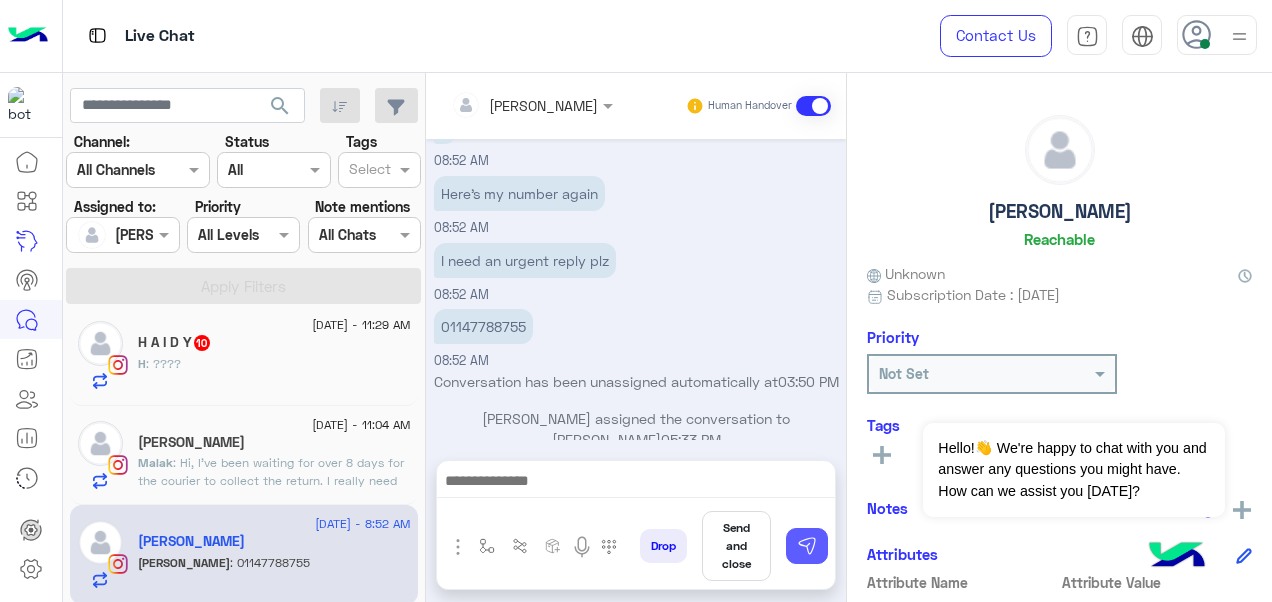 scroll, scrollTop: 2007, scrollLeft: 0, axis: vertical 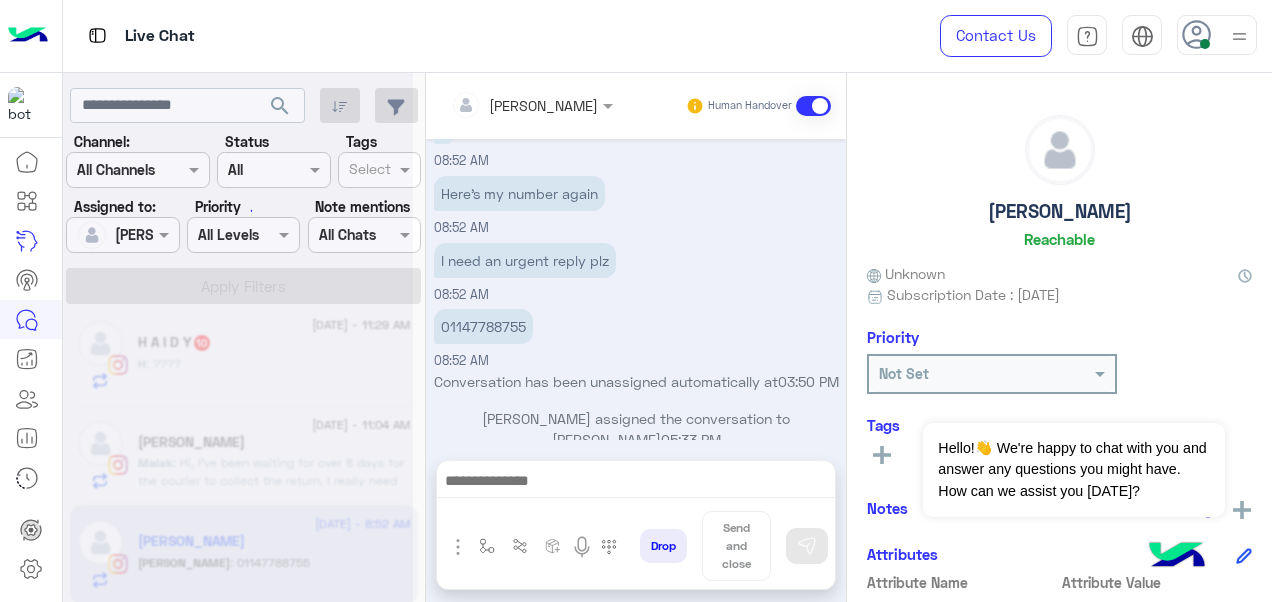 click at bounding box center (636, 483) 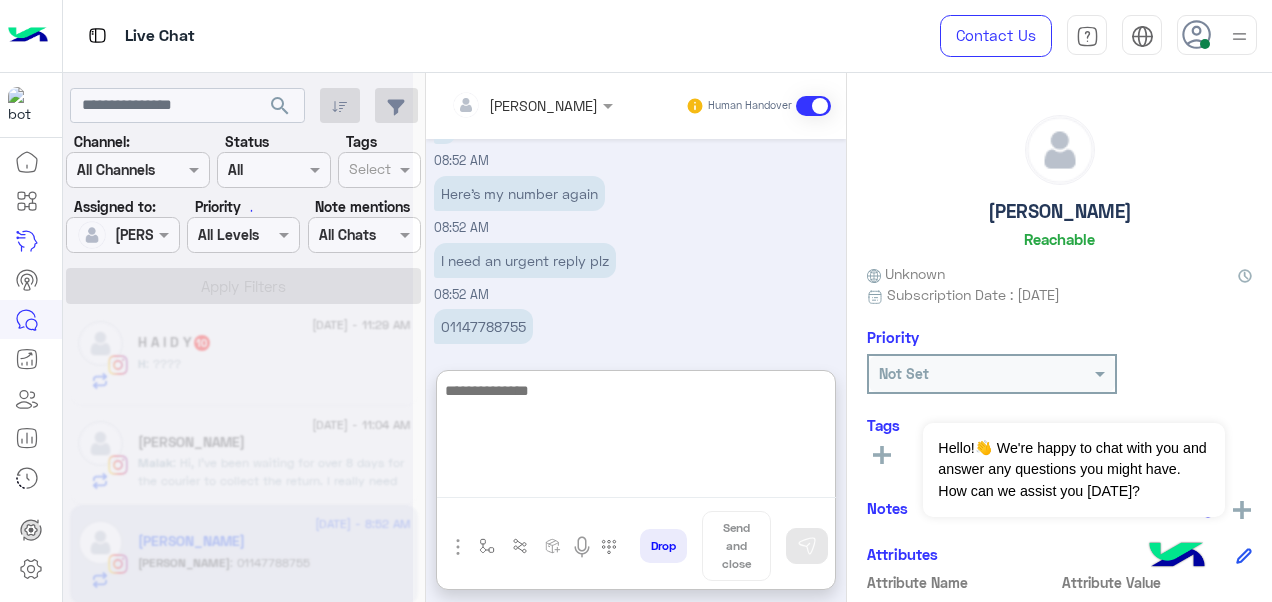 type on "*" 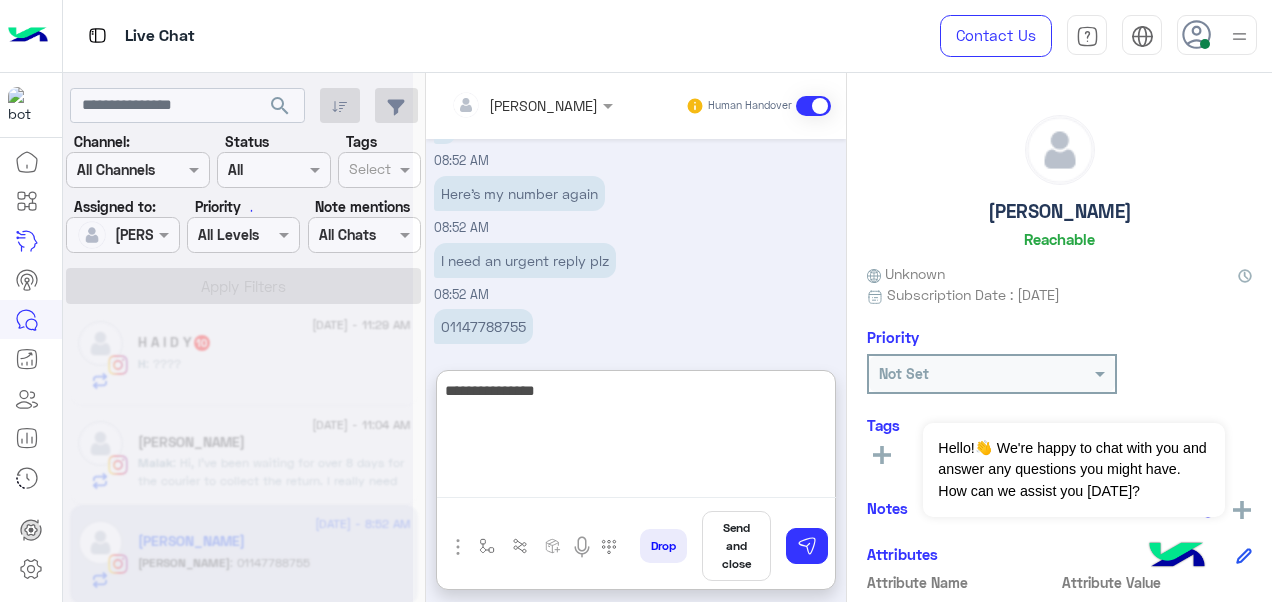 paste on "**********" 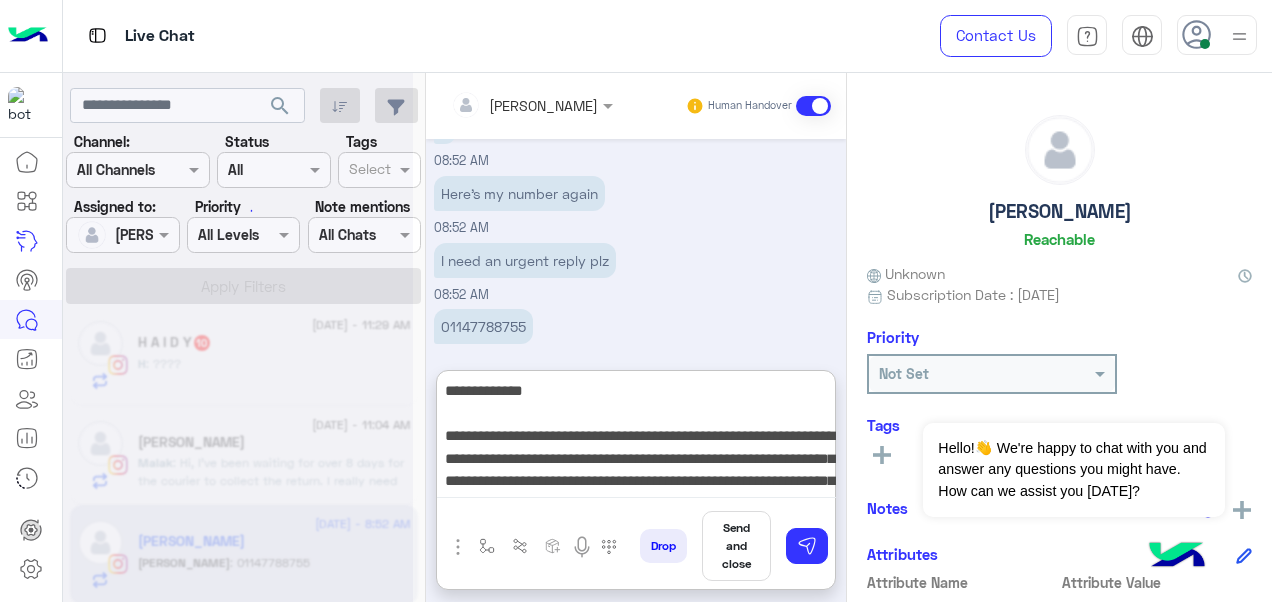 scroll, scrollTop: 60, scrollLeft: 0, axis: vertical 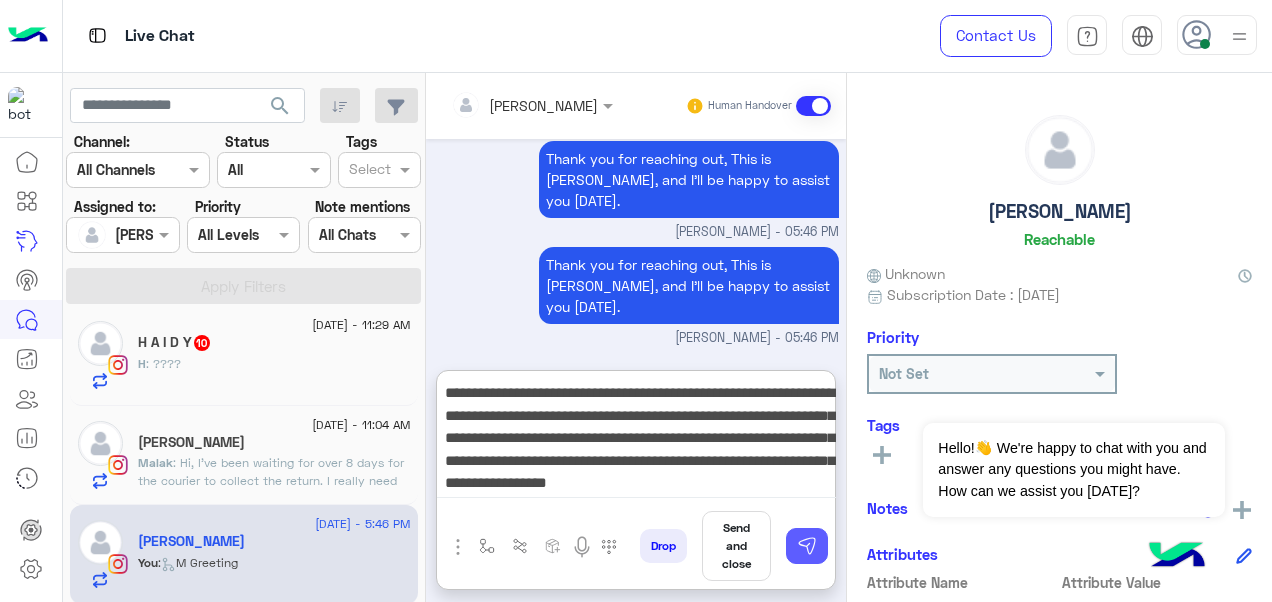type on "**********" 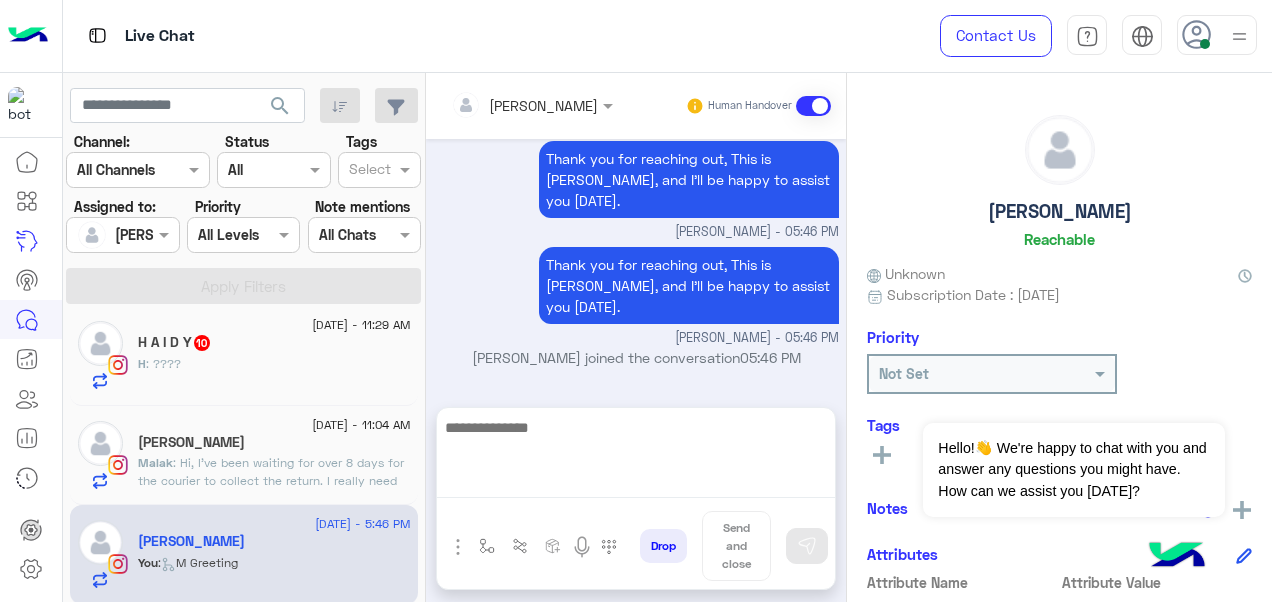 scroll, scrollTop: 2505, scrollLeft: 0, axis: vertical 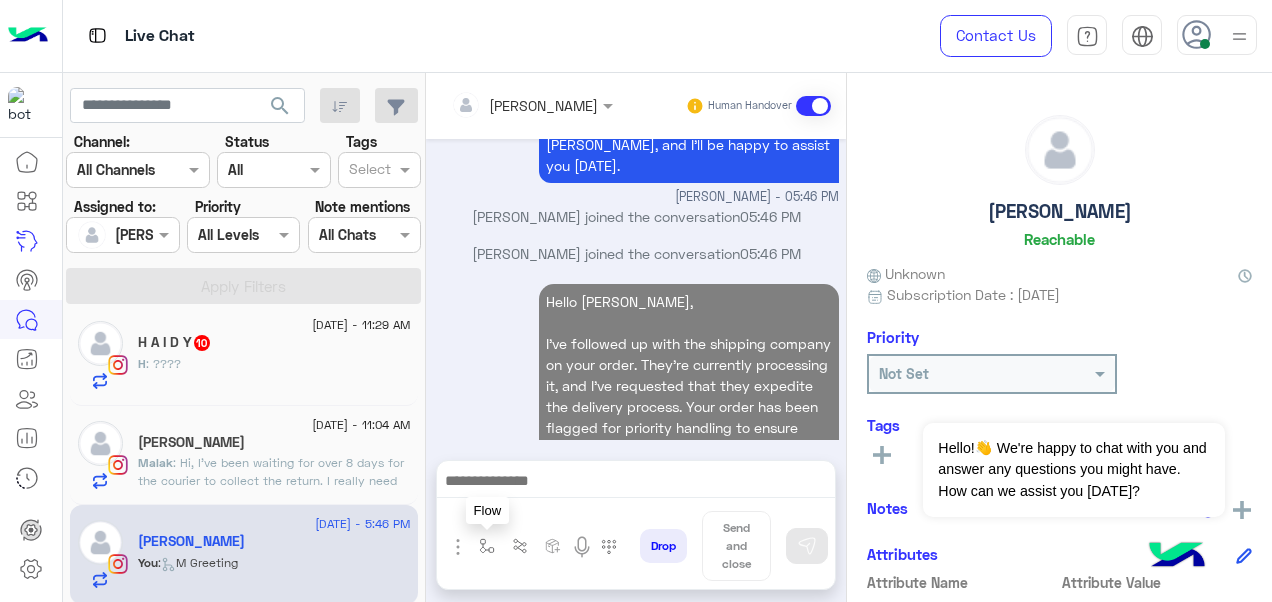 click at bounding box center (487, 546) 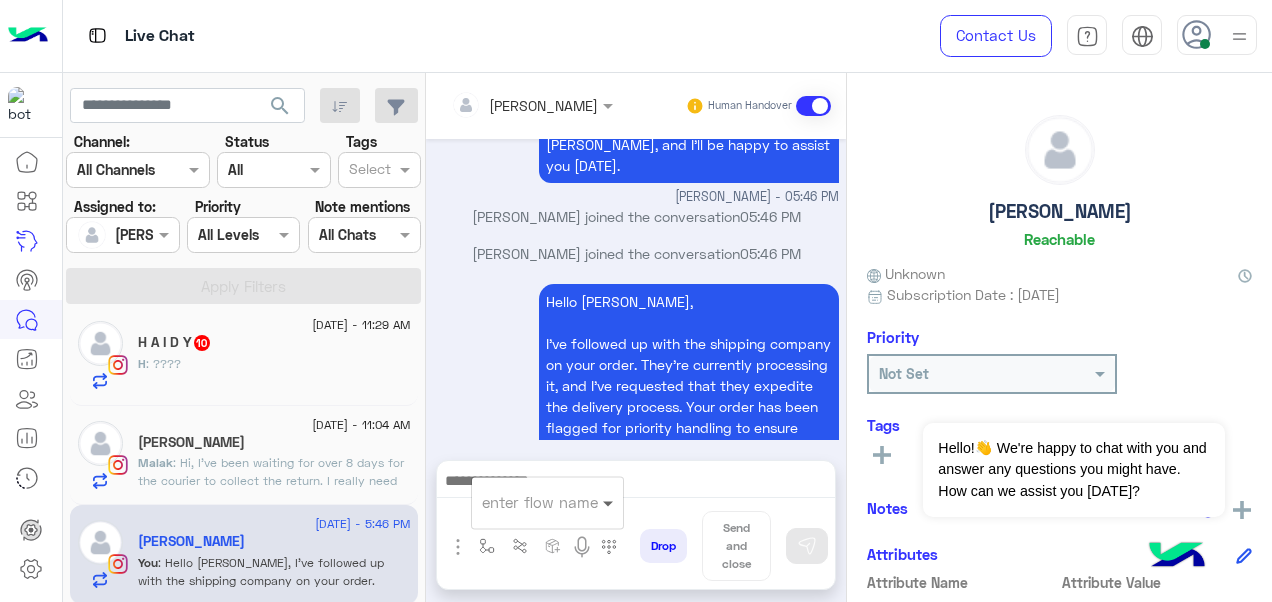 click at bounding box center (610, 502) 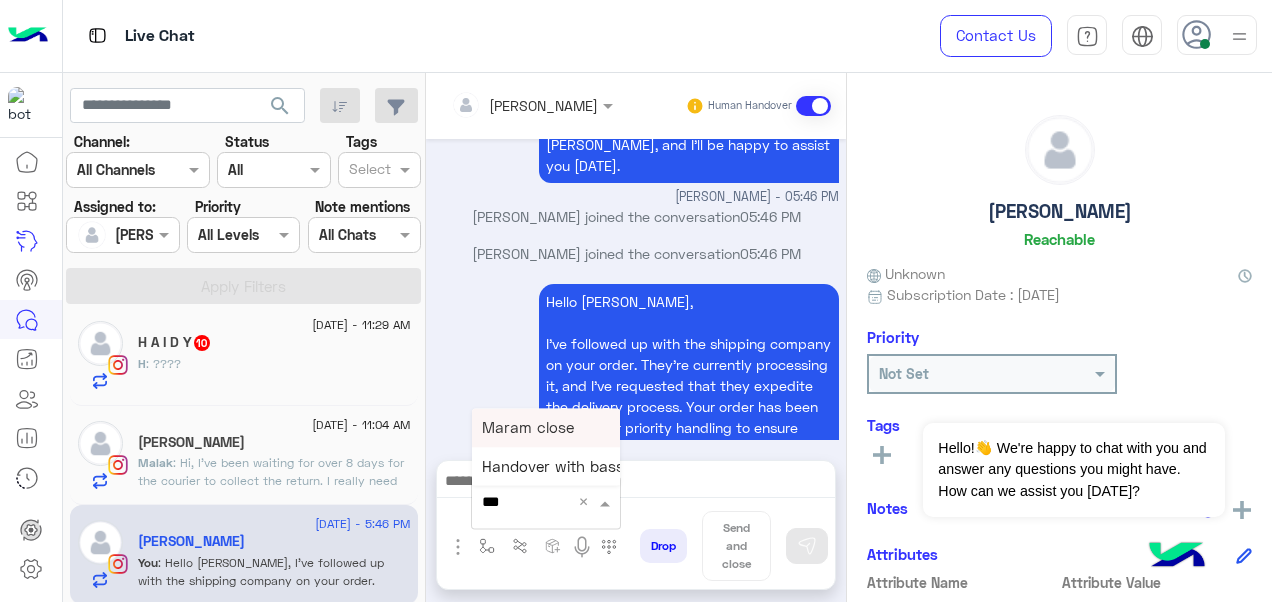 type on "****" 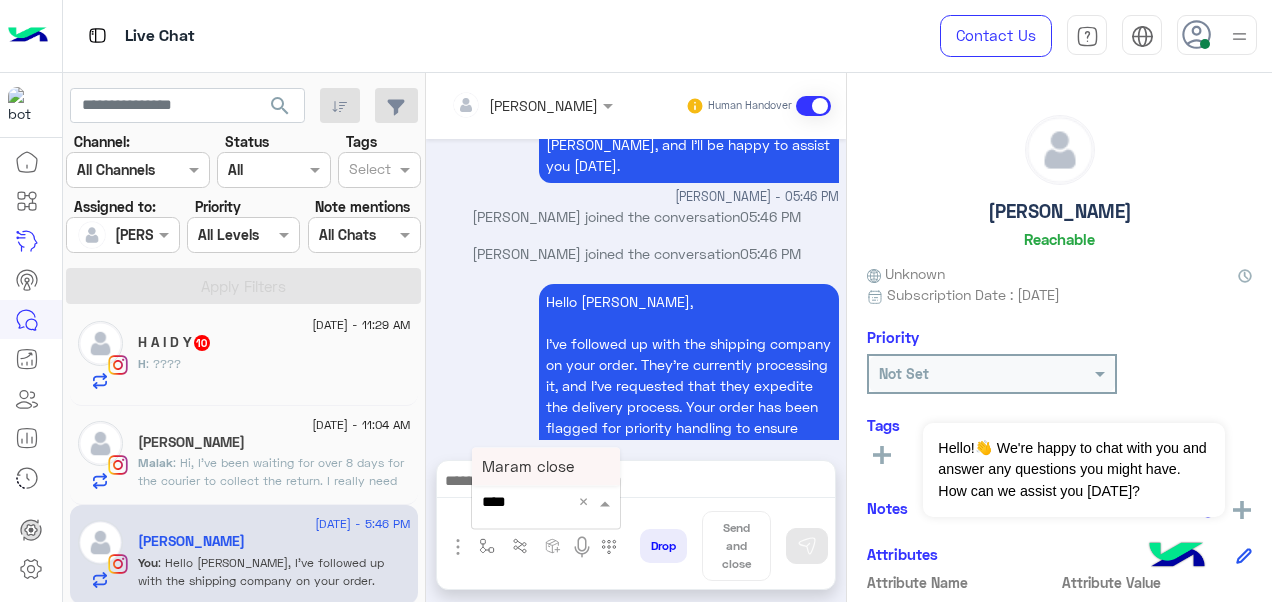 click on "Maram close" at bounding box center [528, 466] 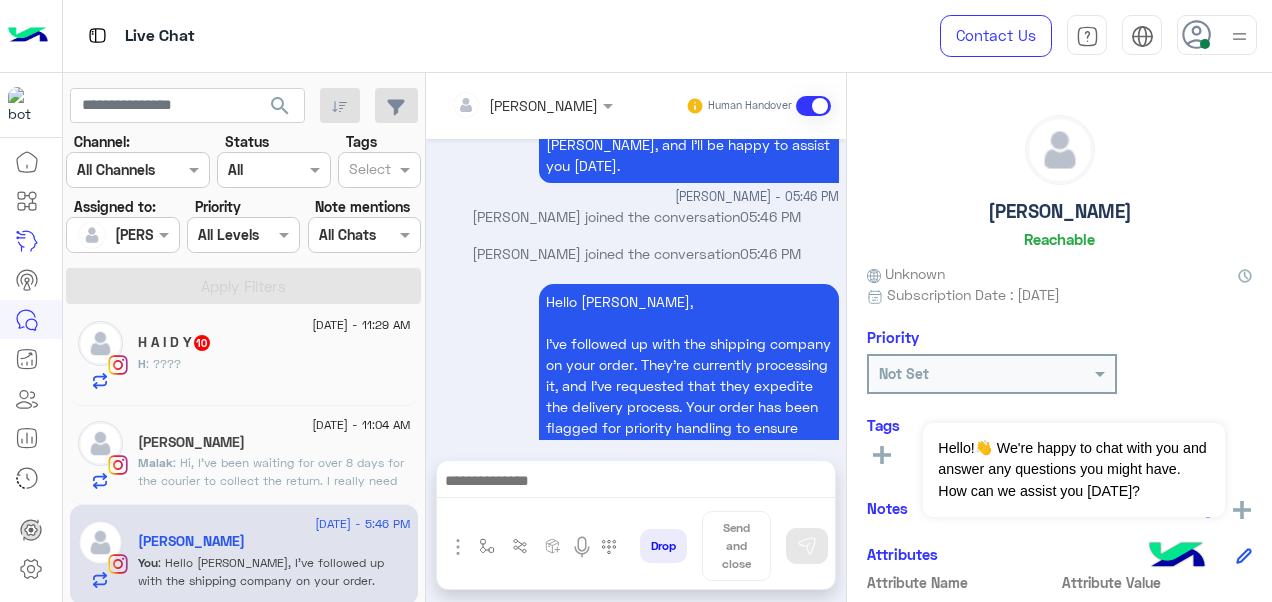 type on "**********" 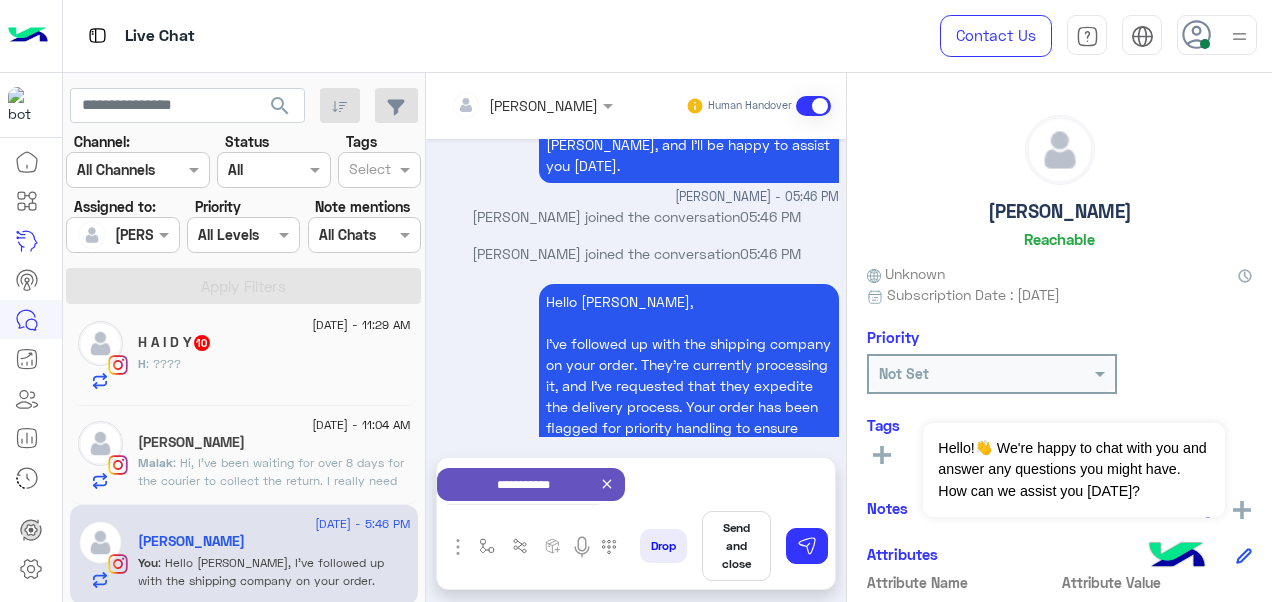scroll, scrollTop: 2508, scrollLeft: 0, axis: vertical 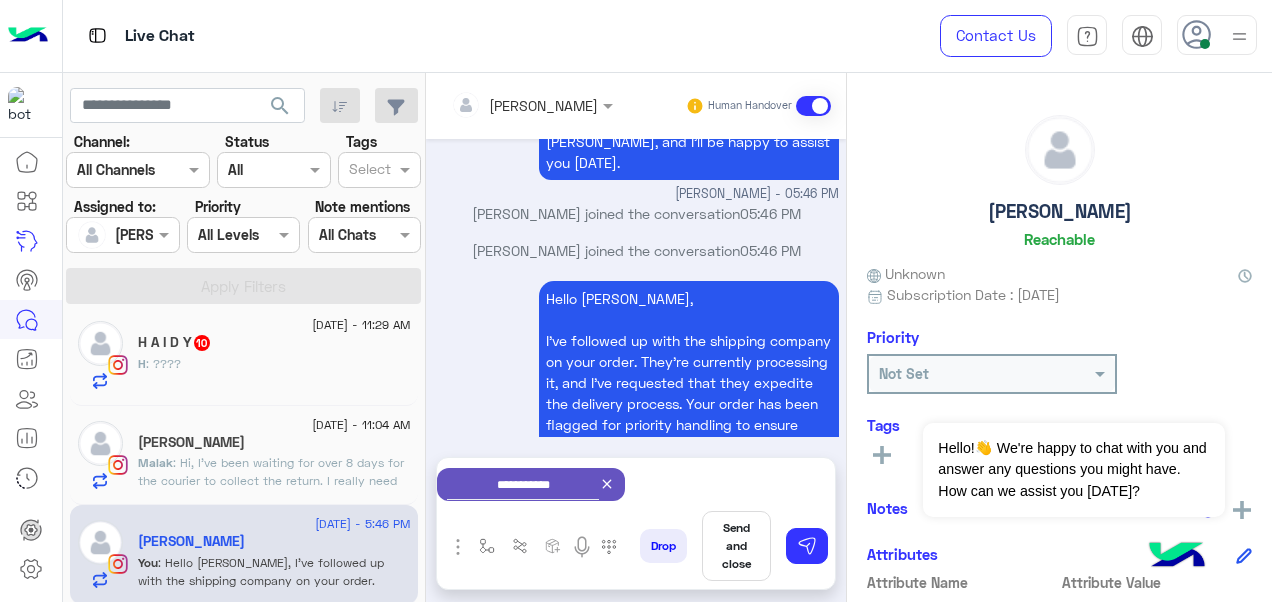 click on "Send and close" at bounding box center [736, 546] 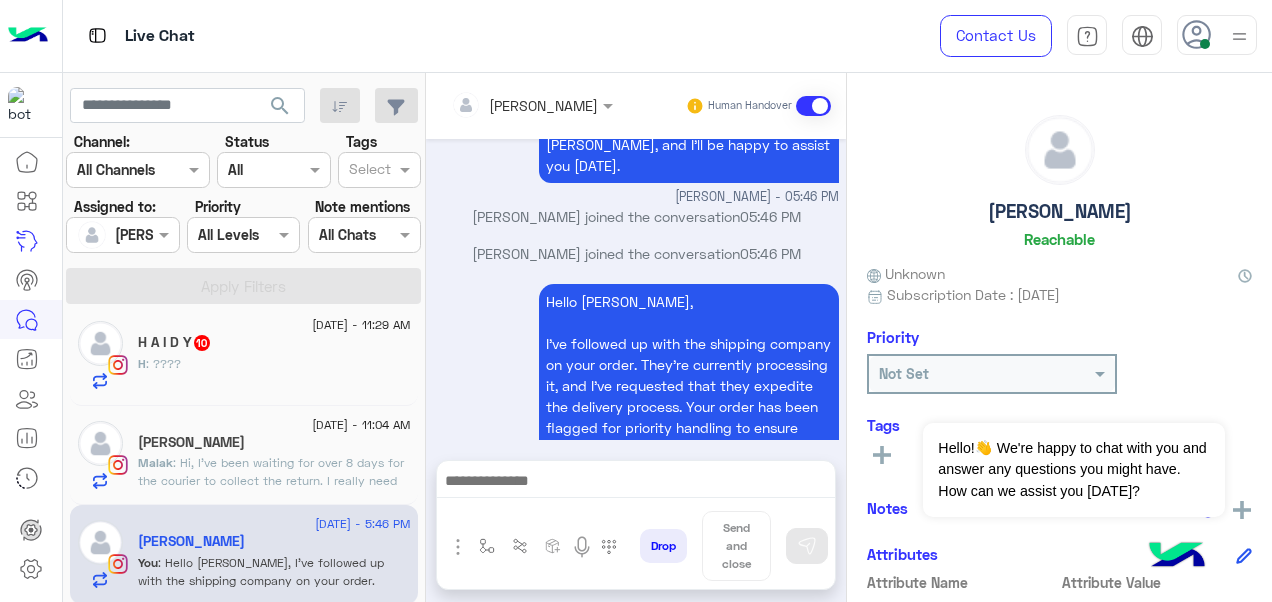 scroll, scrollTop: 2508, scrollLeft: 0, axis: vertical 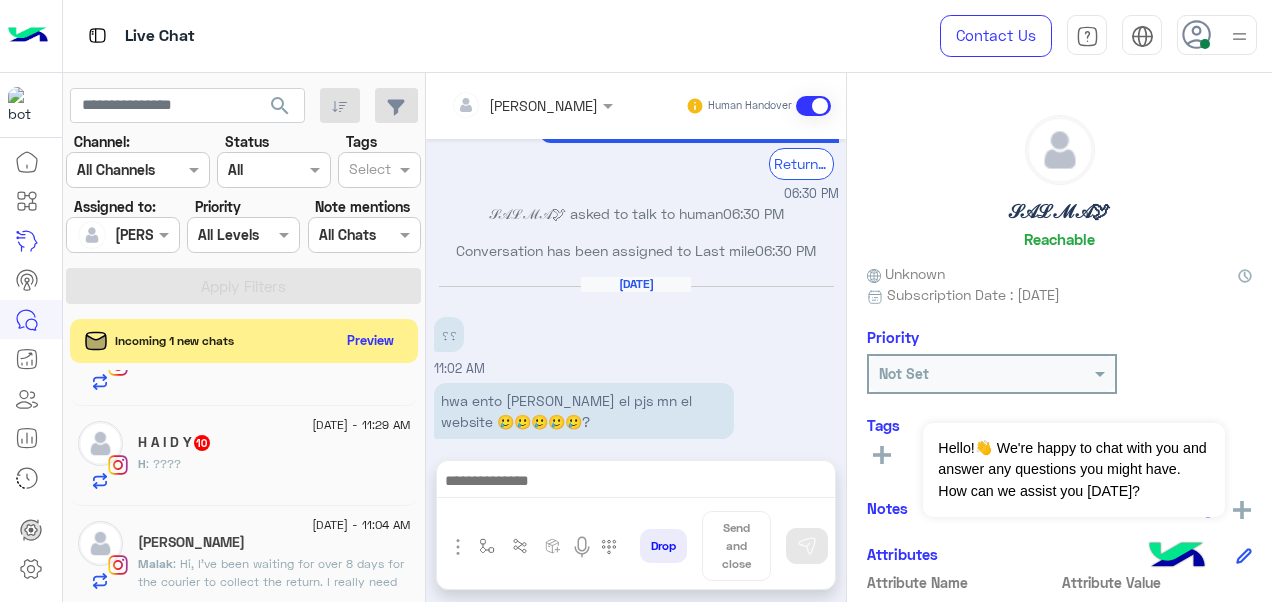 click on "[PERSON_NAME]" at bounding box center [543, 105] 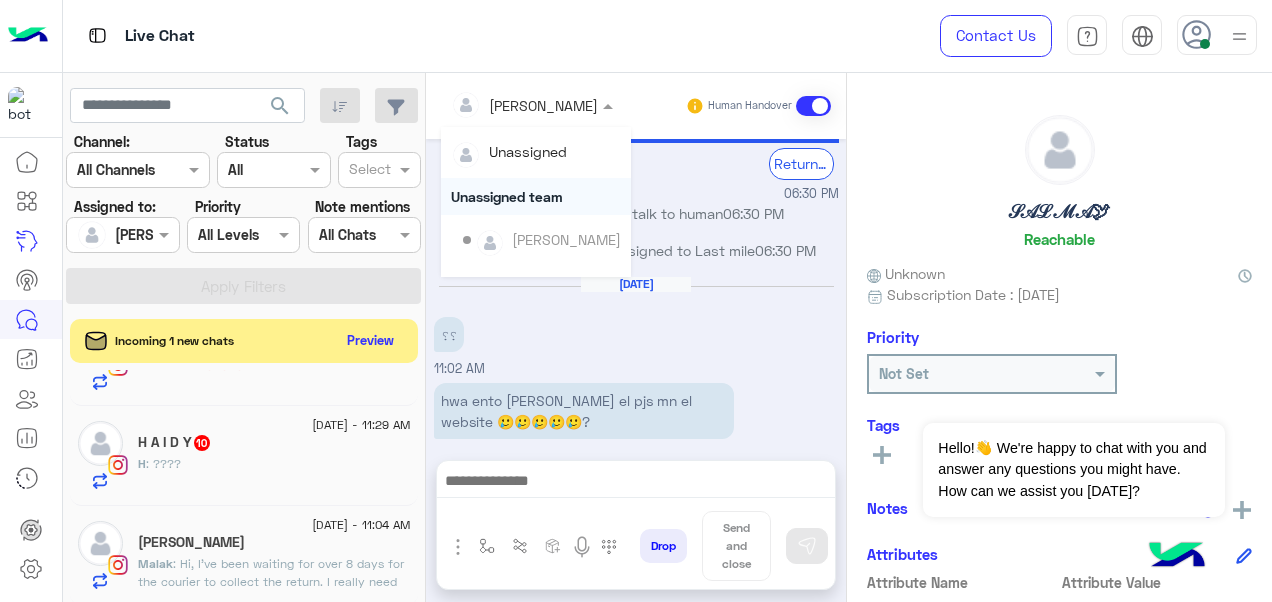 scroll, scrollTop: 174, scrollLeft: 0, axis: vertical 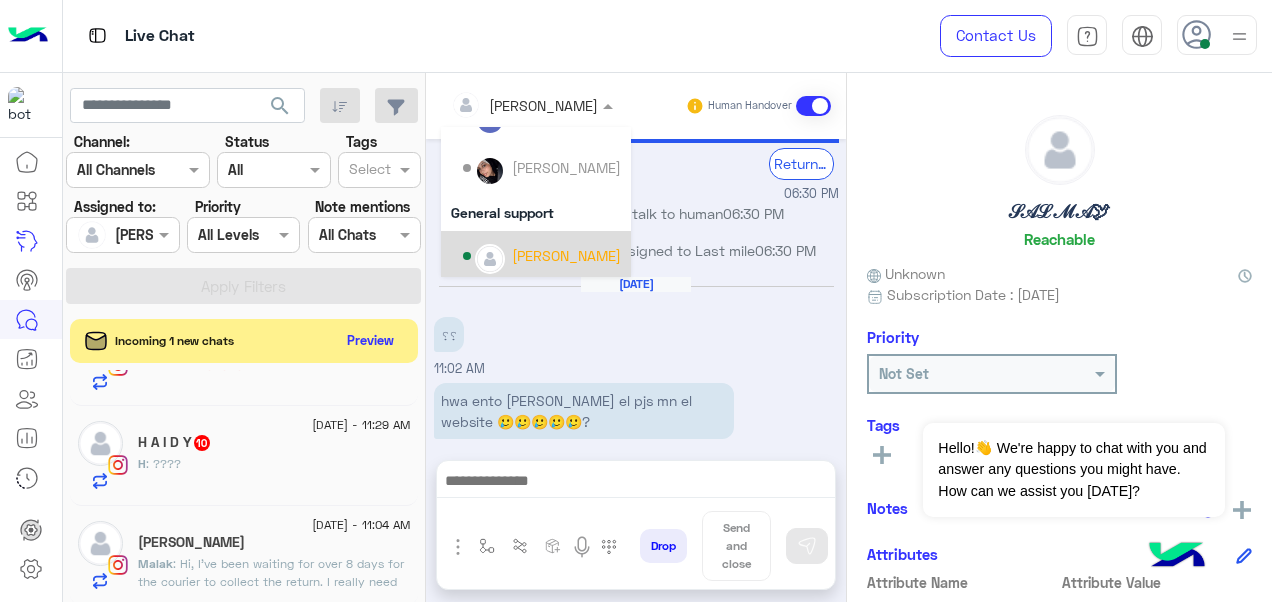 click on "[PERSON_NAME]" at bounding box center [566, 255] 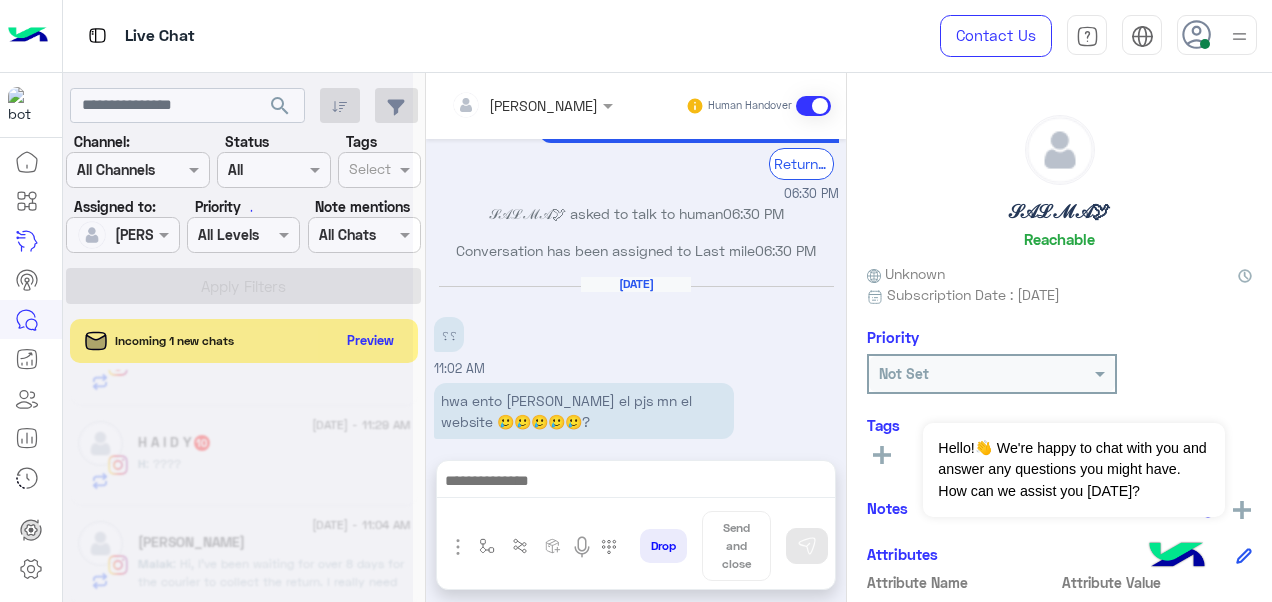 scroll, scrollTop: 570, scrollLeft: 0, axis: vertical 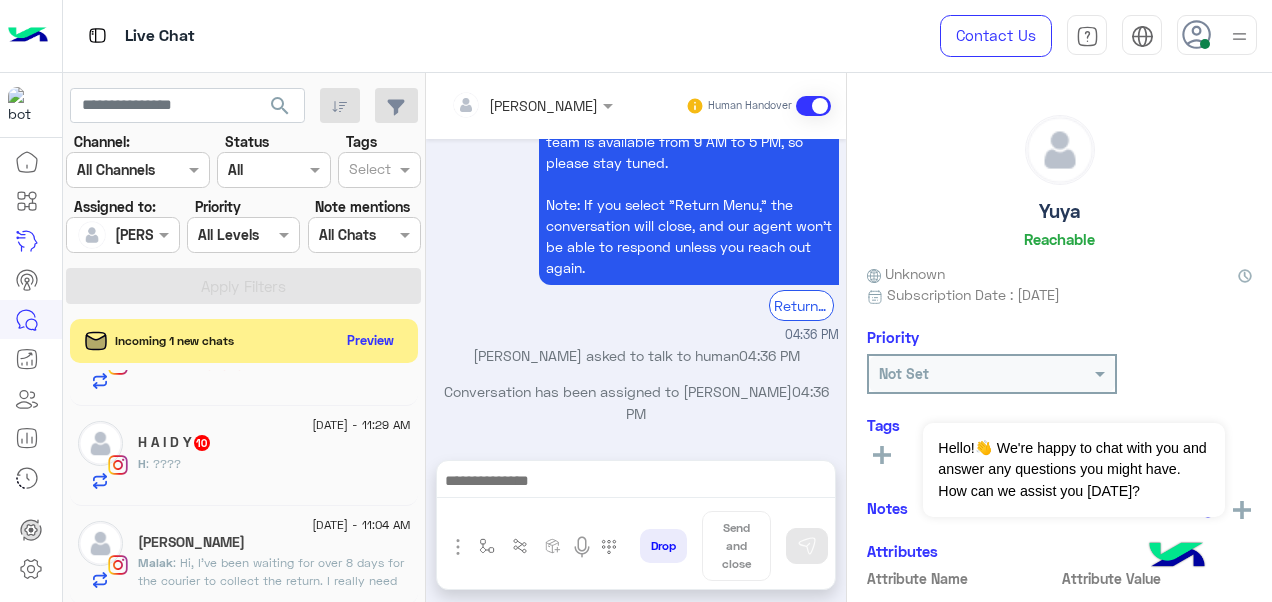 click on ": Hi, I’ve been waiting for over 8 days for the courier to collect the return. I really need someone to pick it up as soon as possible — the item doesn’t fit at all and I can’t use it. Please update me today." 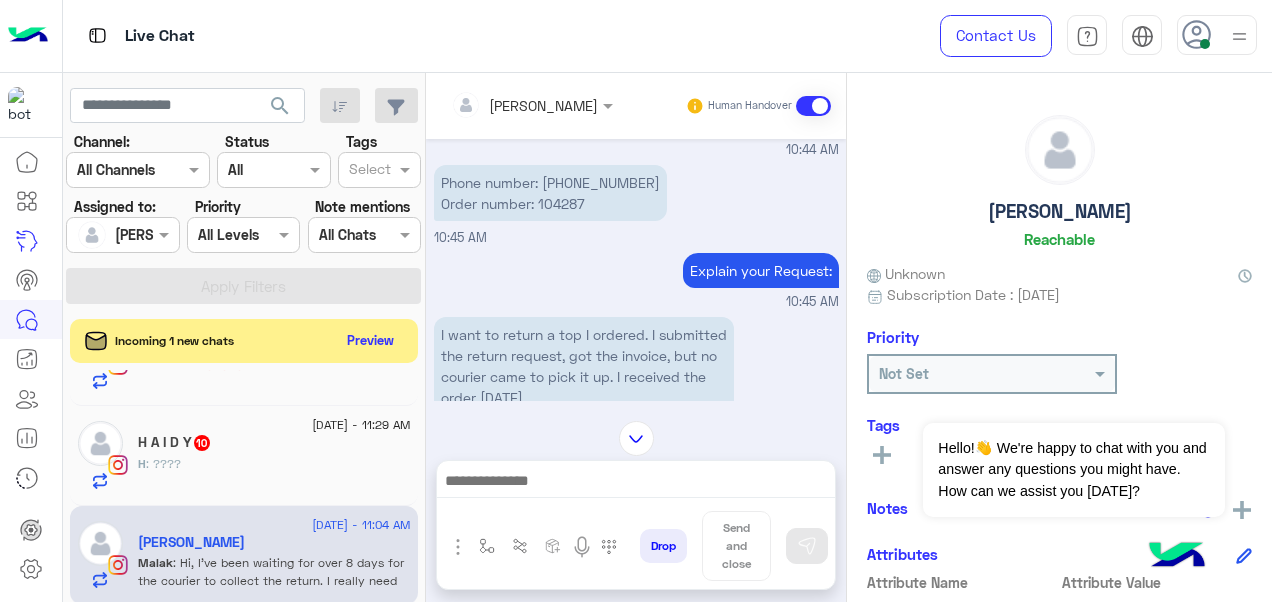scroll, scrollTop: 398, scrollLeft: 0, axis: vertical 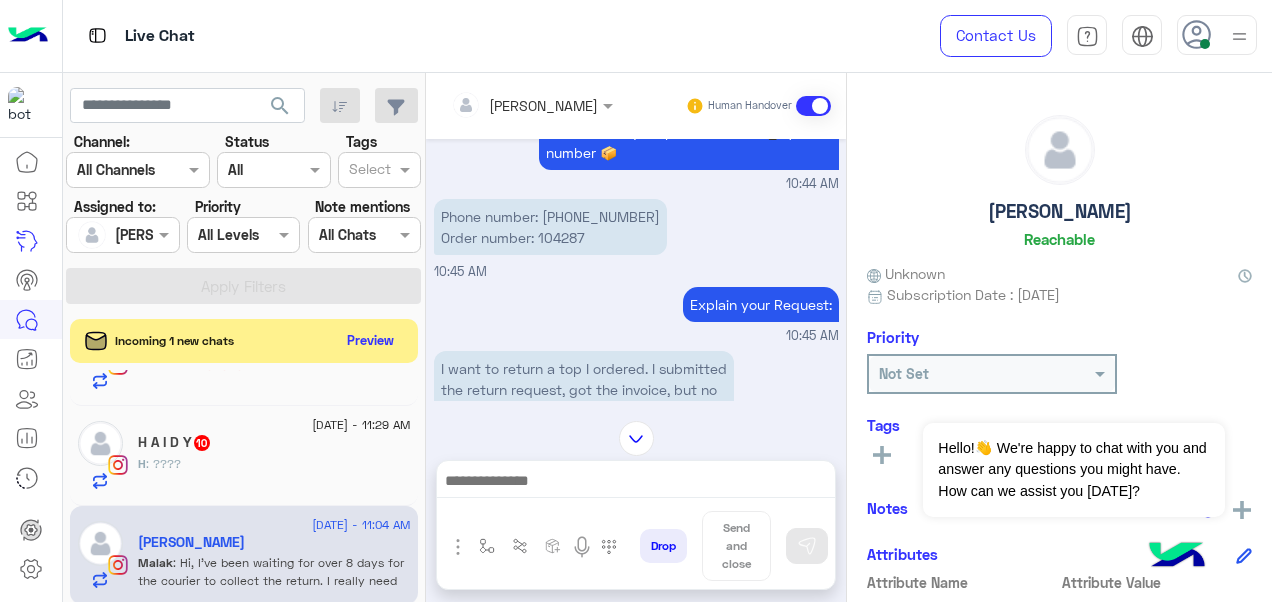 click on "Phone number: 01149047939 Order number: 104287" at bounding box center (550, 227) 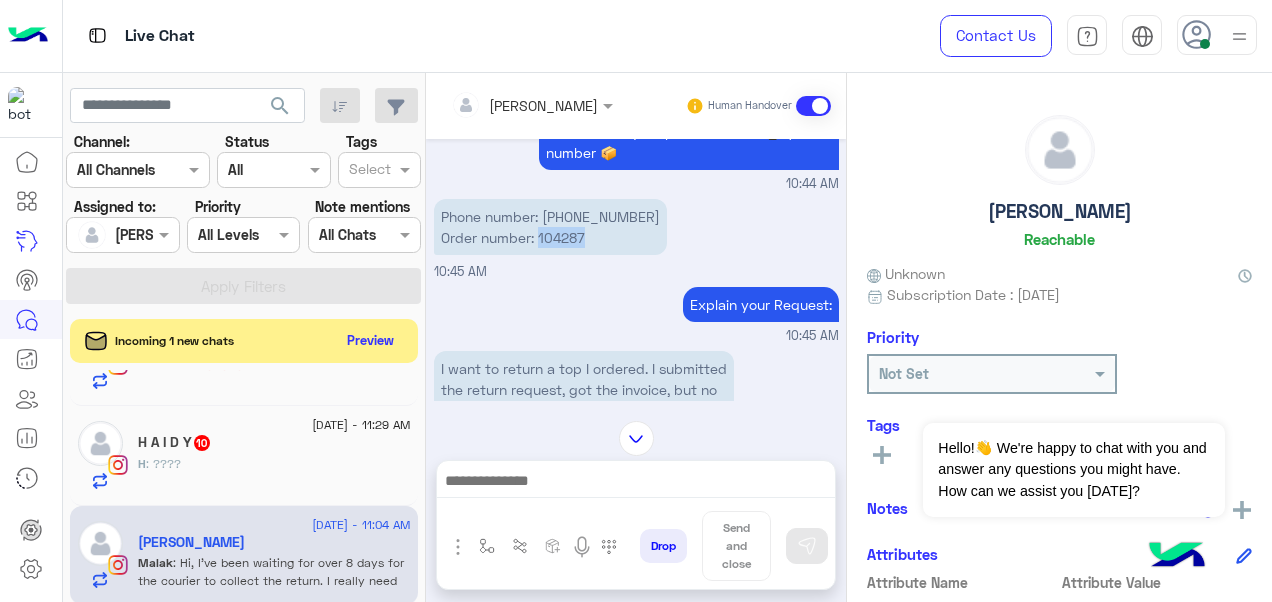 click on "Phone number: 01149047939 Order number: 104287" at bounding box center [550, 227] 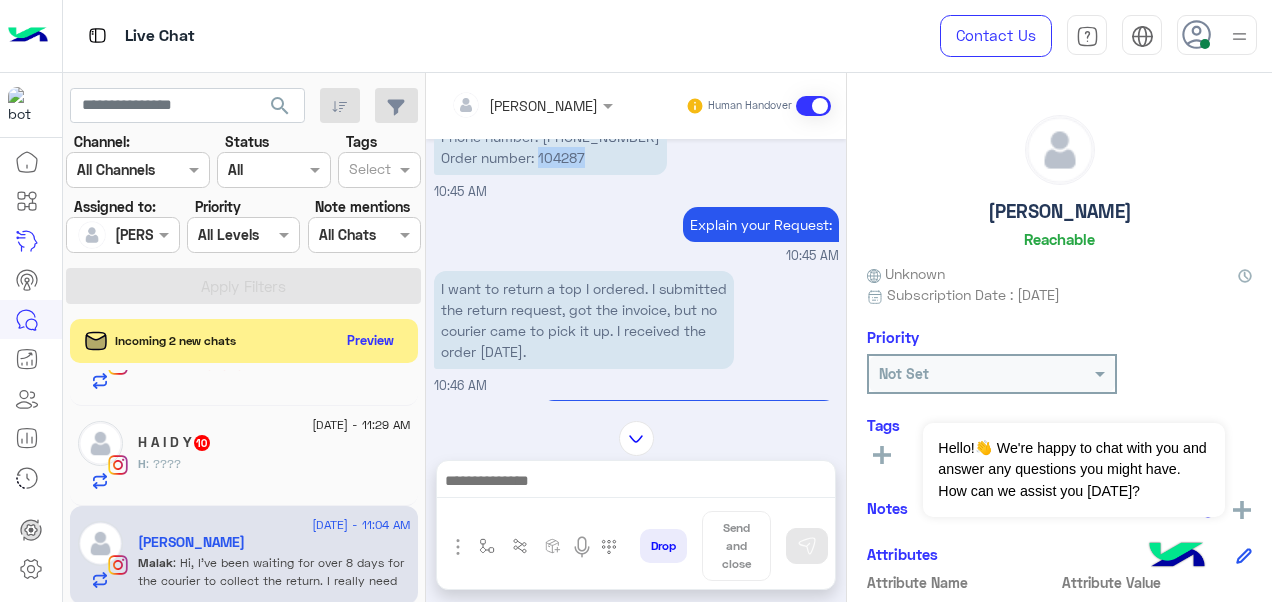 scroll, scrollTop: 482, scrollLeft: 0, axis: vertical 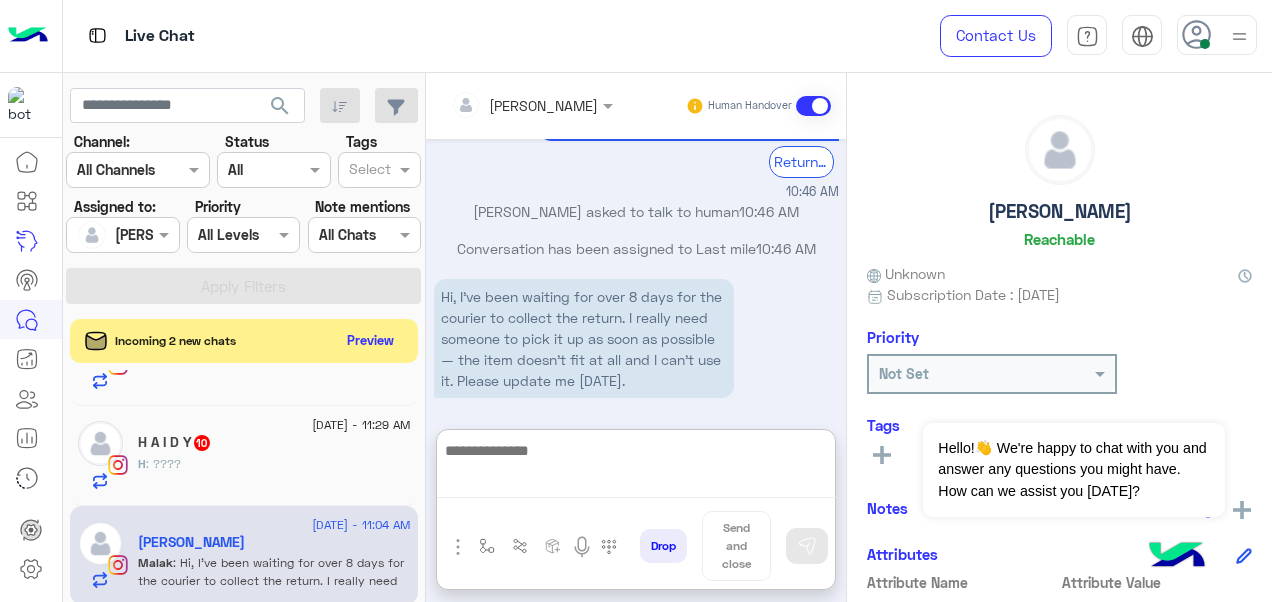 click at bounding box center [636, 468] 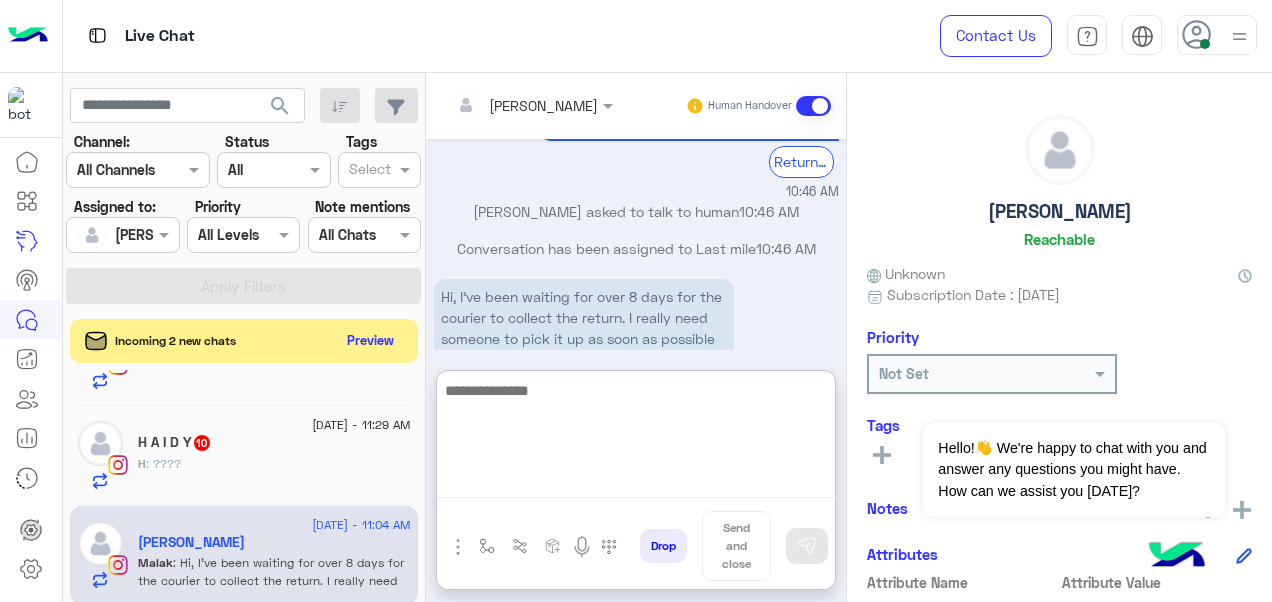 scroll, scrollTop: 1030, scrollLeft: 0, axis: vertical 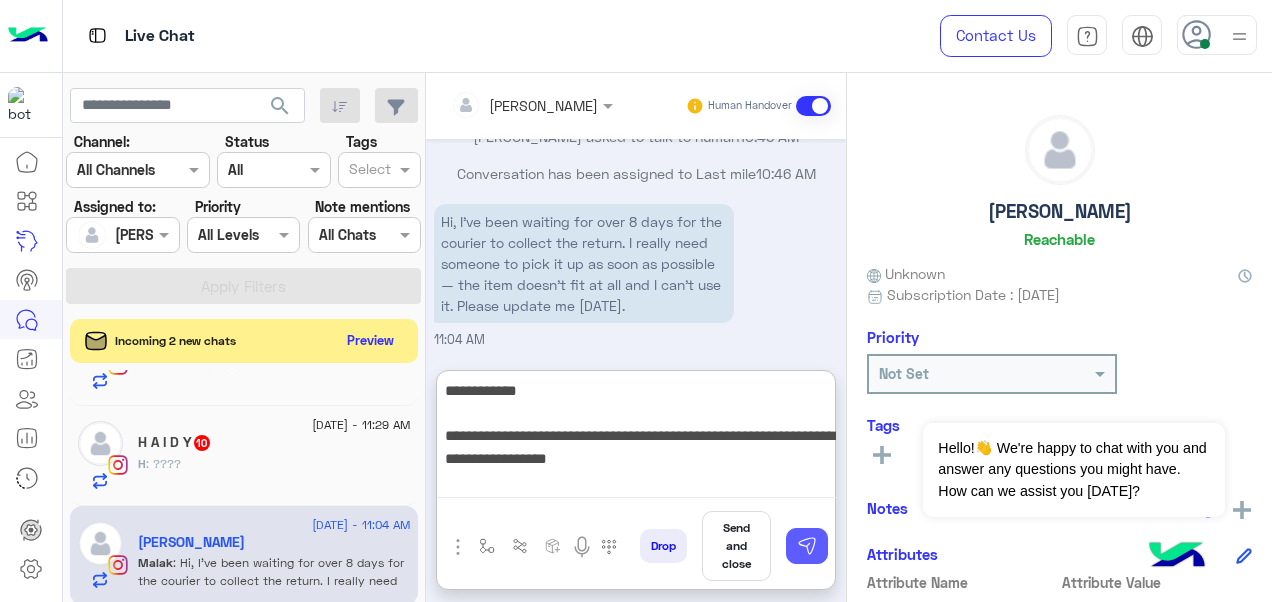 type on "**********" 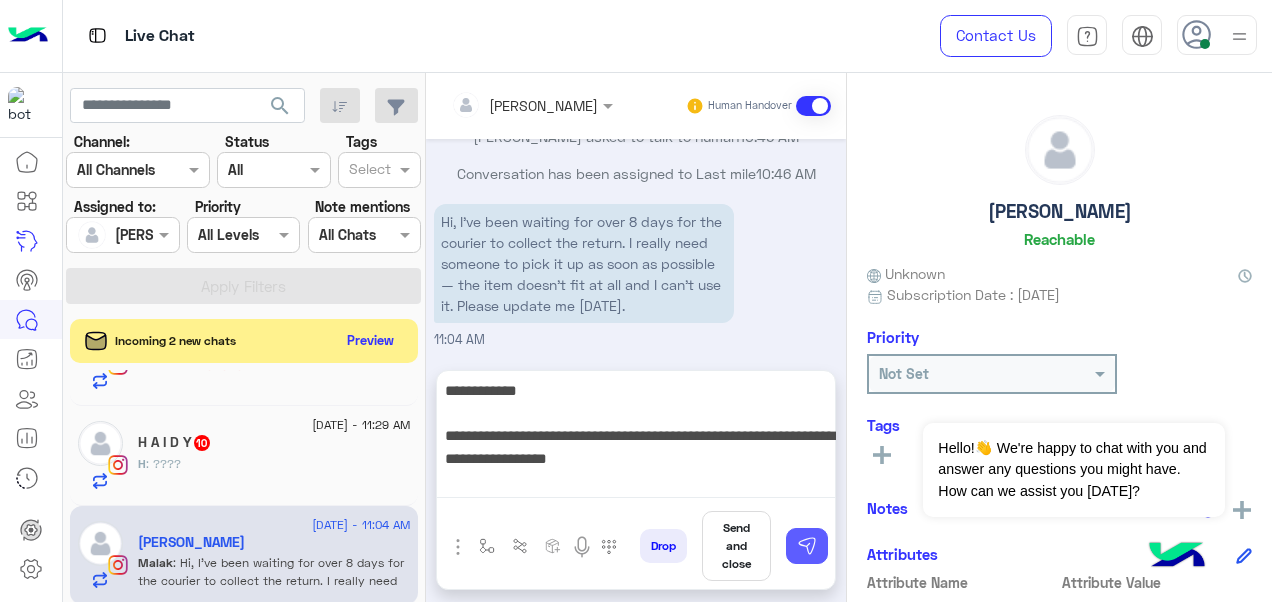 click at bounding box center [807, 546] 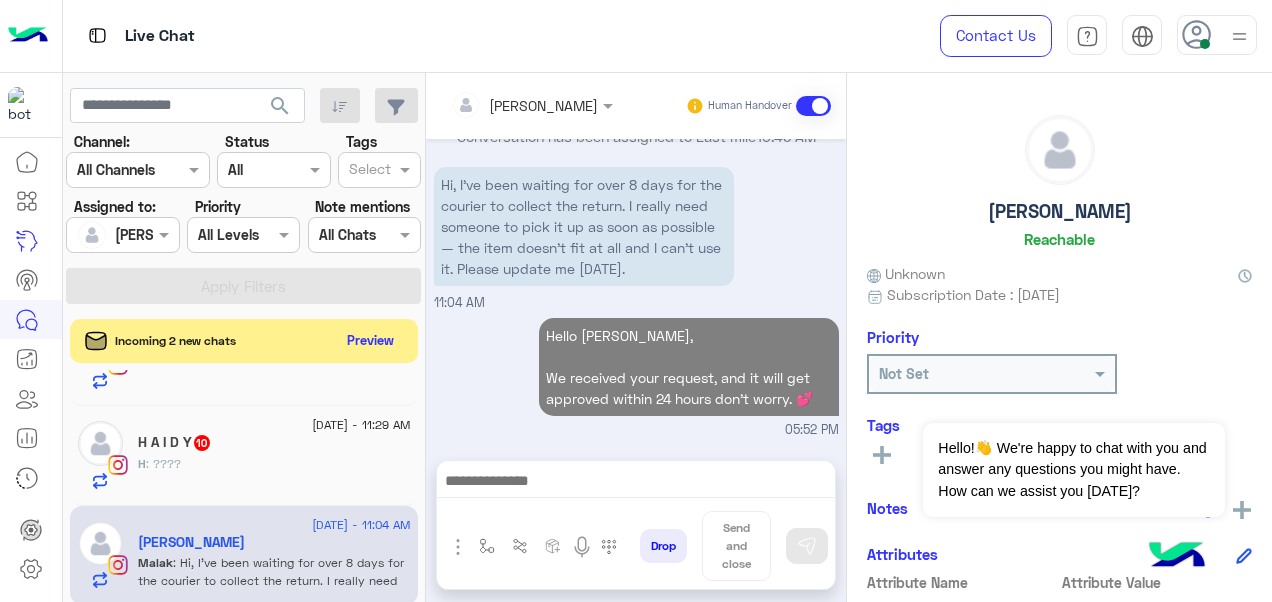 scroll, scrollTop: 1067, scrollLeft: 0, axis: vertical 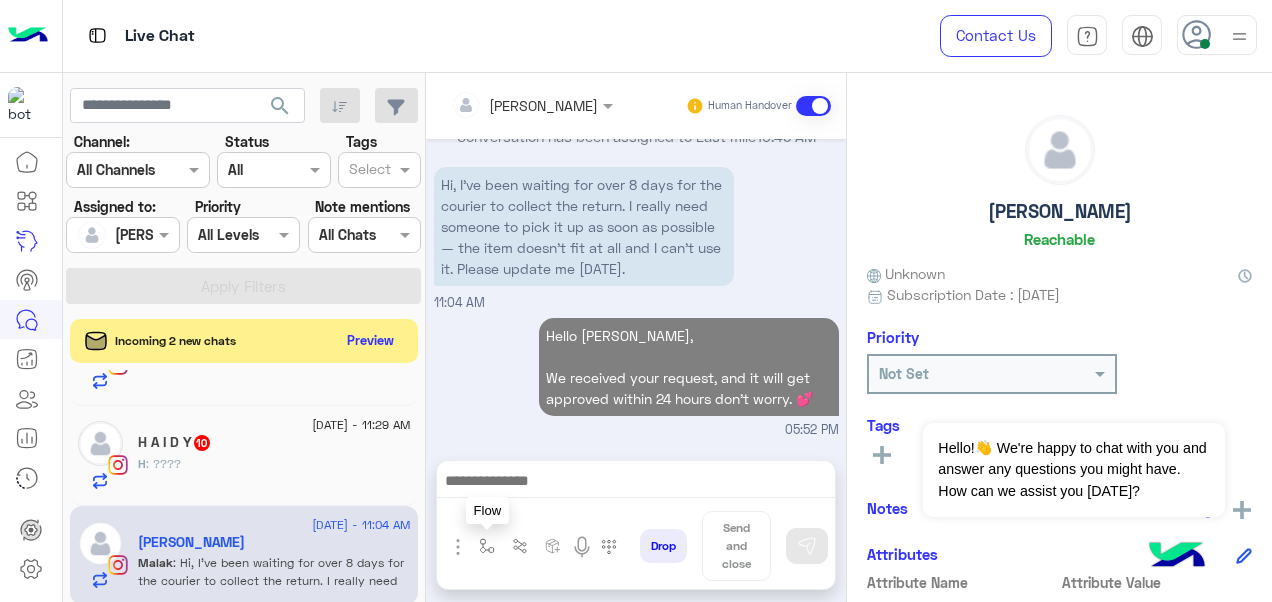 drag, startPoint x: 476, startPoint y: 537, endPoint x: 506, endPoint y: 536, distance: 30.016663 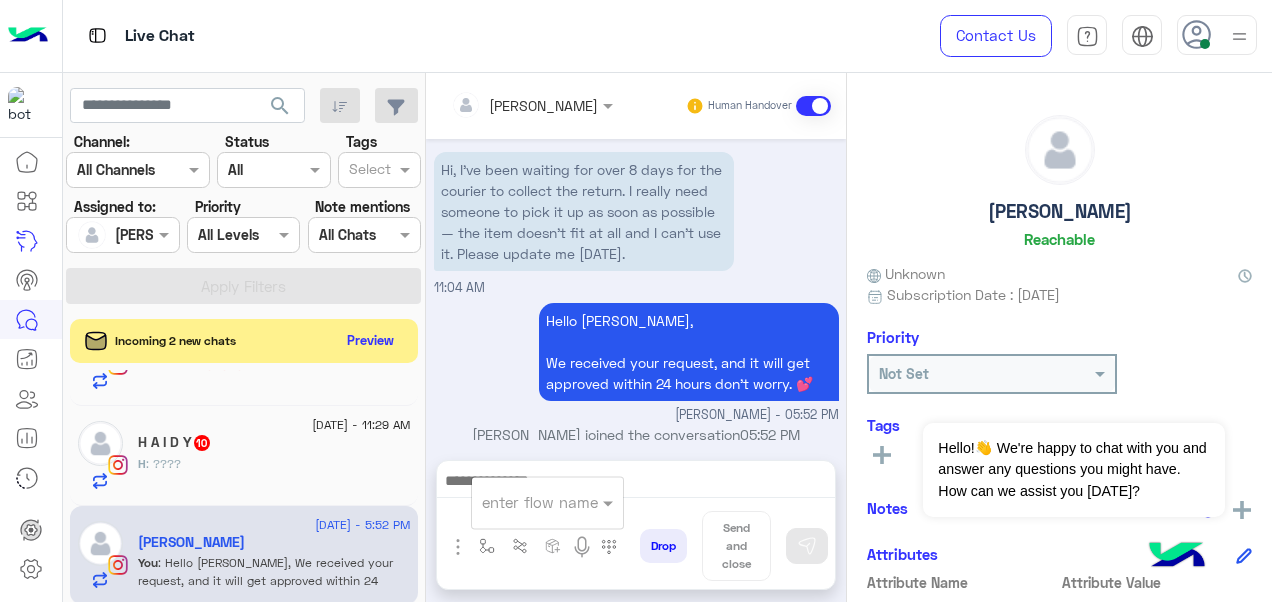 scroll, scrollTop: 1104, scrollLeft: 0, axis: vertical 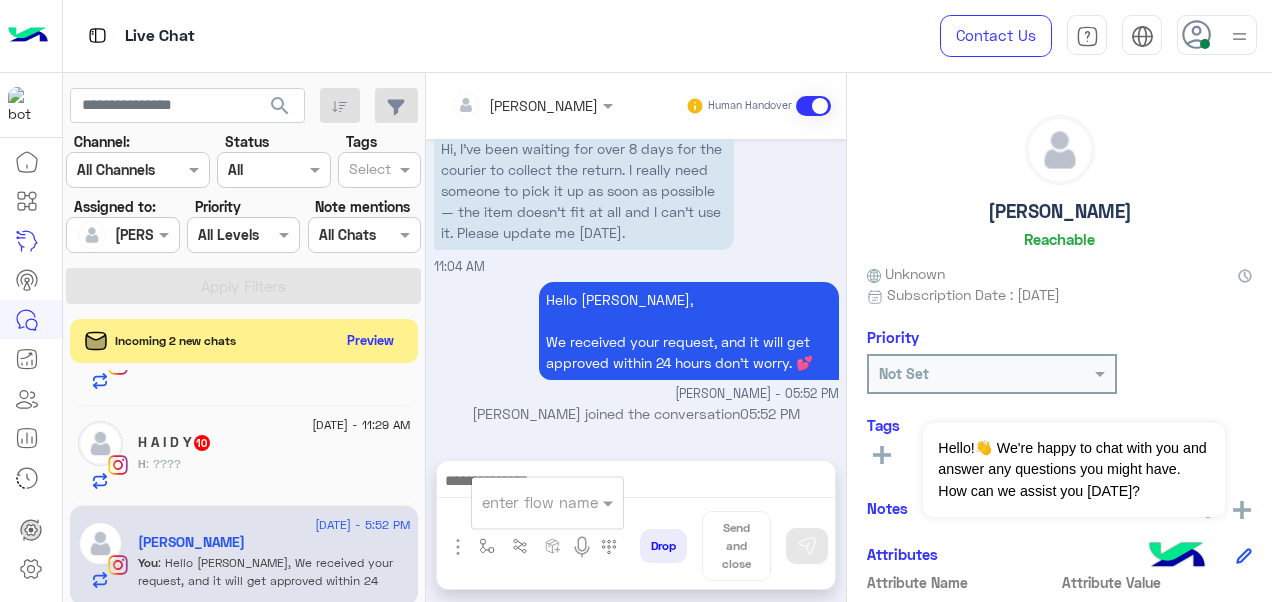 click at bounding box center [523, 502] 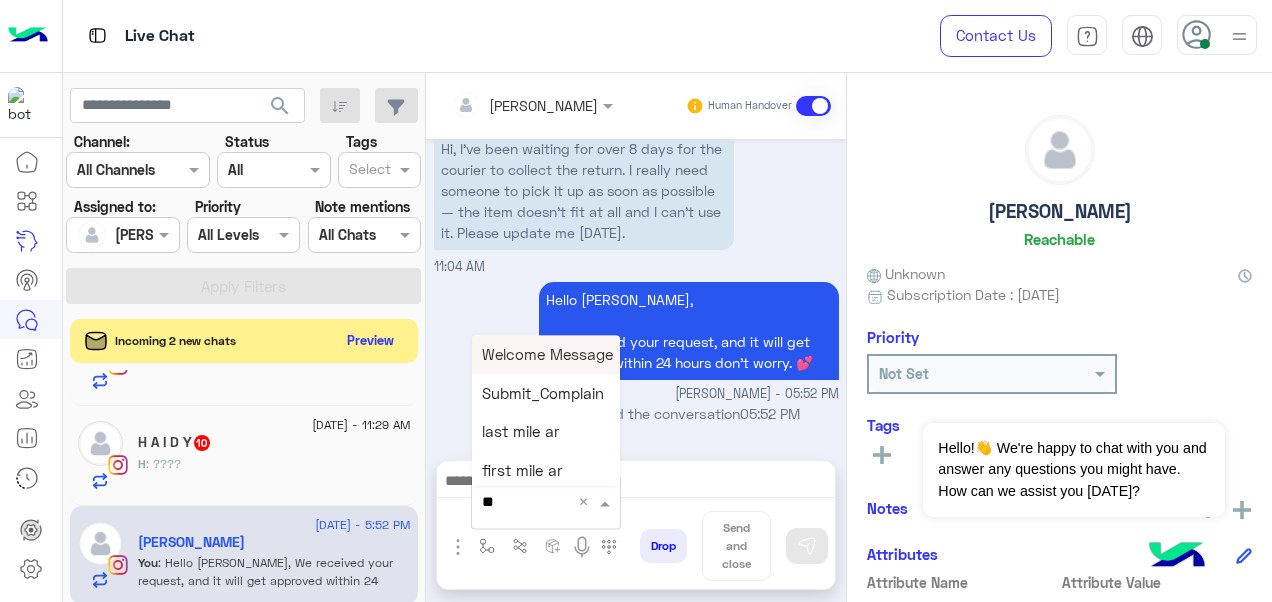 type on "***" 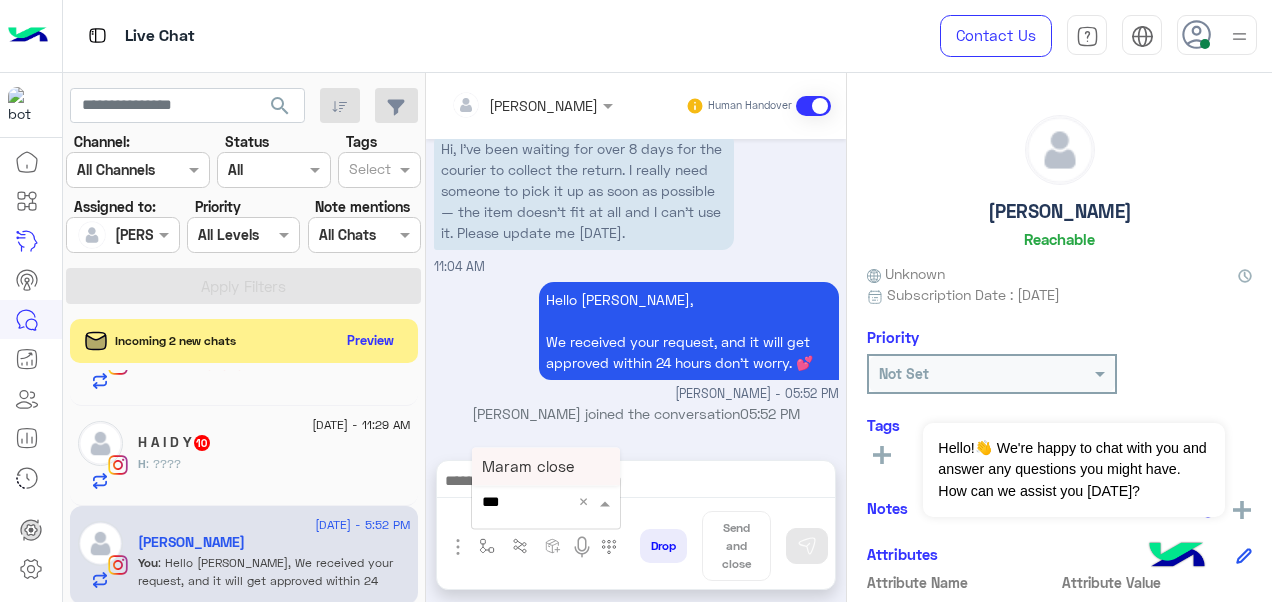 click on "Maram close" at bounding box center (528, 466) 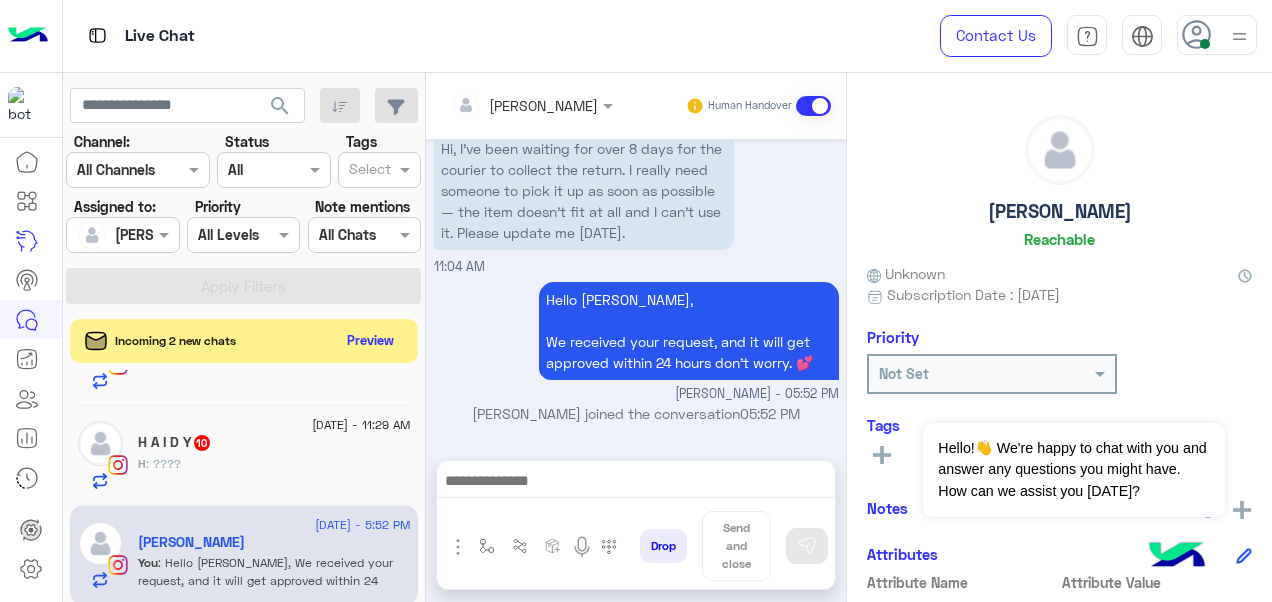 type on "**********" 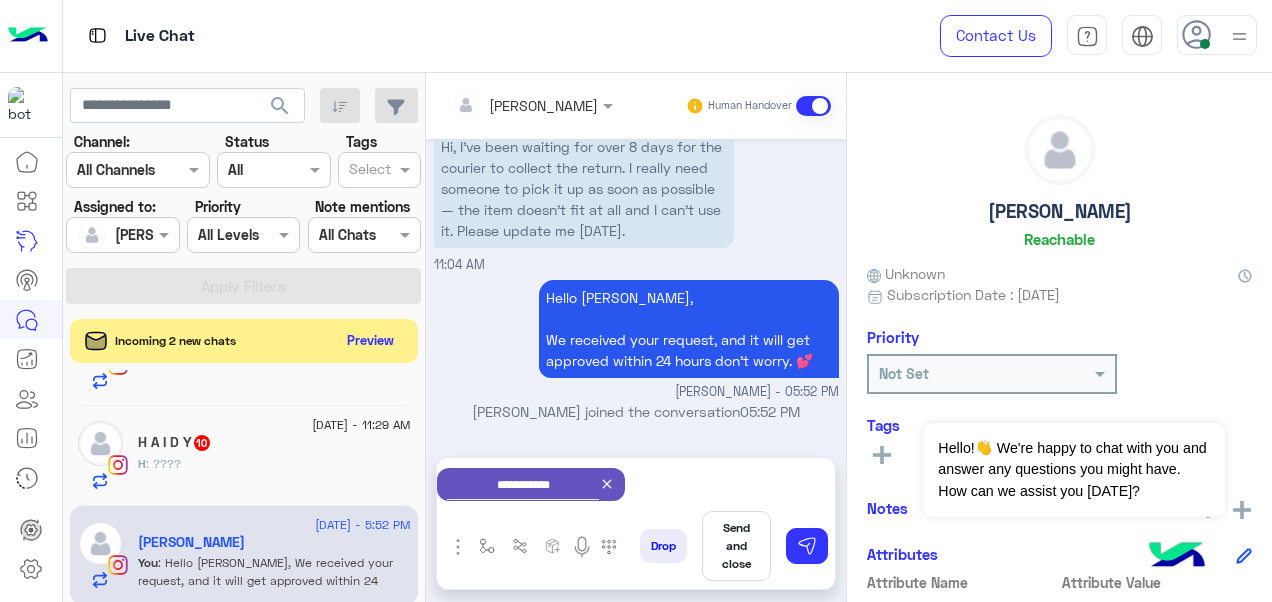 click on "Send and close" at bounding box center (736, 546) 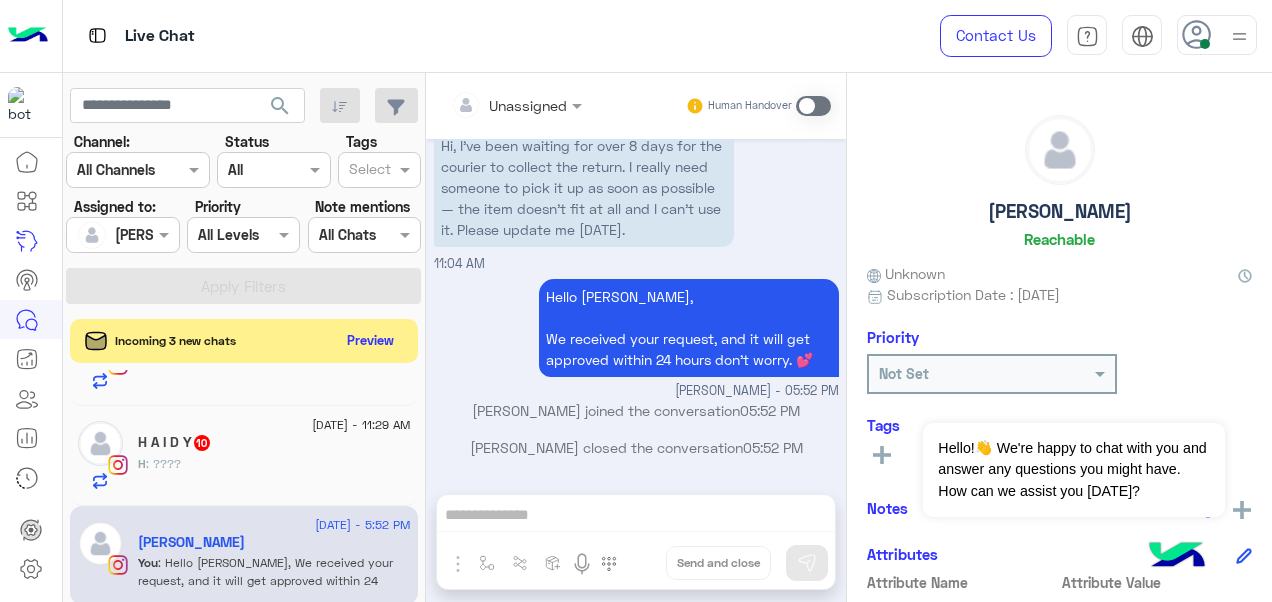 scroll, scrollTop: 1107, scrollLeft: 0, axis: vertical 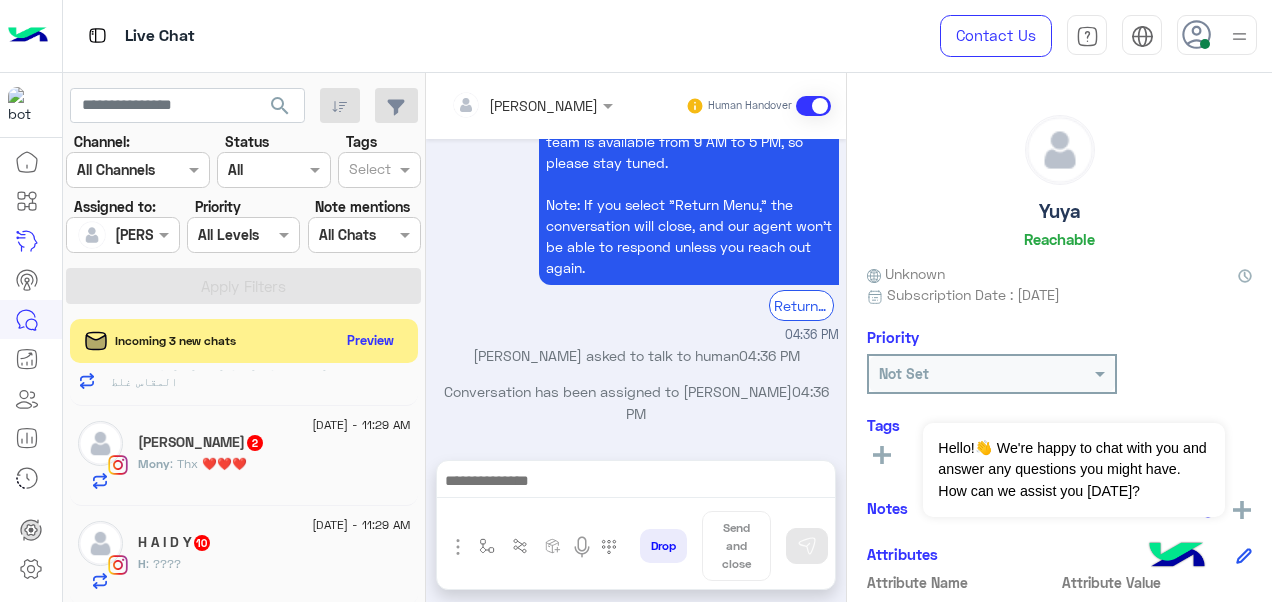click on "H : ????" 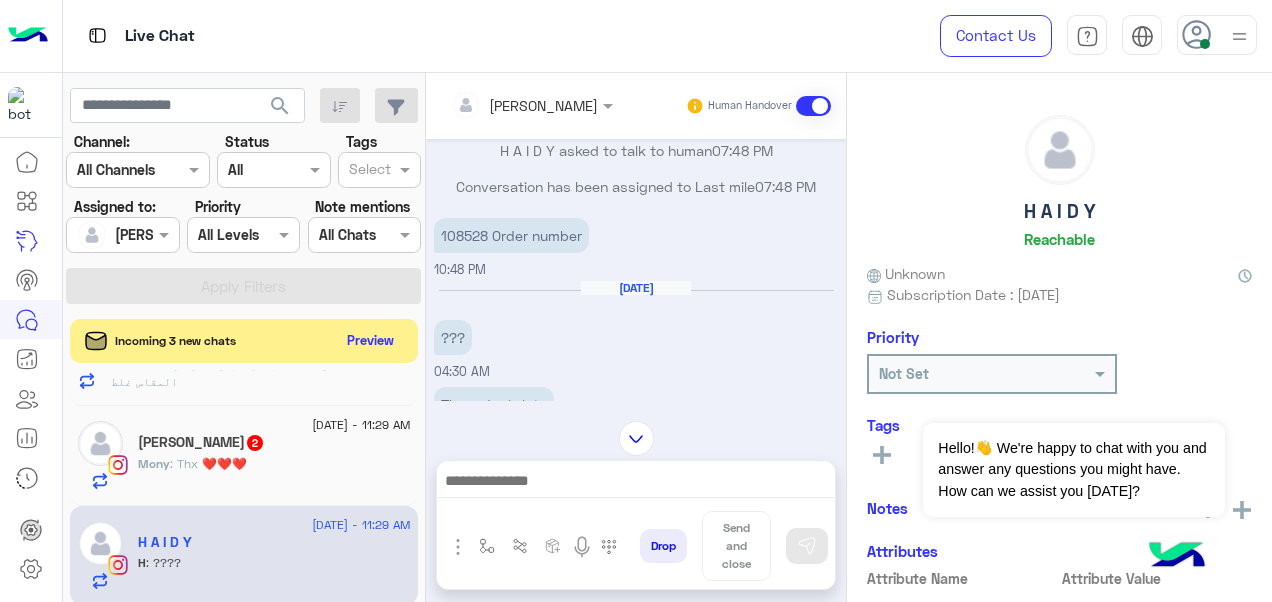 scroll, scrollTop: 465, scrollLeft: 0, axis: vertical 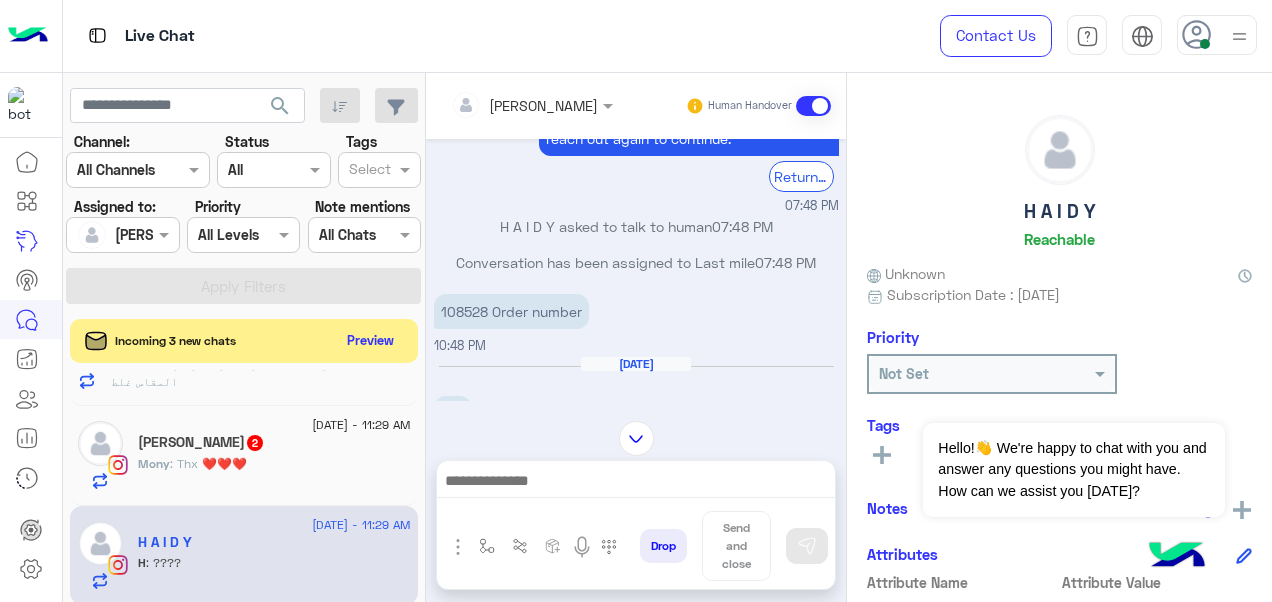 click on "108528 Order number" at bounding box center [511, 311] 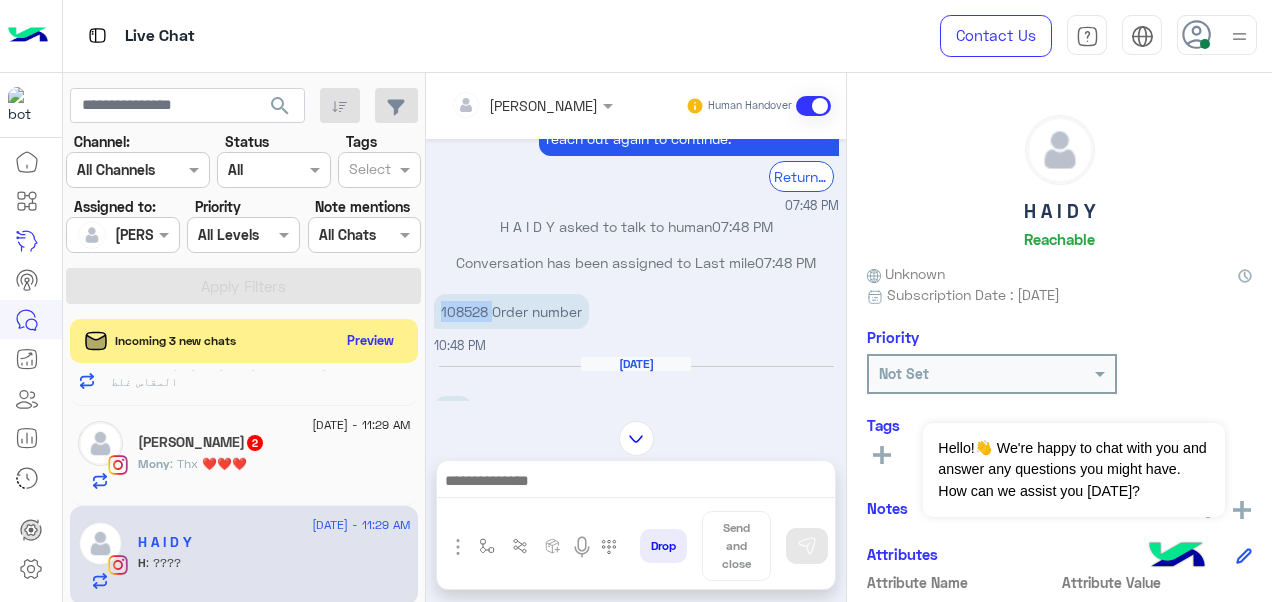 click on "108528 Order number" at bounding box center (511, 311) 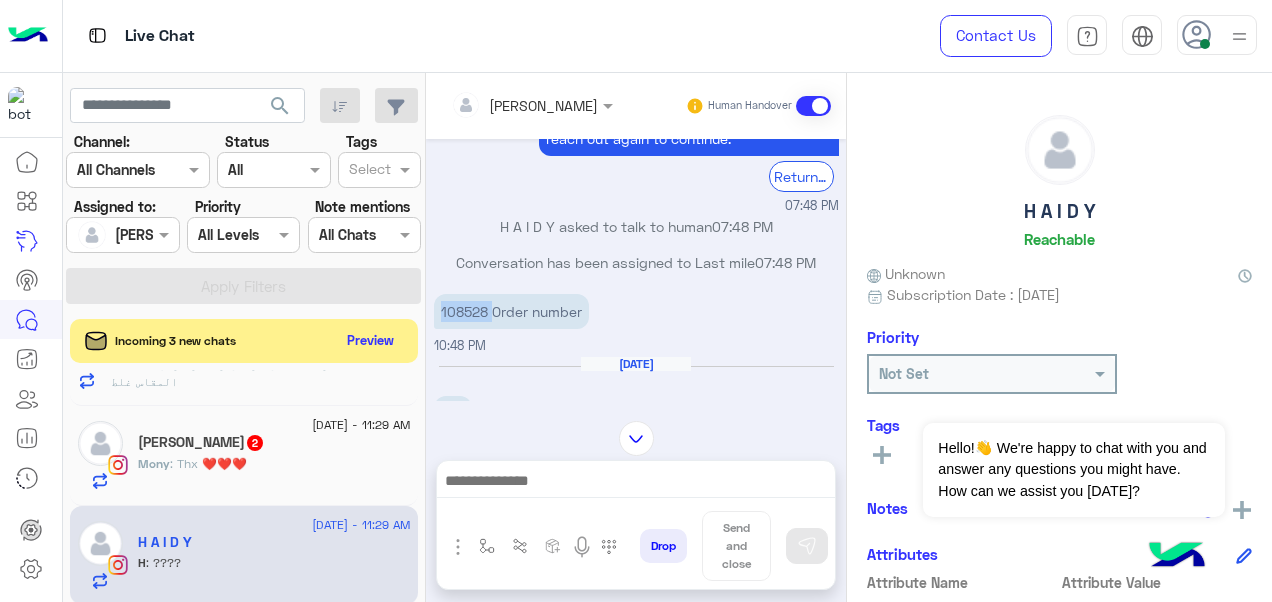 copy on "108528" 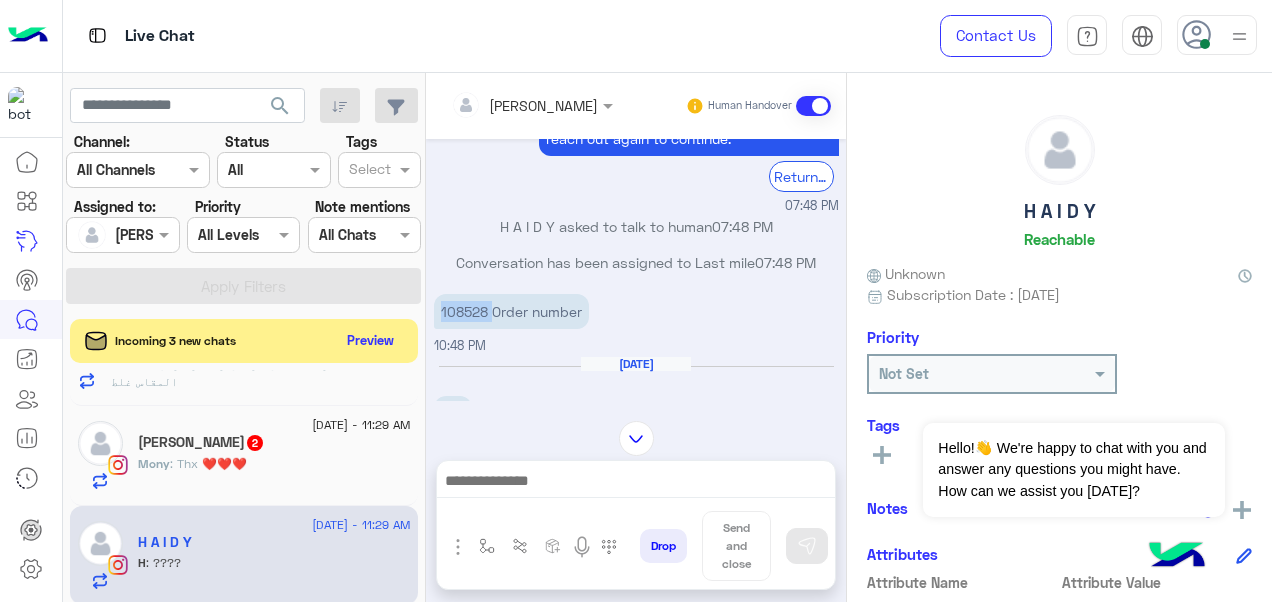scroll, scrollTop: 611, scrollLeft: 0, axis: vertical 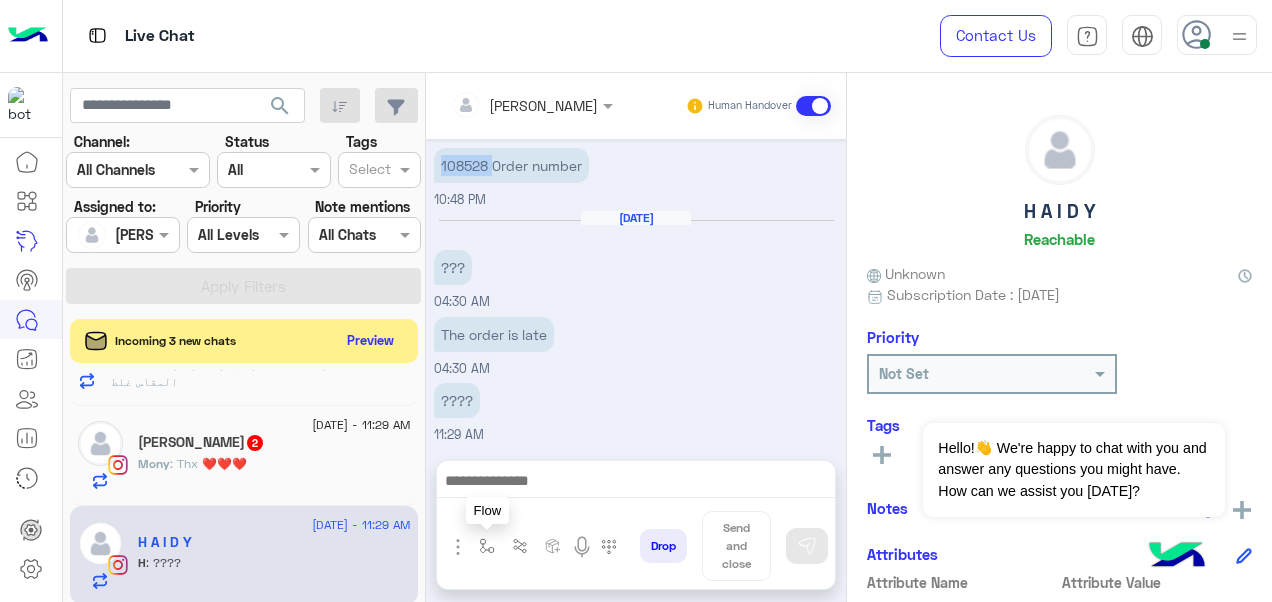 click at bounding box center (487, 546) 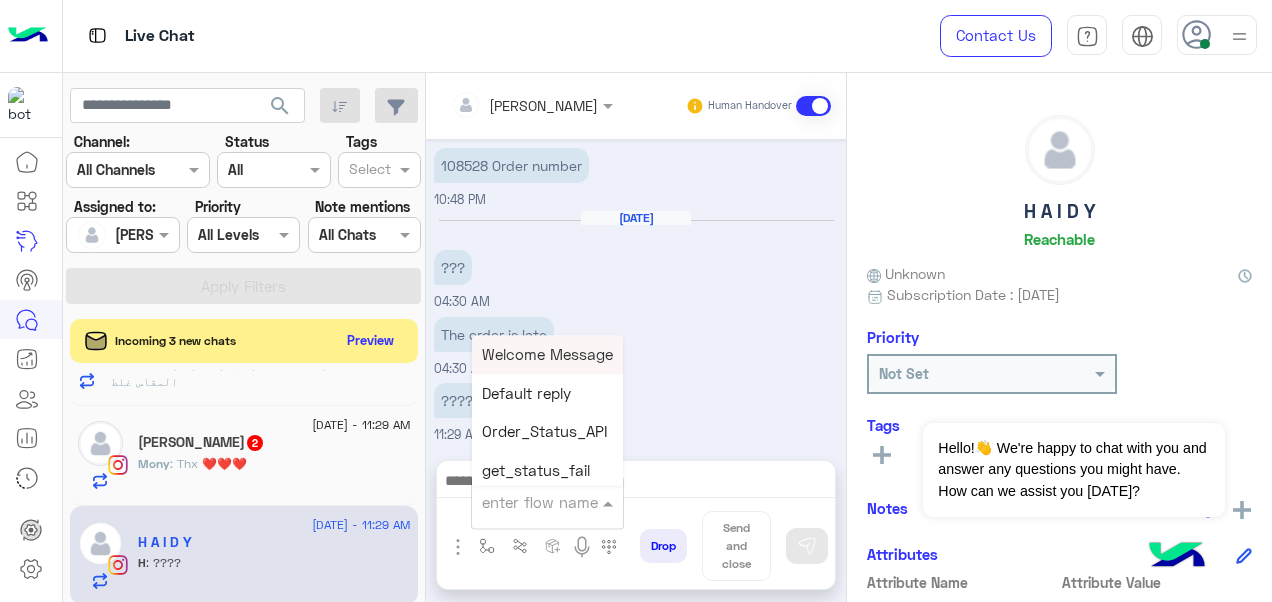 click at bounding box center (523, 502) 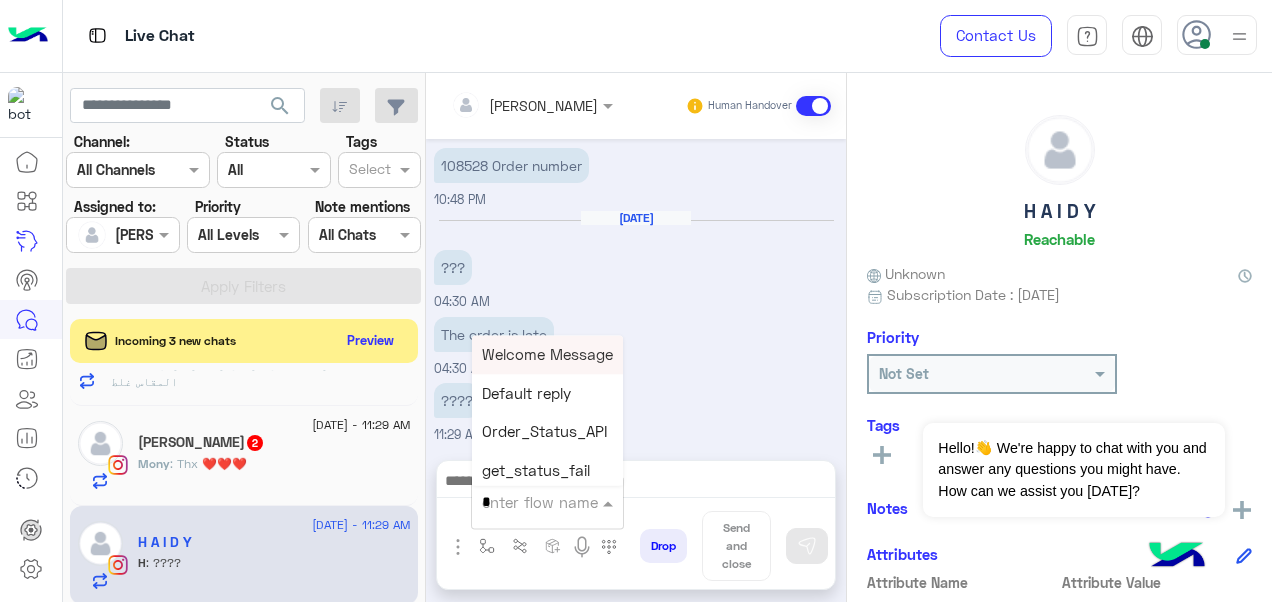 type on "*" 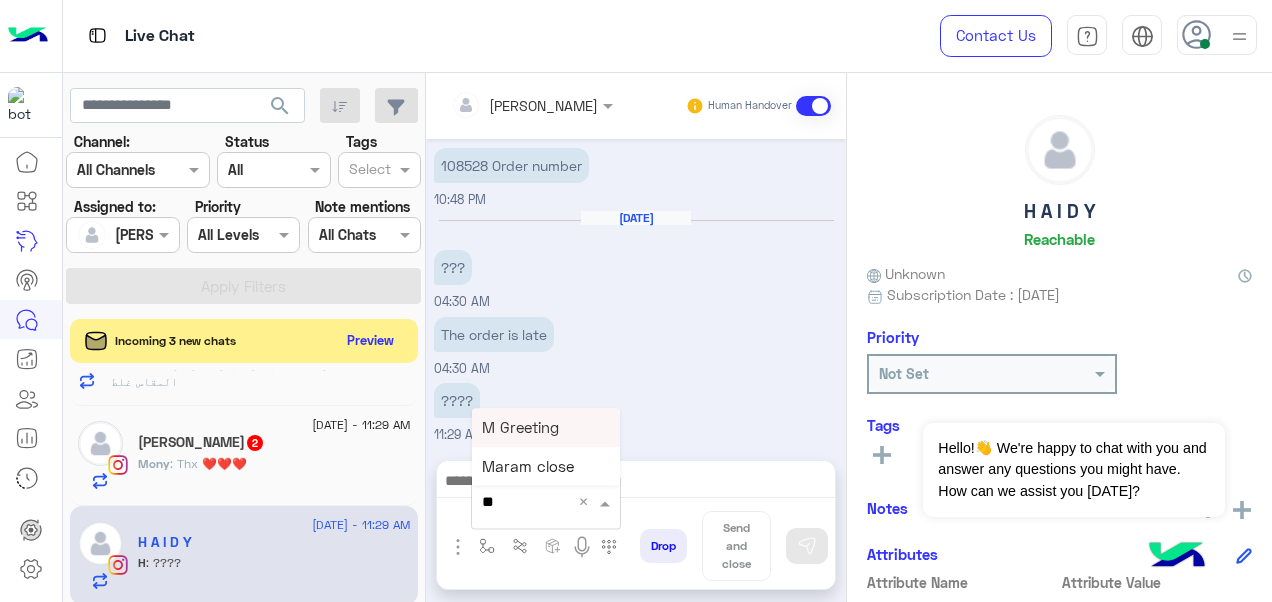 click on "M Greeting" at bounding box center [520, 427] 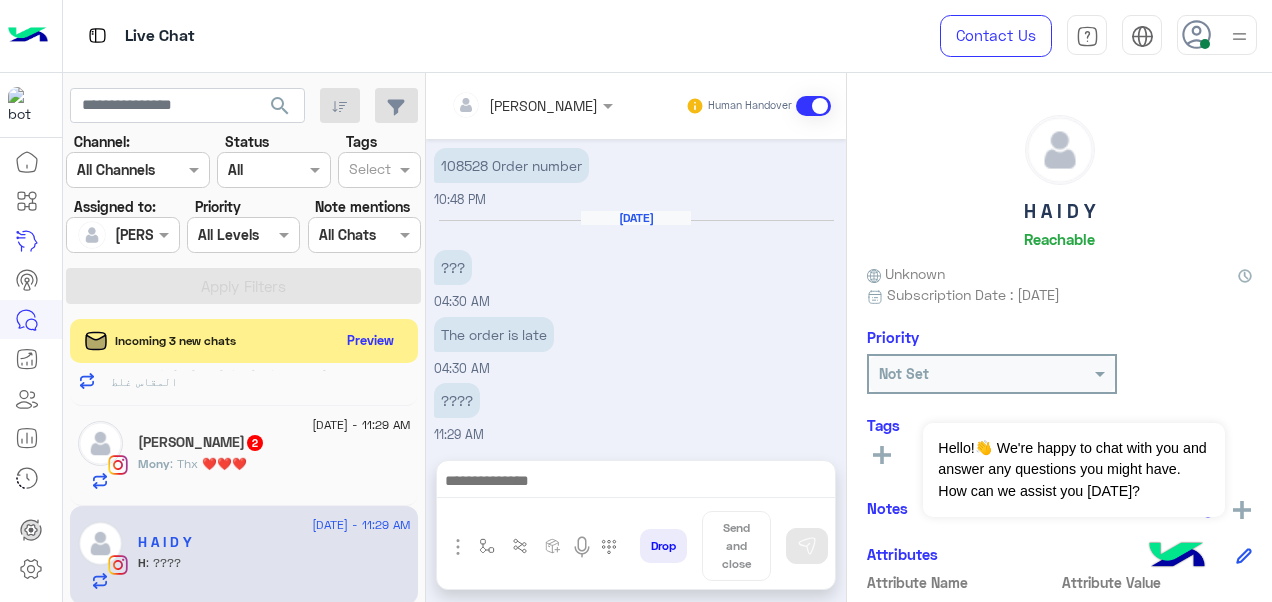 type on "**********" 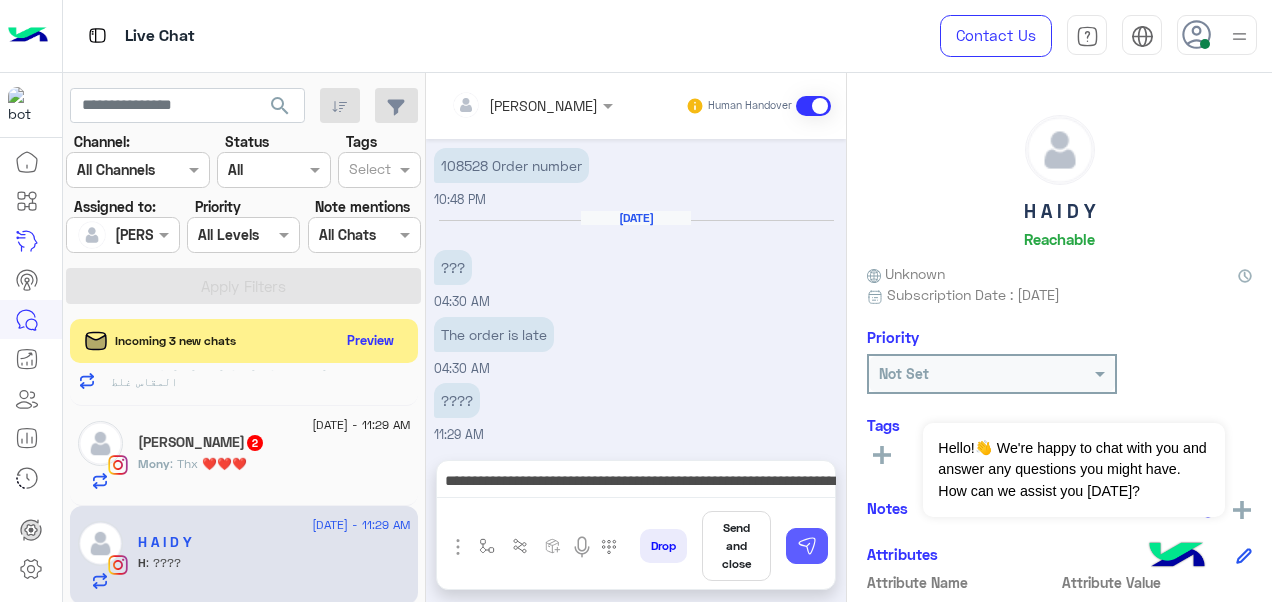 click at bounding box center [807, 546] 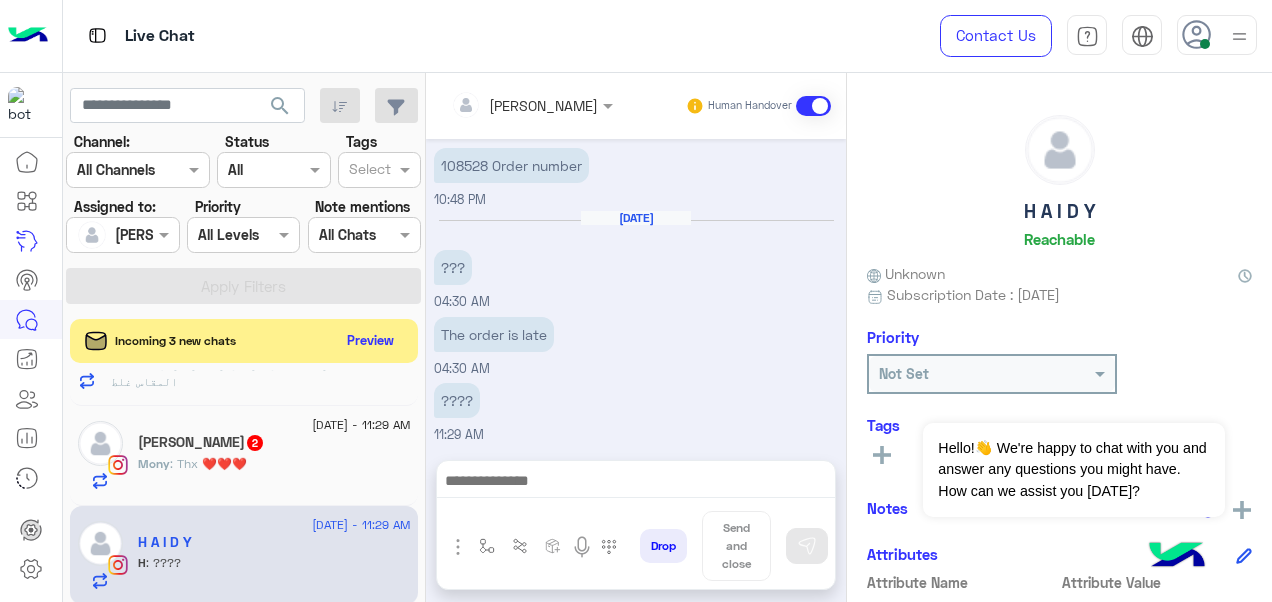 click at bounding box center (636, 483) 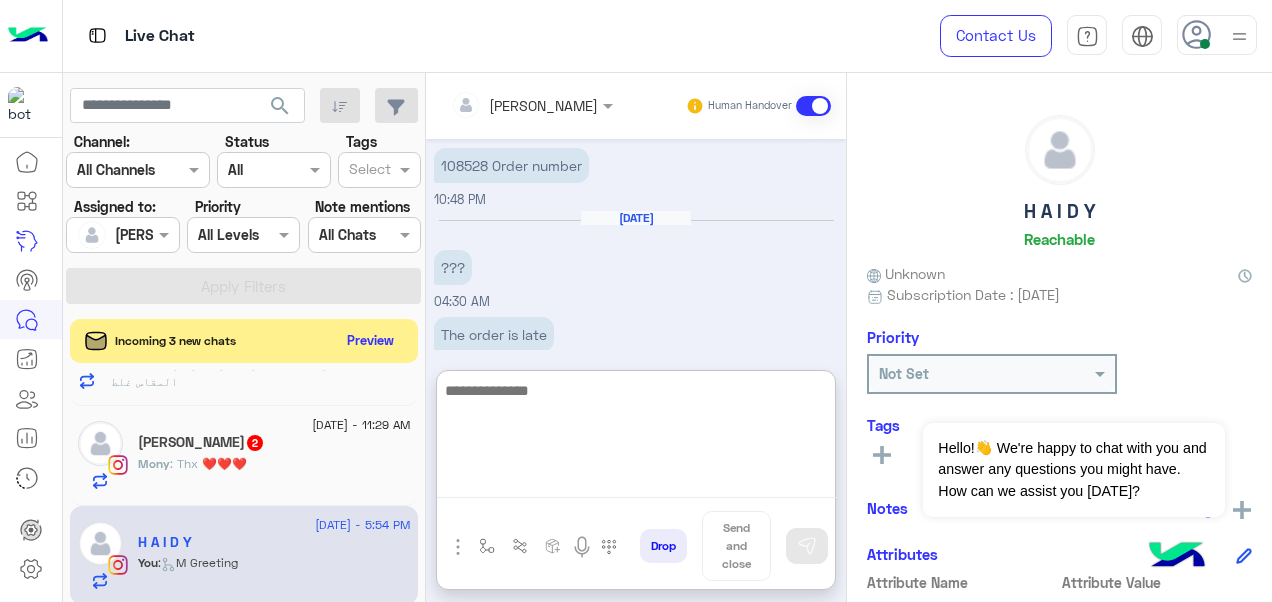 scroll, scrollTop: 822, scrollLeft: 0, axis: vertical 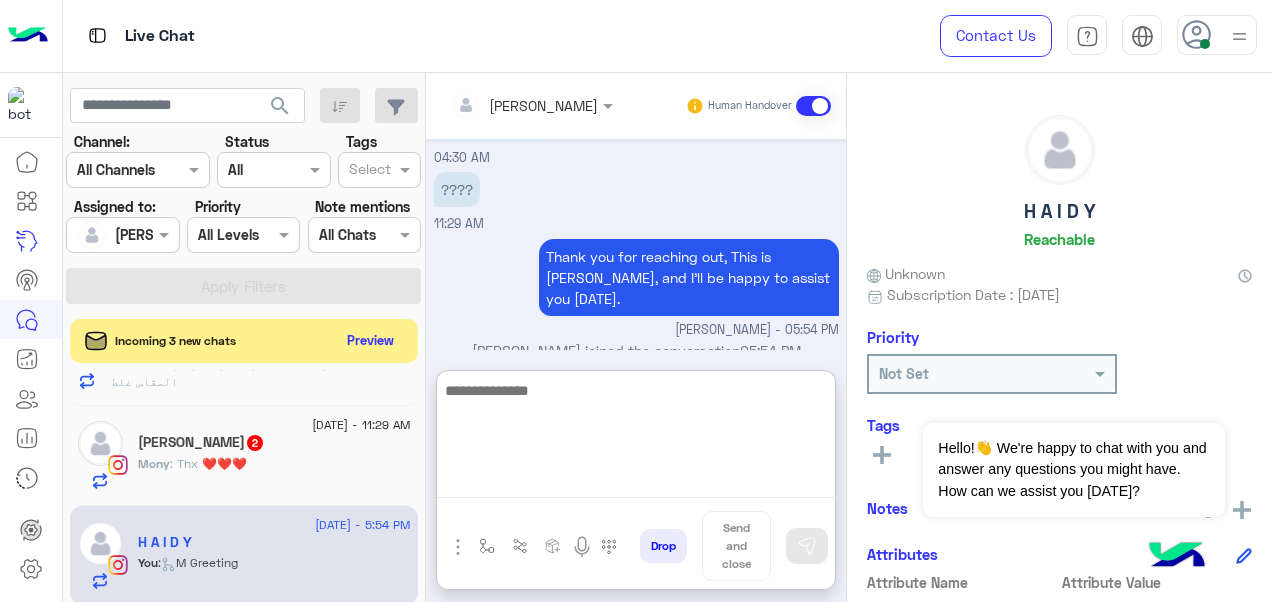 paste on "**********" 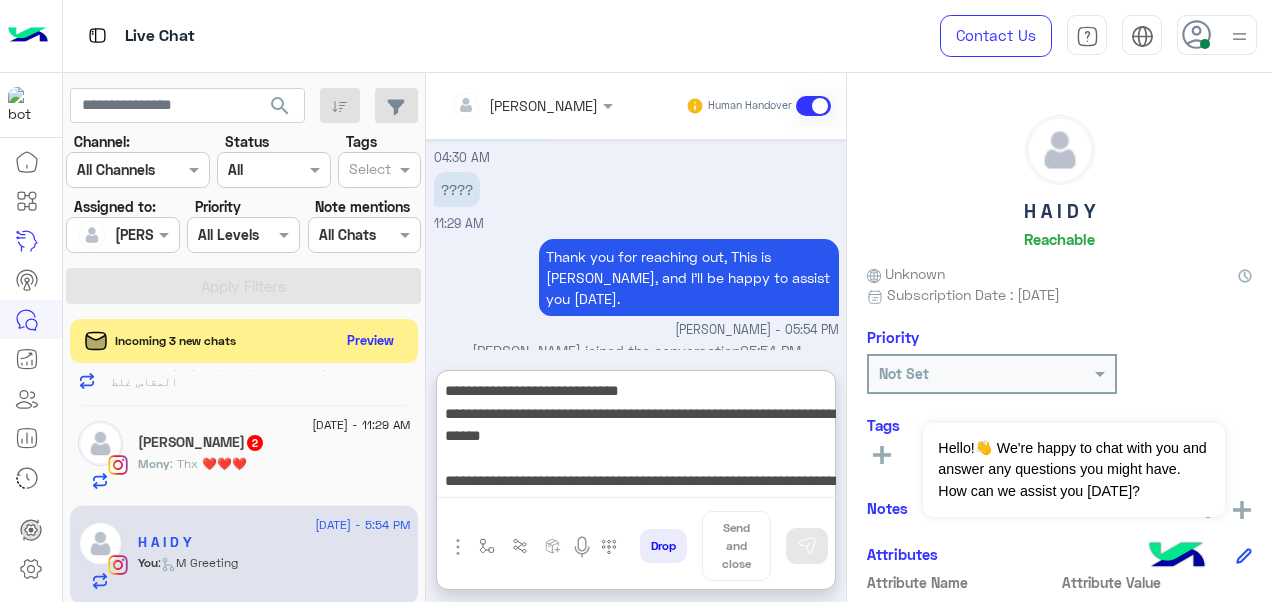 scroll, scrollTop: 128, scrollLeft: 0, axis: vertical 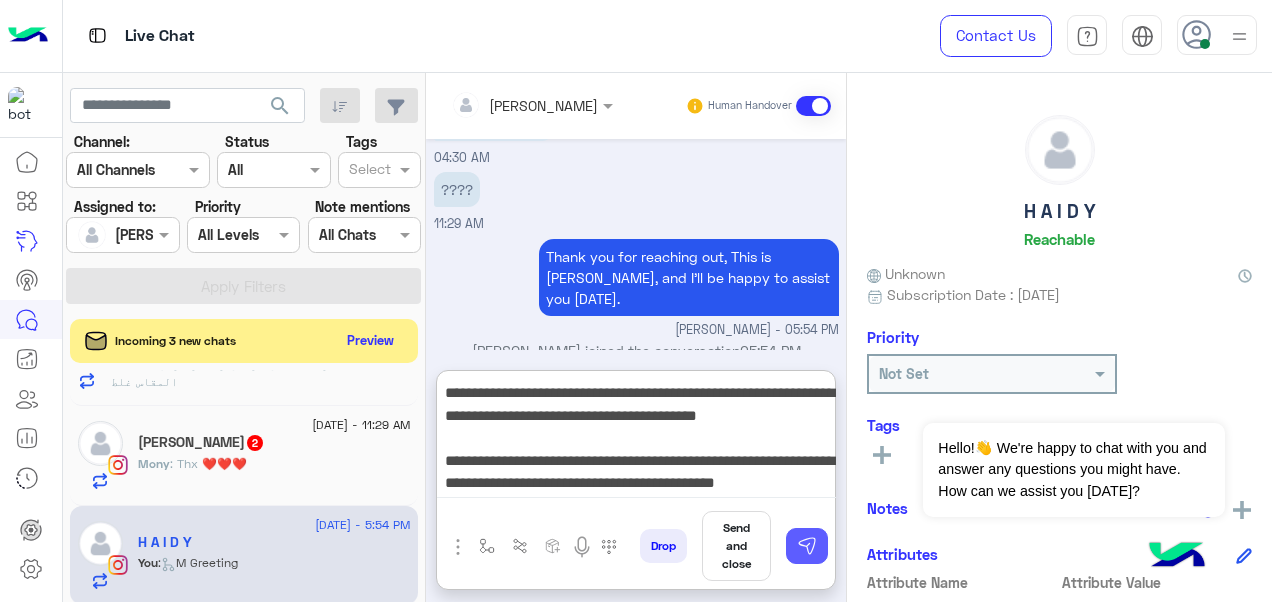 type on "**********" 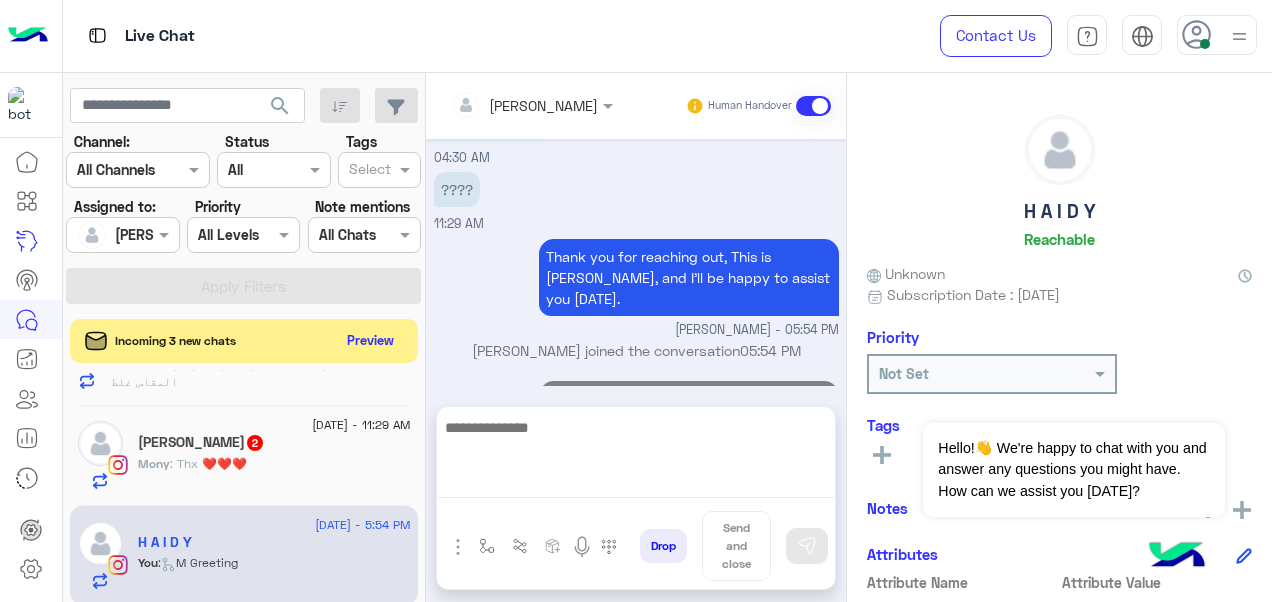scroll, scrollTop: 1006, scrollLeft: 0, axis: vertical 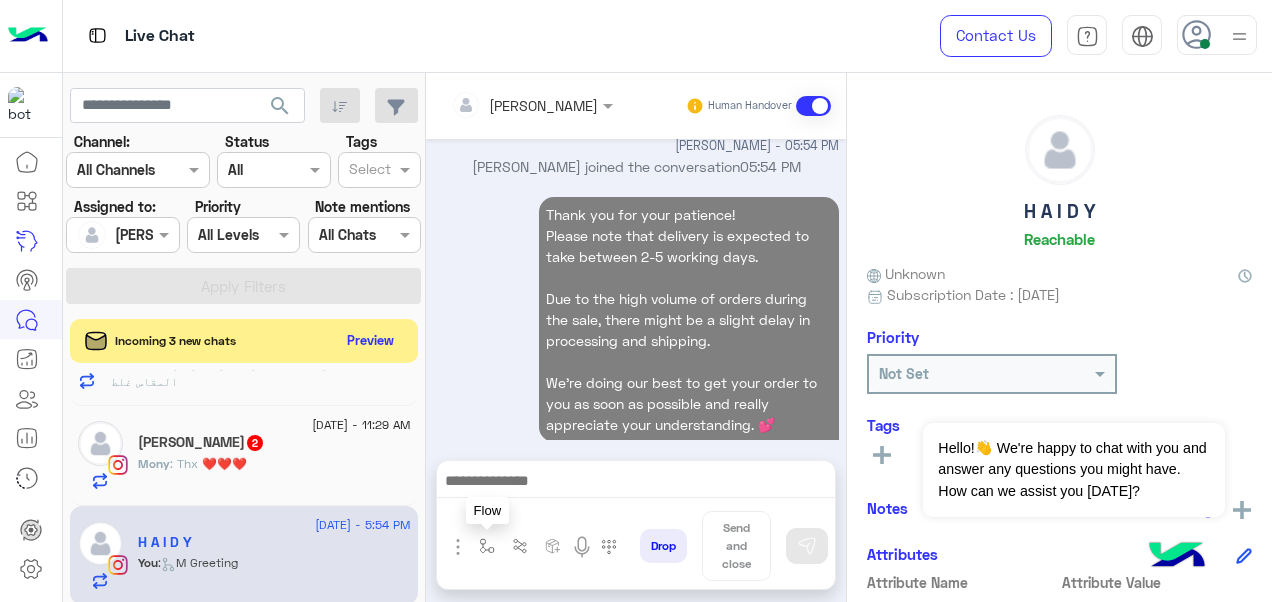 click at bounding box center (487, 546) 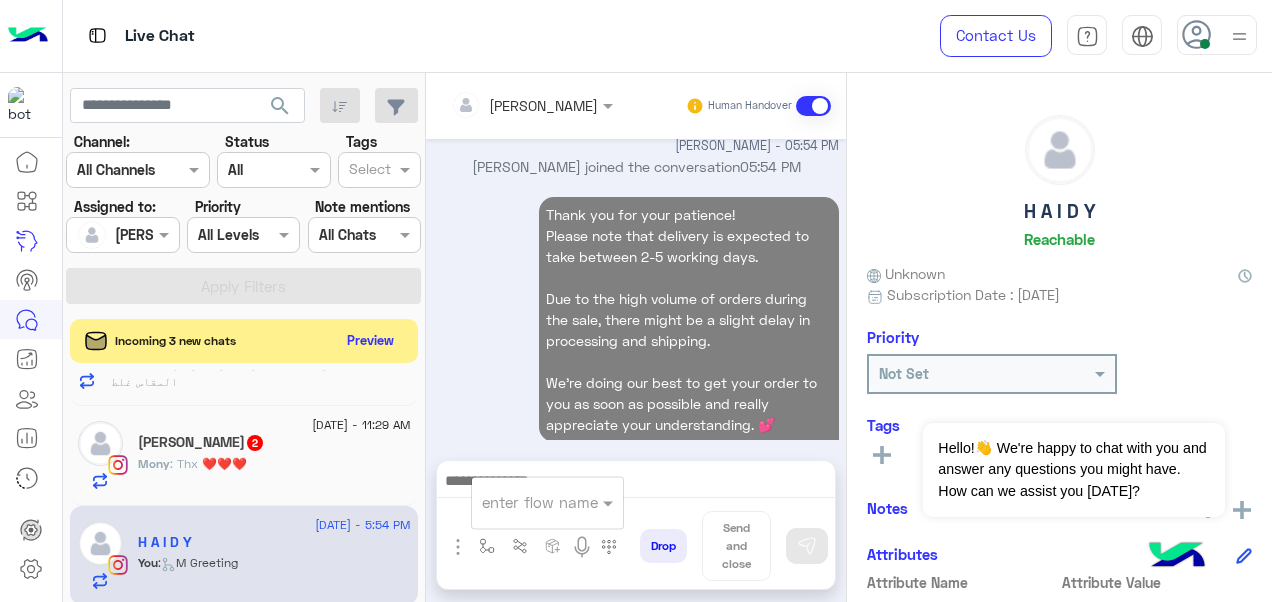 click at bounding box center (523, 502) 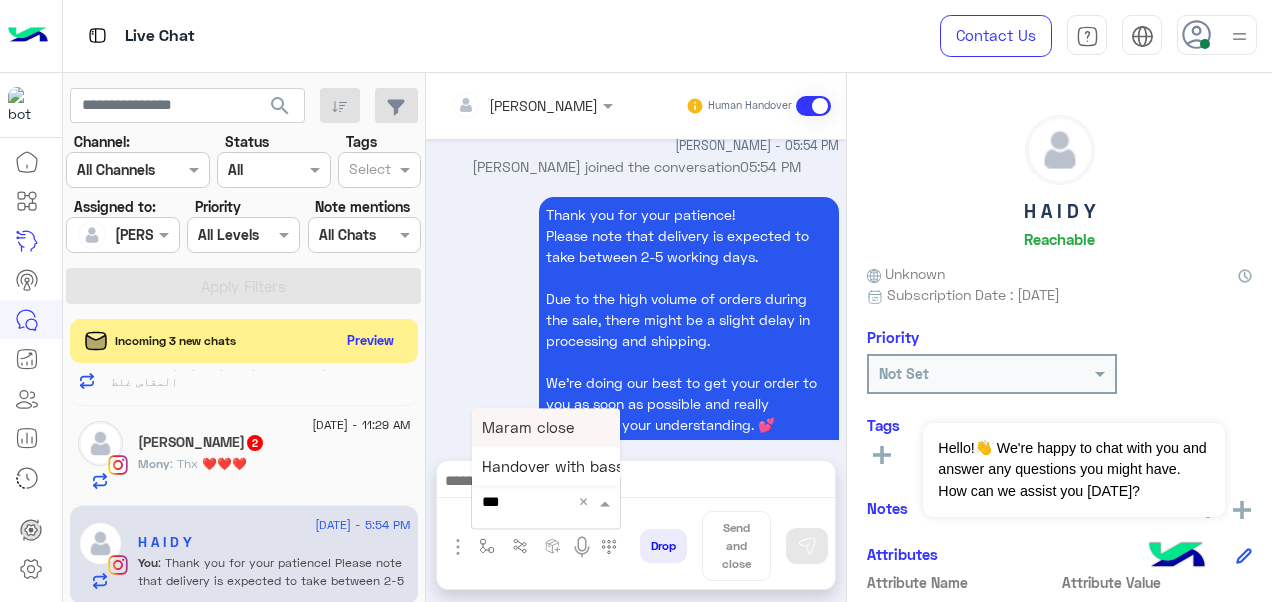 type on "****" 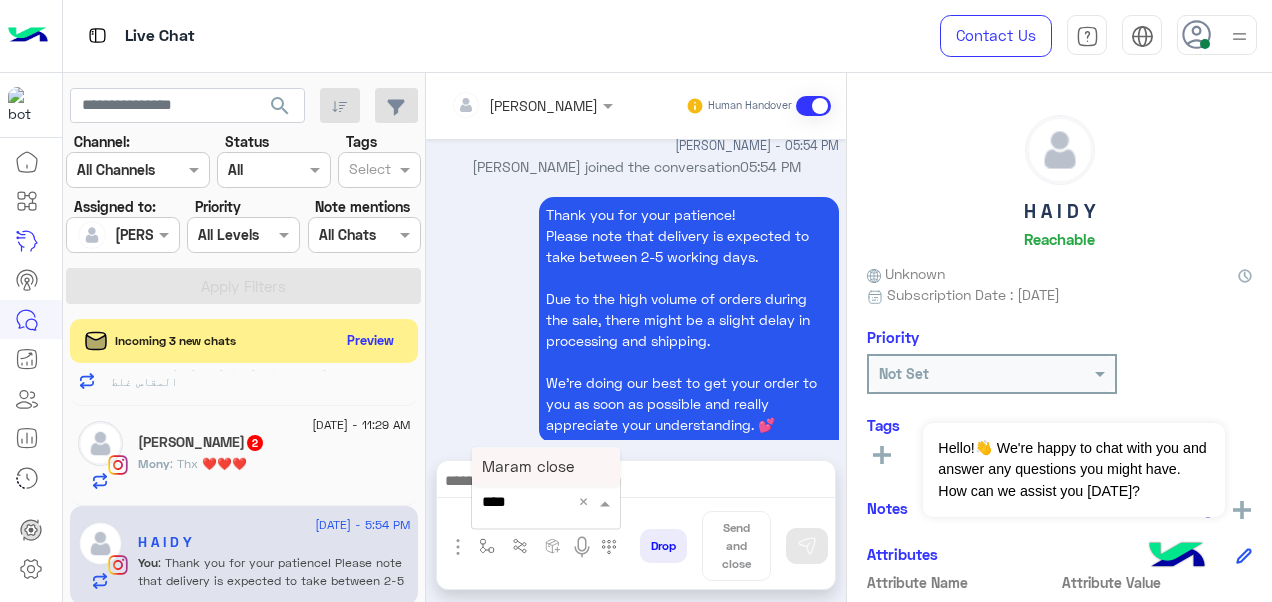 click on "Maram close" at bounding box center [528, 466] 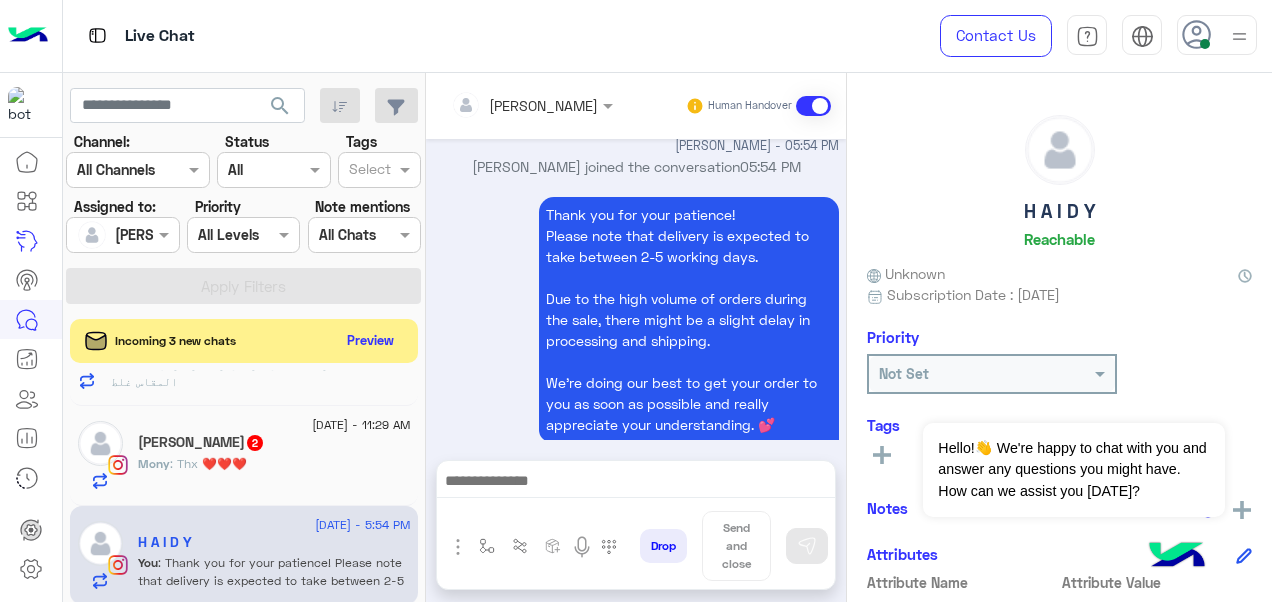 type on "**********" 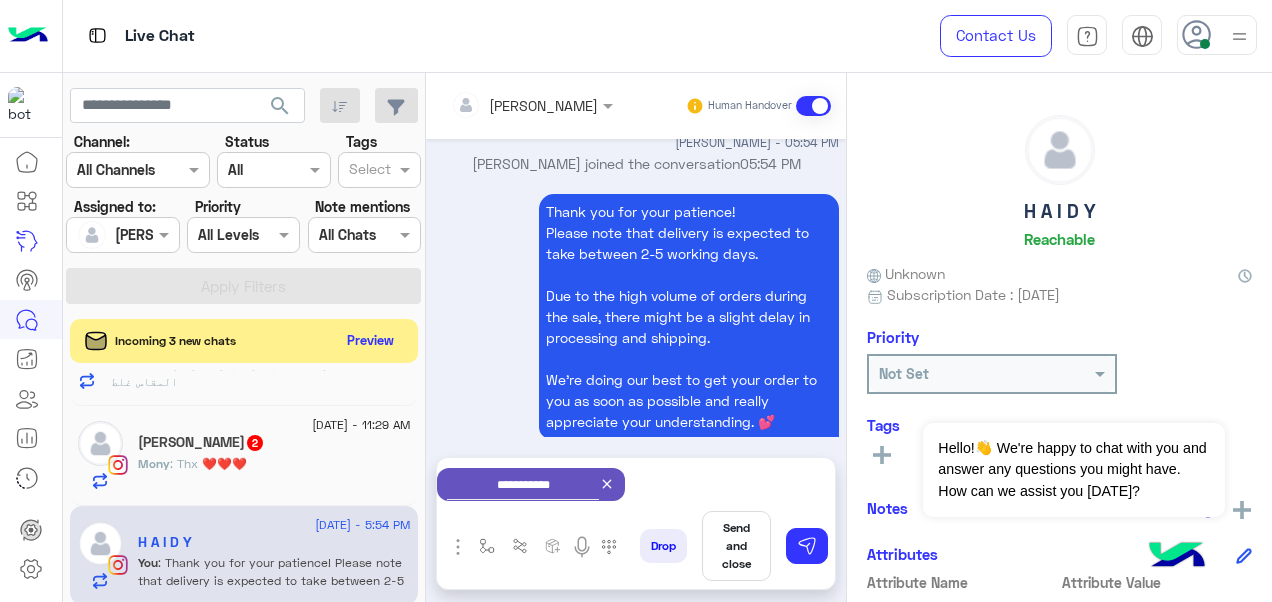 click on "Send and close" at bounding box center [736, 546] 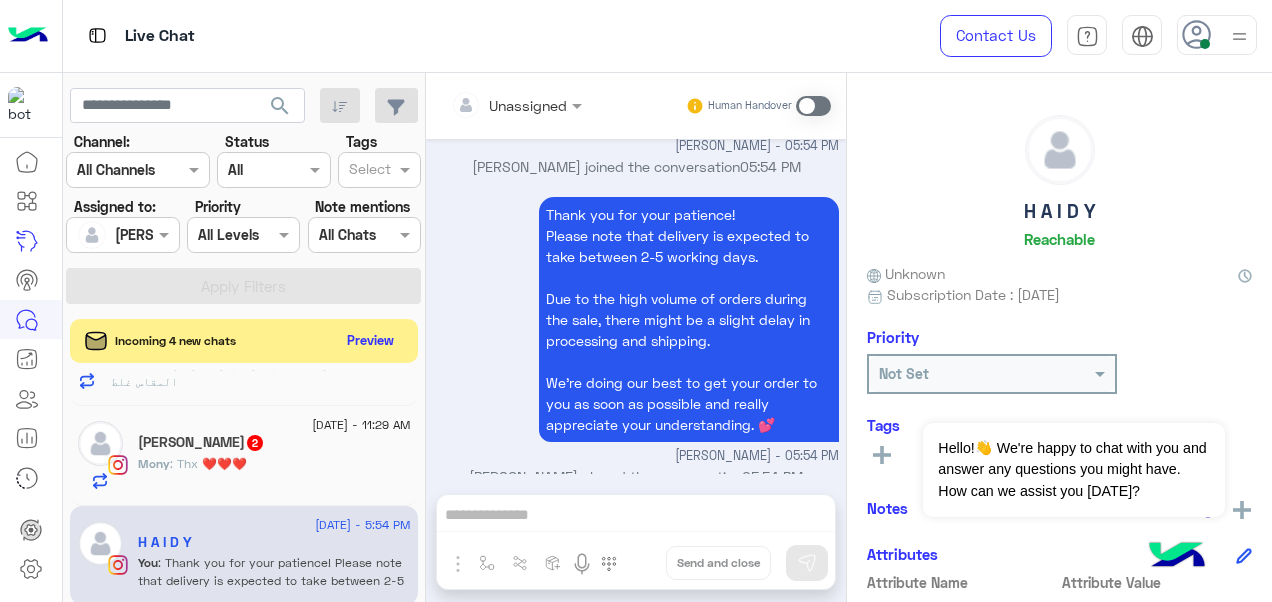 scroll, scrollTop: 1009, scrollLeft: 0, axis: vertical 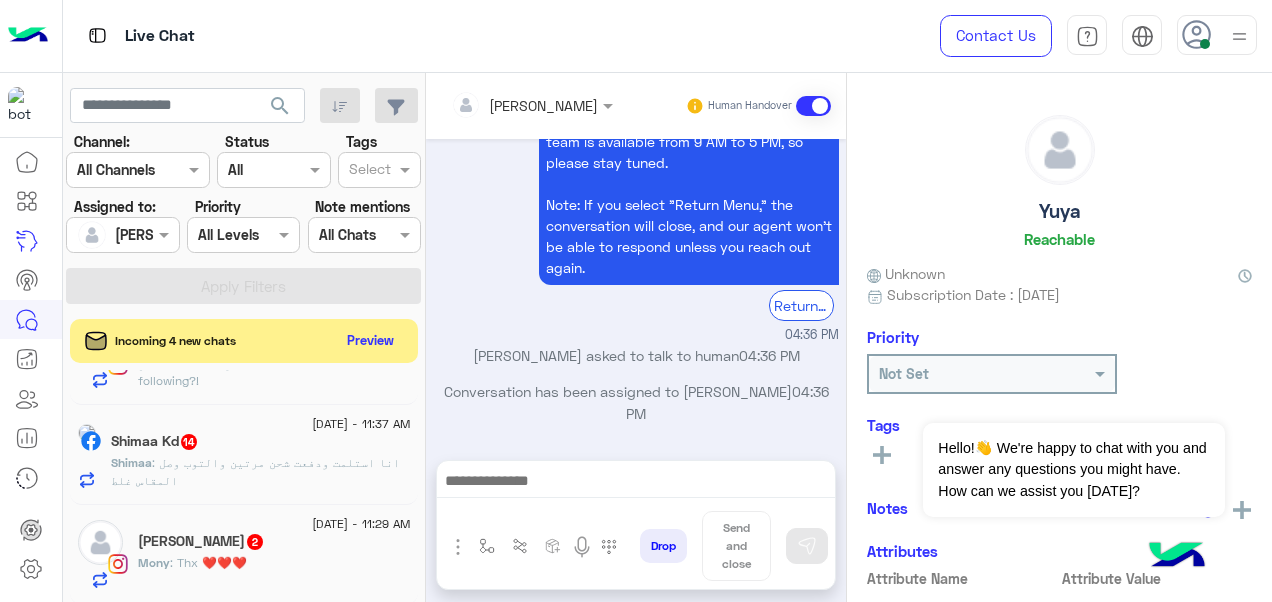 click on "2" 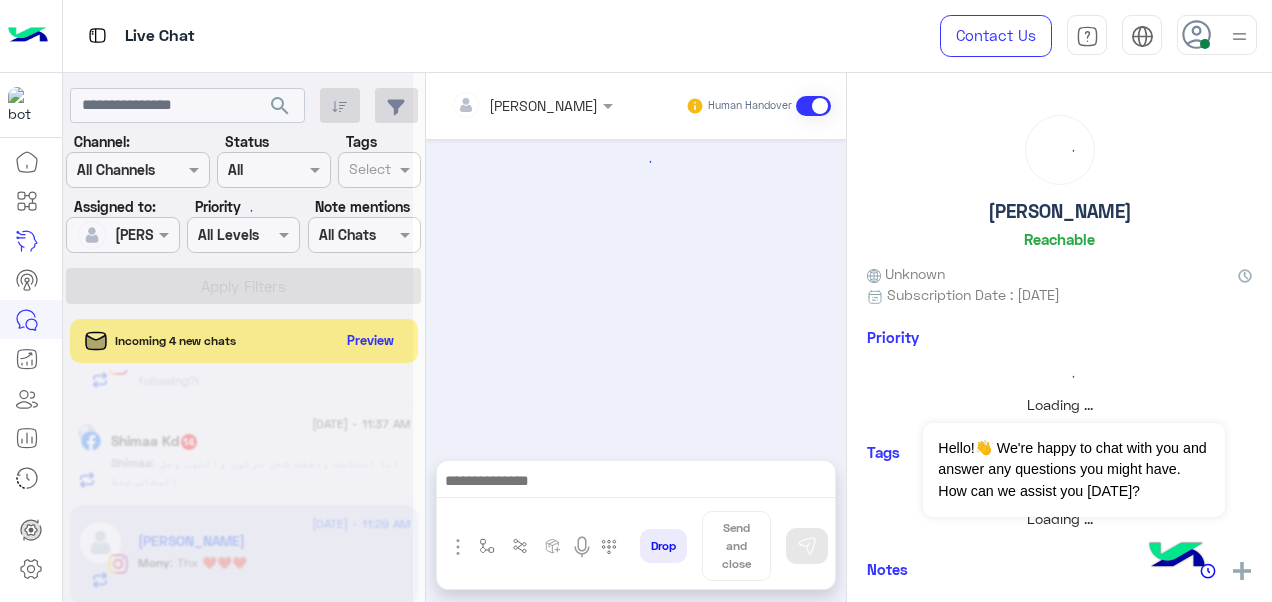 scroll, scrollTop: 370, scrollLeft: 0, axis: vertical 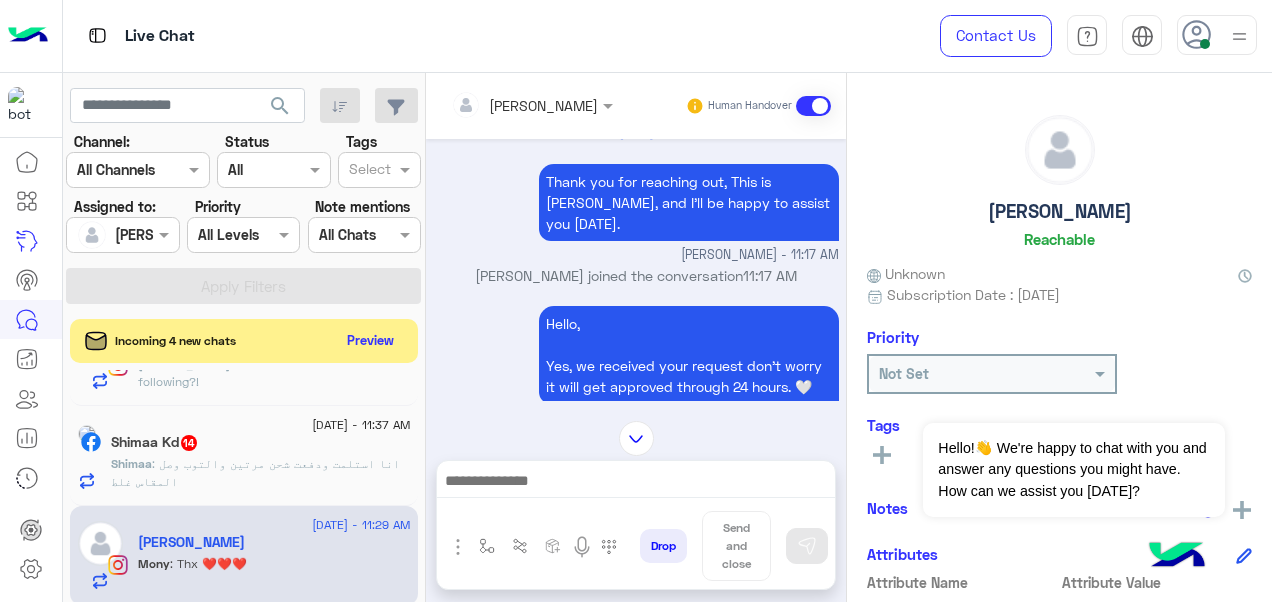 click at bounding box center [532, 104] 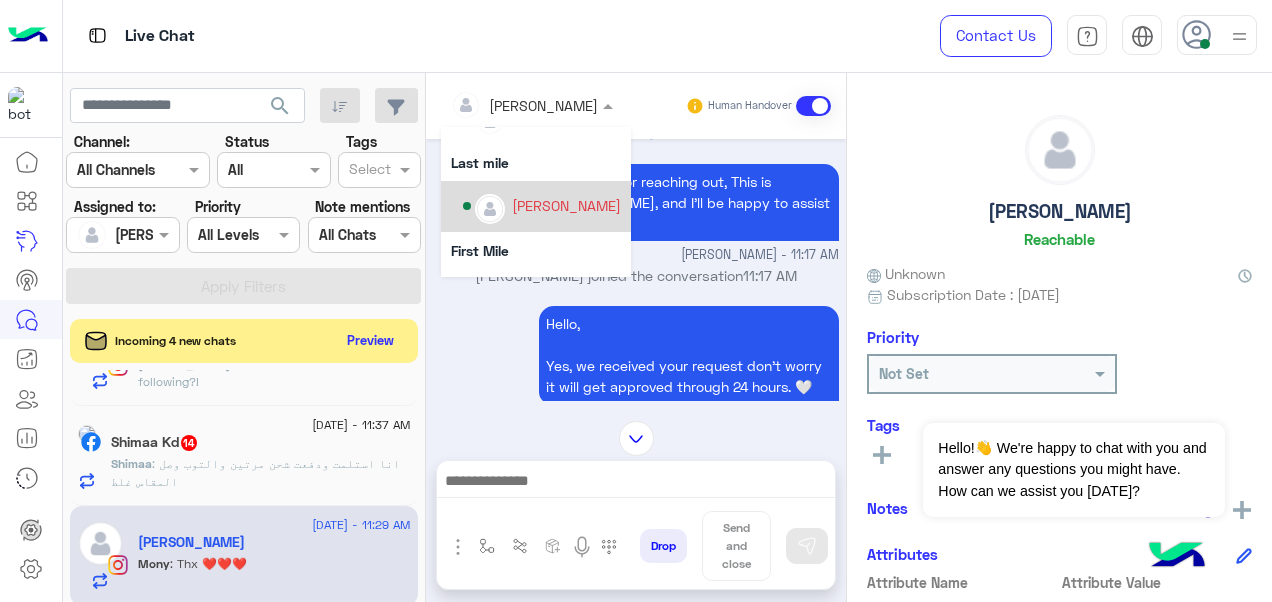 scroll, scrollTop: 354, scrollLeft: 0, axis: vertical 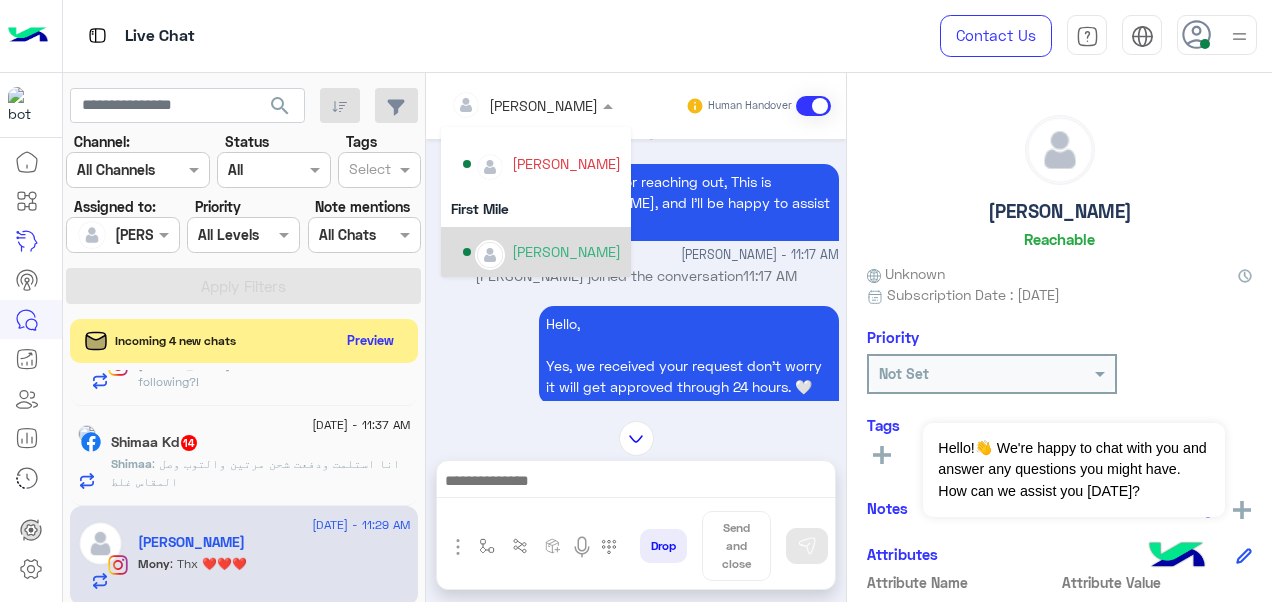 click on "[PERSON_NAME]" at bounding box center [542, 252] 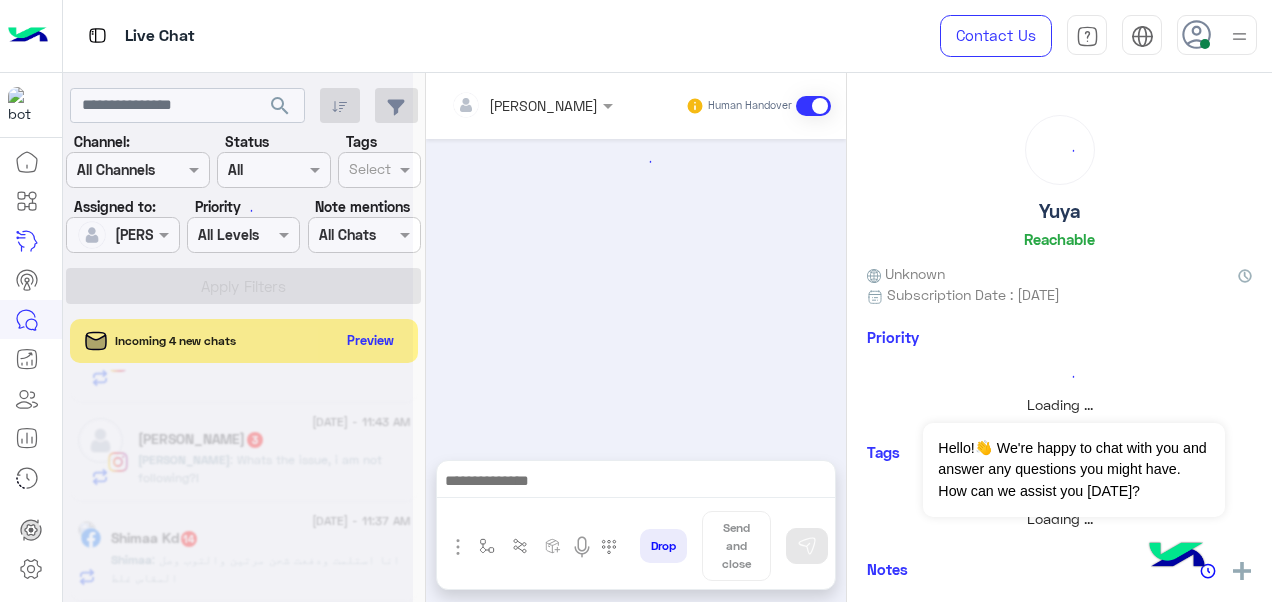 scroll, scrollTop: 271, scrollLeft: 0, axis: vertical 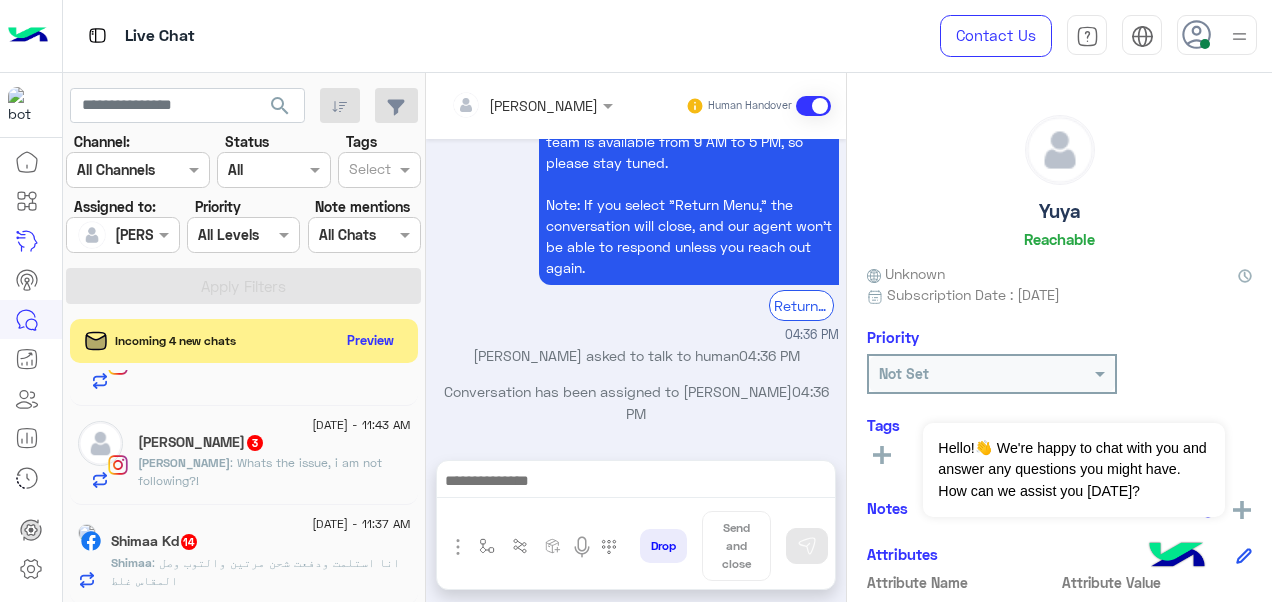 click on "Shimaa Kd  14" 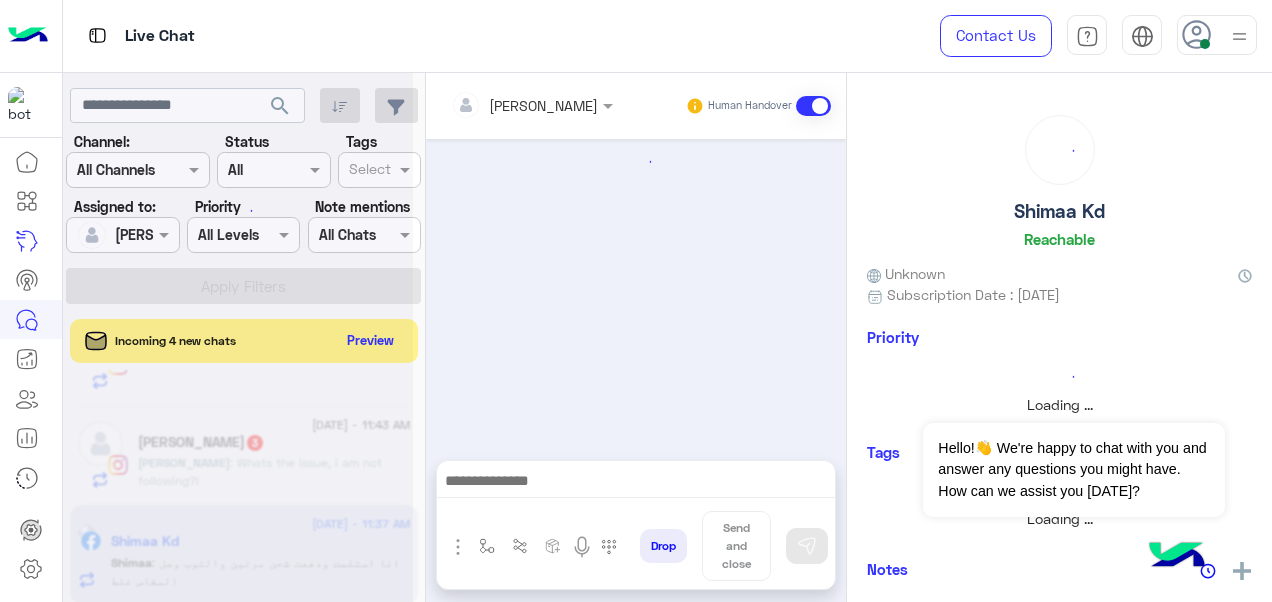 scroll, scrollTop: 270, scrollLeft: 0, axis: vertical 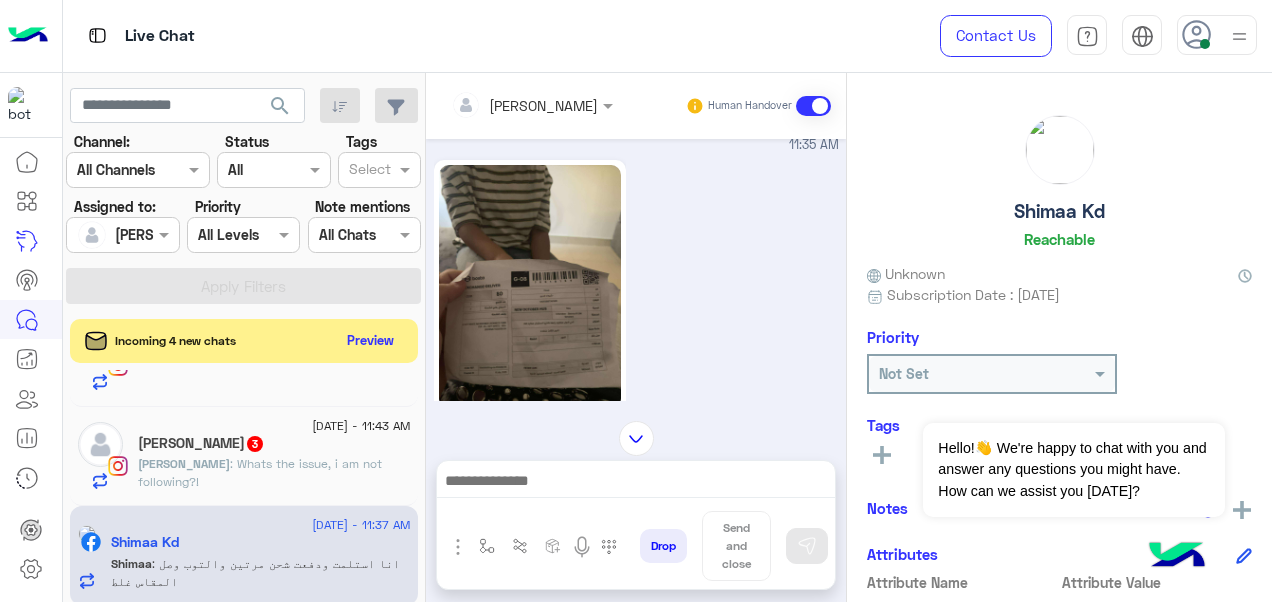 click 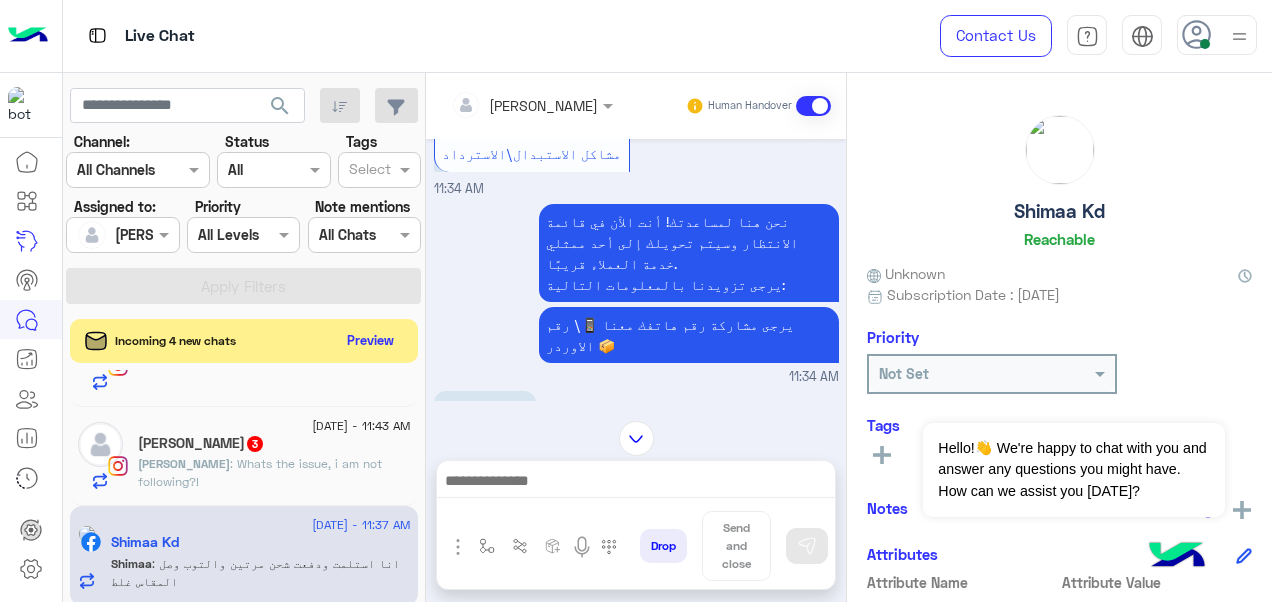 scroll, scrollTop: 1244, scrollLeft: 0, axis: vertical 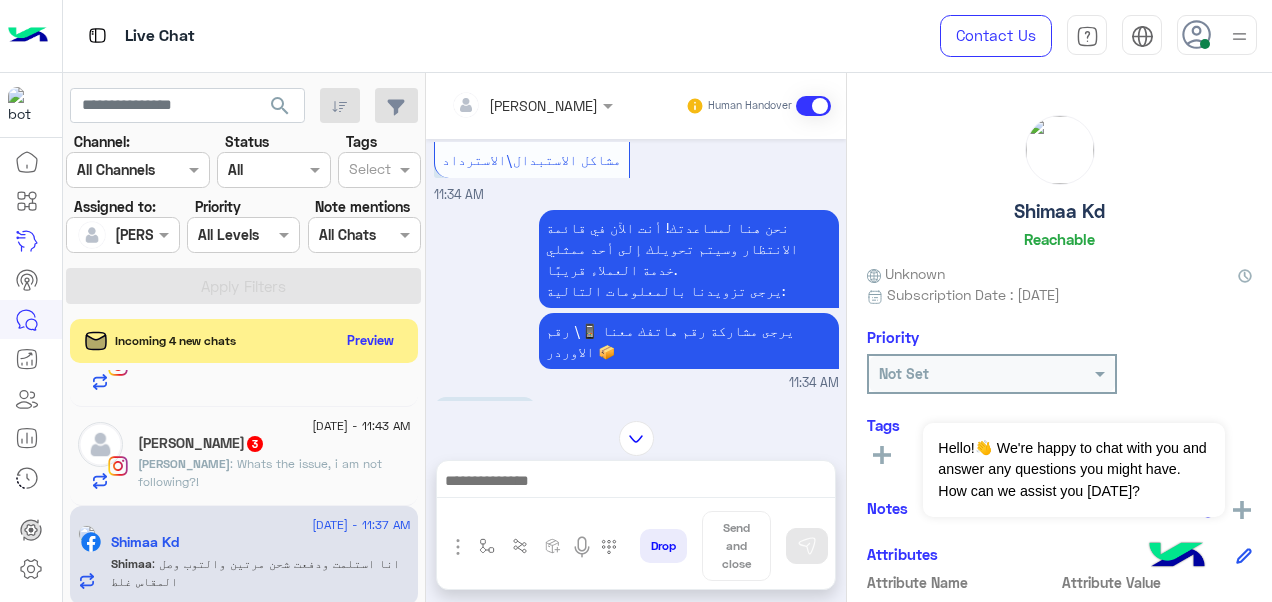 click on "01068736368" at bounding box center (485, 414) 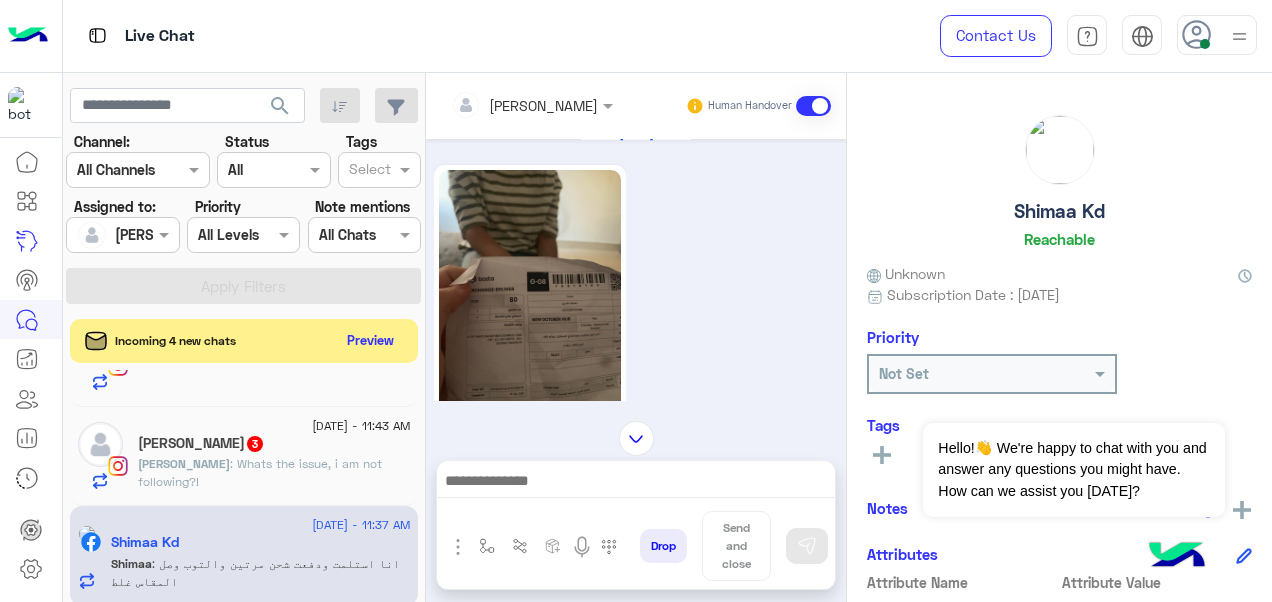 scroll, scrollTop: 12, scrollLeft: 0, axis: vertical 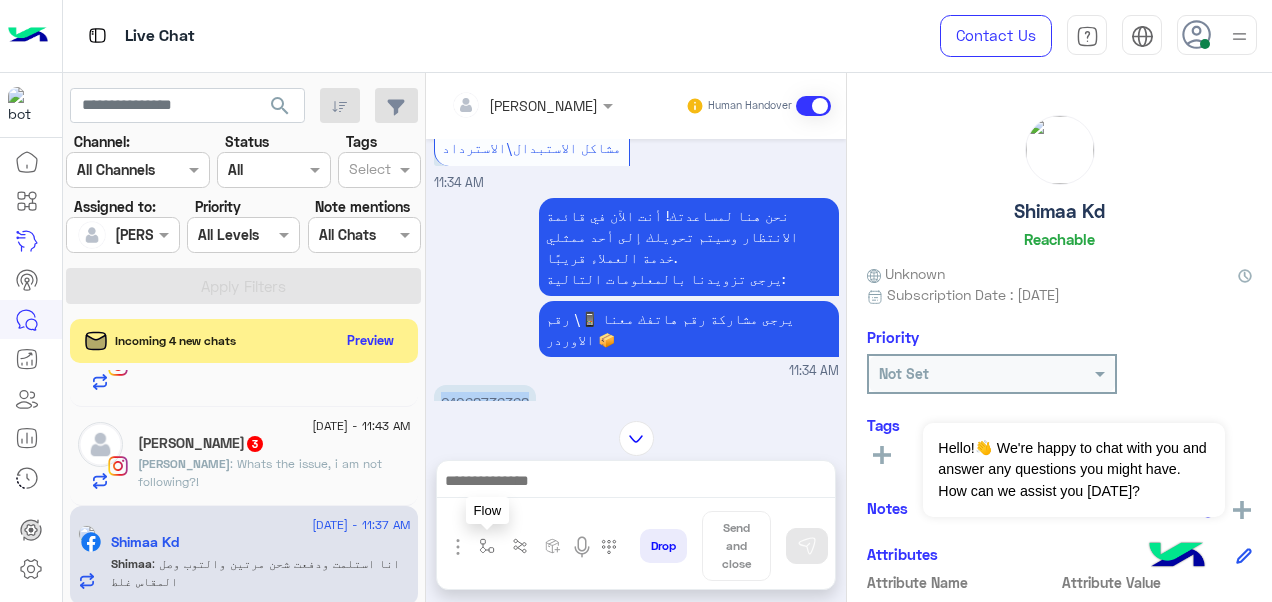 click at bounding box center (487, 546) 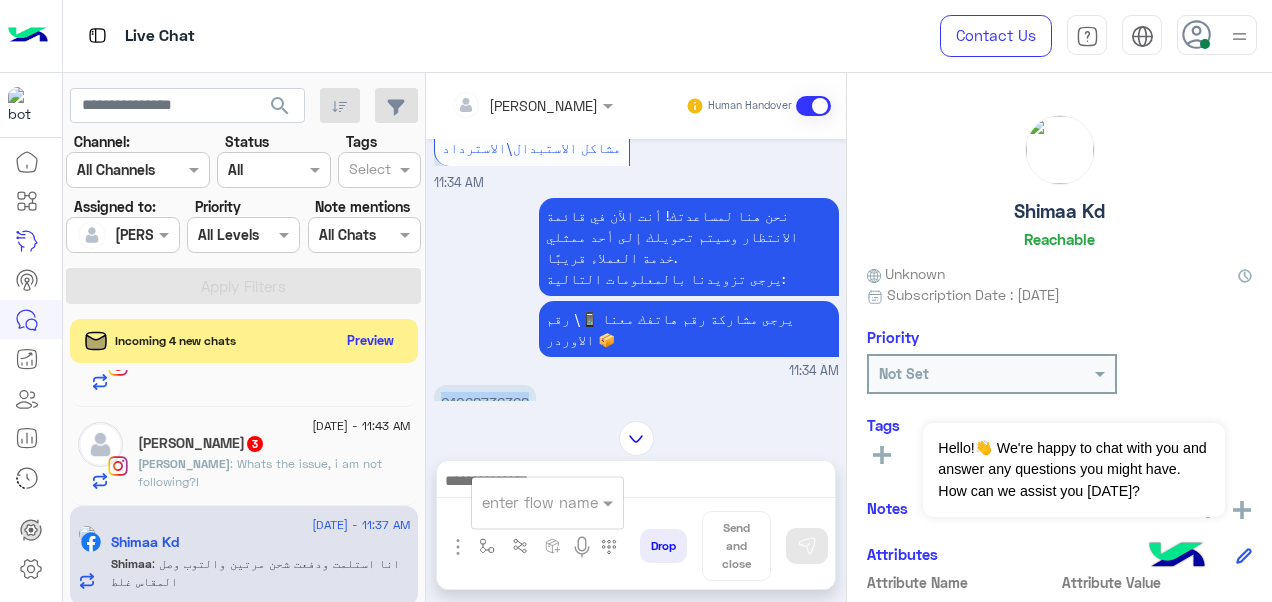 click on "11:34 AM" at bounding box center [636, 371] 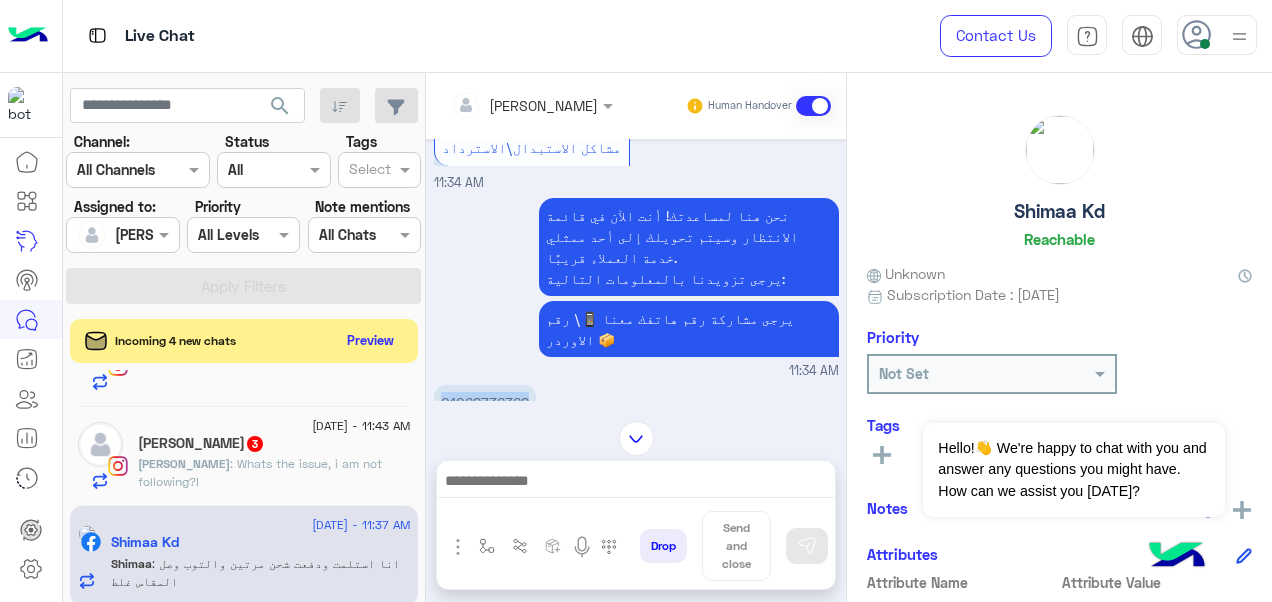 click on "11:34 AM" at bounding box center (636, 371) 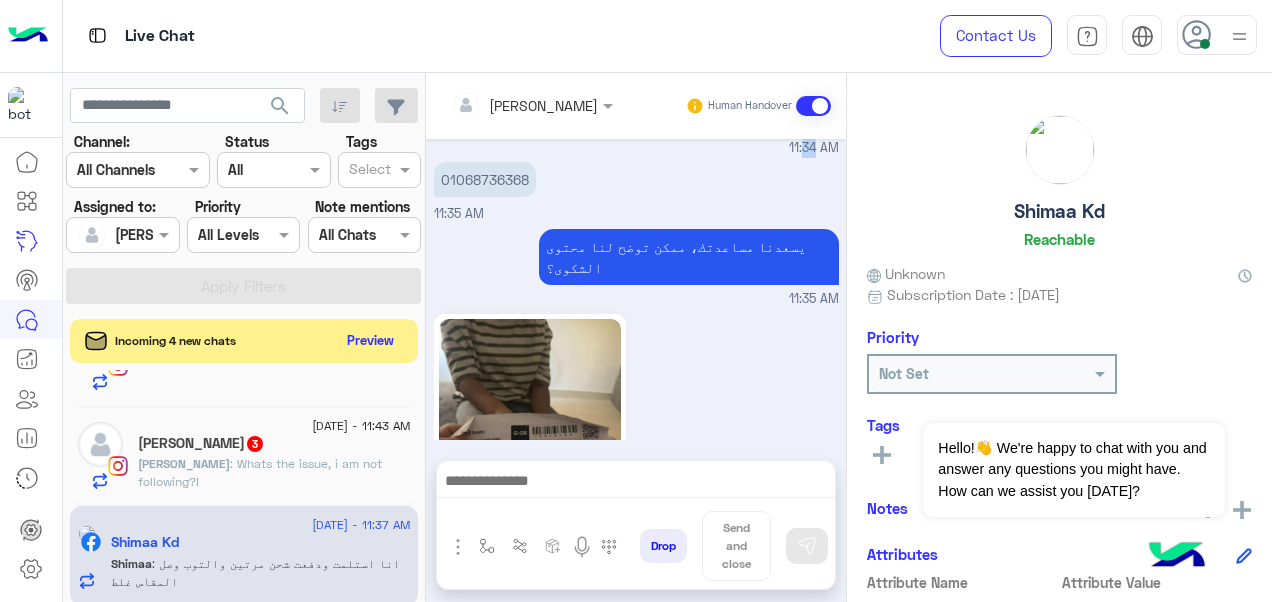 scroll, scrollTop: 2122, scrollLeft: 0, axis: vertical 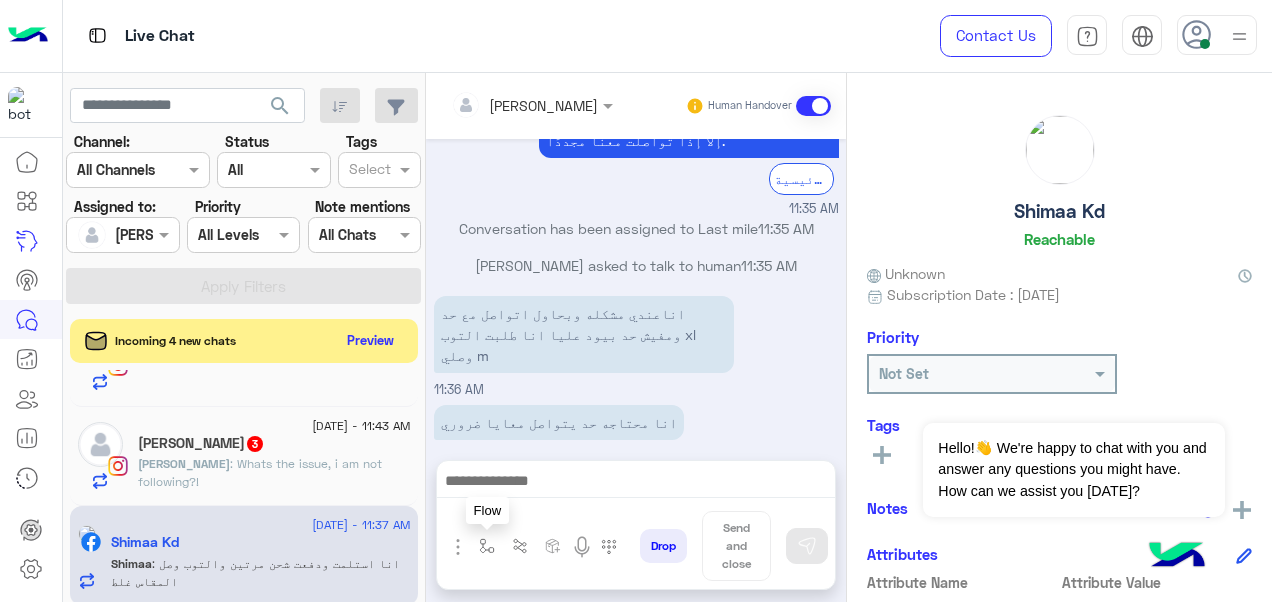 drag, startPoint x: 482, startPoint y: 552, endPoint x: 546, endPoint y: 531, distance: 67.357254 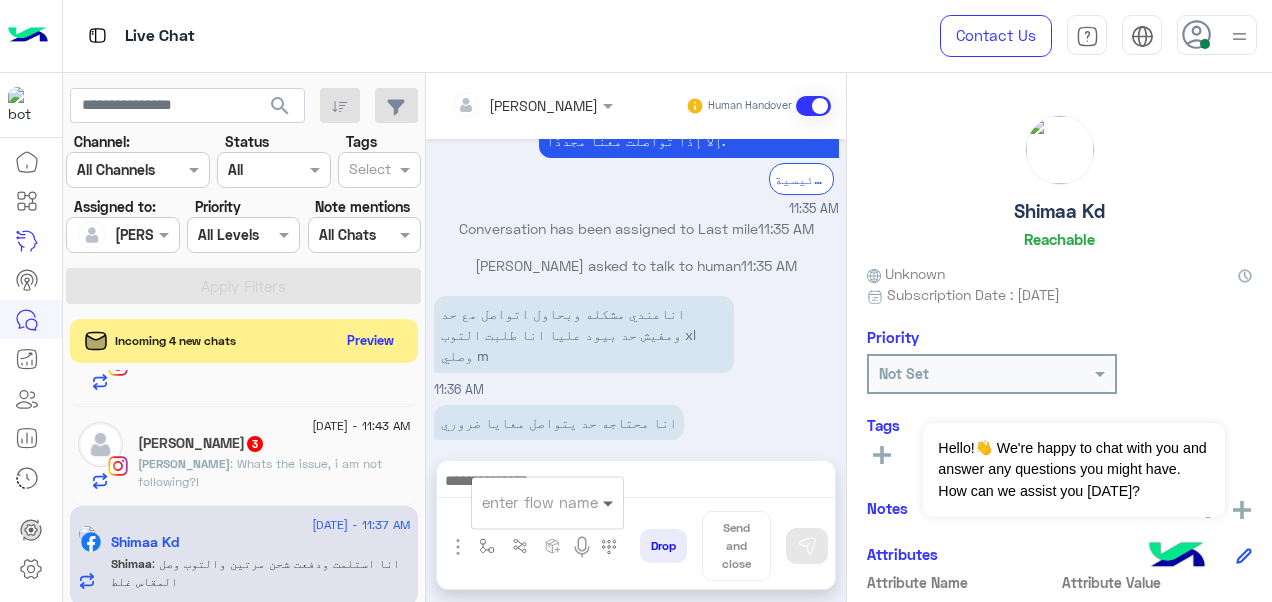 click at bounding box center (610, 502) 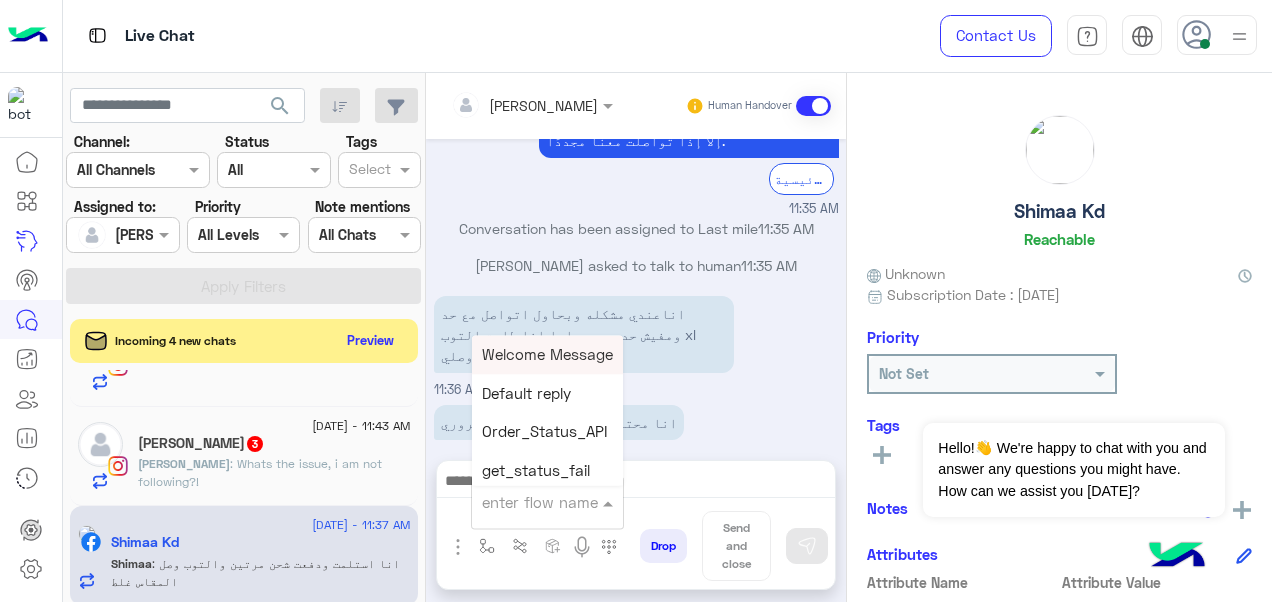 type on "*" 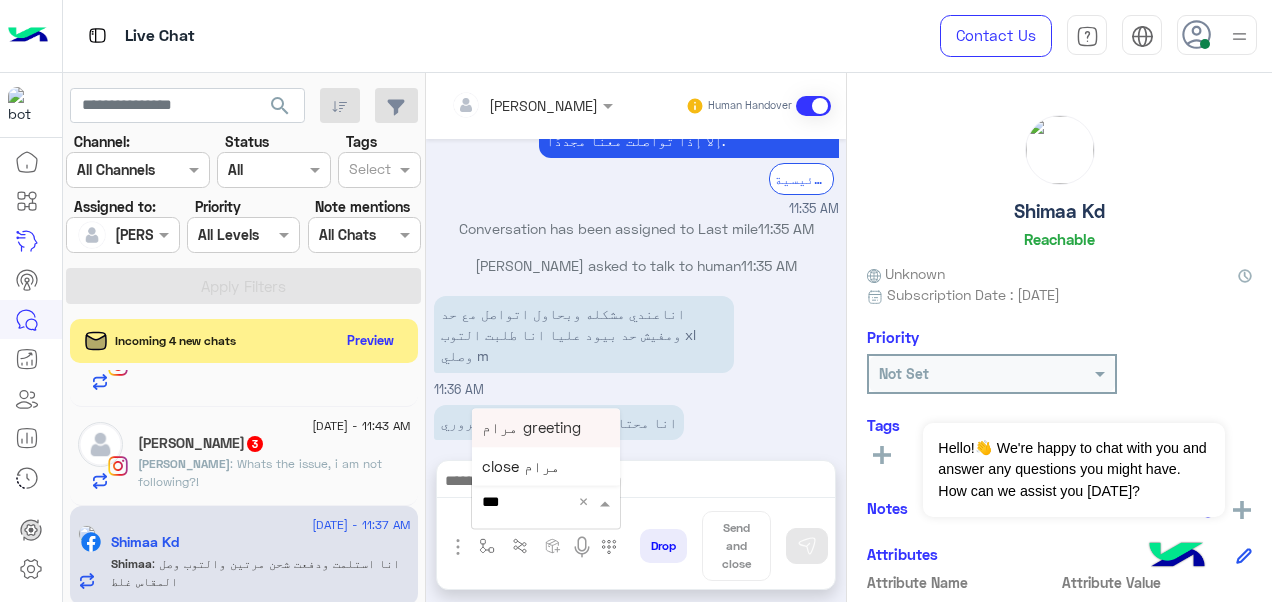 type on "****" 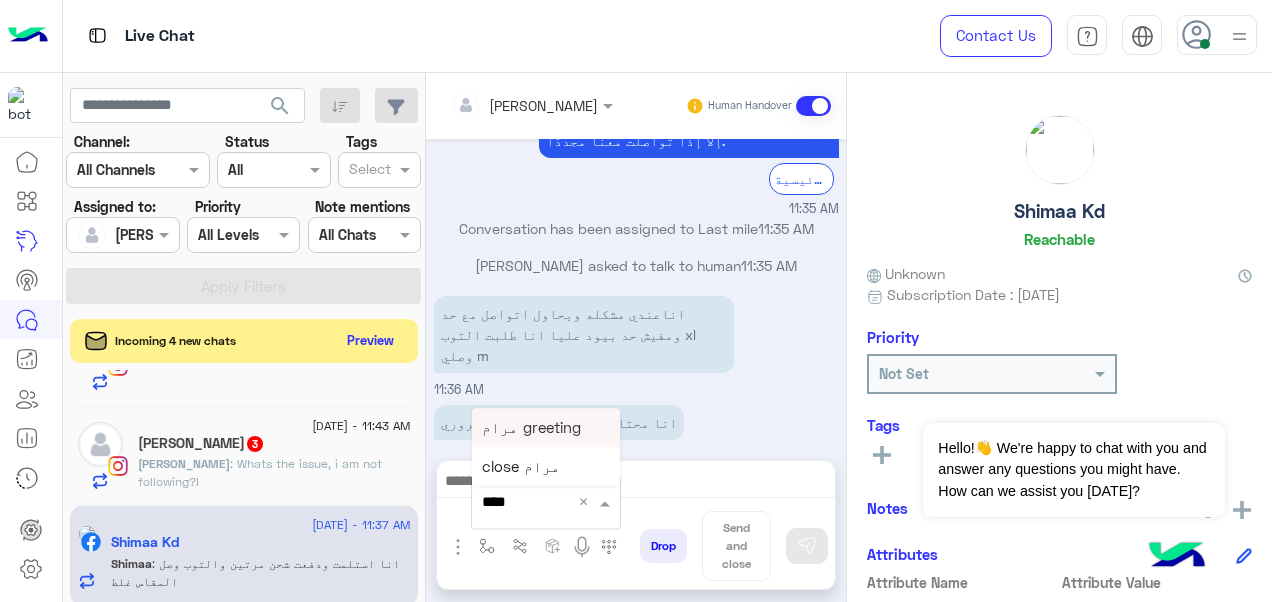 click on "مرام greeting" at bounding box center [531, 427] 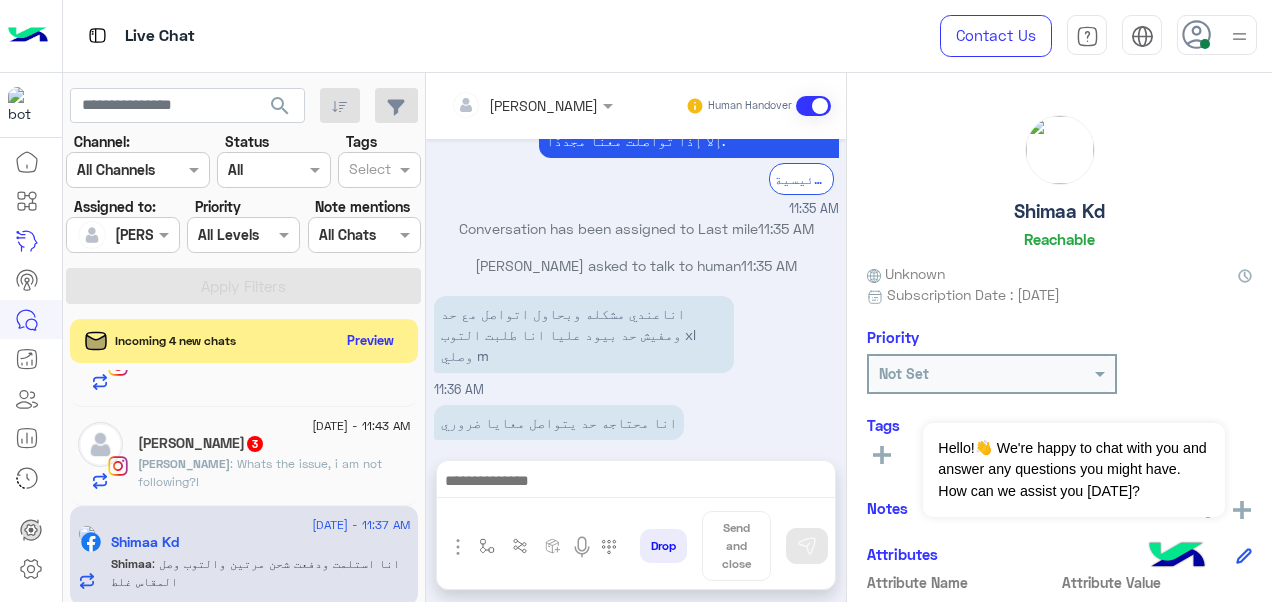 type on "**********" 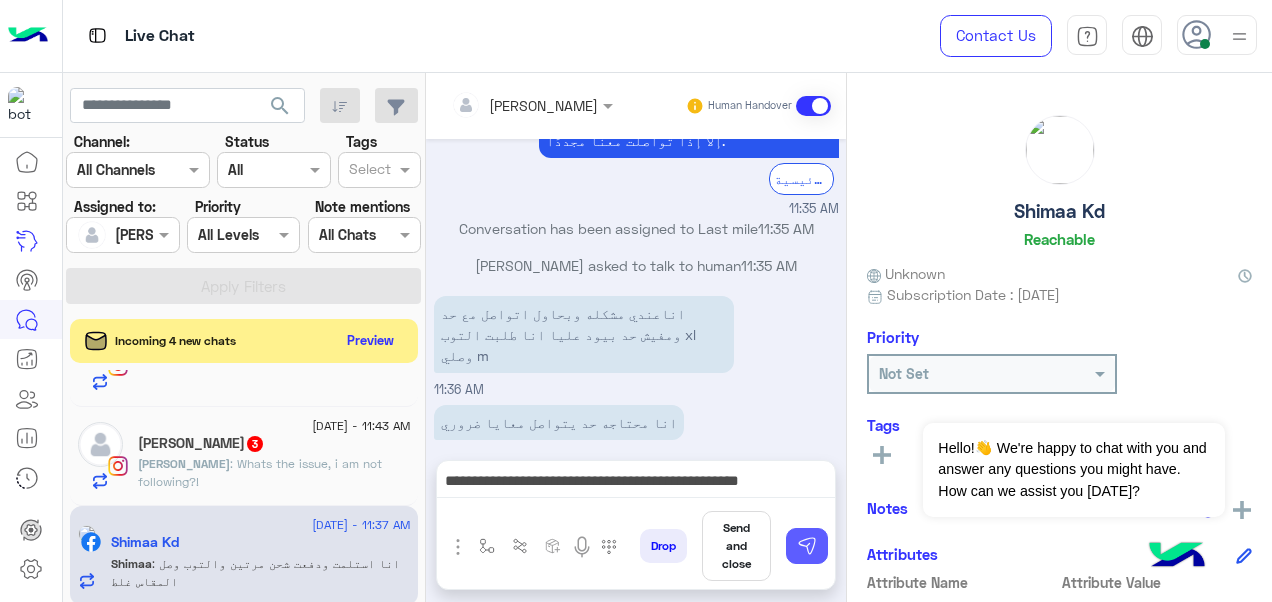 click at bounding box center [807, 546] 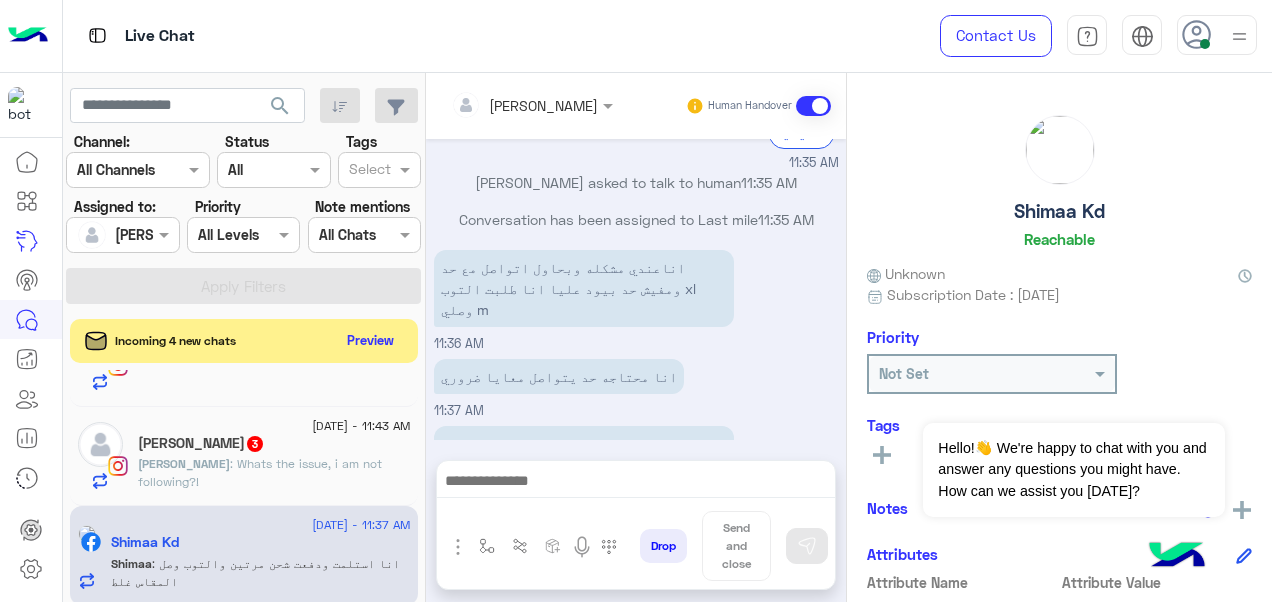 scroll, scrollTop: 2122, scrollLeft: 0, axis: vertical 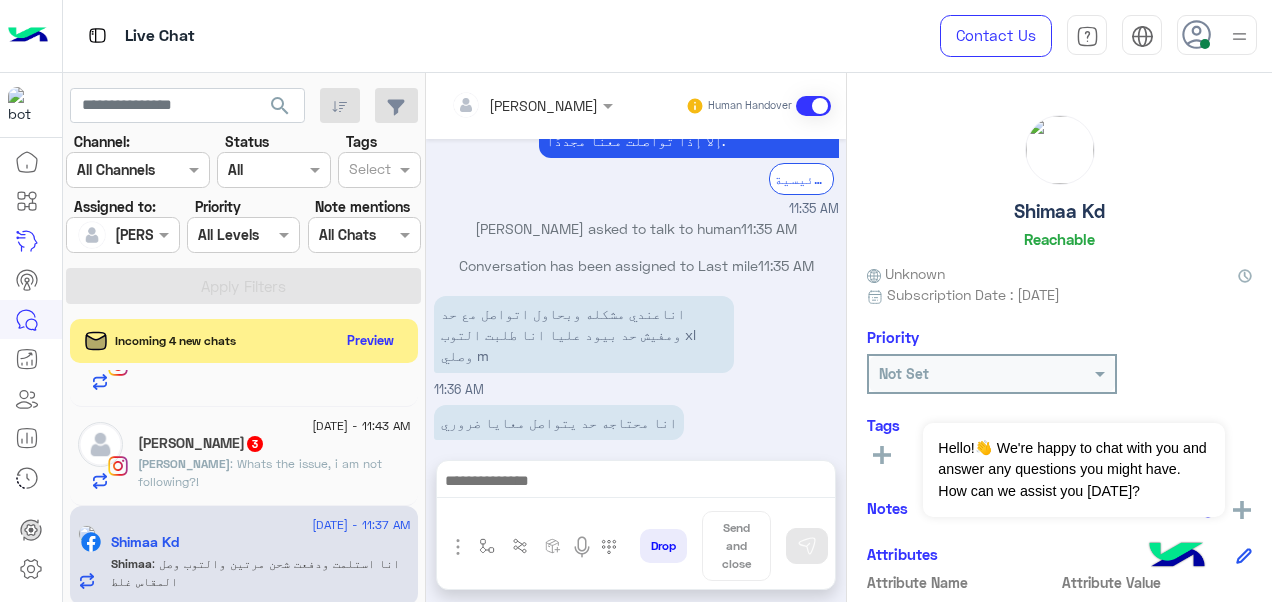 click at bounding box center (636, 483) 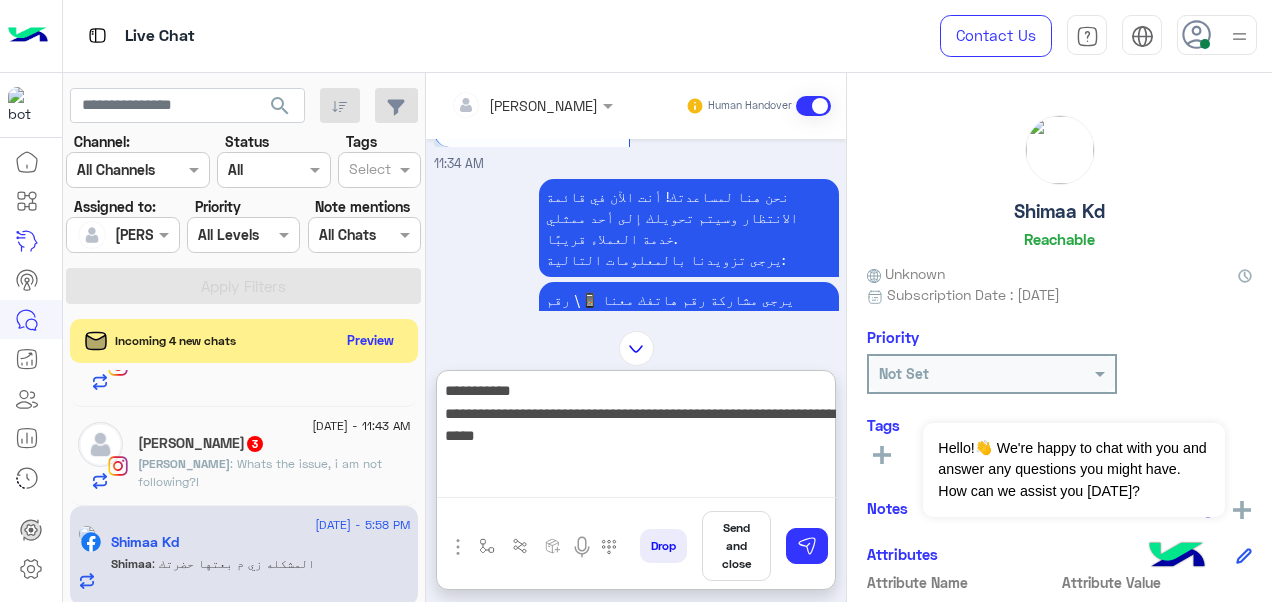 scroll, scrollTop: 1310, scrollLeft: 0, axis: vertical 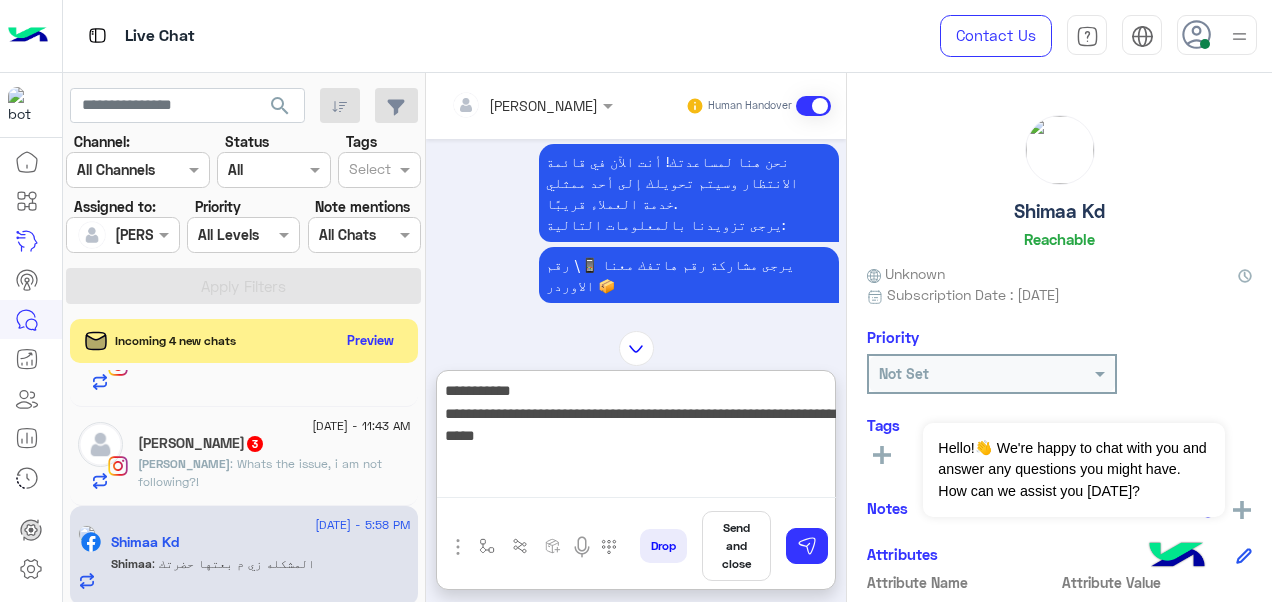 type on "**********" 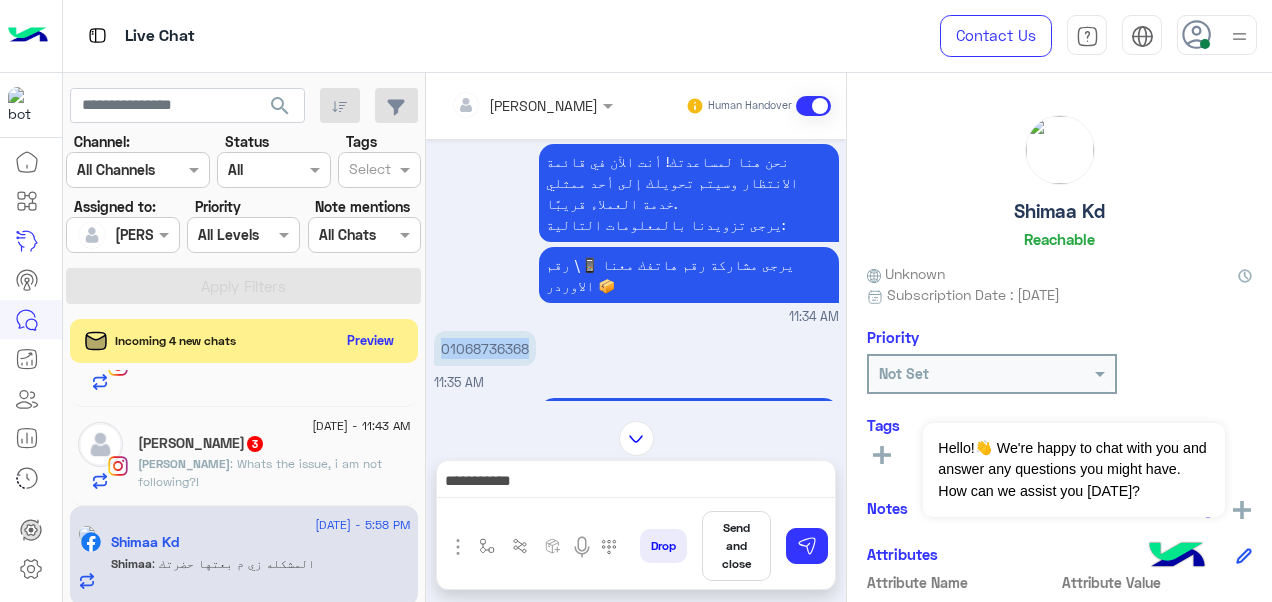 copy on "01068736368" 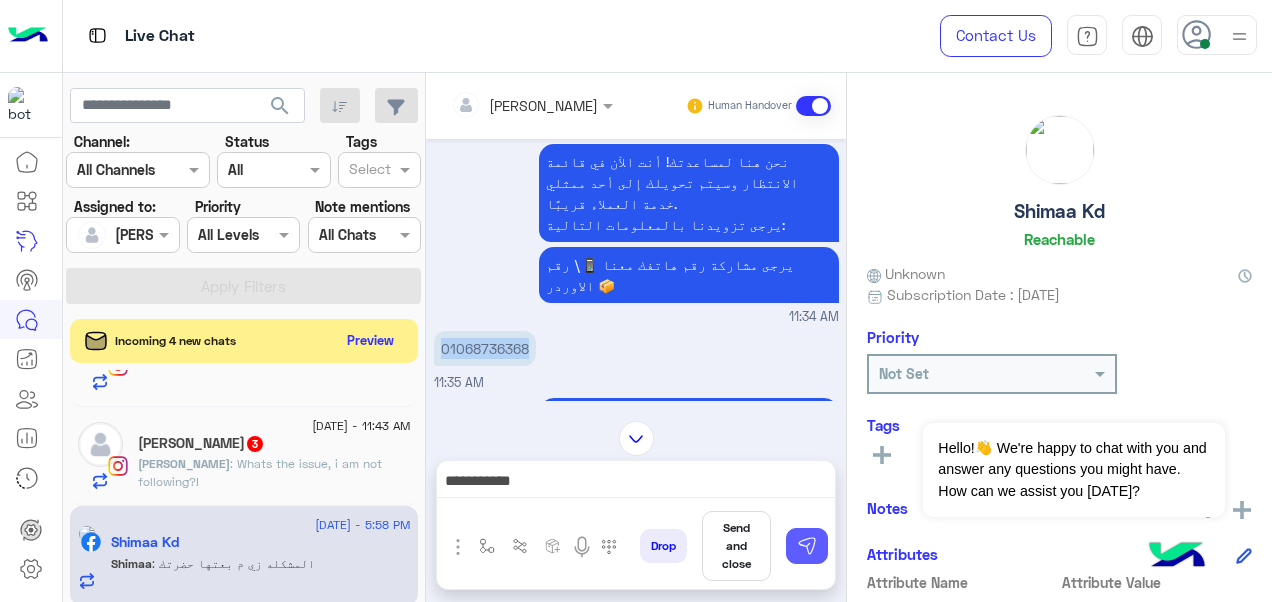 click at bounding box center [807, 546] 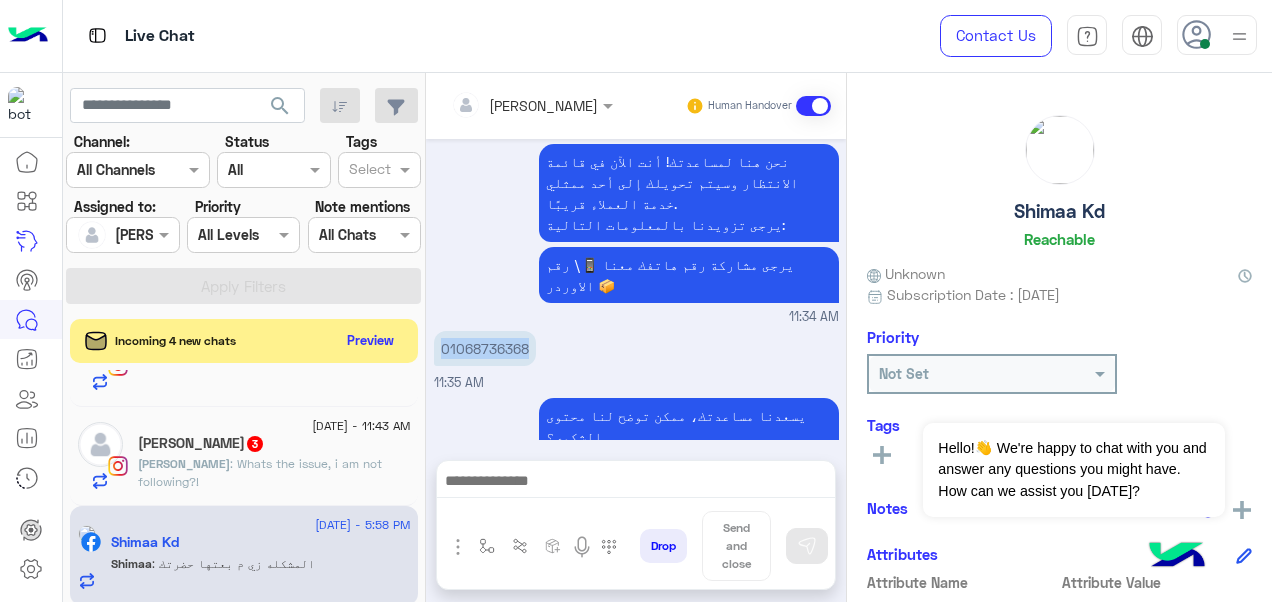 scroll, scrollTop: 2394, scrollLeft: 0, axis: vertical 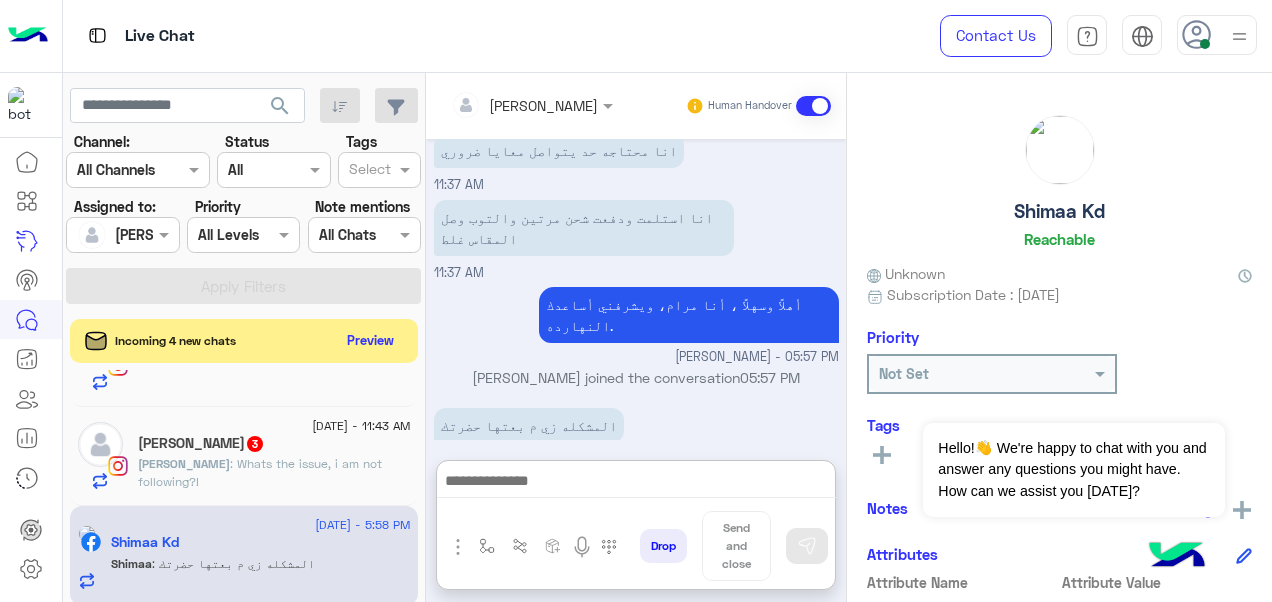 click at bounding box center (636, 483) 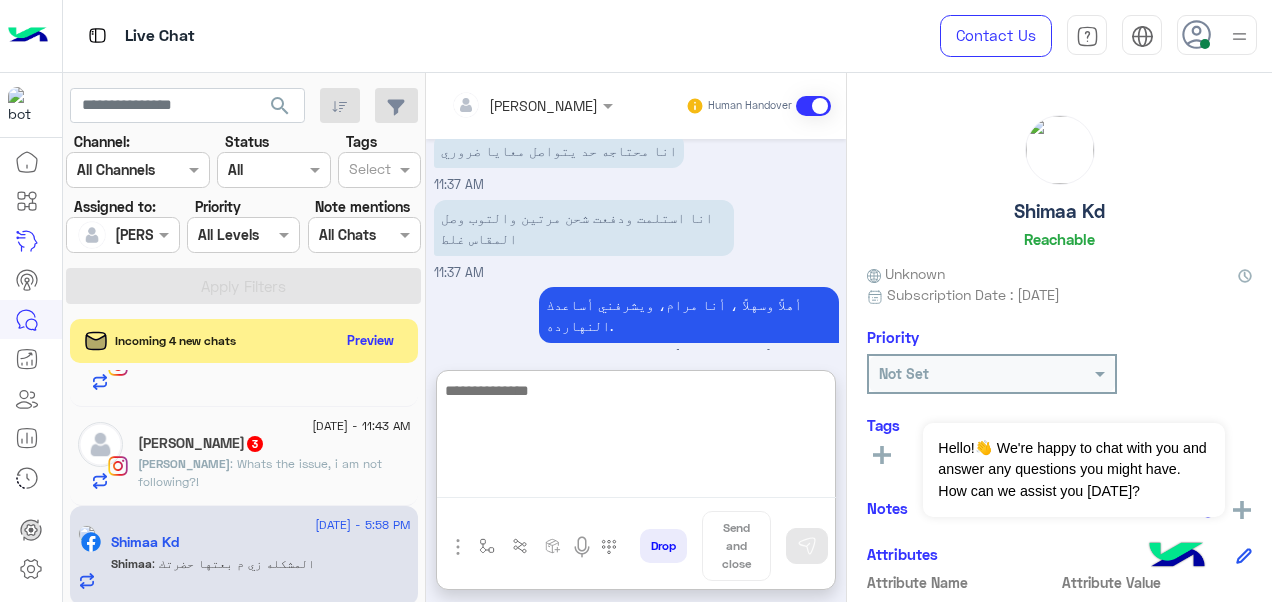 paste on "**********" 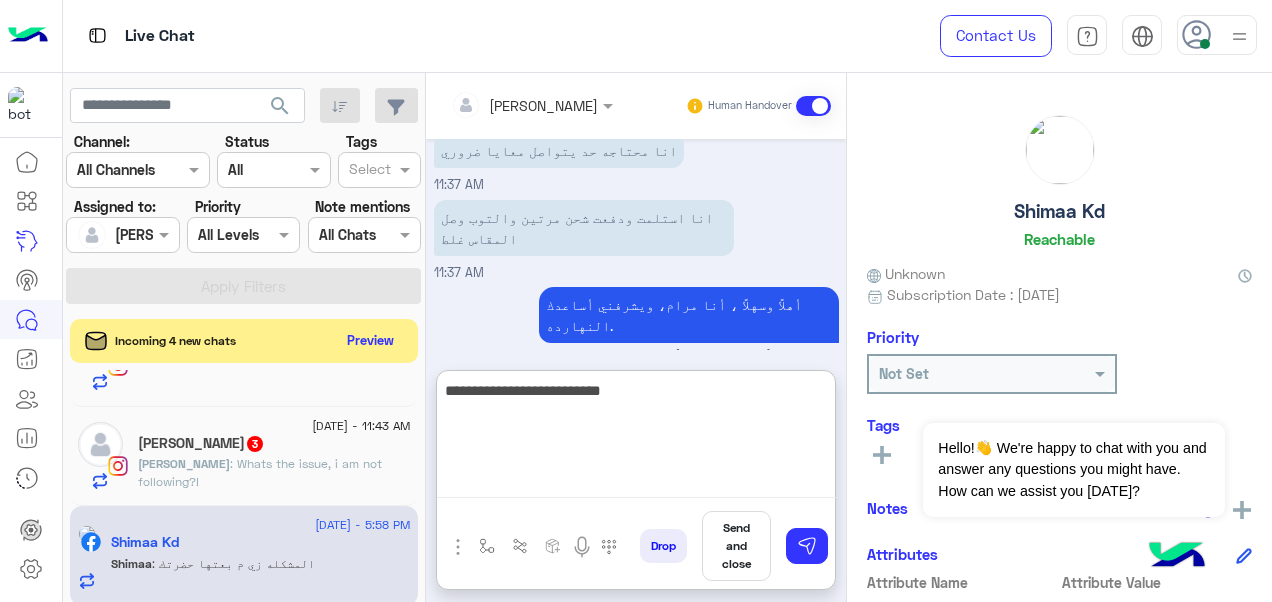 scroll, scrollTop: 2484, scrollLeft: 0, axis: vertical 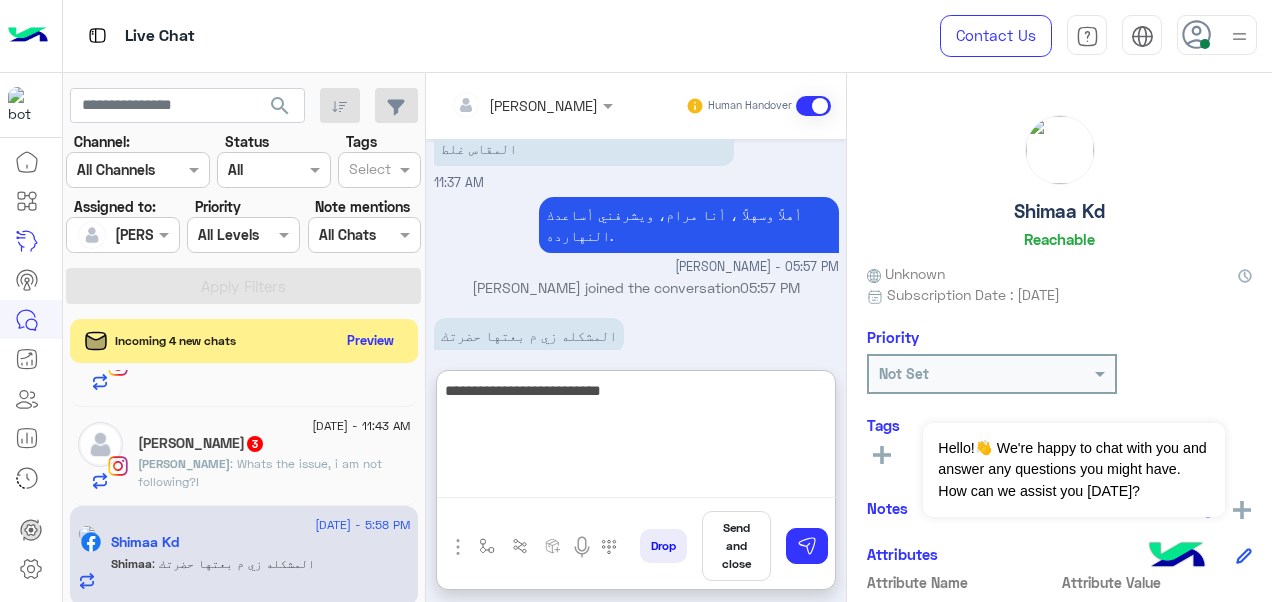 drag, startPoint x: 617, startPoint y: 398, endPoint x: 867, endPoint y: 386, distance: 250.28784 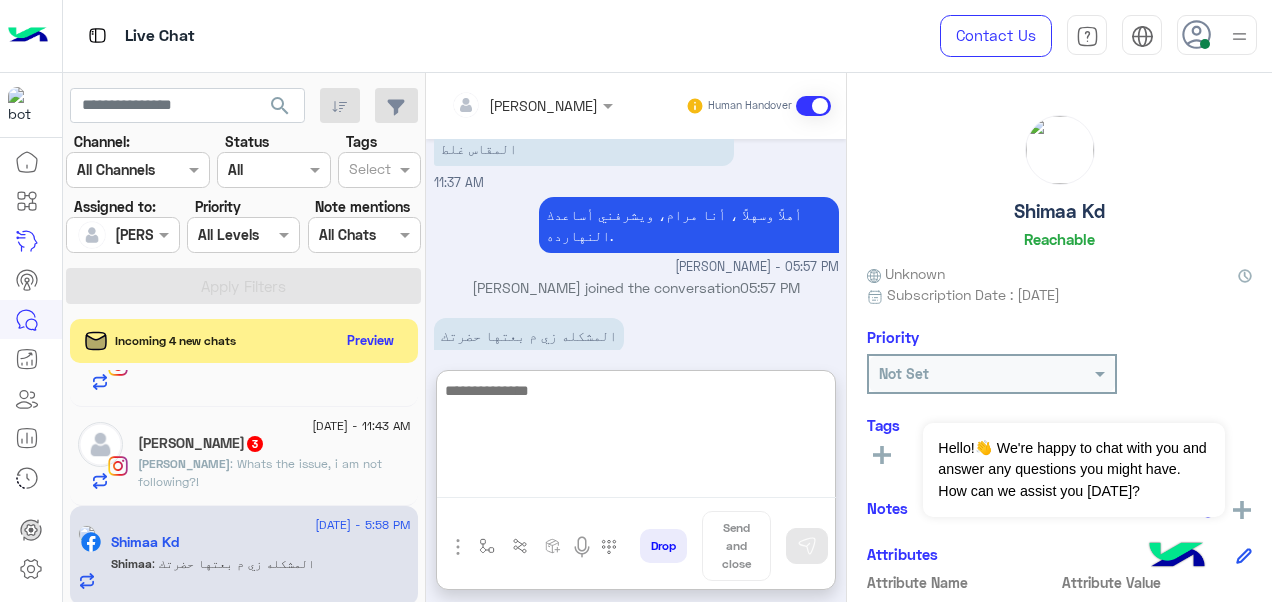 type 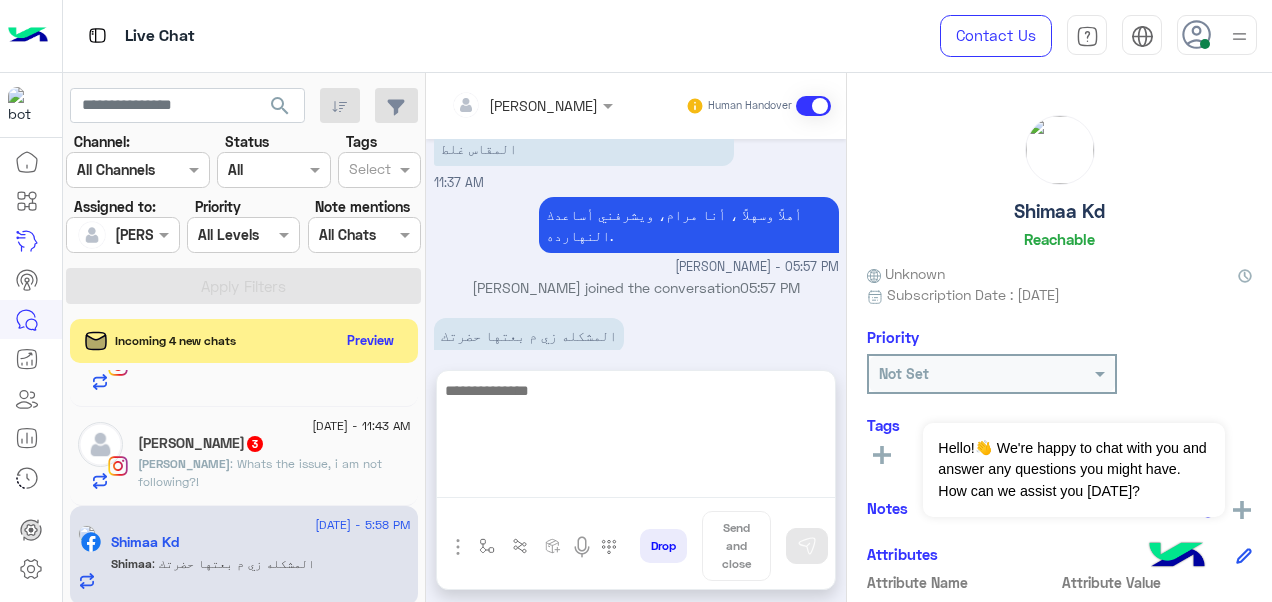scroll, scrollTop: 2394, scrollLeft: 0, axis: vertical 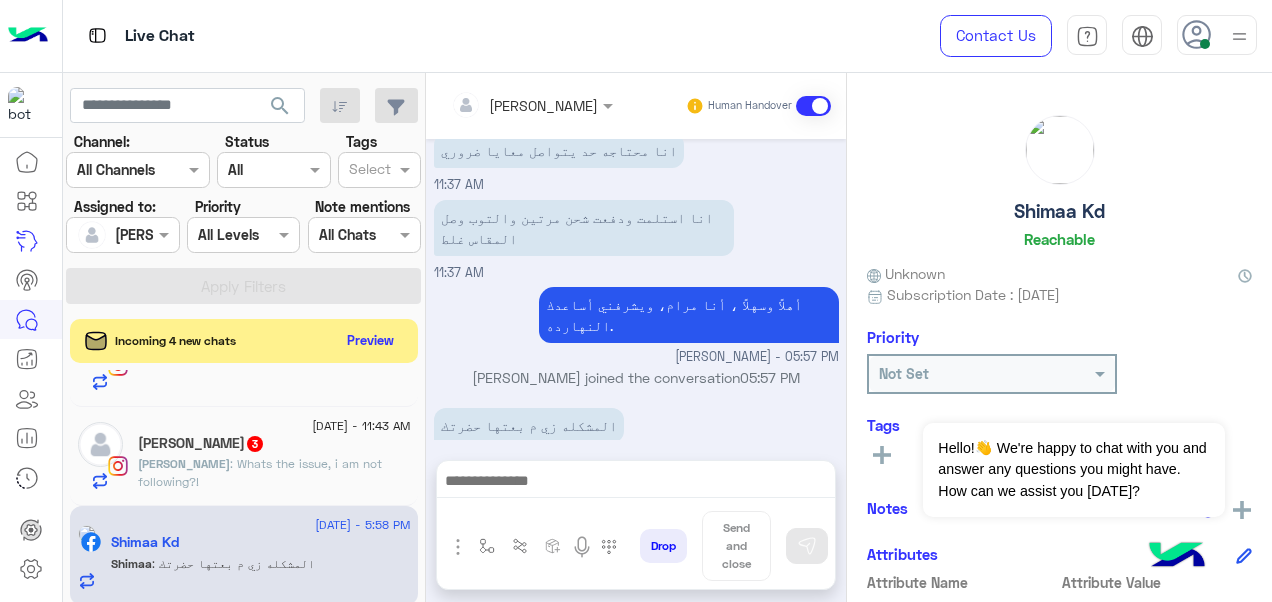 drag, startPoint x: 762, startPoint y: 310, endPoint x: 539, endPoint y: 342, distance: 225.28427 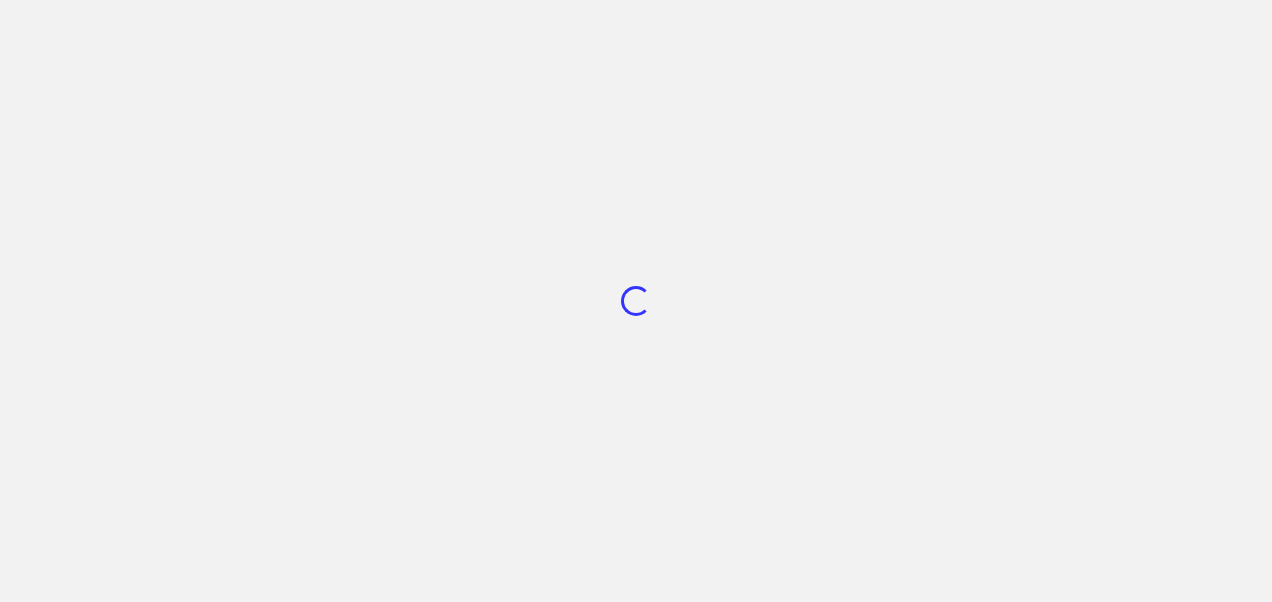 scroll, scrollTop: 0, scrollLeft: 0, axis: both 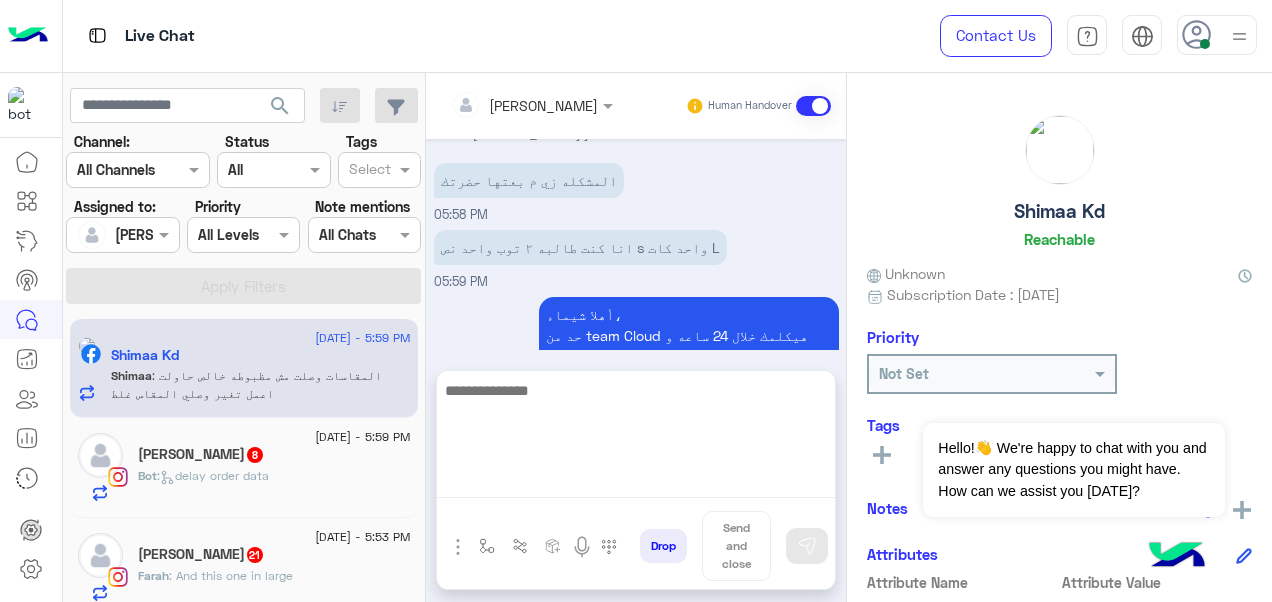 click at bounding box center [636, 438] 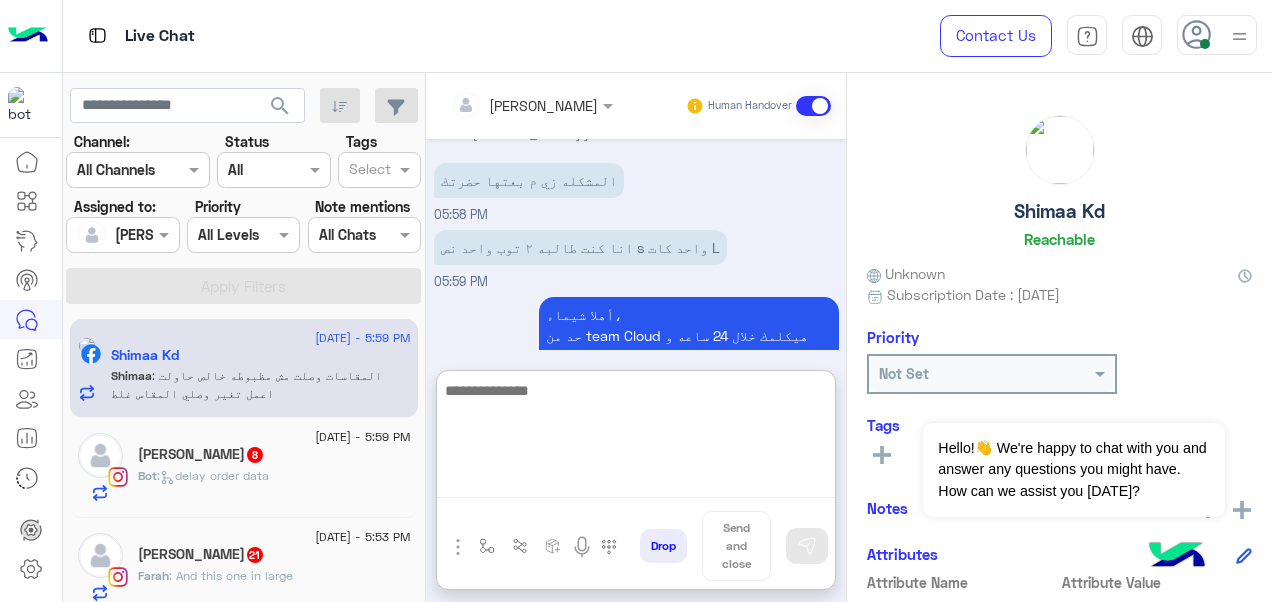 paste on "**********" 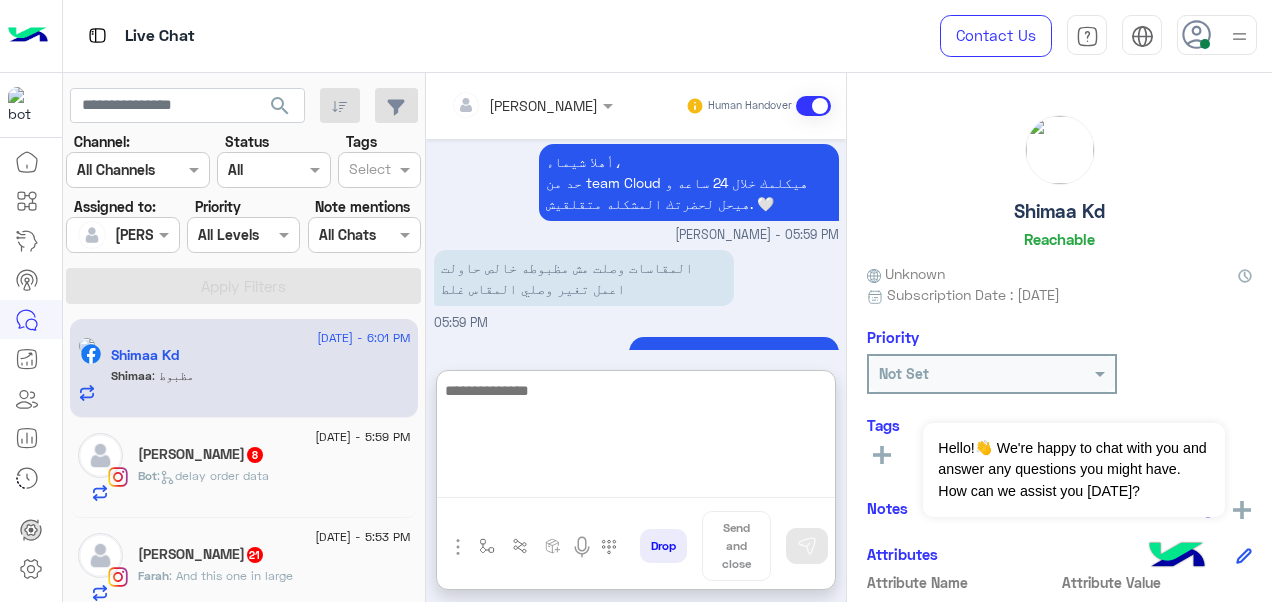 scroll, scrollTop: 656, scrollLeft: 0, axis: vertical 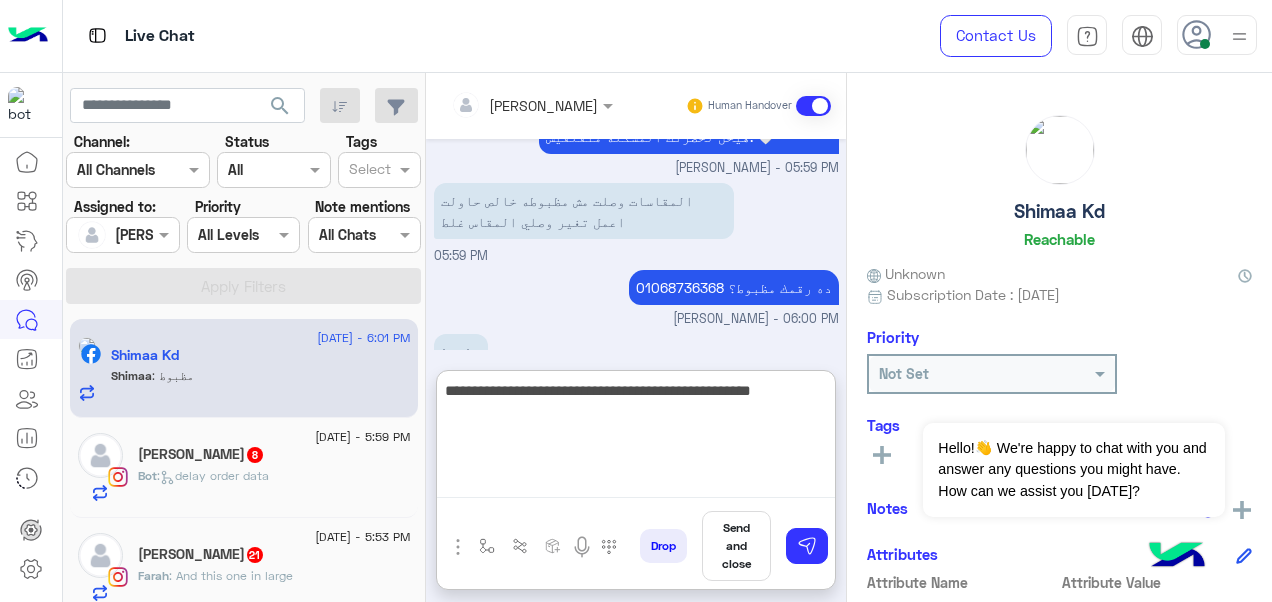 click on "**********" at bounding box center (636, 438) 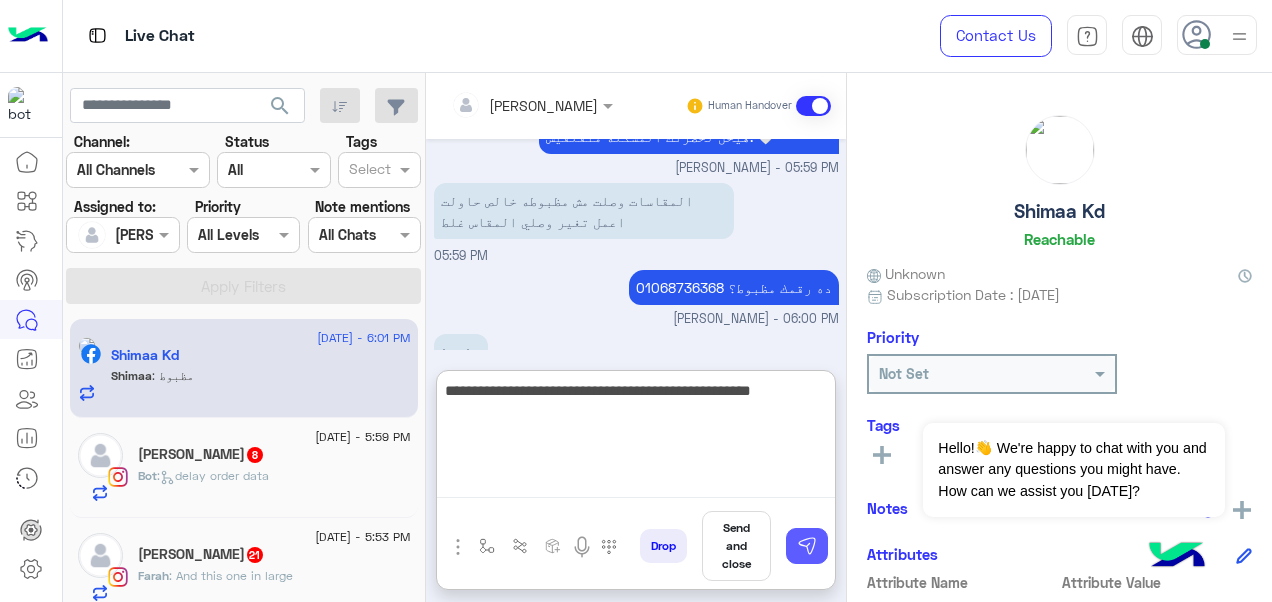 type on "**********" 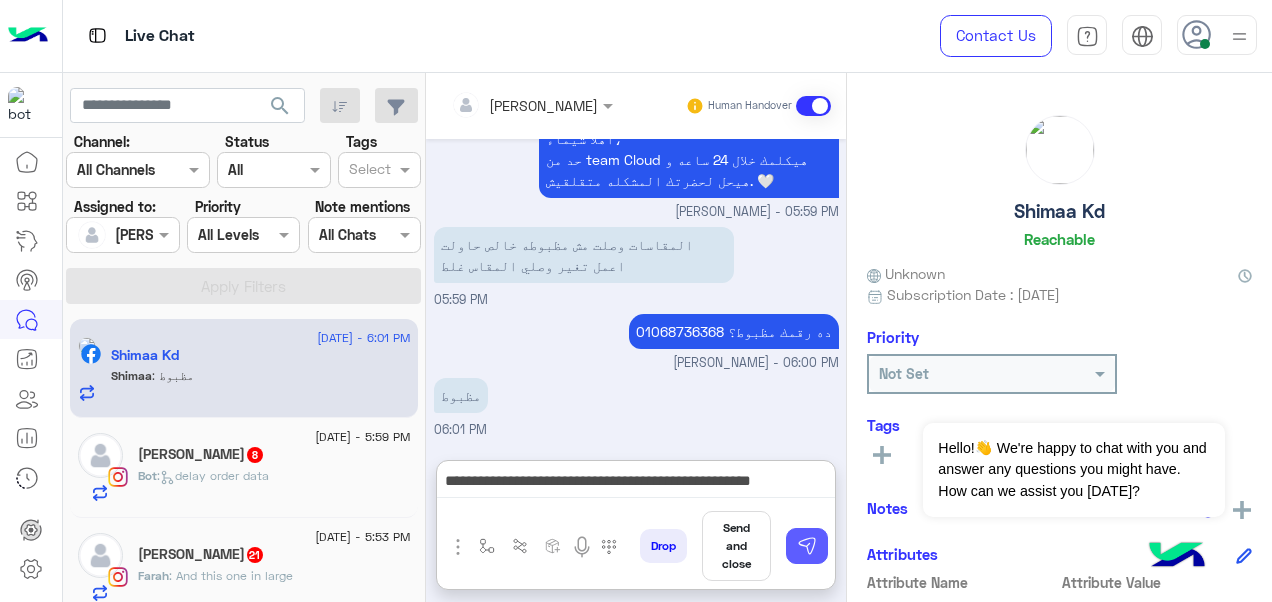 click at bounding box center (807, 546) 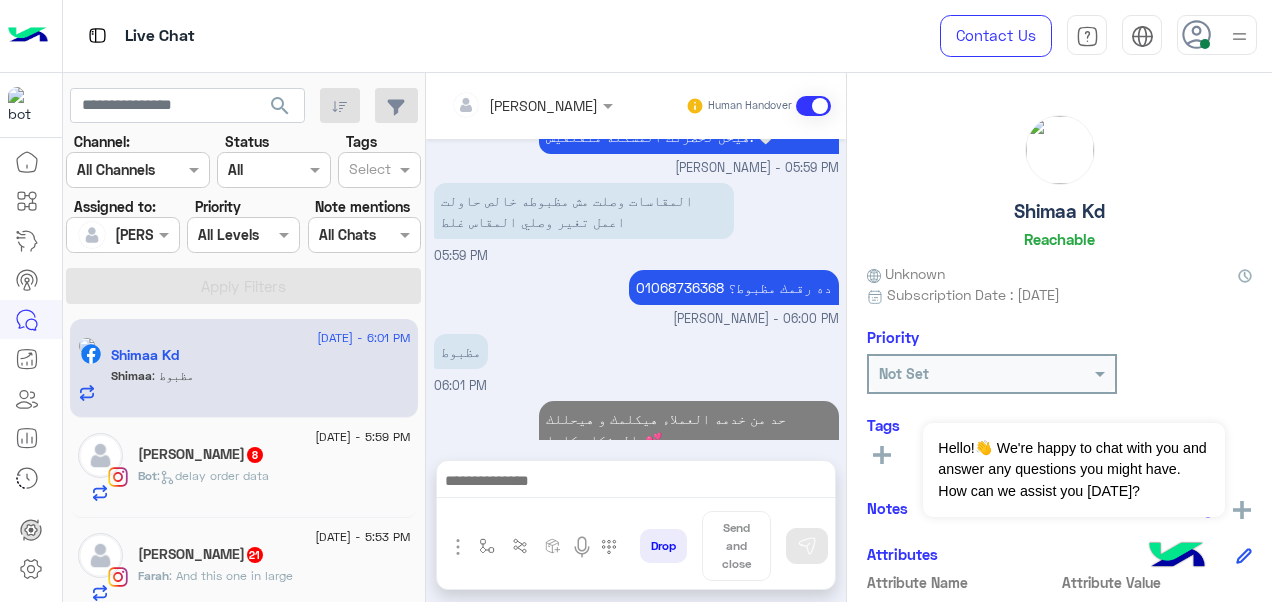 scroll, scrollTop: 650, scrollLeft: 0, axis: vertical 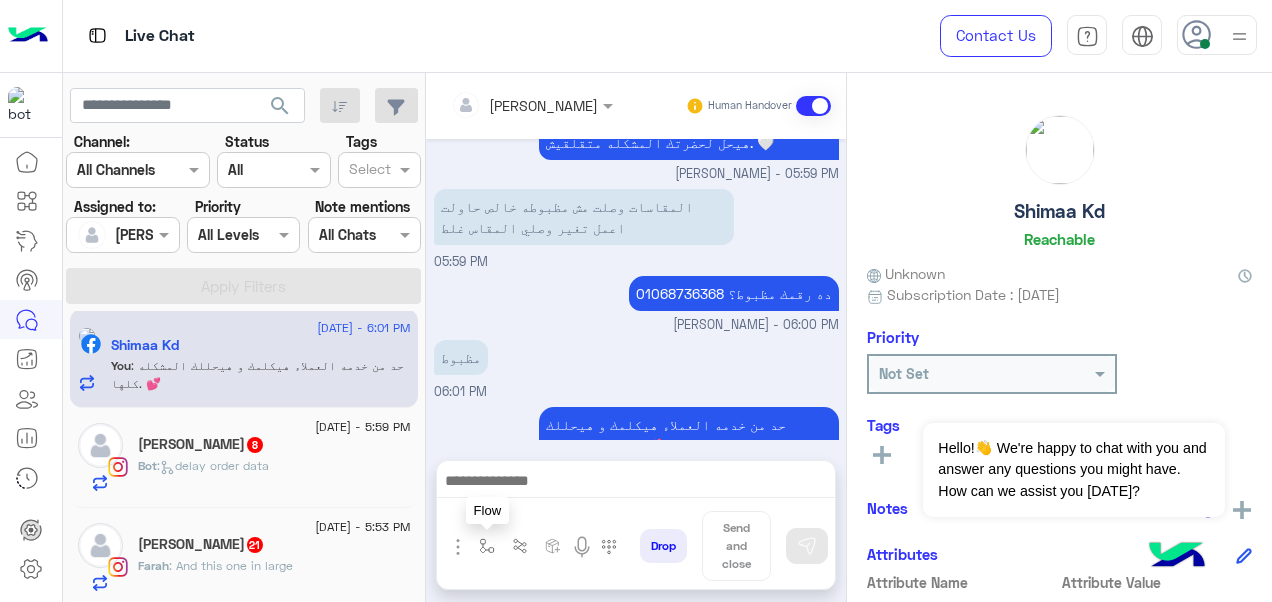 click at bounding box center (487, 546) 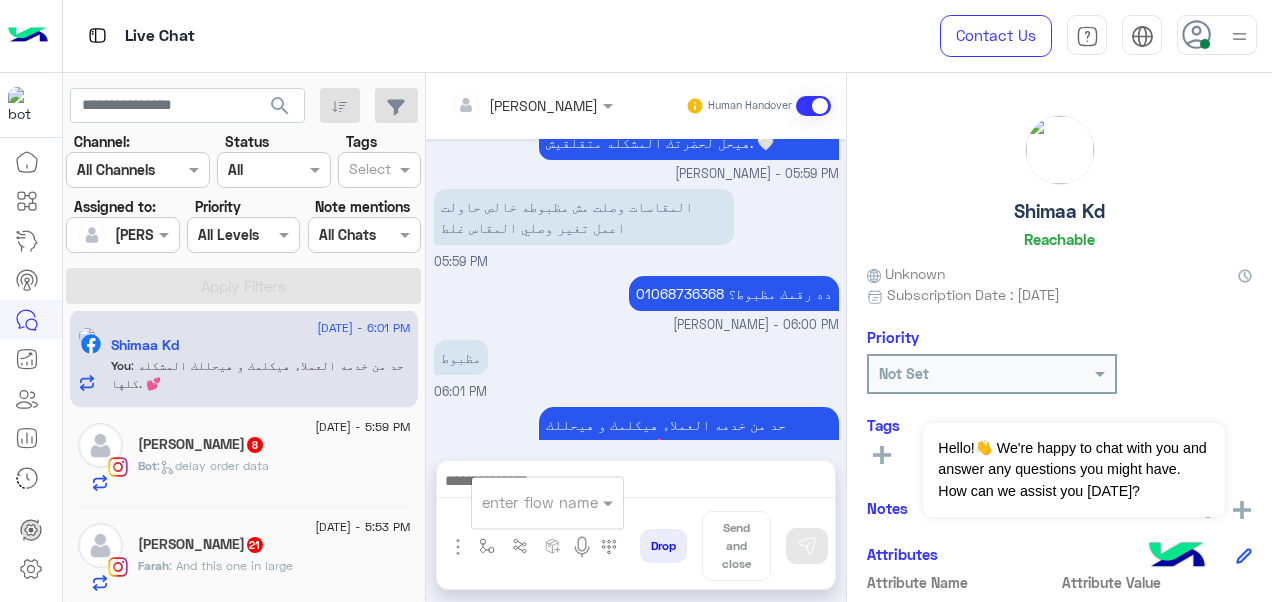 click at bounding box center [547, 501] 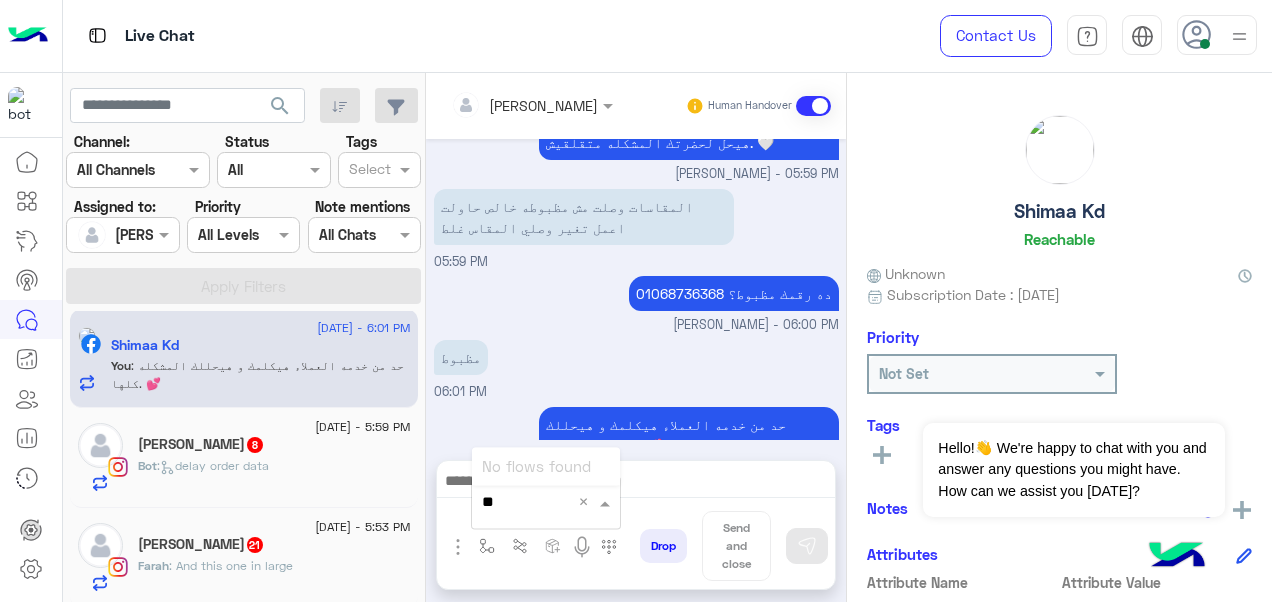 type on "*" 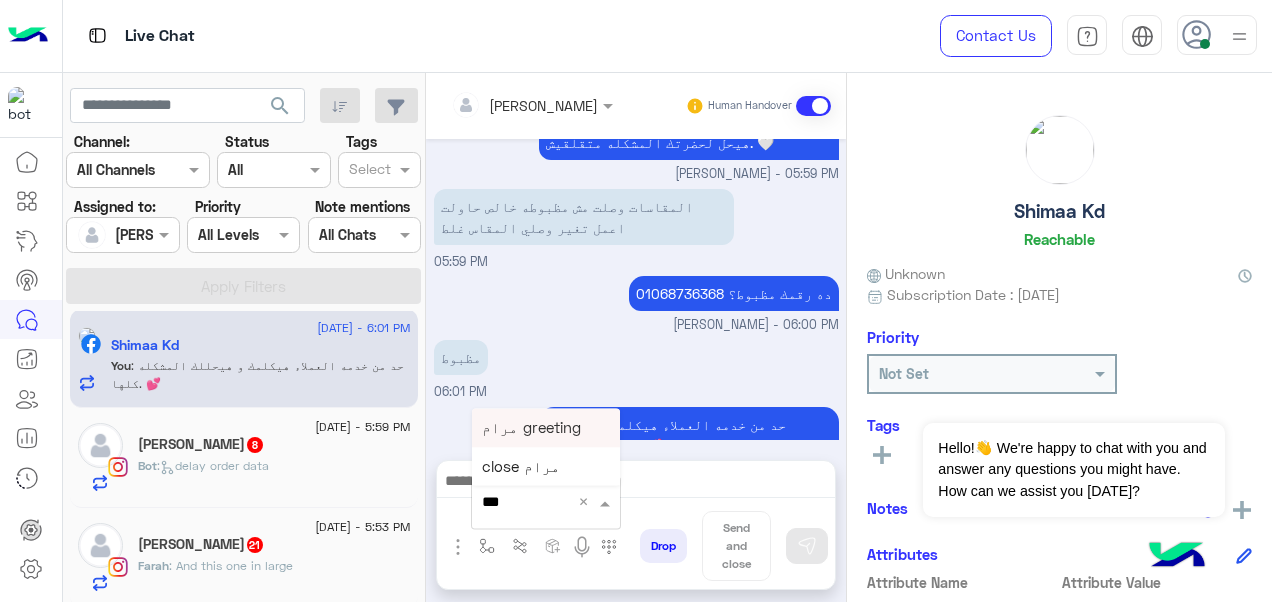 type on "****" 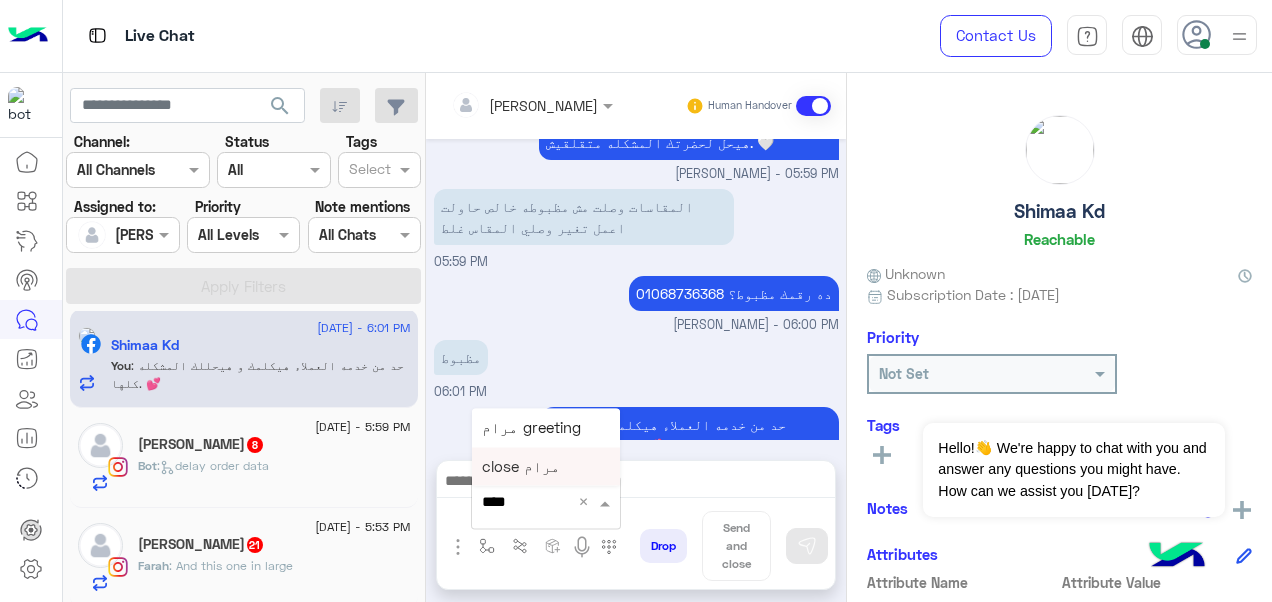 click on "close مرام" at bounding box center (546, 466) 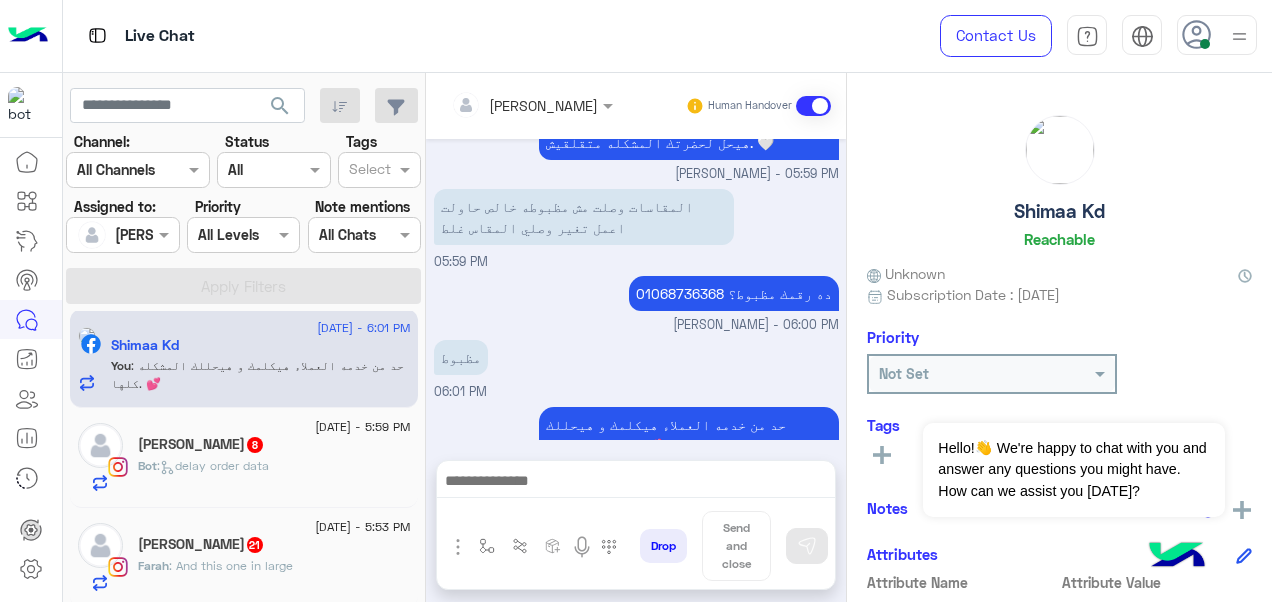 type on "**********" 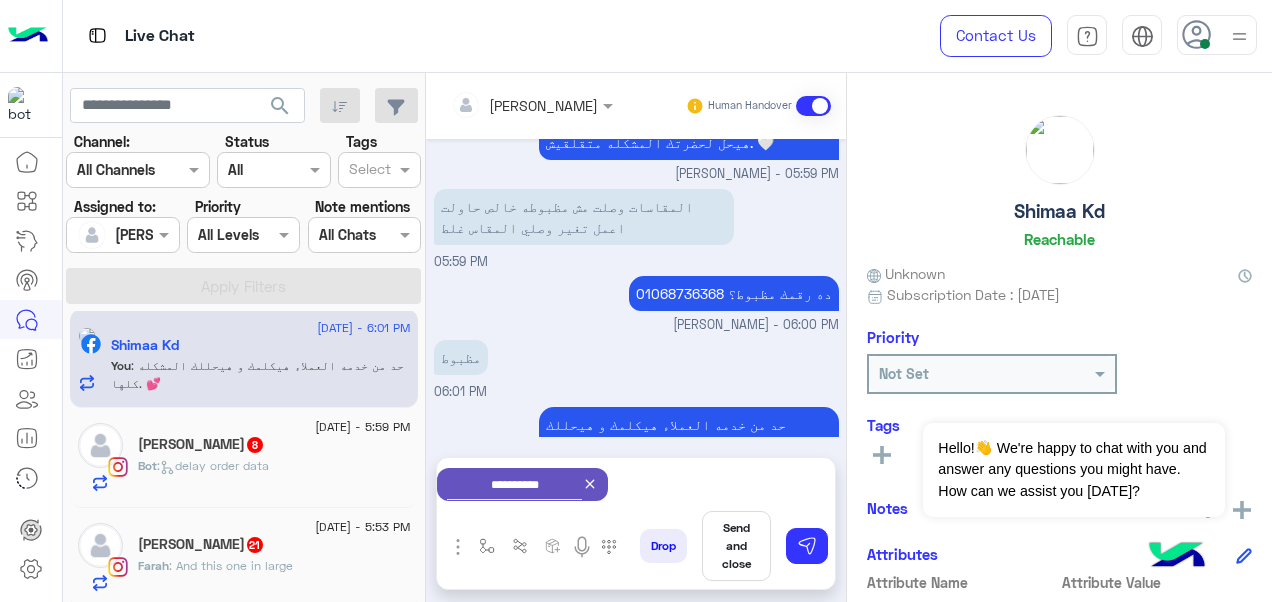 scroll, scrollTop: 653, scrollLeft: 0, axis: vertical 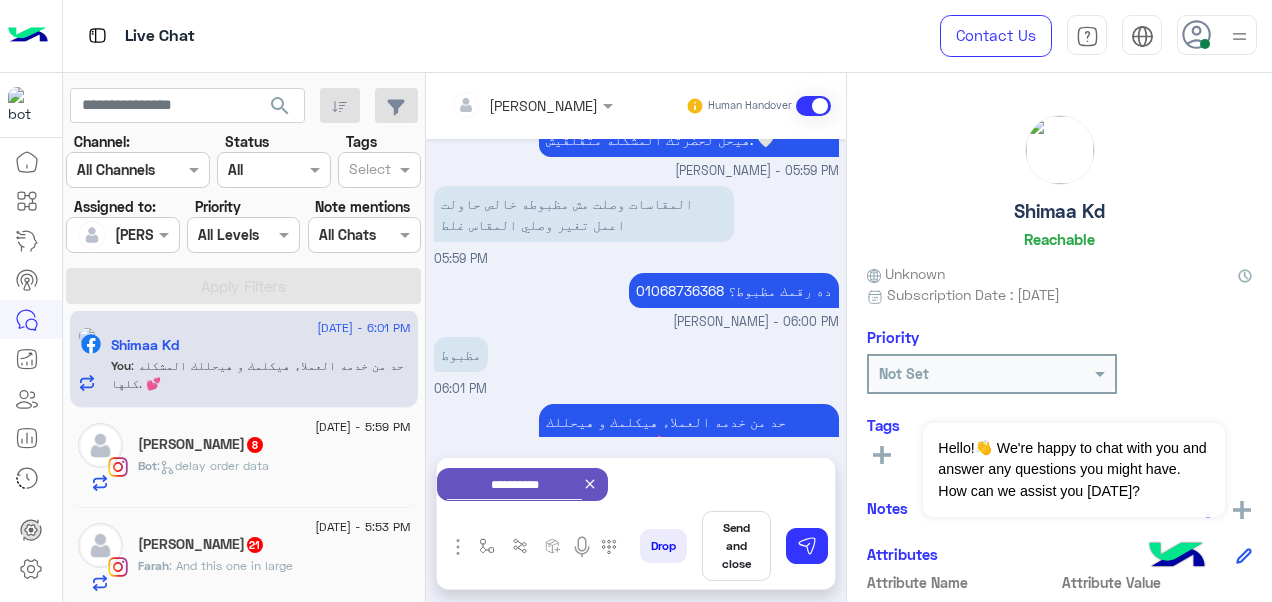 click on "Send and close" at bounding box center [736, 546] 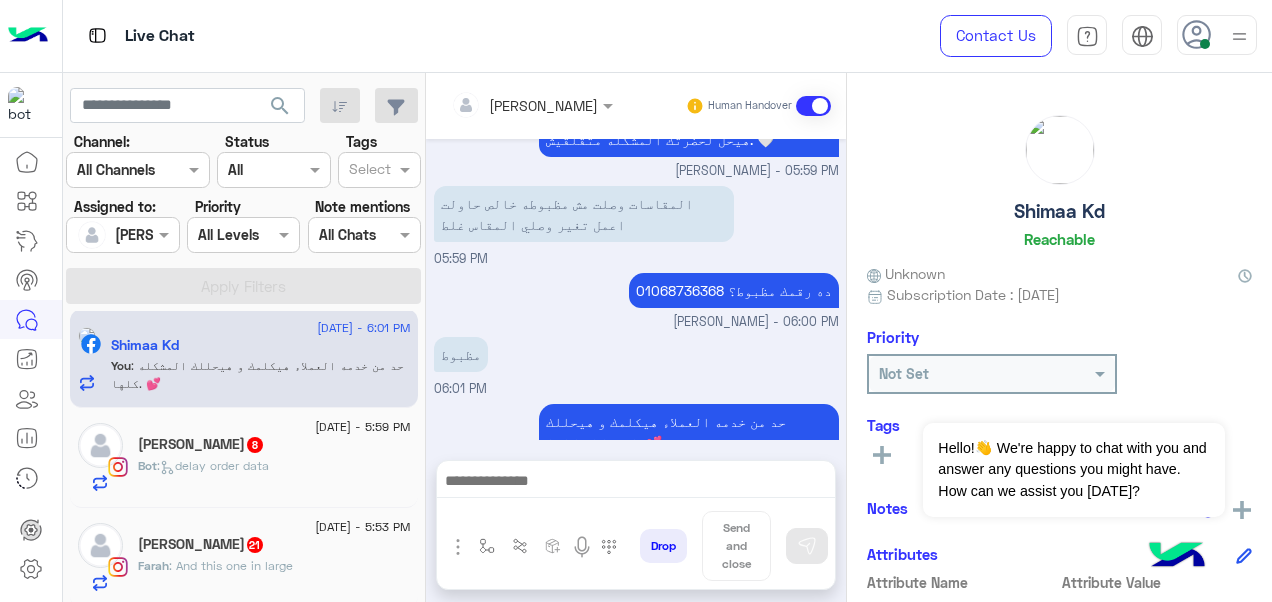 scroll, scrollTop: 650, scrollLeft: 0, axis: vertical 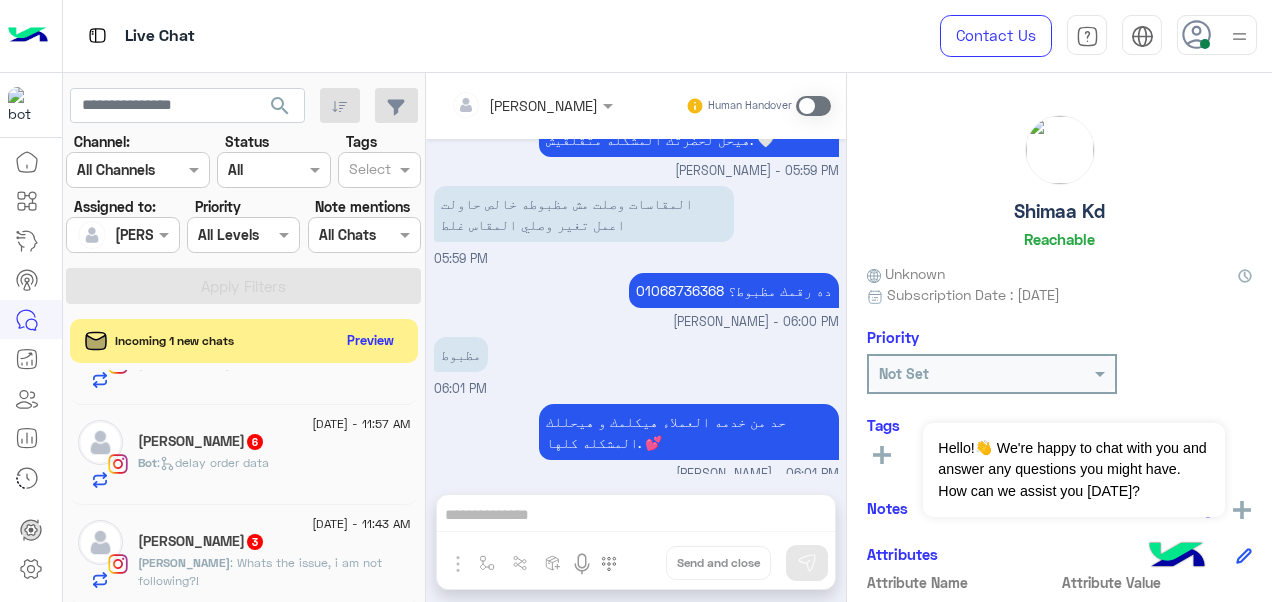 click on "[PERSON_NAME]  3" 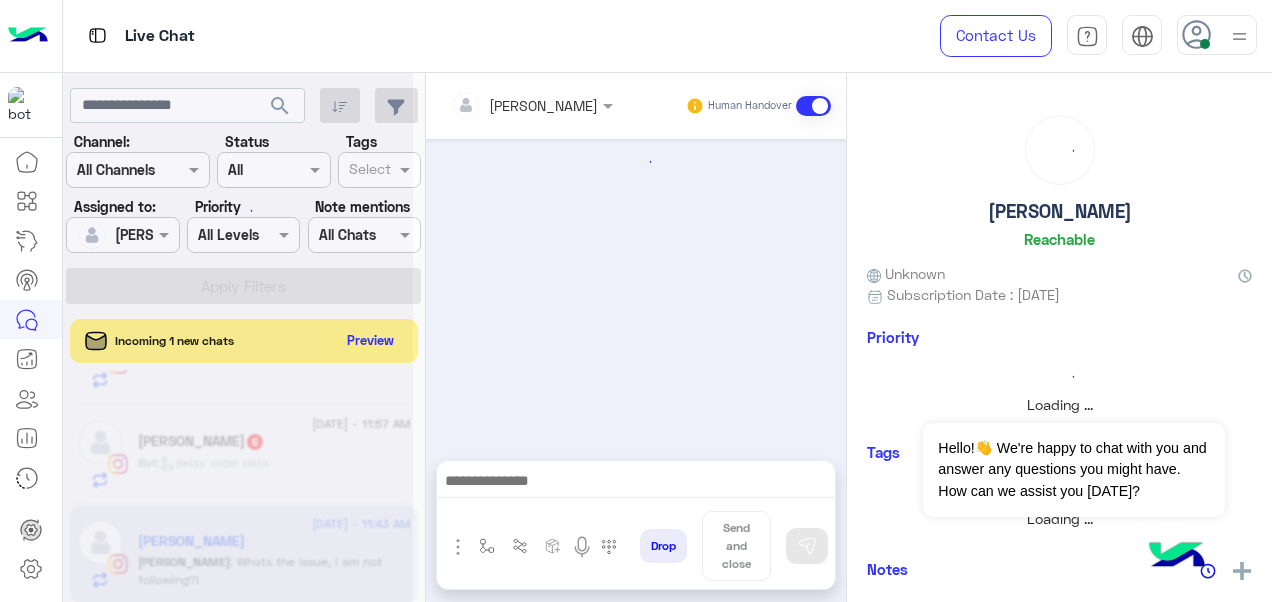 scroll, scrollTop: 669, scrollLeft: 0, axis: vertical 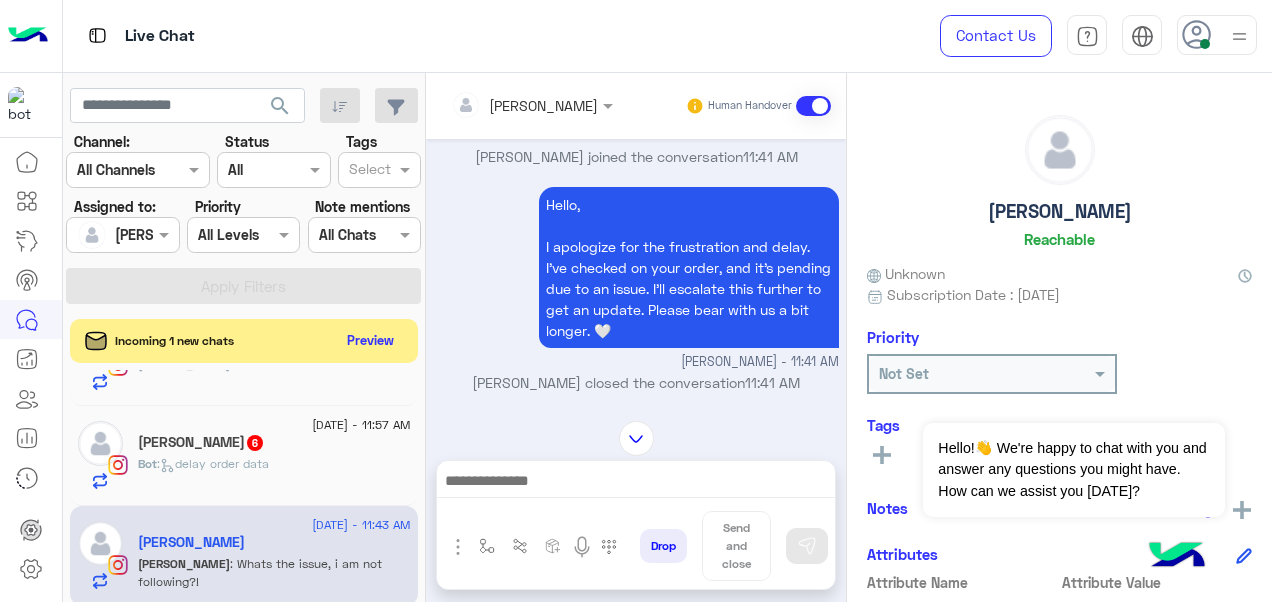 drag, startPoint x: 505, startPoint y: 108, endPoint x: 506, endPoint y: 125, distance: 17.029387 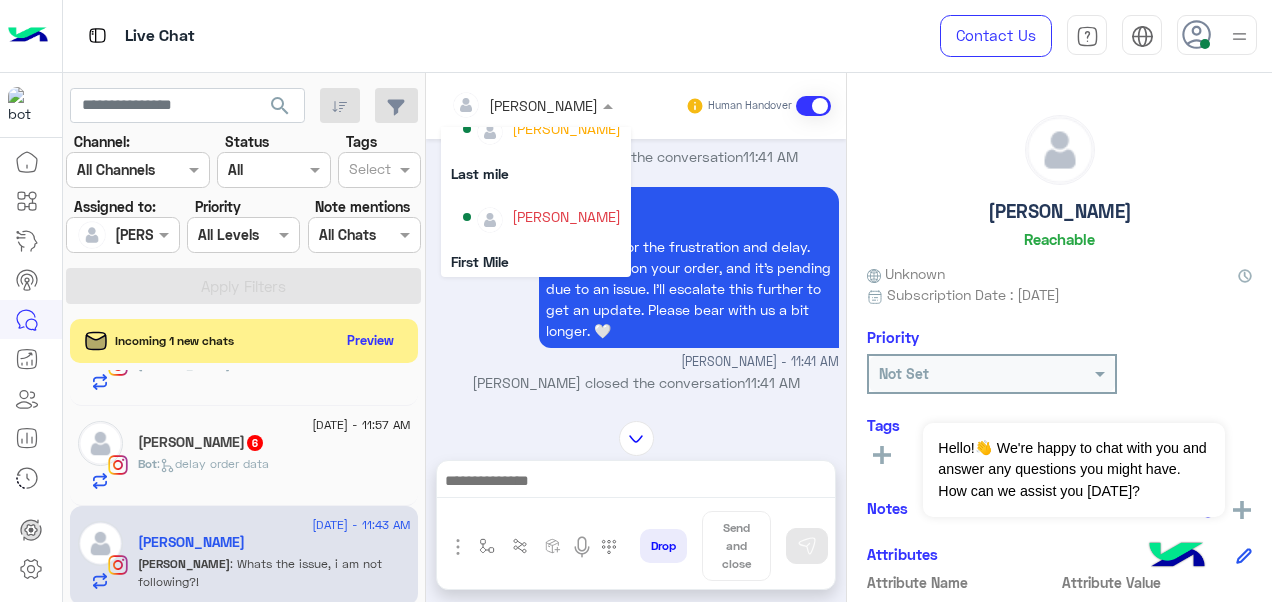 scroll, scrollTop: 304, scrollLeft: 0, axis: vertical 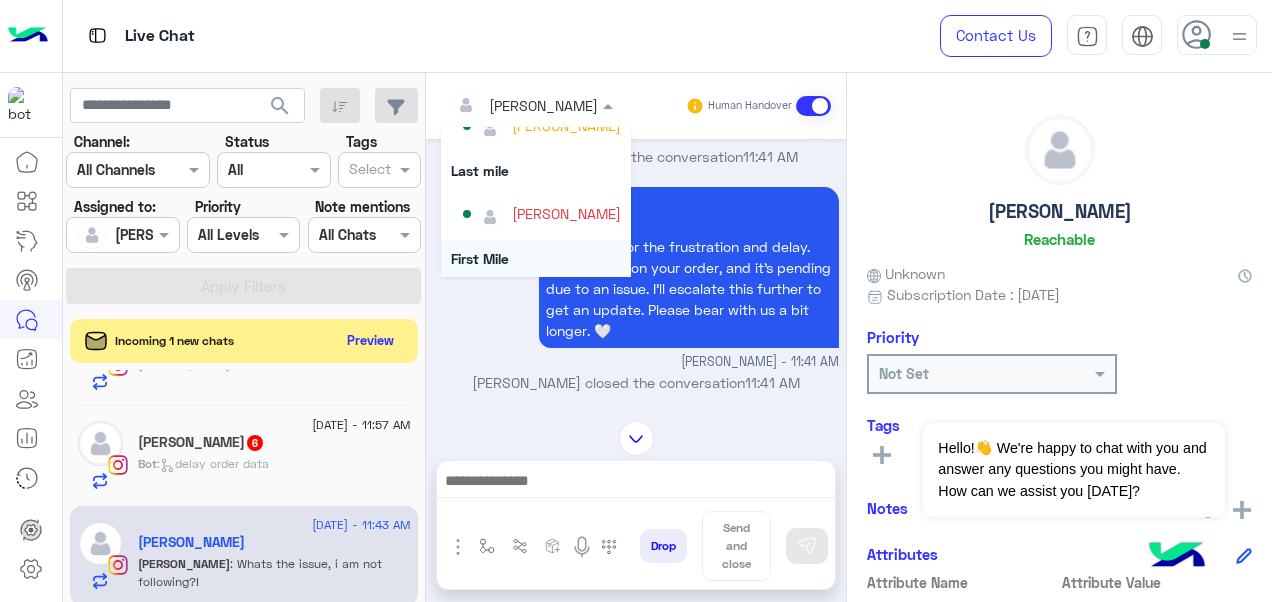 click on "First Mile" at bounding box center [536, 258] 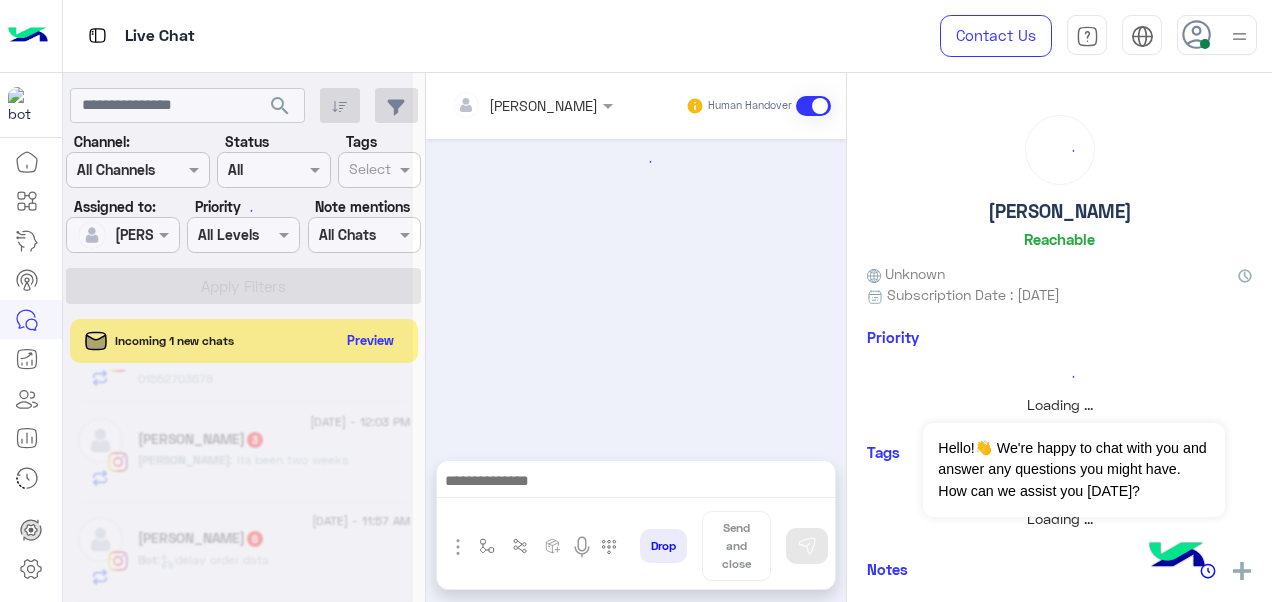 scroll, scrollTop: 570, scrollLeft: 0, axis: vertical 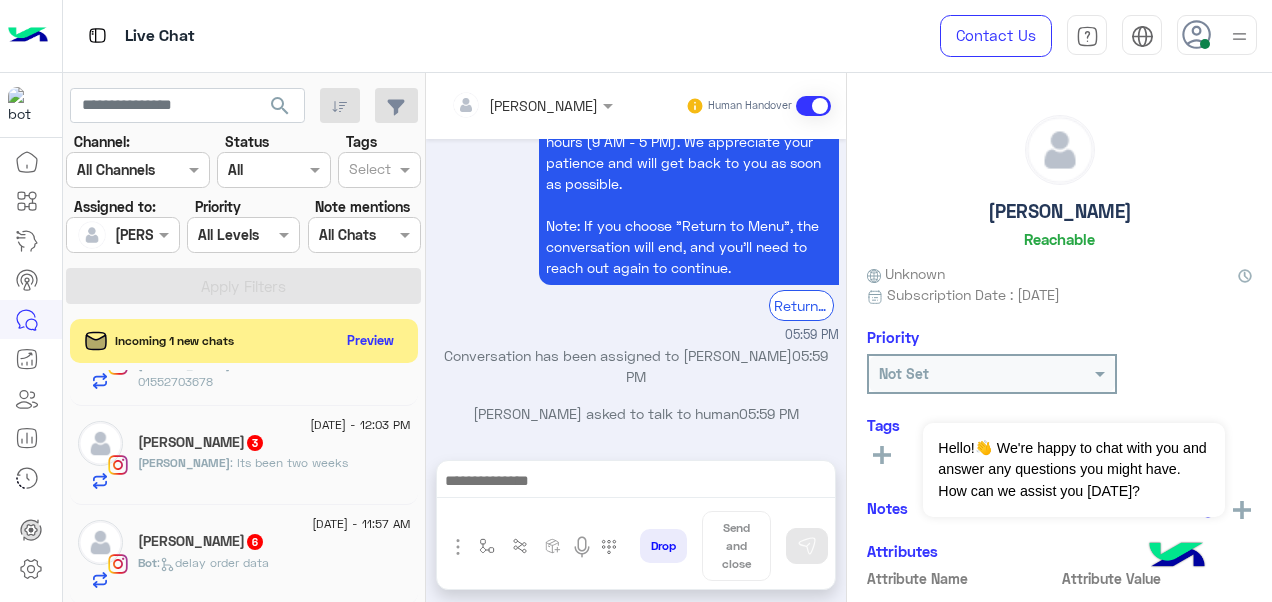 click on ":   delay order data" 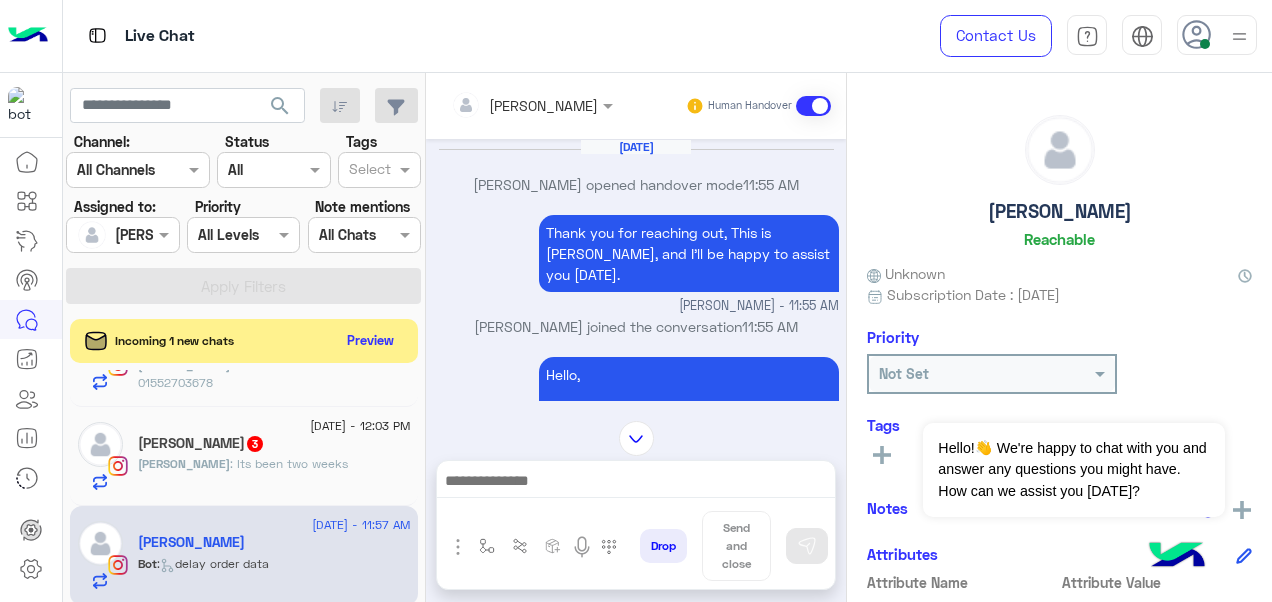 scroll, scrollTop: 1297, scrollLeft: 0, axis: vertical 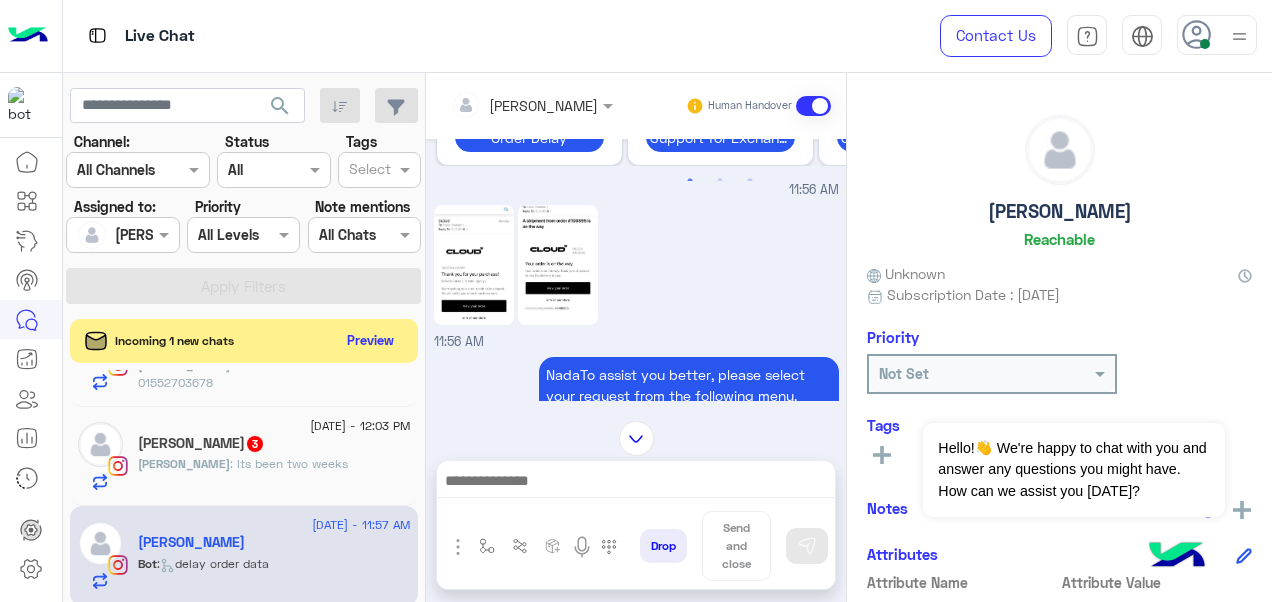 click 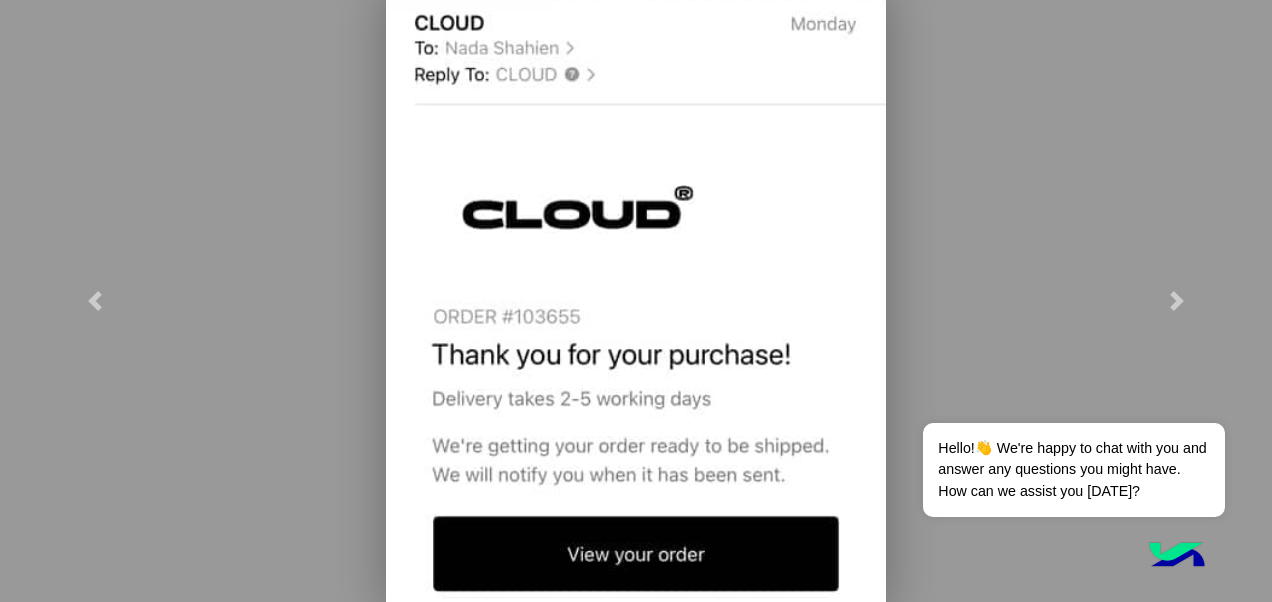 click 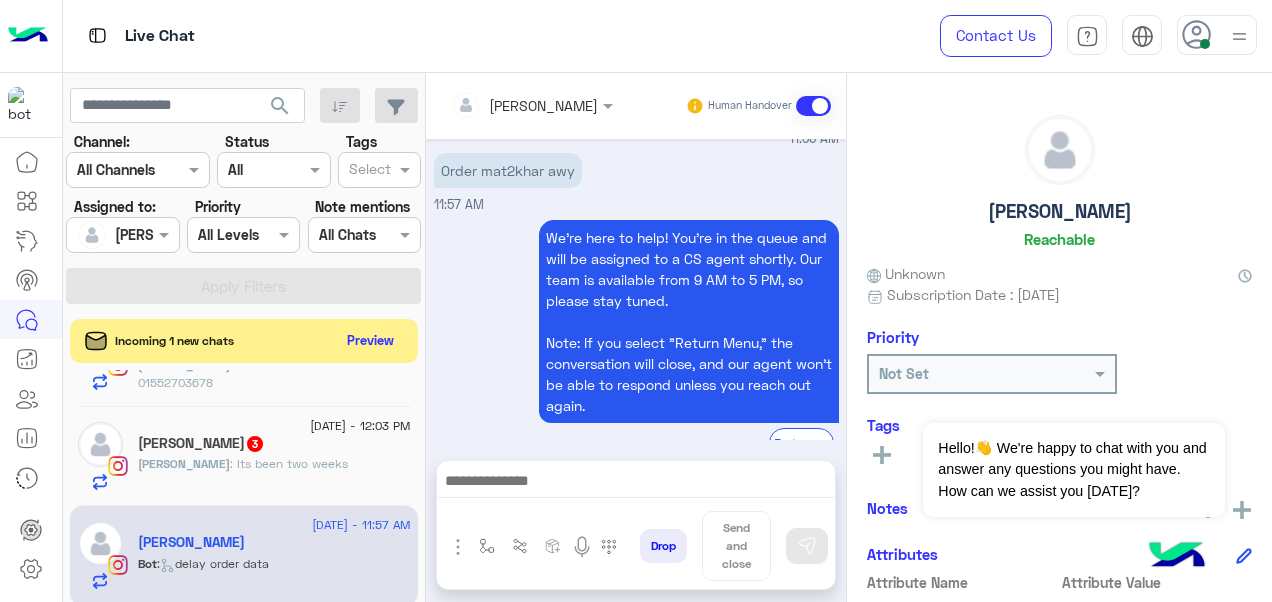 scroll, scrollTop: 2400, scrollLeft: 0, axis: vertical 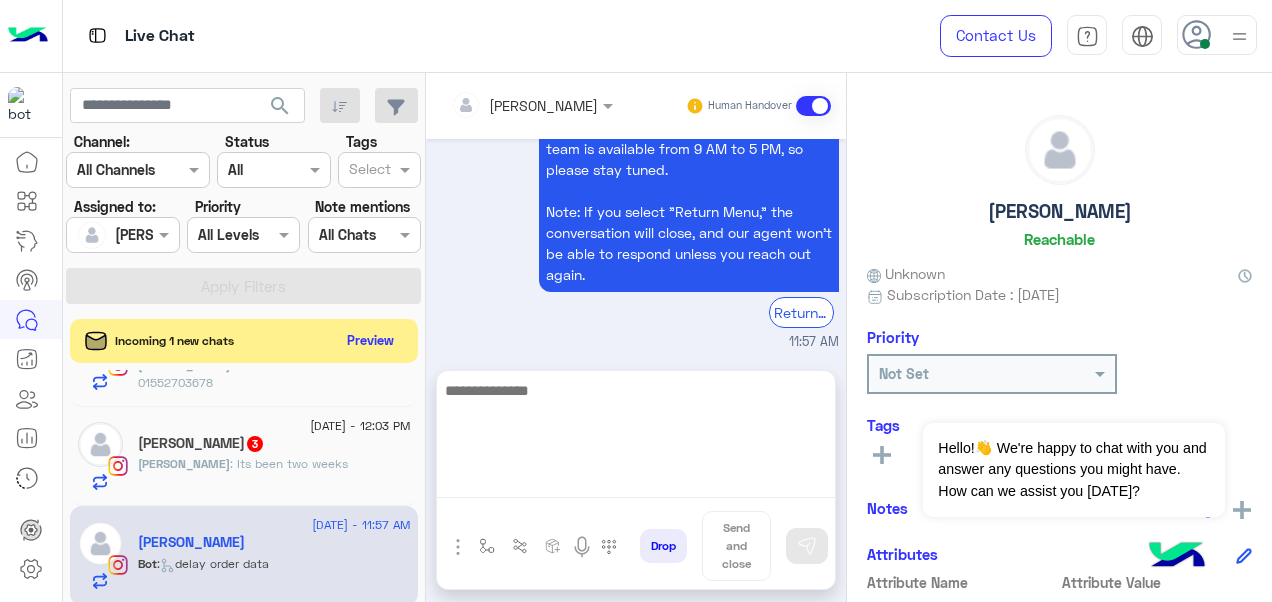 click at bounding box center (636, 438) 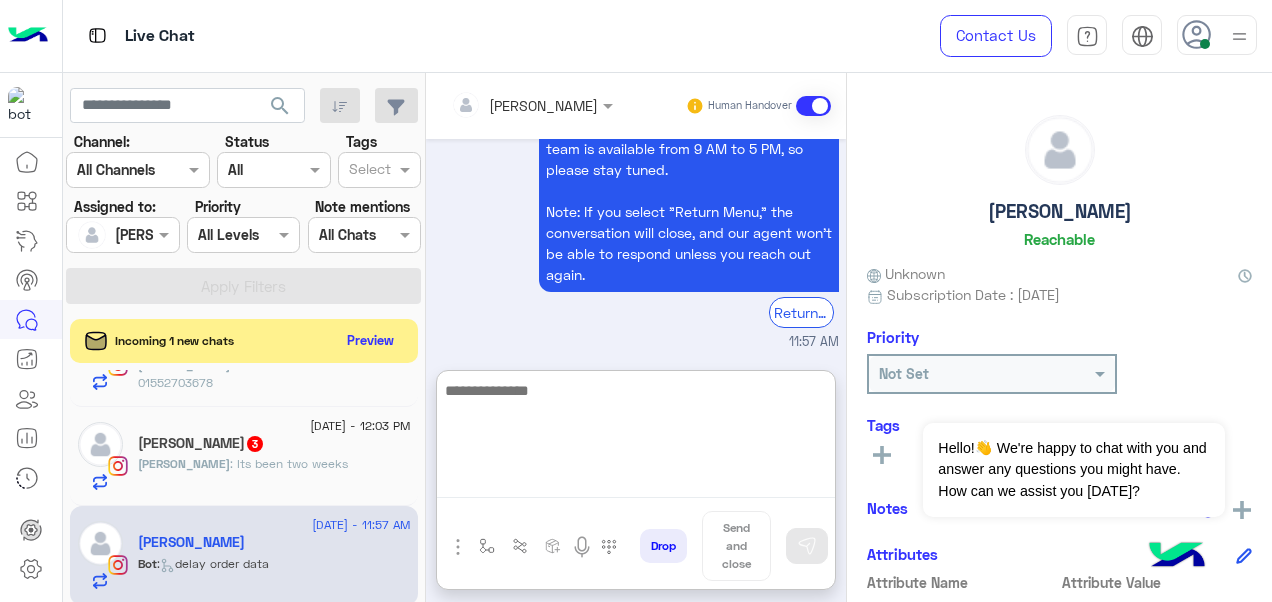 paste on "**********" 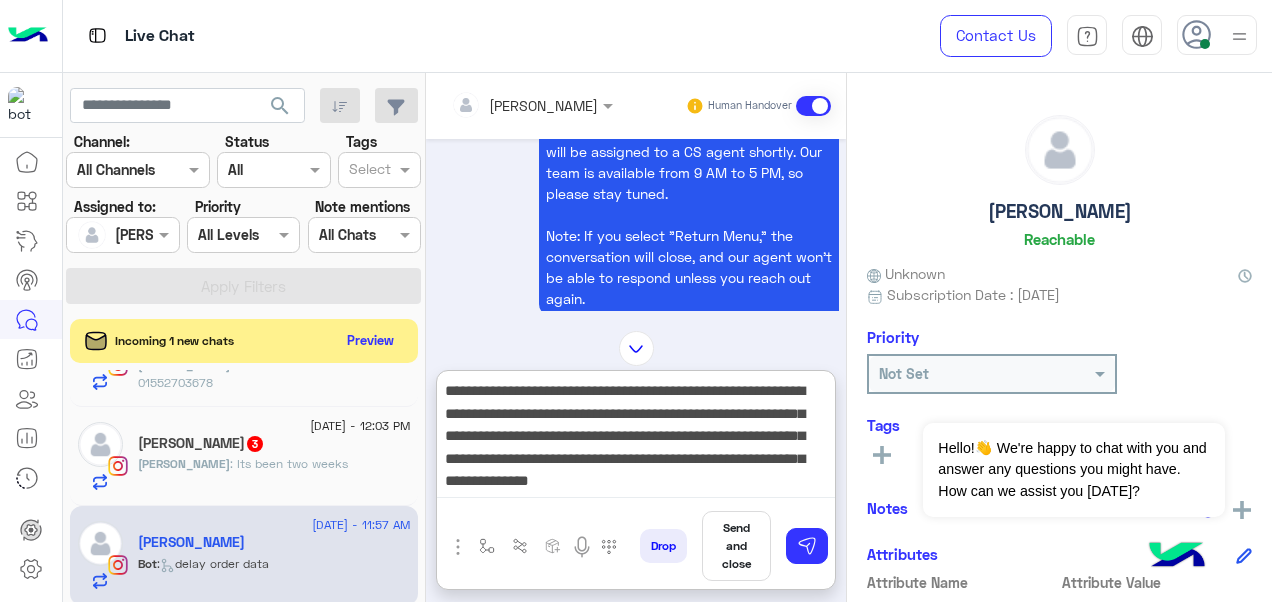 scroll, scrollTop: 2375, scrollLeft: 0, axis: vertical 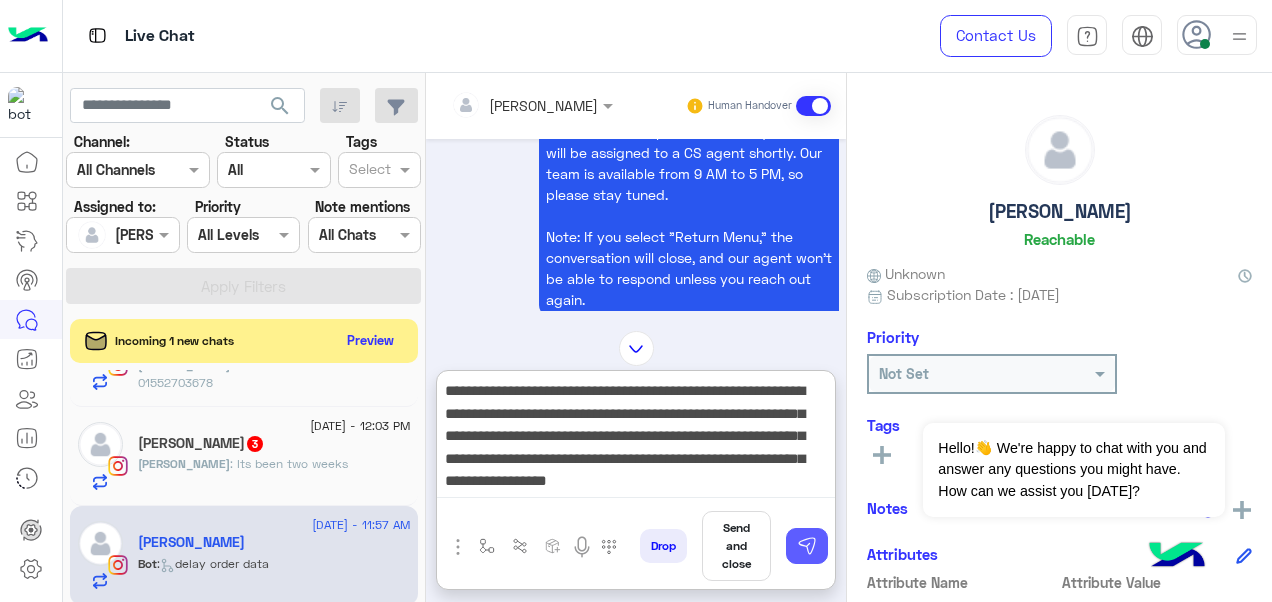 type on "**********" 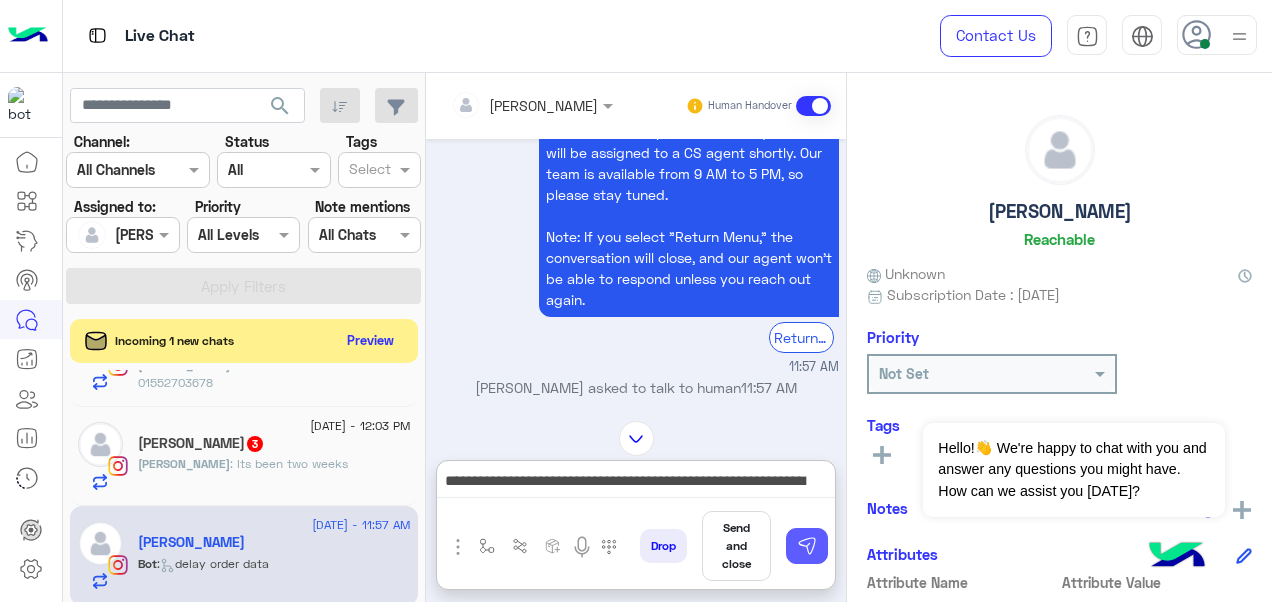 click at bounding box center [807, 546] 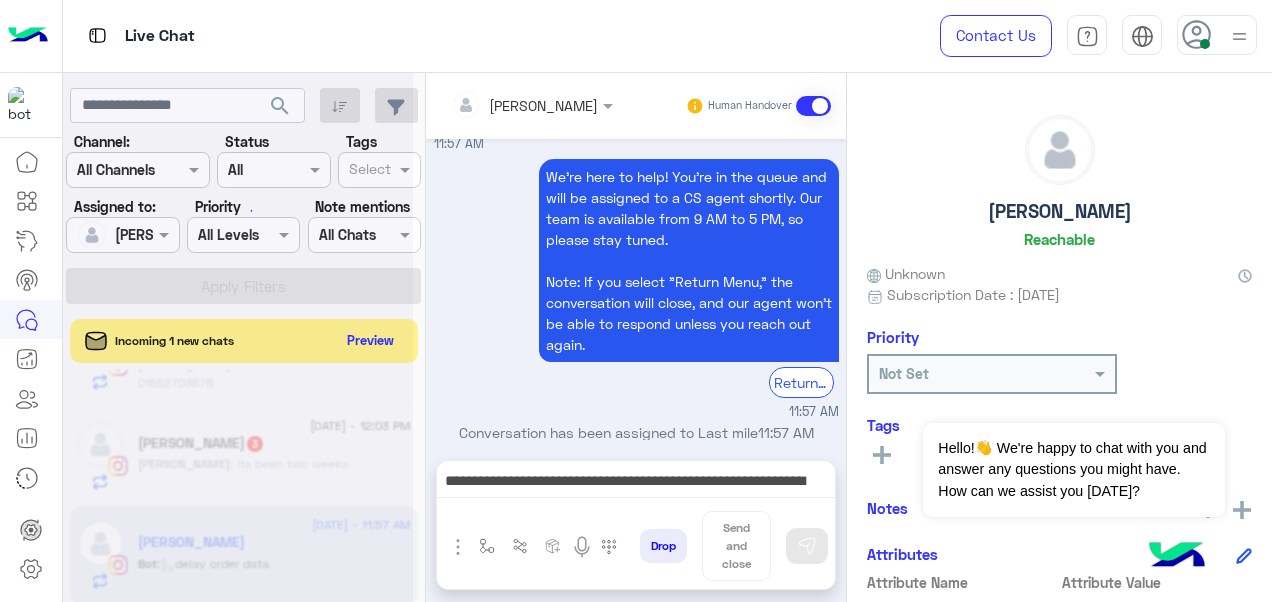type 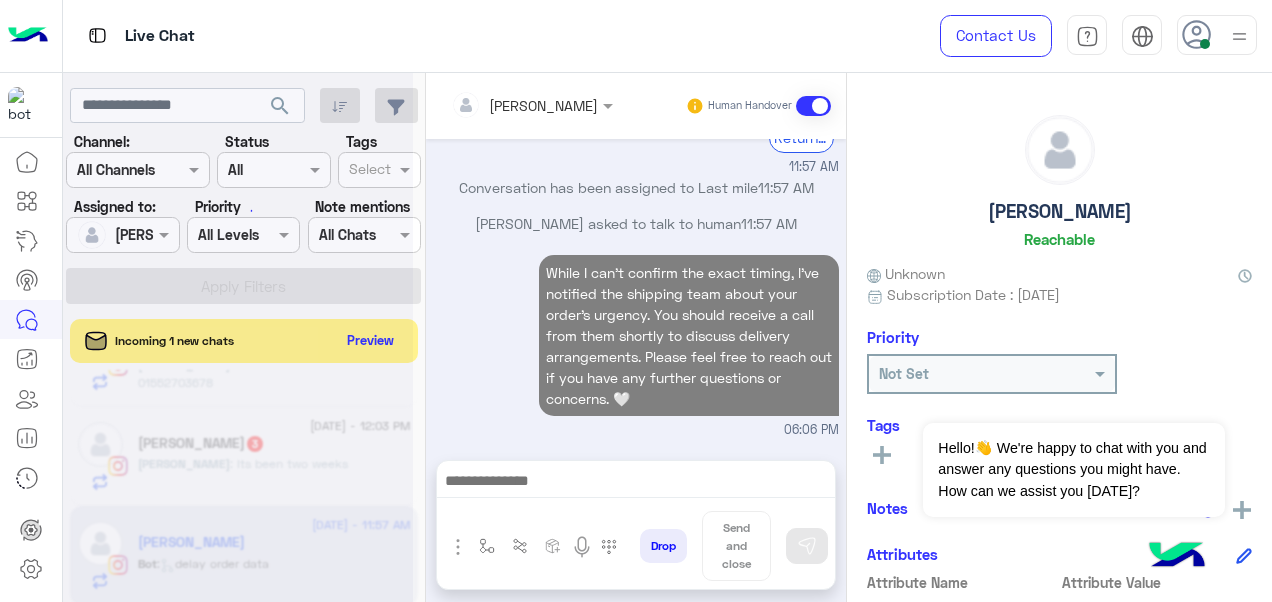 scroll, scrollTop: 2635, scrollLeft: 0, axis: vertical 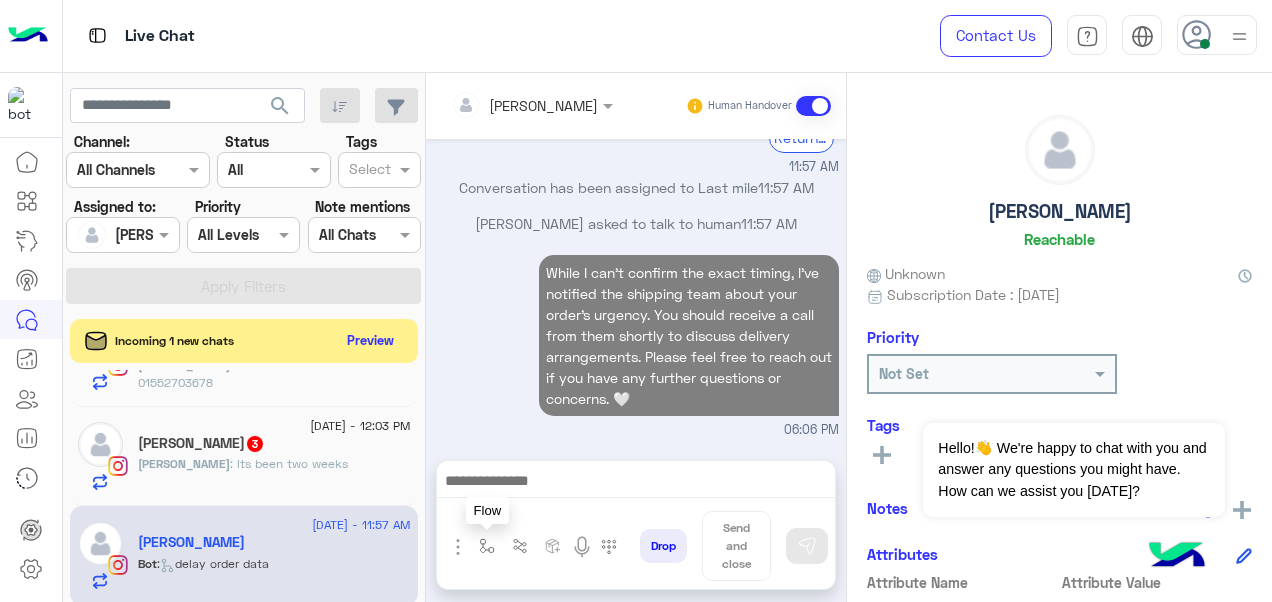 click at bounding box center (487, 546) 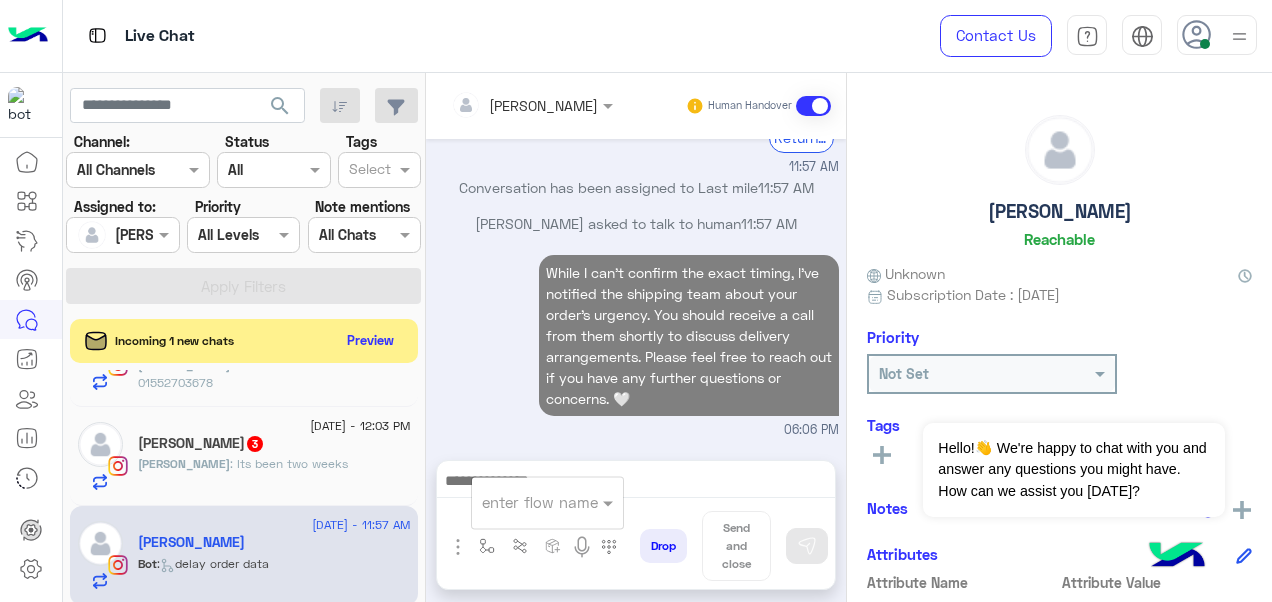 click at bounding box center [523, 502] 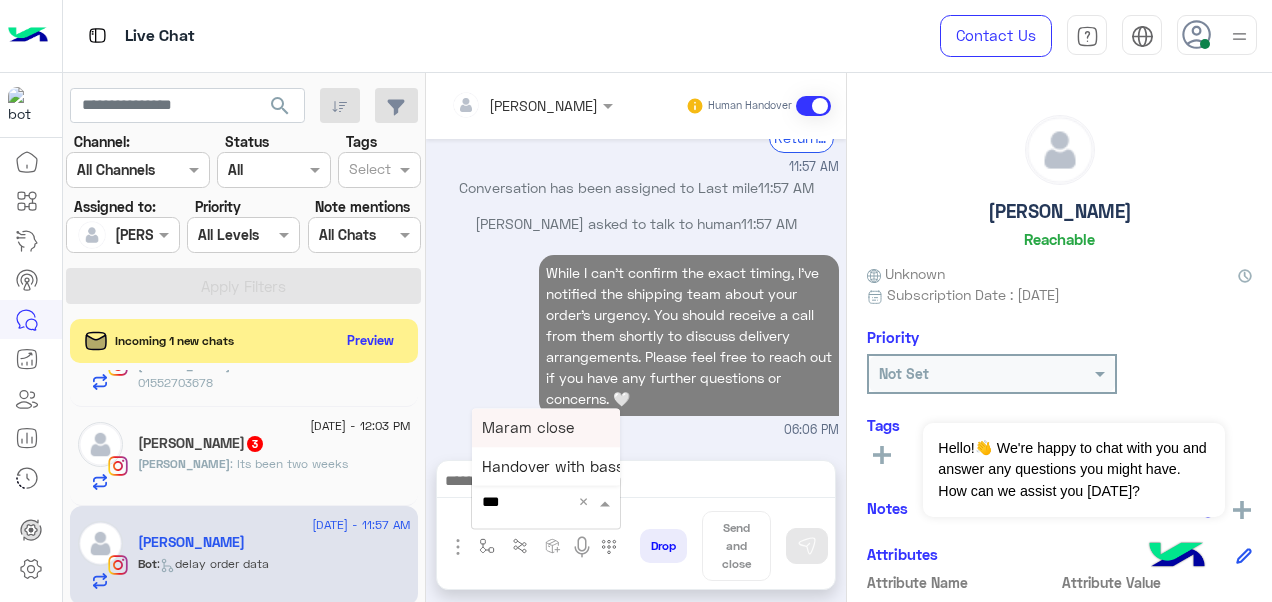 type on "****" 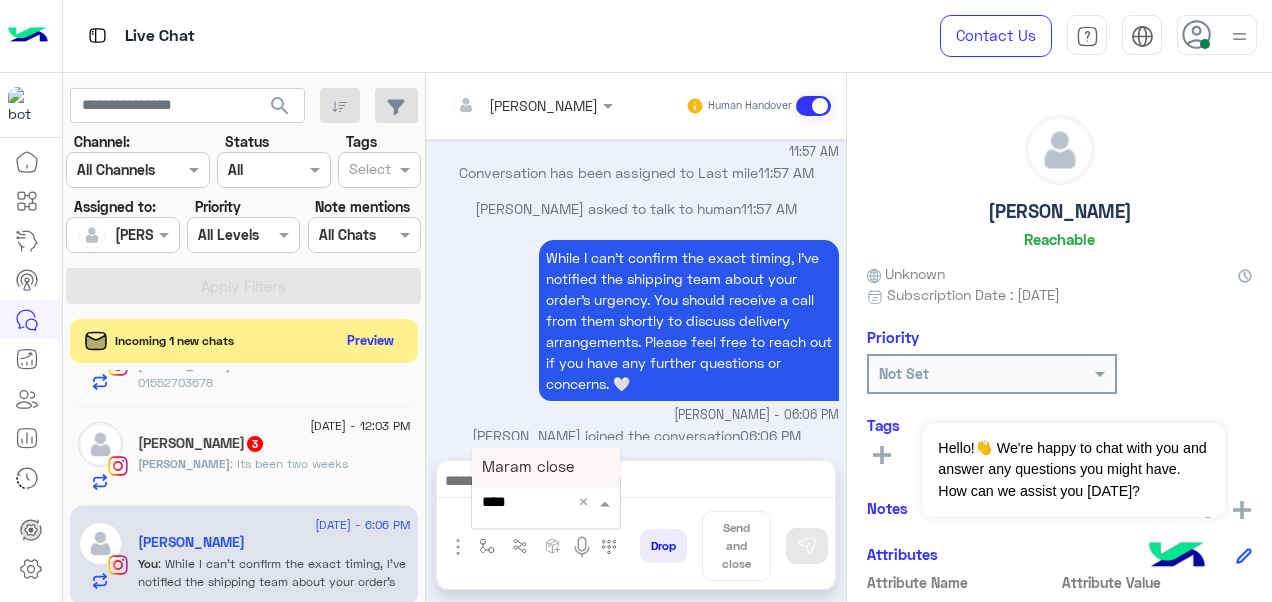 scroll, scrollTop: 2626, scrollLeft: 0, axis: vertical 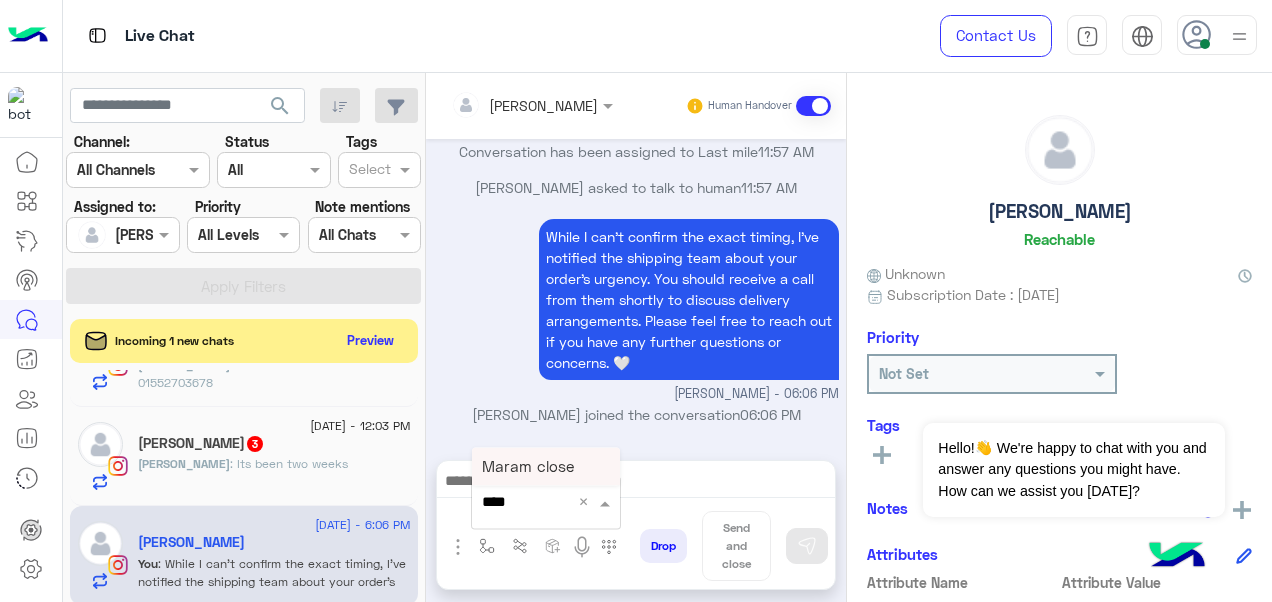click on "Maram close" at bounding box center [528, 466] 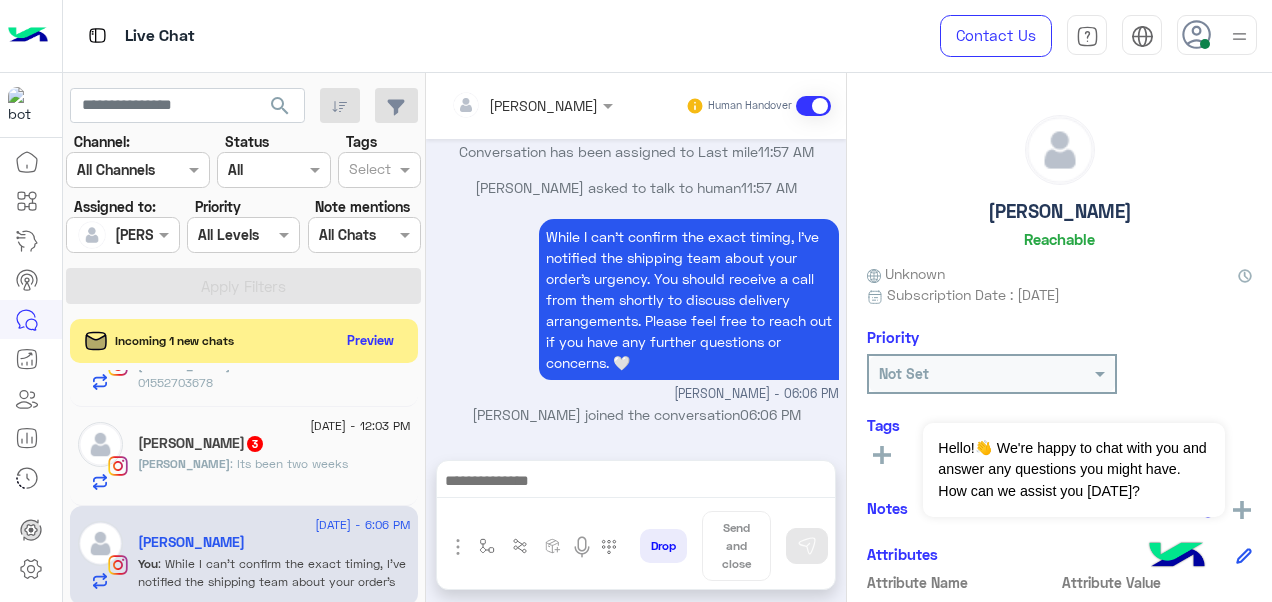 type on "**********" 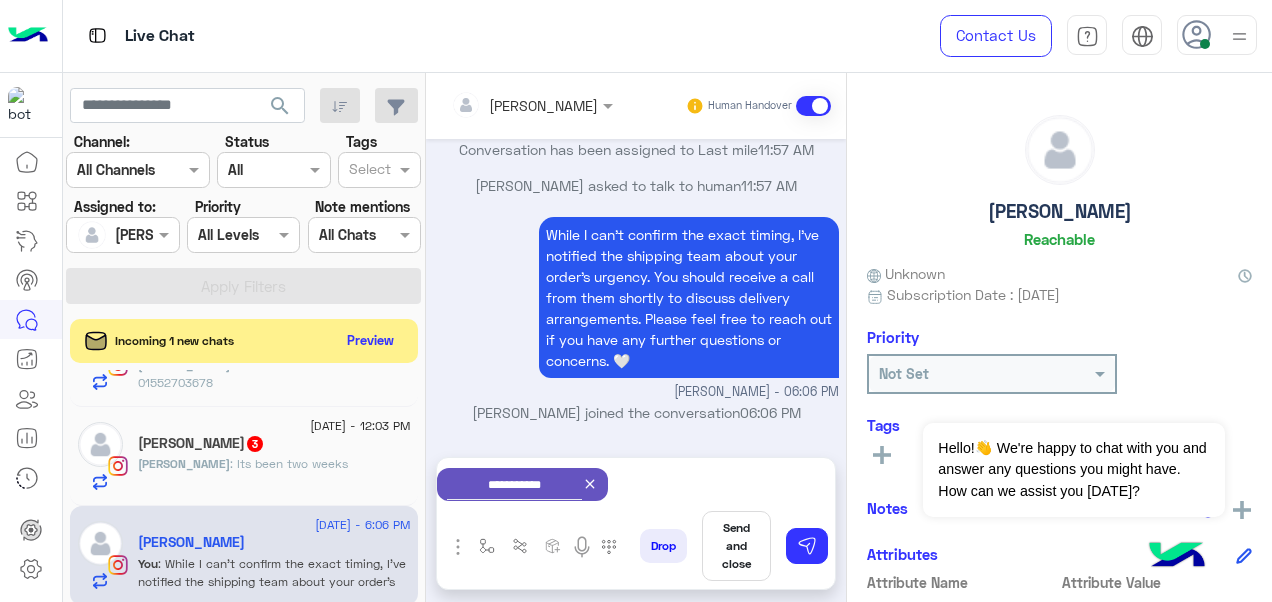 click on "Send and close" at bounding box center (736, 546) 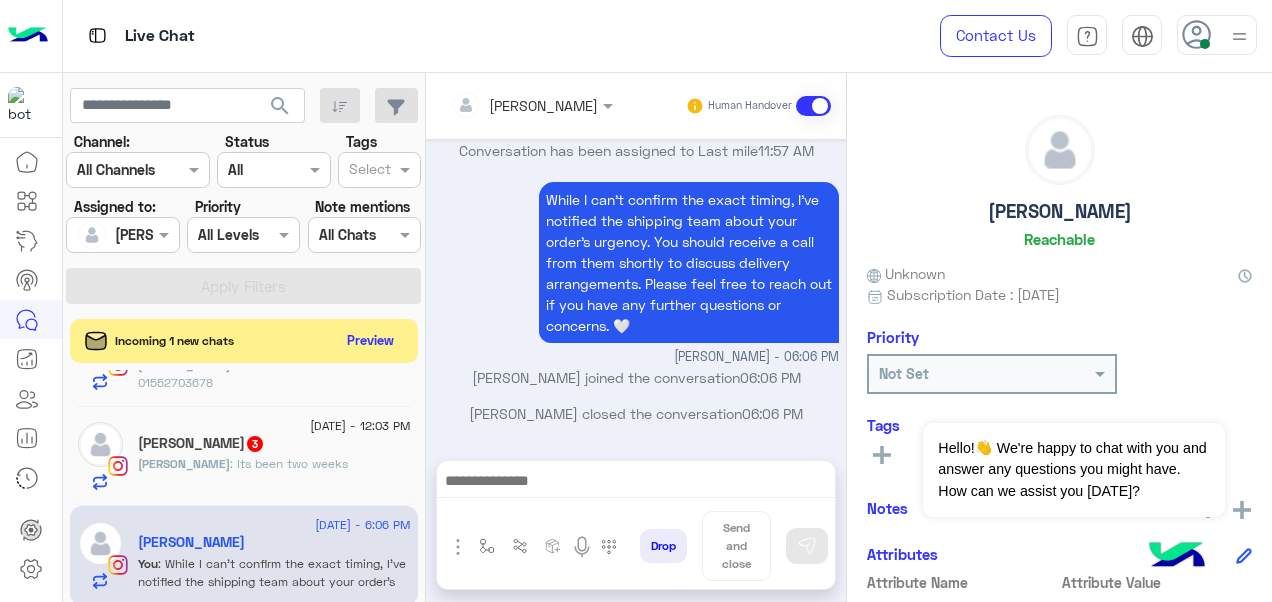 scroll, scrollTop: 2629, scrollLeft: 0, axis: vertical 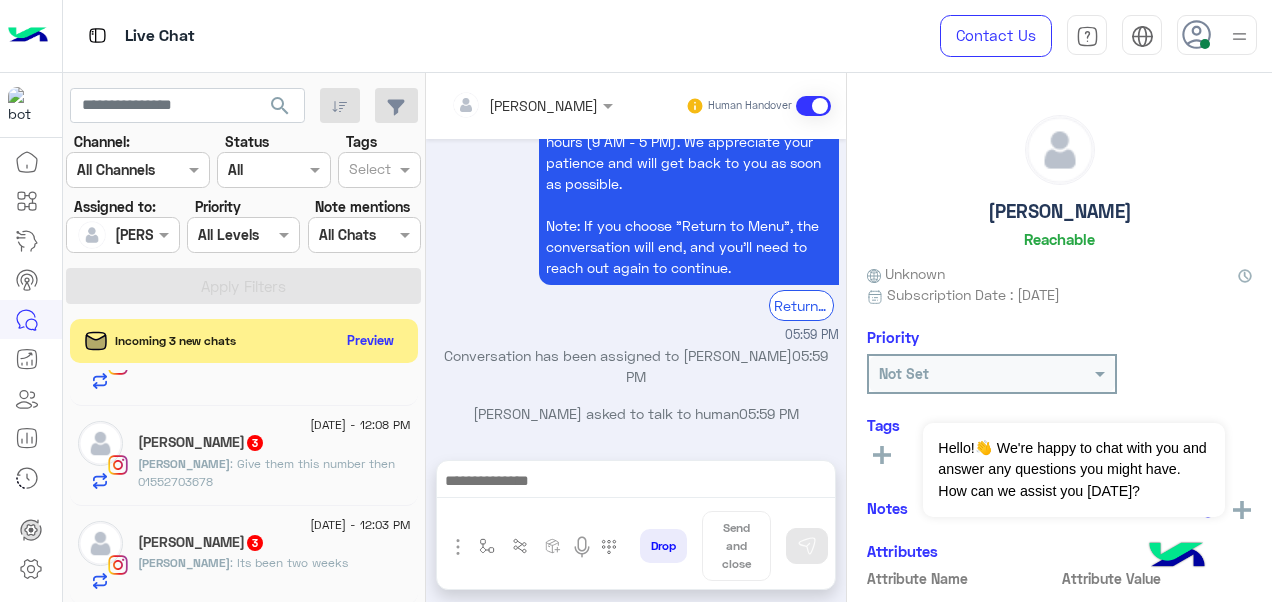 click on ": Its been two weeks" 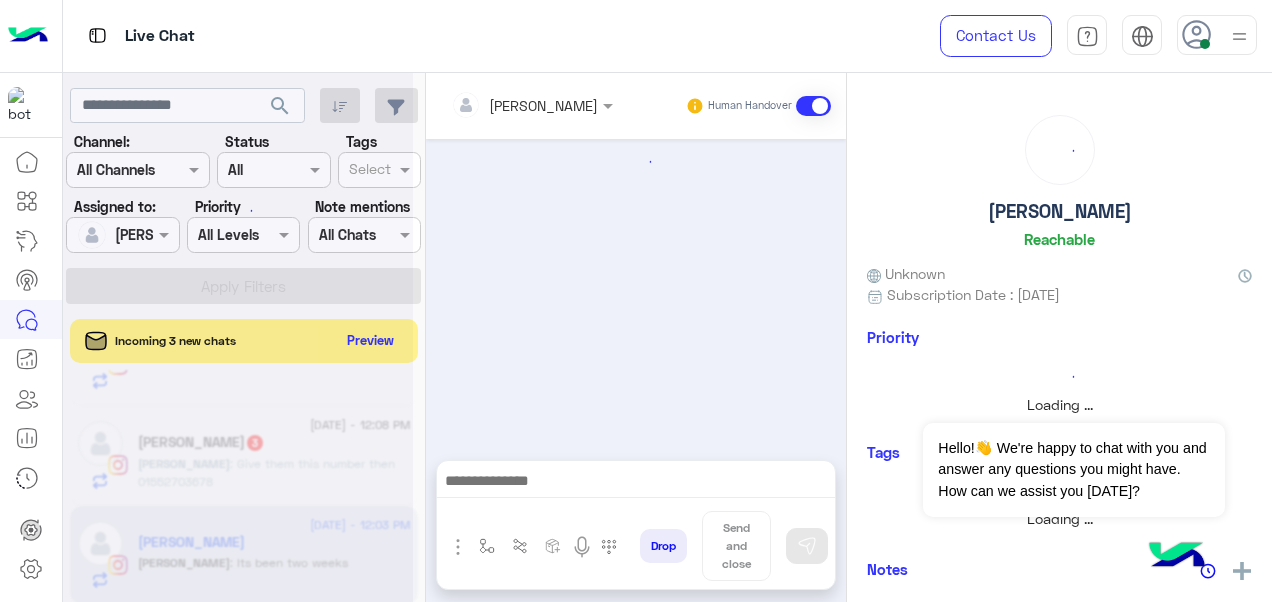 scroll, scrollTop: 470, scrollLeft: 0, axis: vertical 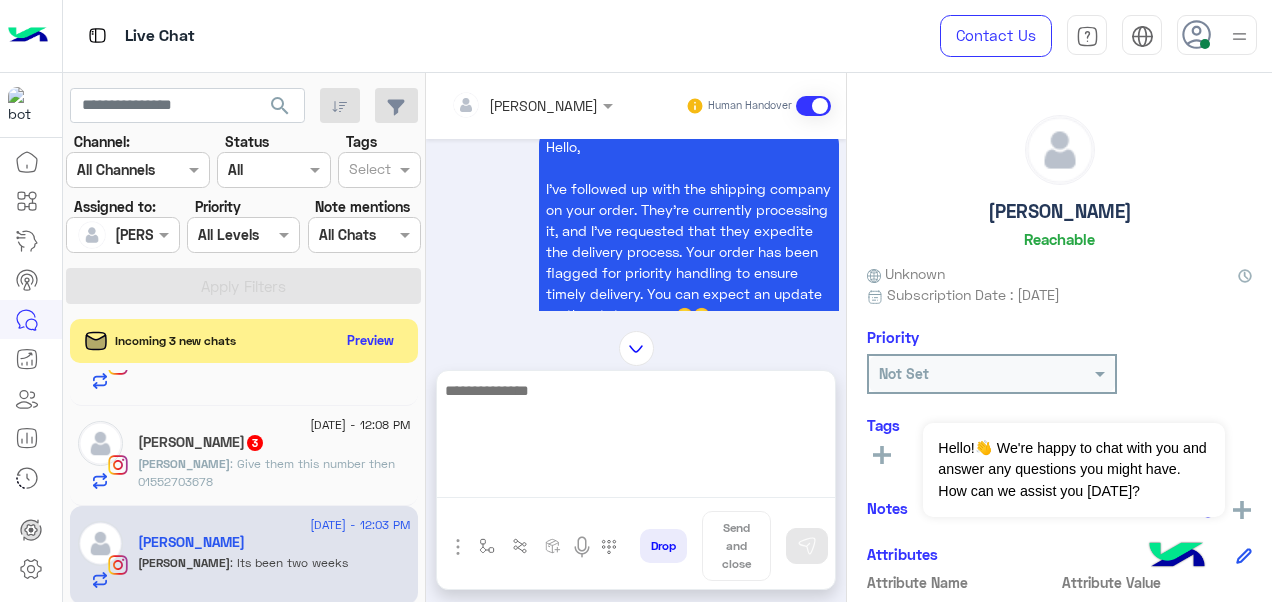 click at bounding box center (636, 438) 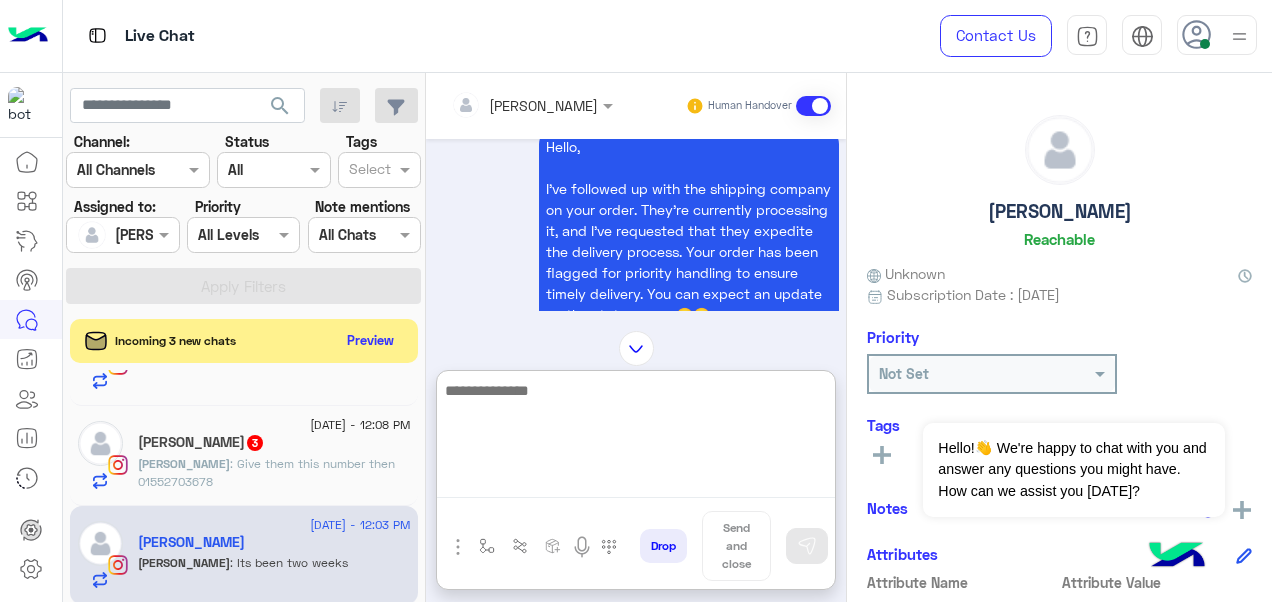 paste on "**********" 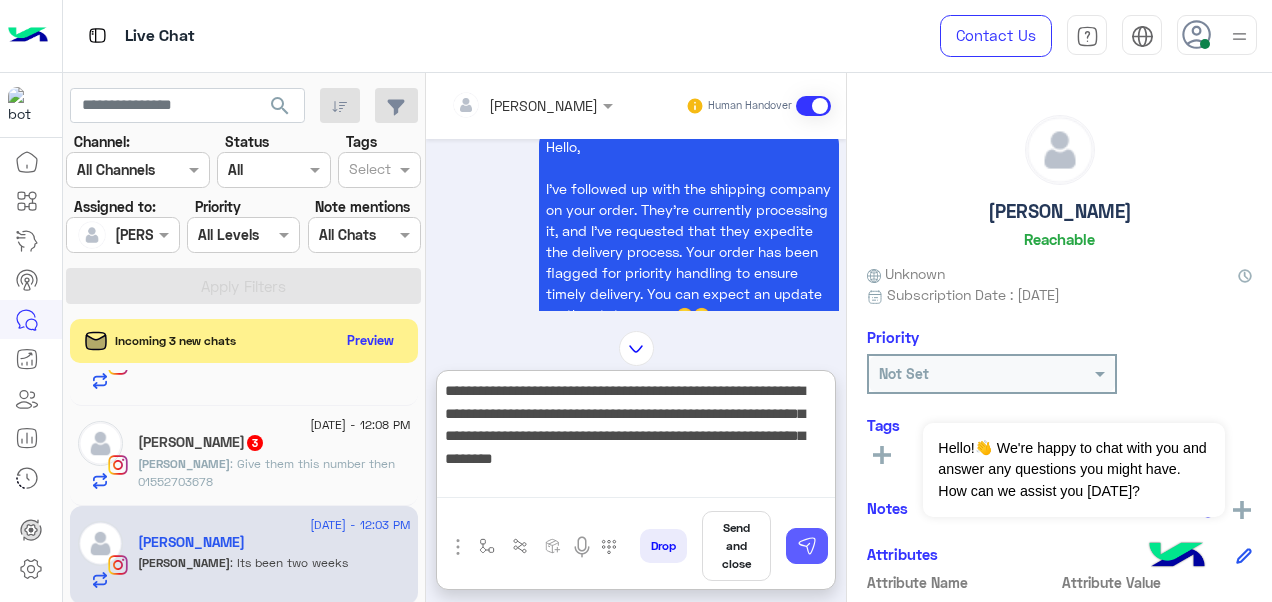 type on "**********" 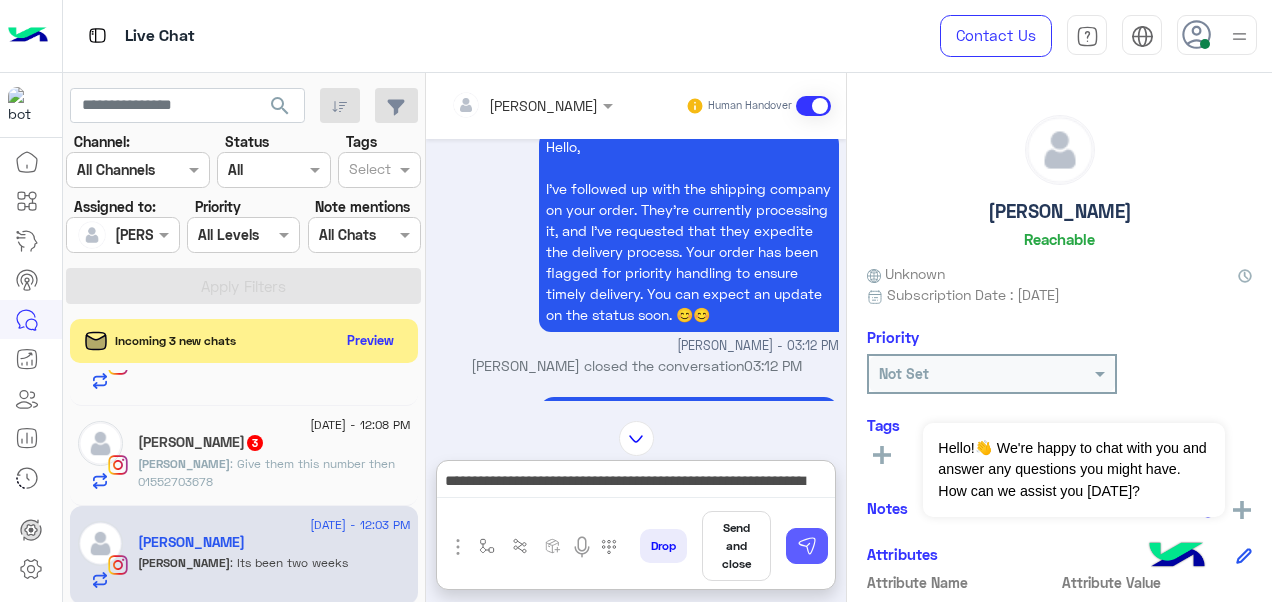 click at bounding box center [807, 546] 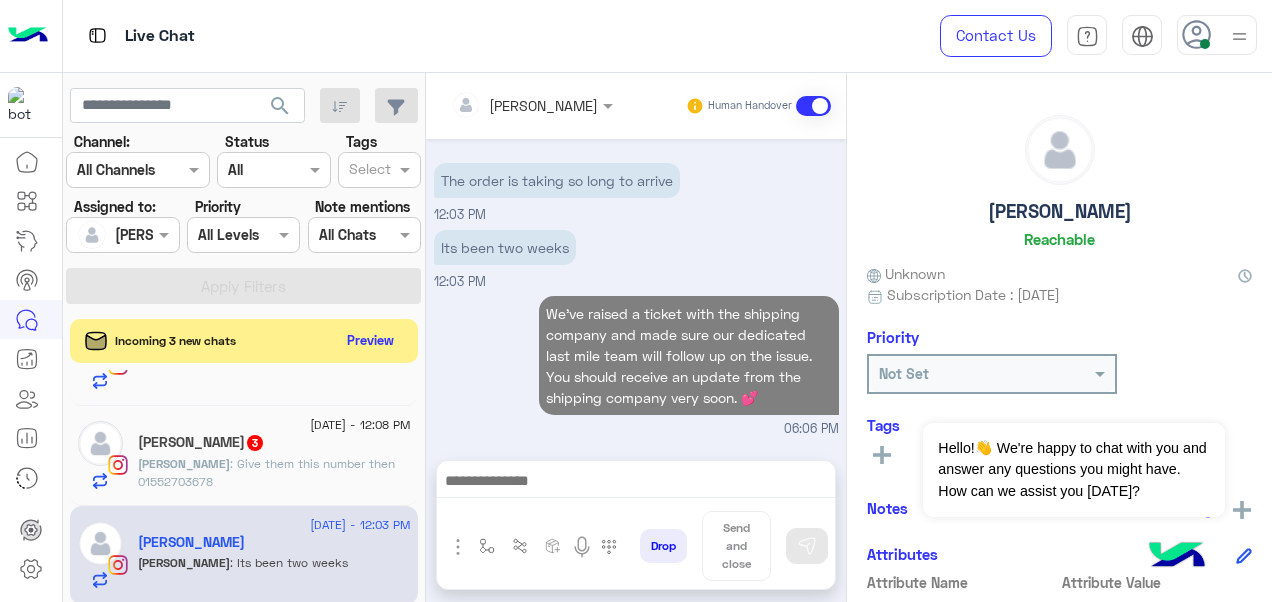 scroll, scrollTop: 1153, scrollLeft: 0, axis: vertical 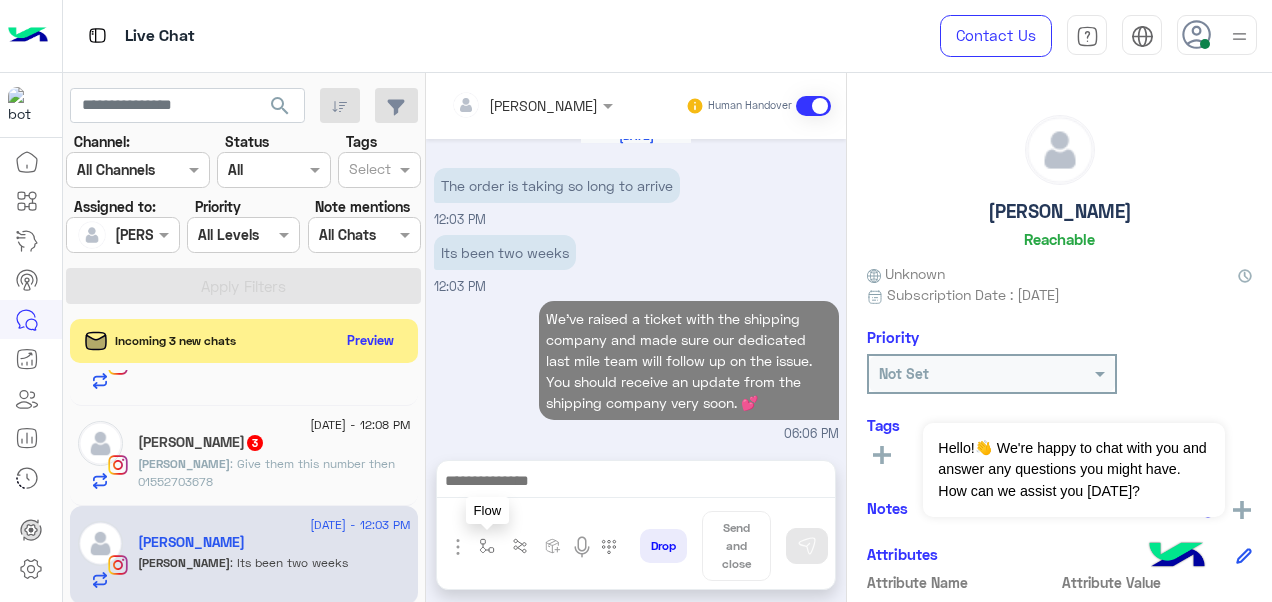 click at bounding box center [487, 546] 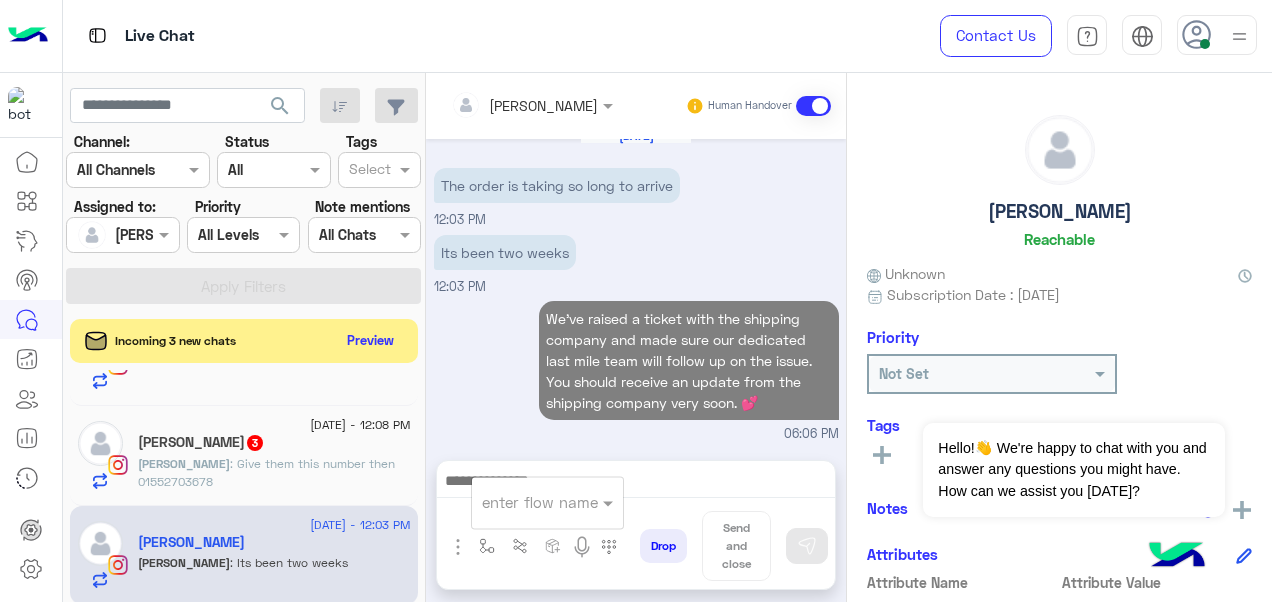 click at bounding box center [523, 502] 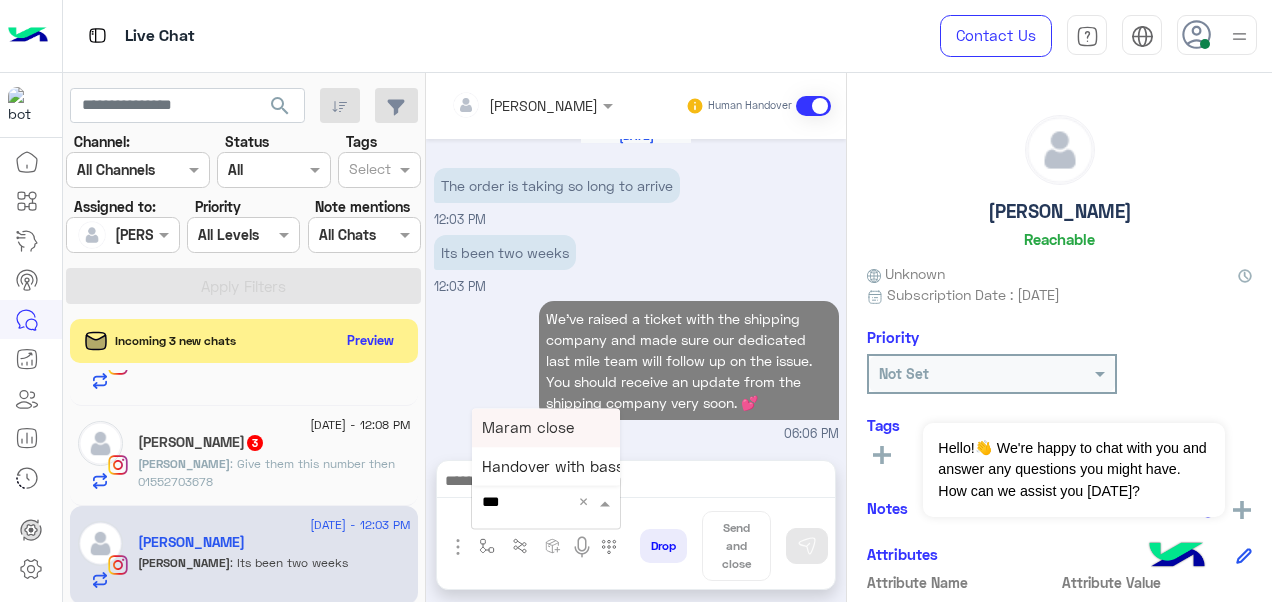 type on "****" 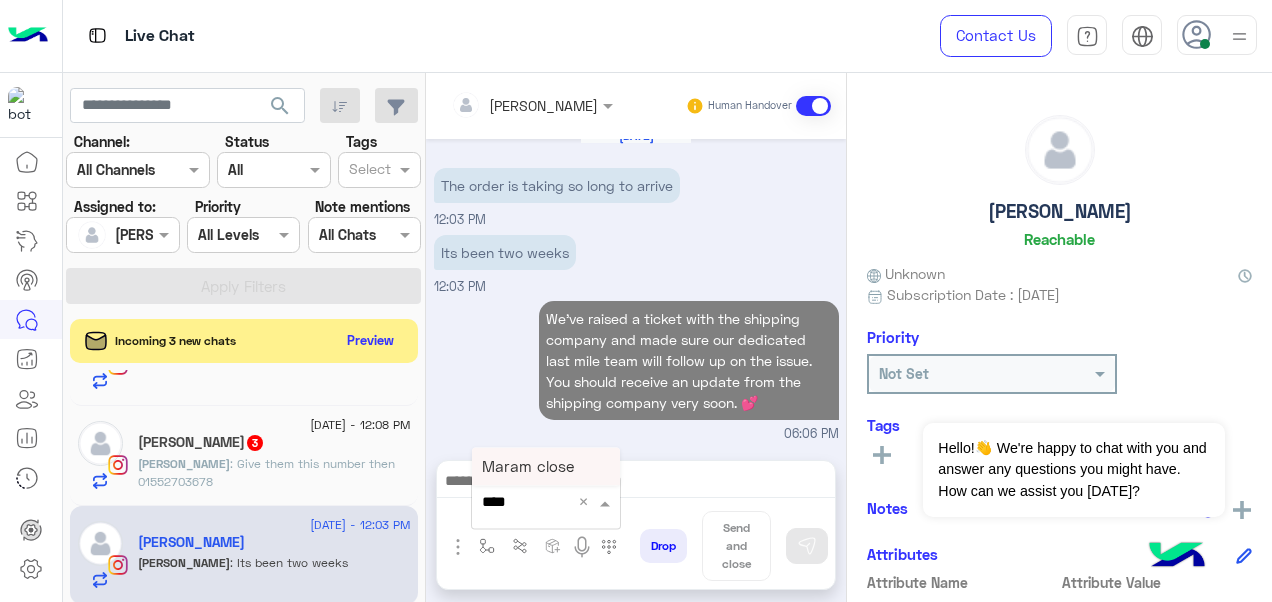 scroll, scrollTop: 1190, scrollLeft: 0, axis: vertical 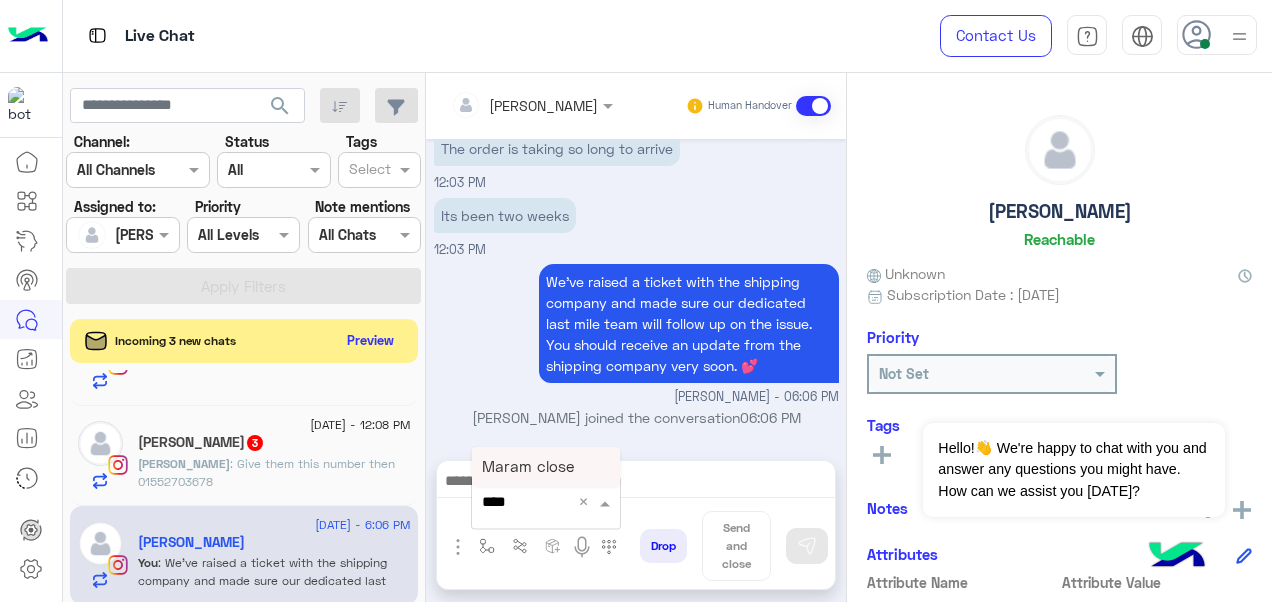 click on "Maram close" at bounding box center (528, 466) 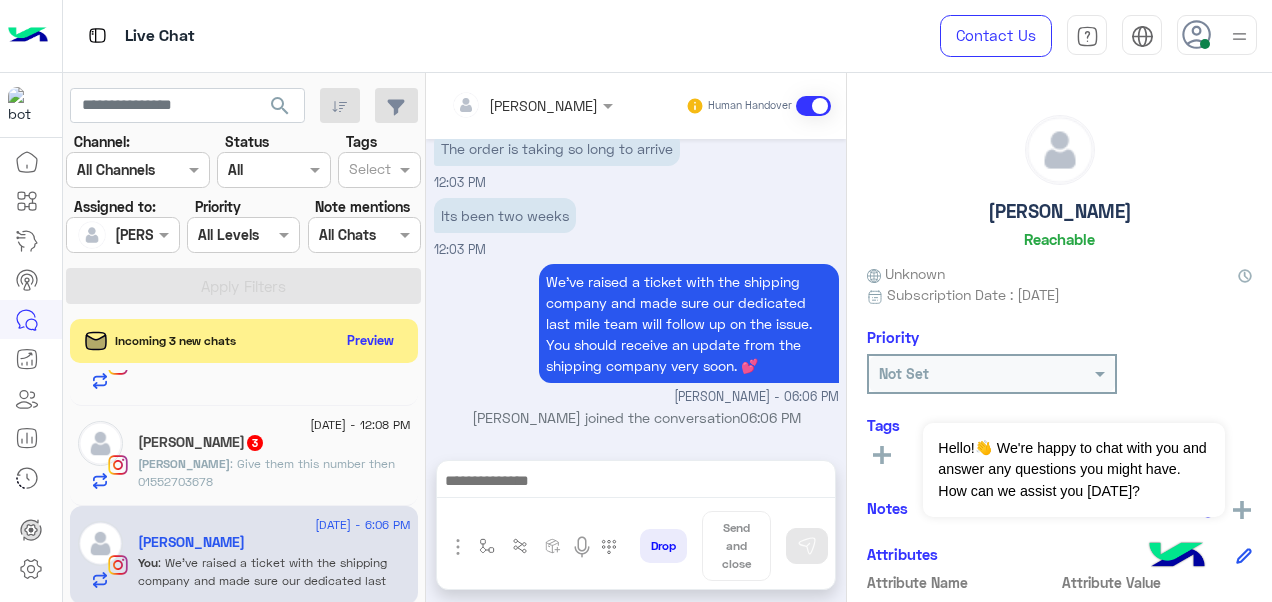 type on "**********" 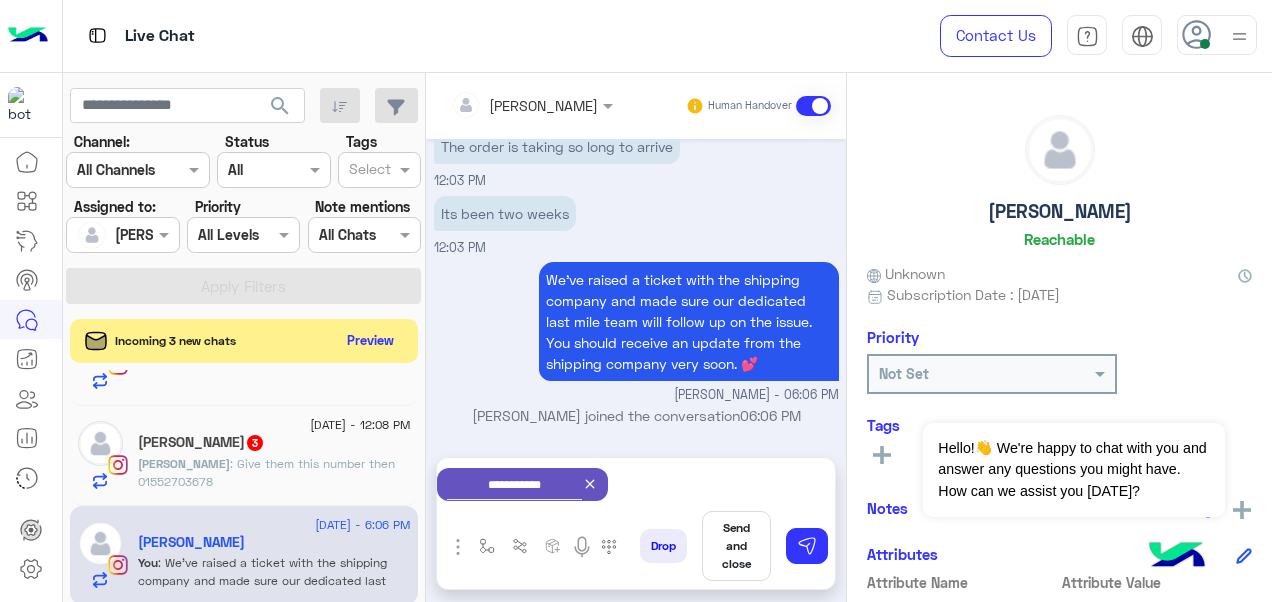click on "Send and close" at bounding box center (736, 546) 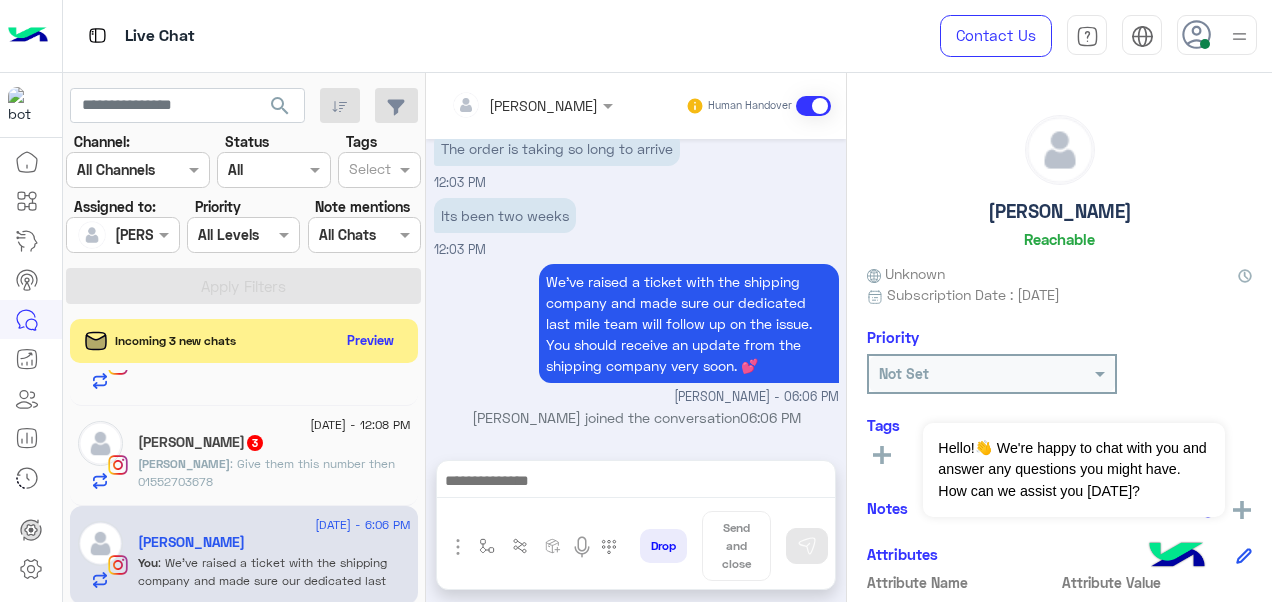 scroll, scrollTop: 1192, scrollLeft: 0, axis: vertical 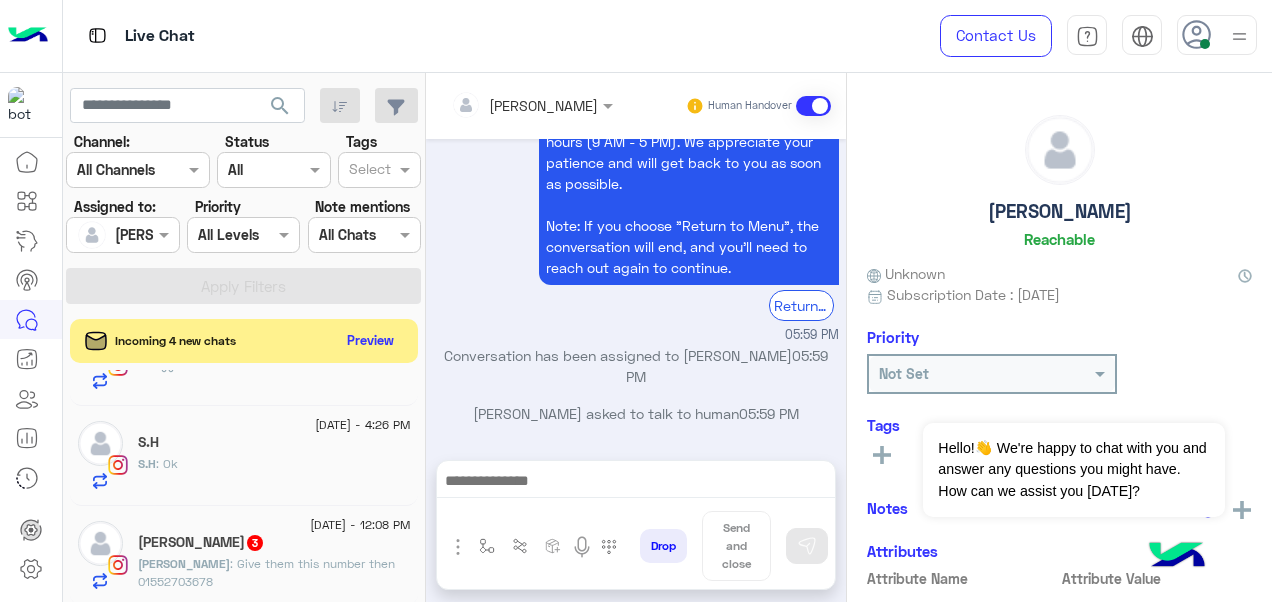 click on "[PERSON_NAME] : Give them this number then
01552703678" 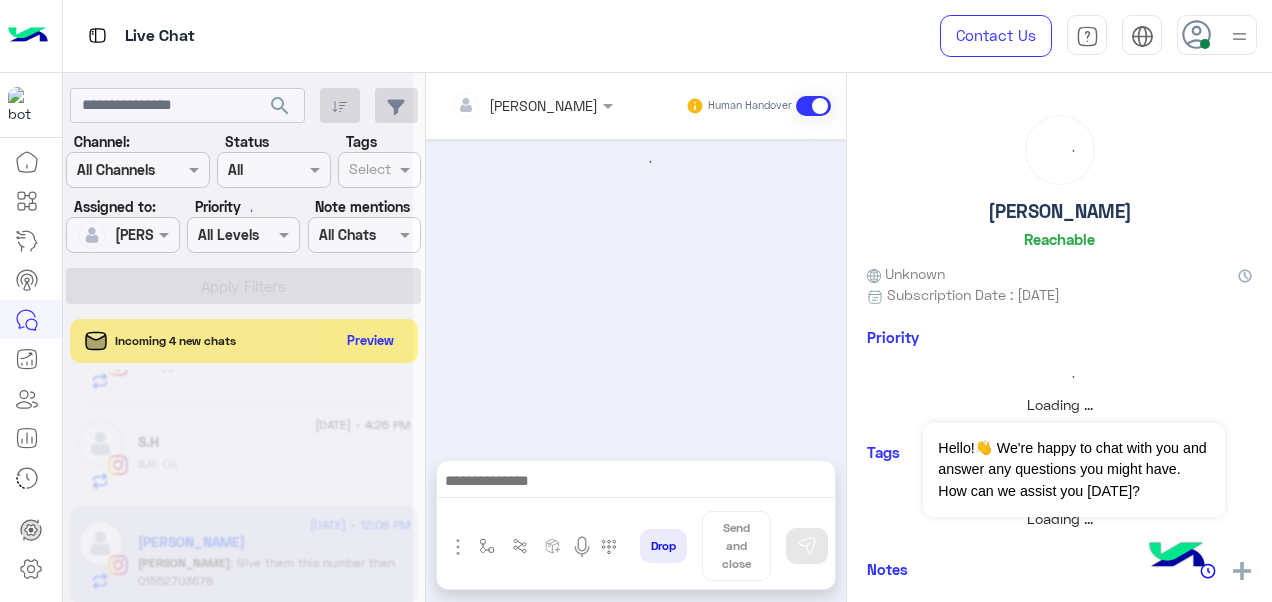 scroll, scrollTop: 370, scrollLeft: 0, axis: vertical 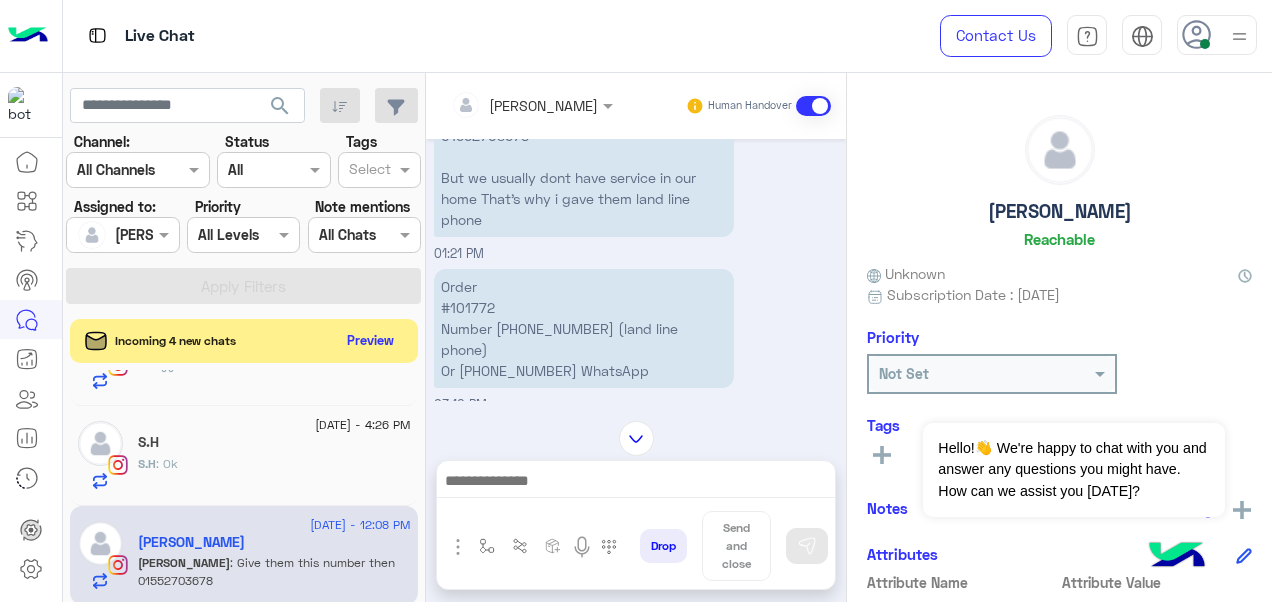click on "Order  #101772 Number 035343116 (land line phone) Or 01552703678 WhatsApp" at bounding box center [584, 328] 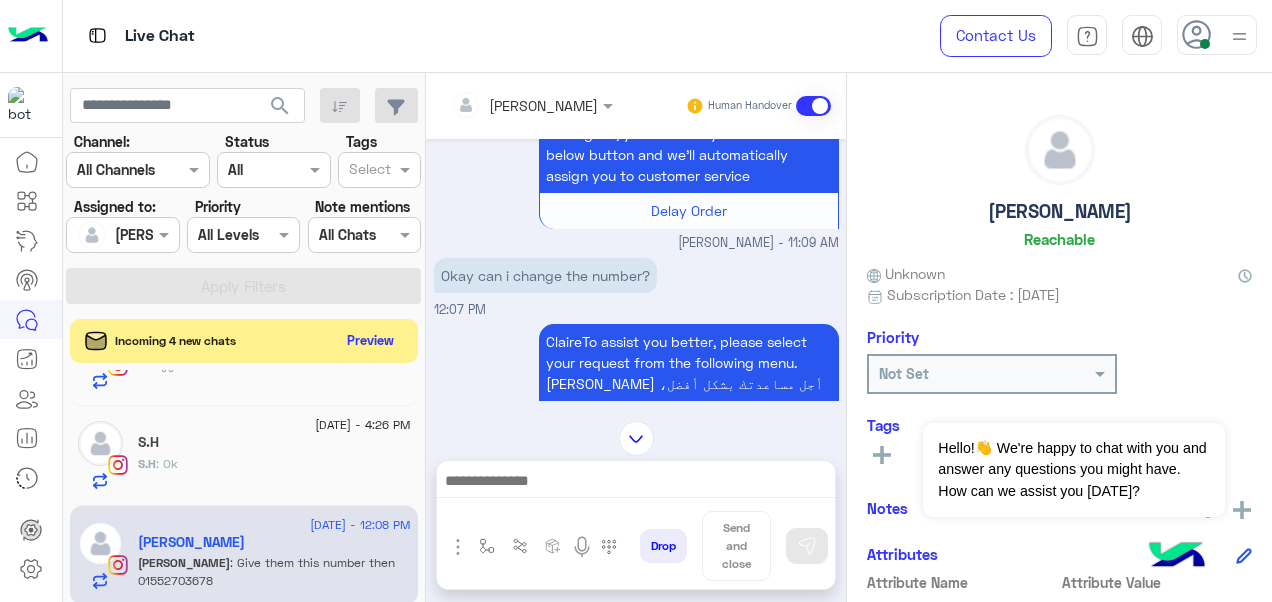 scroll, scrollTop: 4748, scrollLeft: 0, axis: vertical 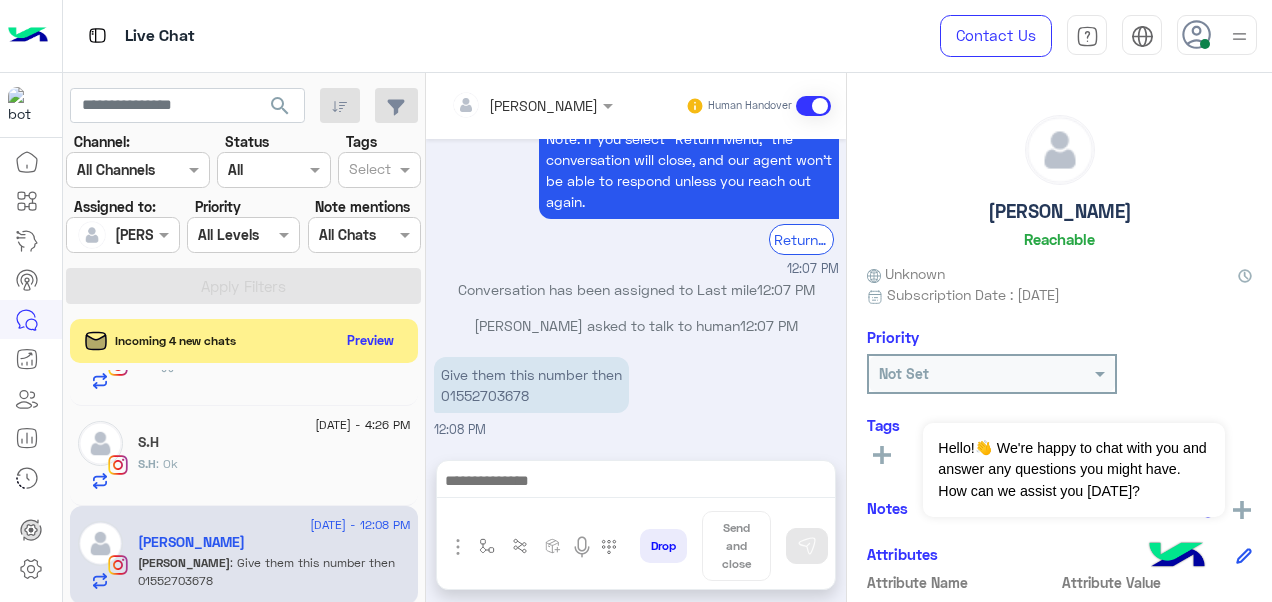 click on "Give them this number then 01552703678" at bounding box center (531, 385) 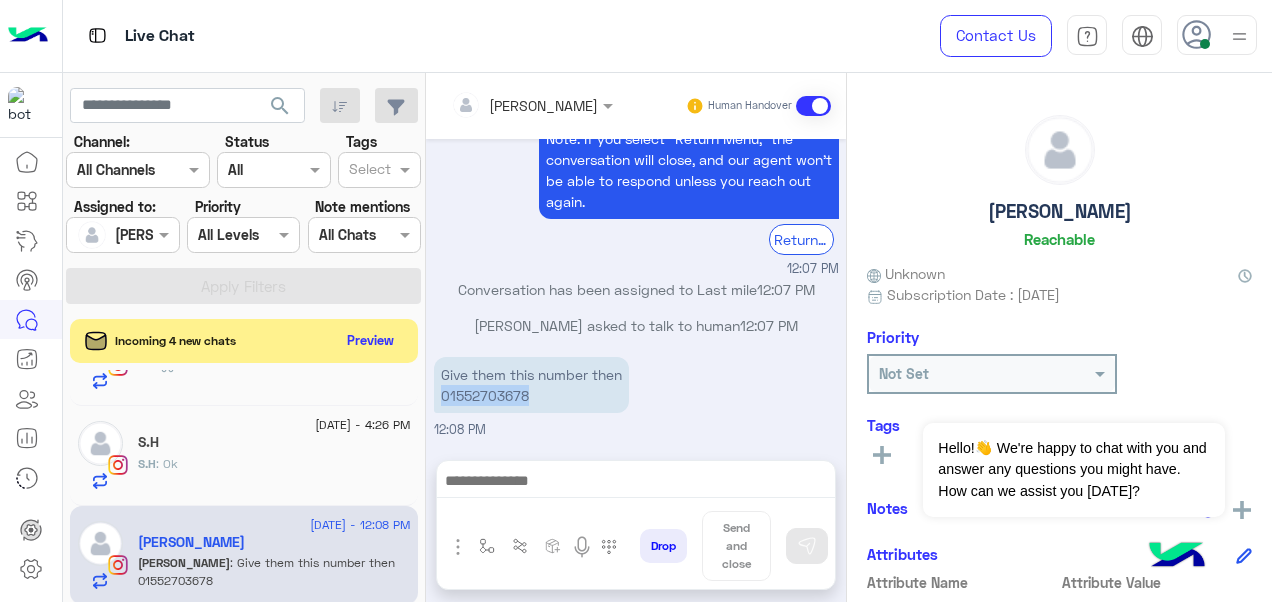click on "Give them this number then 01552703678" at bounding box center [531, 385] 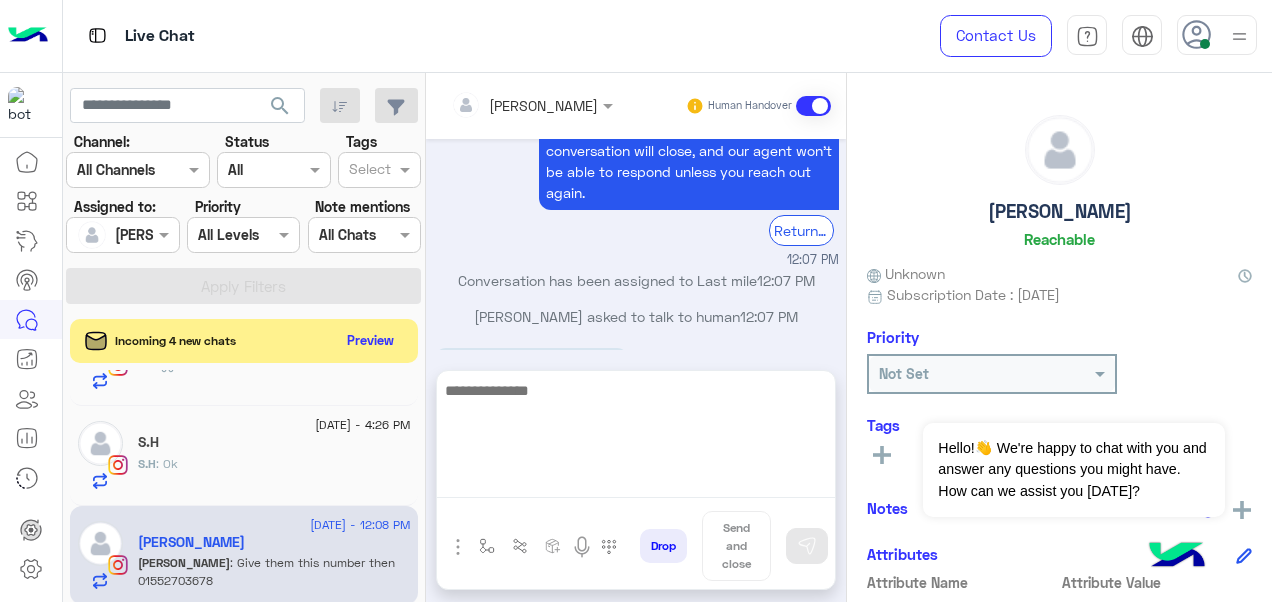 click at bounding box center [636, 438] 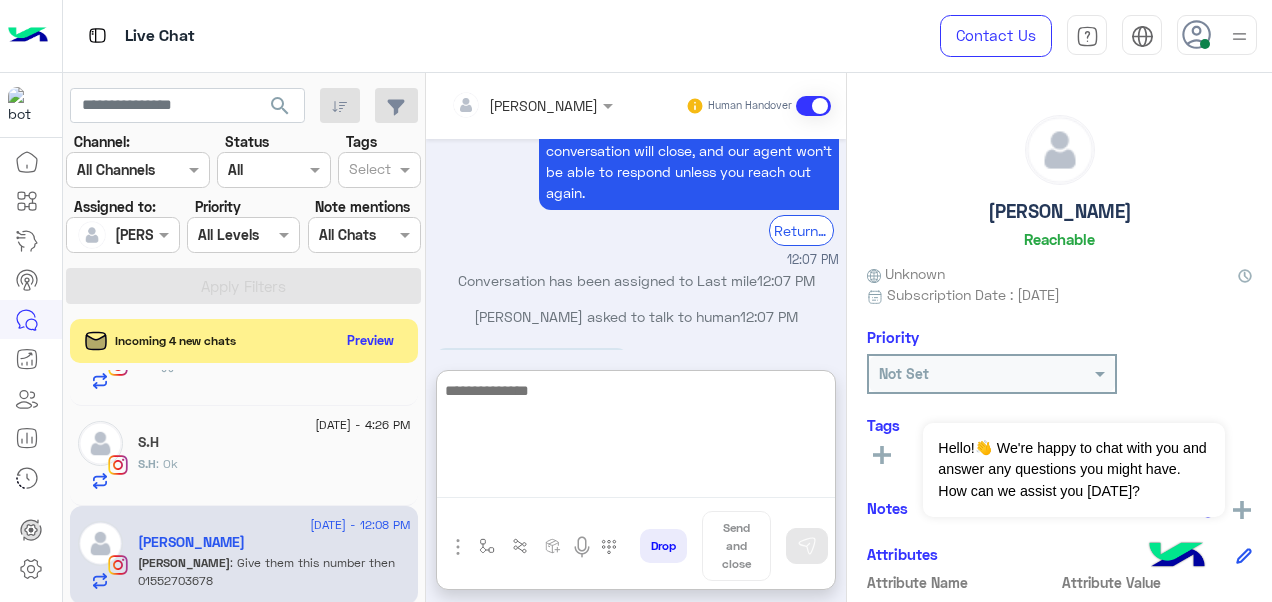 paste on "**********" 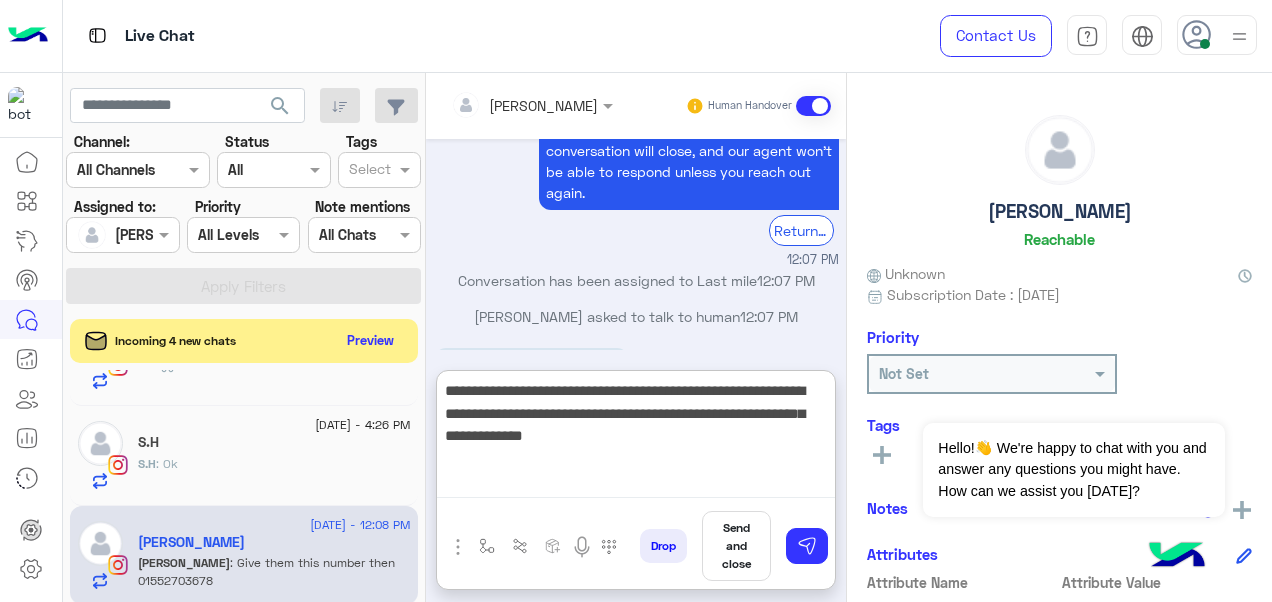 click on "**********" at bounding box center [636, 438] 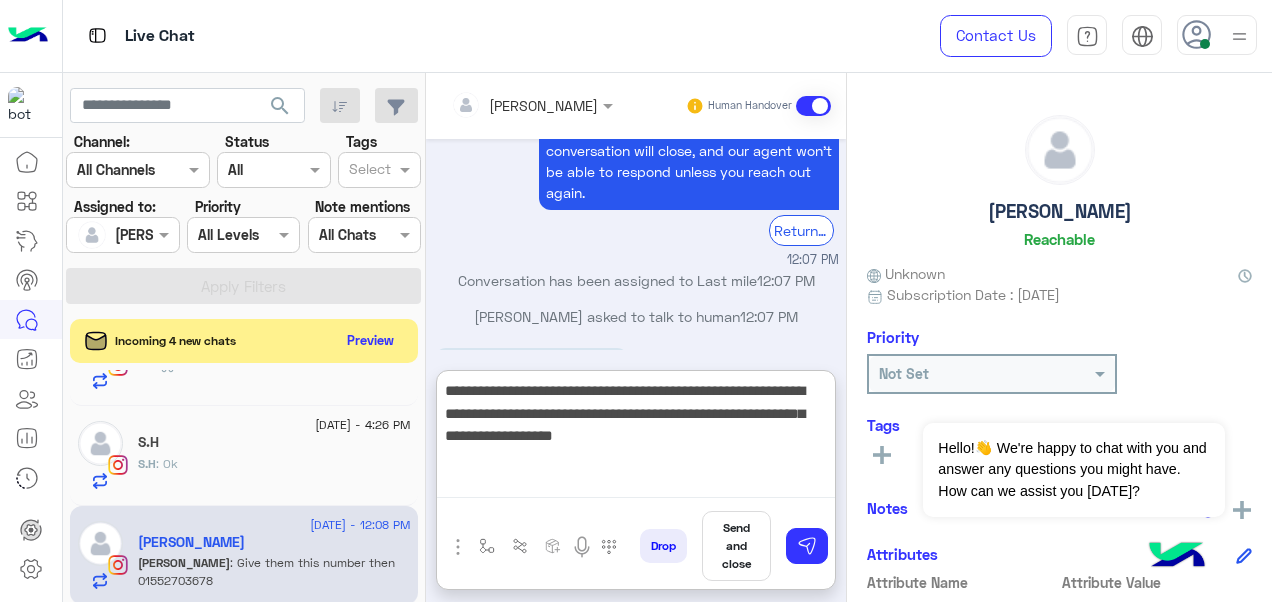 drag, startPoint x: 653, startPoint y: 418, endPoint x: 656, endPoint y: 438, distance: 20.22375 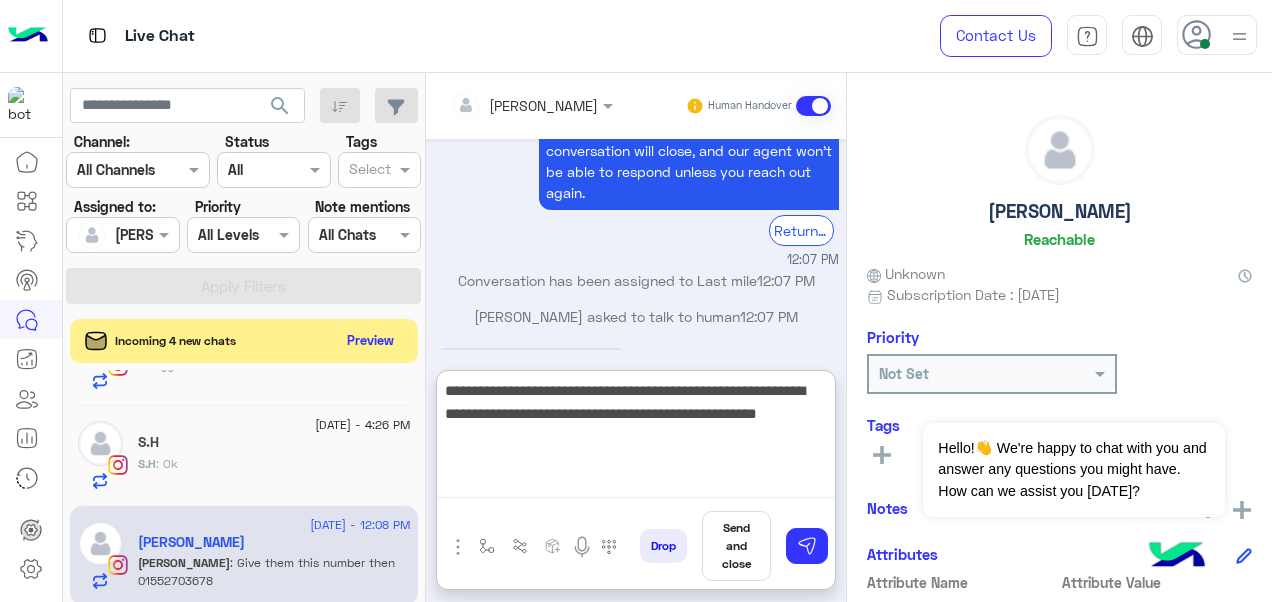 click on "**********" at bounding box center [636, 438] 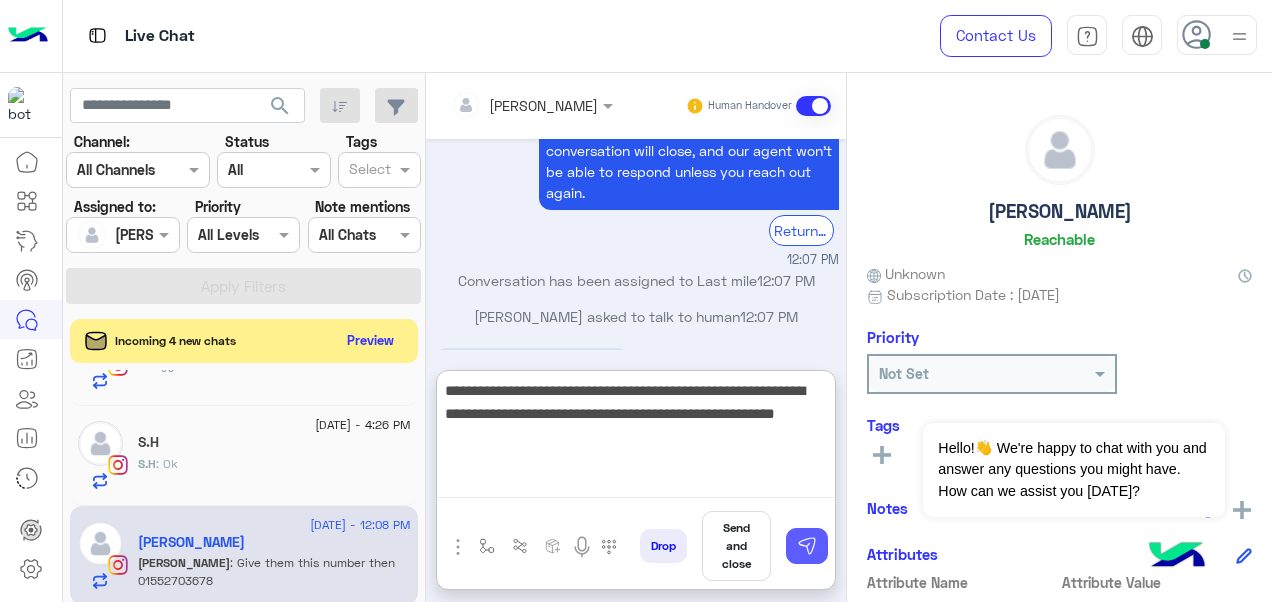 type on "**********" 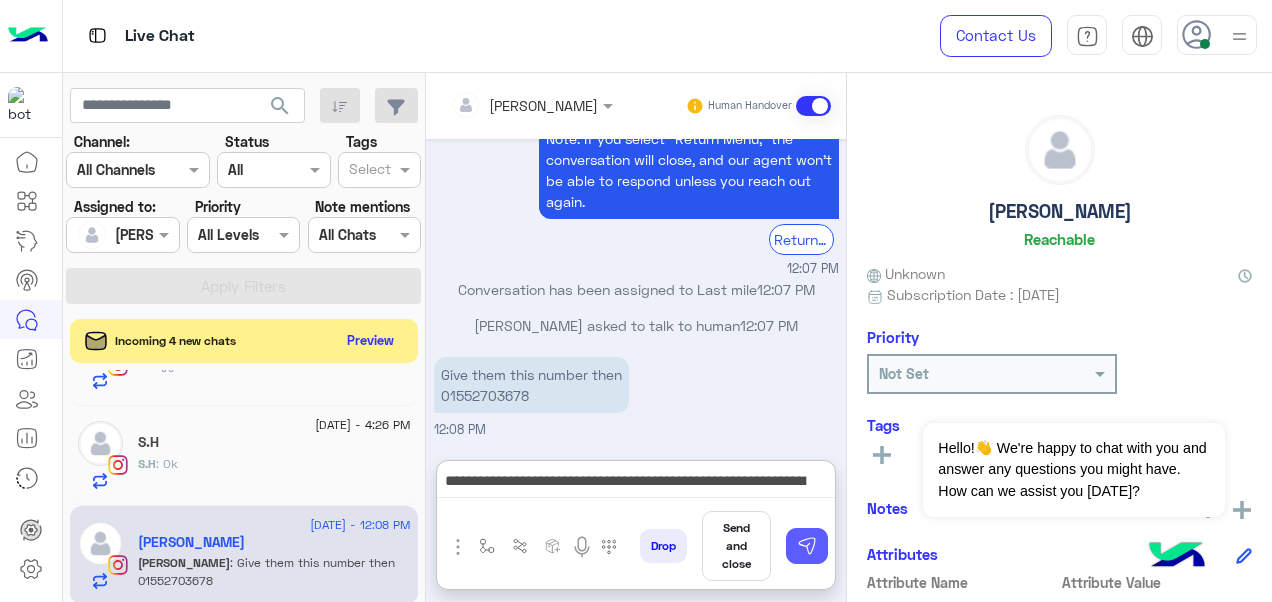 click at bounding box center (807, 546) 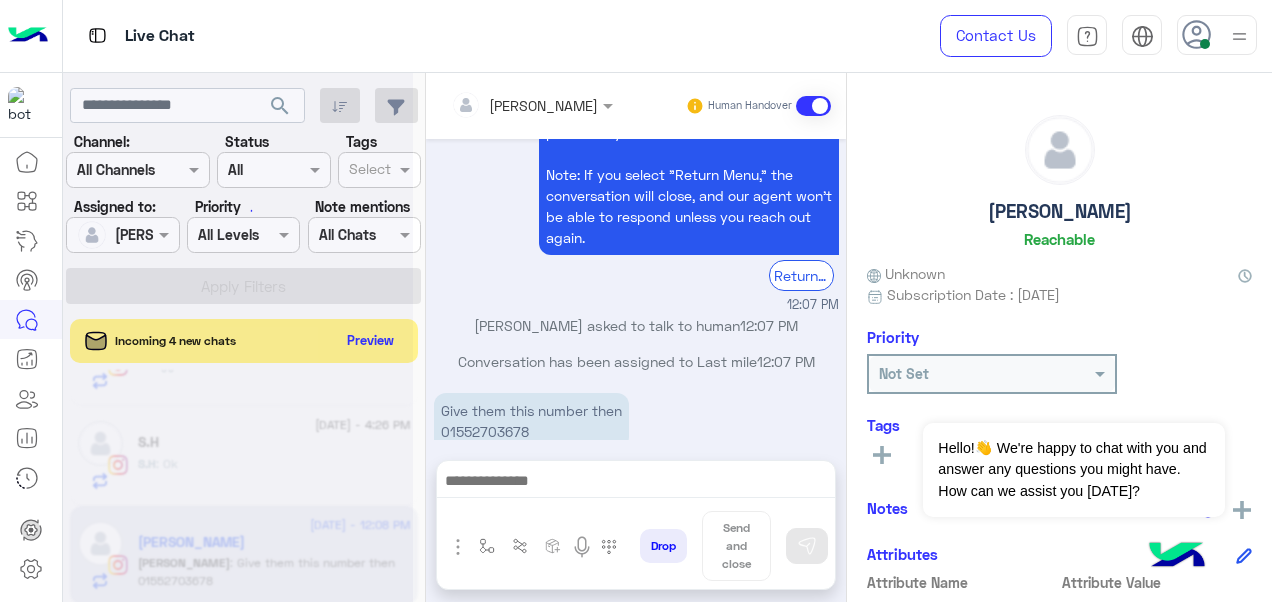 scroll, scrollTop: 4899, scrollLeft: 0, axis: vertical 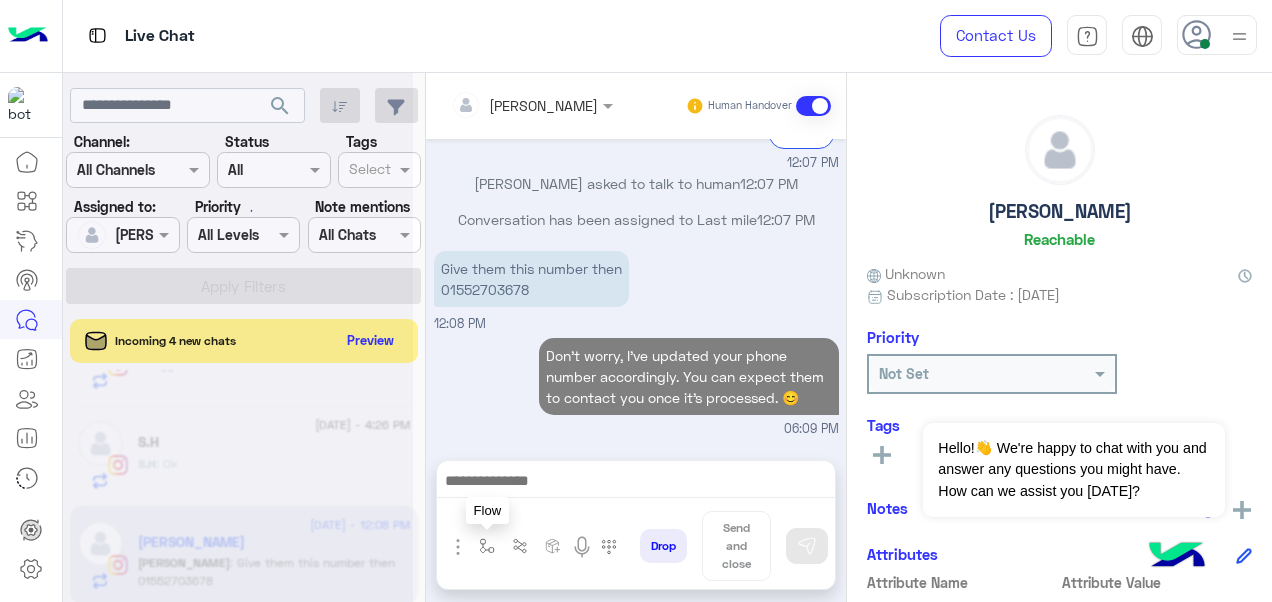 click at bounding box center [487, 546] 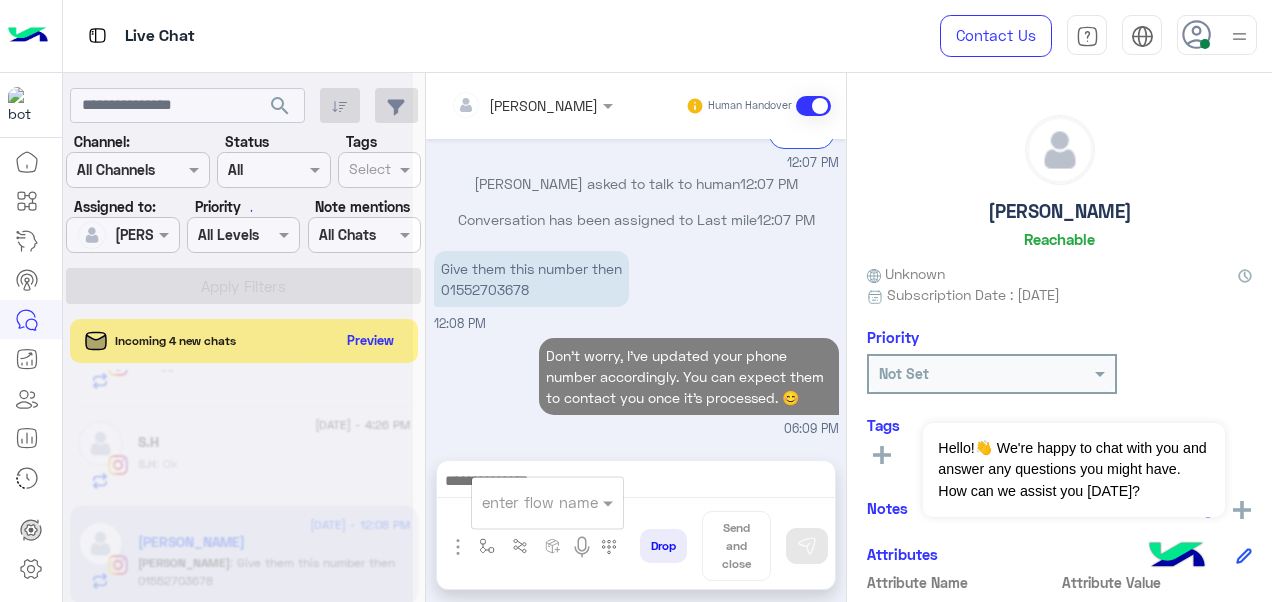 click at bounding box center (523, 502) 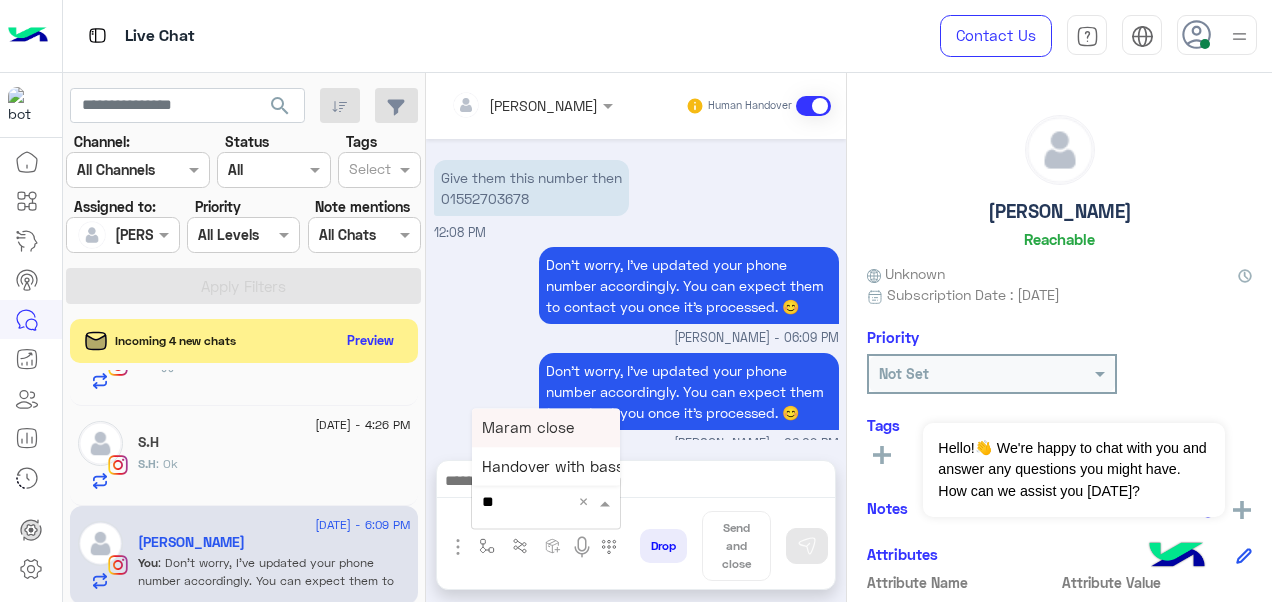 scroll, scrollTop: 5033, scrollLeft: 0, axis: vertical 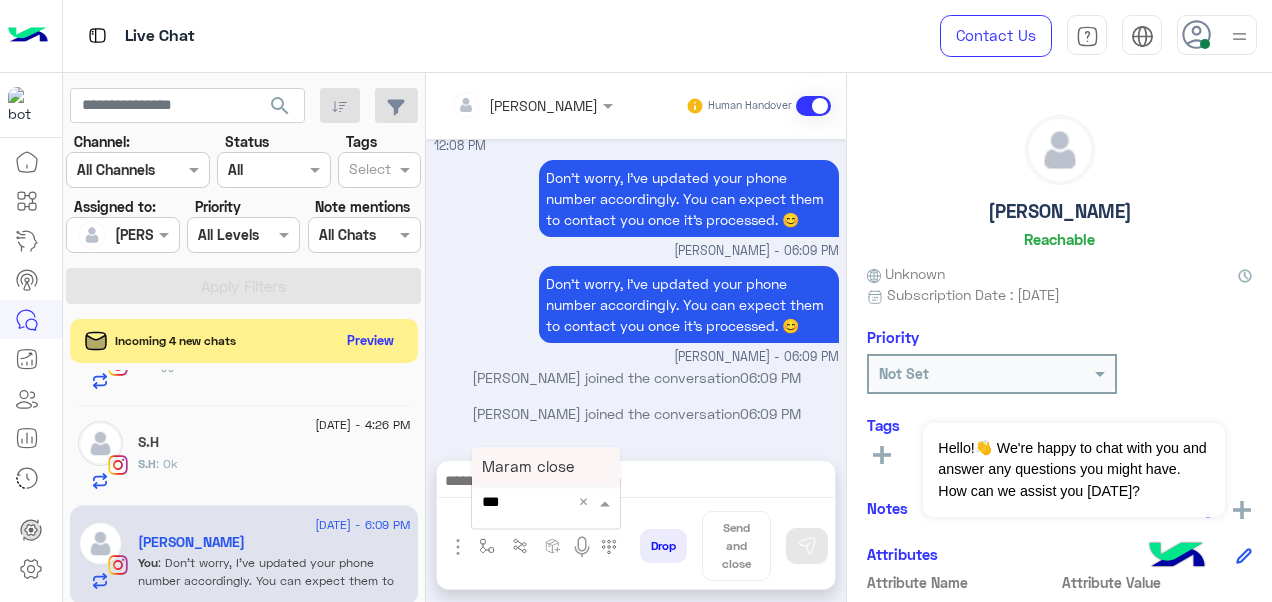 type on "****" 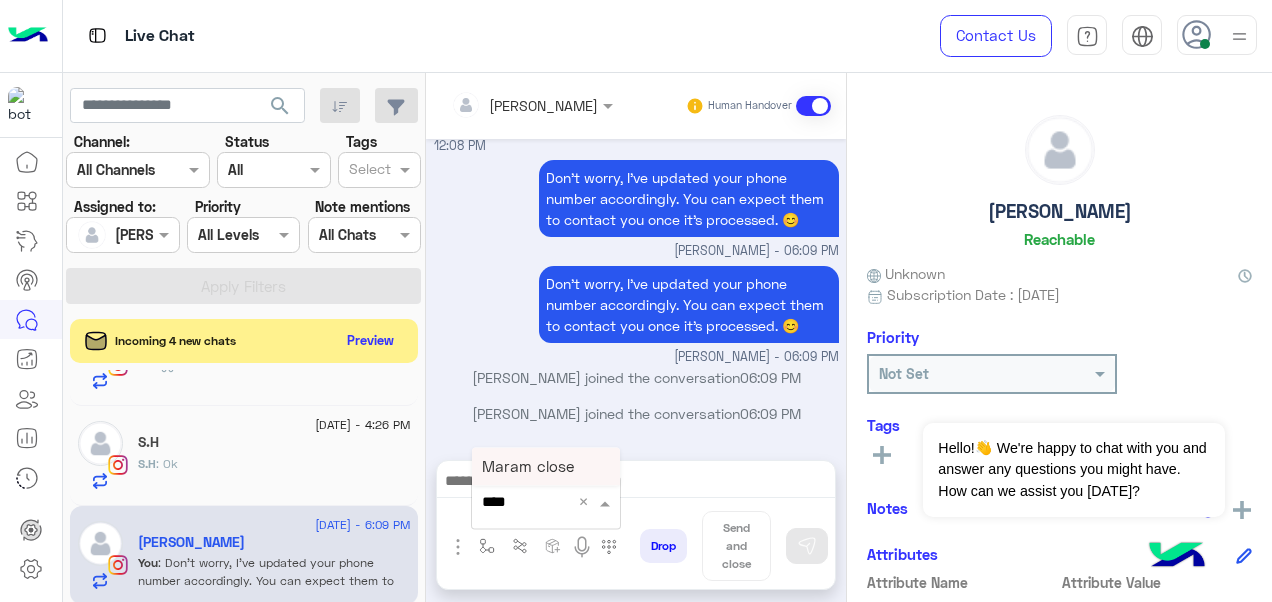 click on "Maram close" at bounding box center [546, 466] 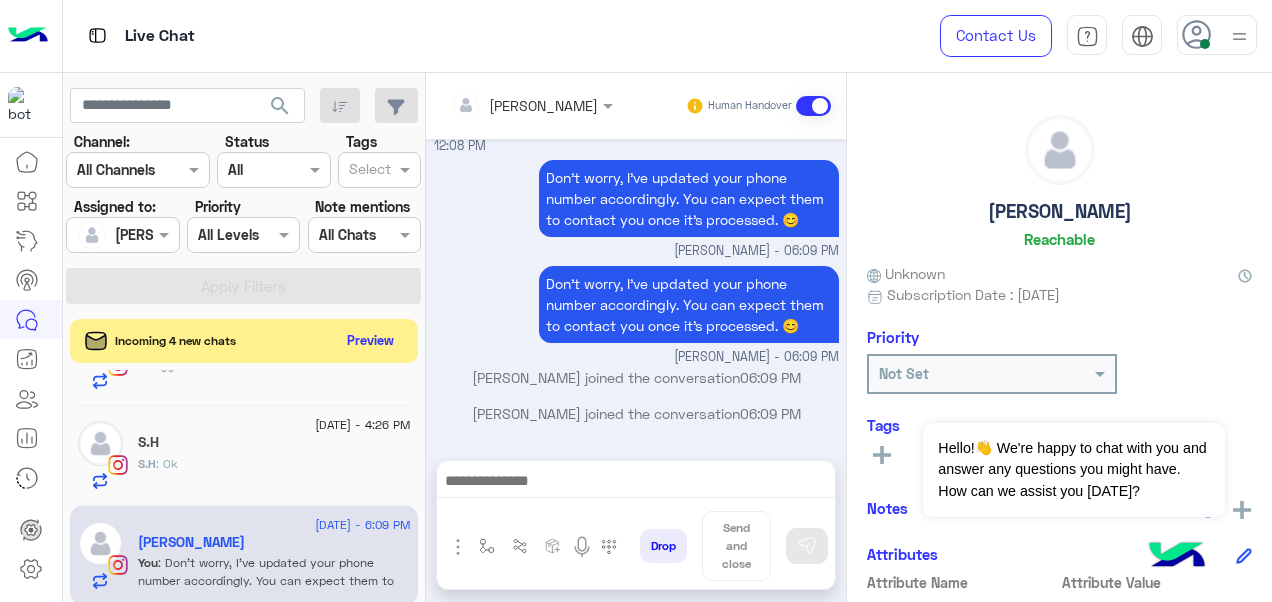 type on "**********" 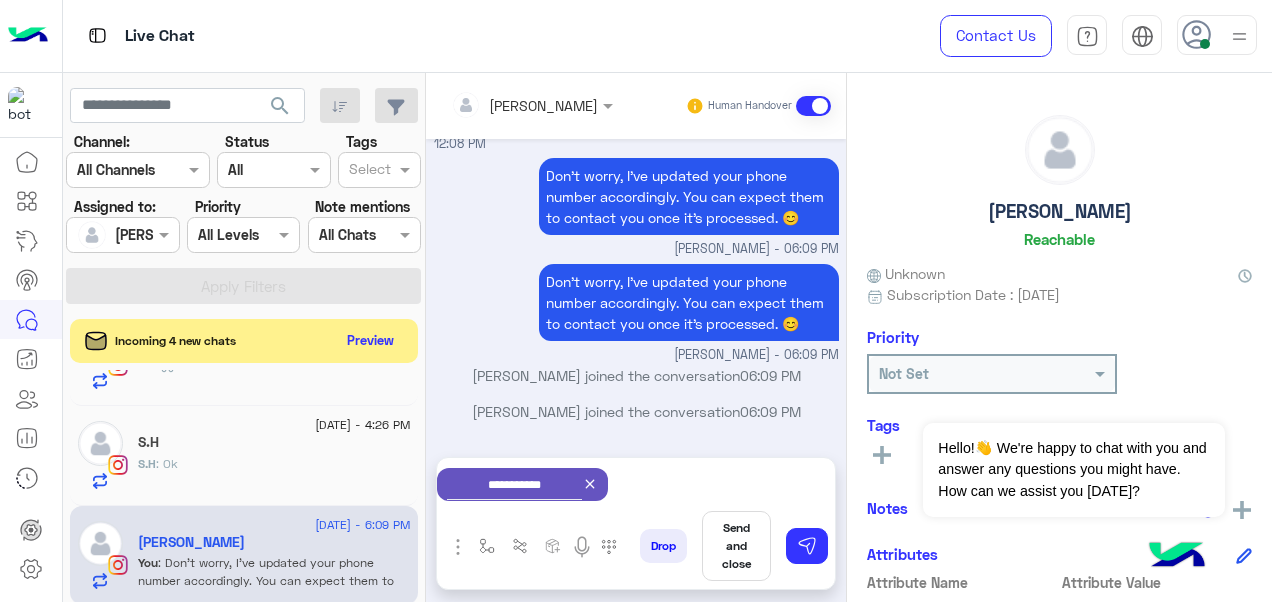 click on "Send and close" at bounding box center [736, 546] 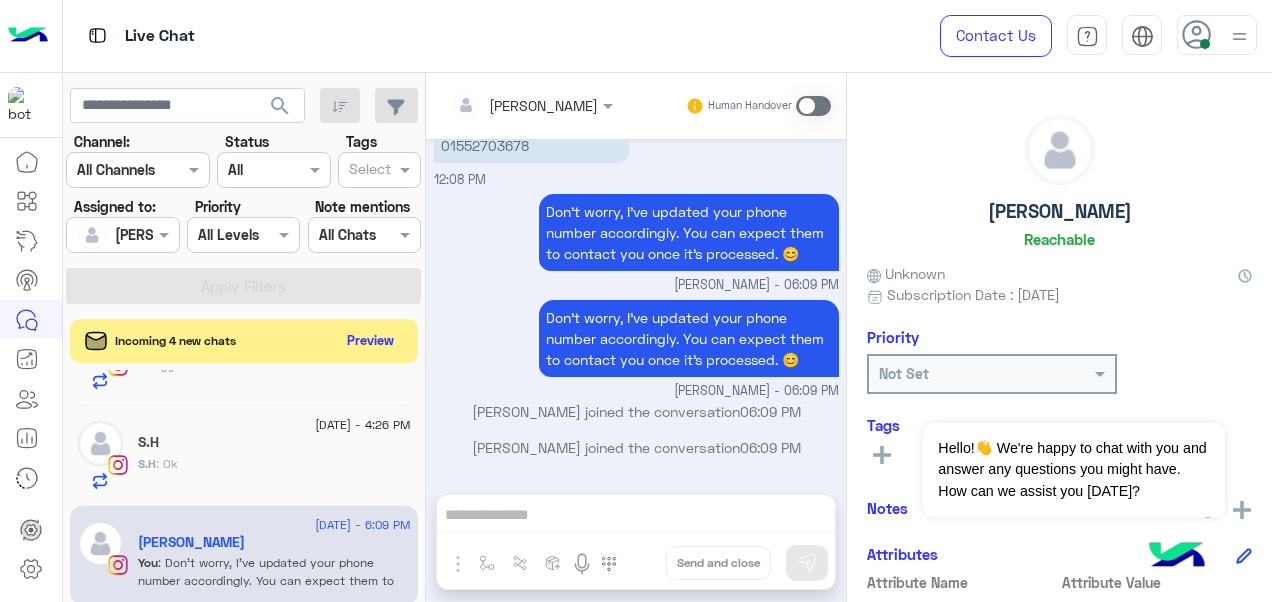 scroll, scrollTop: 5036, scrollLeft: 0, axis: vertical 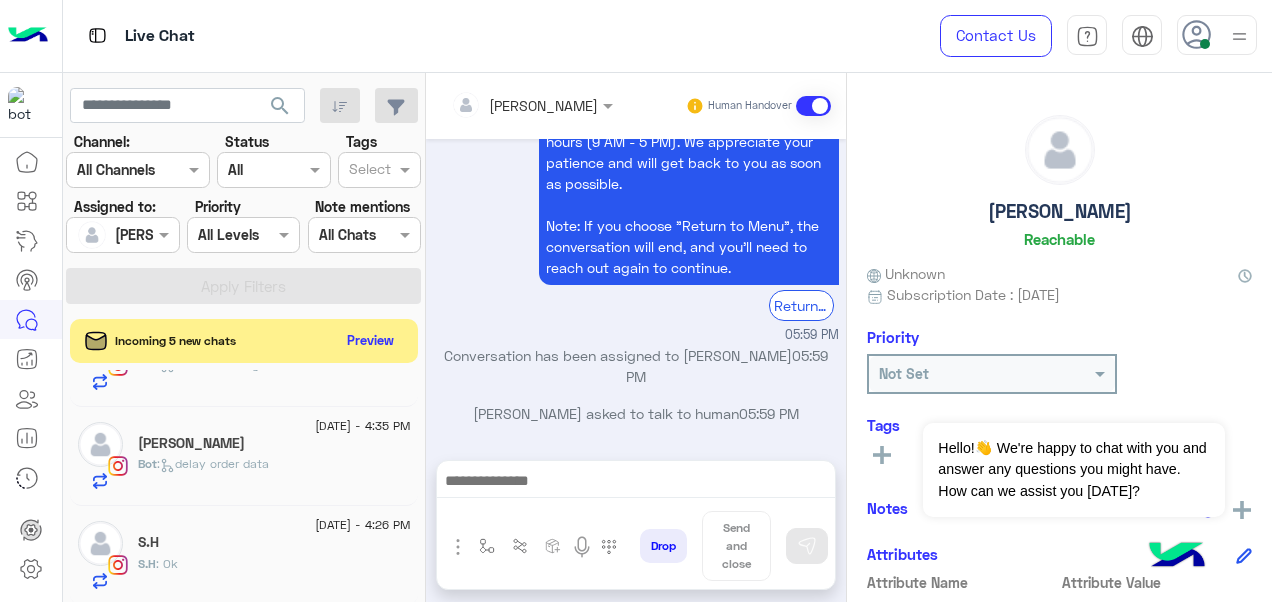 click on "S.H" 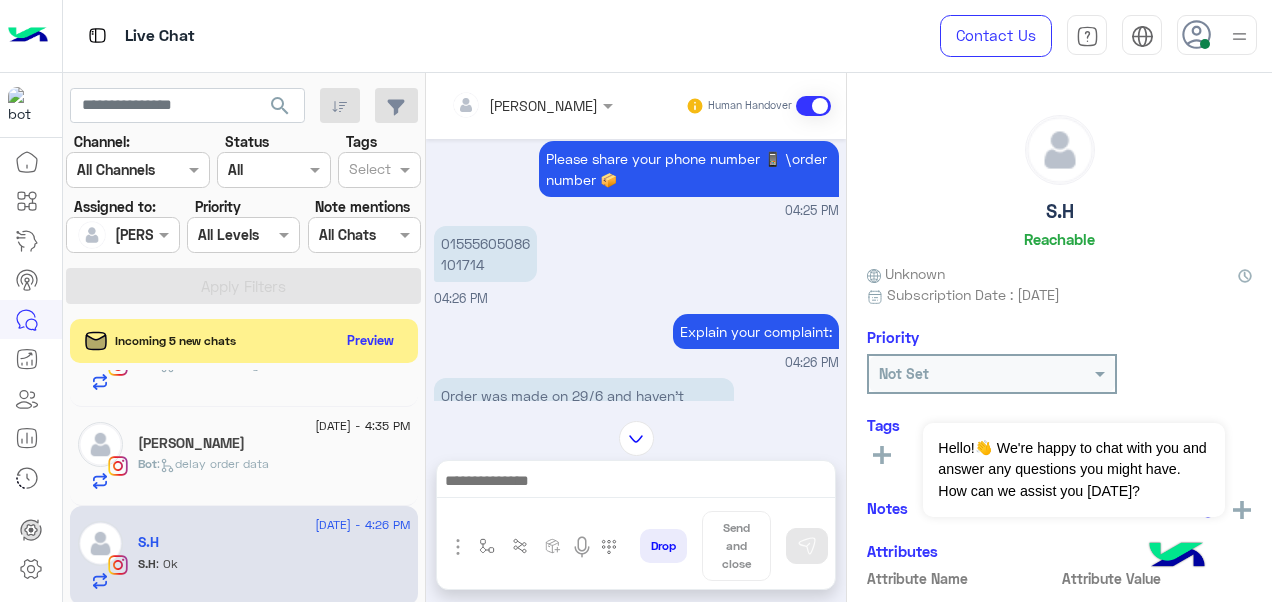scroll, scrollTop: 472, scrollLeft: 0, axis: vertical 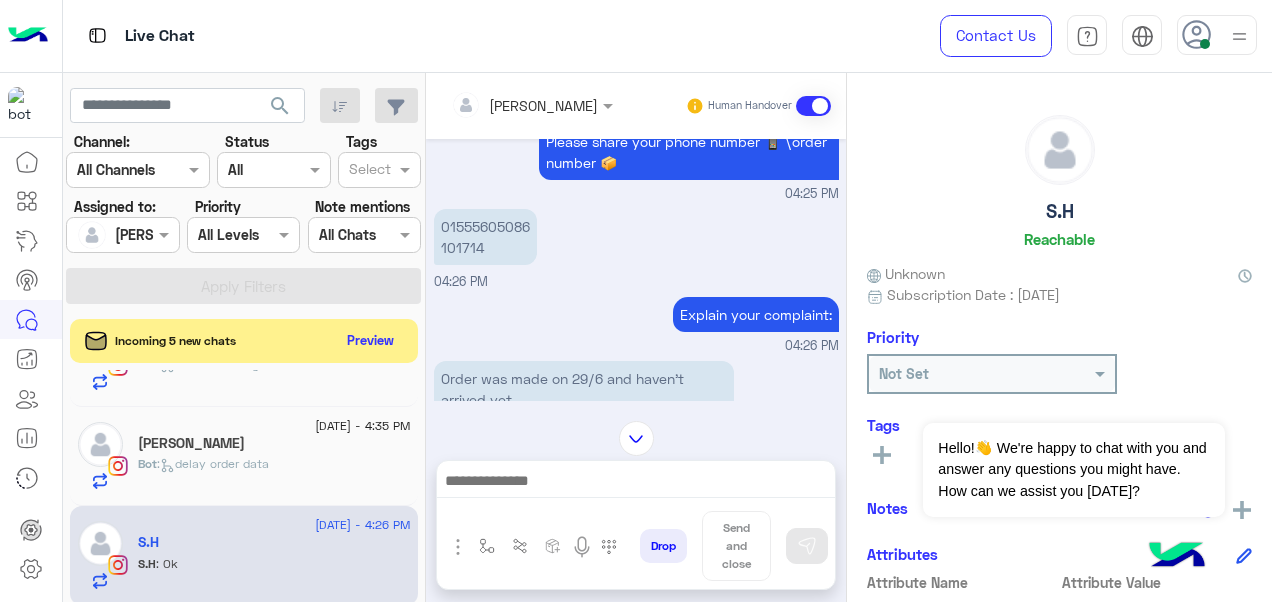 click on "01555605086  101714" at bounding box center [485, 237] 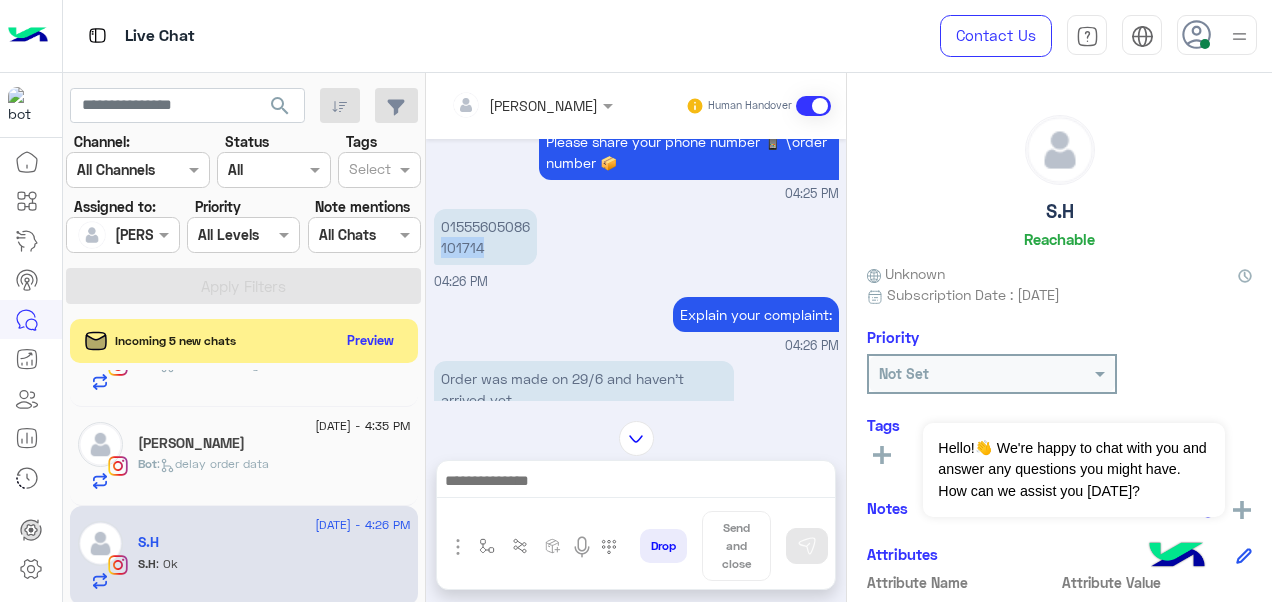 click on "01555605086  101714" at bounding box center (485, 237) 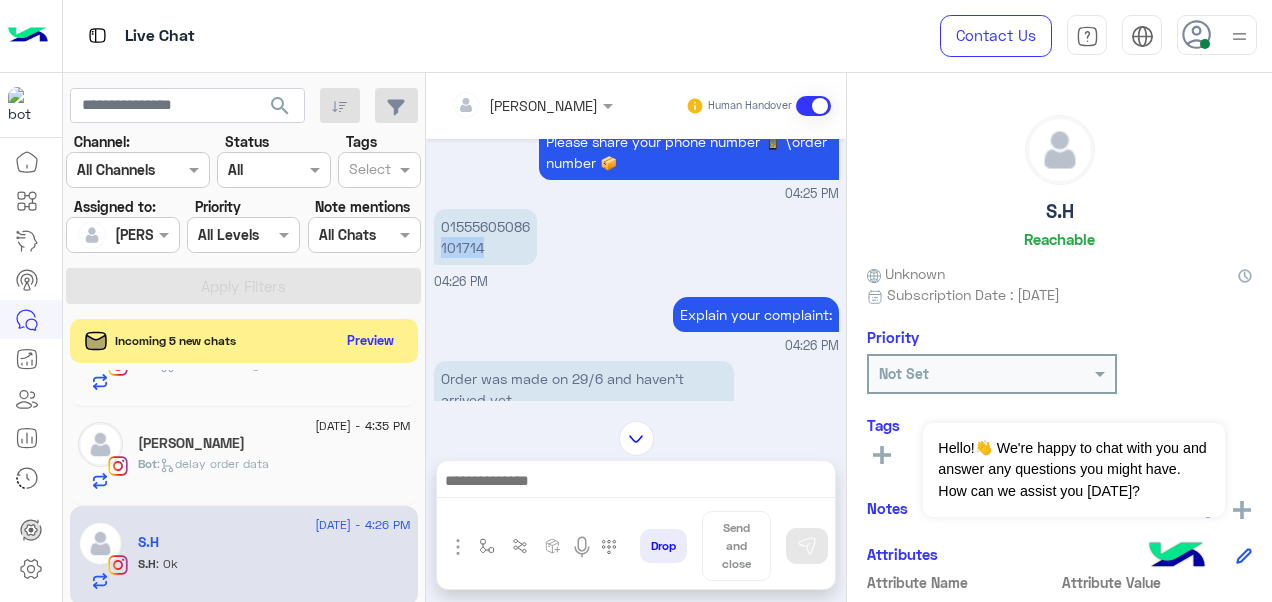 copy on "101714" 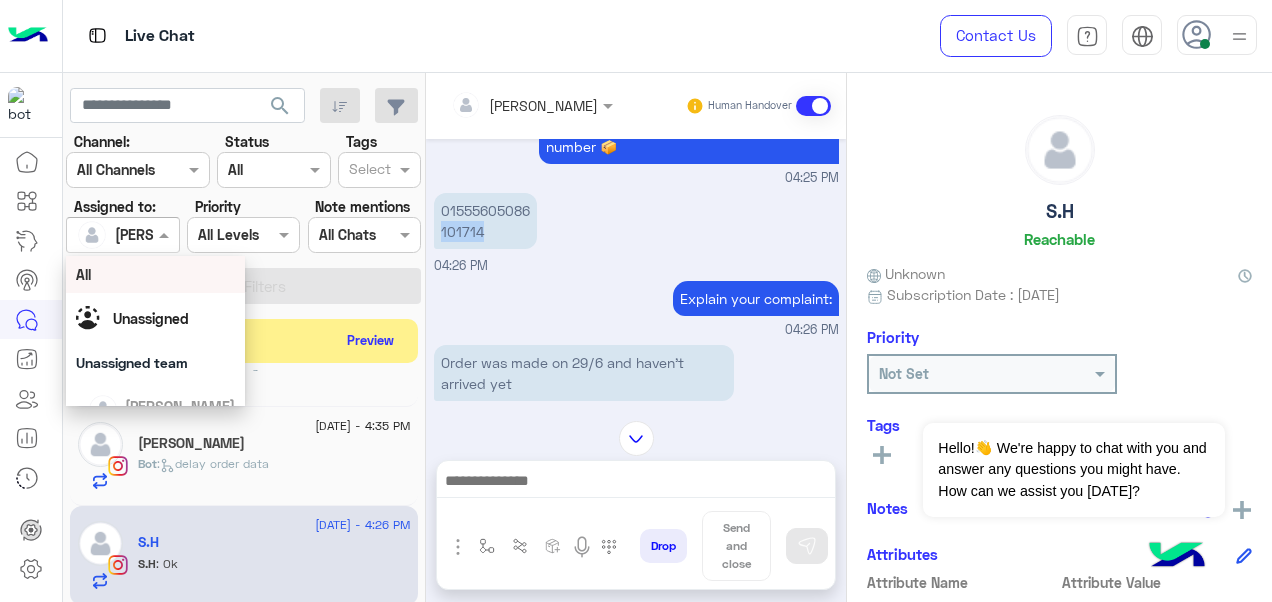 click at bounding box center (122, 234) 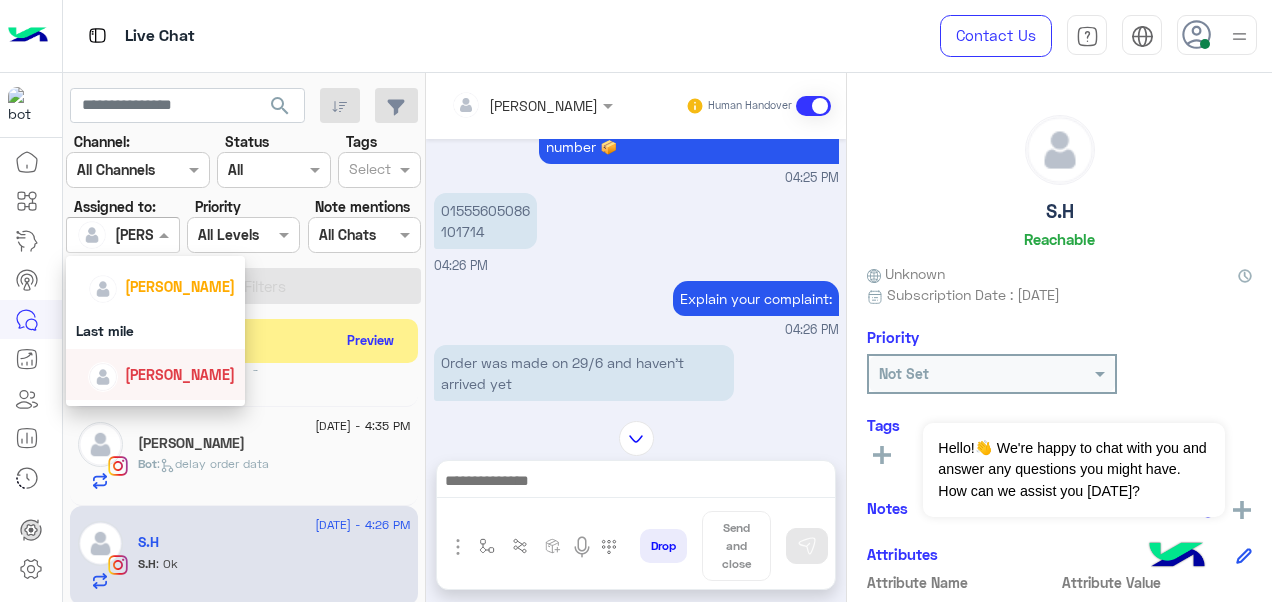 scroll, scrollTop: 310, scrollLeft: 0, axis: vertical 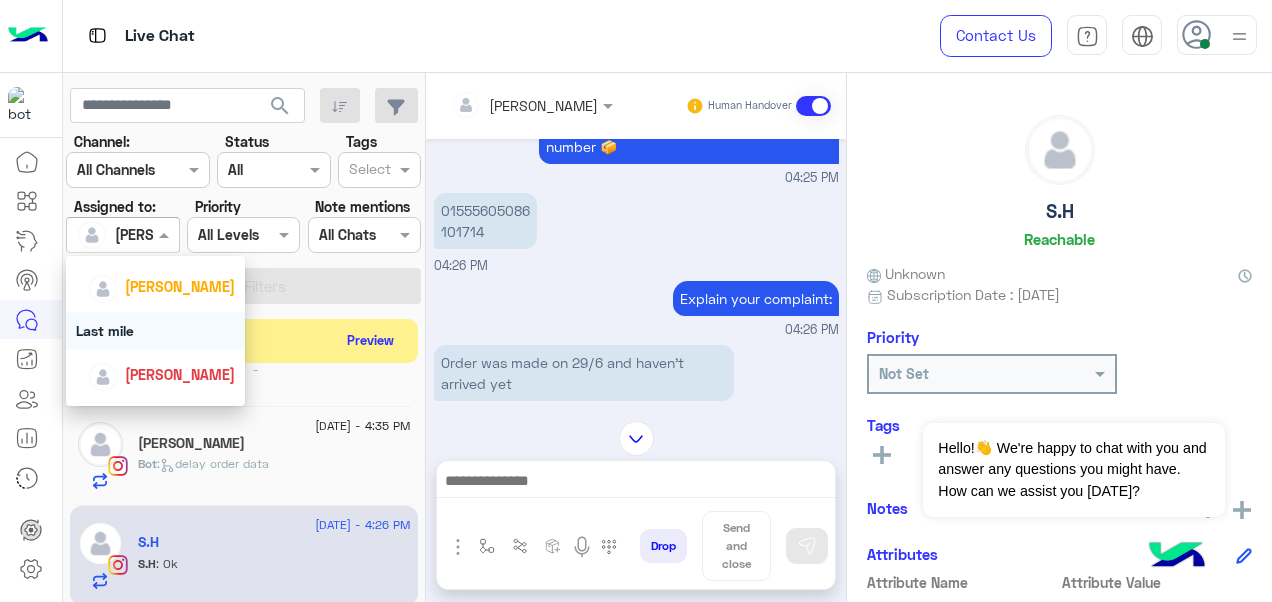 click on "Last mile" at bounding box center (156, 330) 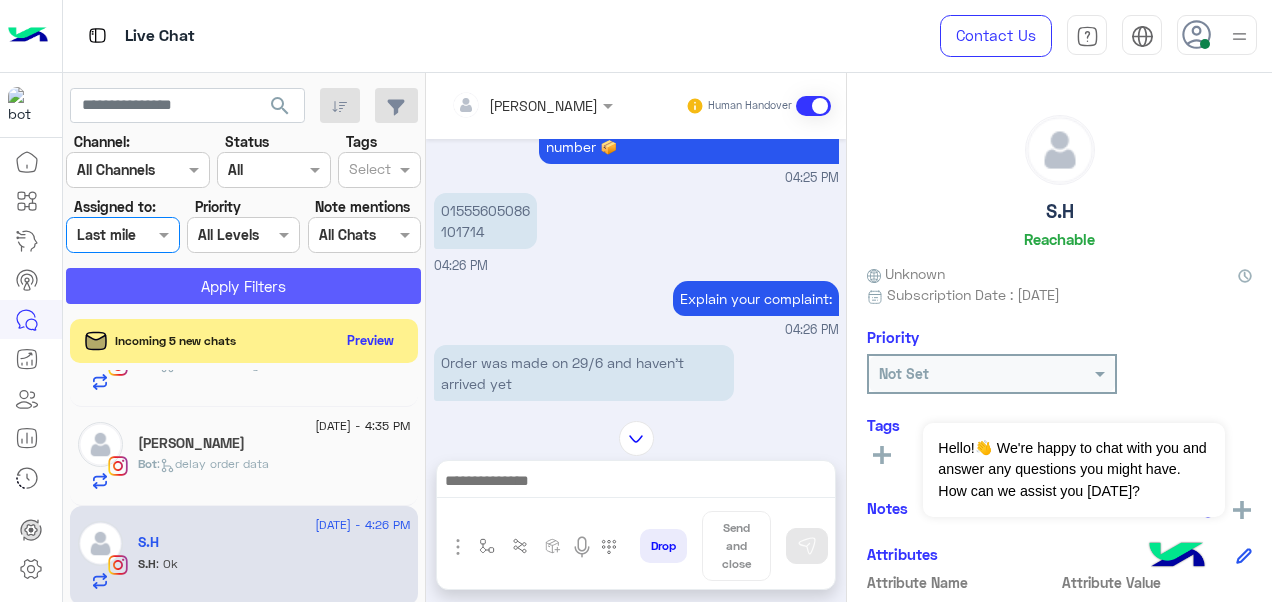 click on "Apply Filters" 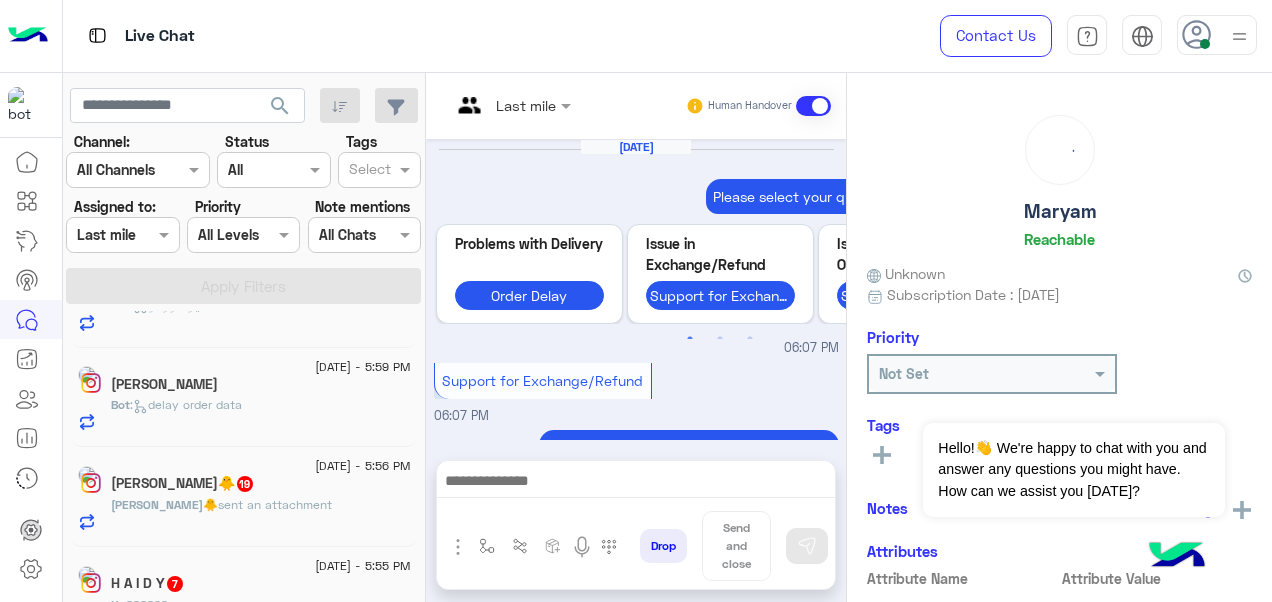 scroll, scrollTop: 794, scrollLeft: 0, axis: vertical 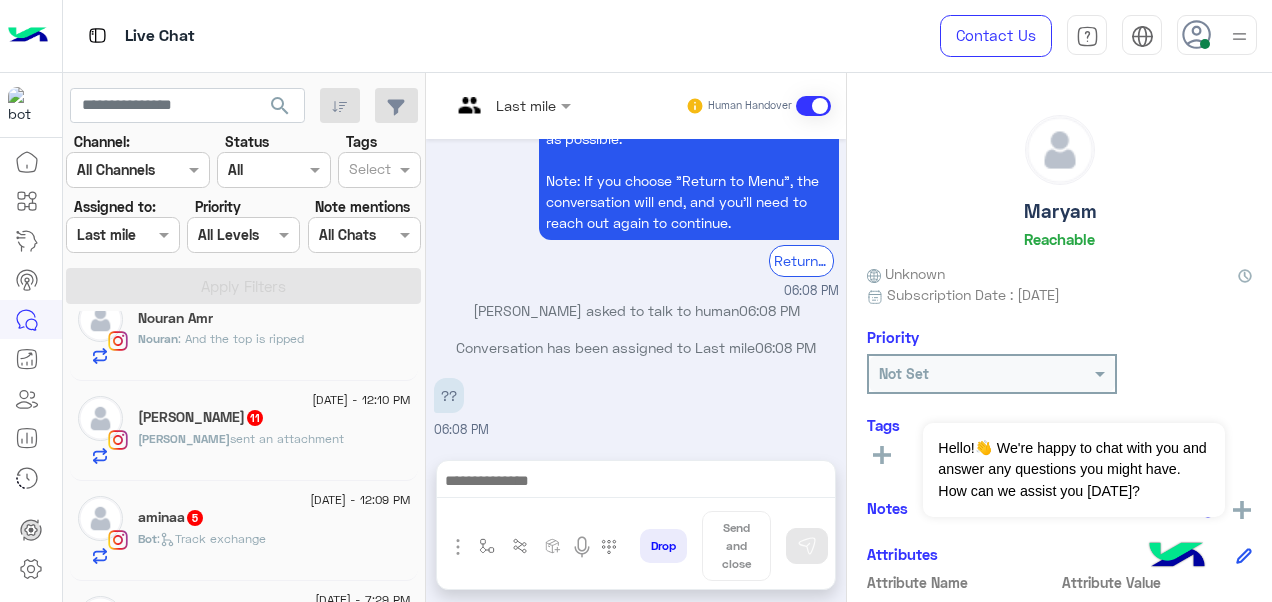 click on "10 July - 12:09 PM" 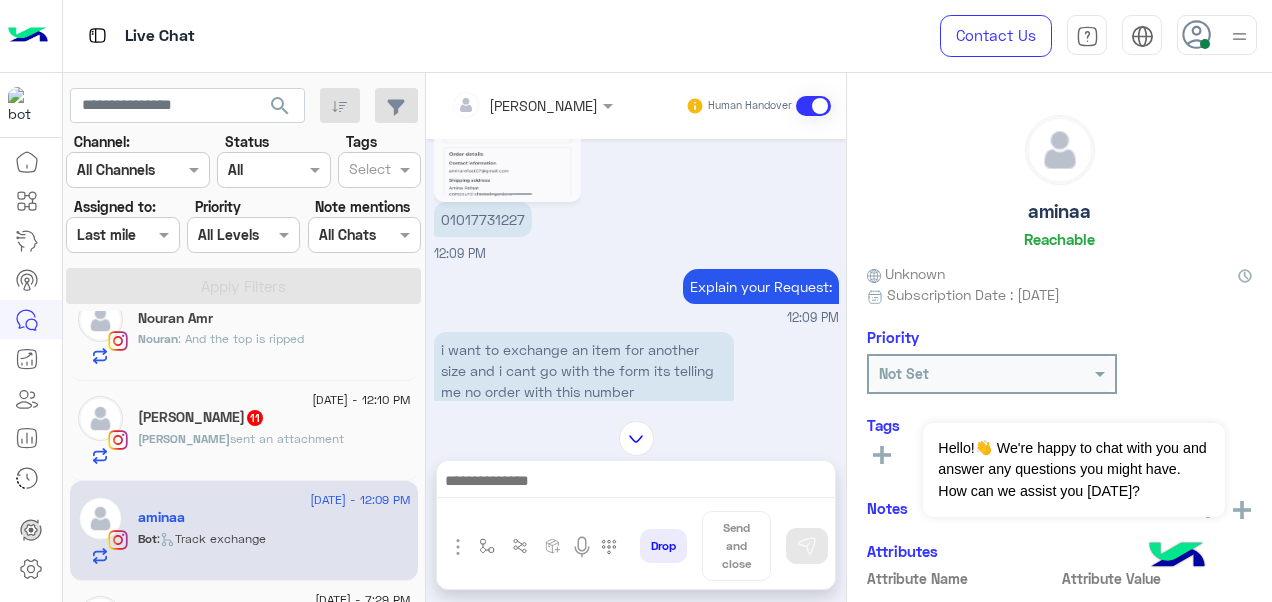 scroll, scrollTop: 756, scrollLeft: 0, axis: vertical 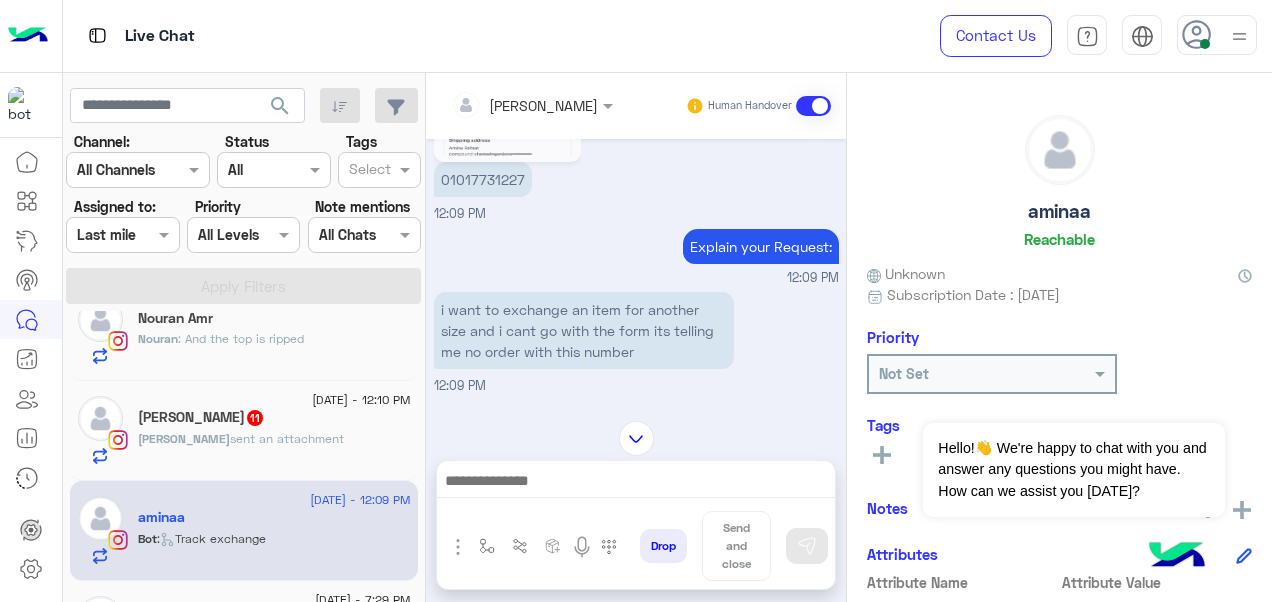 click at bounding box center (505, 105) 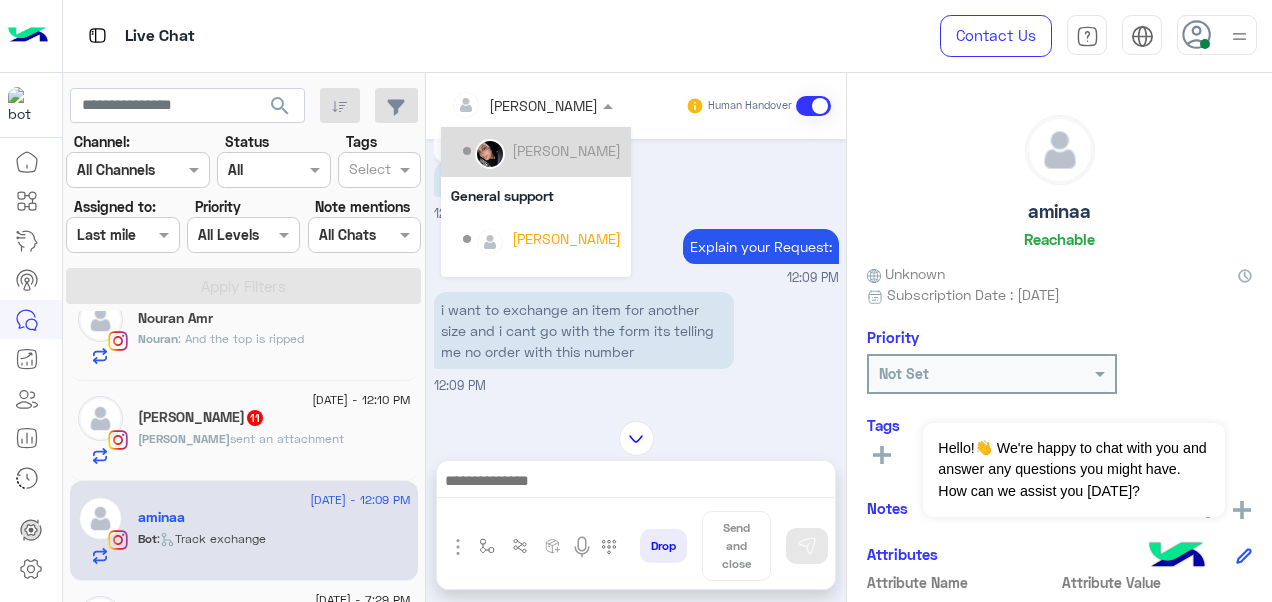 scroll, scrollTop: 157, scrollLeft: 0, axis: vertical 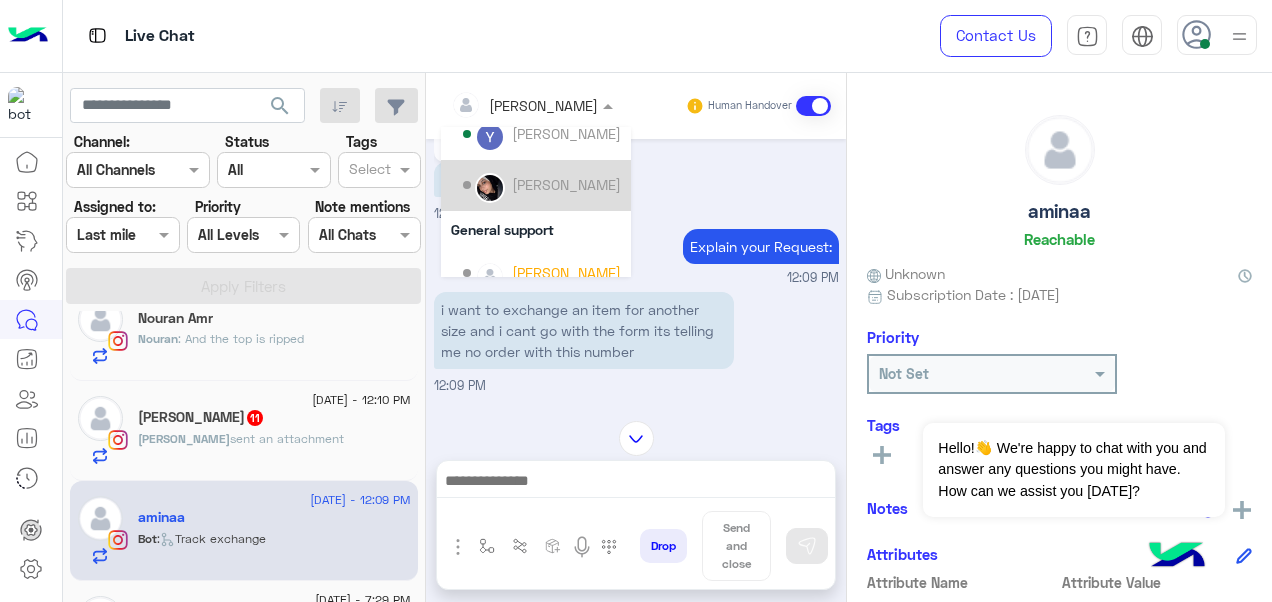 click on "[PERSON_NAME]" at bounding box center [566, 184] 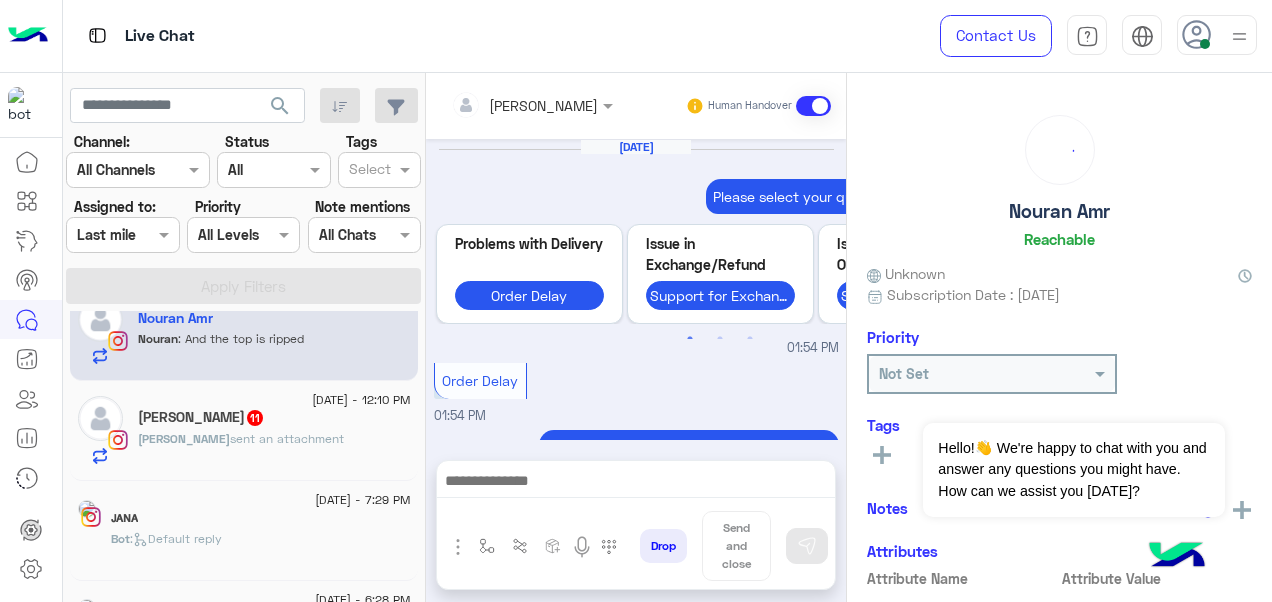 scroll, scrollTop: 892, scrollLeft: 0, axis: vertical 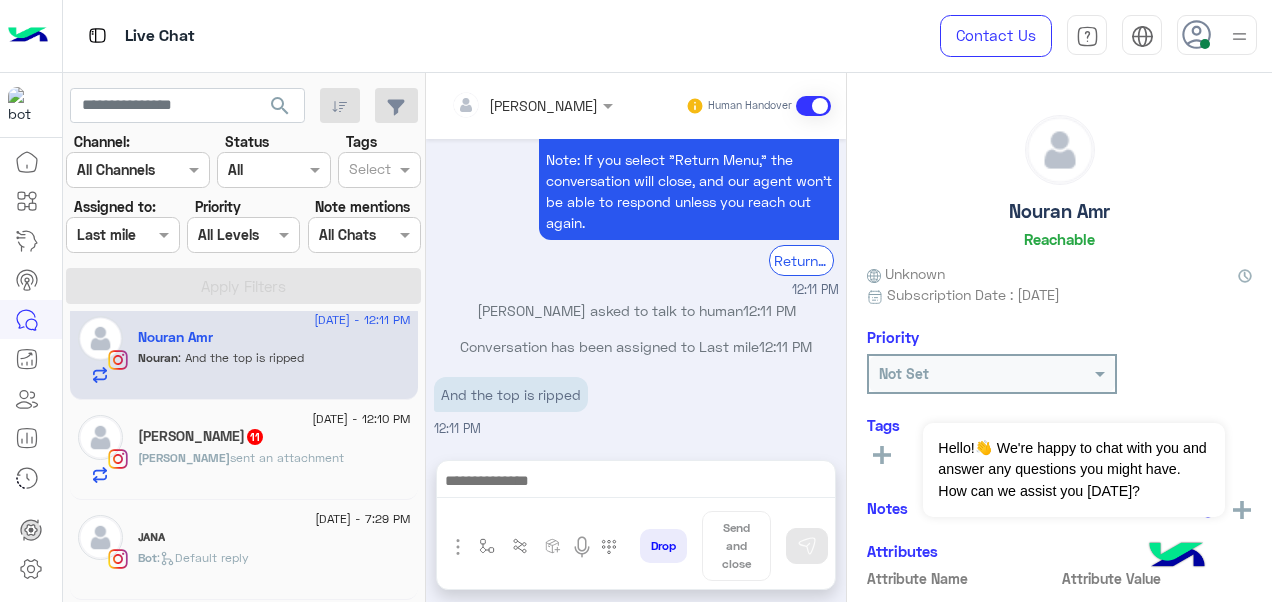 click on "Mariam Ehab  11" 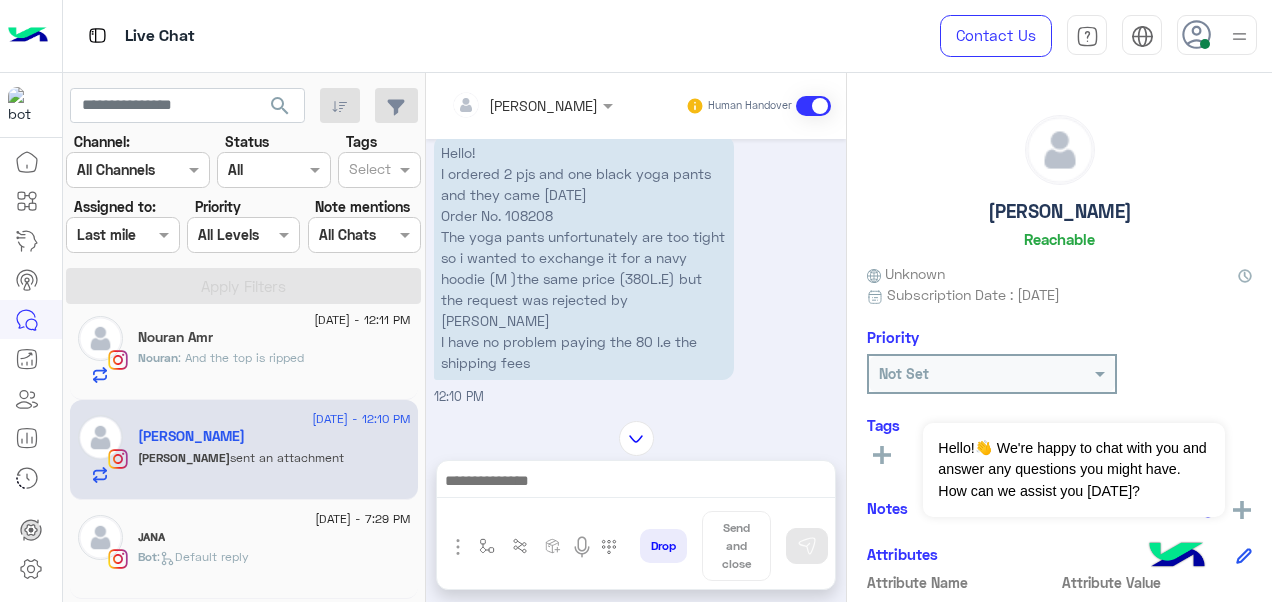 scroll, scrollTop: 818, scrollLeft: 0, axis: vertical 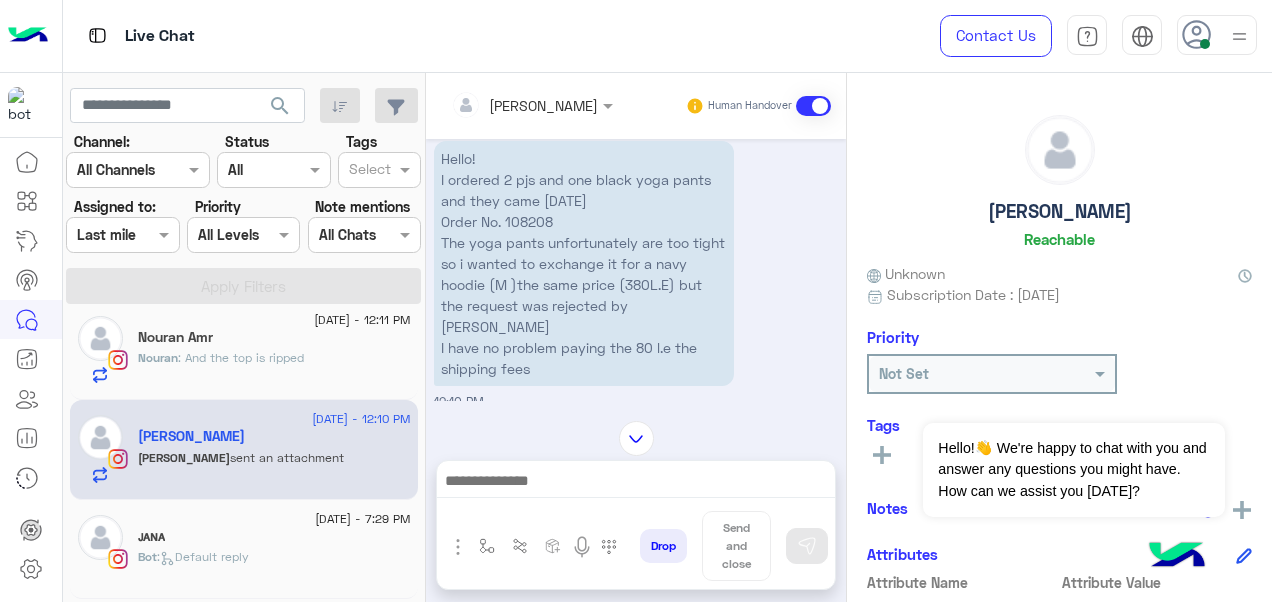 click at bounding box center [505, 105] 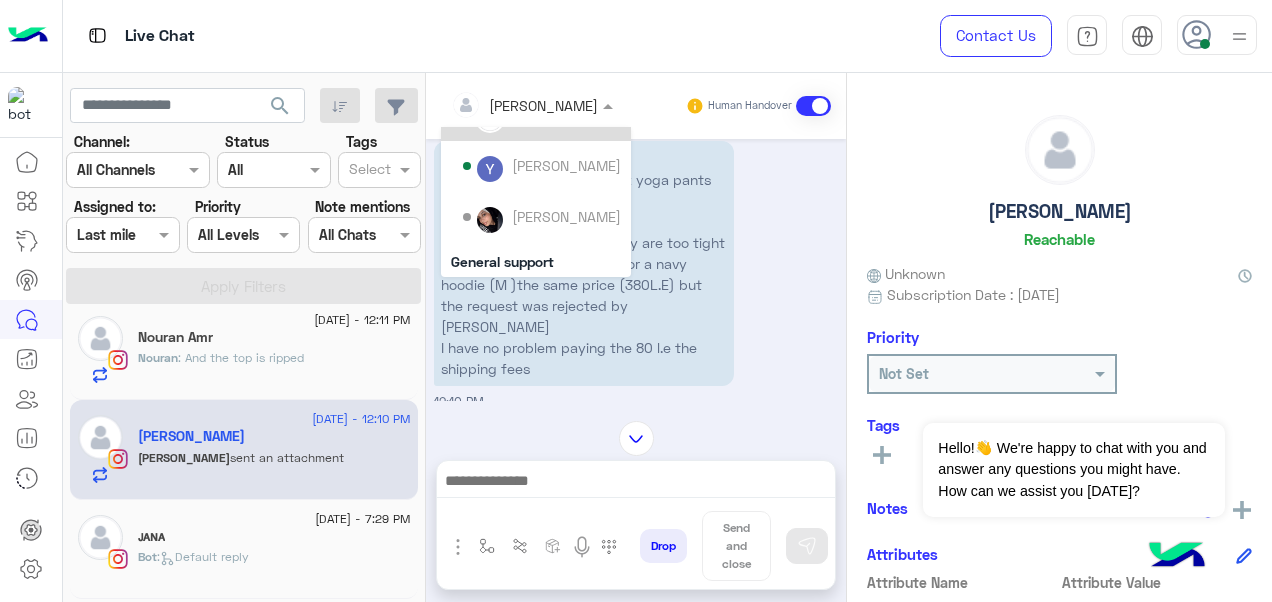 scroll, scrollTop: 124, scrollLeft: 0, axis: vertical 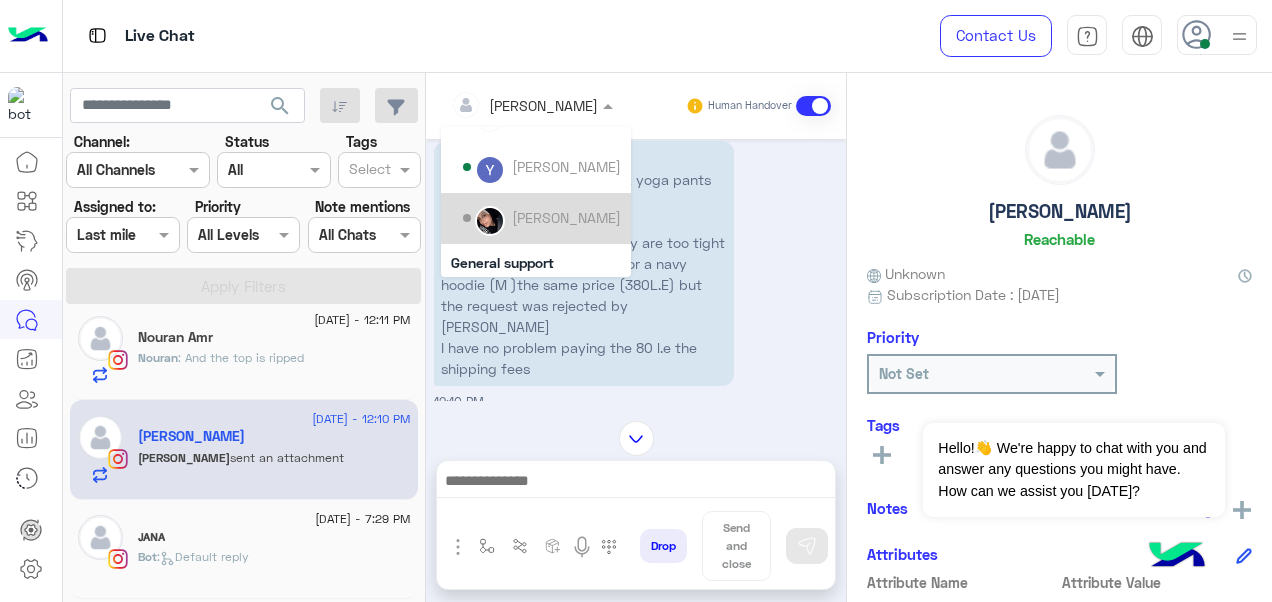 click on "[PERSON_NAME]" at bounding box center [566, 217] 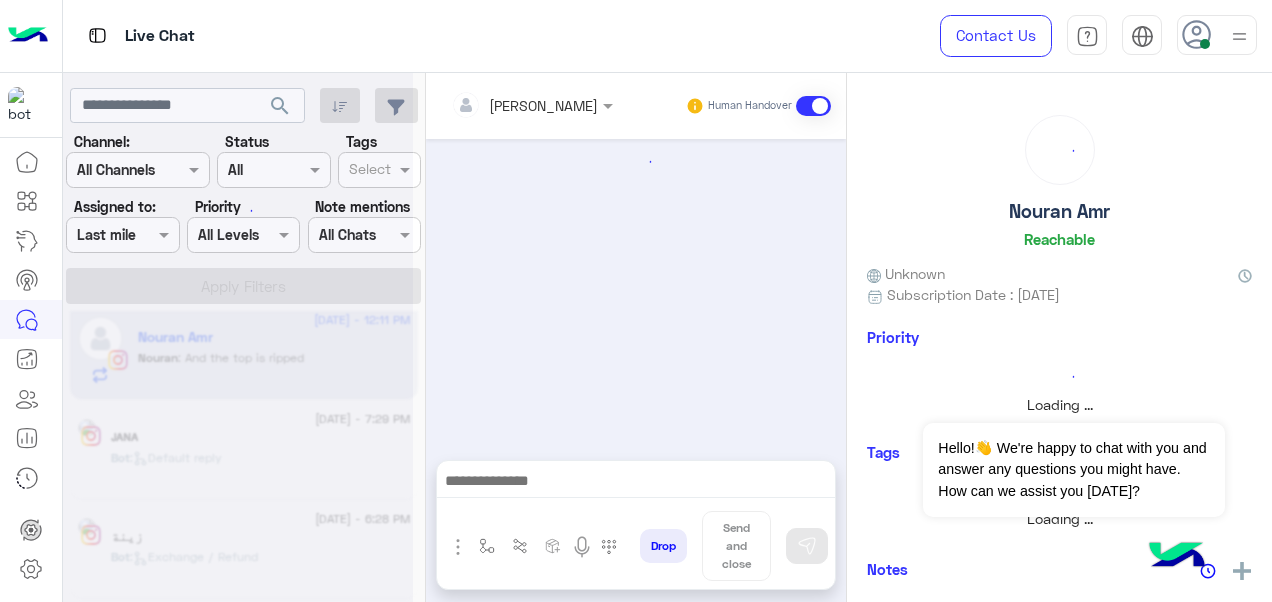 scroll, scrollTop: 0, scrollLeft: 0, axis: both 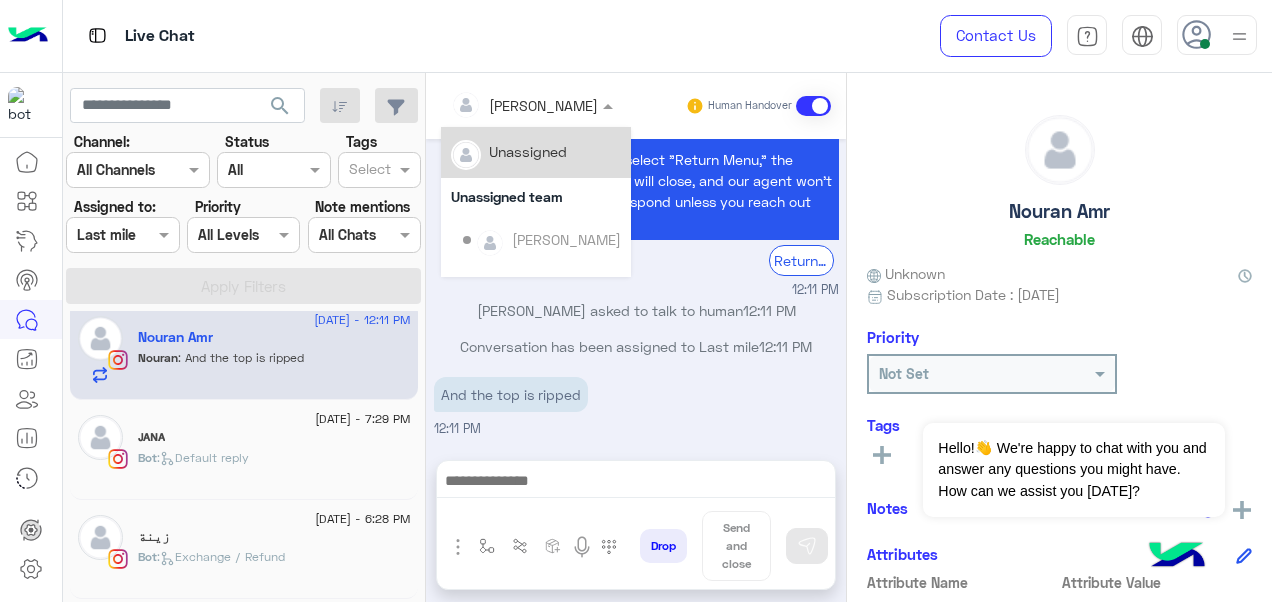 click at bounding box center (505, 105) 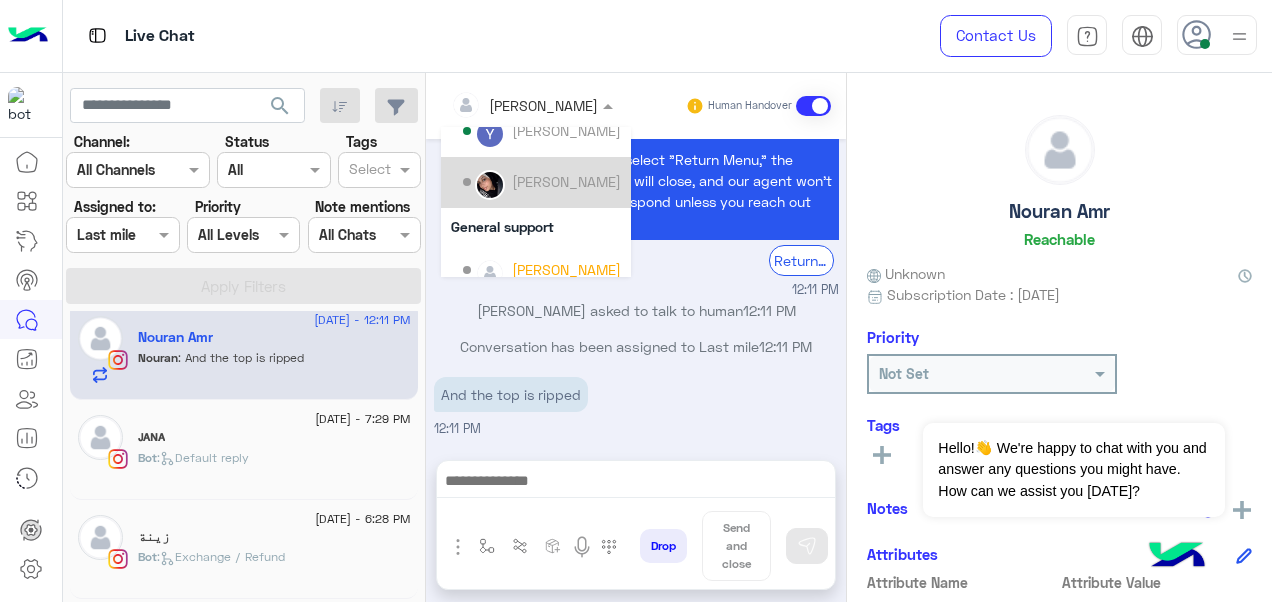 click on "[PERSON_NAME]" at bounding box center [566, 181] 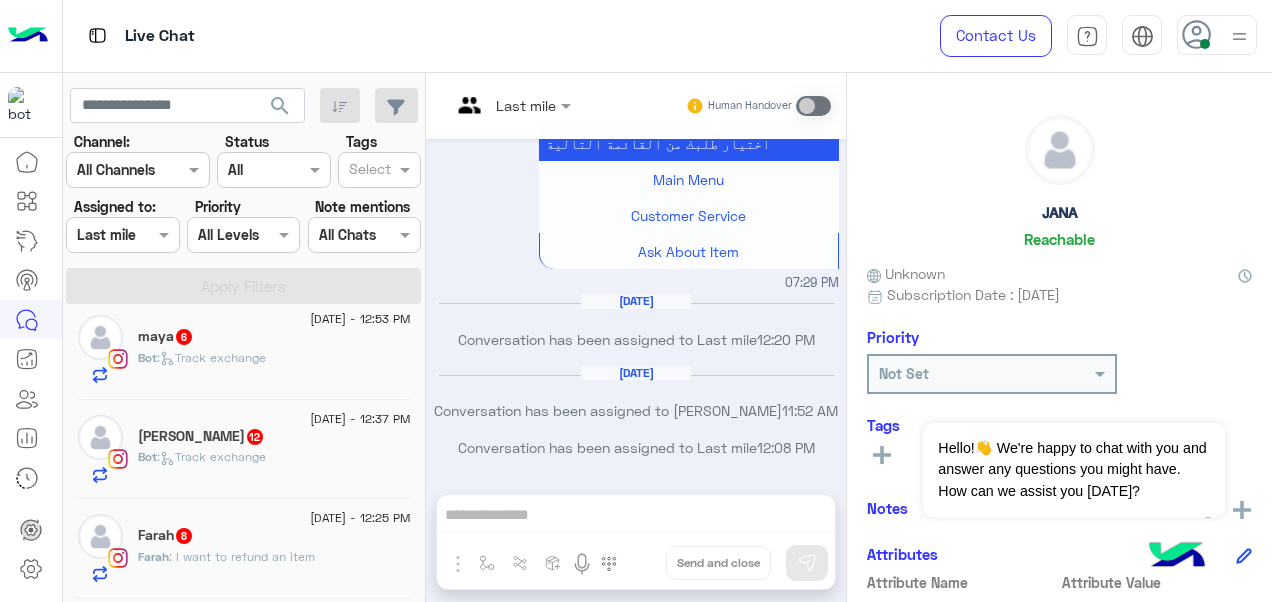 scroll, scrollTop: 1612, scrollLeft: 0, axis: vertical 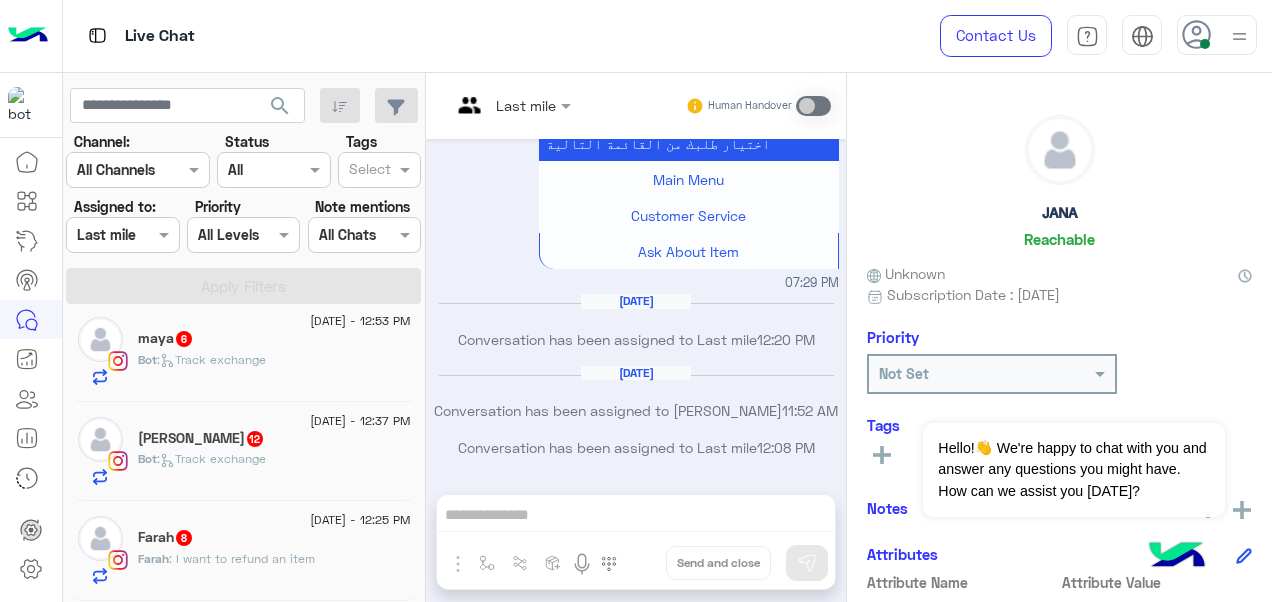 click on ": I want to refund an item" 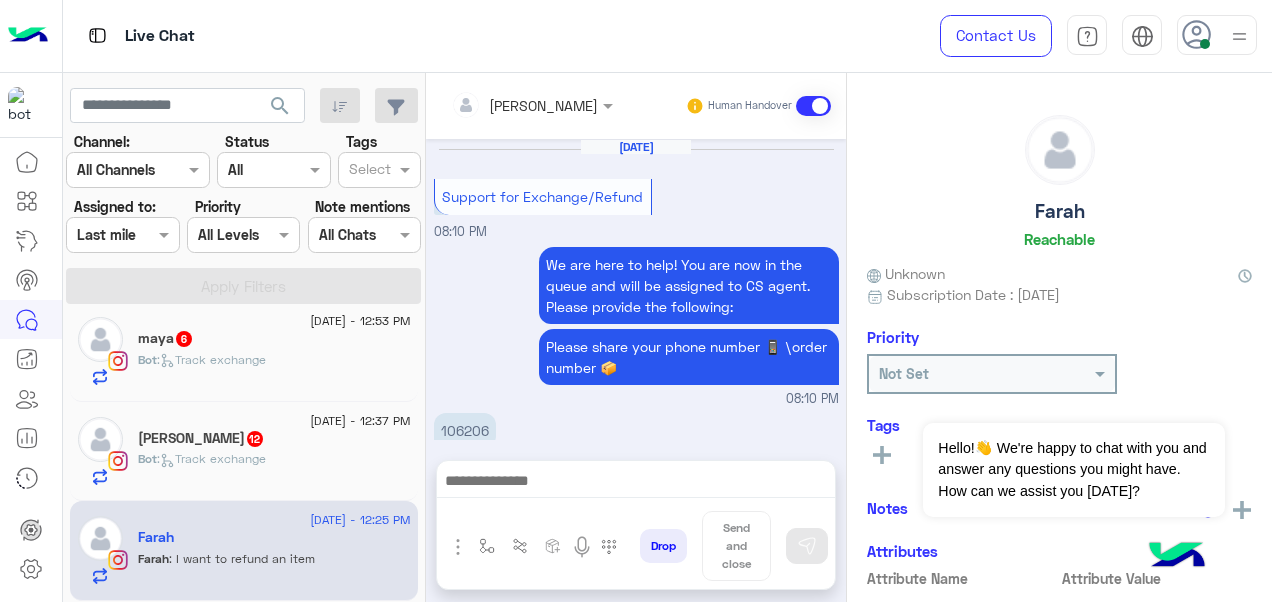 scroll, scrollTop: 692, scrollLeft: 0, axis: vertical 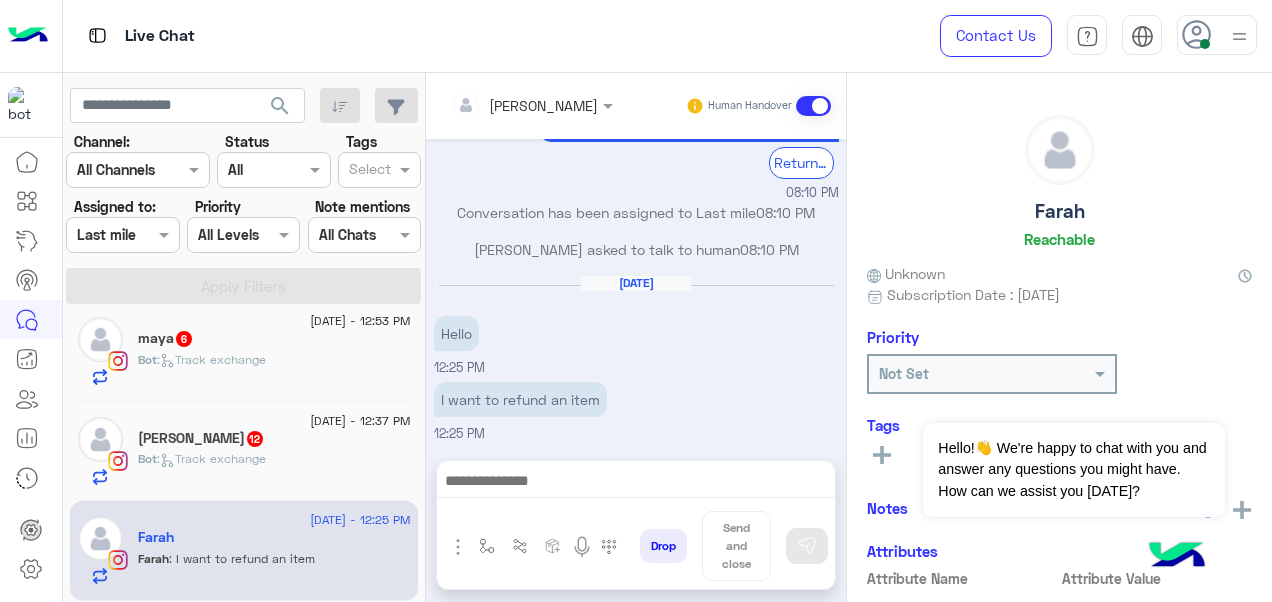 click at bounding box center [532, 104] 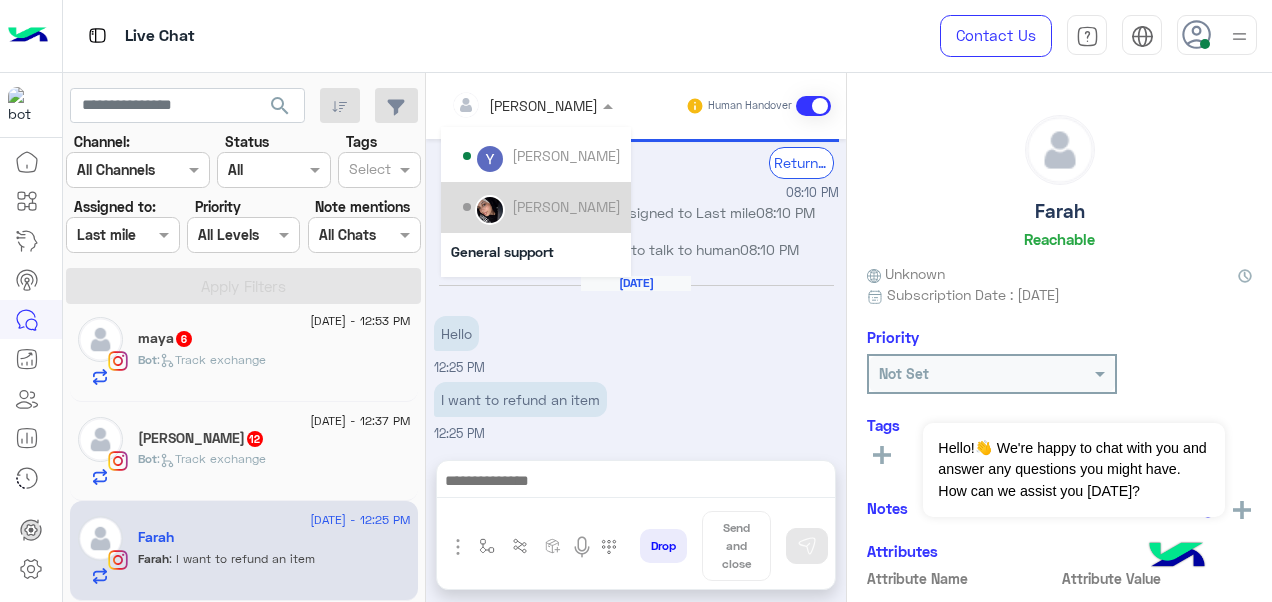 scroll, scrollTop: 136, scrollLeft: 0, axis: vertical 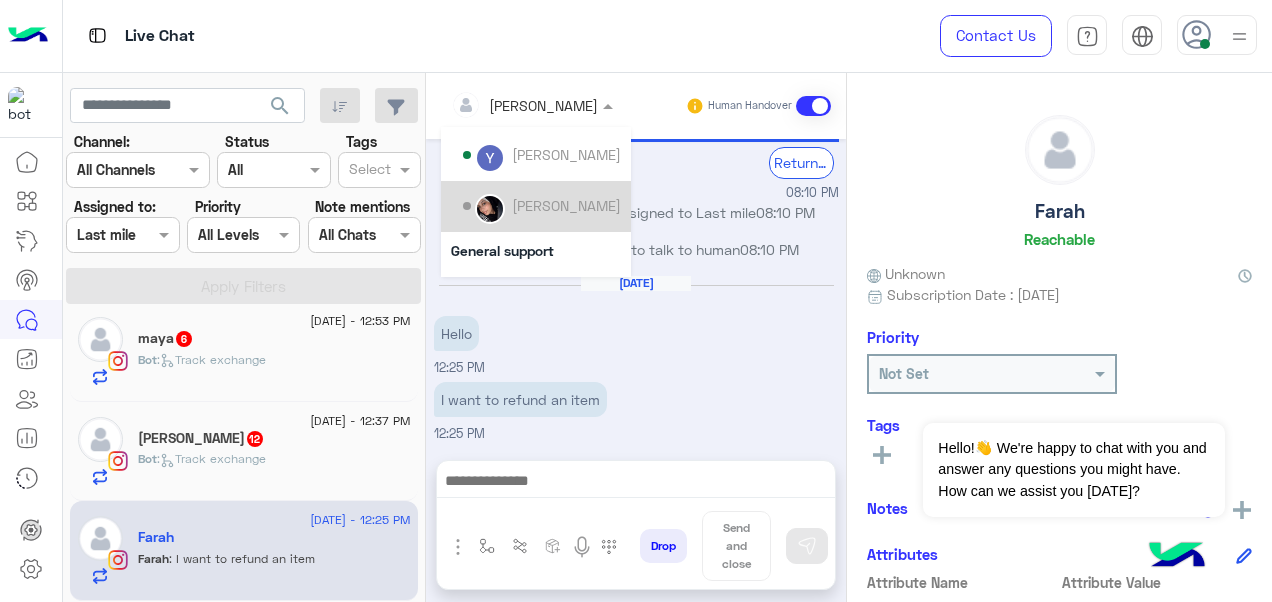 click on "[PERSON_NAME]" at bounding box center (566, 205) 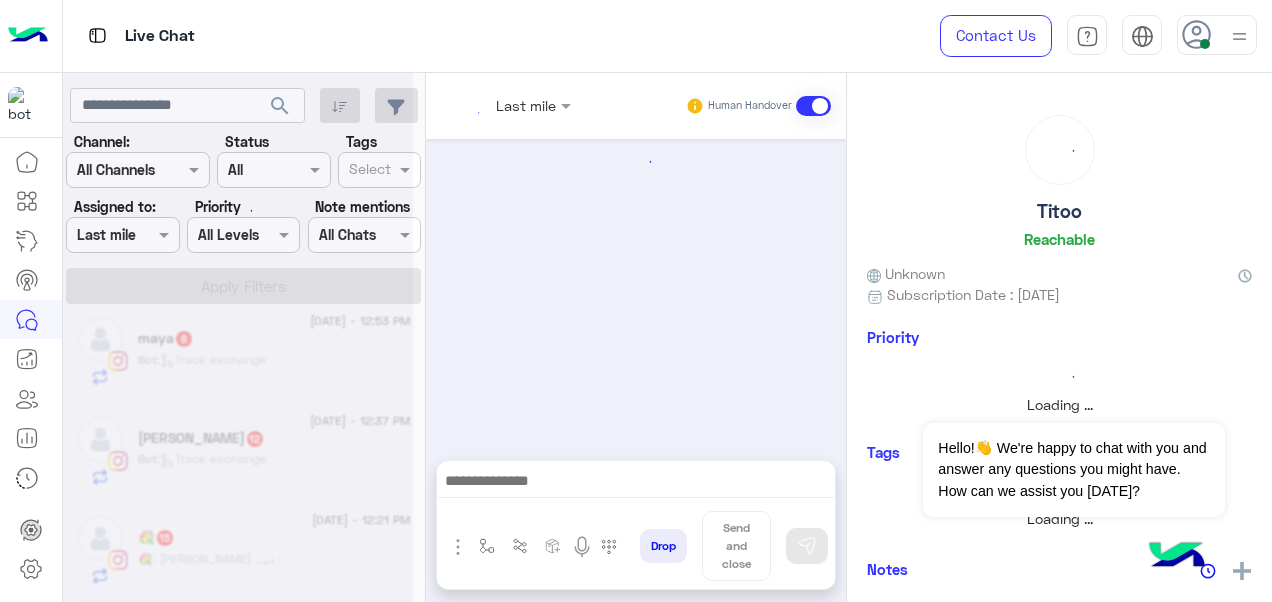 scroll, scrollTop: 1612, scrollLeft: 0, axis: vertical 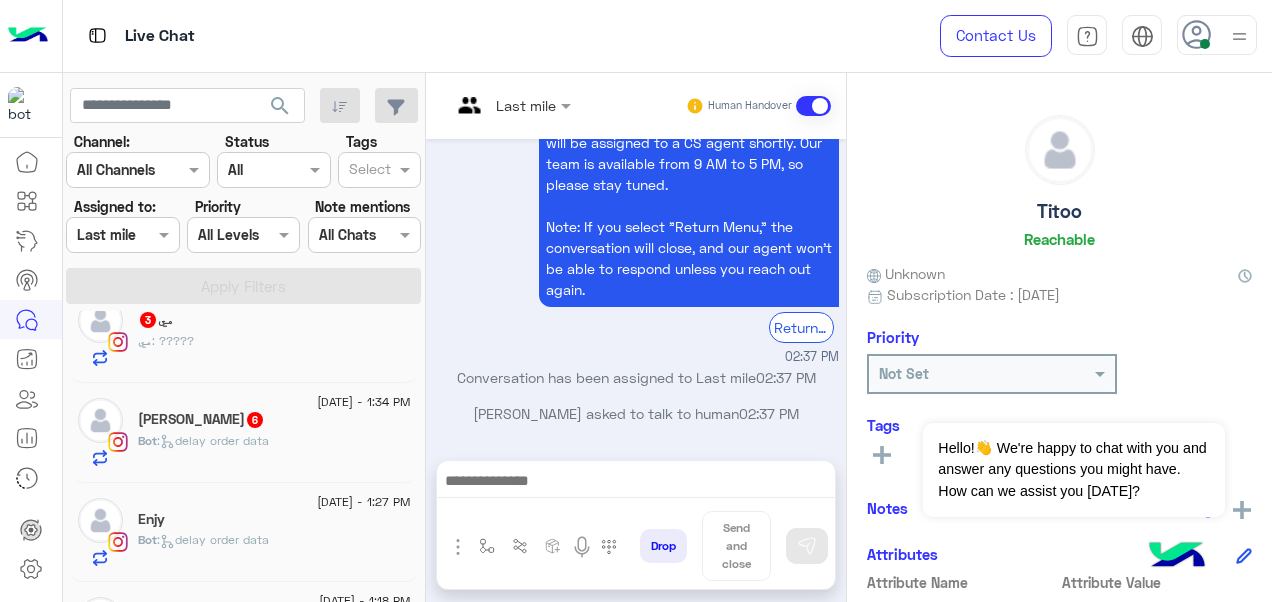 click on ":   delay order data" 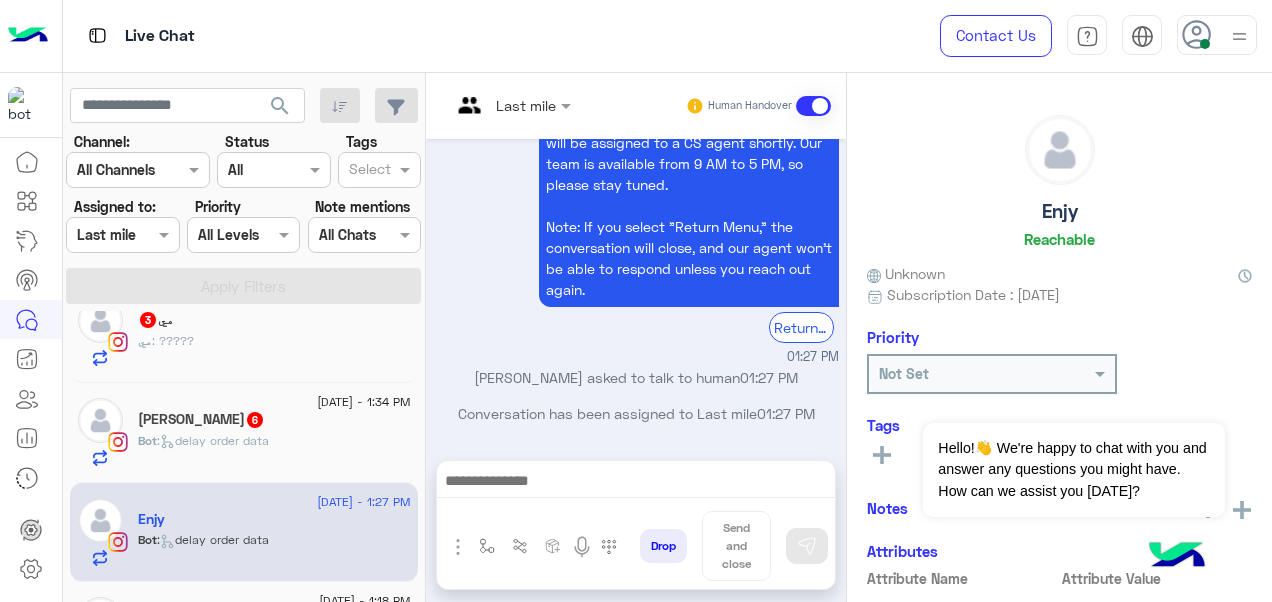 click at bounding box center [511, 104] 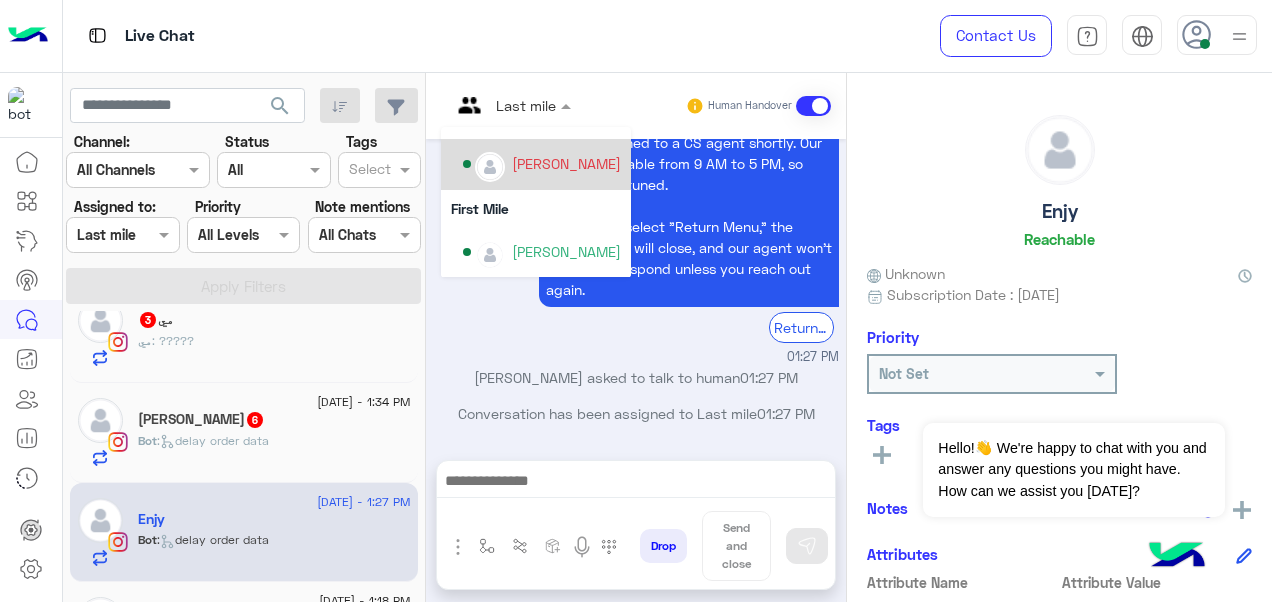 click on "[PERSON_NAME]" at bounding box center [542, 164] 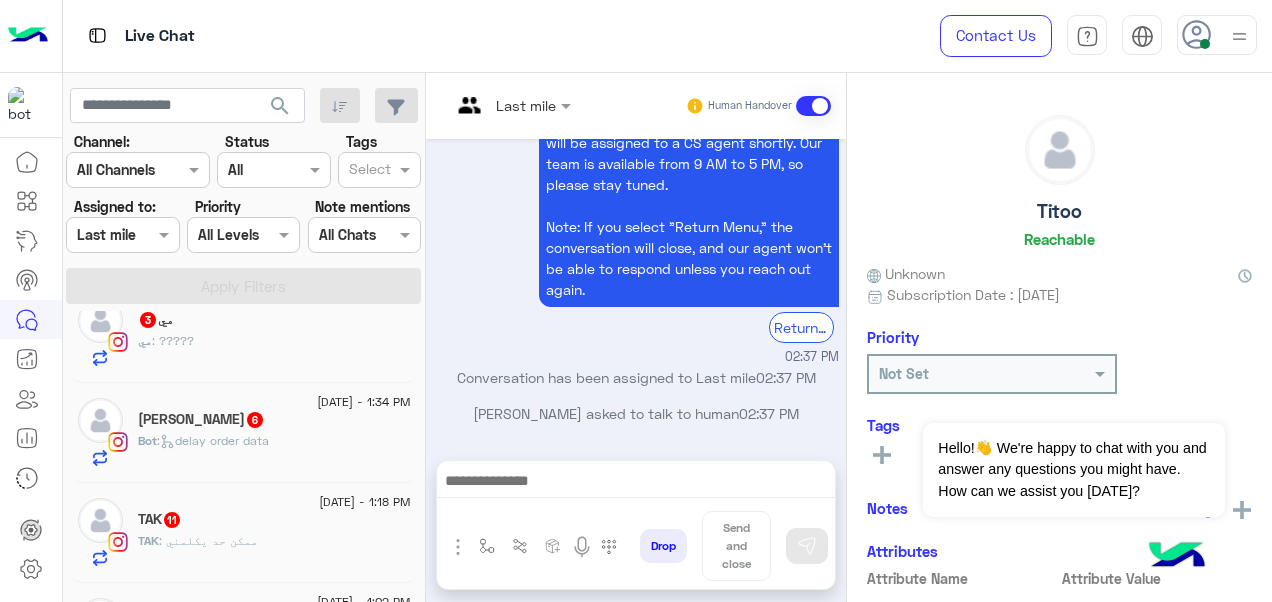 click on "TAK   11" 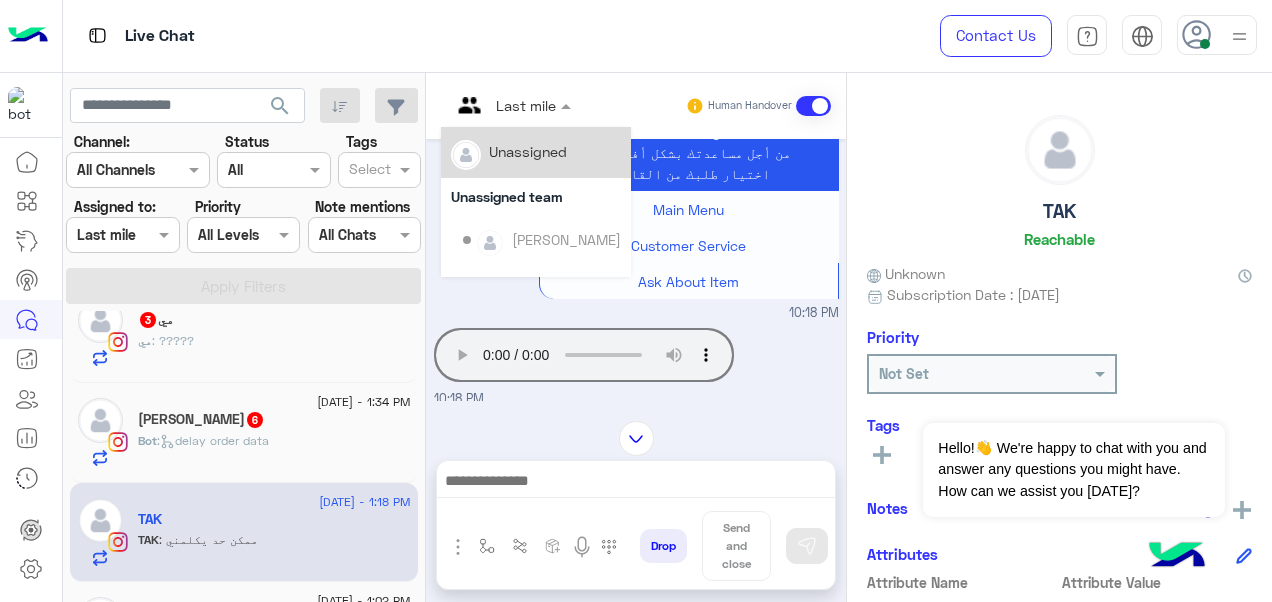 click at bounding box center (487, 105) 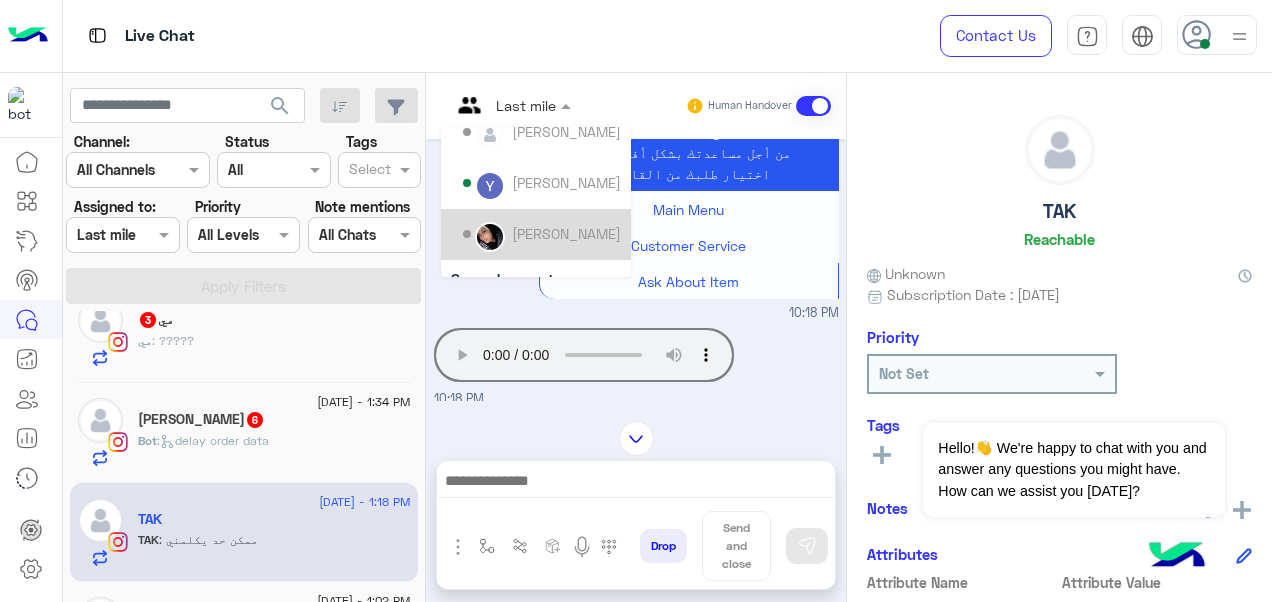 scroll, scrollTop: 116, scrollLeft: 0, axis: vertical 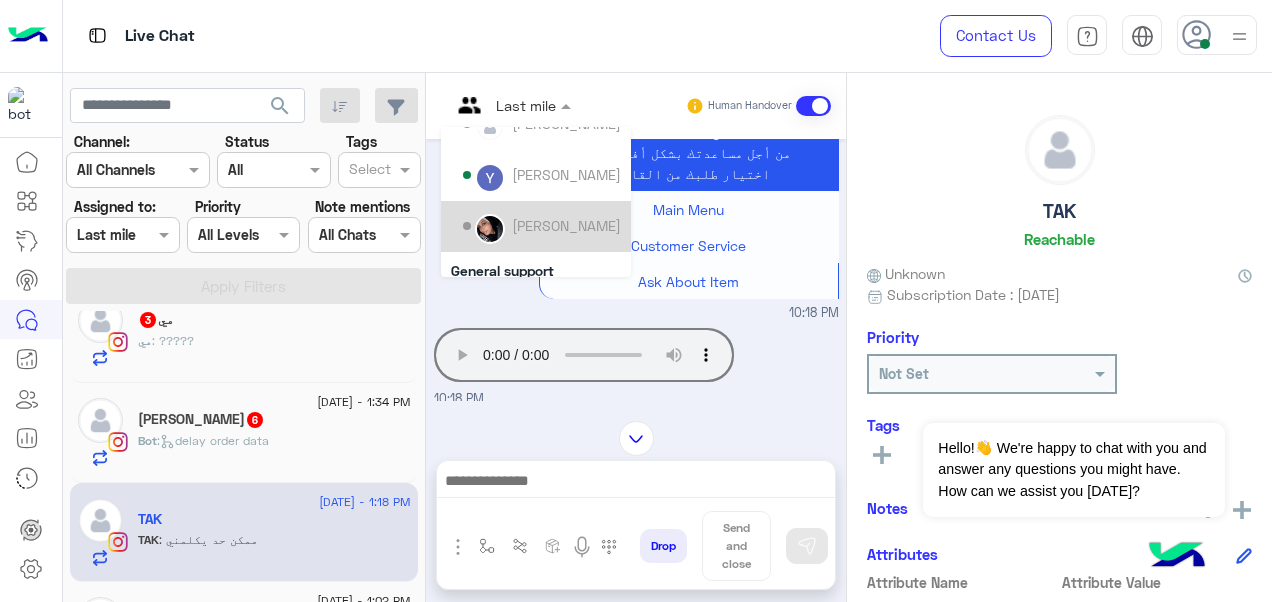 click on "[PERSON_NAME]" at bounding box center [566, 225] 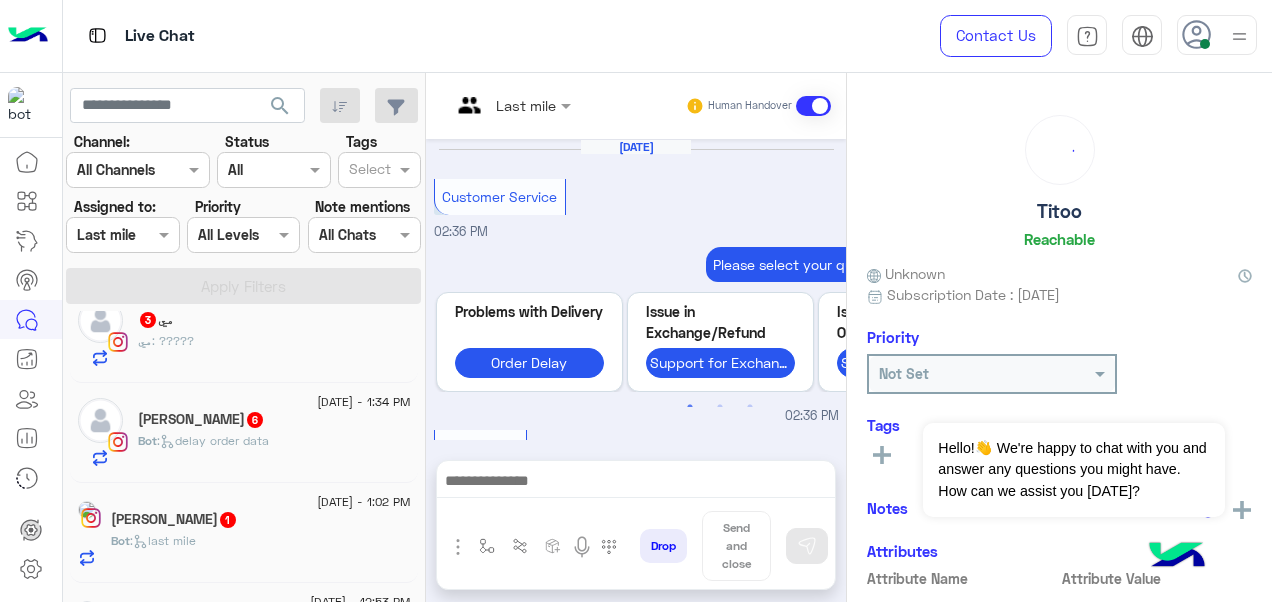 scroll, scrollTop: 900, scrollLeft: 0, axis: vertical 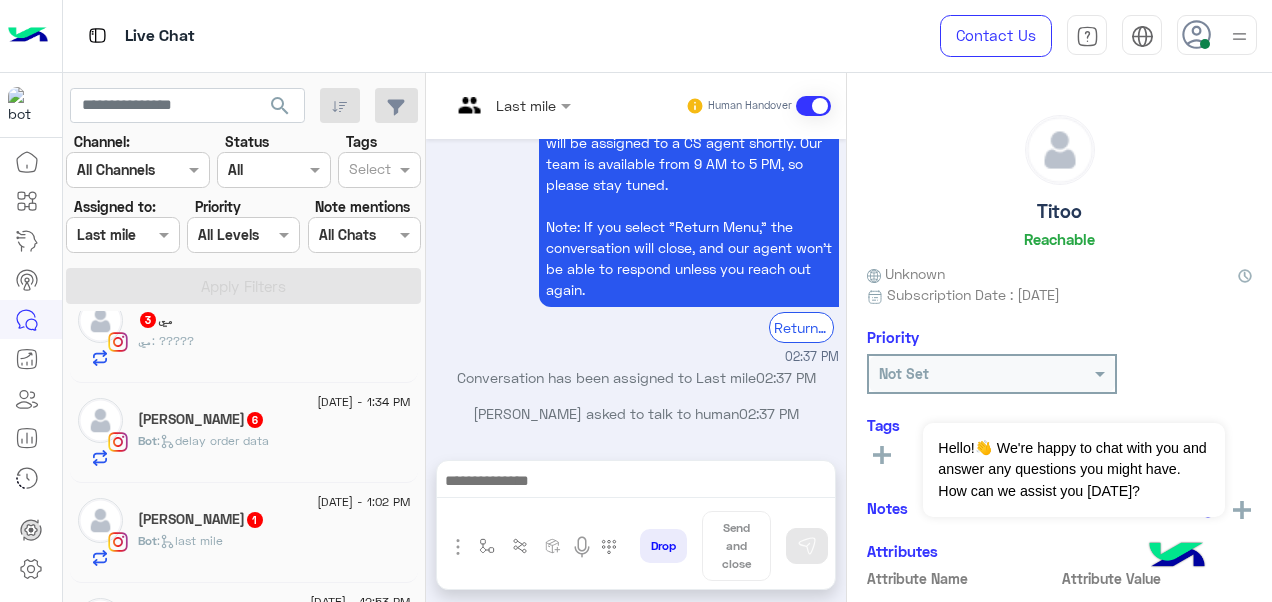 click on "1" 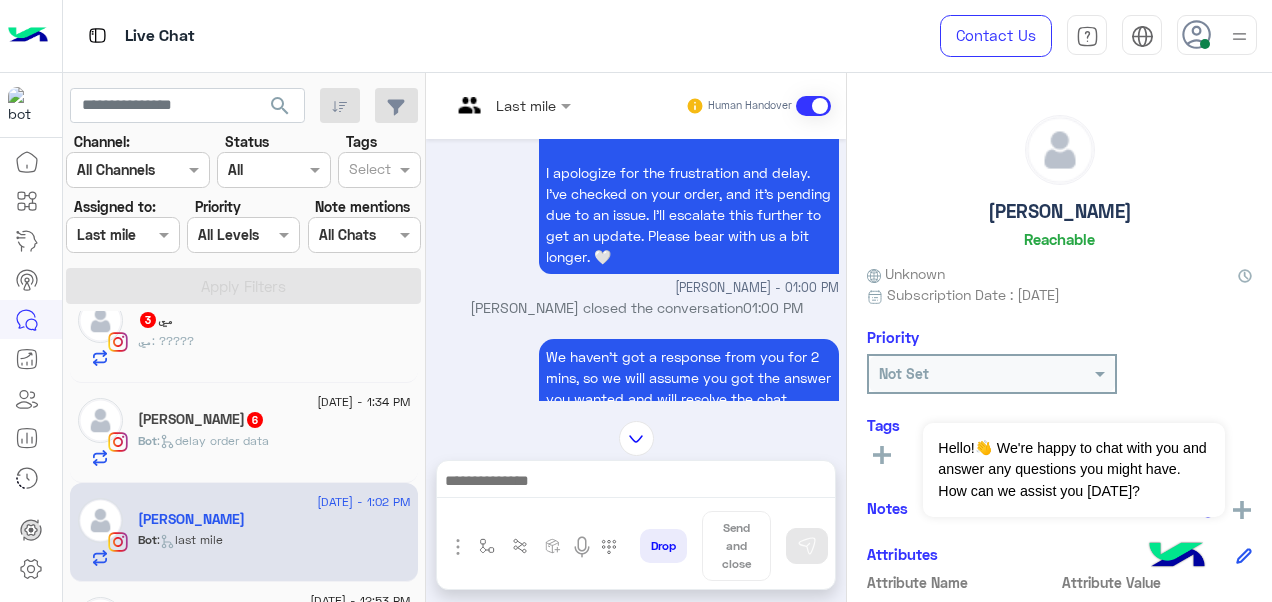 scroll, scrollTop: 242, scrollLeft: 0, axis: vertical 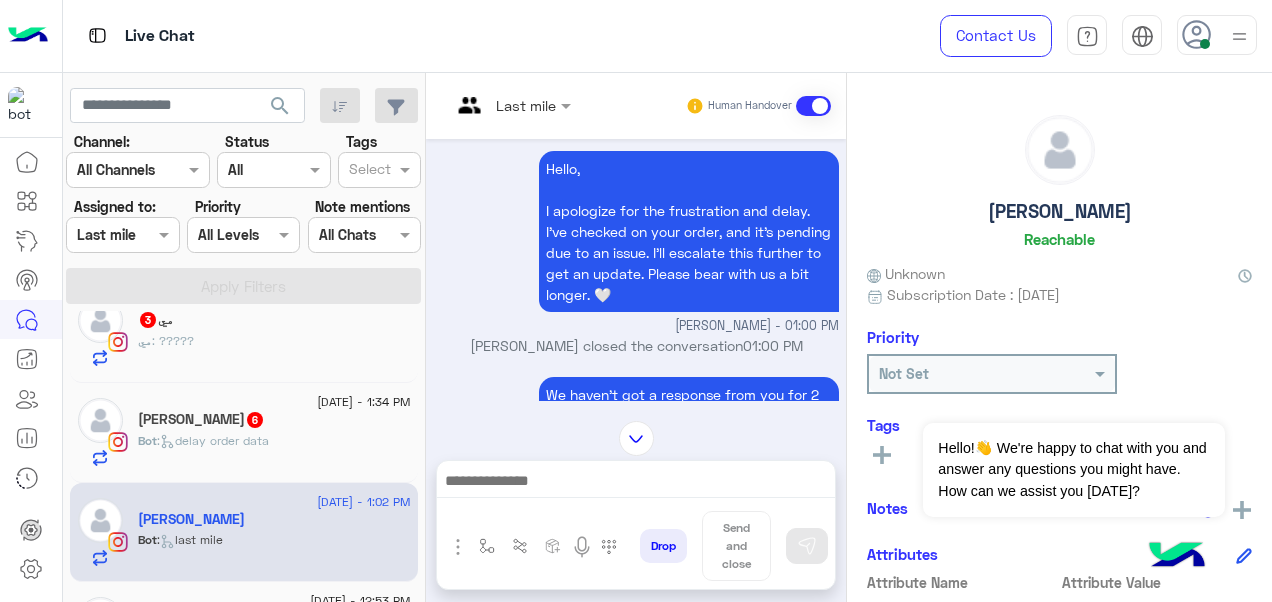 click at bounding box center [487, 105] 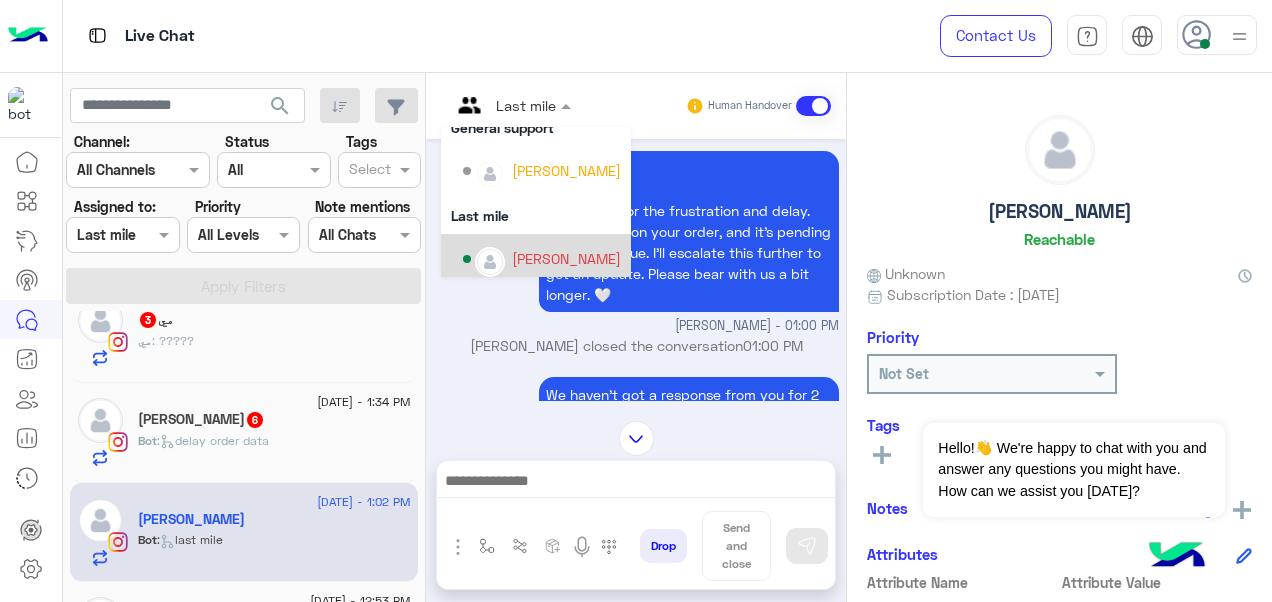 scroll, scrollTop: 354, scrollLeft: 0, axis: vertical 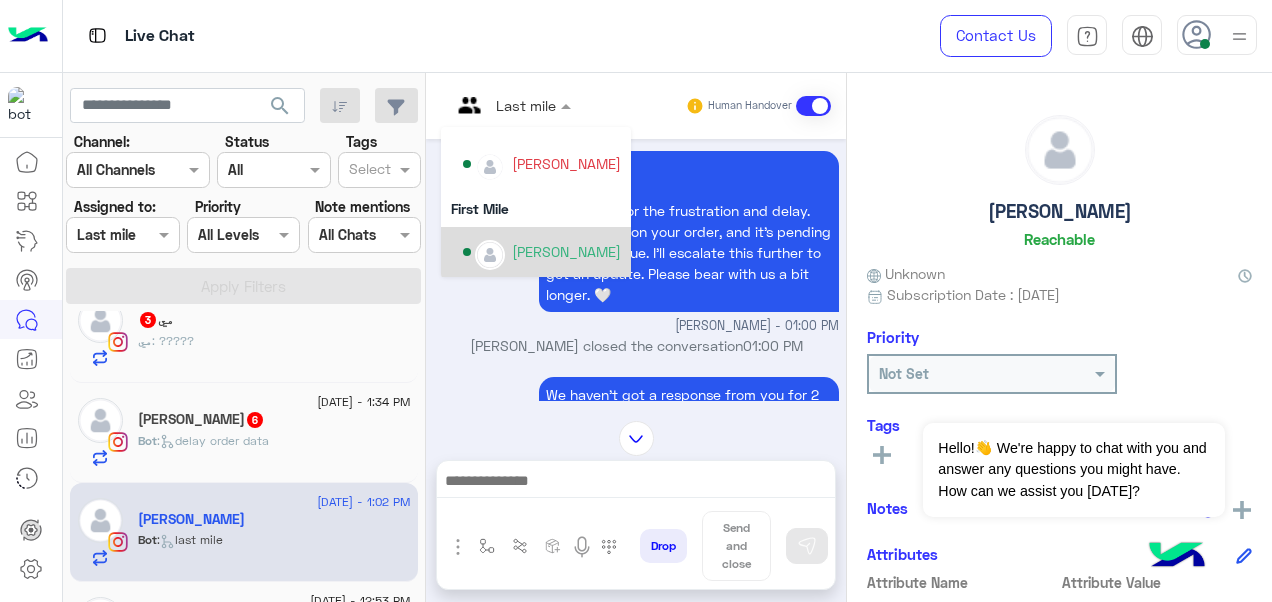 click on "[PERSON_NAME]" at bounding box center [542, 252] 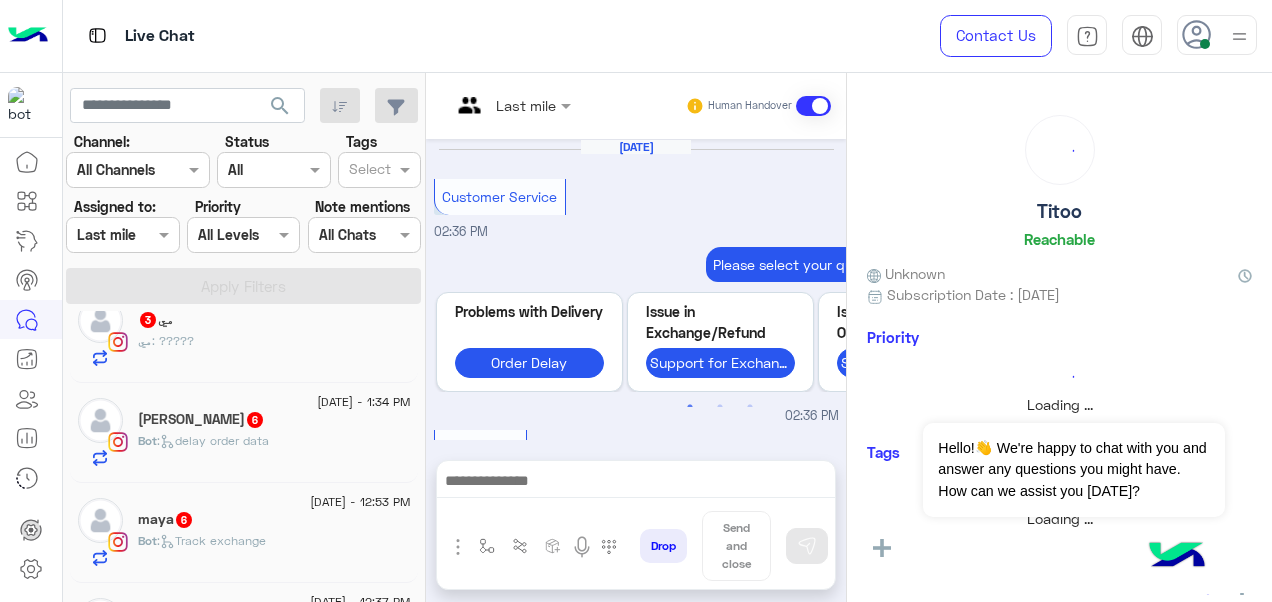 scroll, scrollTop: 900, scrollLeft: 0, axis: vertical 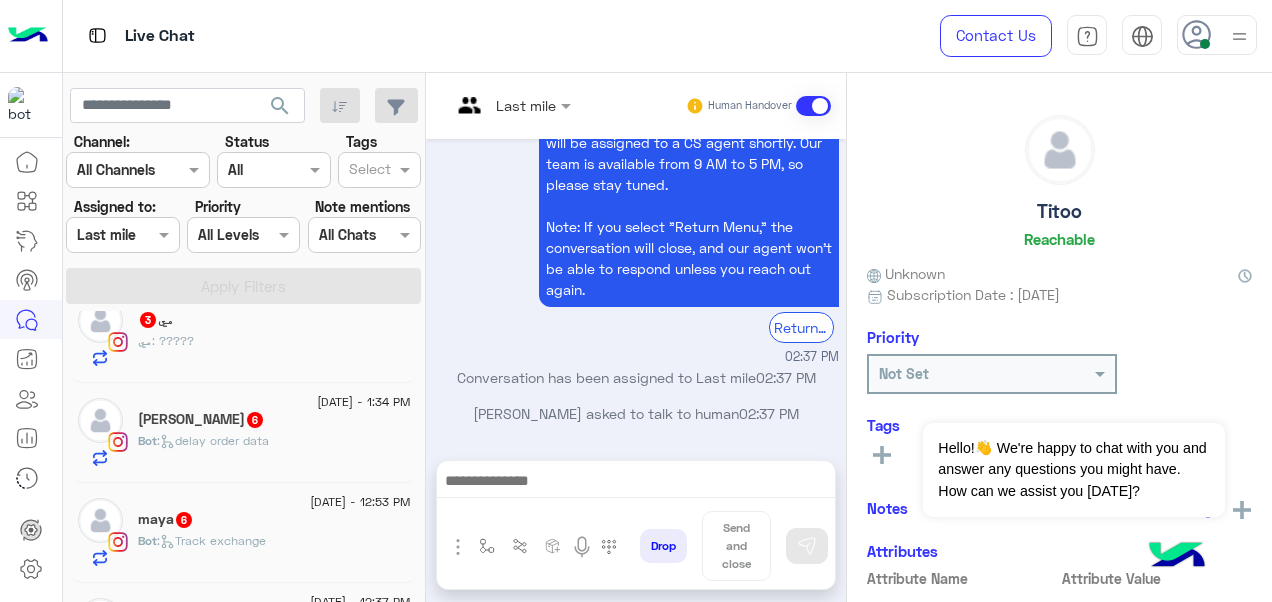click on "maya   6" 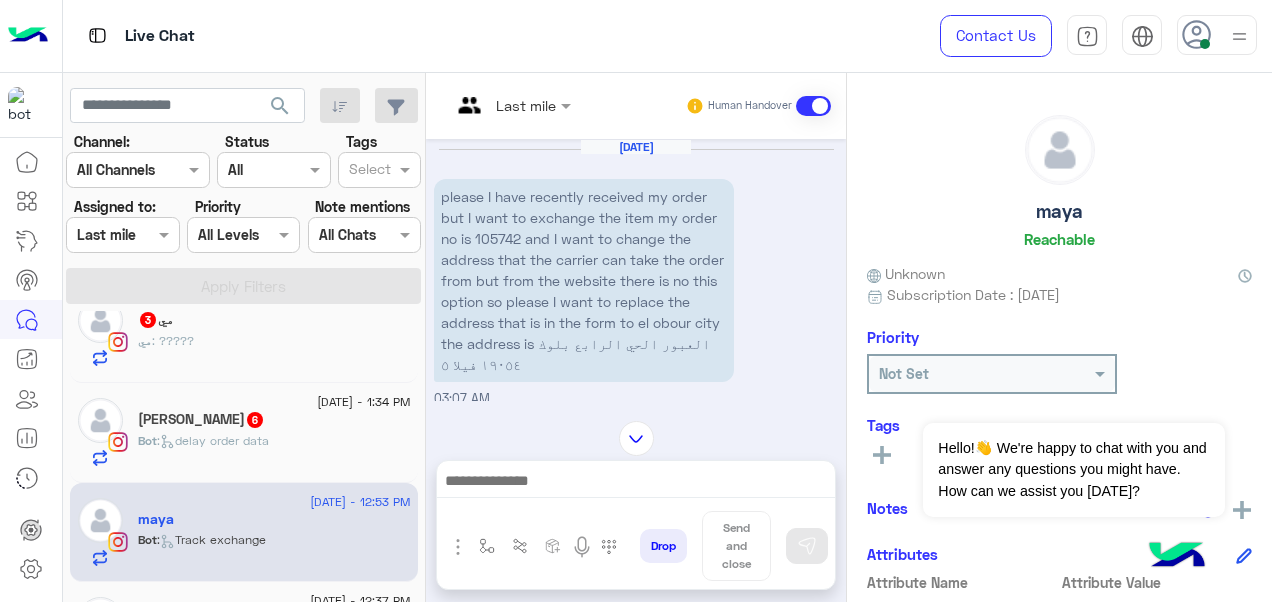scroll, scrollTop: 764, scrollLeft: 0, axis: vertical 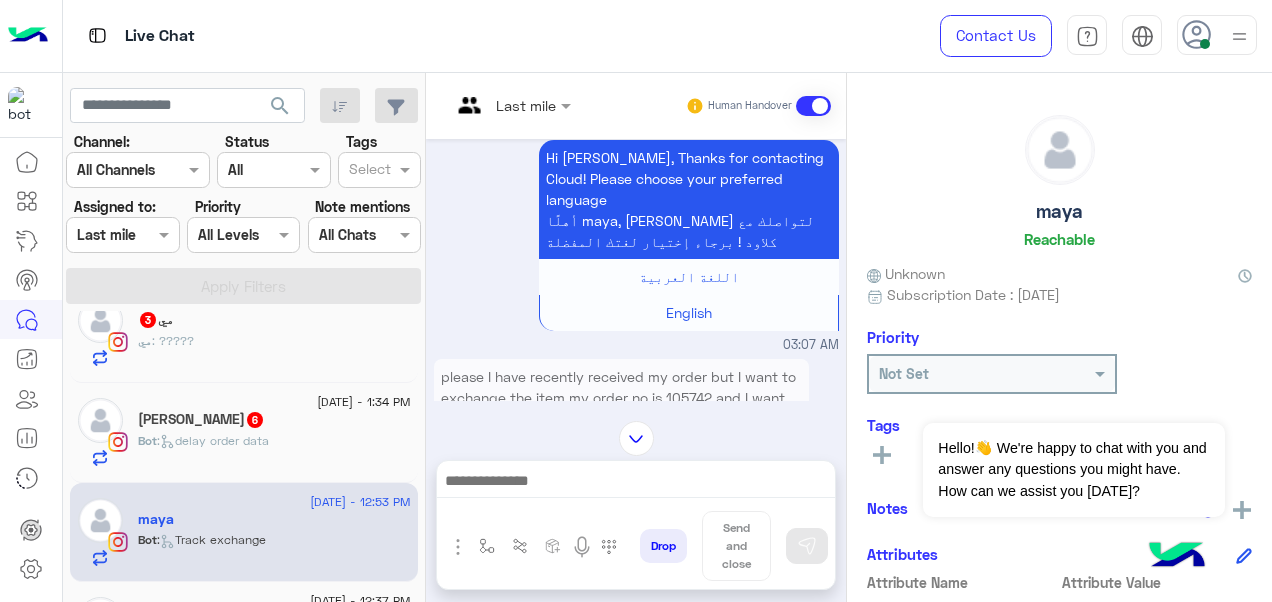 click on "Last mile" at bounding box center (526, 105) 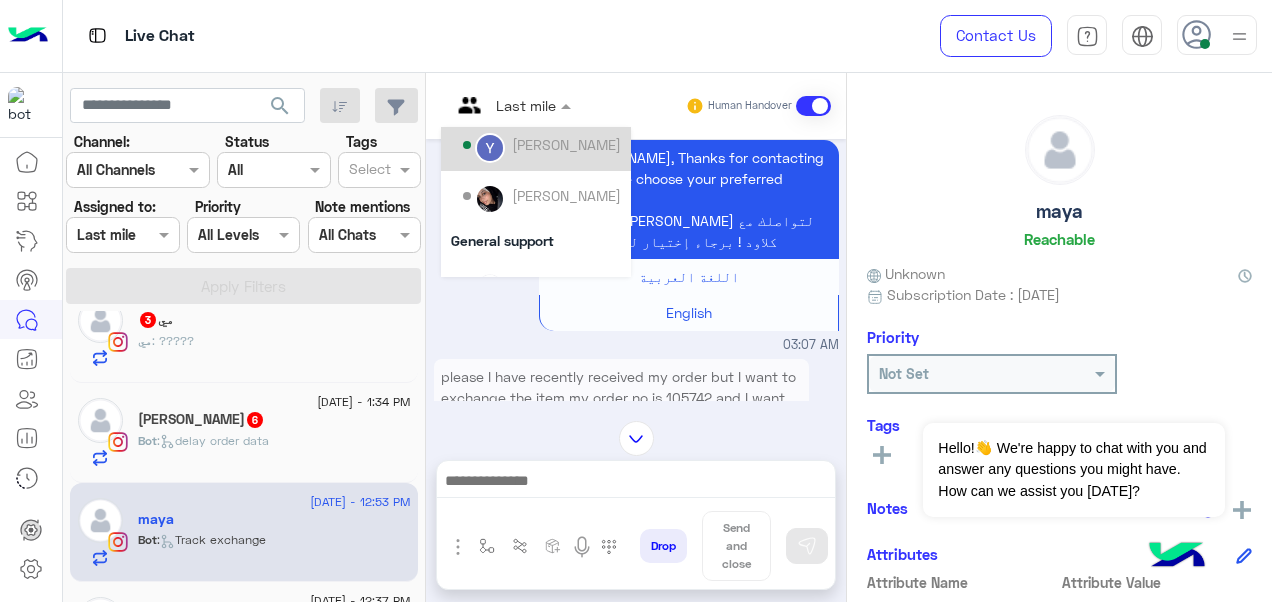 scroll, scrollTop: 144, scrollLeft: 0, axis: vertical 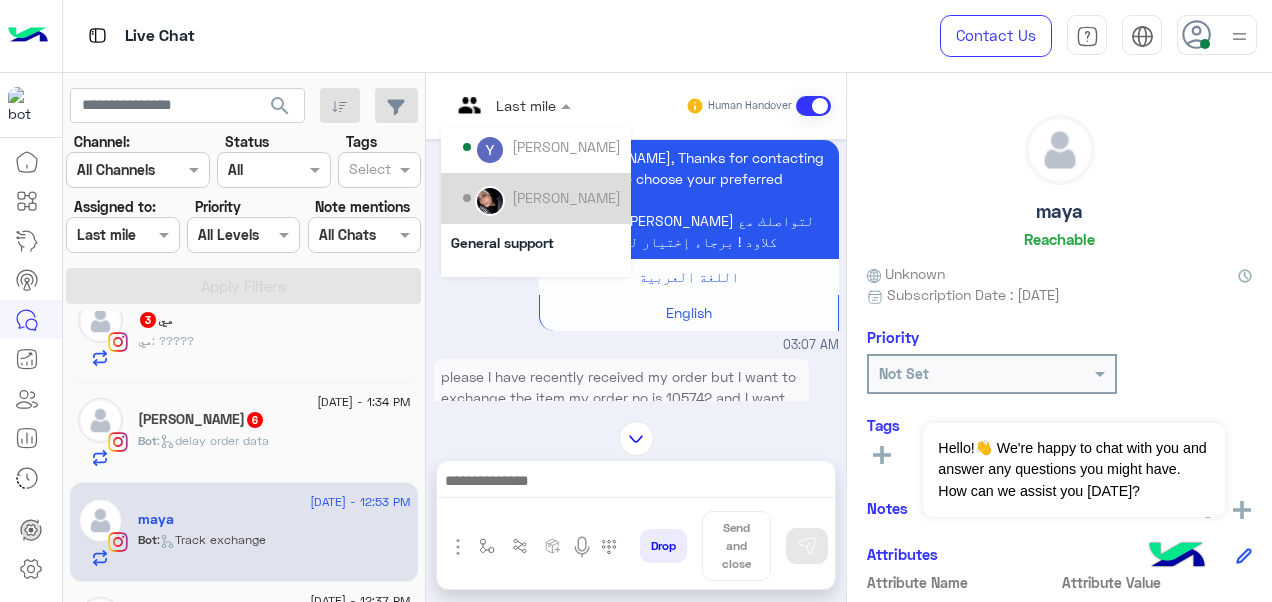 click on "[PERSON_NAME]" at bounding box center [566, 197] 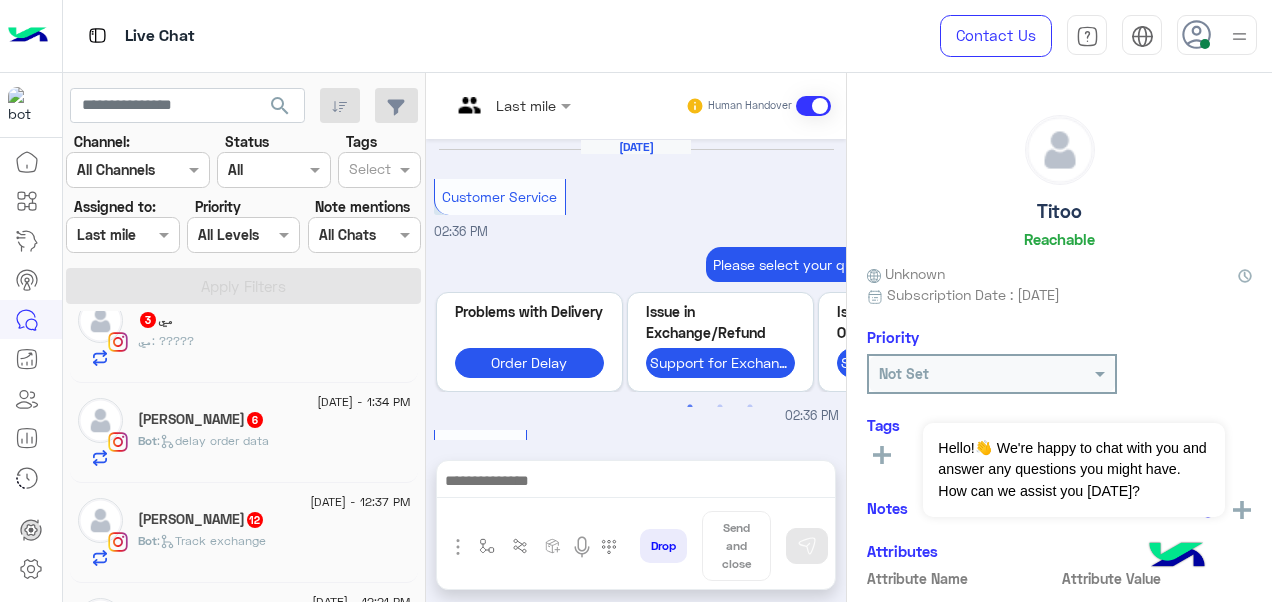 scroll, scrollTop: 900, scrollLeft: 0, axis: vertical 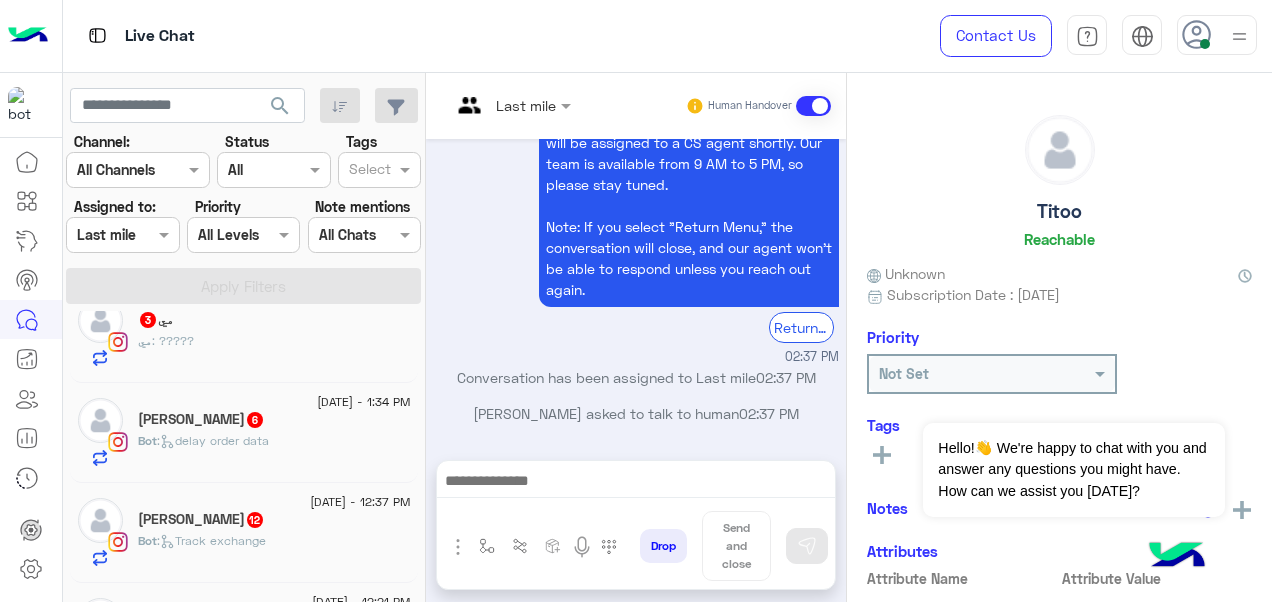 click on "Sandra Khalaf  12" 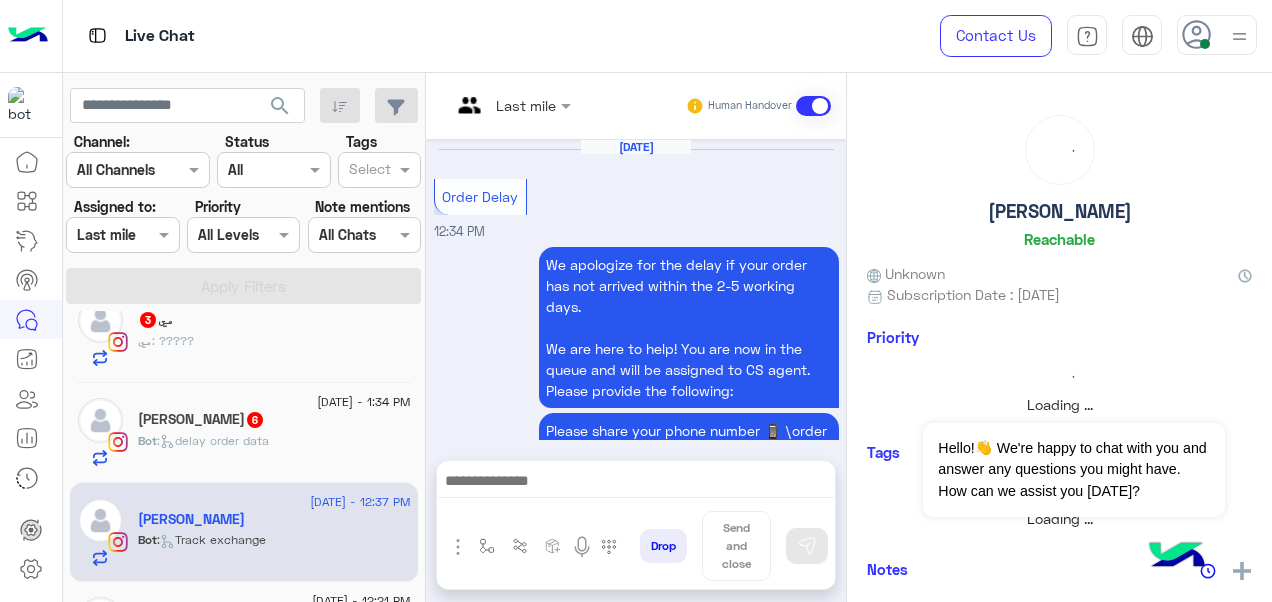 scroll, scrollTop: 898, scrollLeft: 0, axis: vertical 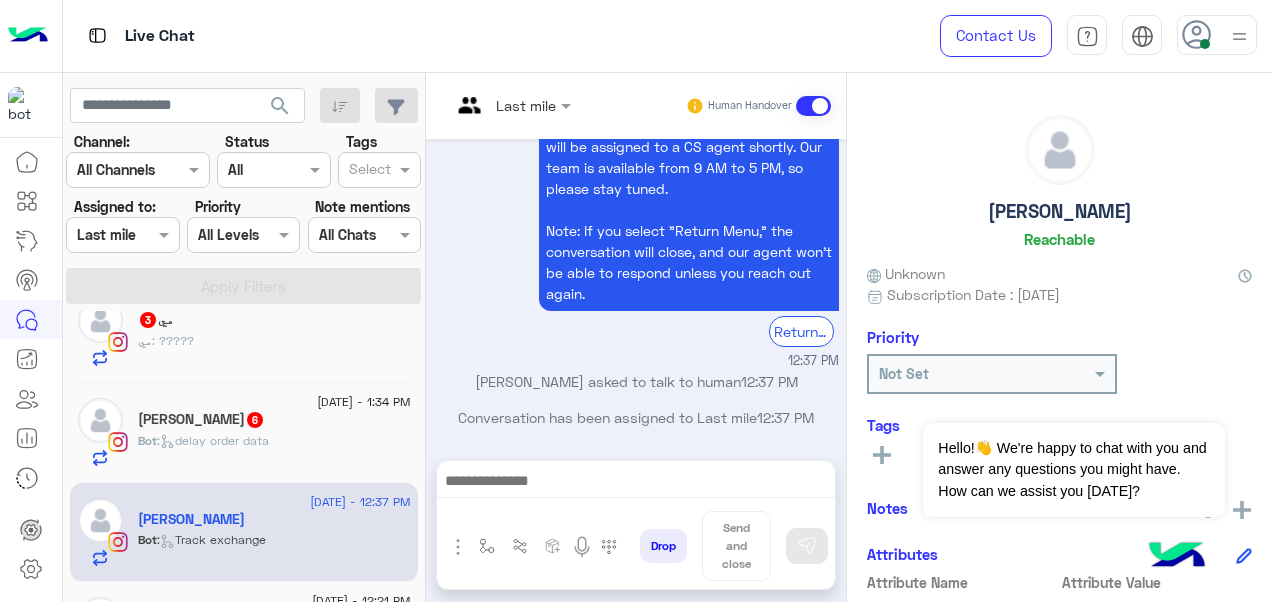 click at bounding box center (511, 104) 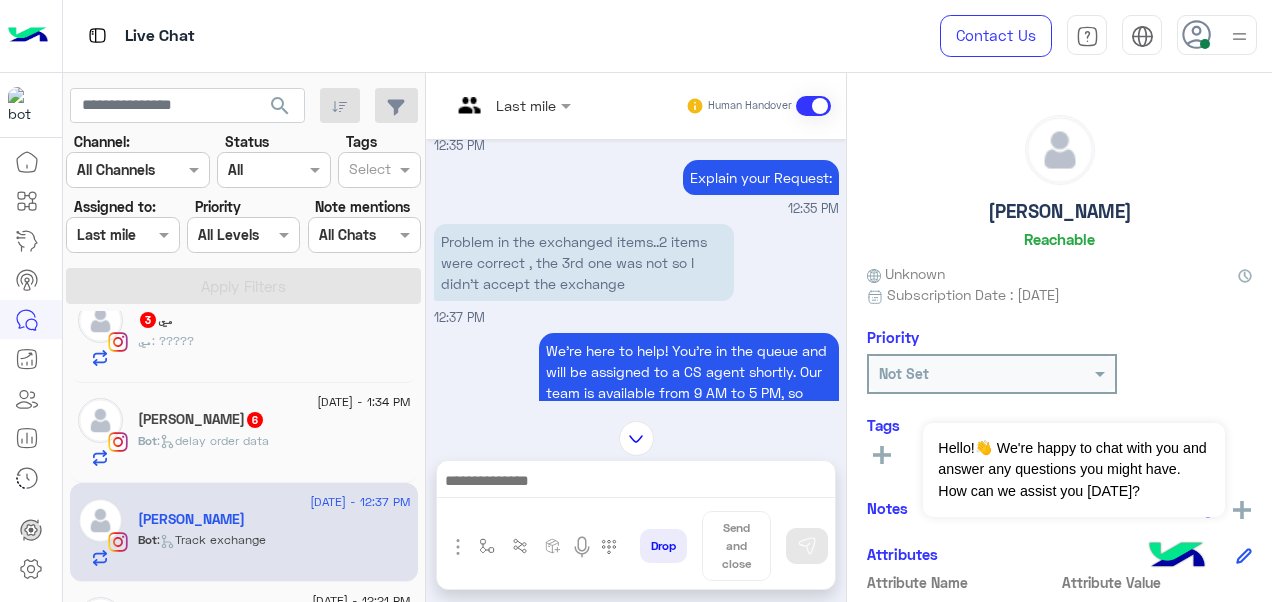 scroll, scrollTop: 661, scrollLeft: 0, axis: vertical 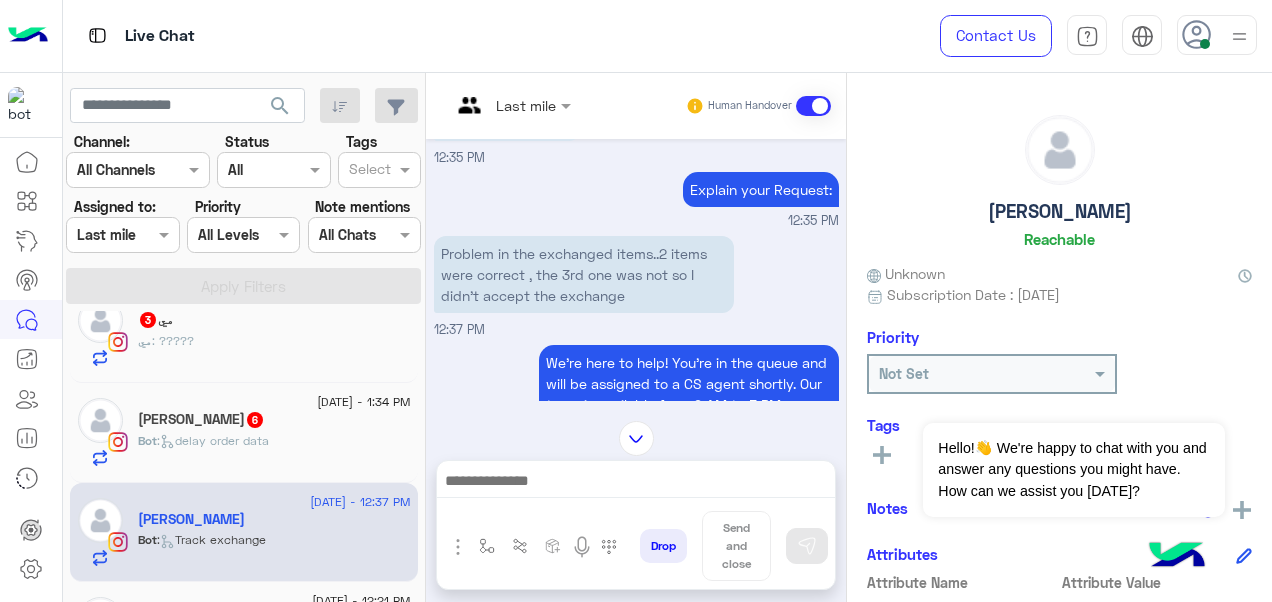 click at bounding box center [511, 104] 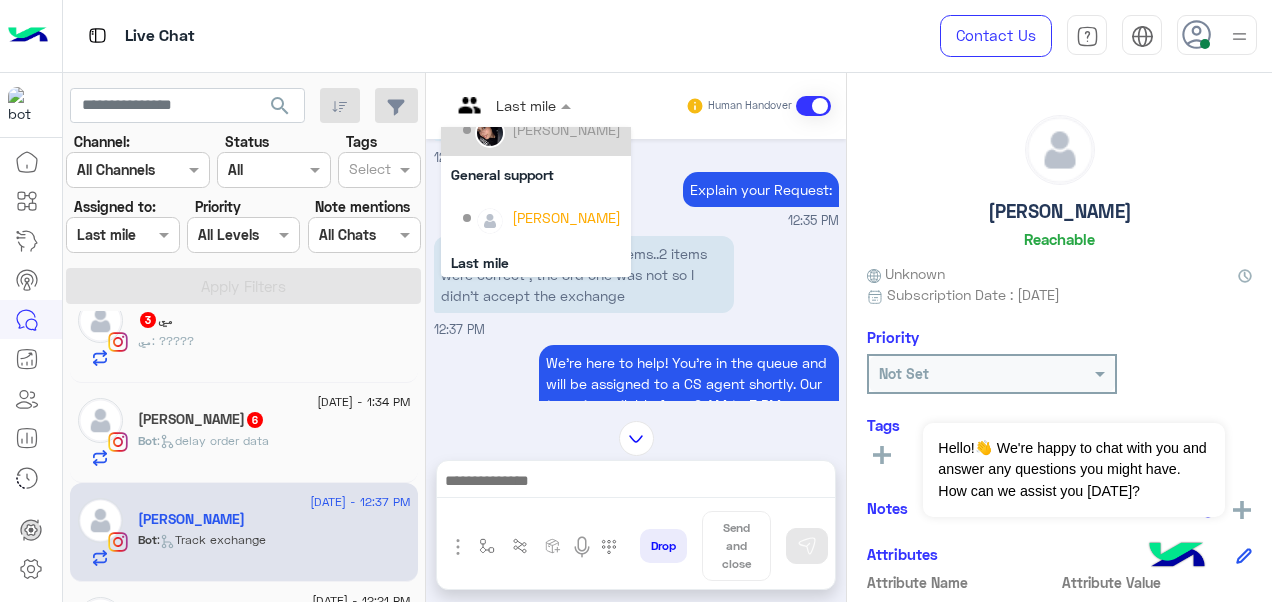 scroll, scrollTop: 216, scrollLeft: 0, axis: vertical 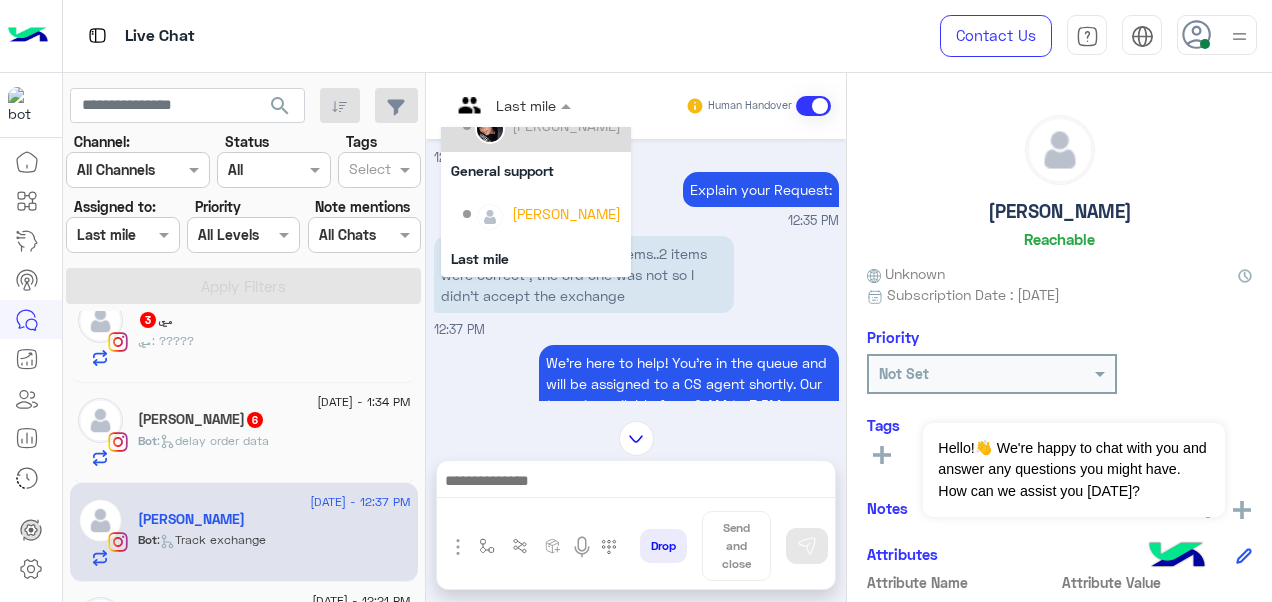click on "[PERSON_NAME]" at bounding box center (542, 126) 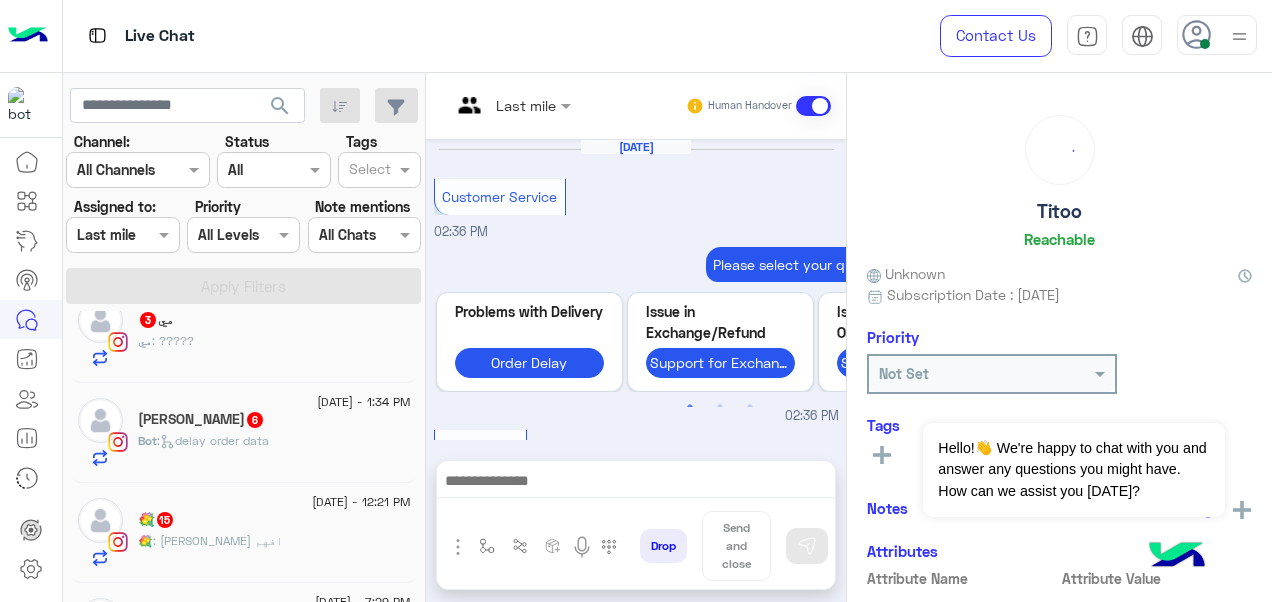 scroll, scrollTop: 900, scrollLeft: 0, axis: vertical 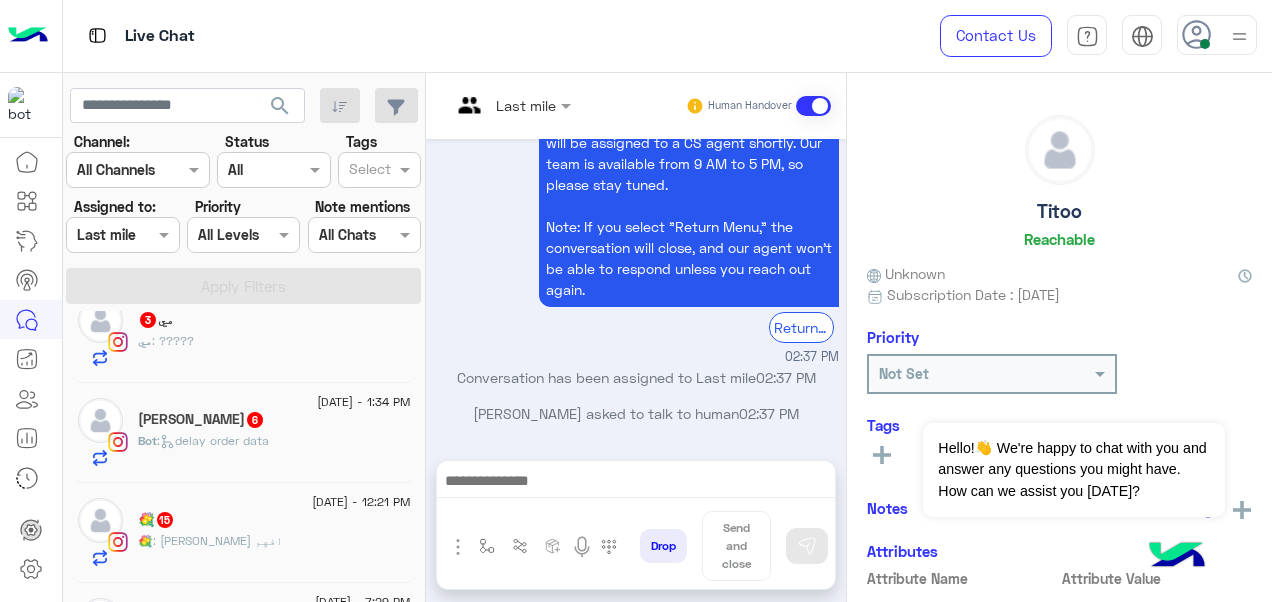 click on "💐 : وانا عايزه افهم" 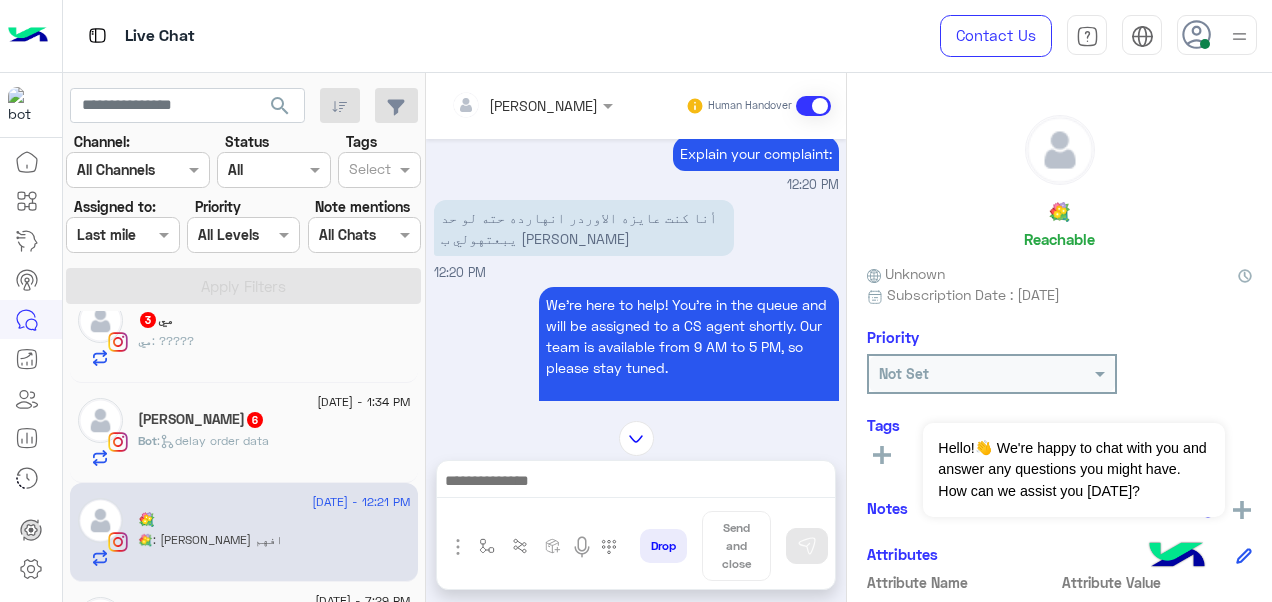 scroll, scrollTop: 362, scrollLeft: 0, axis: vertical 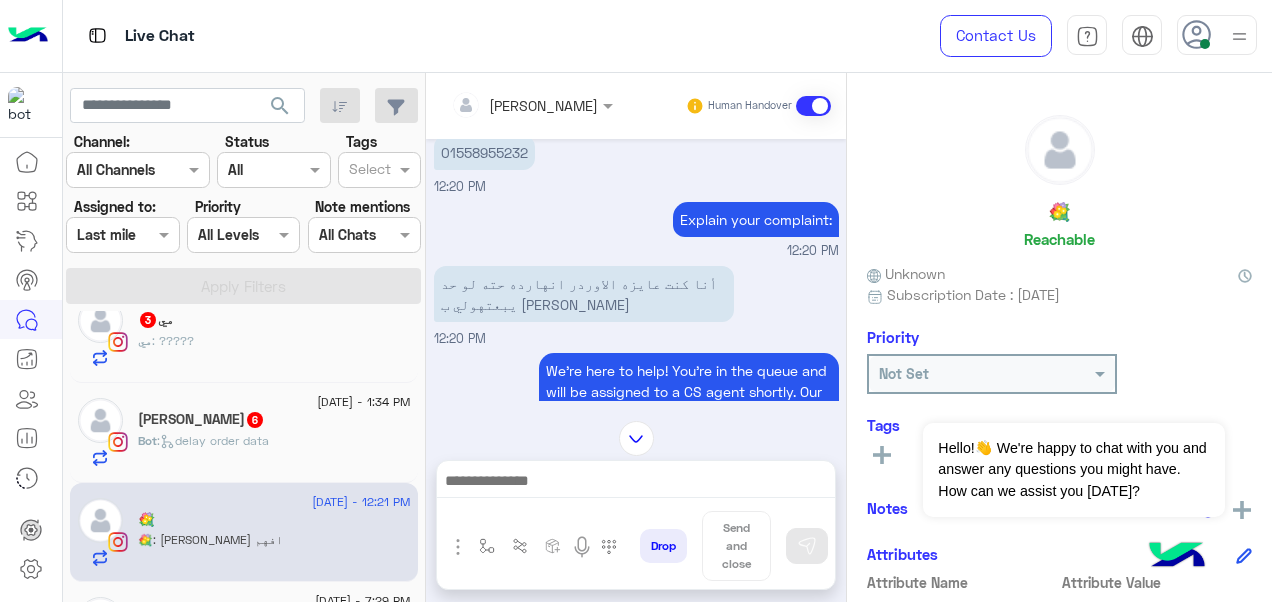 click at bounding box center (505, 105) 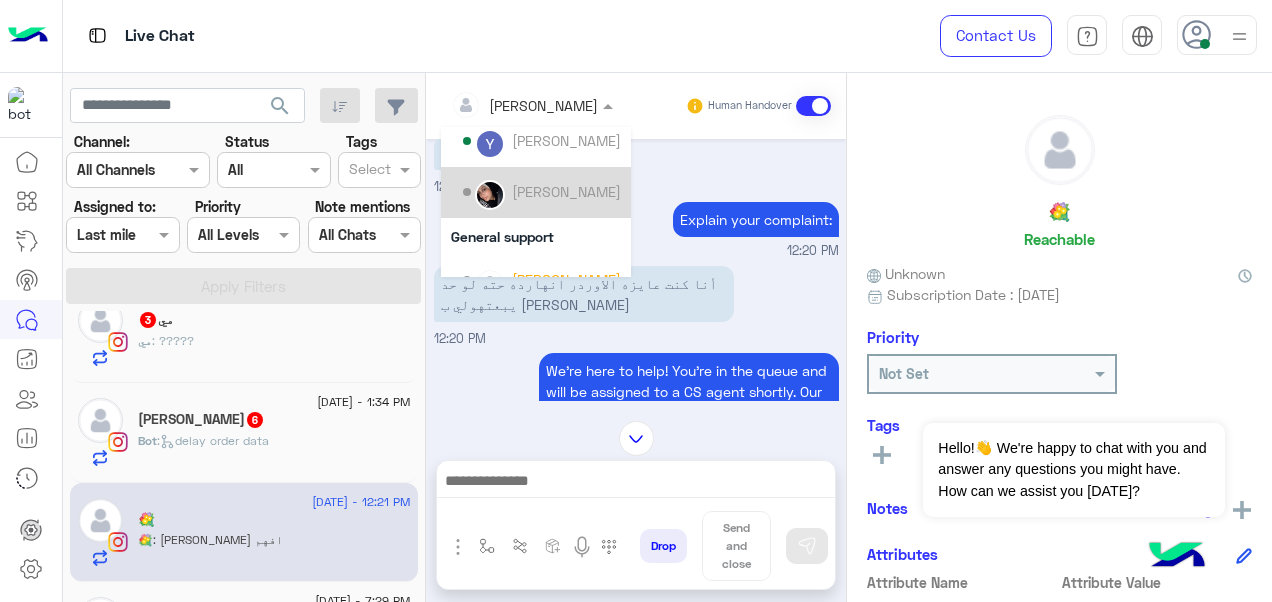 scroll, scrollTop: 250, scrollLeft: 0, axis: vertical 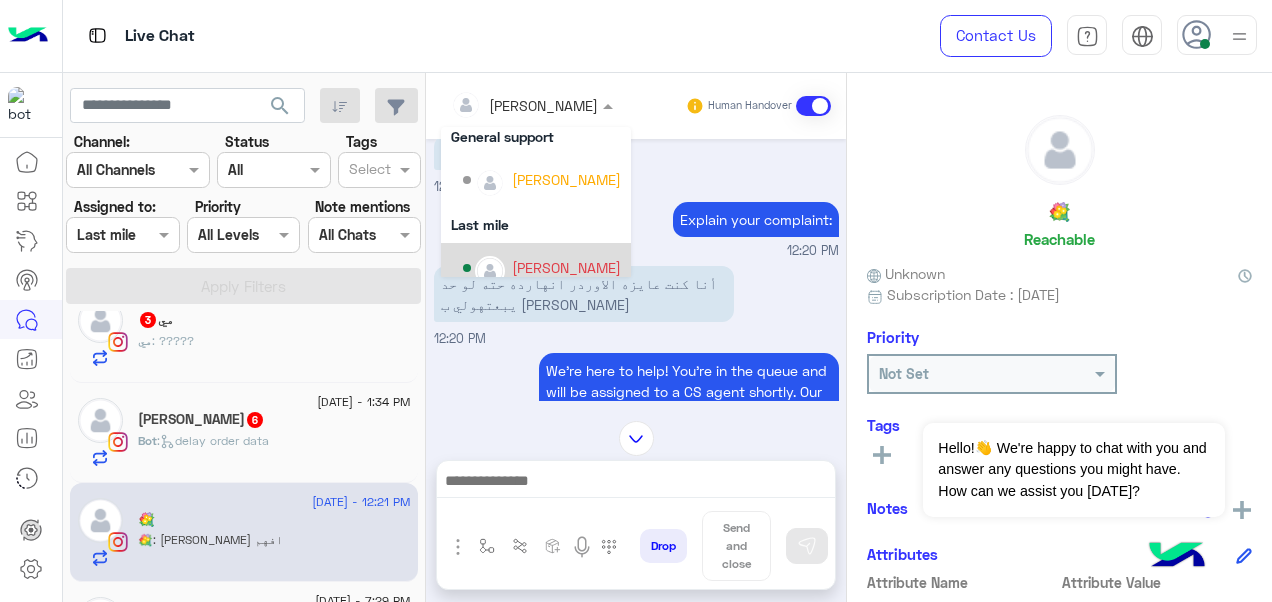 click on "[PERSON_NAME]" at bounding box center [566, 267] 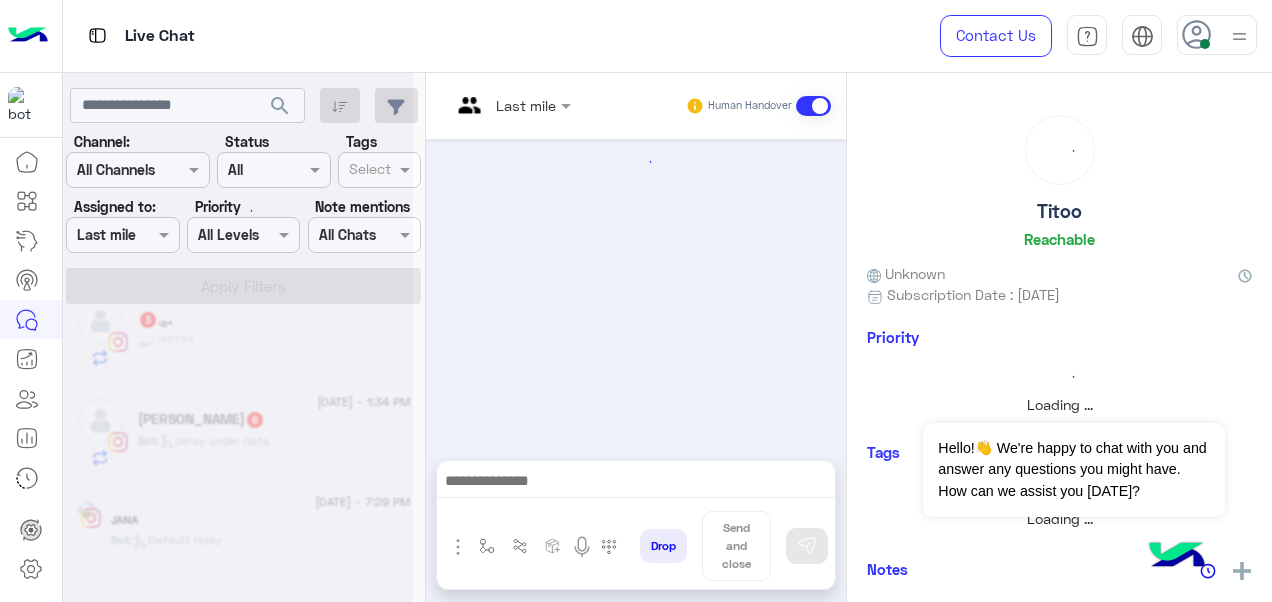scroll, scrollTop: 1132, scrollLeft: 0, axis: vertical 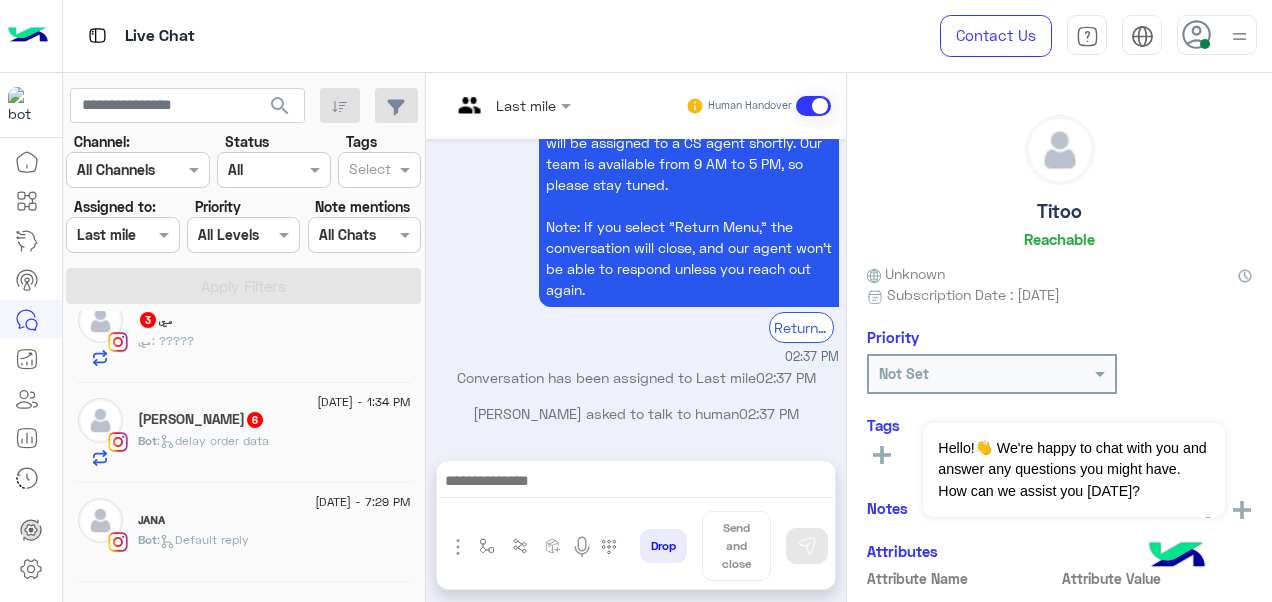 click on "10 July - 1:34 PM  Natalie   6 Bot :   delay order data" 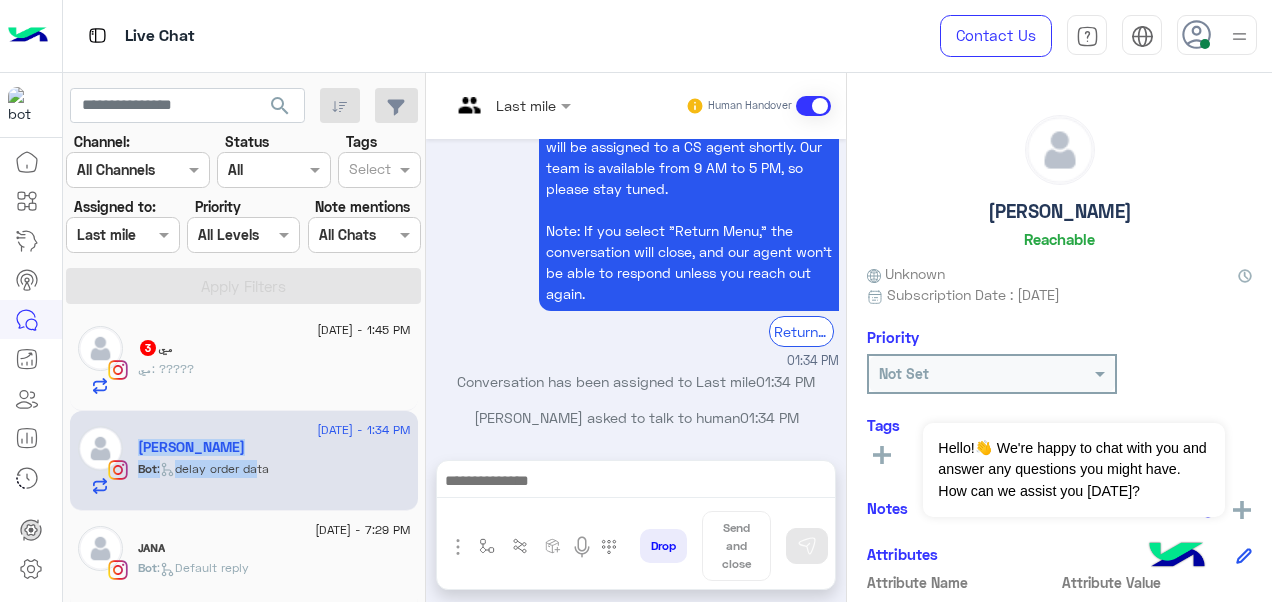 drag, startPoint x: 258, startPoint y: 429, endPoint x: 262, endPoint y: 483, distance: 54.147945 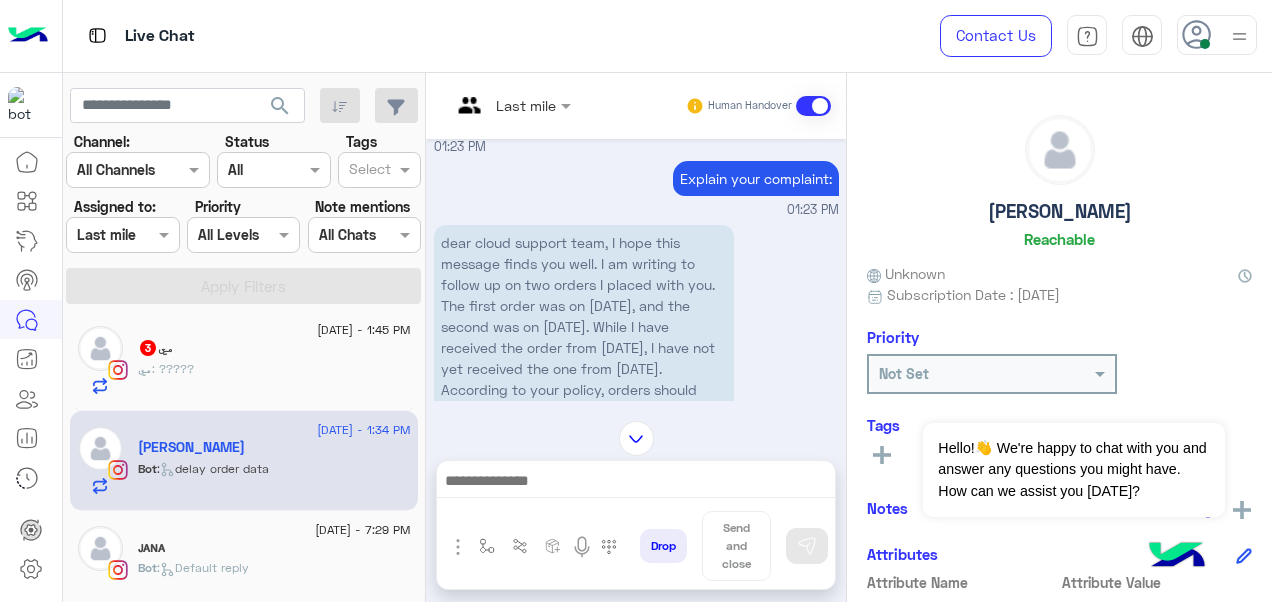 drag, startPoint x: 262, startPoint y: 483, endPoint x: 596, endPoint y: 249, distance: 407.8137 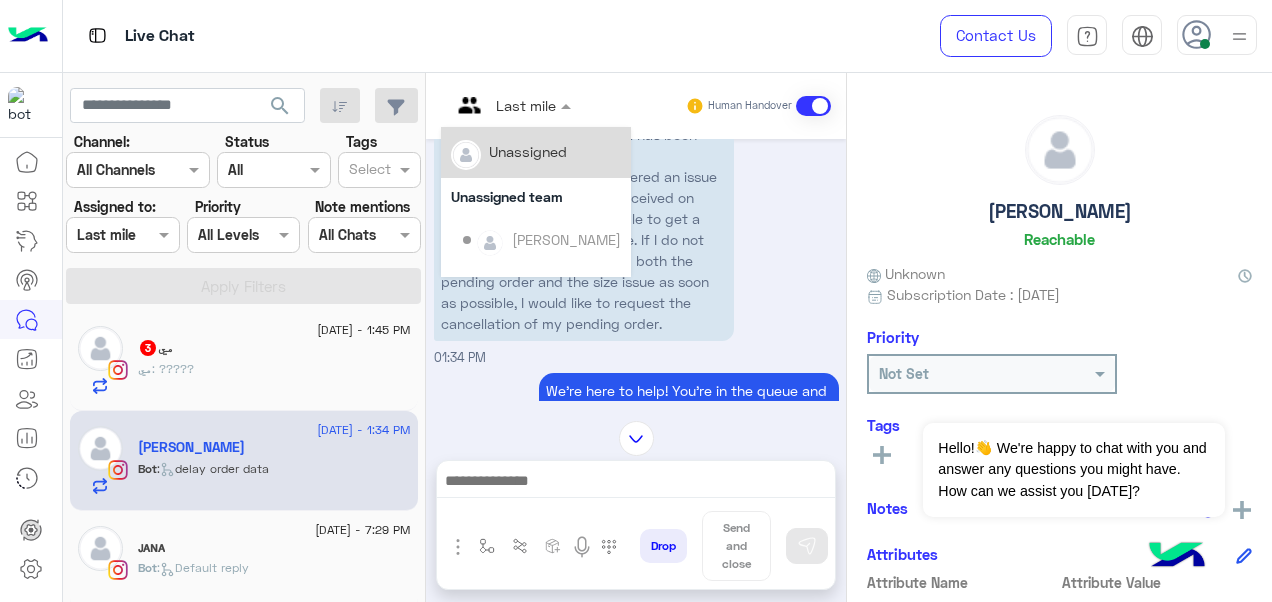 click at bounding box center [511, 104] 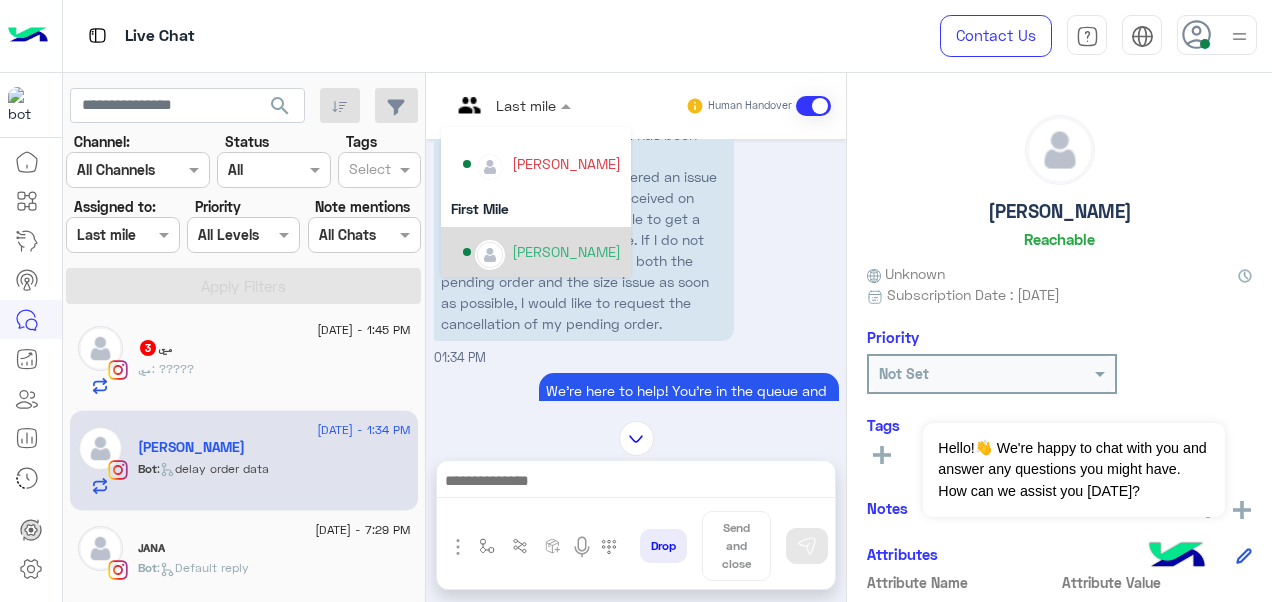 click on "[PERSON_NAME]" at bounding box center [566, 251] 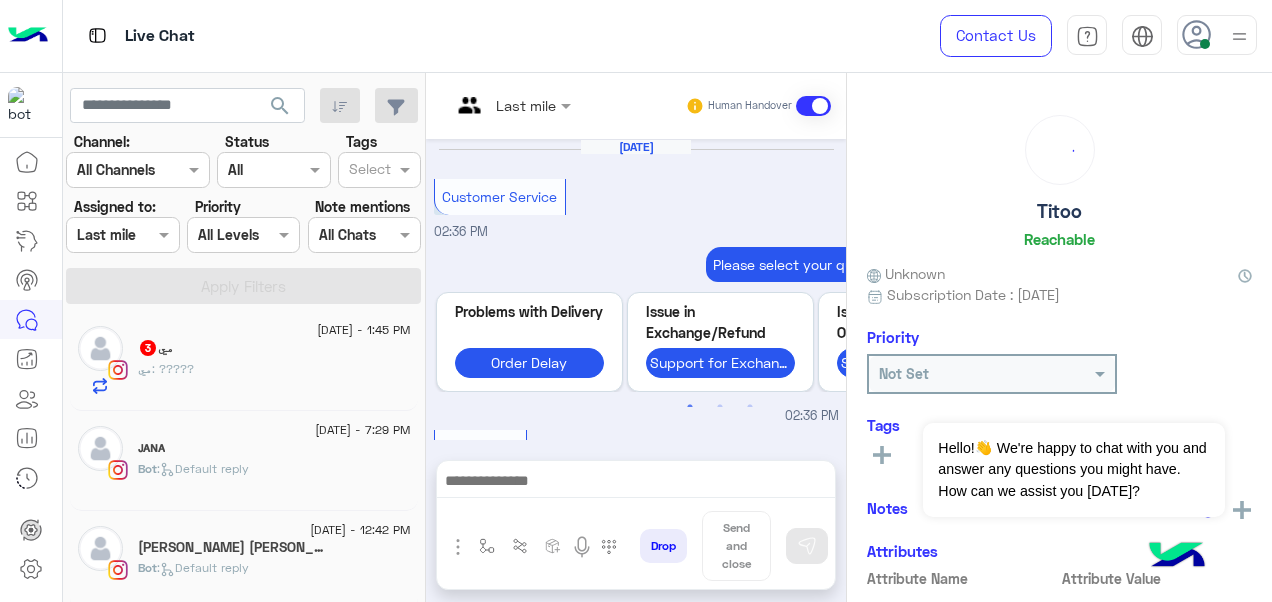 scroll, scrollTop: 900, scrollLeft: 0, axis: vertical 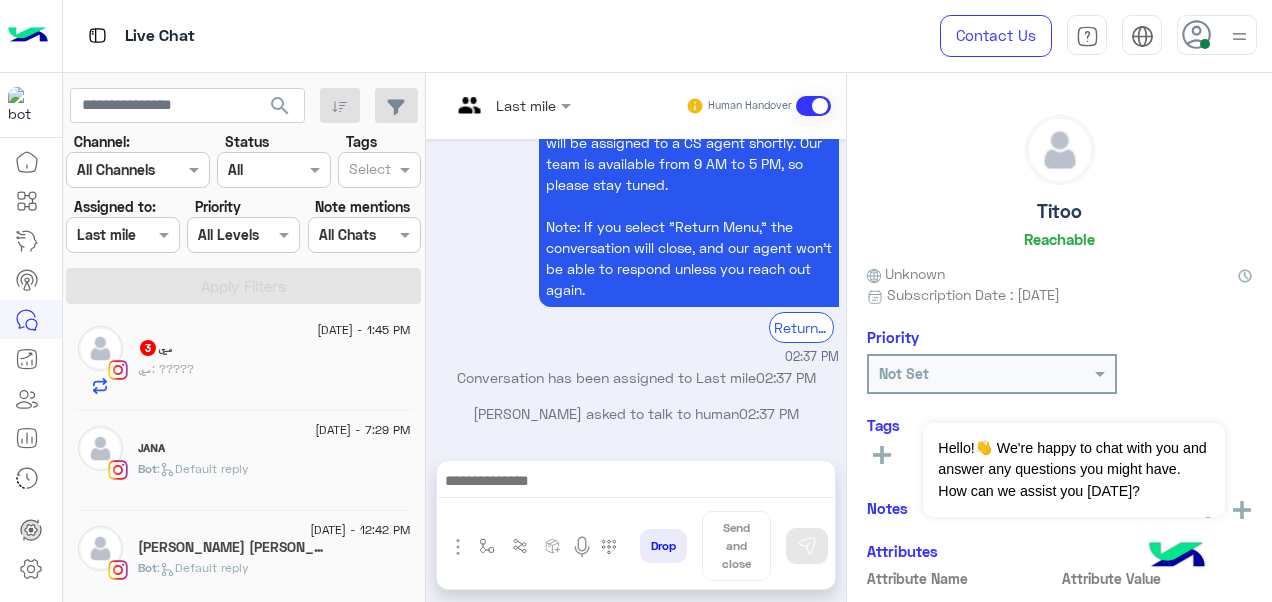 click on "مي : ?????" 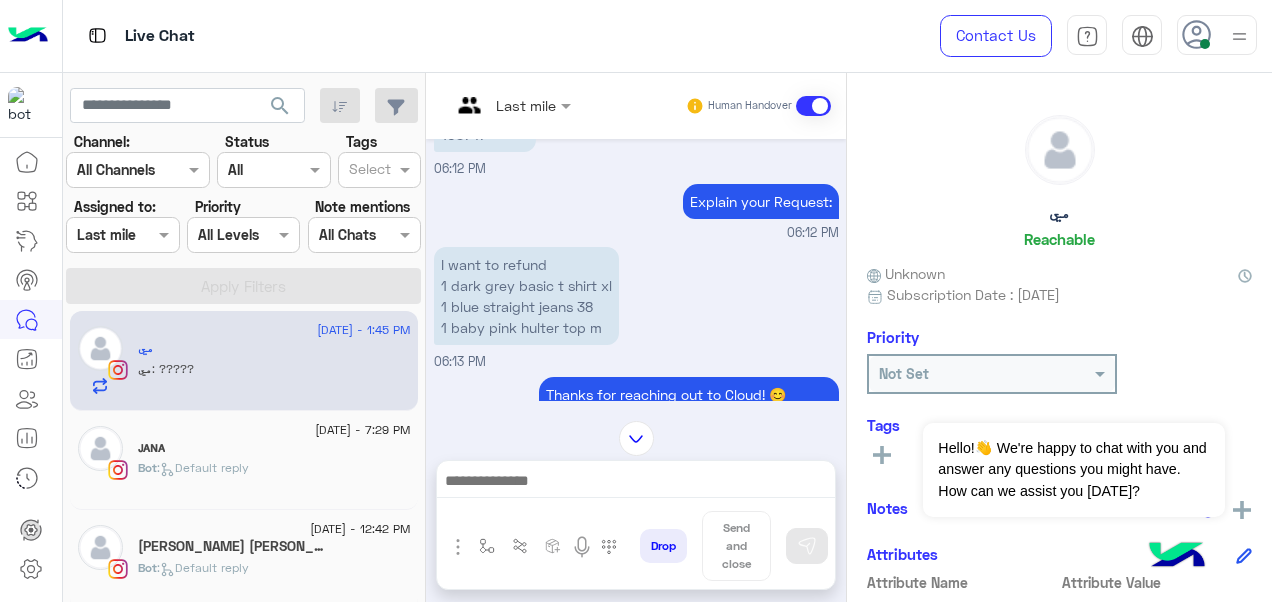 scroll, scrollTop: 376, scrollLeft: 0, axis: vertical 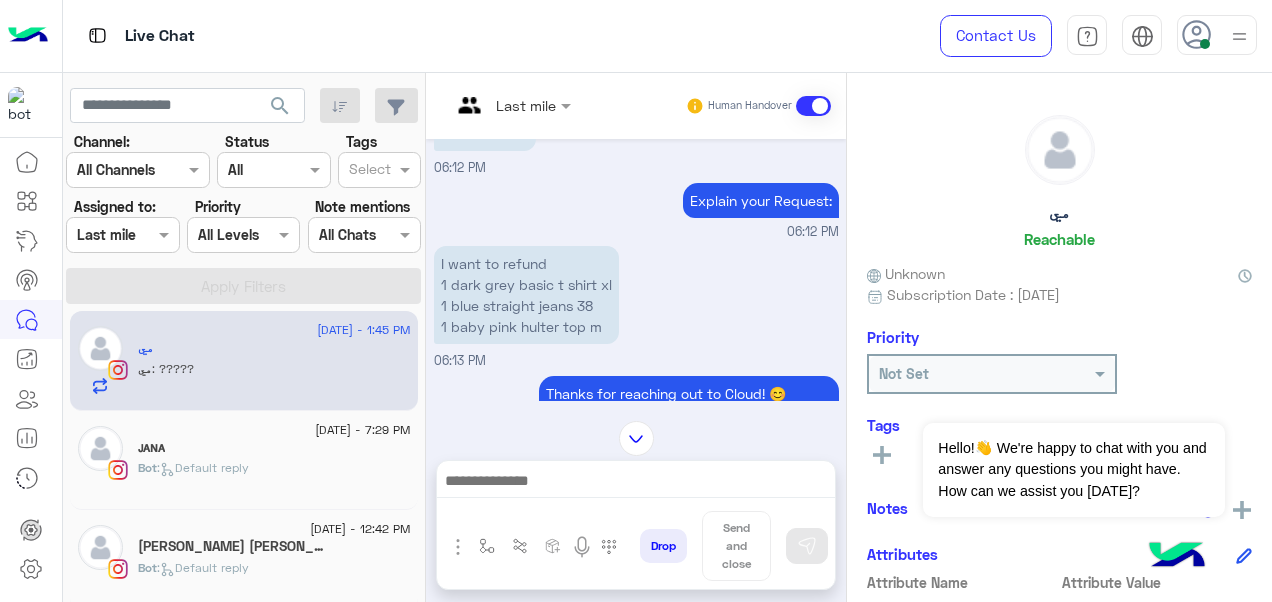 click on "Last mile Human Handover" at bounding box center (636, 106) 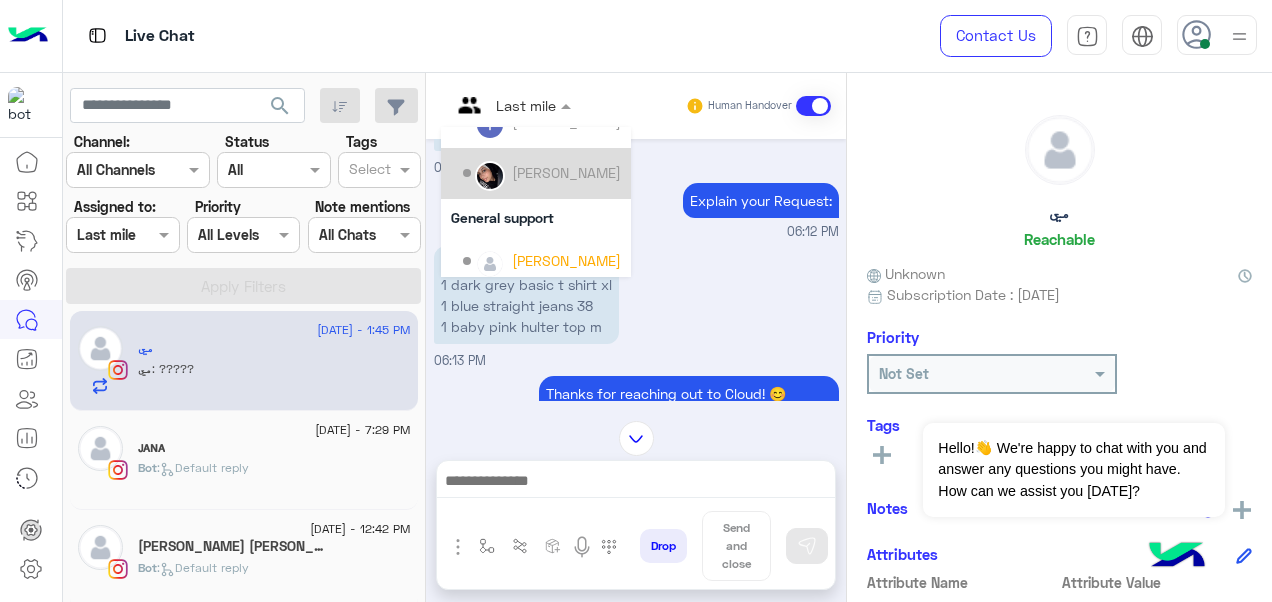 scroll, scrollTop: 173, scrollLeft: 0, axis: vertical 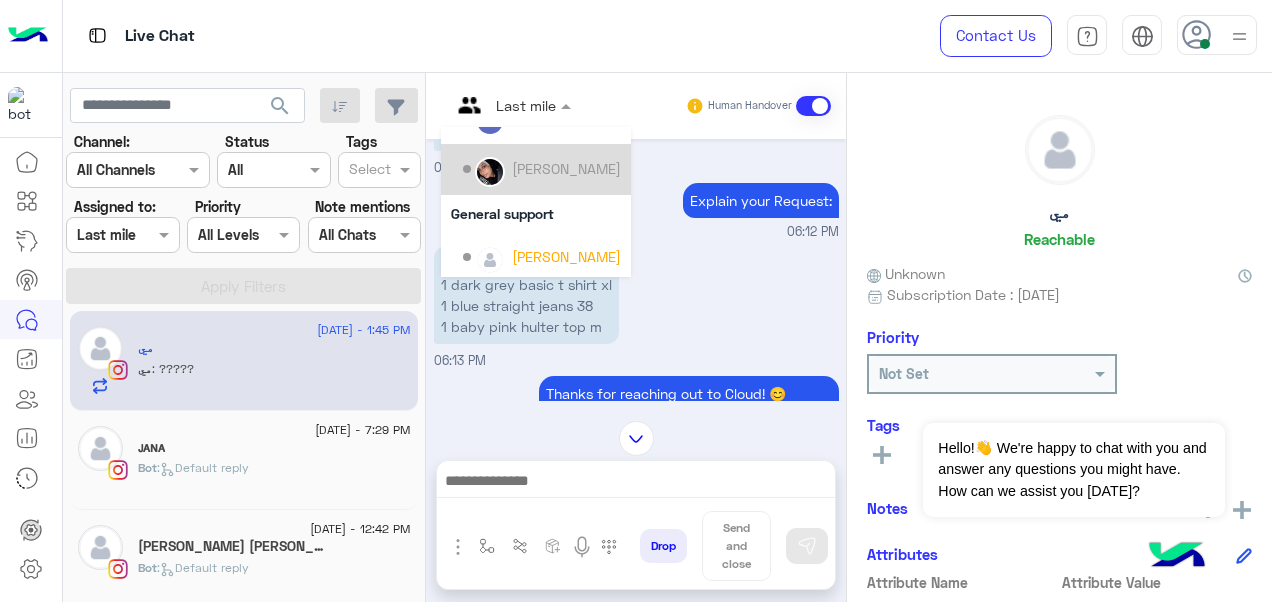 click on "[PERSON_NAME]" at bounding box center [542, 169] 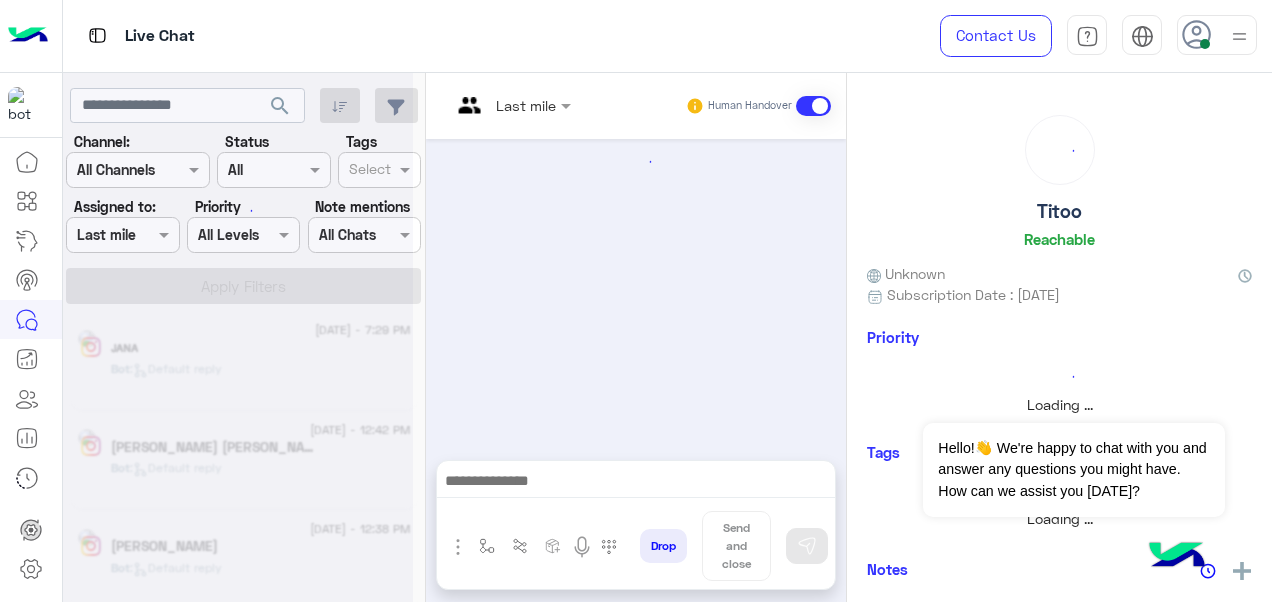 scroll, scrollTop: 0, scrollLeft: 0, axis: both 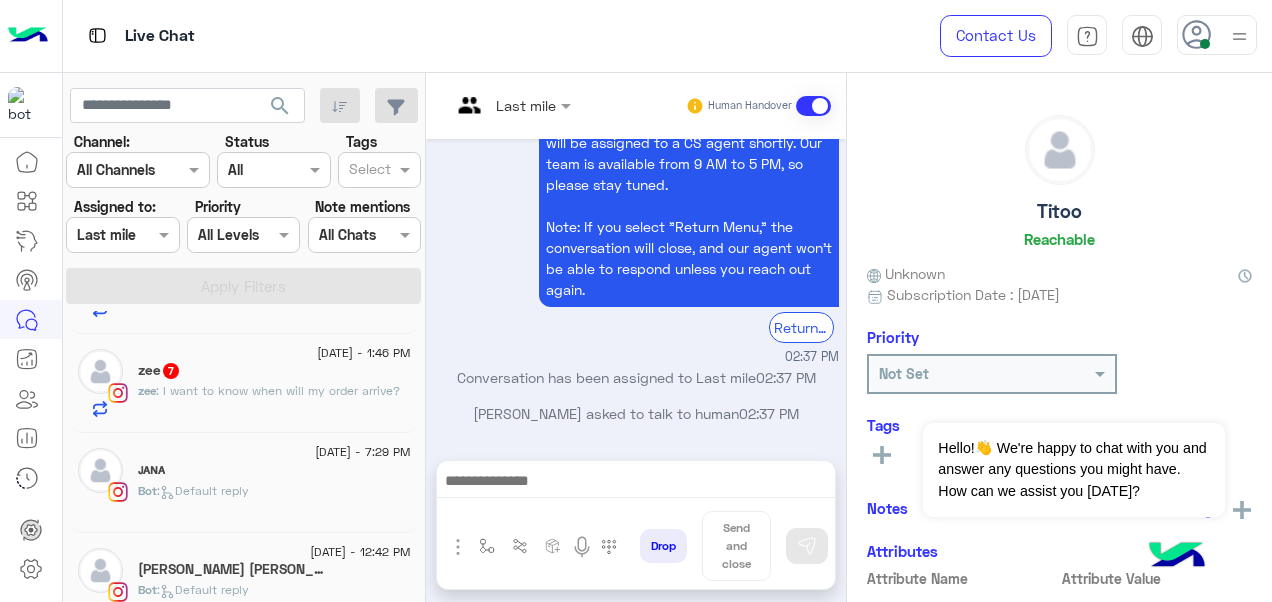 click on ": I want to know when will my order arrive?" 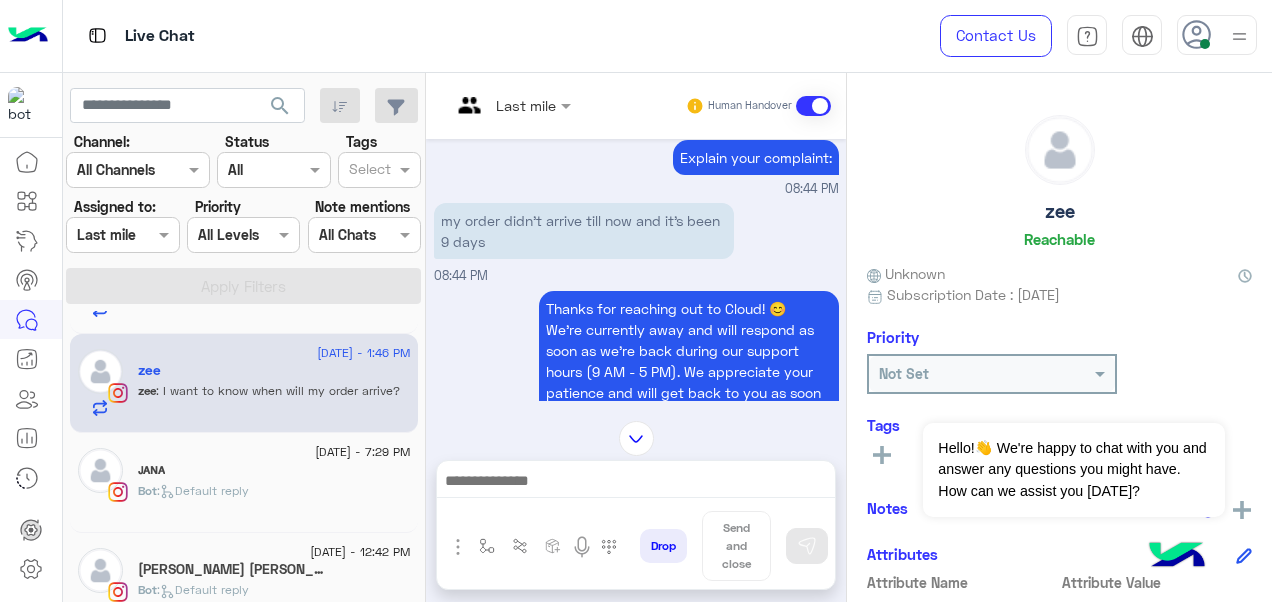 click on "Last mile Human Handover" at bounding box center [636, 106] 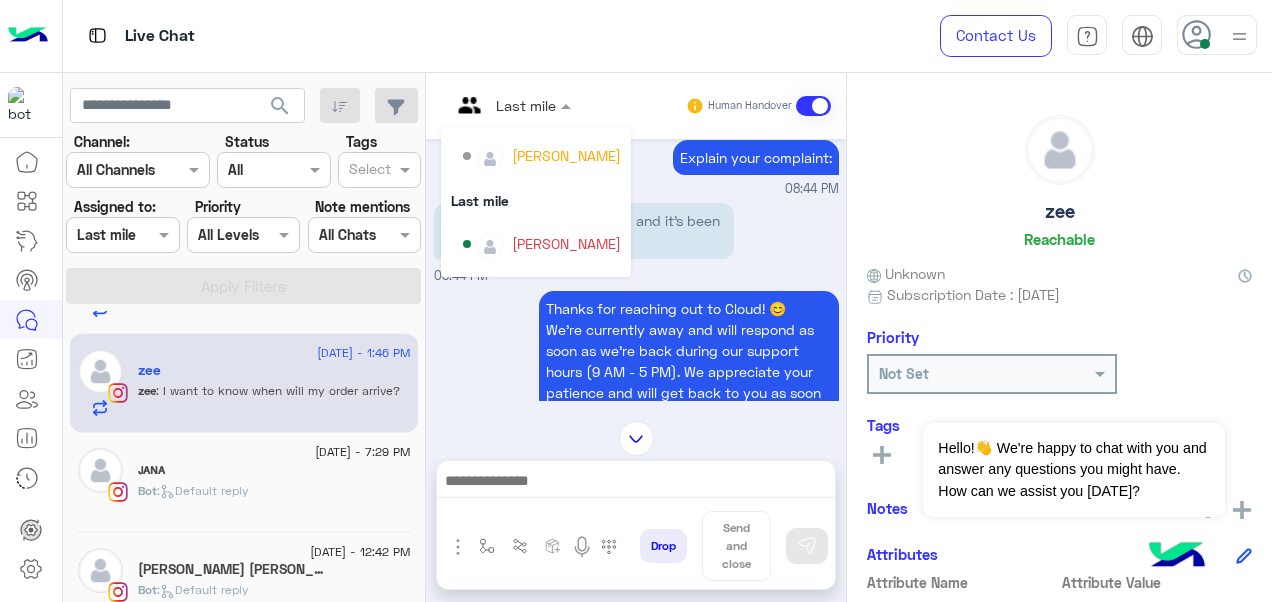 scroll, scrollTop: 275, scrollLeft: 0, axis: vertical 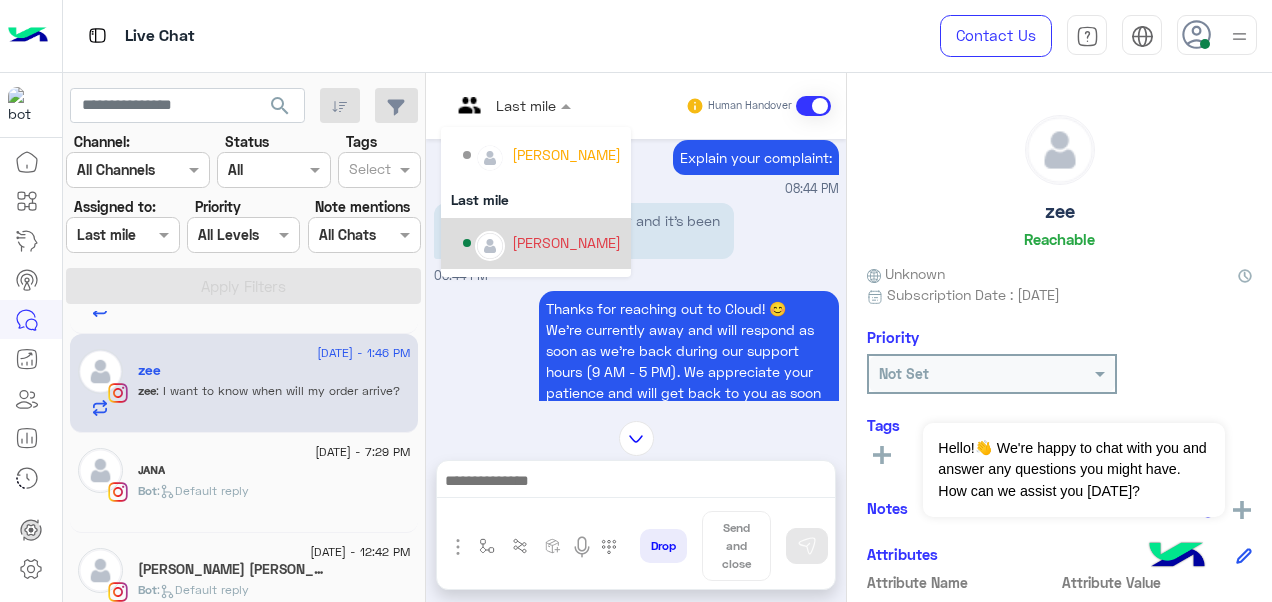 click on "[PERSON_NAME]" at bounding box center [566, 242] 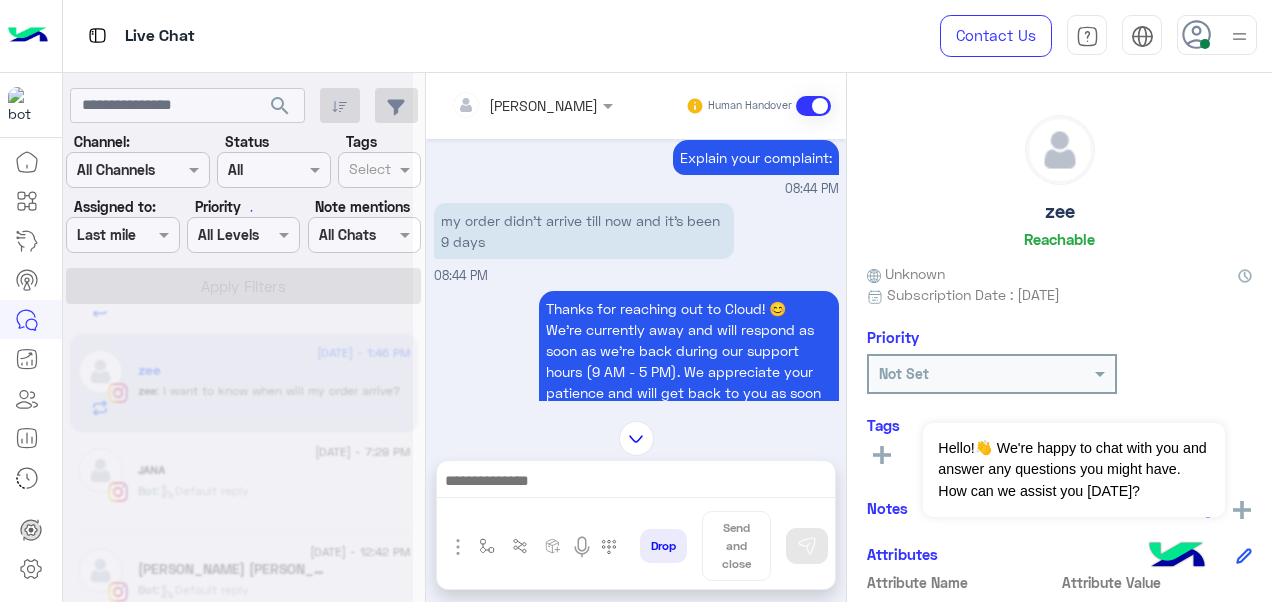 scroll, scrollTop: 0, scrollLeft: 0, axis: both 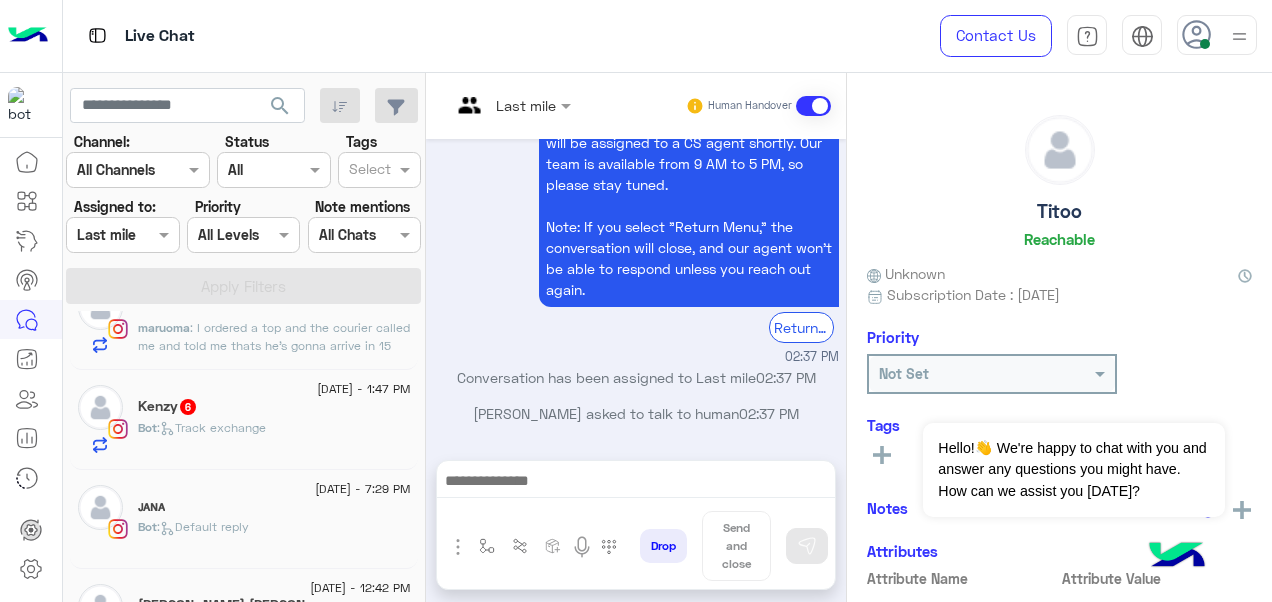 click on ":   Track exchange" 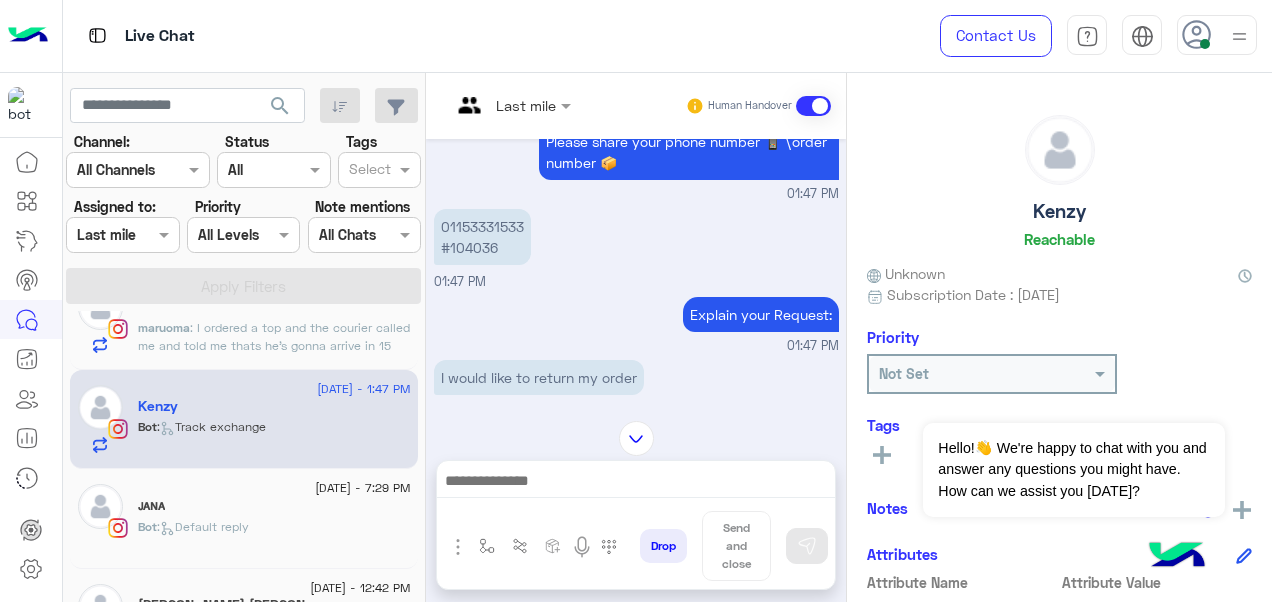 scroll, scrollTop: 536, scrollLeft: 0, axis: vertical 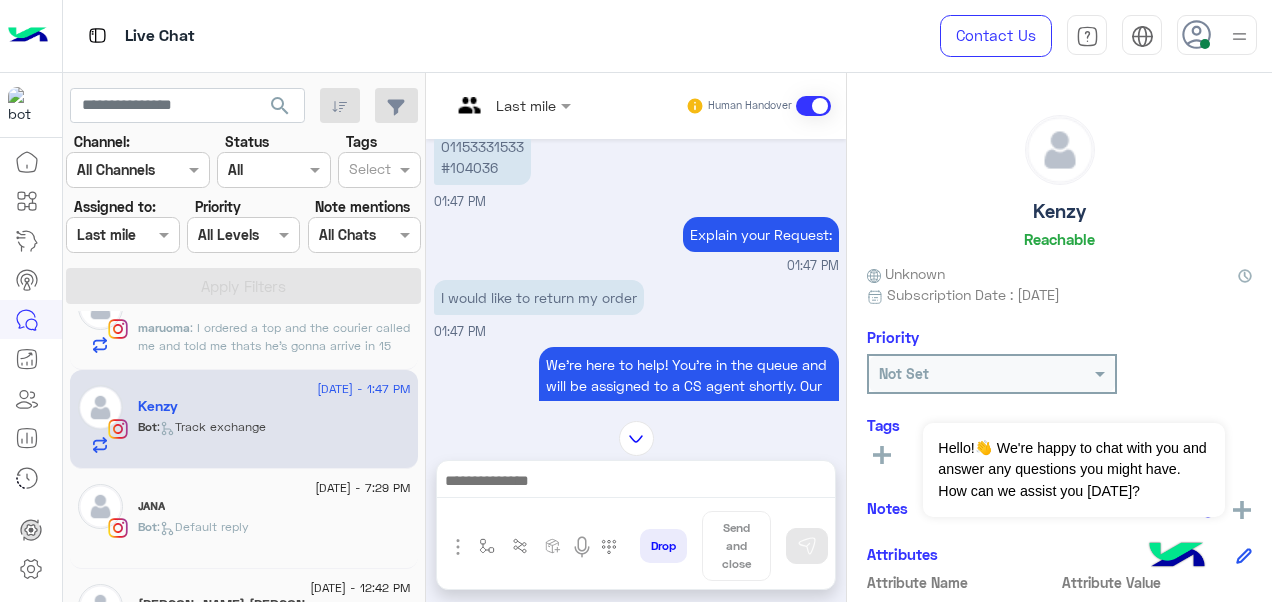 click on "Last mile" at bounding box center [498, 106] 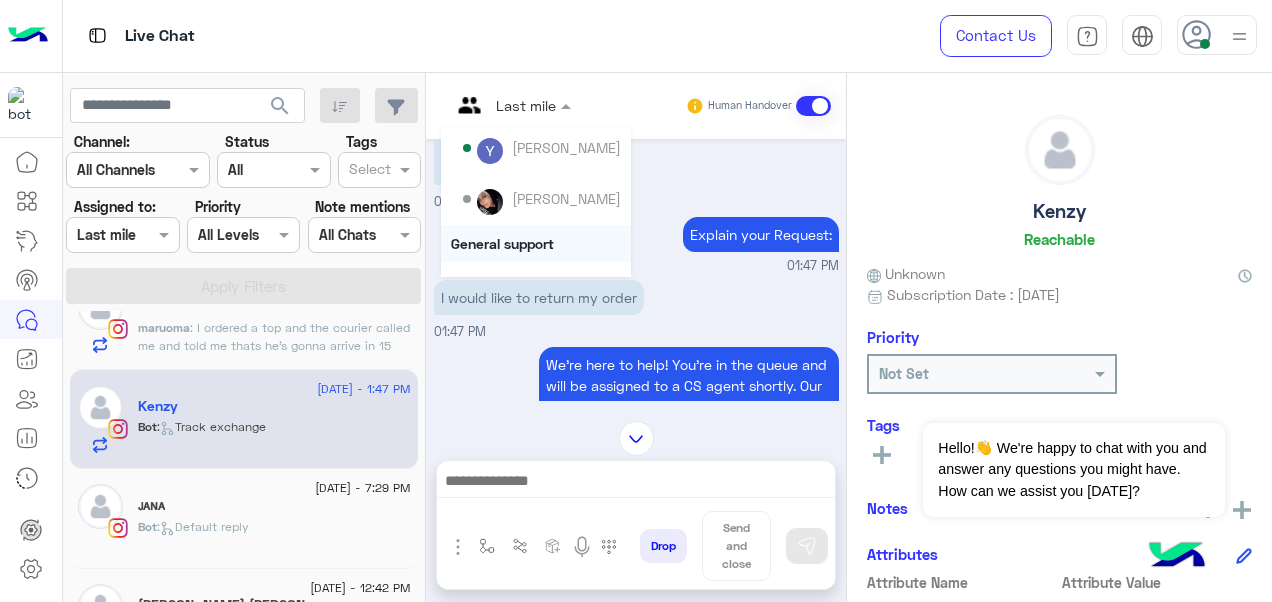 scroll, scrollTop: 142, scrollLeft: 0, axis: vertical 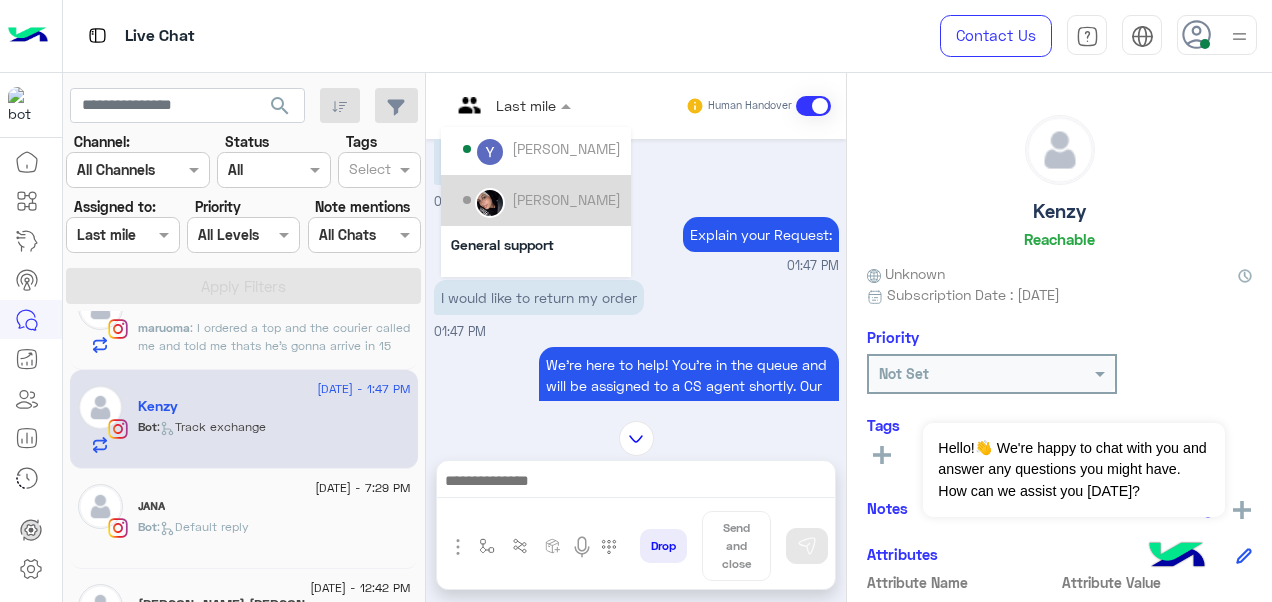 click on "[PERSON_NAME]" at bounding box center (542, 200) 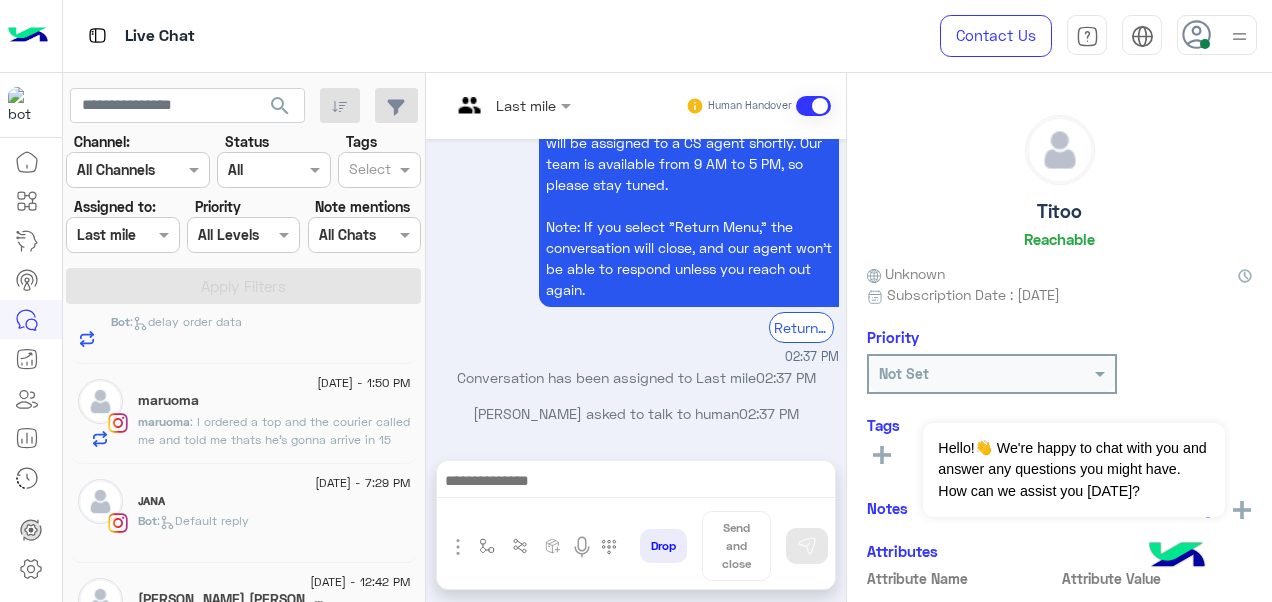 click on ": I ordered a top and the courier called me and told me thats he’s gonna arrive in 15 min but nobody came the whole day" 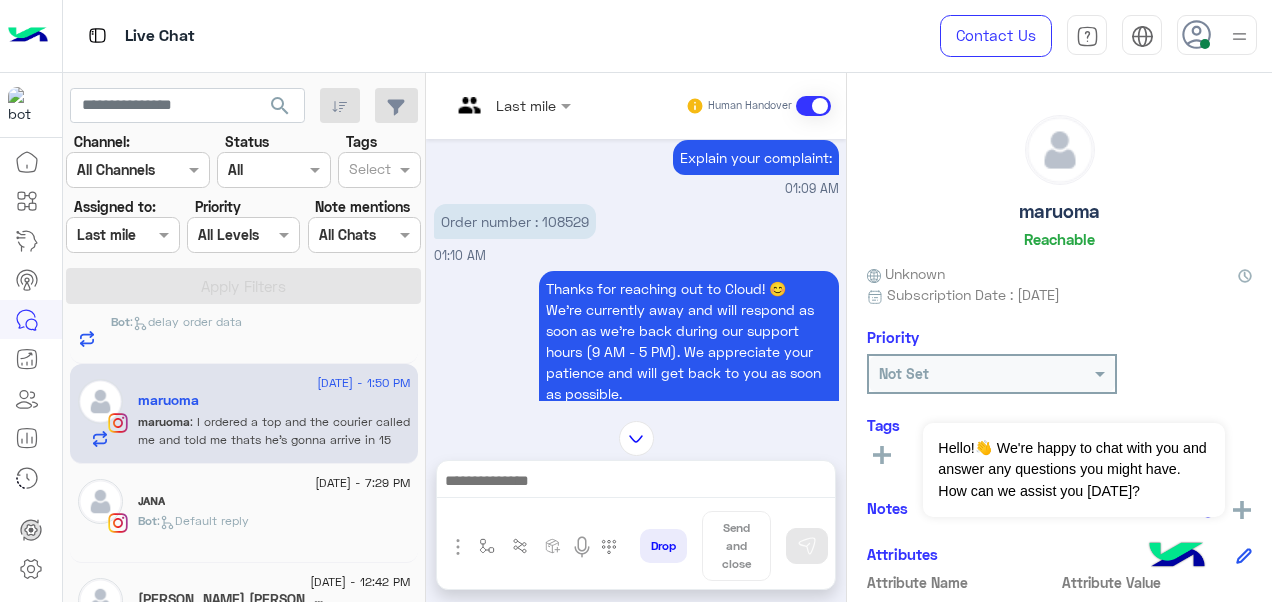 scroll, scrollTop: 335, scrollLeft: 0, axis: vertical 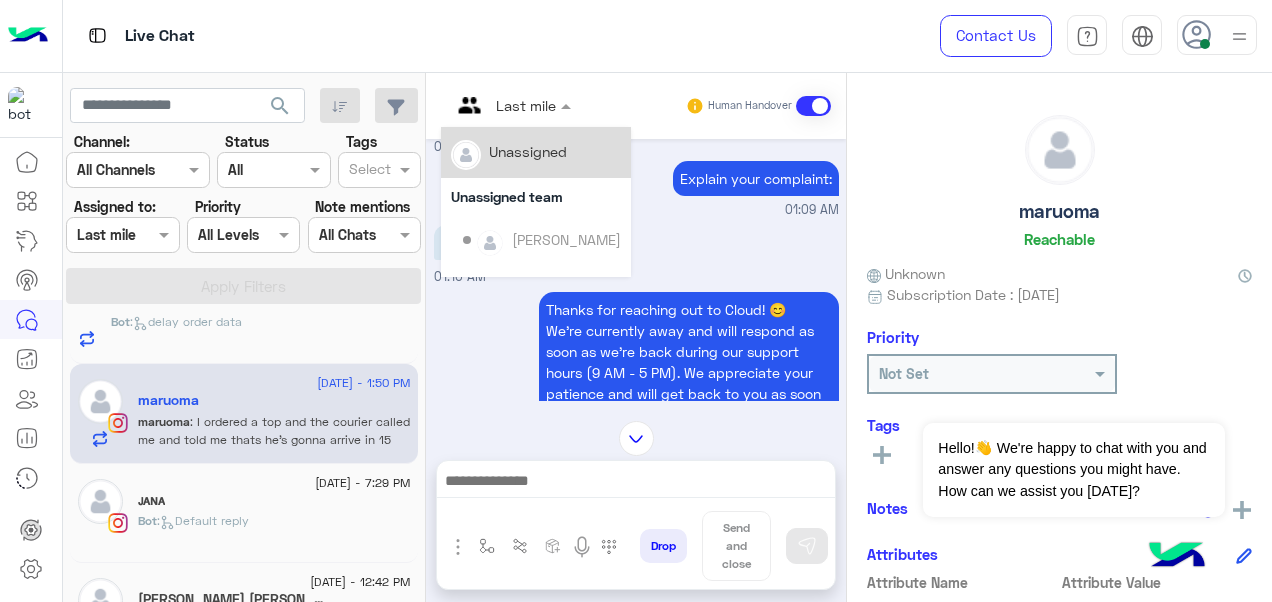 drag, startPoint x: 507, startPoint y: 117, endPoint x: 505, endPoint y: 158, distance: 41.04875 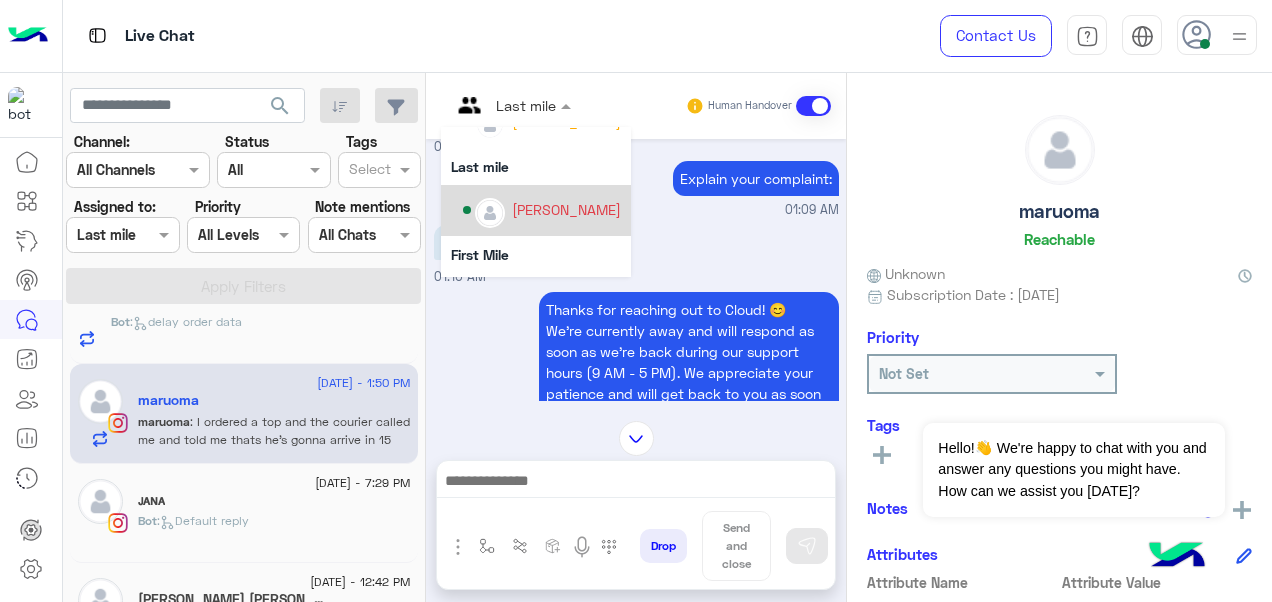 scroll, scrollTop: 313, scrollLeft: 0, axis: vertical 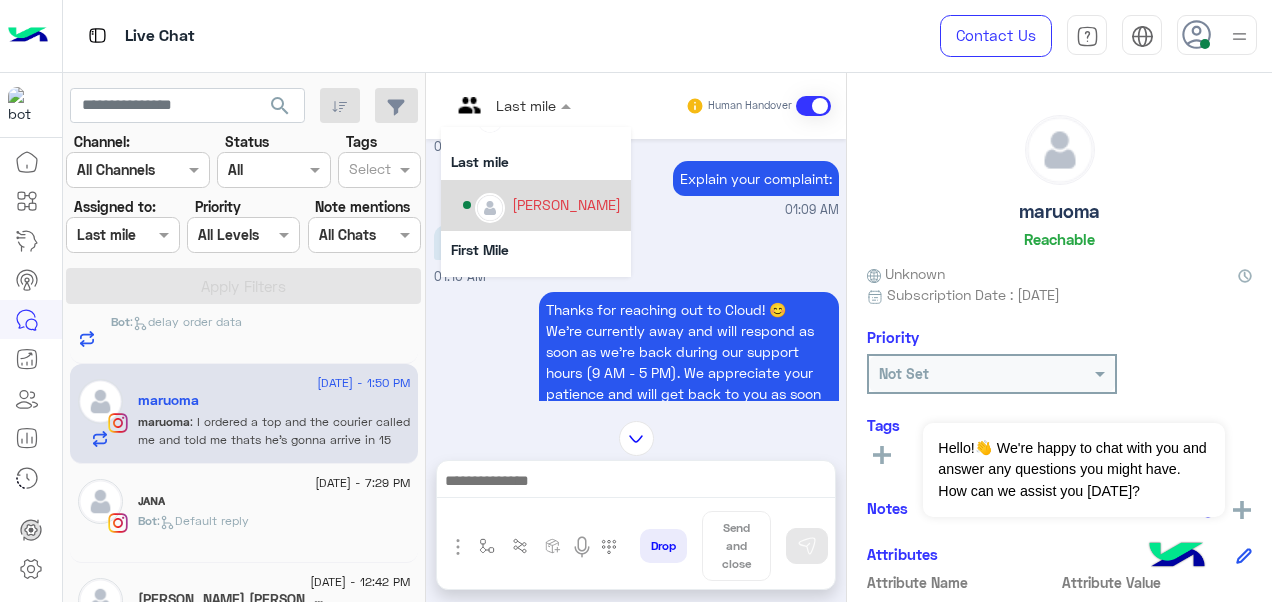 click on "[PERSON_NAME]" at bounding box center [566, 204] 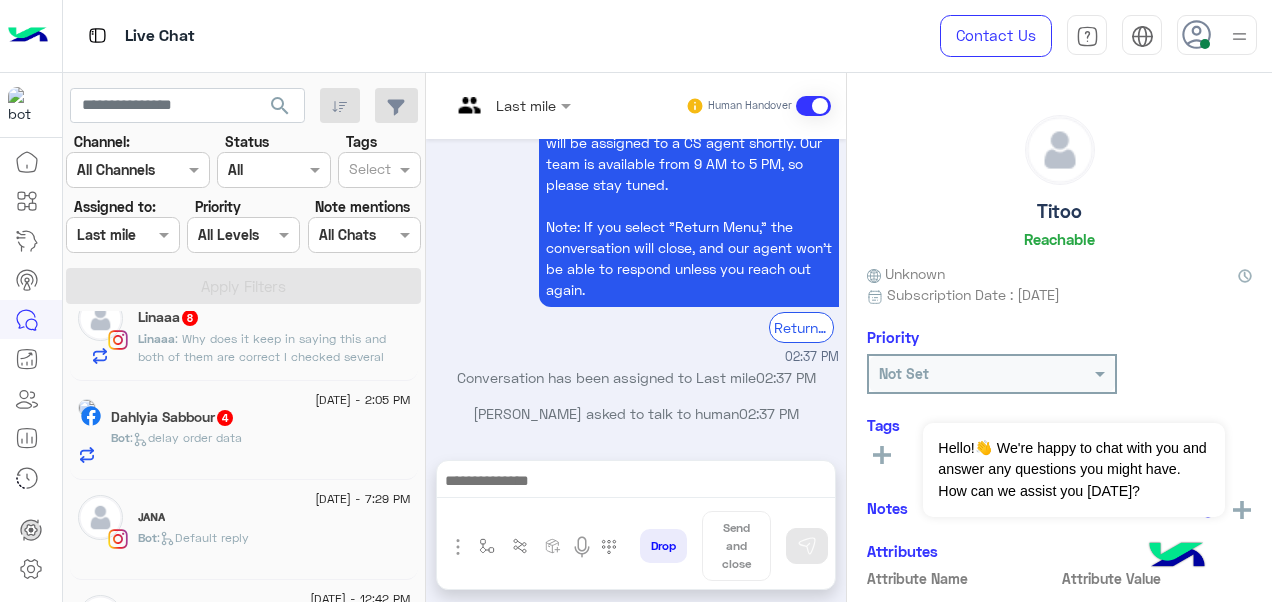 click on "Dahlyia Sabbour  4" 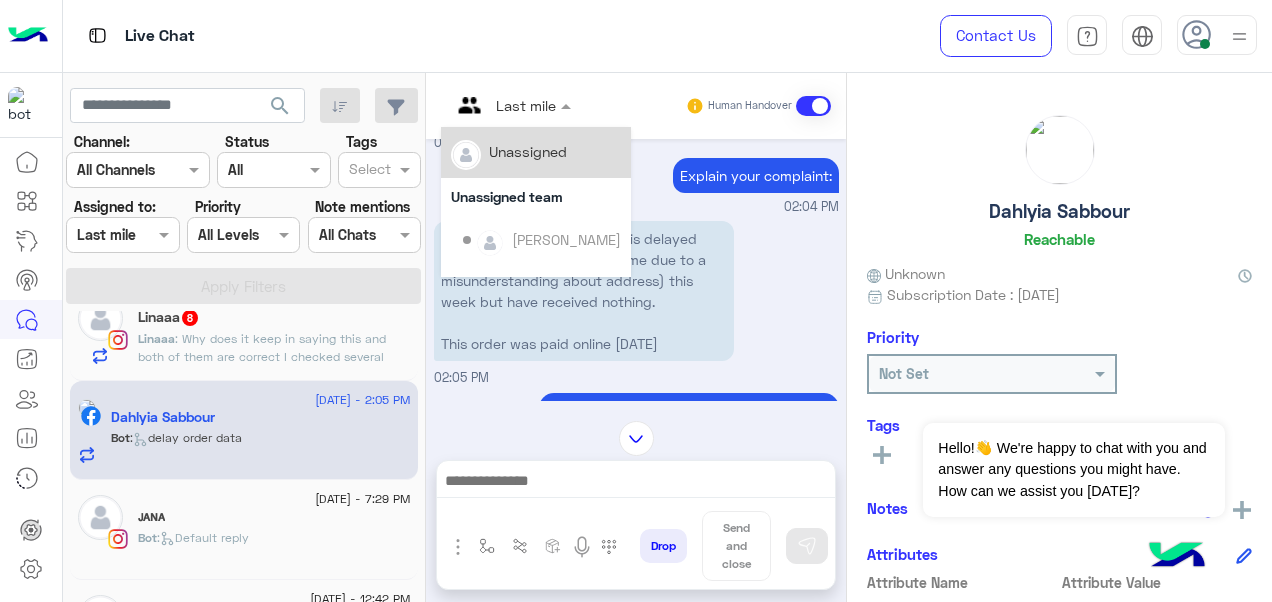 click at bounding box center [487, 105] 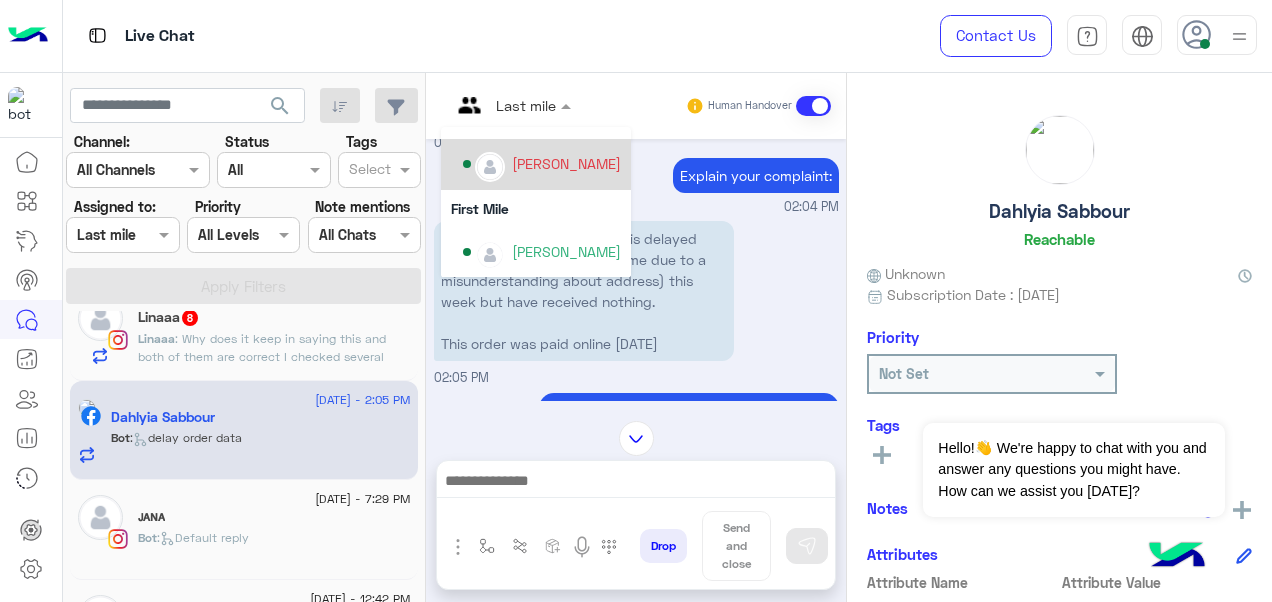 click on "[PERSON_NAME]" at bounding box center [536, 164] 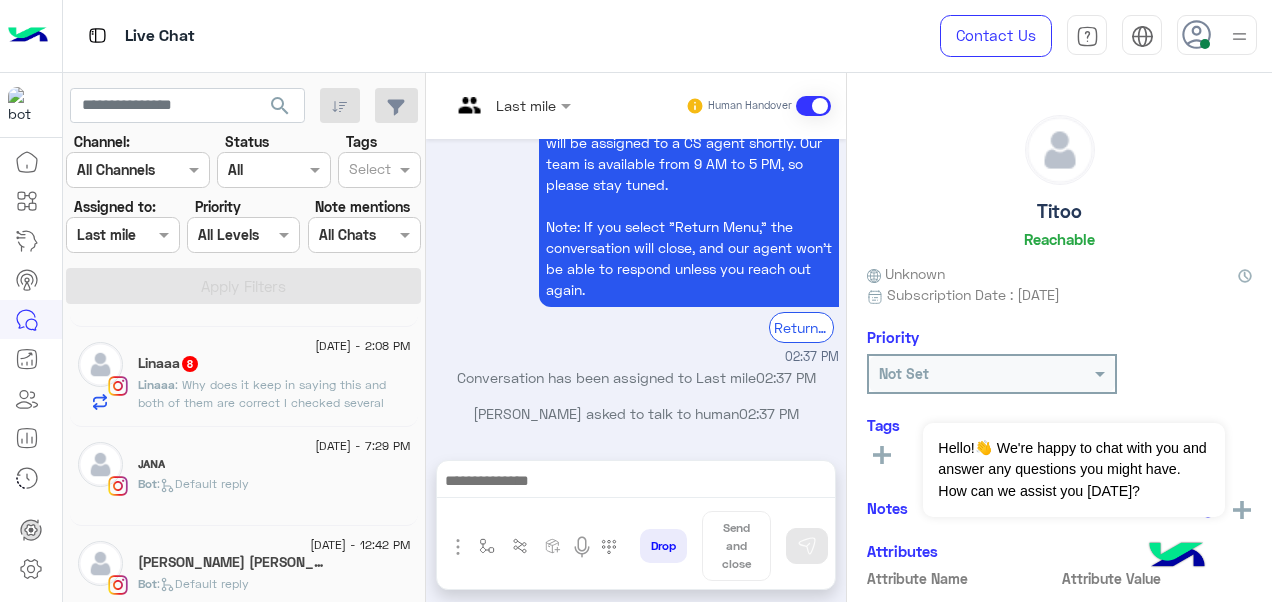 click on ": Why does it keep in saying this and both of them are correct I checked several times" 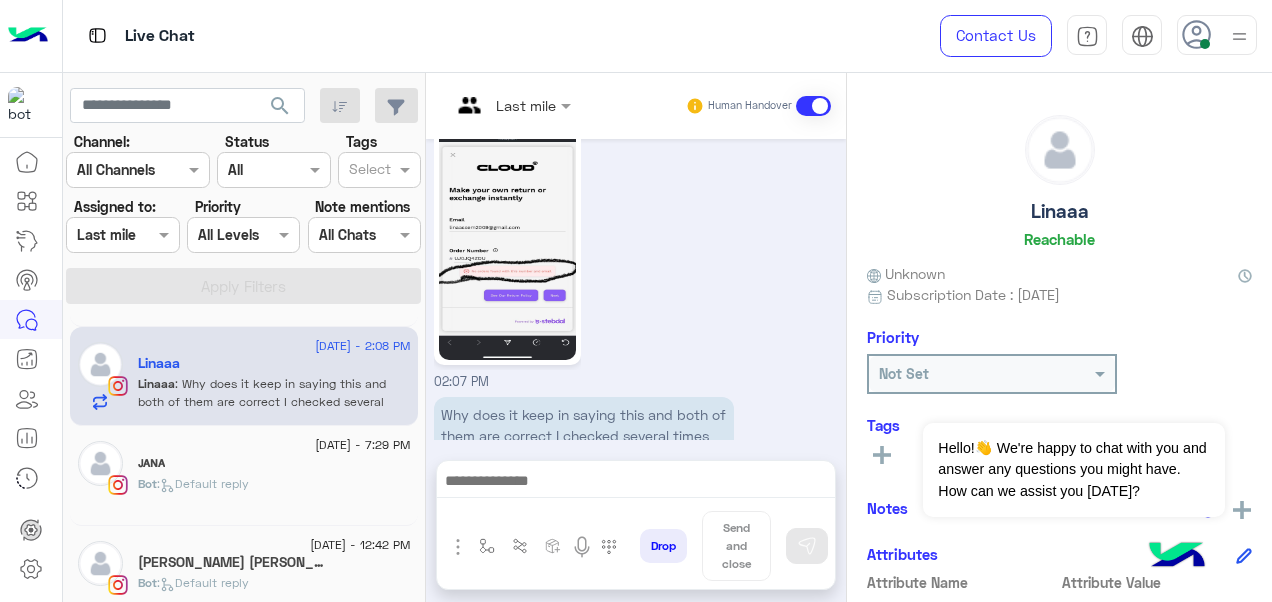 click at bounding box center (511, 104) 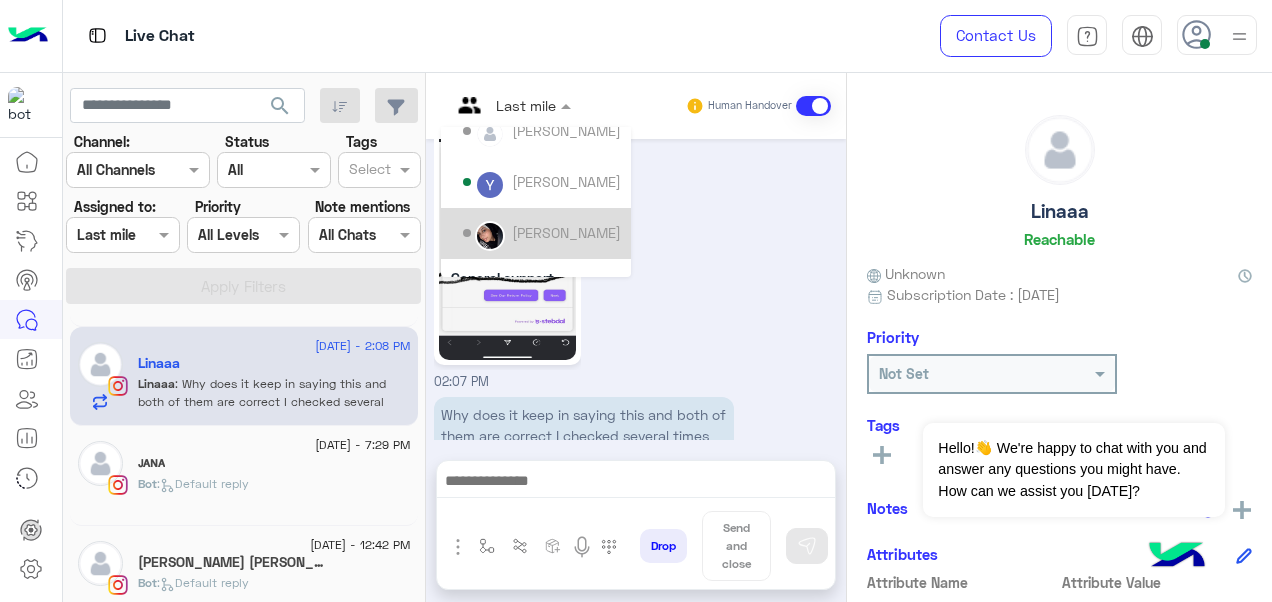 click on "[PERSON_NAME]" at bounding box center [566, 232] 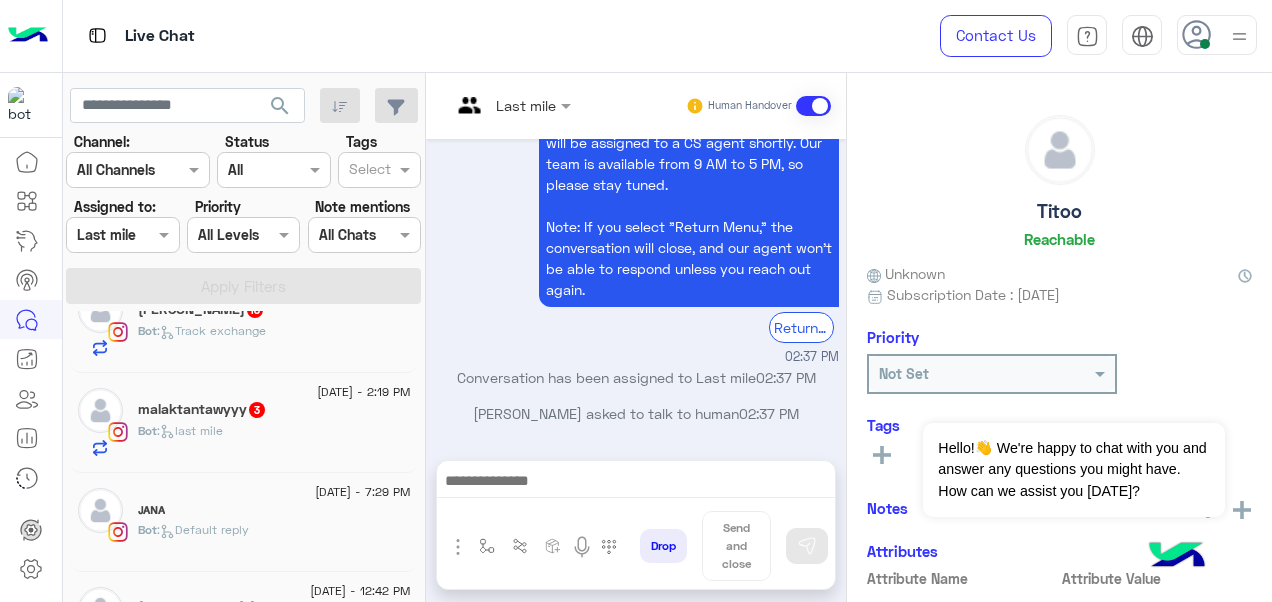 click on "malaktantawyyy   3" 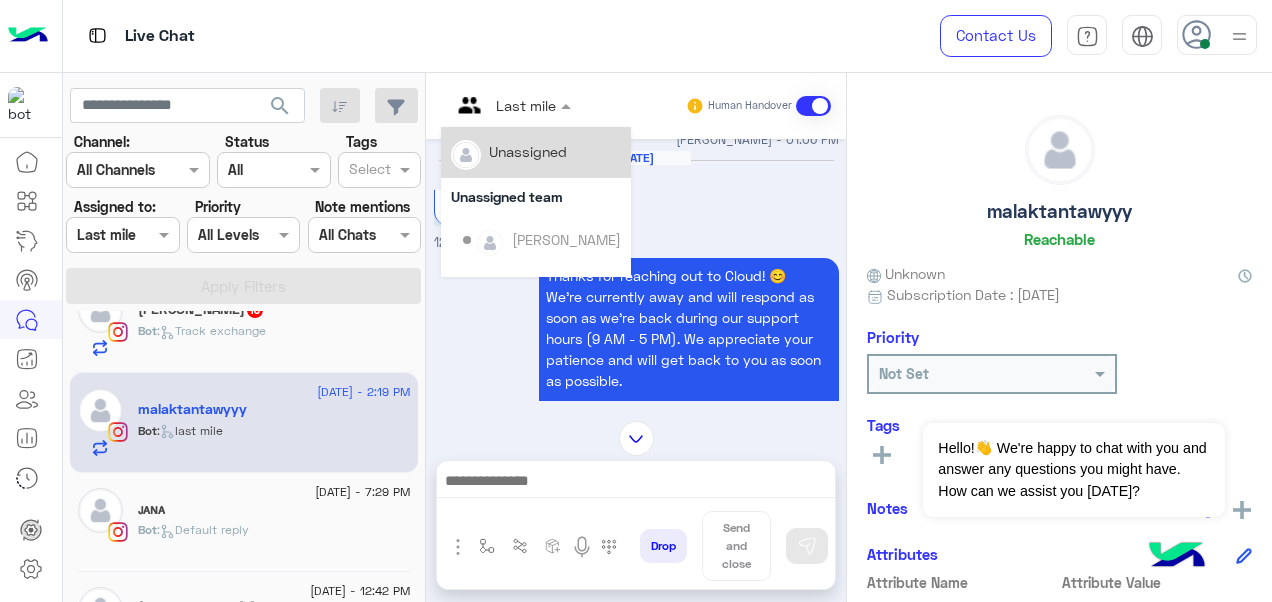 click at bounding box center (487, 105) 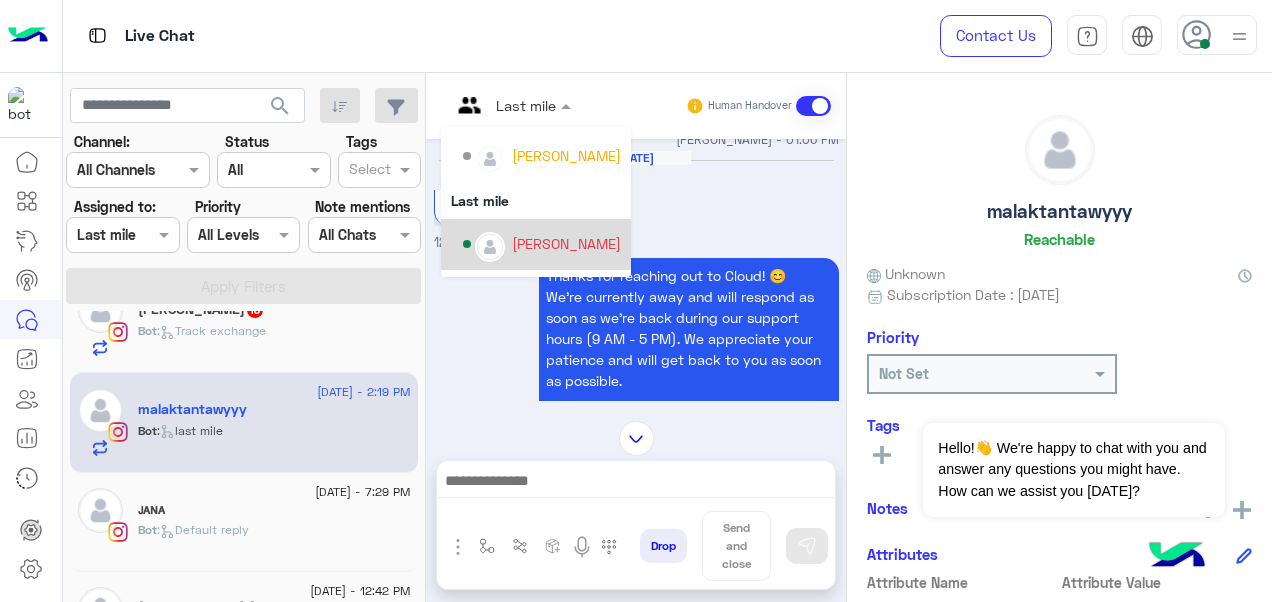 click on "[PERSON_NAME]" at bounding box center (566, 243) 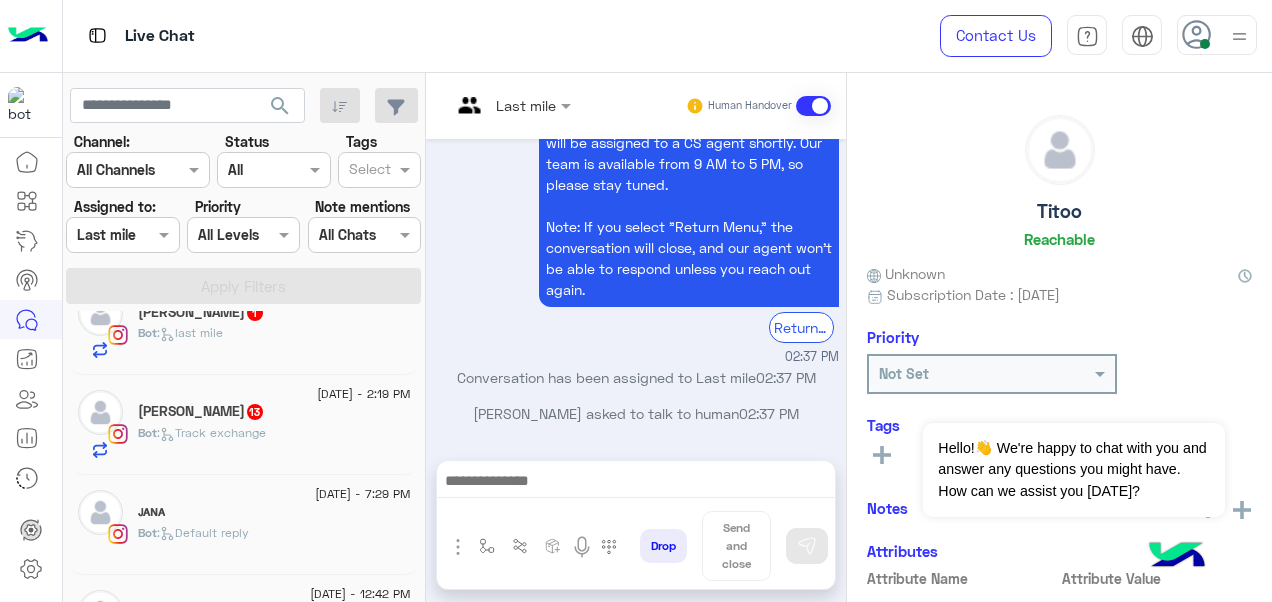 click on ":   Track exchange" 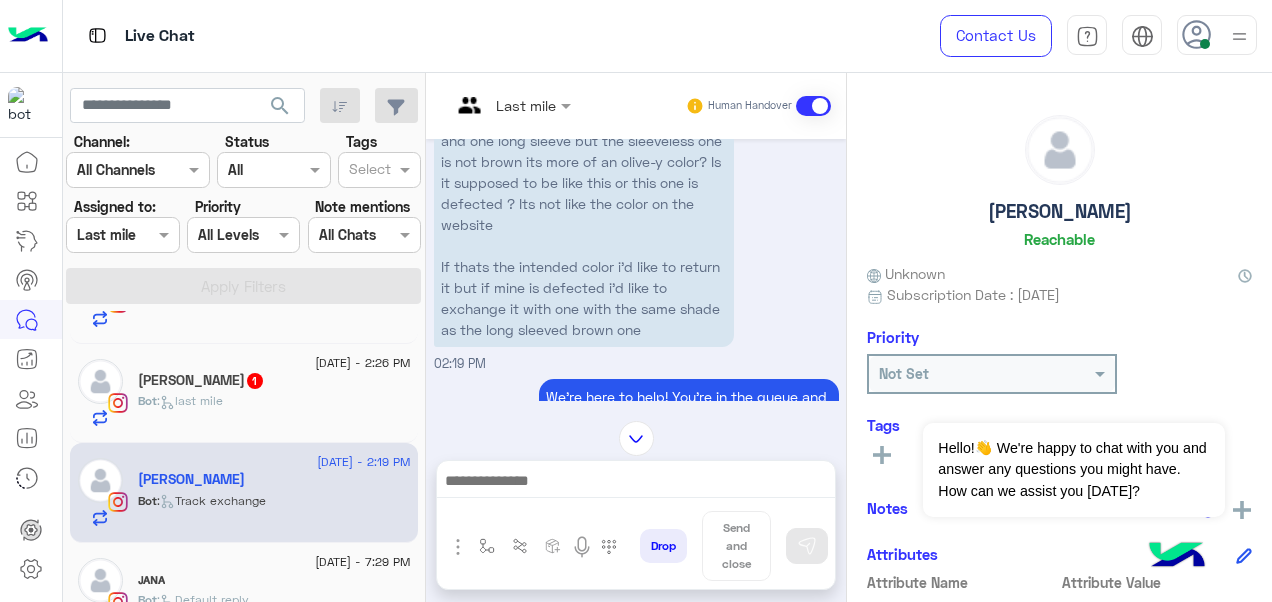 click on "Last mile" at bounding box center [503, 106] 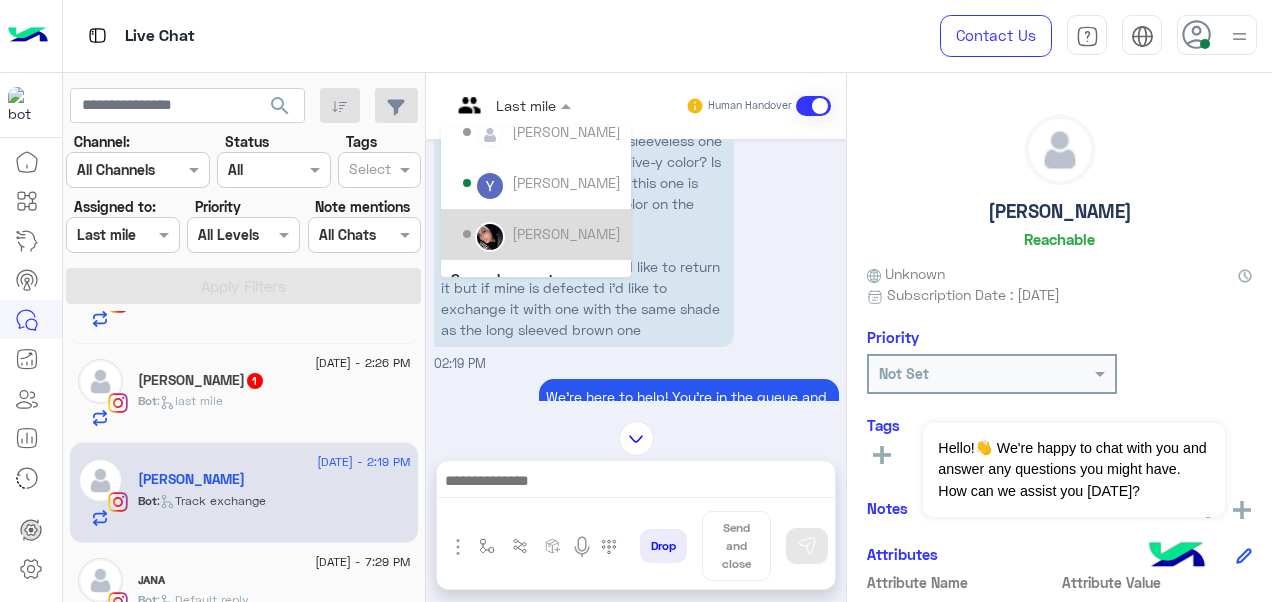 click on "[PERSON_NAME]" at bounding box center (566, 233) 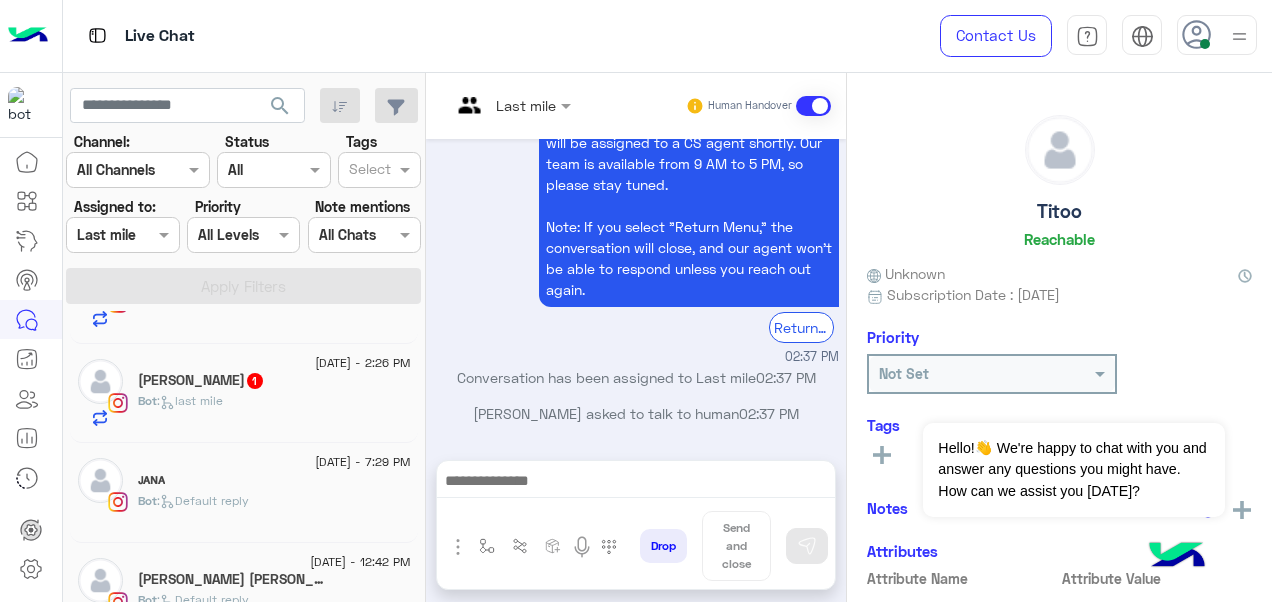 click on "Bot :   last mile" 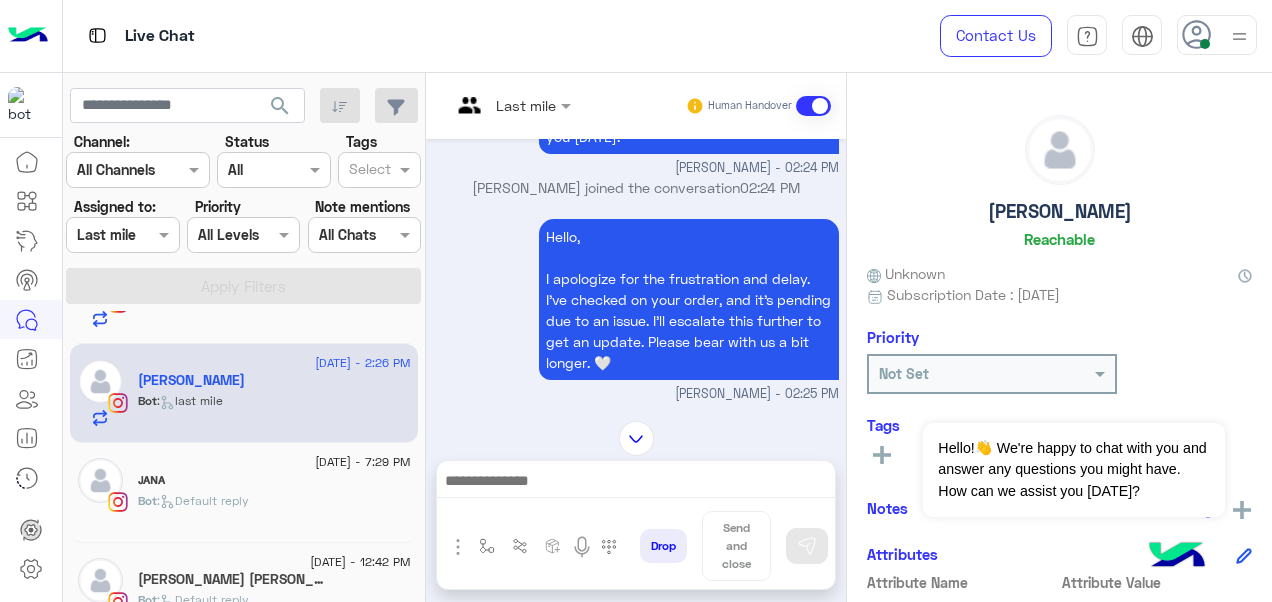 click at bounding box center (487, 105) 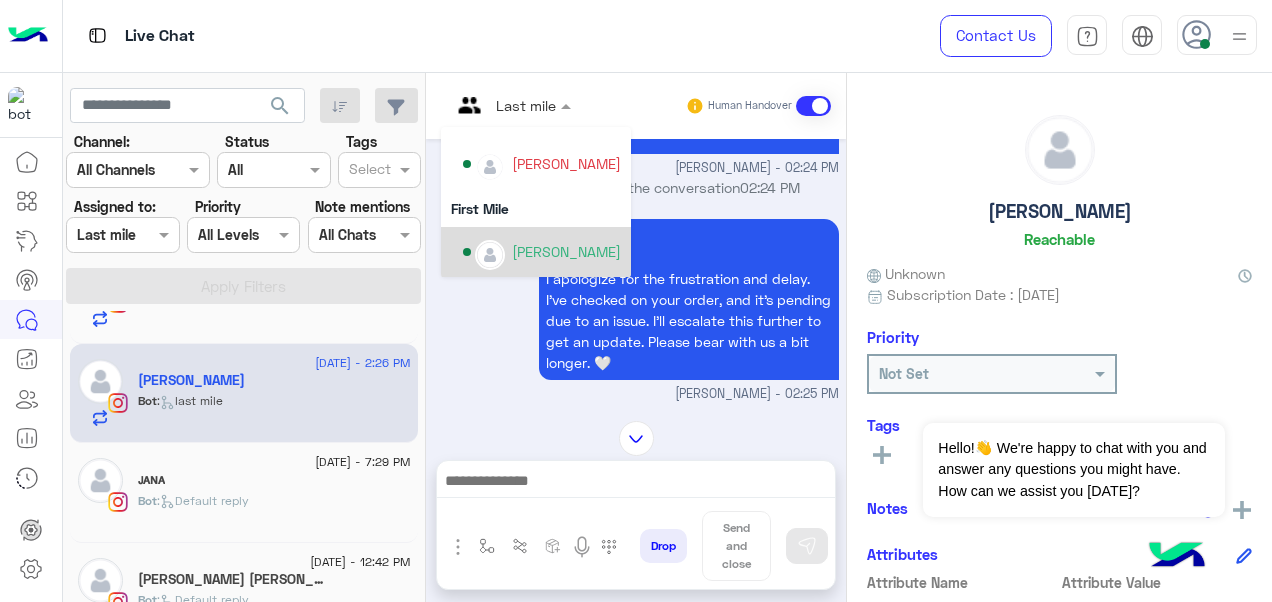 click on "[PERSON_NAME]" at bounding box center [566, 251] 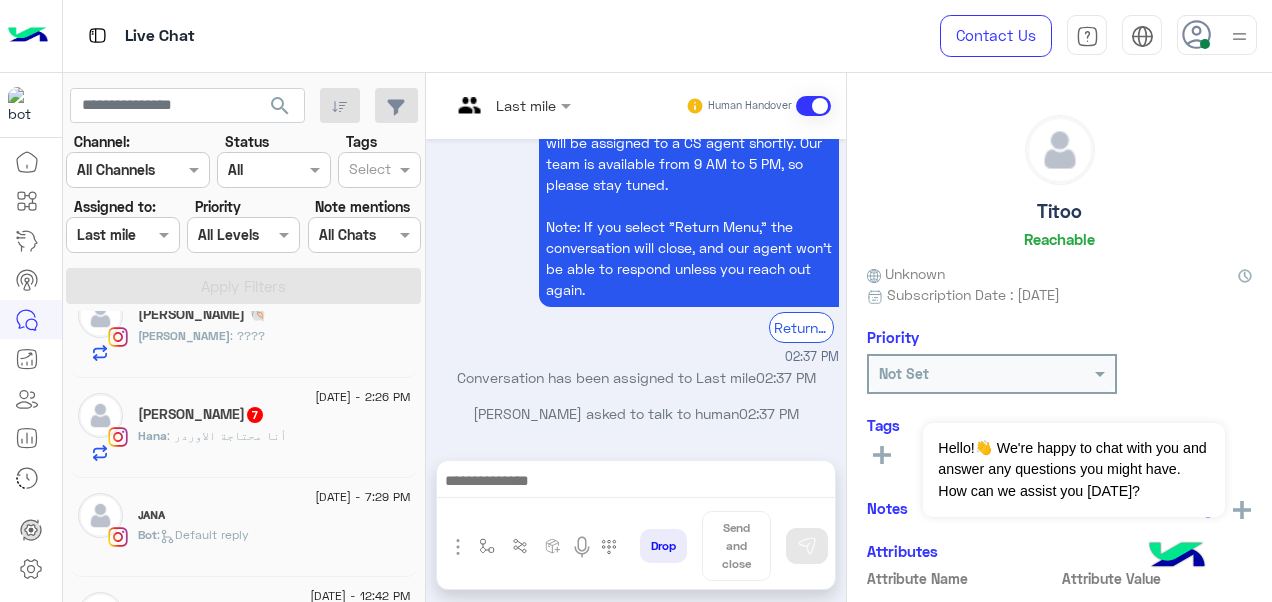 click on "Hana Hany  7" 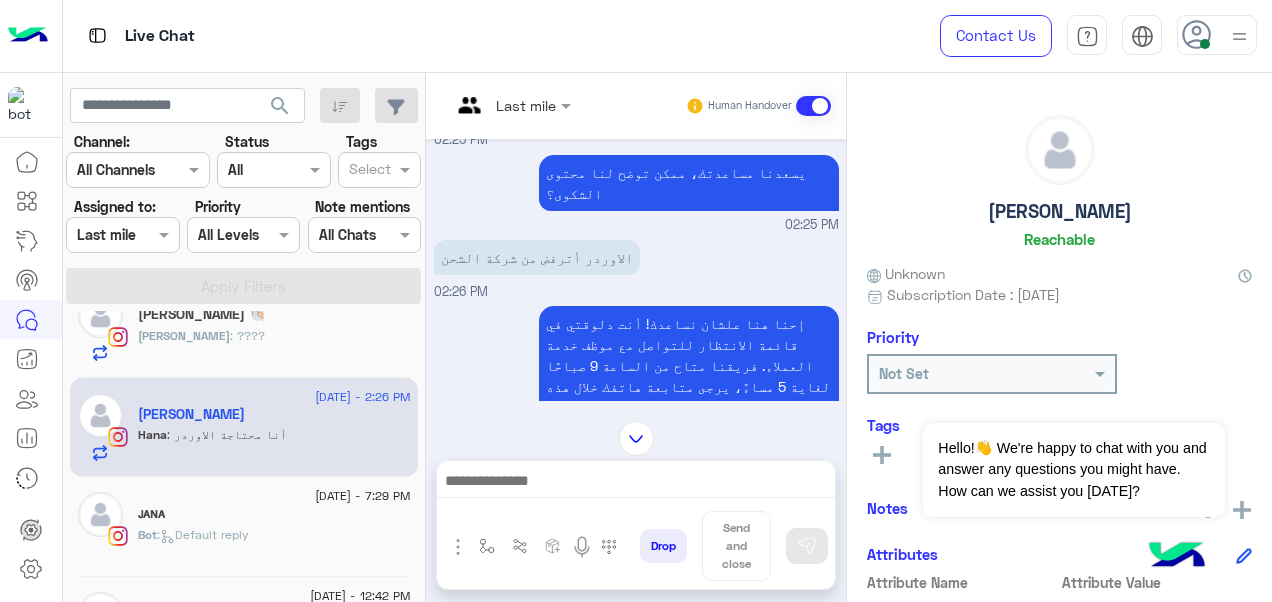 click at bounding box center [511, 104] 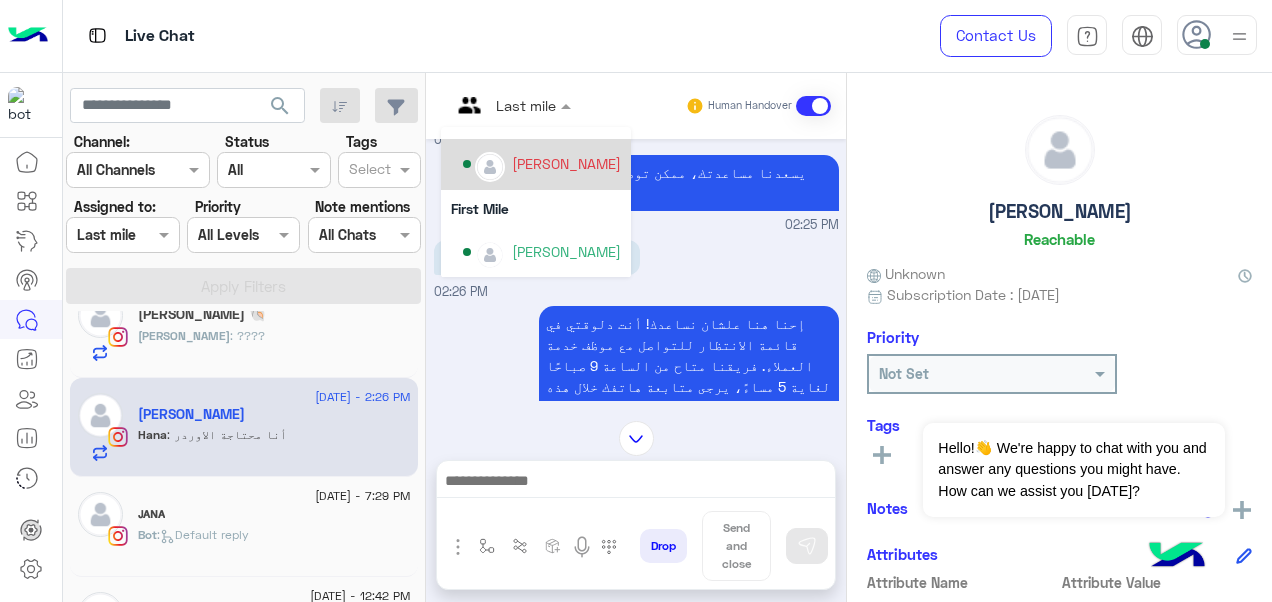 click on "[PERSON_NAME]" at bounding box center [566, 163] 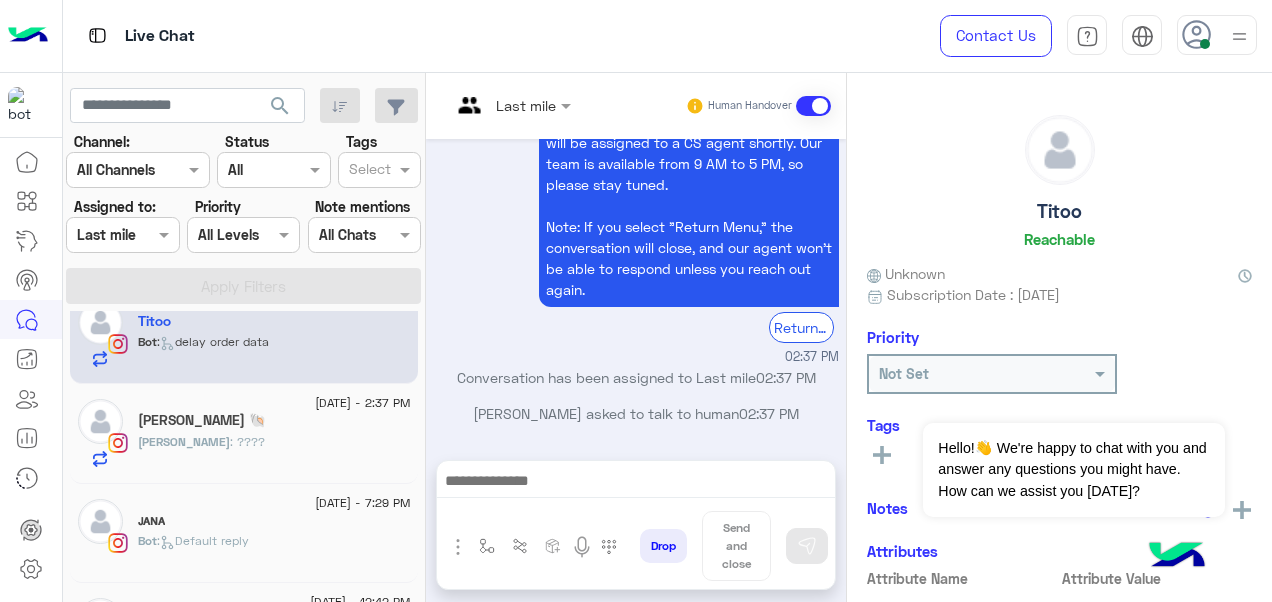 click on "Verina : ????" 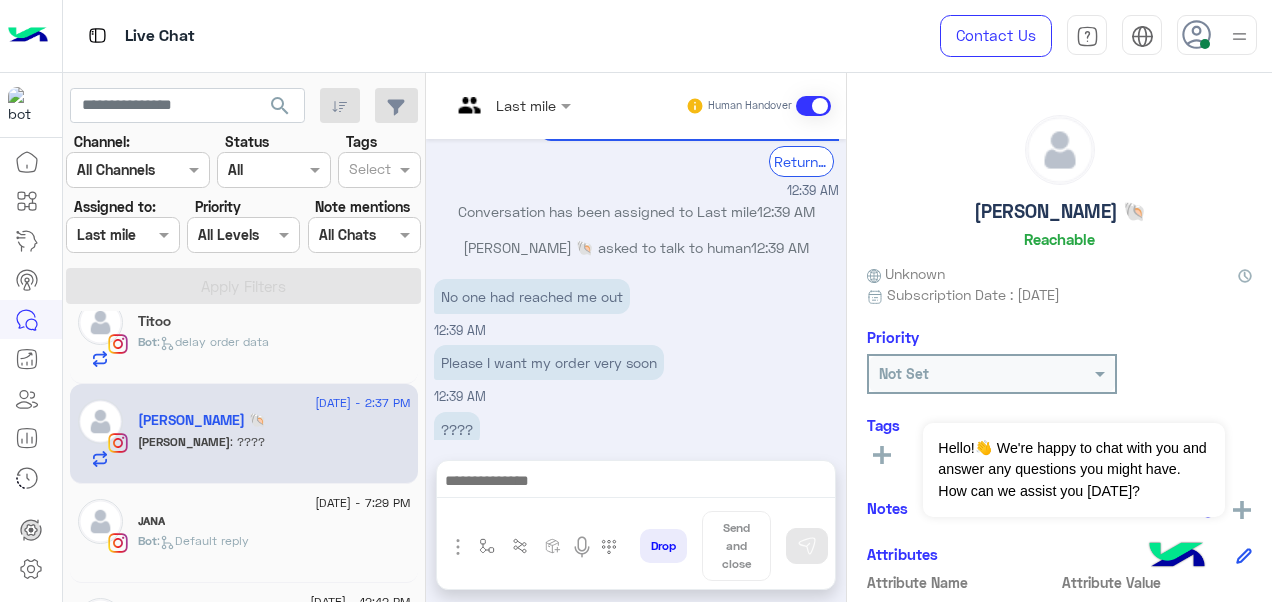 click at bounding box center [511, 104] 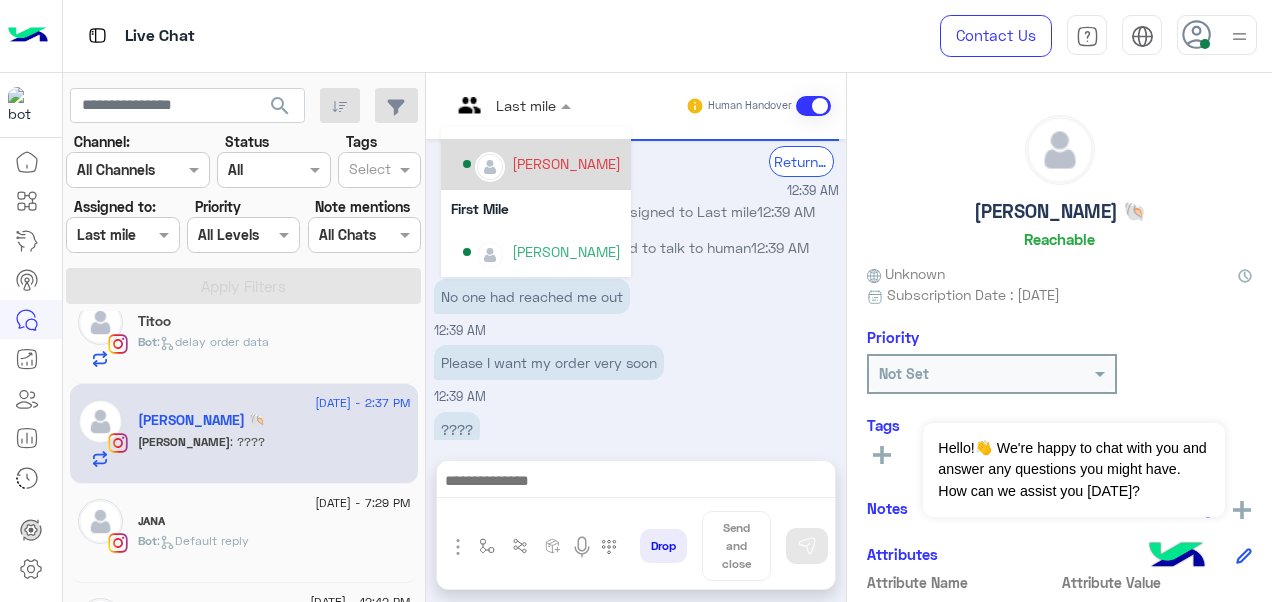 click on "[PERSON_NAME]" at bounding box center [566, 163] 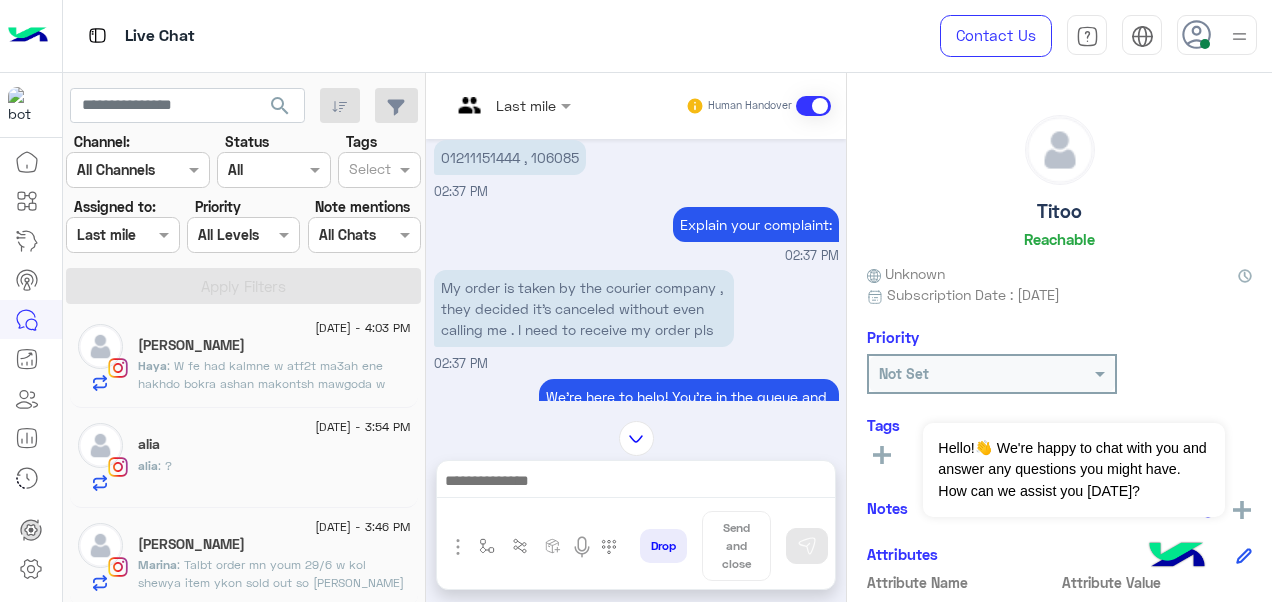 click at bounding box center (487, 105) 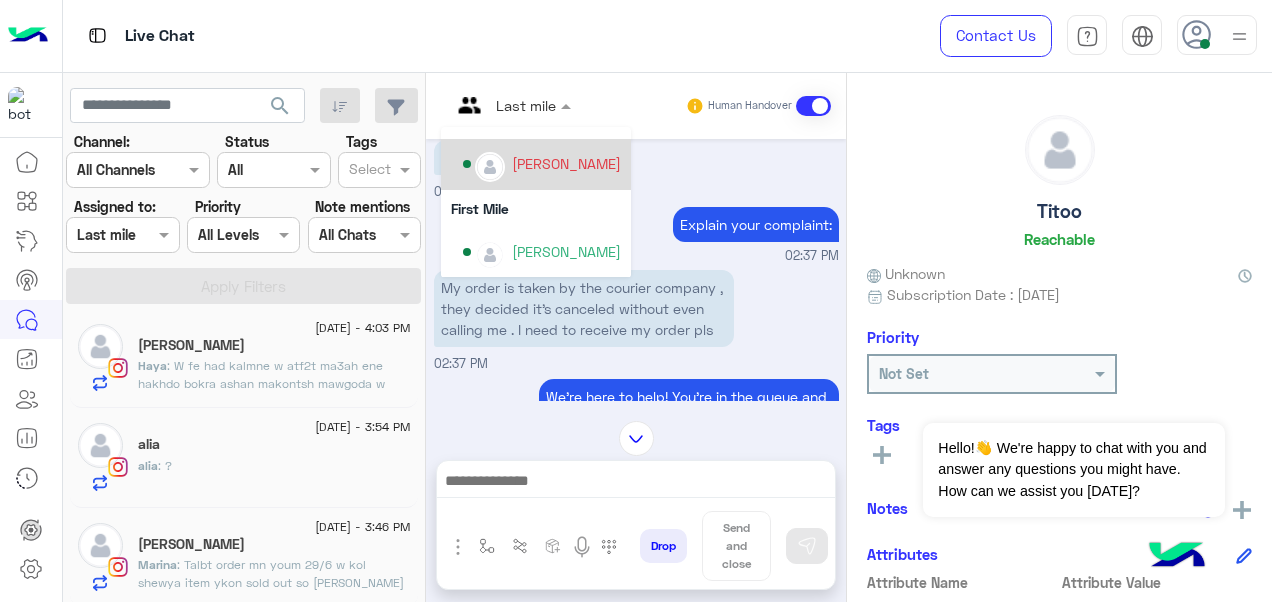 click on "[PERSON_NAME]" at bounding box center [566, 163] 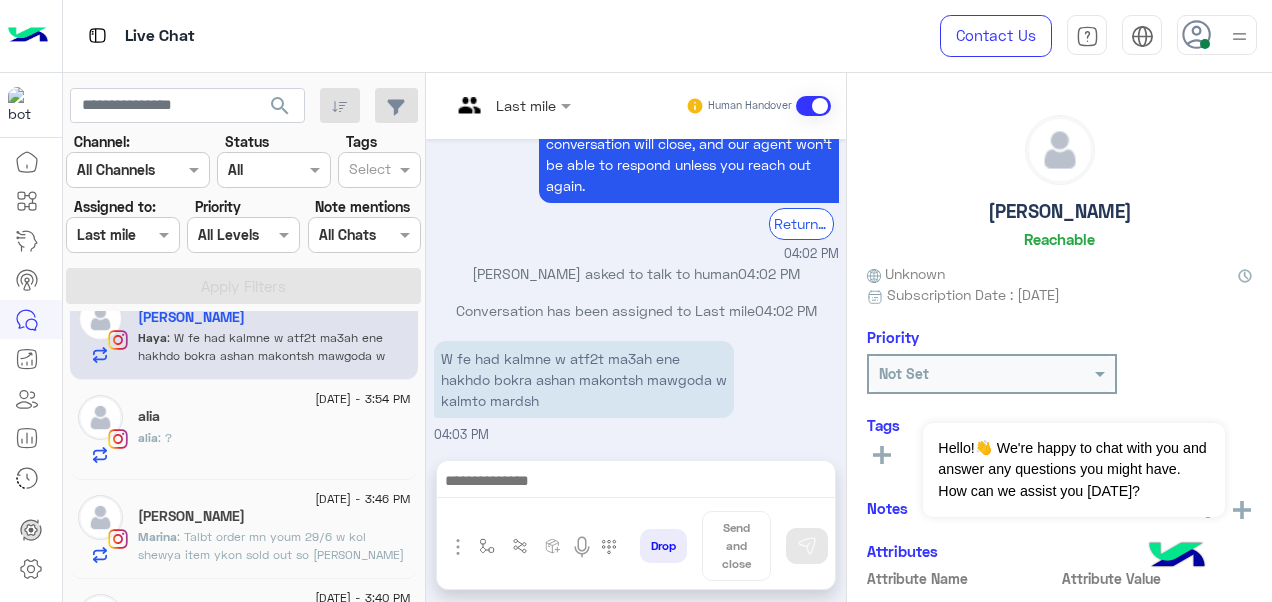 click on "alia : ?" 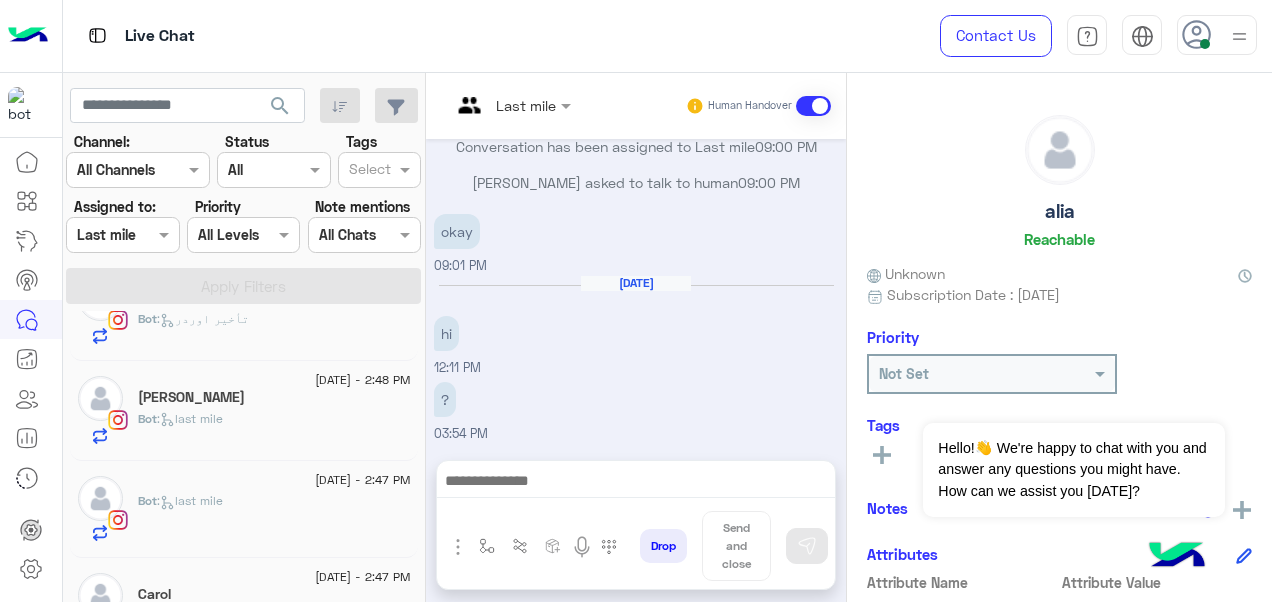 click on "Carol" 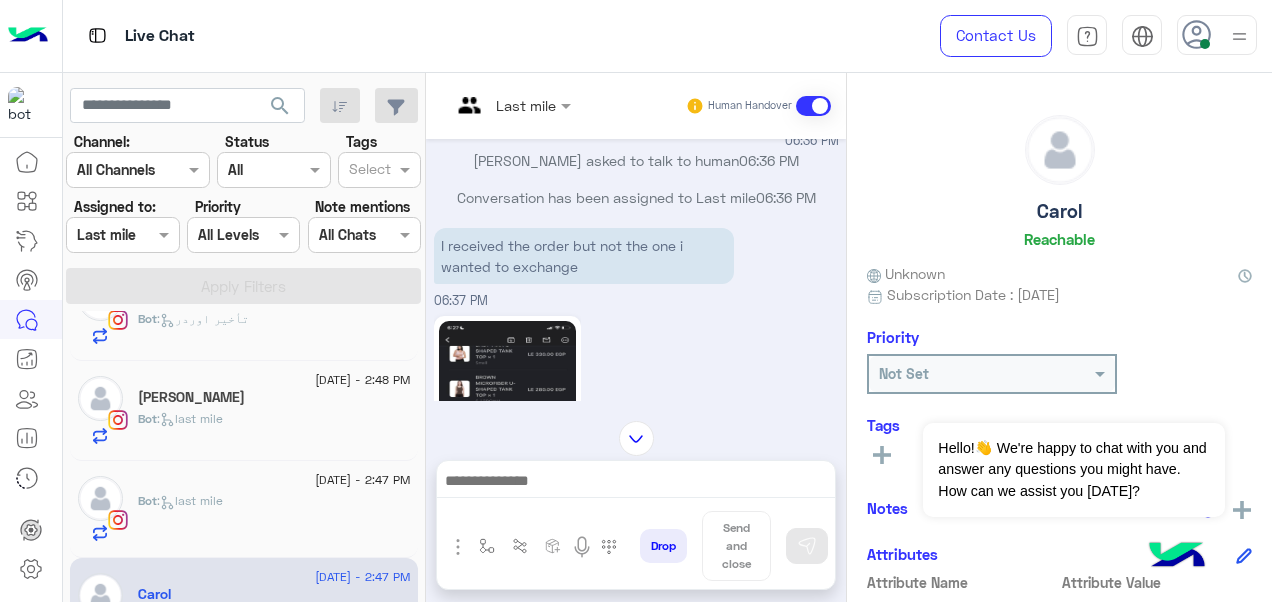 click at bounding box center [511, 104] 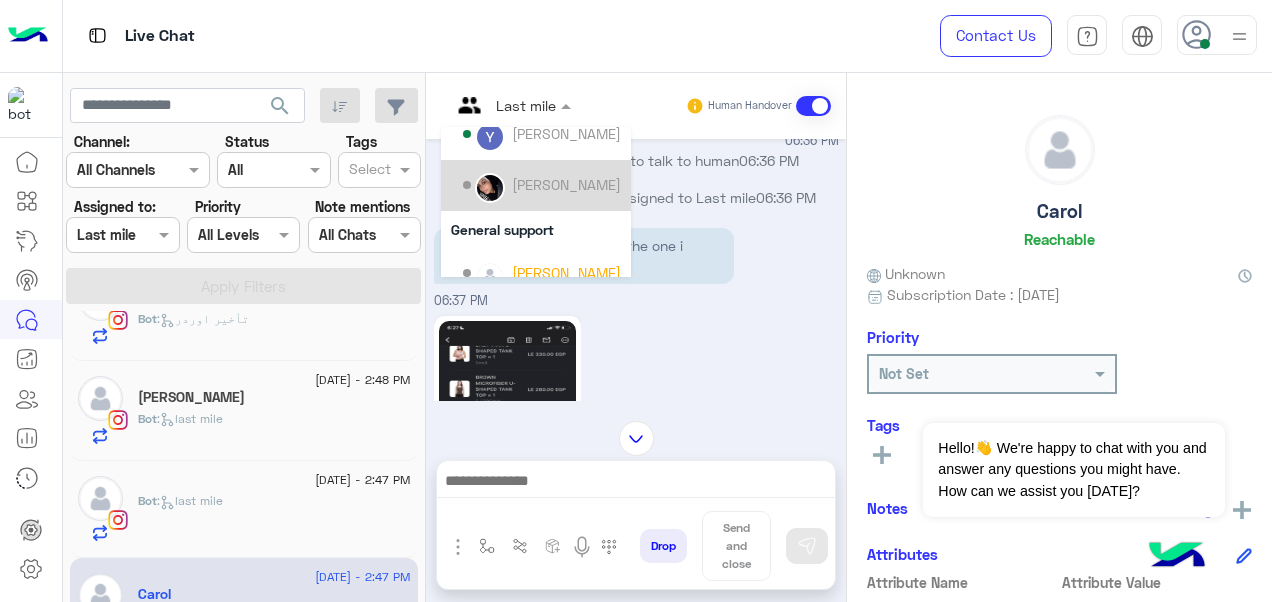 click on "[PERSON_NAME]" at bounding box center (542, 185) 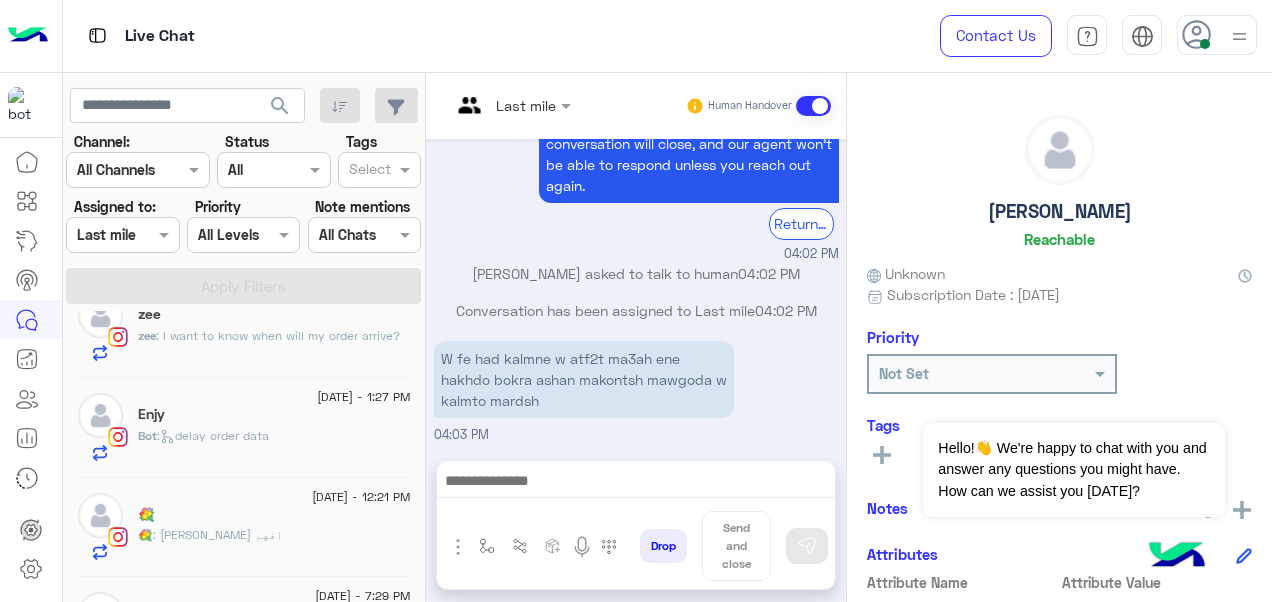 click on "💐" 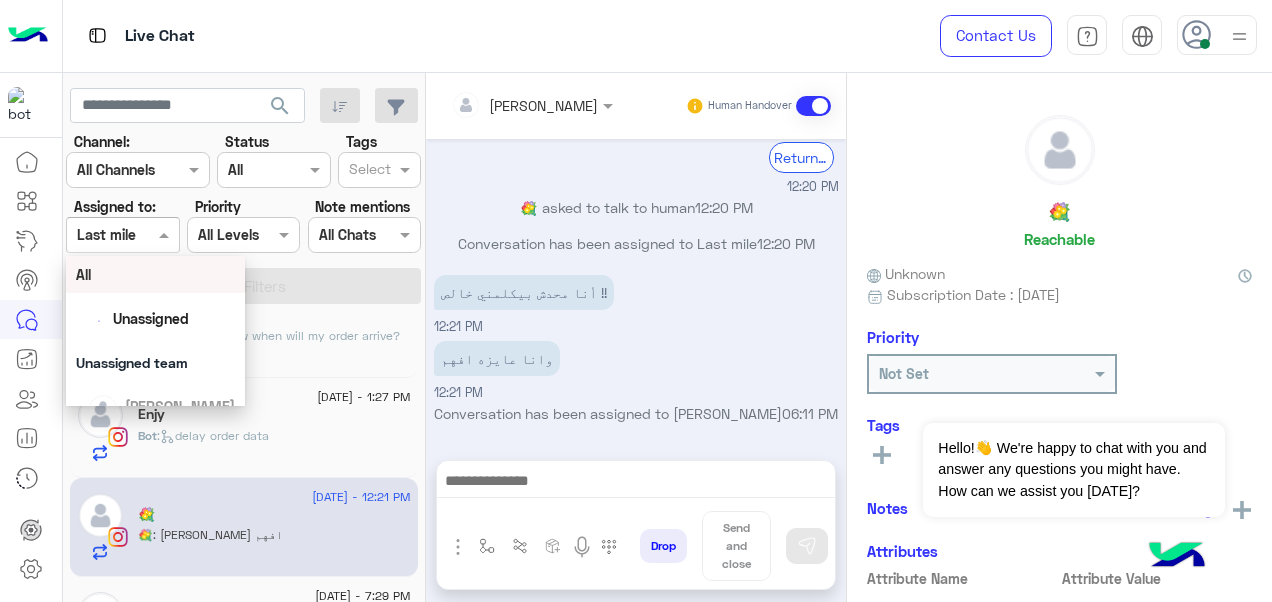 drag, startPoint x: 170, startPoint y: 236, endPoint x: 166, endPoint y: 278, distance: 42.190044 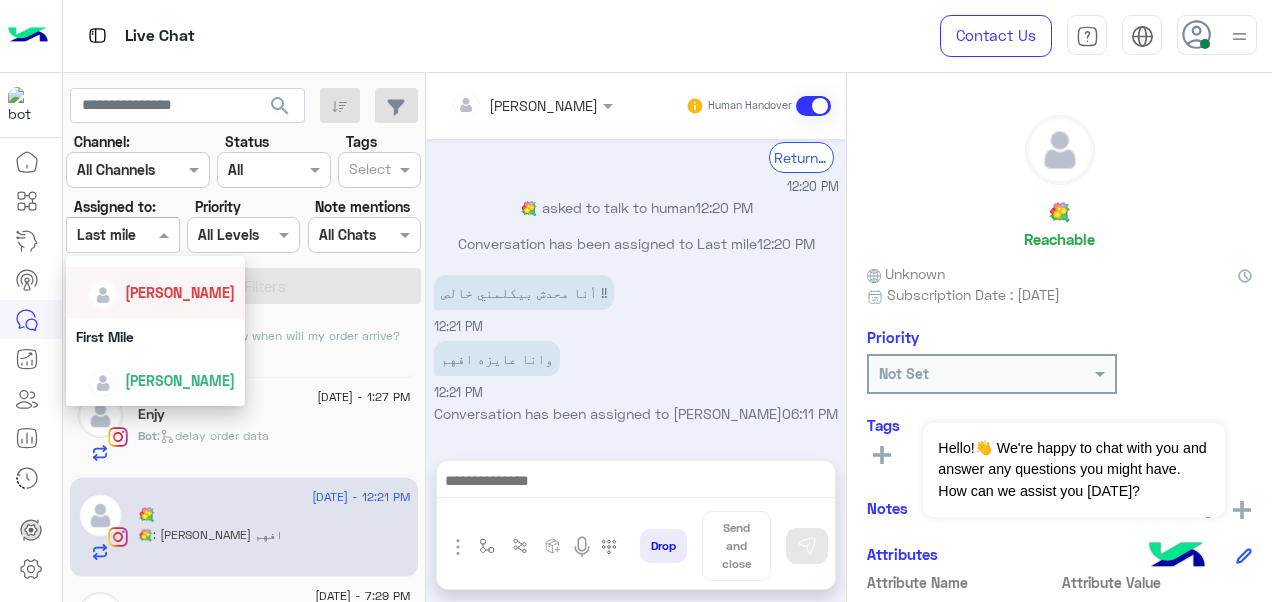 click on "[PERSON_NAME]" at bounding box center [162, 292] 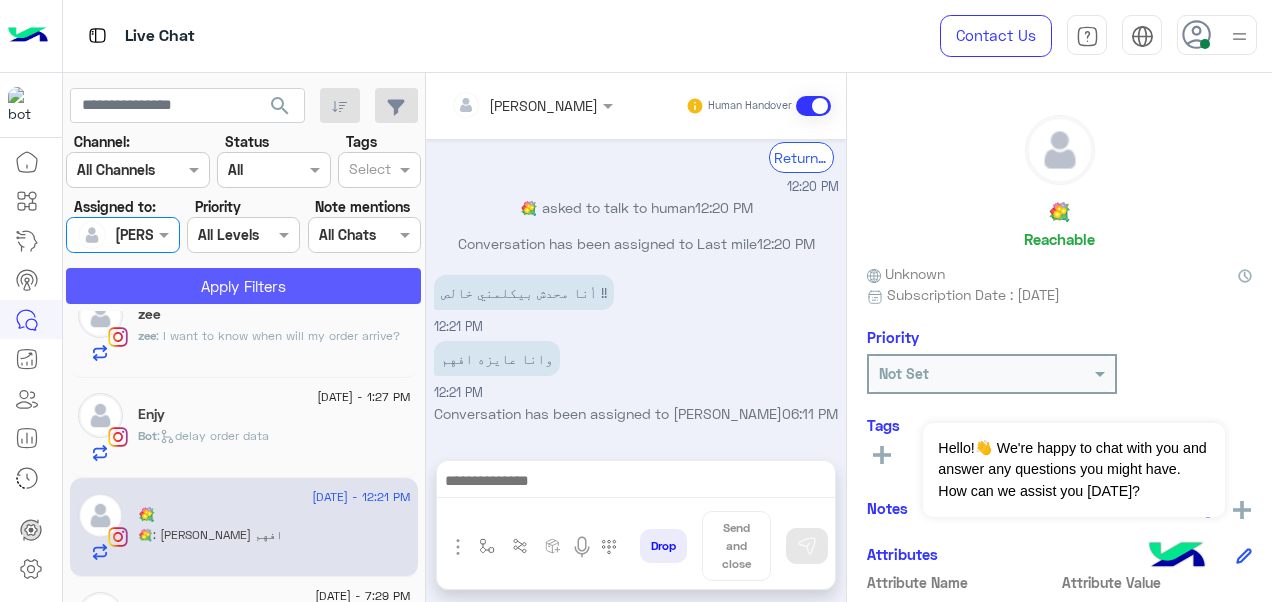 click on "Apply Filters" 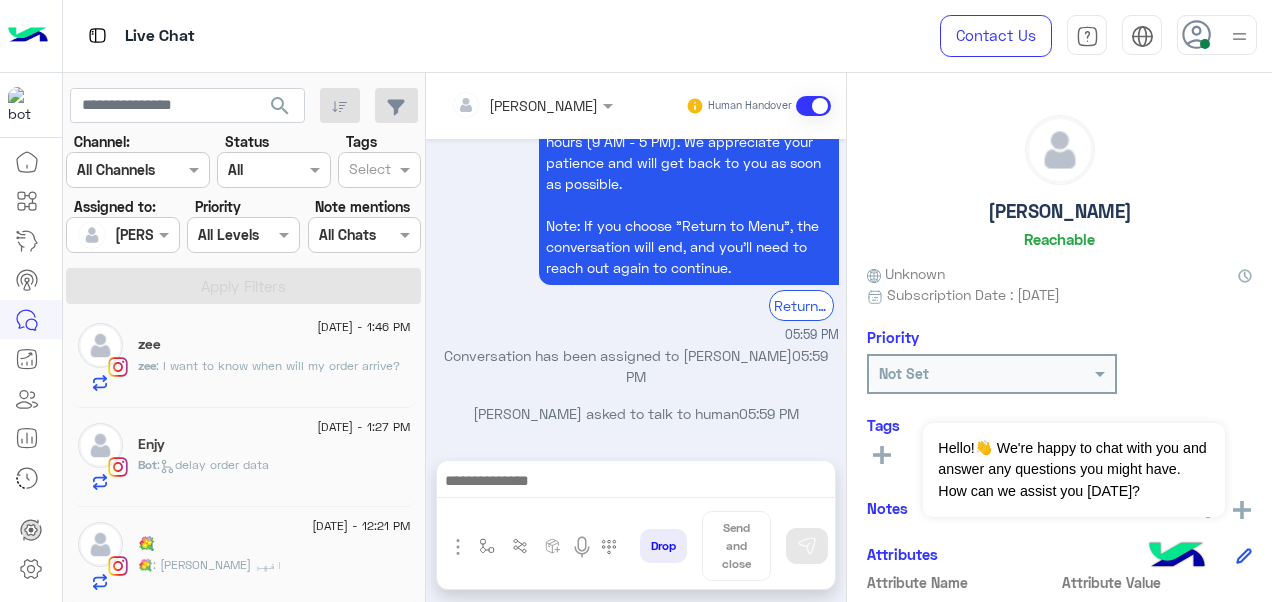 click on "💐" 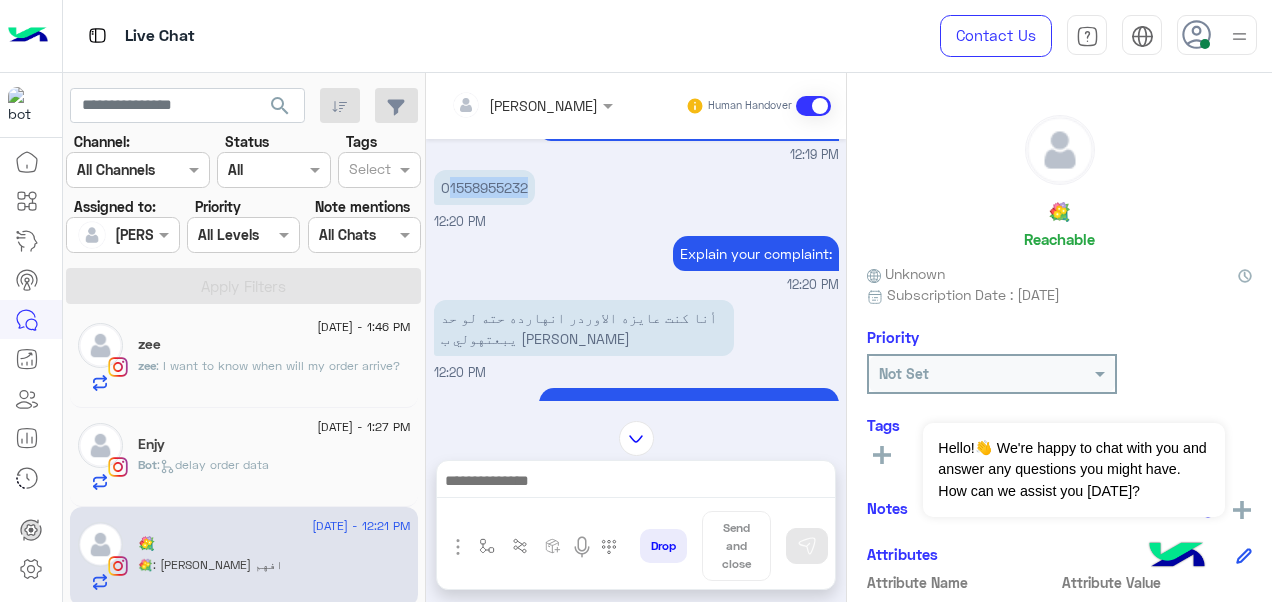 drag, startPoint x: 525, startPoint y: 184, endPoint x: 447, endPoint y: 188, distance: 78.10249 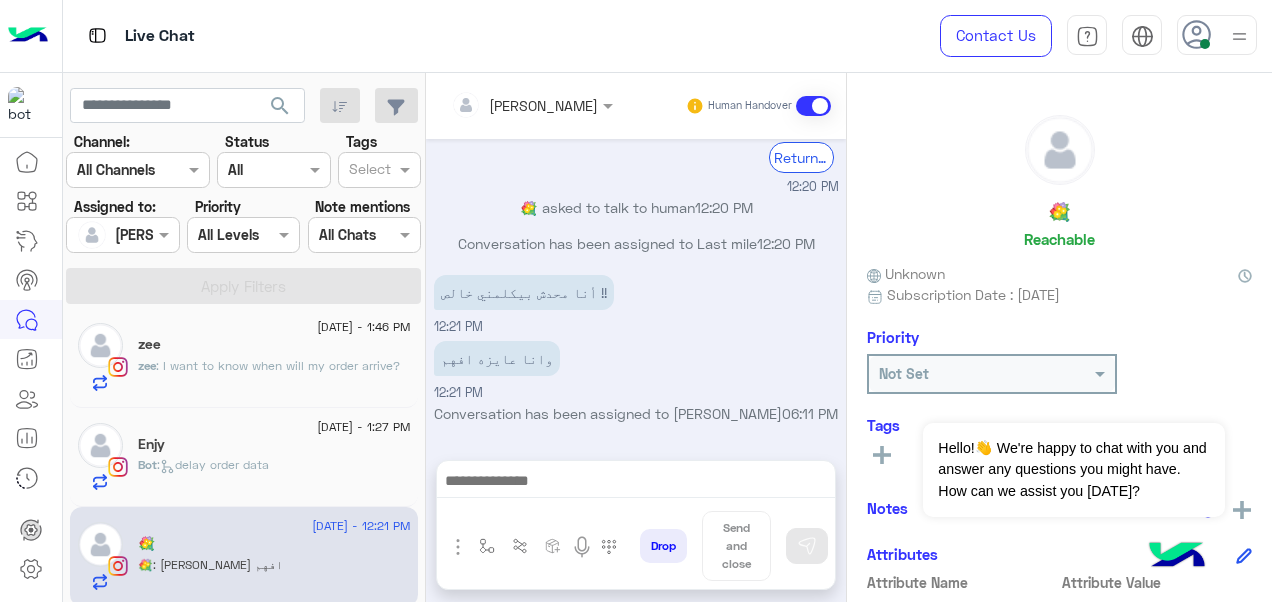 scroll, scrollTop: 731, scrollLeft: 0, axis: vertical 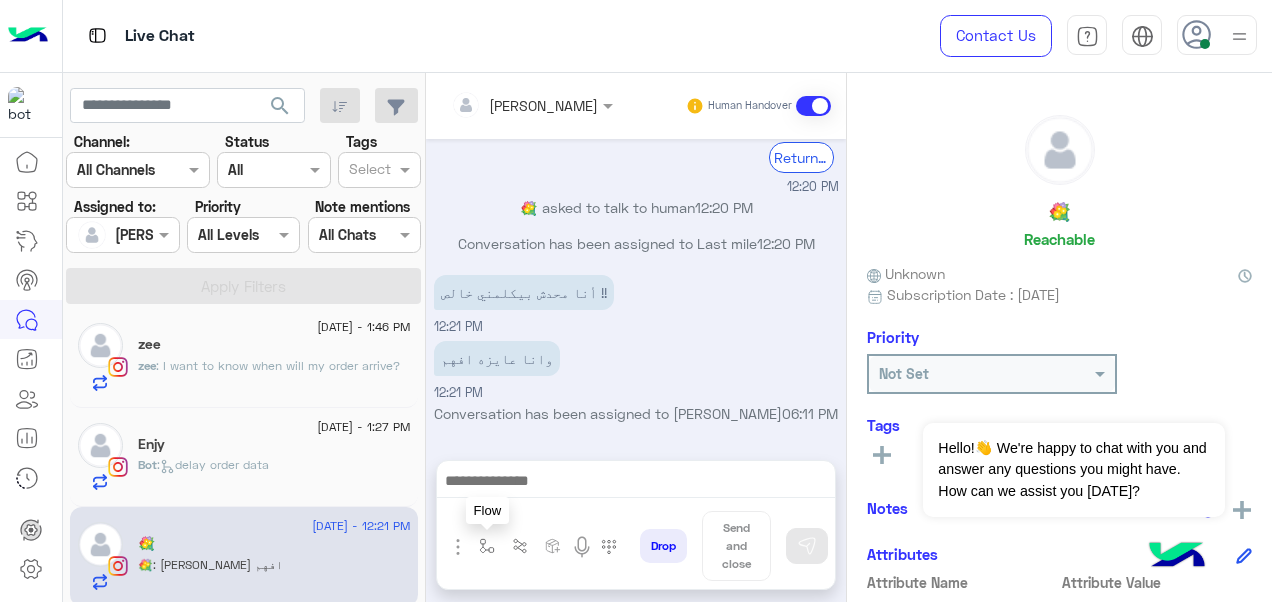 click at bounding box center (487, 546) 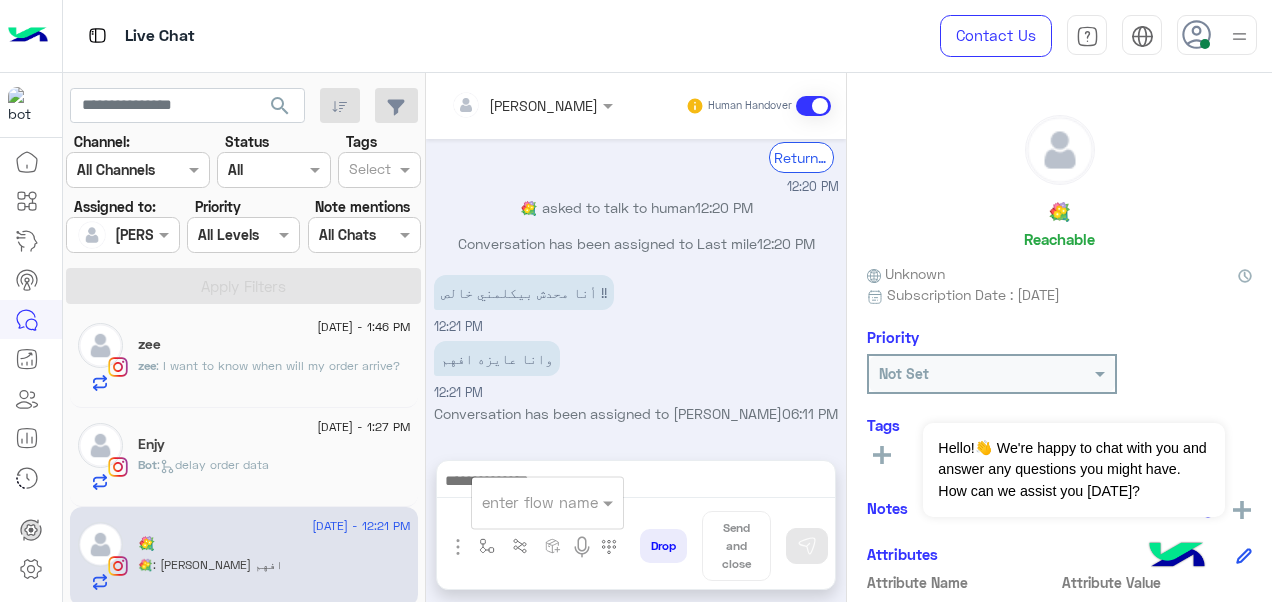 click at bounding box center [523, 502] 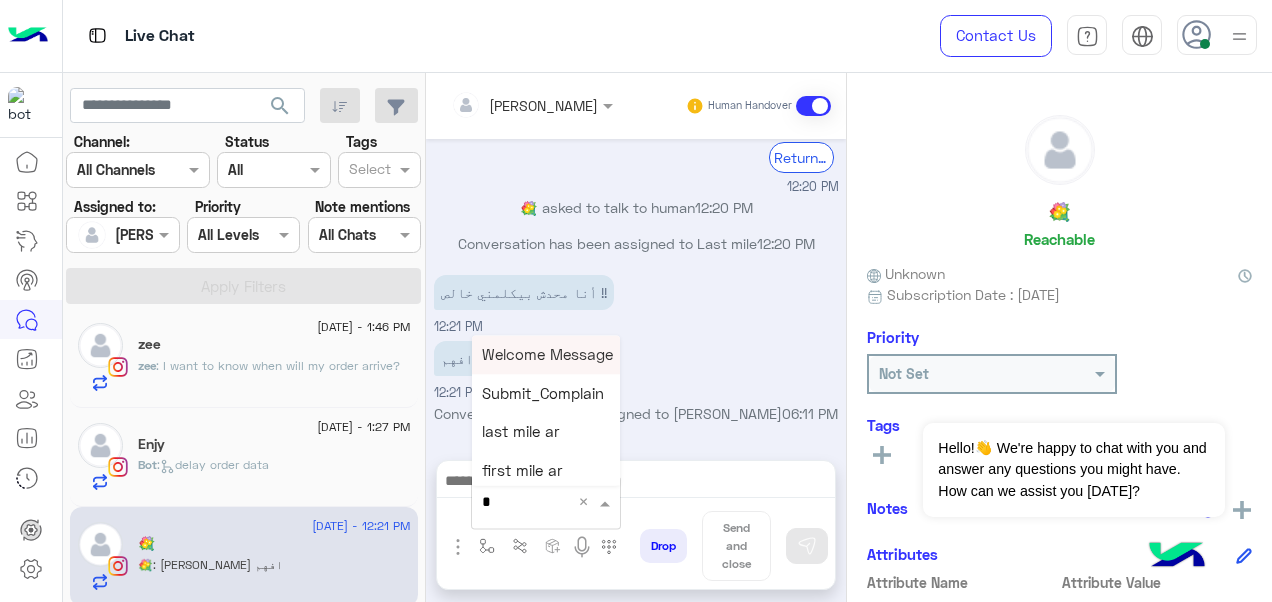 type on "*" 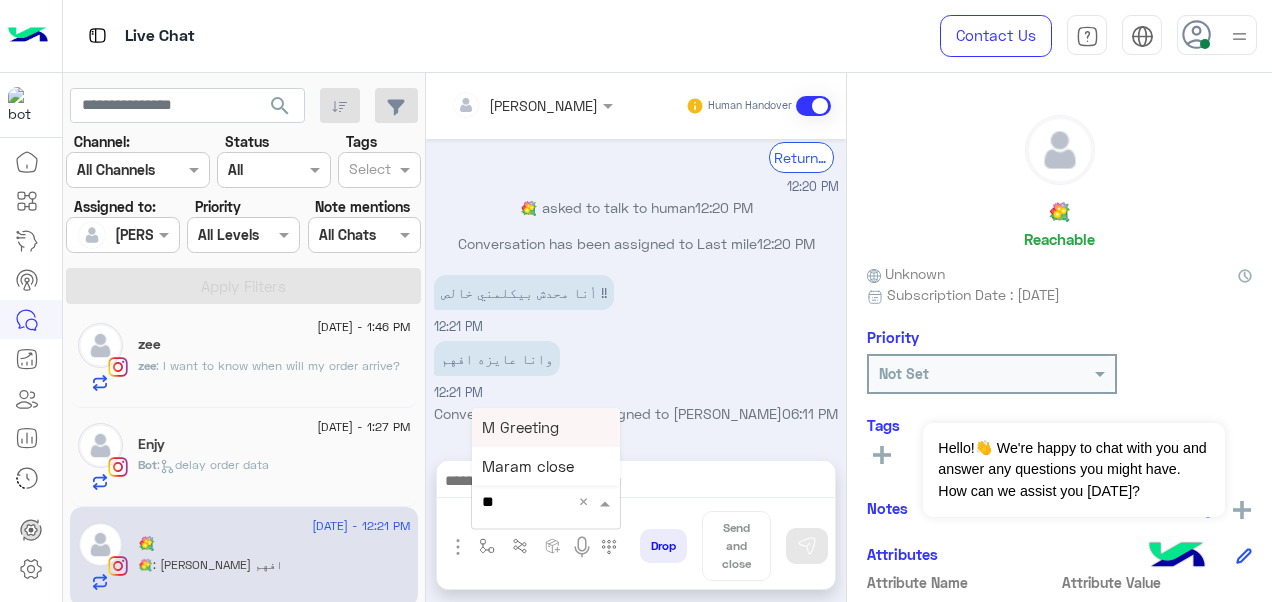 click on "M Greeting" at bounding box center [520, 427] 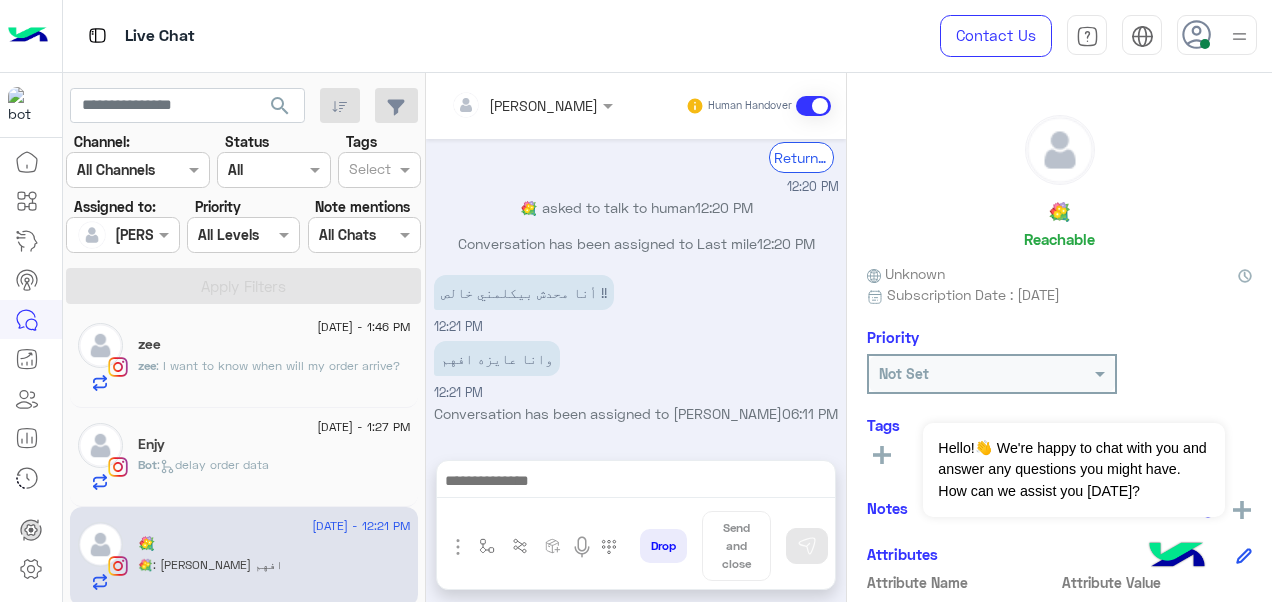 type on "**********" 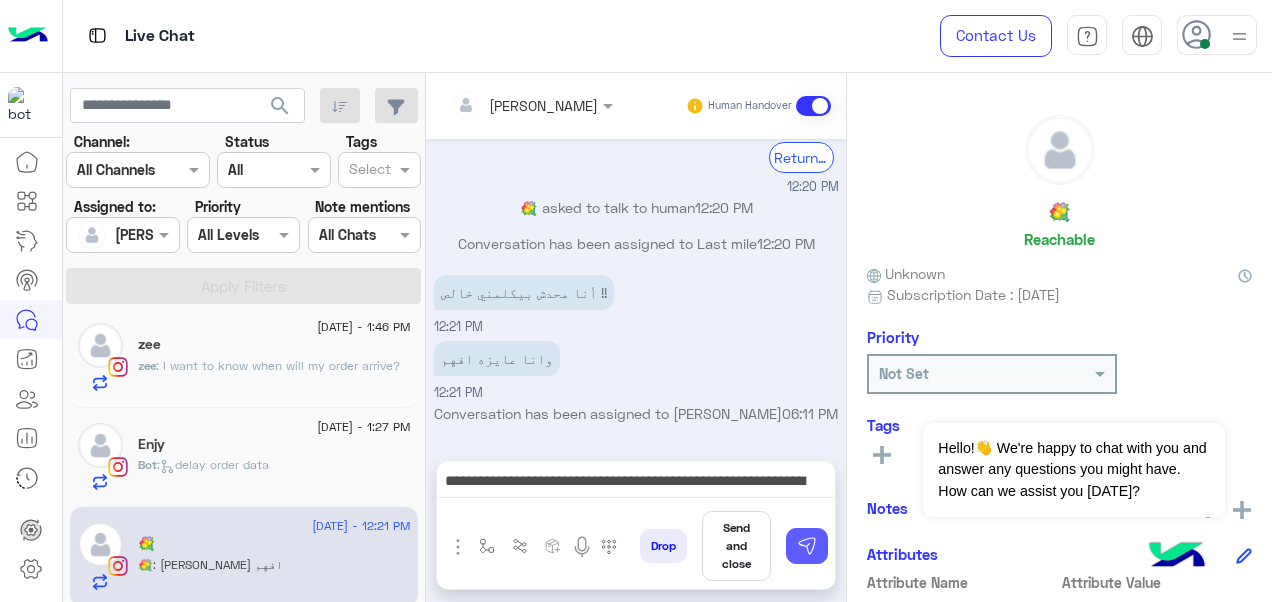 click at bounding box center (807, 546) 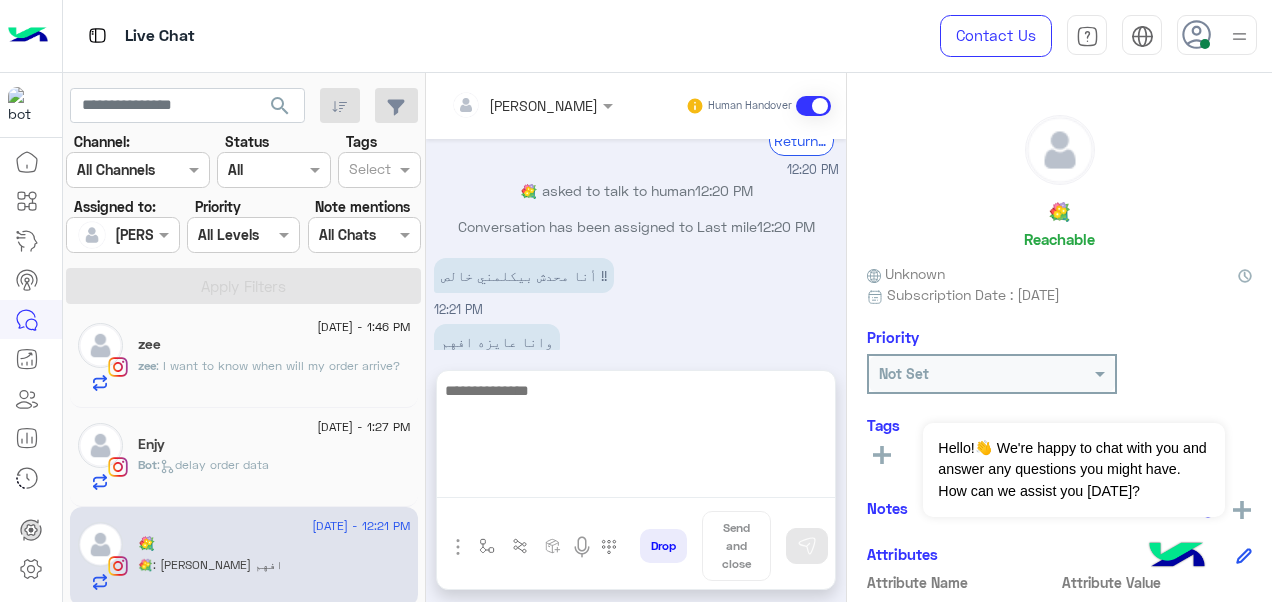 click at bounding box center (636, 438) 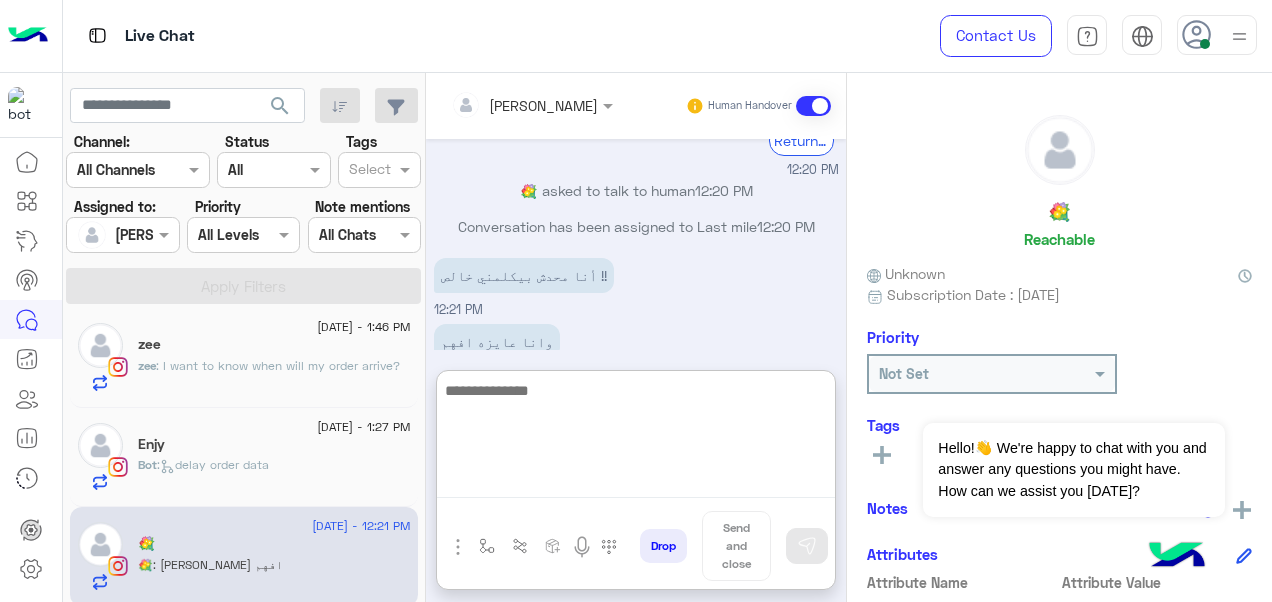 paste on "**********" 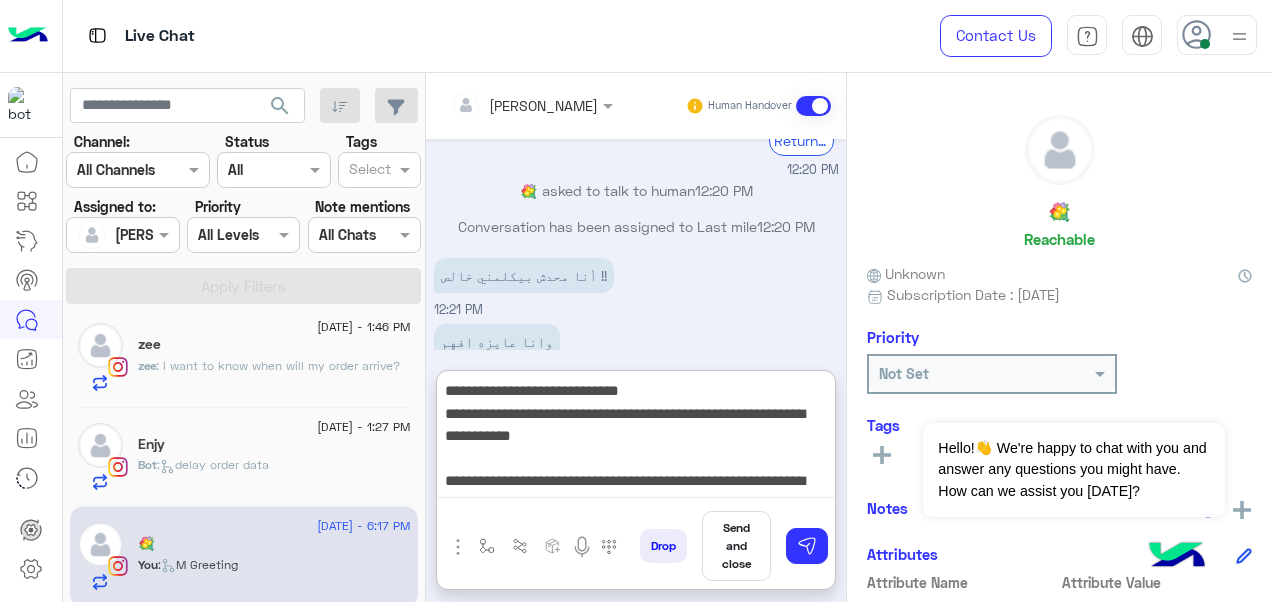 scroll, scrollTop: 128, scrollLeft: 0, axis: vertical 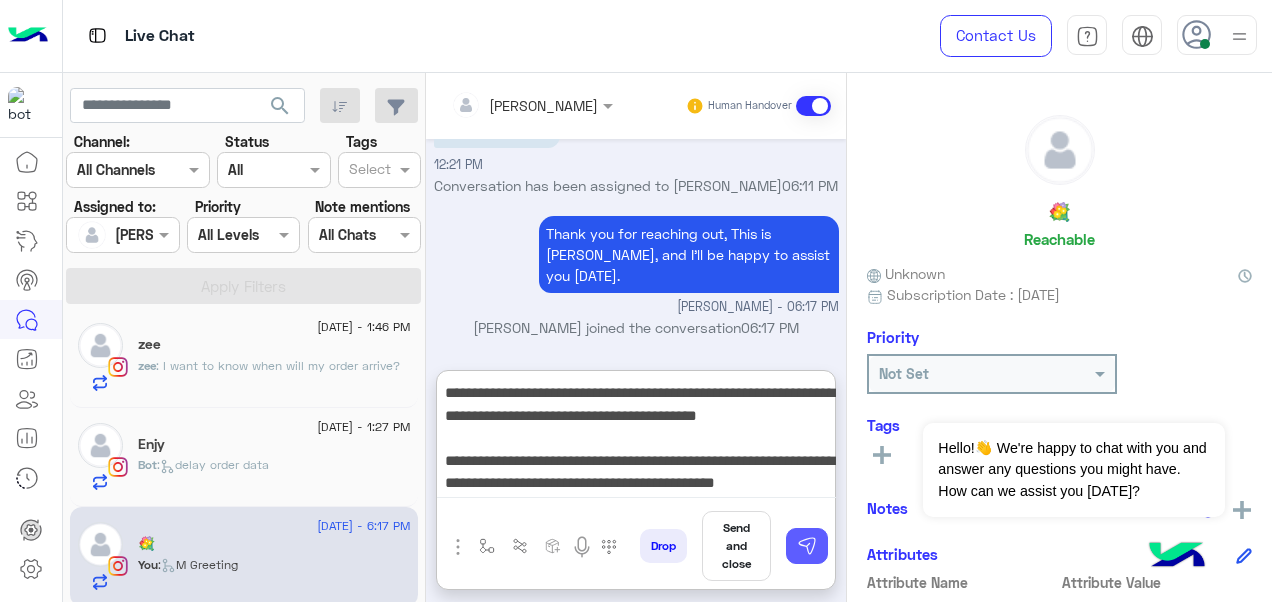 type on "**********" 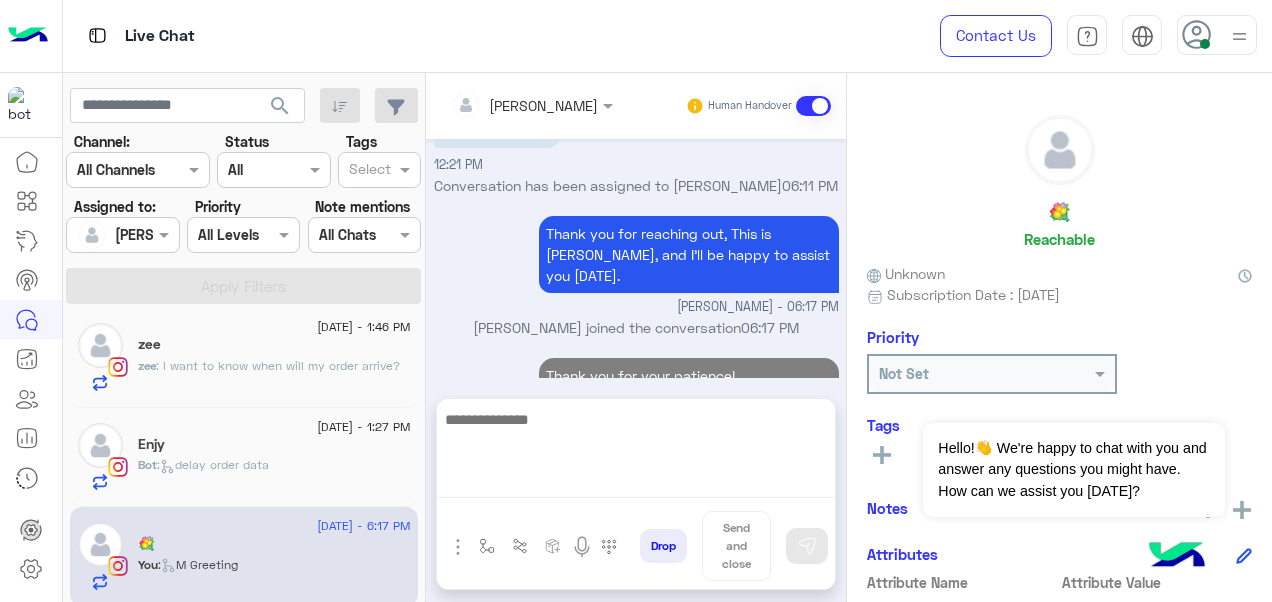 scroll, scrollTop: 1126, scrollLeft: 0, axis: vertical 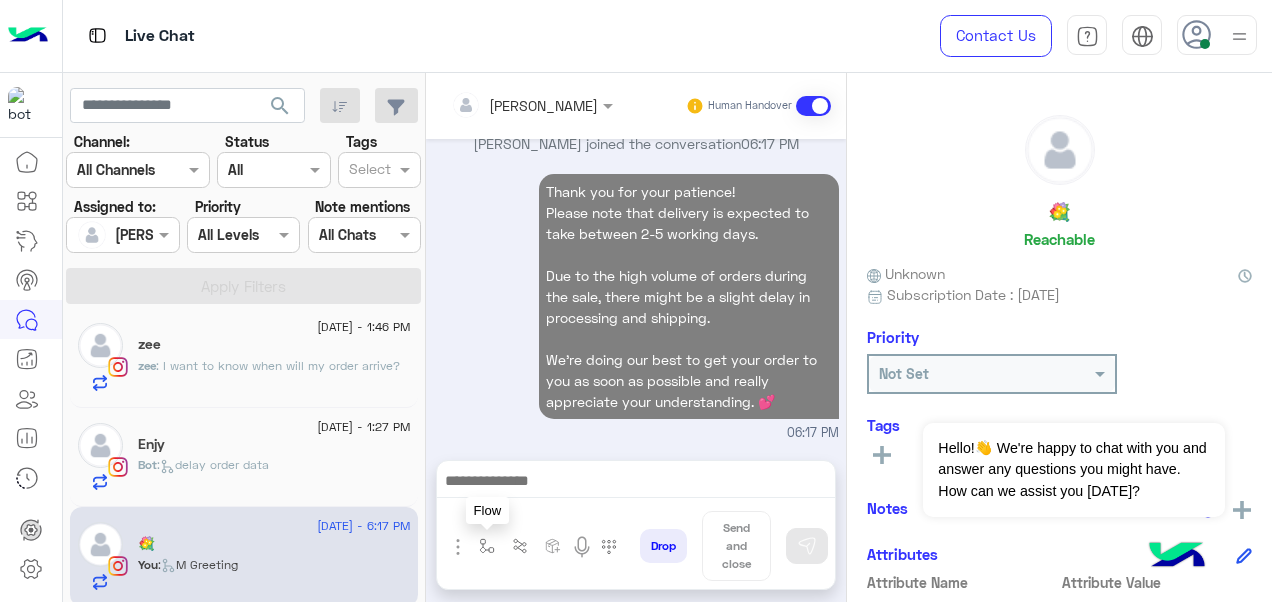 click at bounding box center (487, 546) 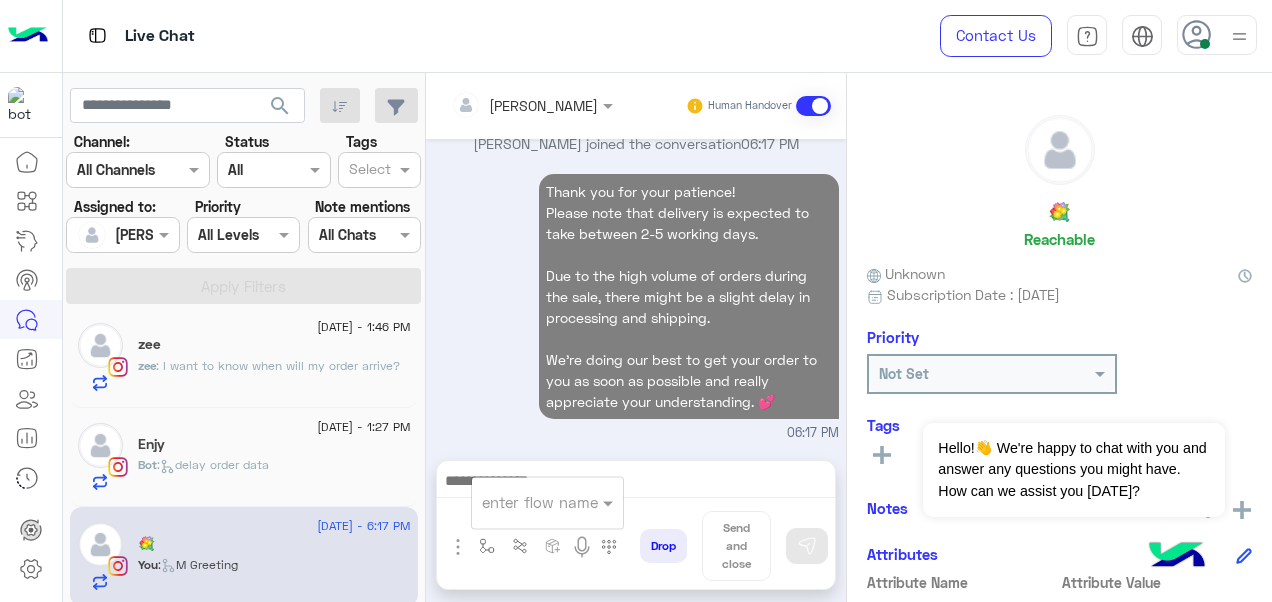 click at bounding box center (523, 502) 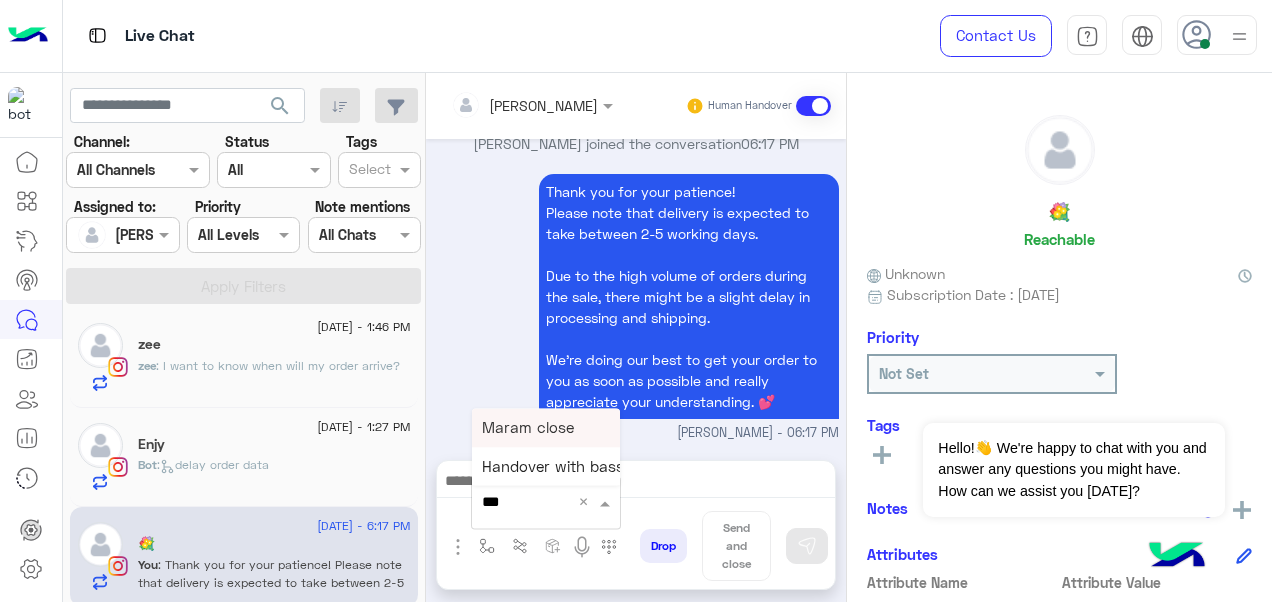 type on "****" 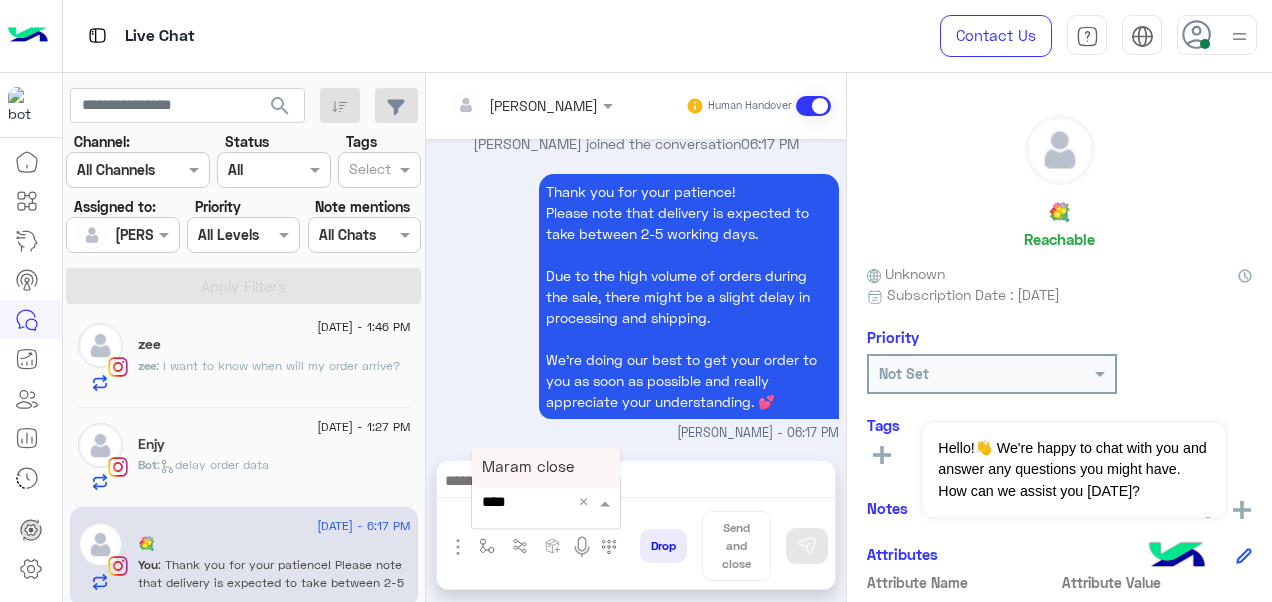 click on "Maram close" at bounding box center (528, 466) 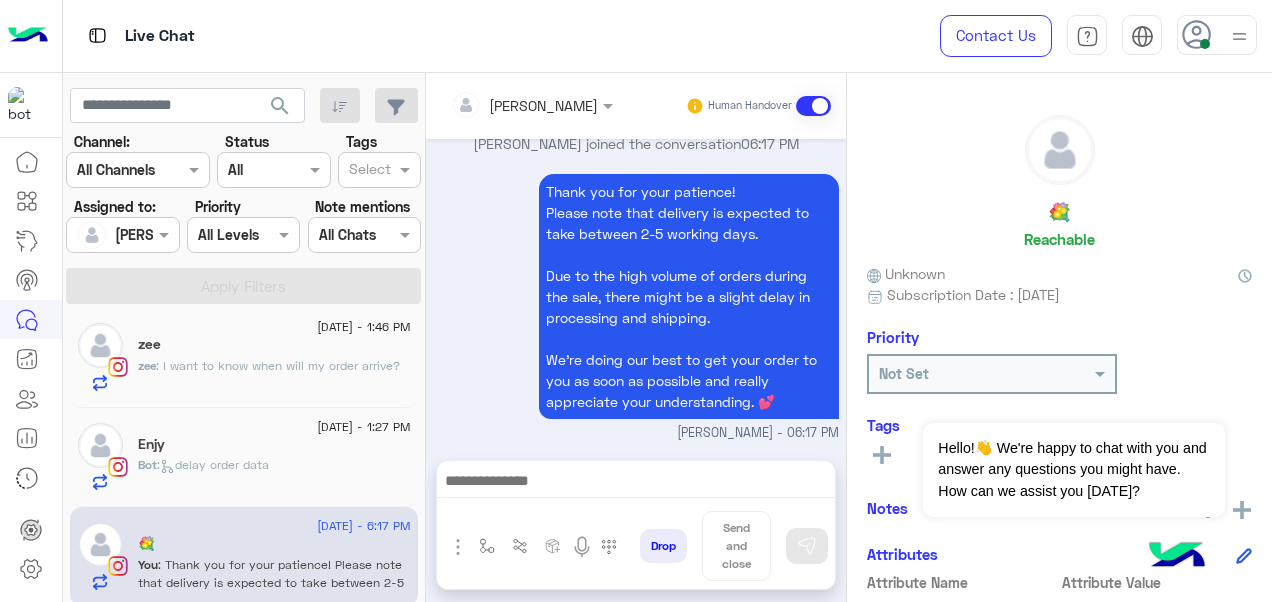 type on "**********" 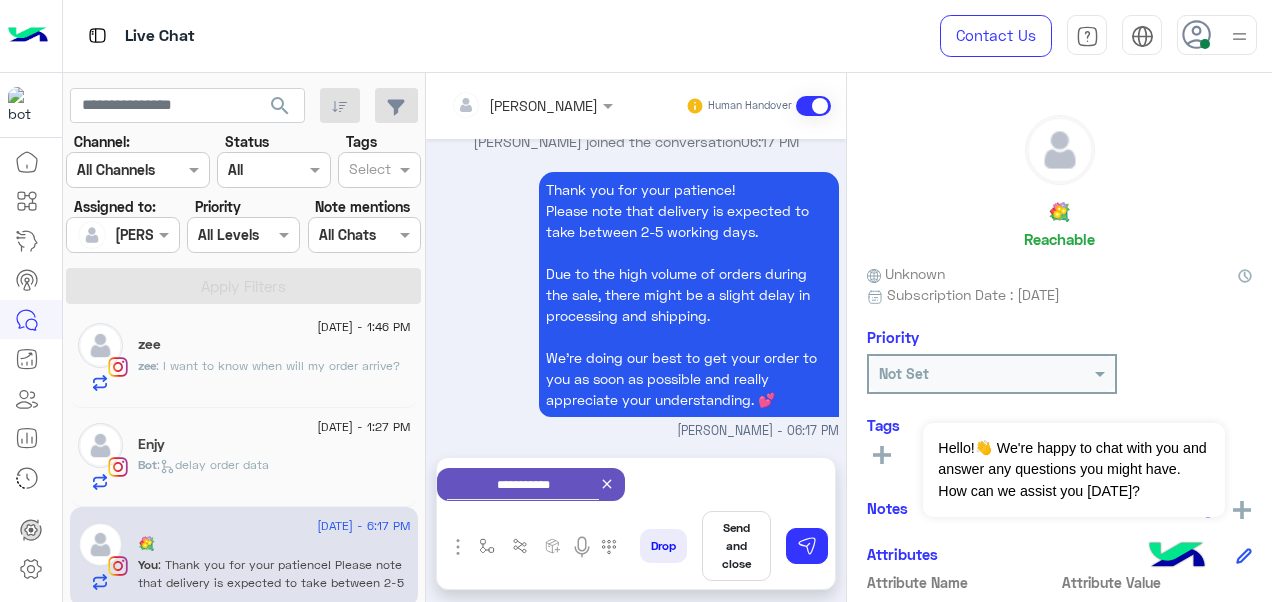 click on "Send and close" at bounding box center [736, 546] 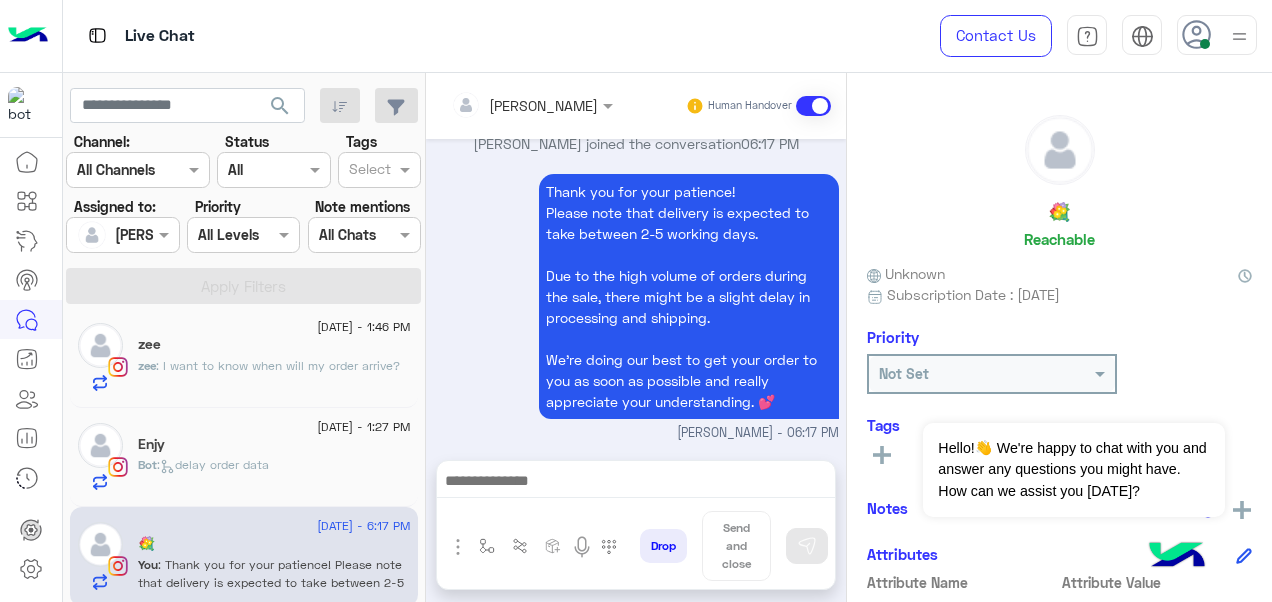 scroll, scrollTop: 1129, scrollLeft: 0, axis: vertical 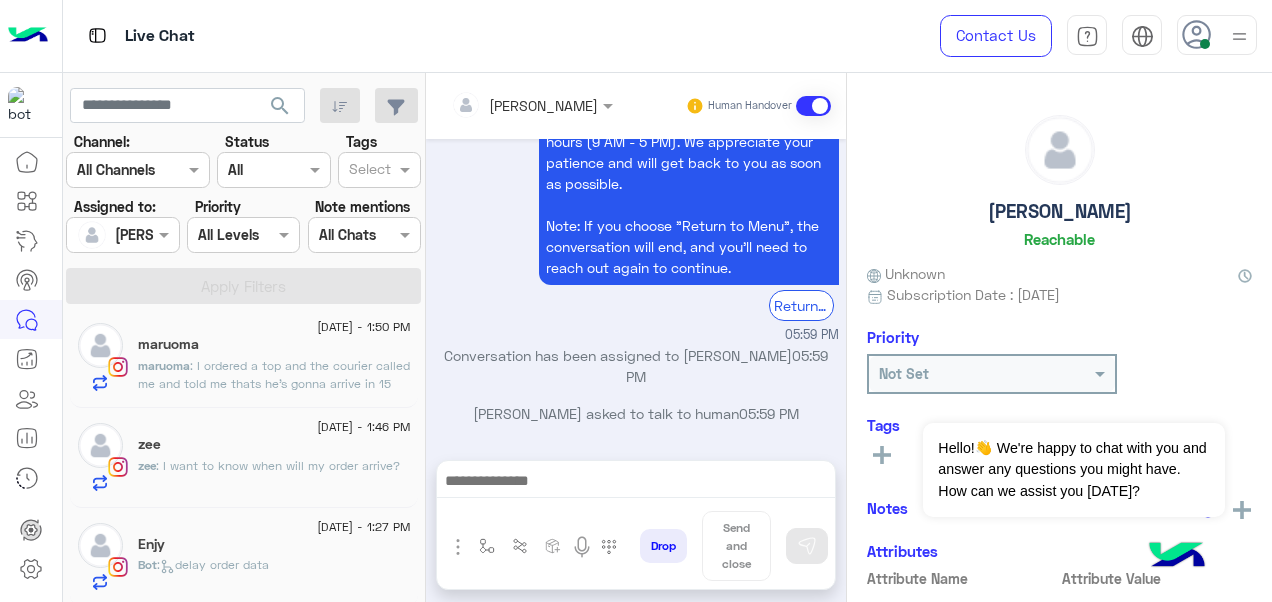 click on "Bot :   delay order data" 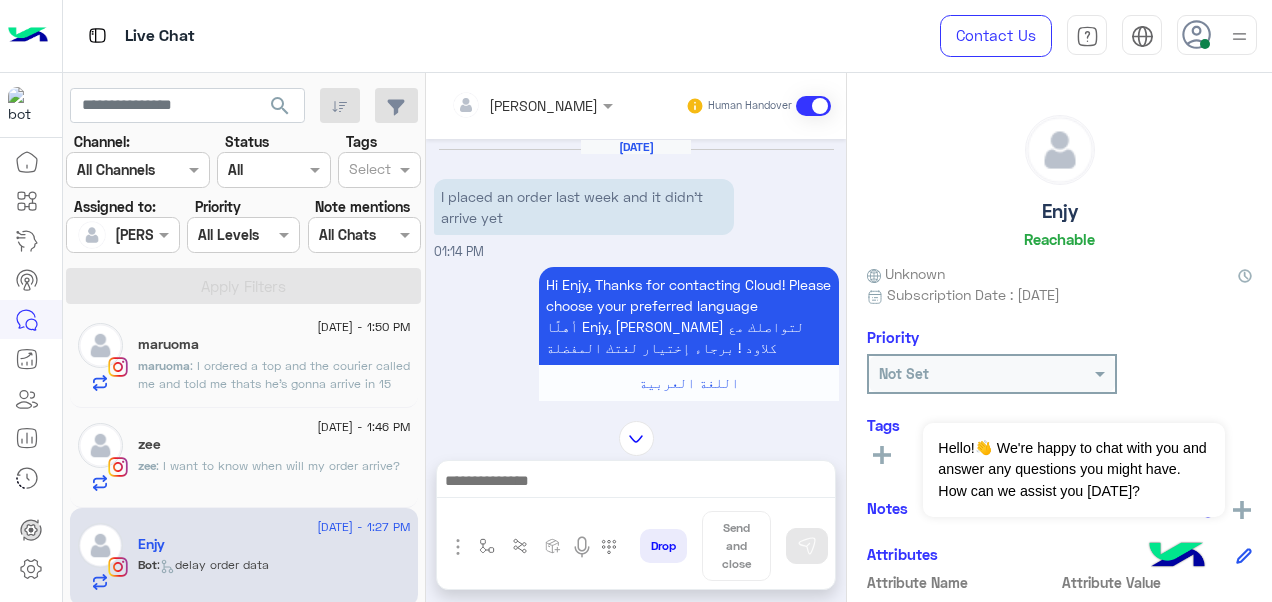 scroll, scrollTop: 610, scrollLeft: 0, axis: vertical 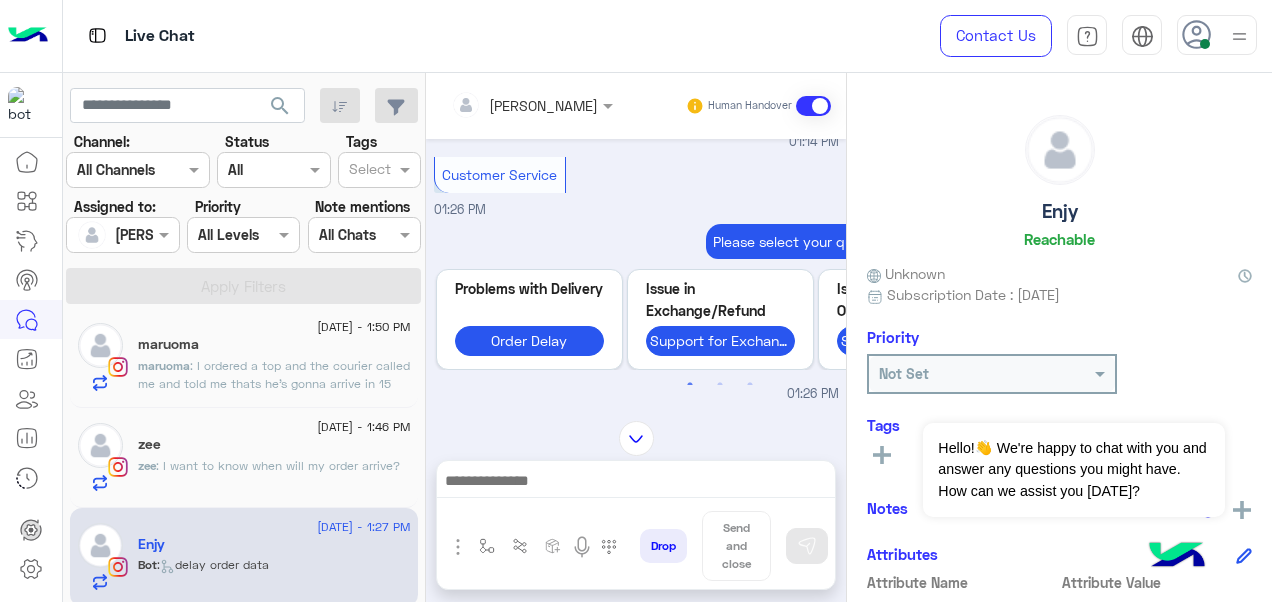 click at bounding box center (532, 104) 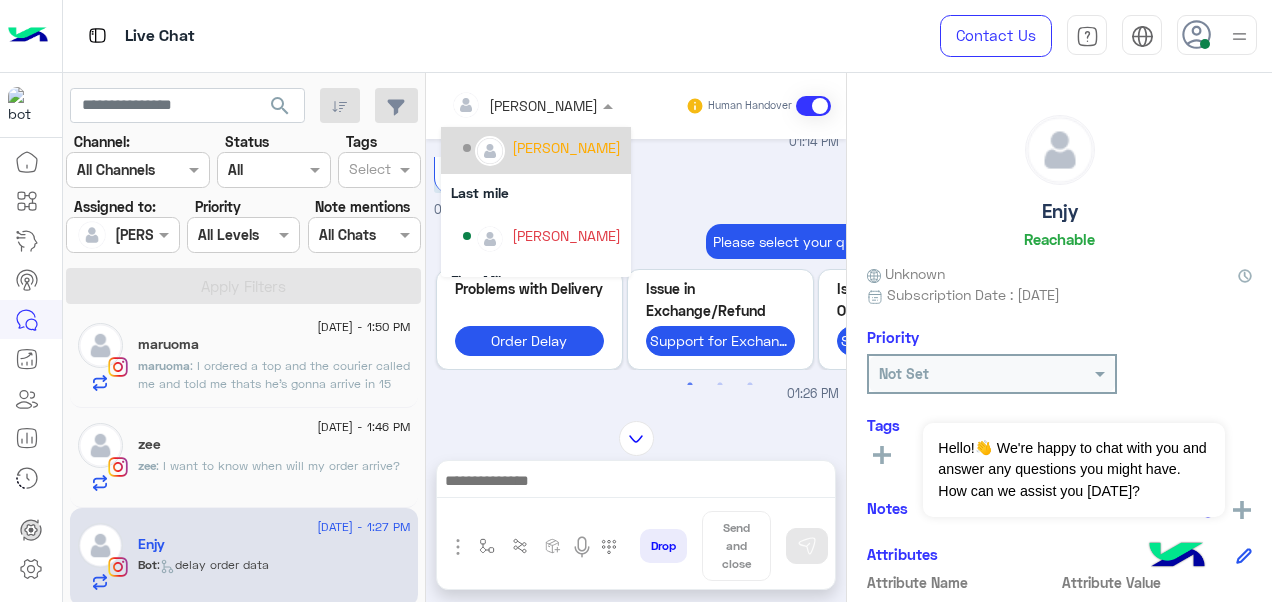 scroll, scrollTop: 200, scrollLeft: 0, axis: vertical 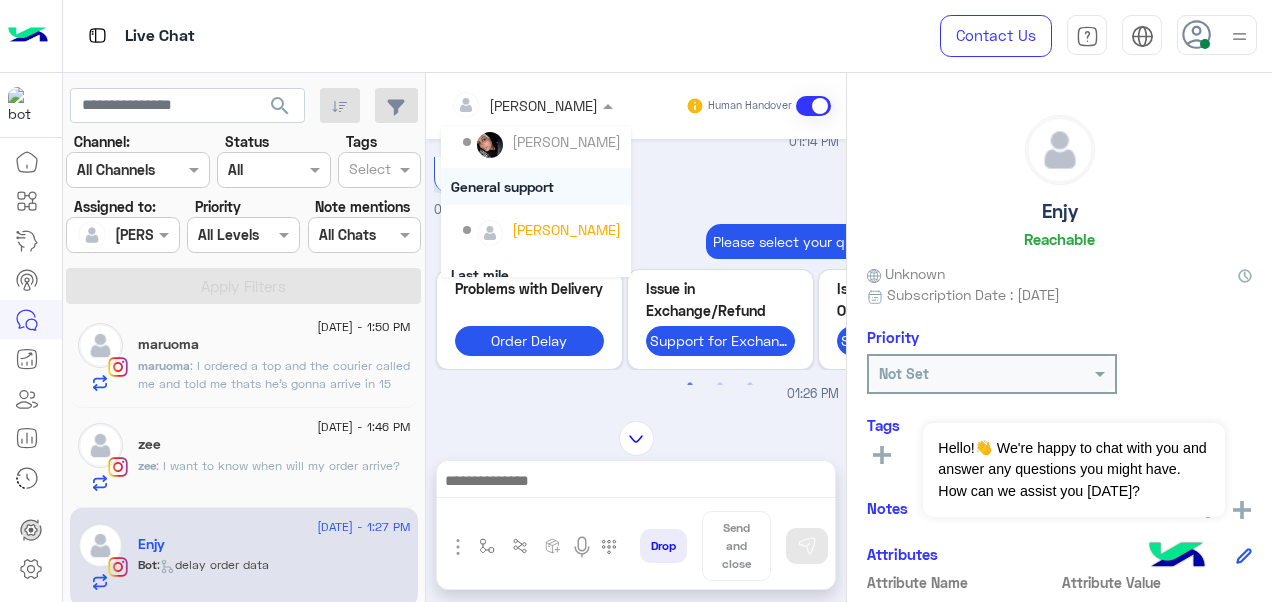 click on "General support" at bounding box center (536, 186) 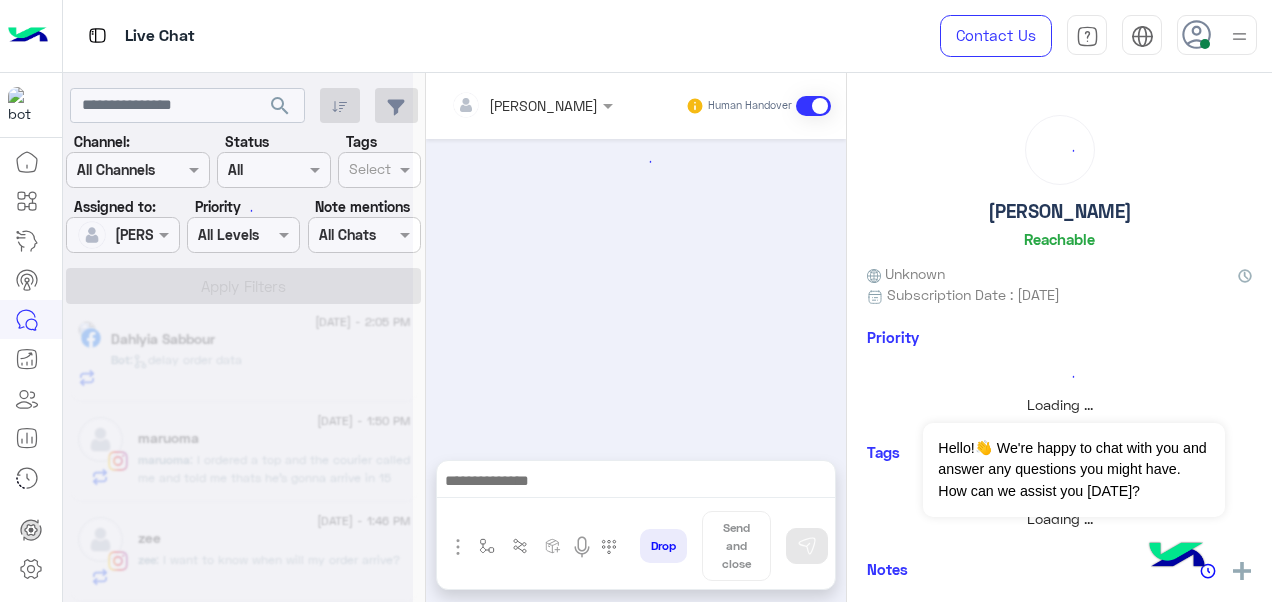 scroll, scrollTop: 907, scrollLeft: 0, axis: vertical 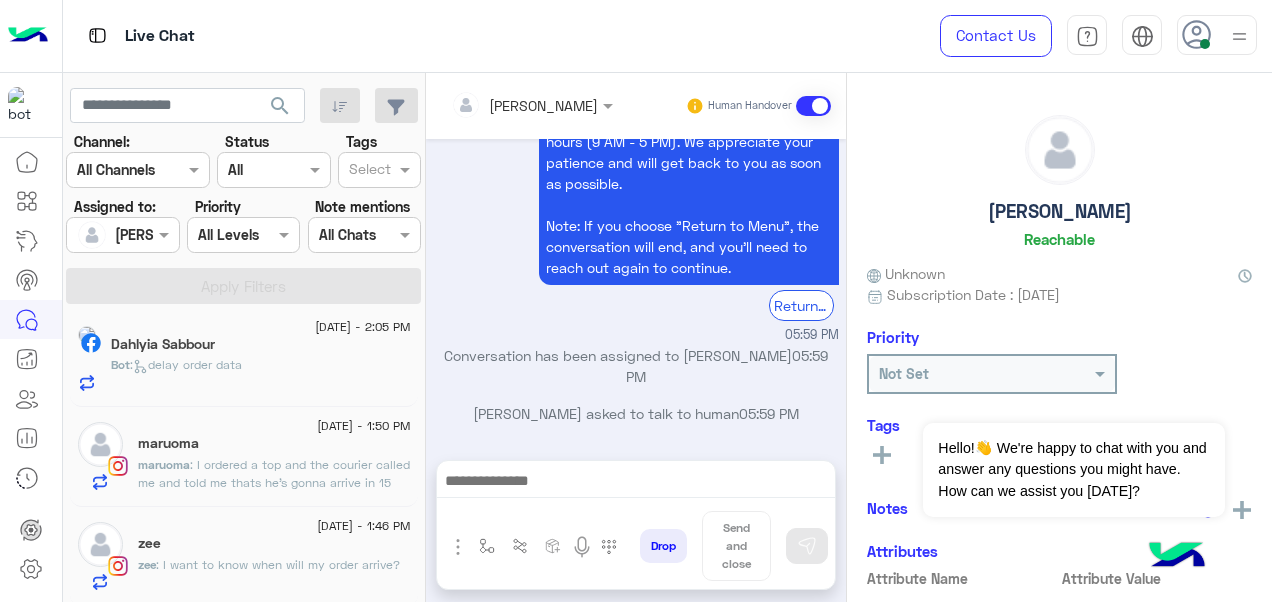 click on "zee : I want to know when will my order arrive?" 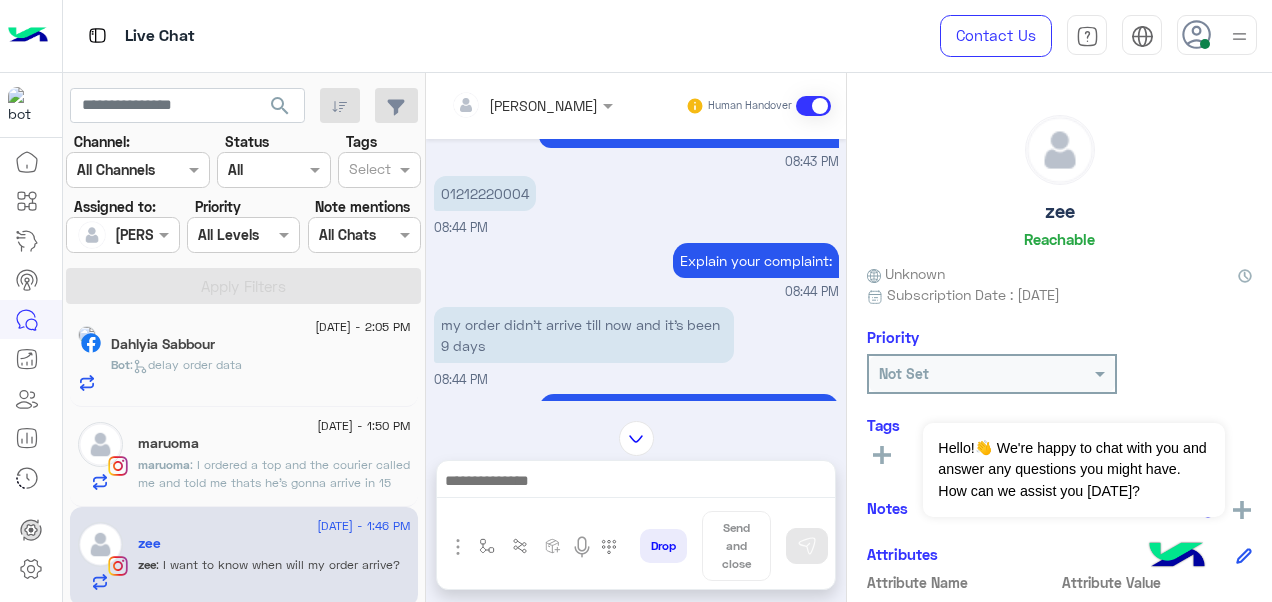 scroll, scrollTop: 319, scrollLeft: 0, axis: vertical 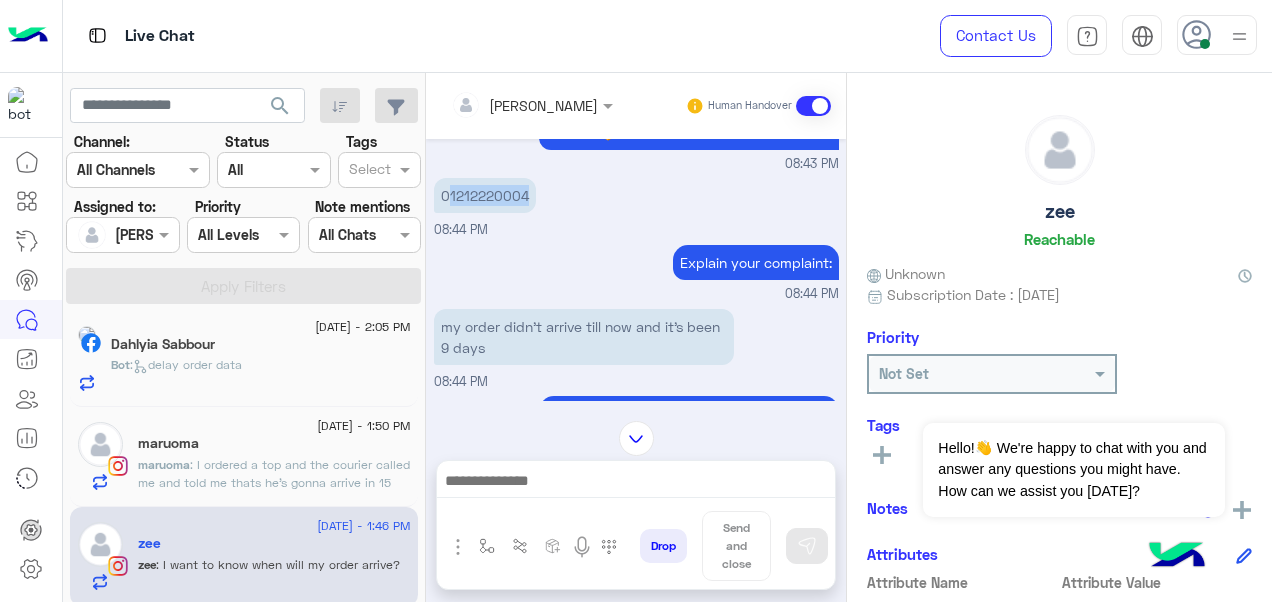 drag, startPoint x: 528, startPoint y: 197, endPoint x: 447, endPoint y: 200, distance: 81.055534 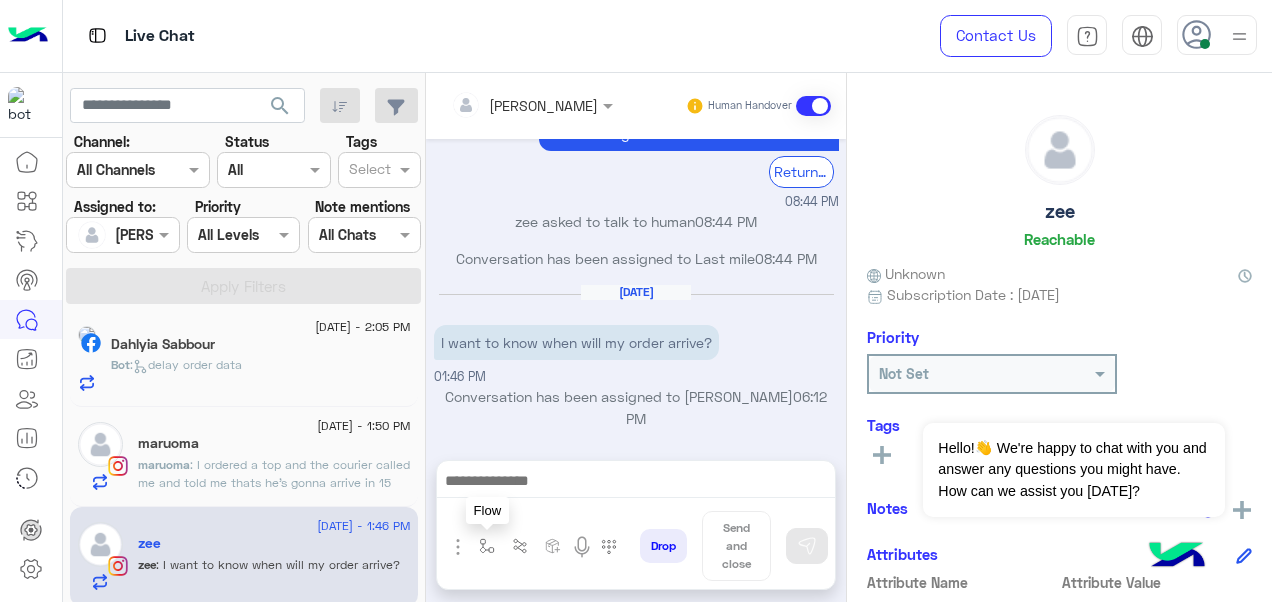 click at bounding box center [487, 546] 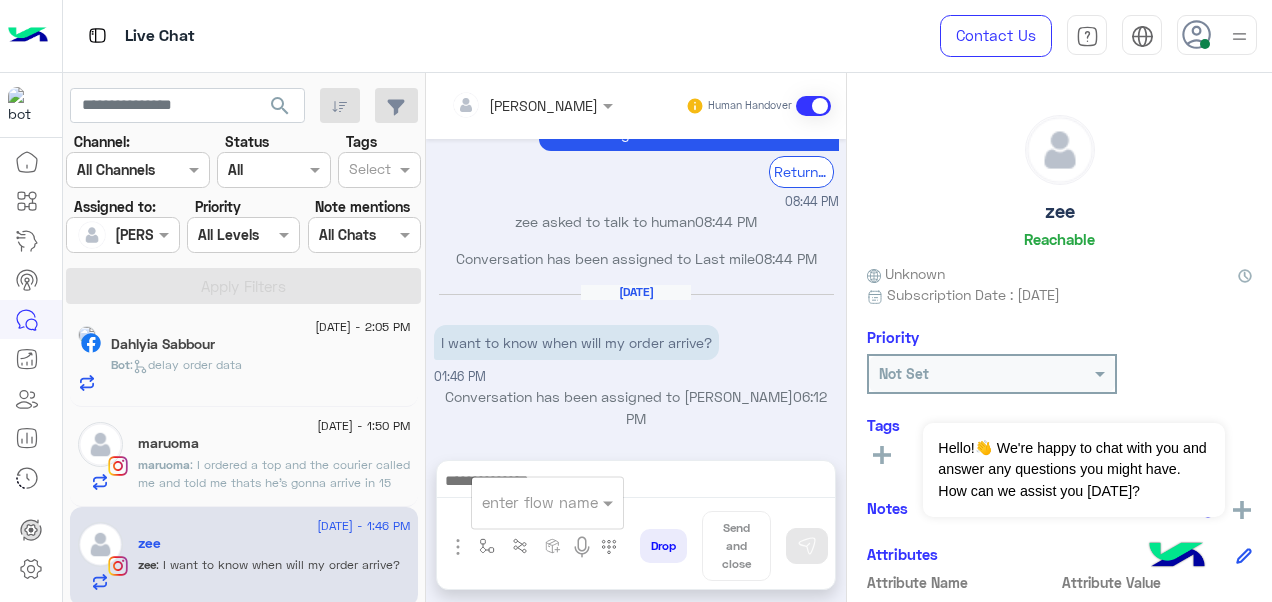 click on "enter flow name" at bounding box center [547, 502] 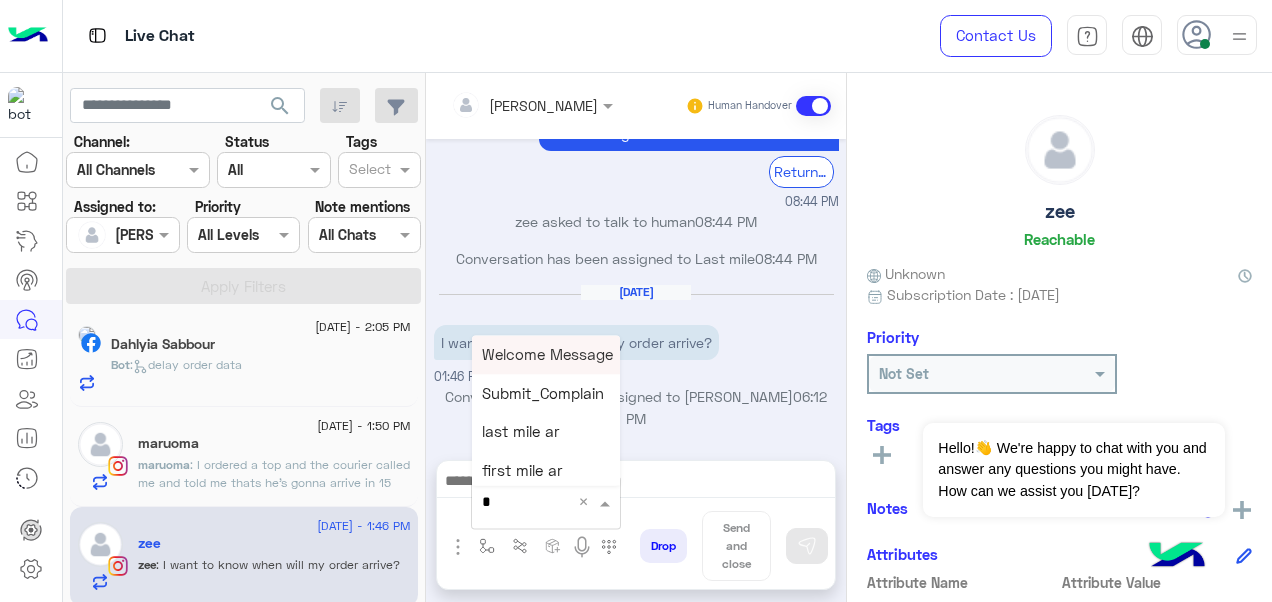 type on "*" 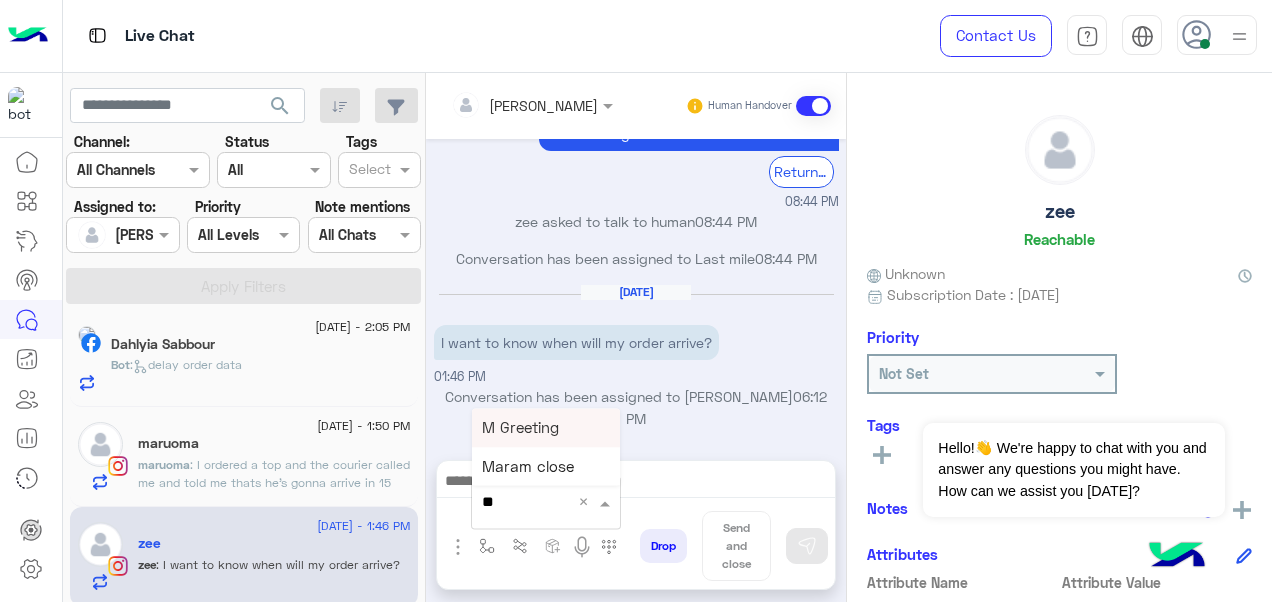 click on "M Greeting" at bounding box center (520, 427) 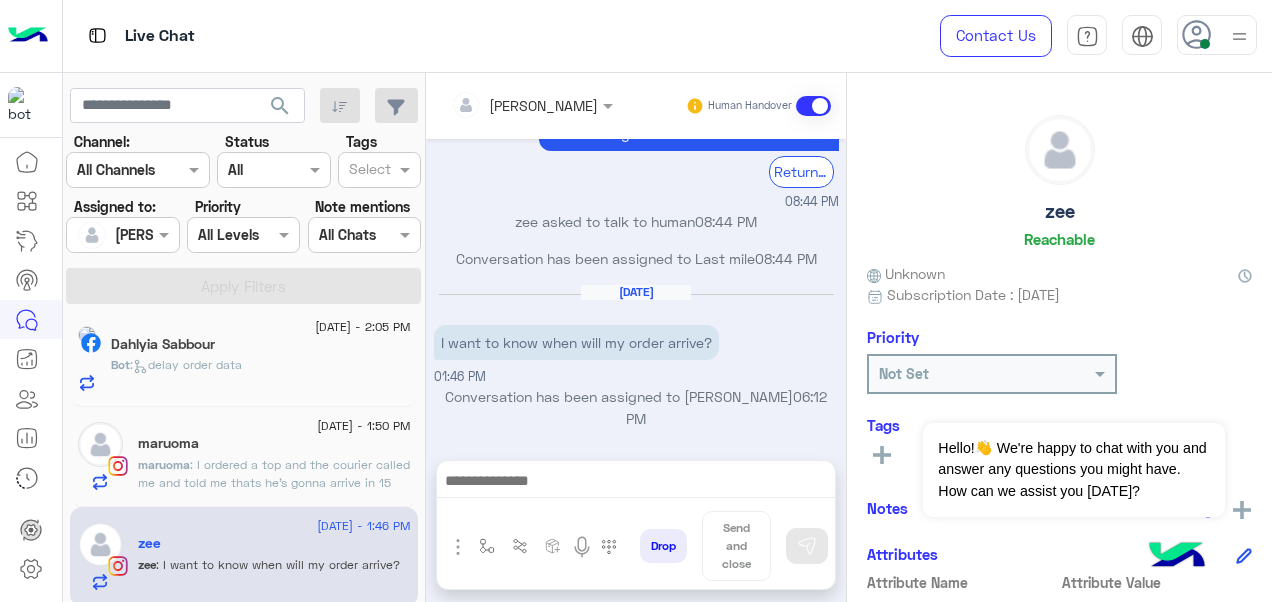 type on "**********" 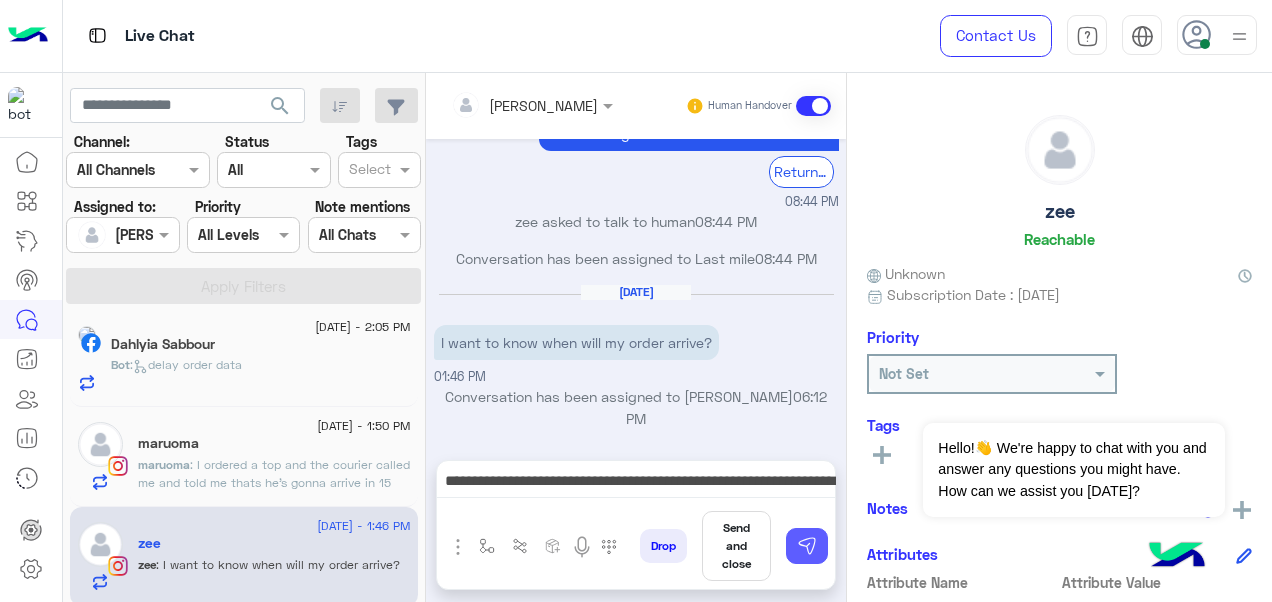 click at bounding box center [807, 546] 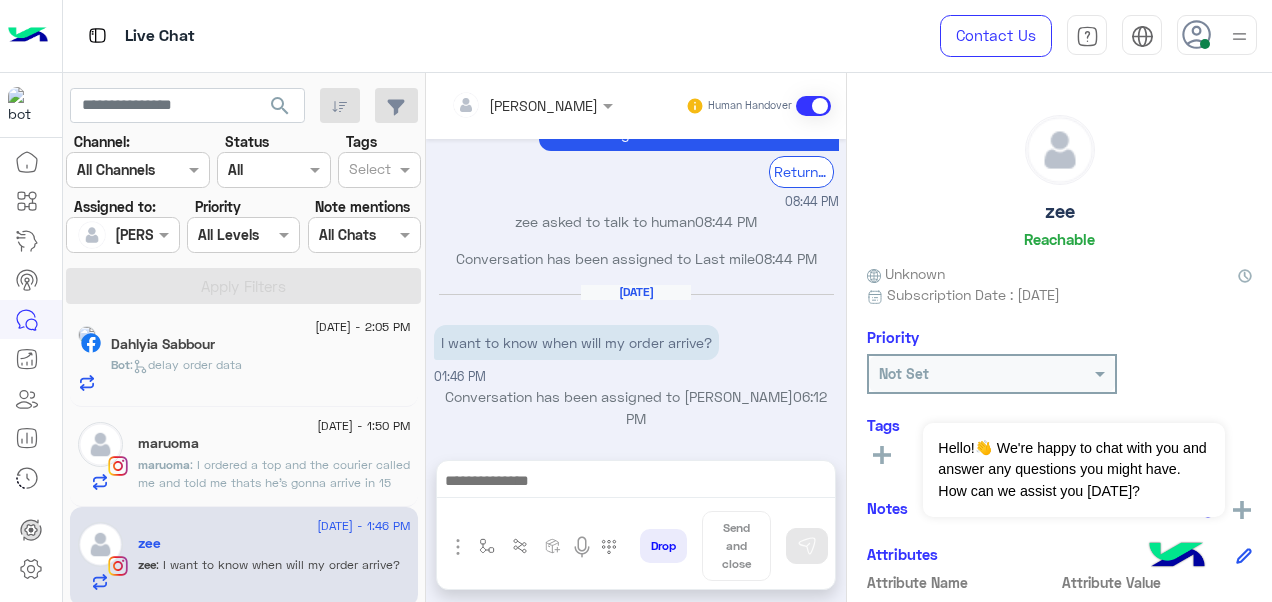click at bounding box center (636, 483) 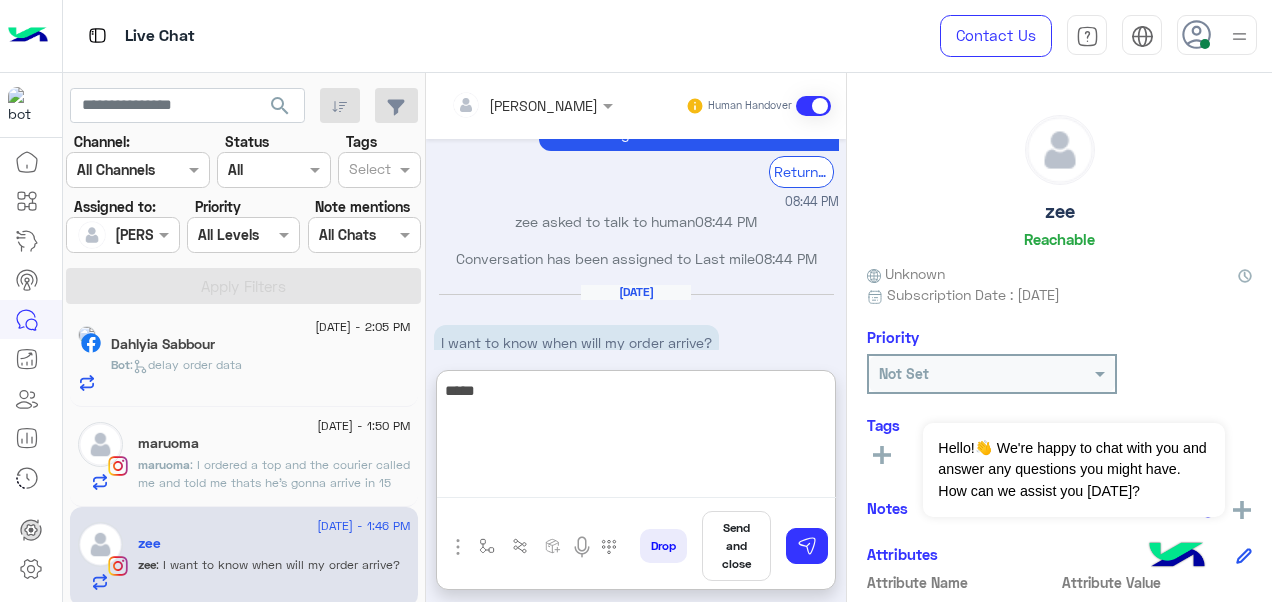 scroll, scrollTop: 999, scrollLeft: 0, axis: vertical 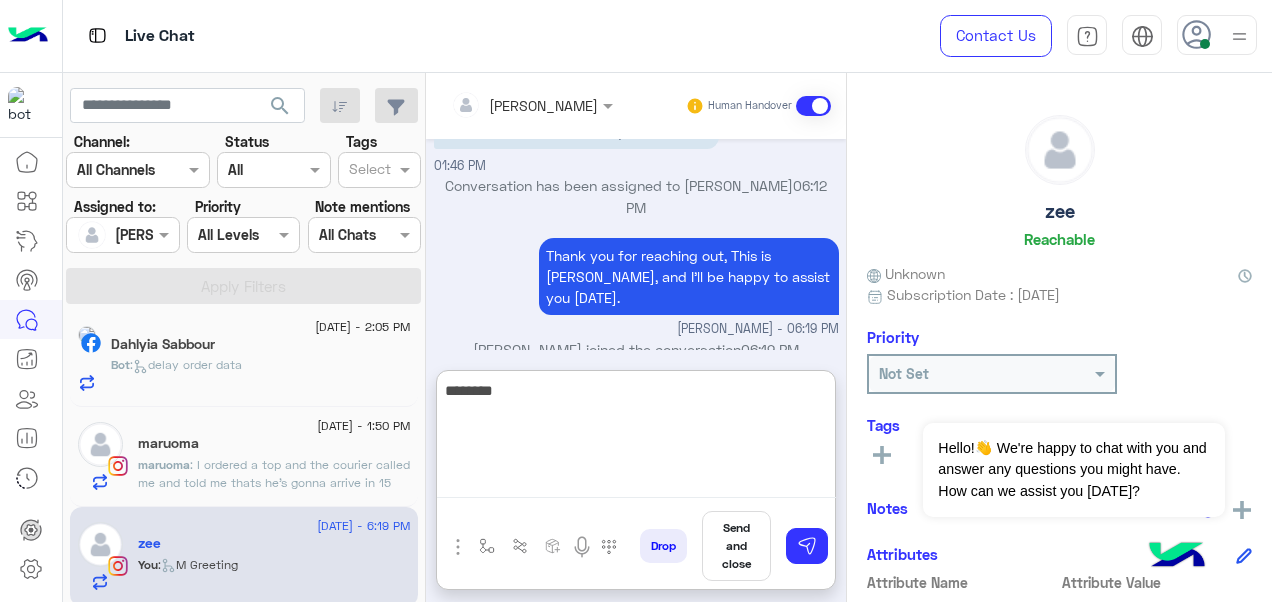 paste on "**********" 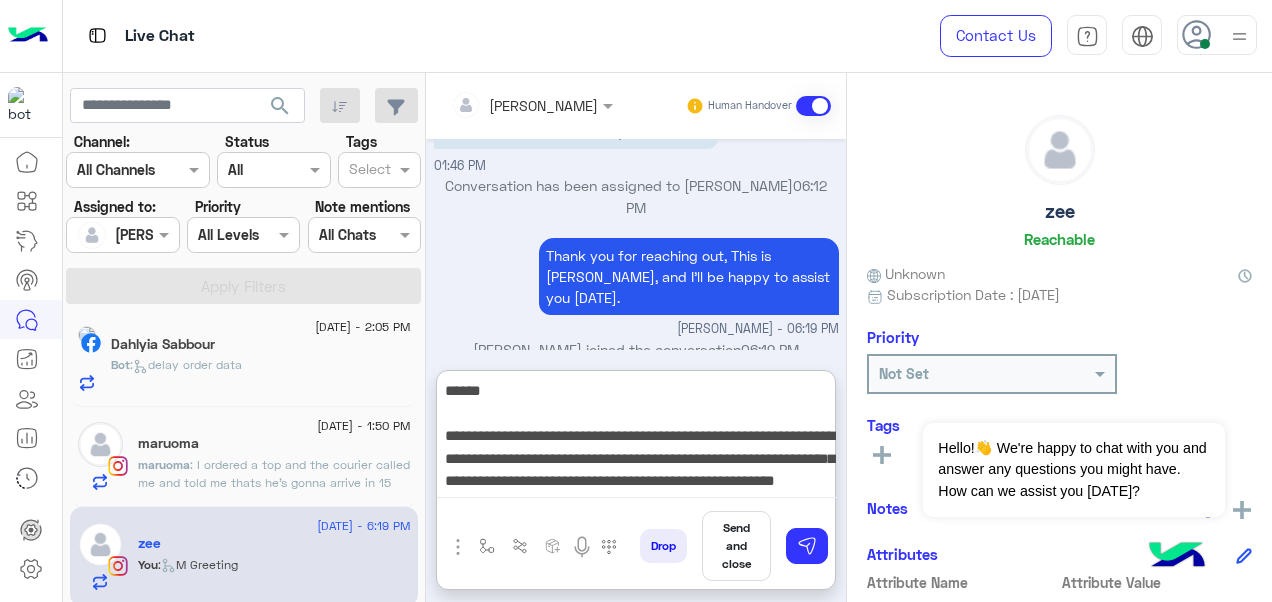 scroll, scrollTop: 15, scrollLeft: 0, axis: vertical 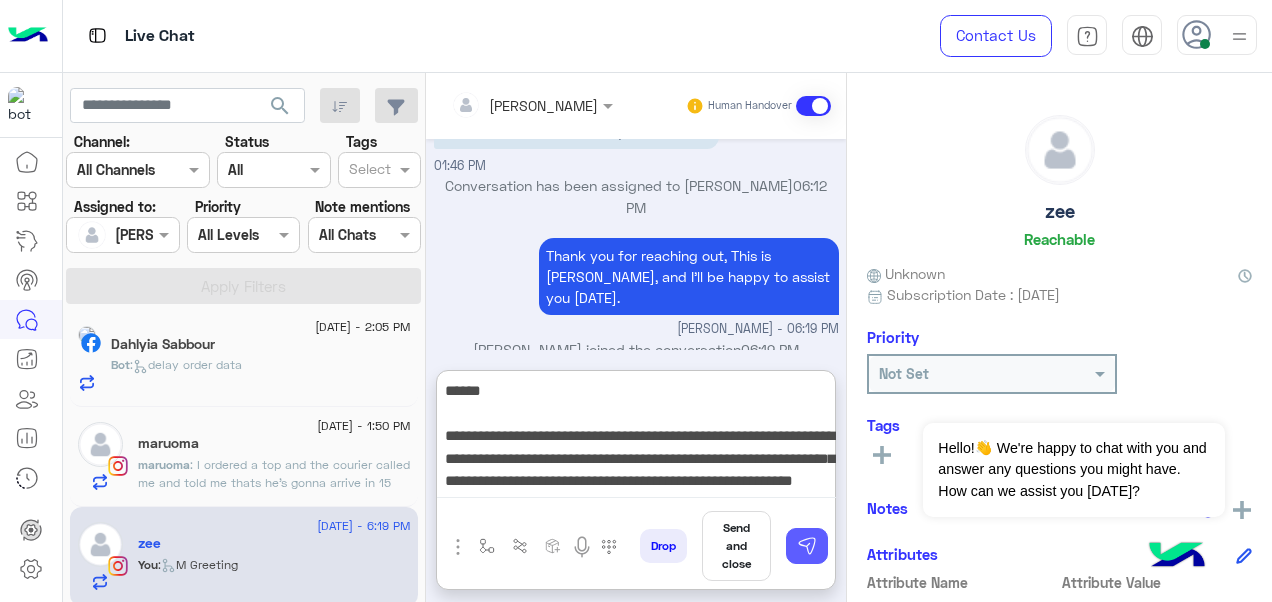 type on "**********" 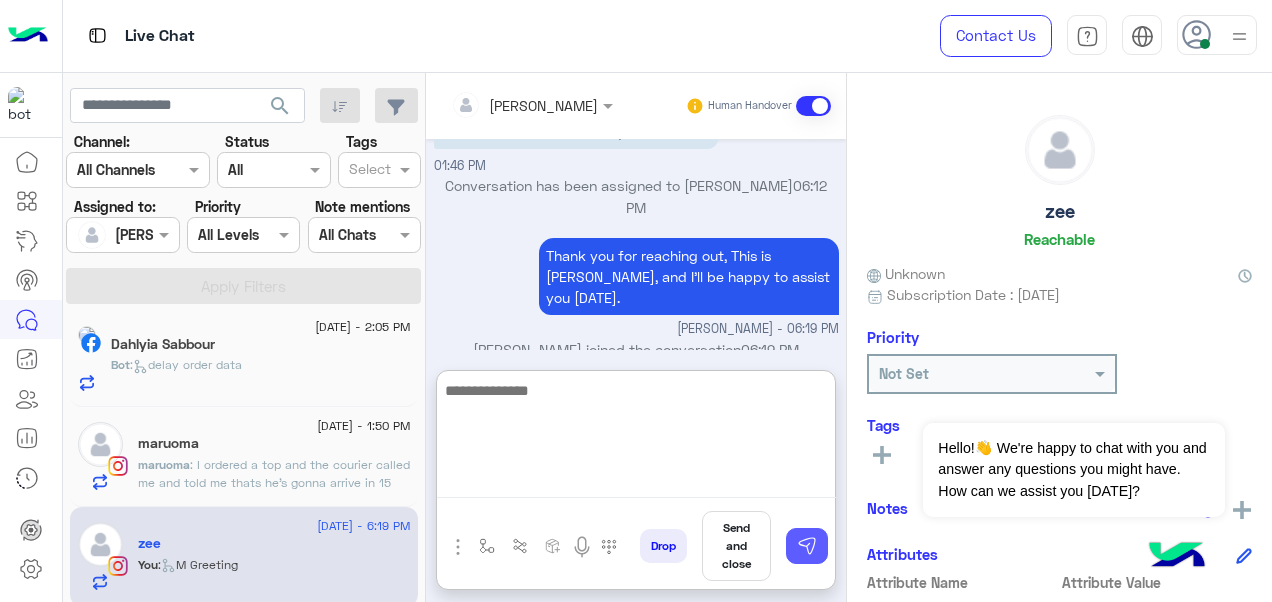 scroll, scrollTop: 1123, scrollLeft: 0, axis: vertical 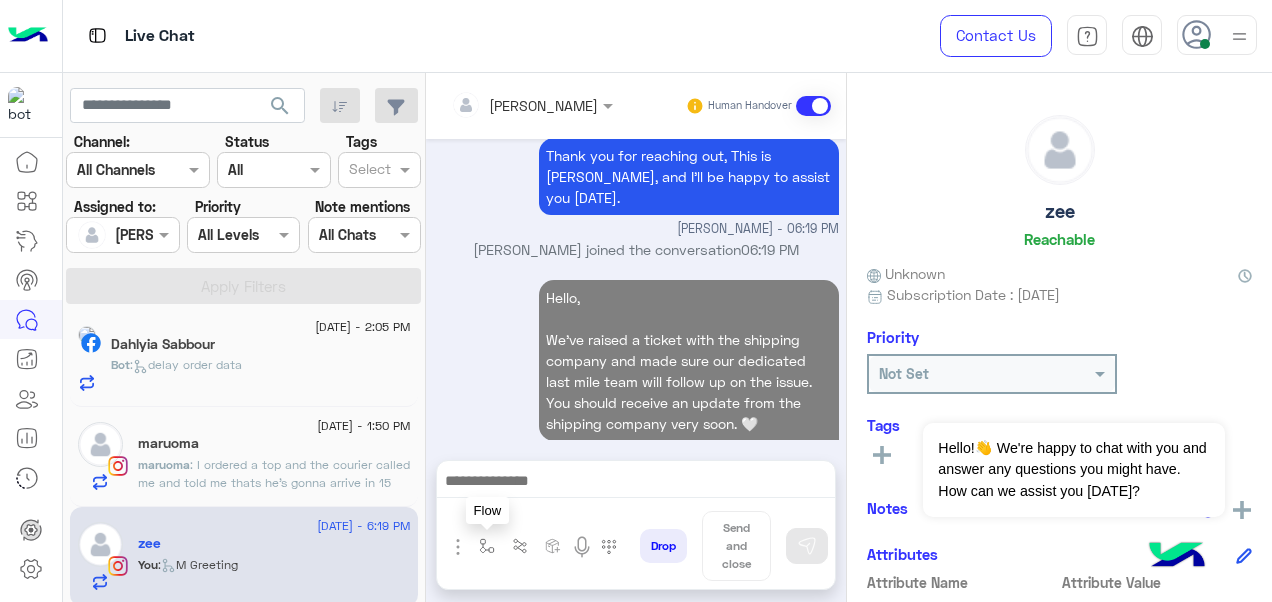 click at bounding box center [487, 546] 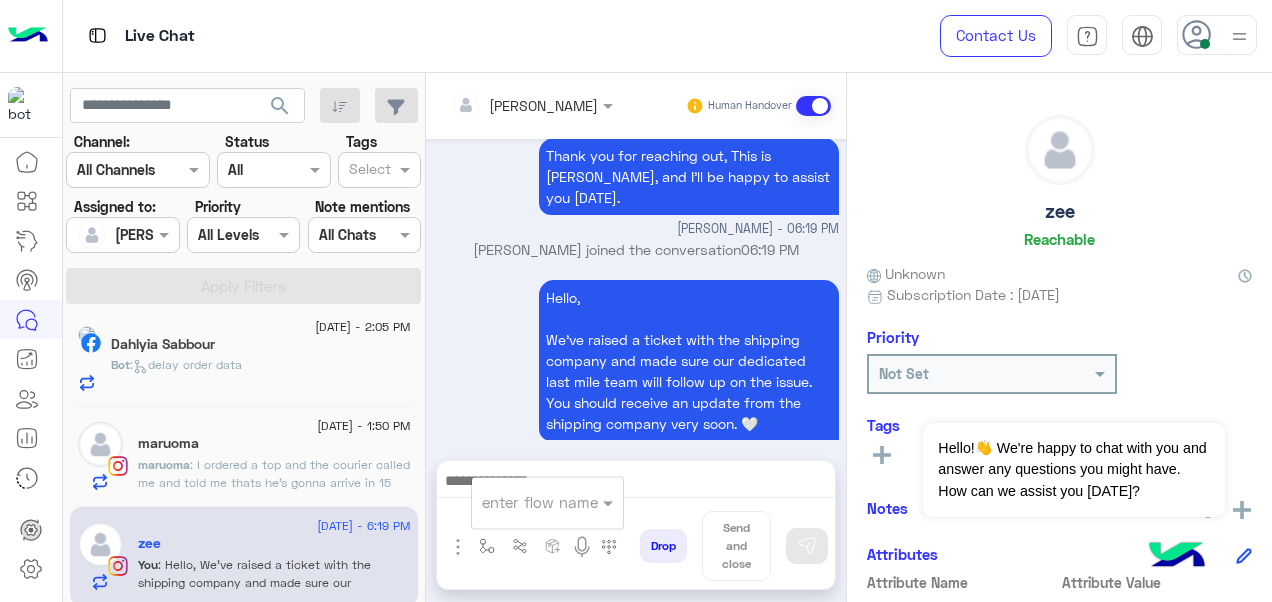 click at bounding box center (523, 502) 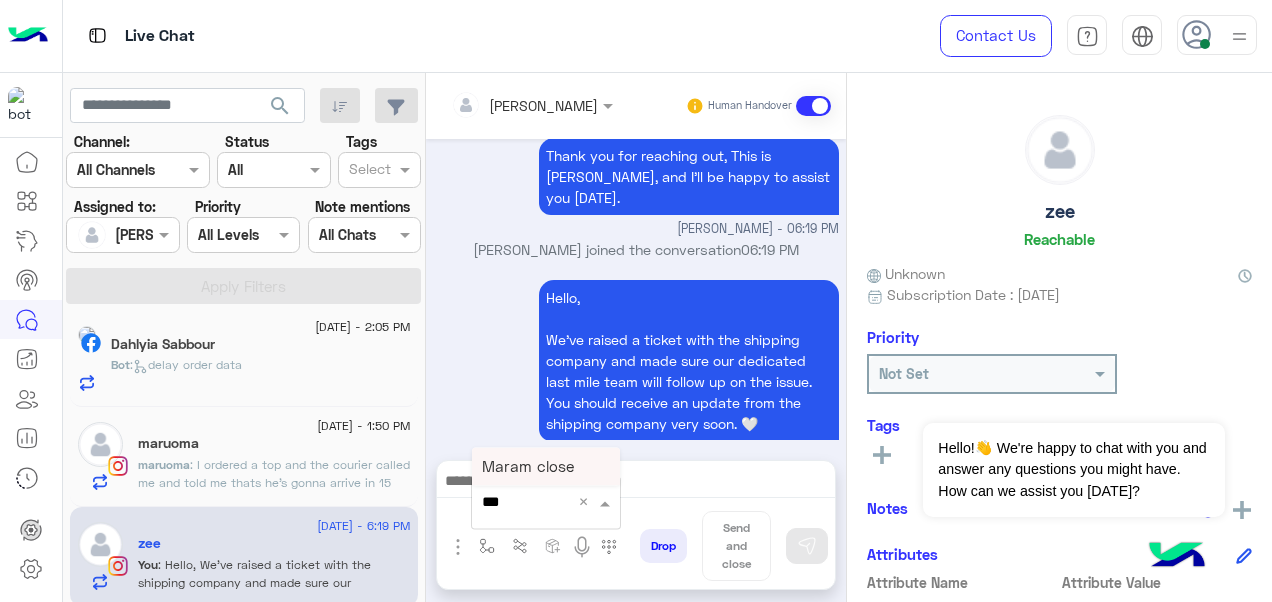 type on "****" 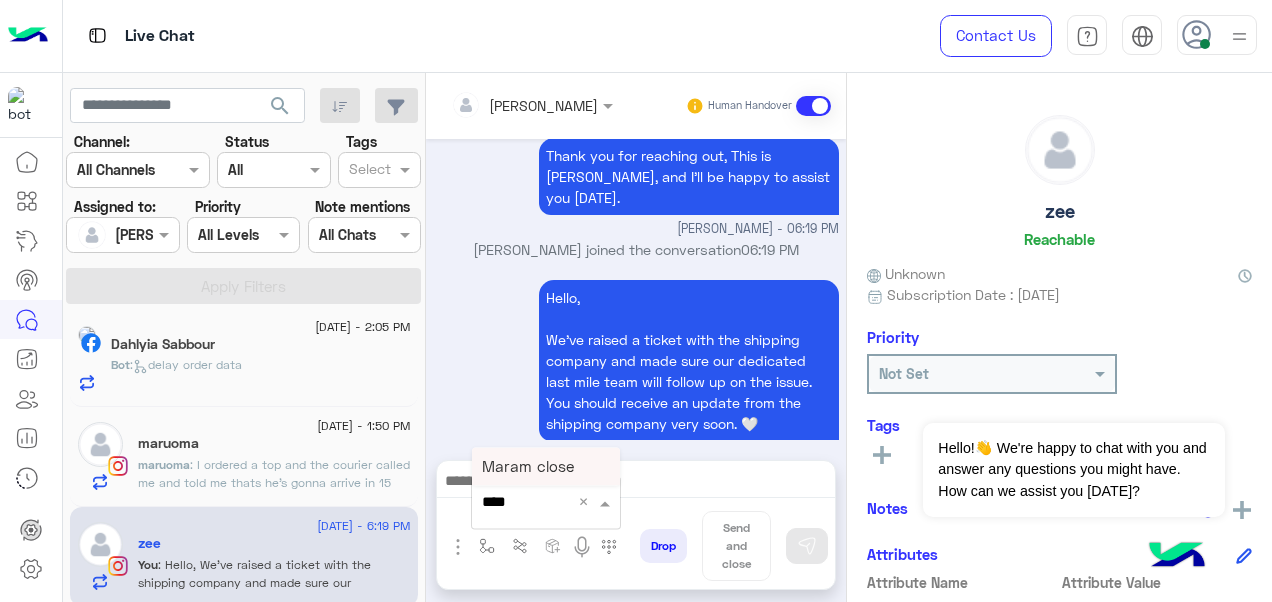 click on "Maram close" at bounding box center [528, 466] 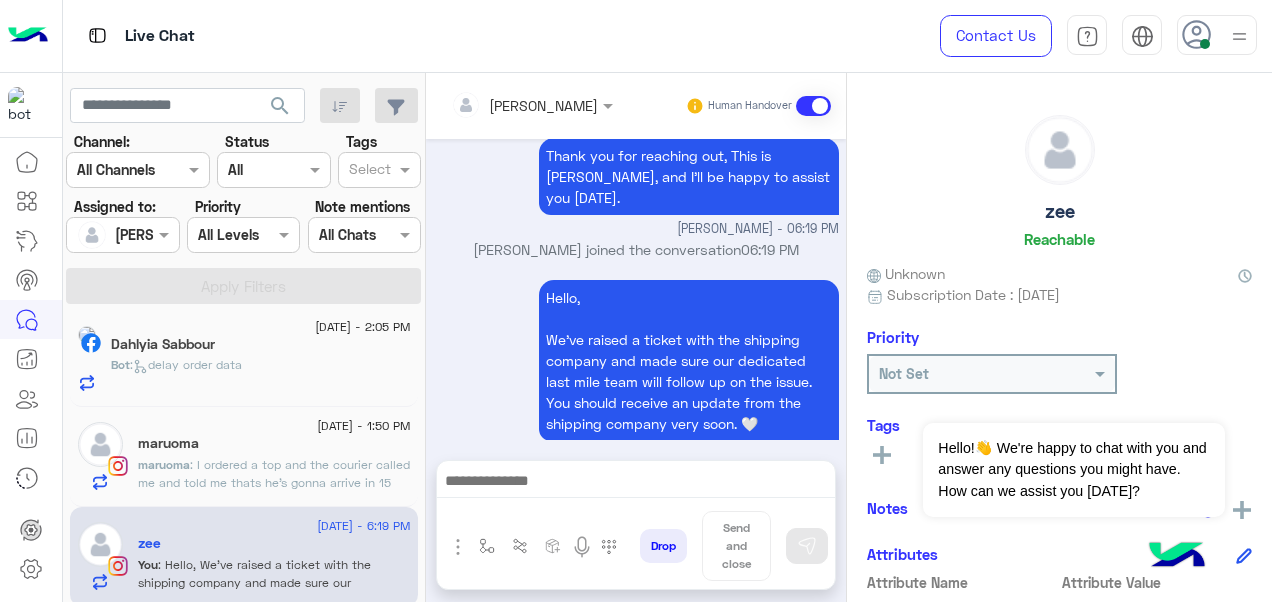 type on "**********" 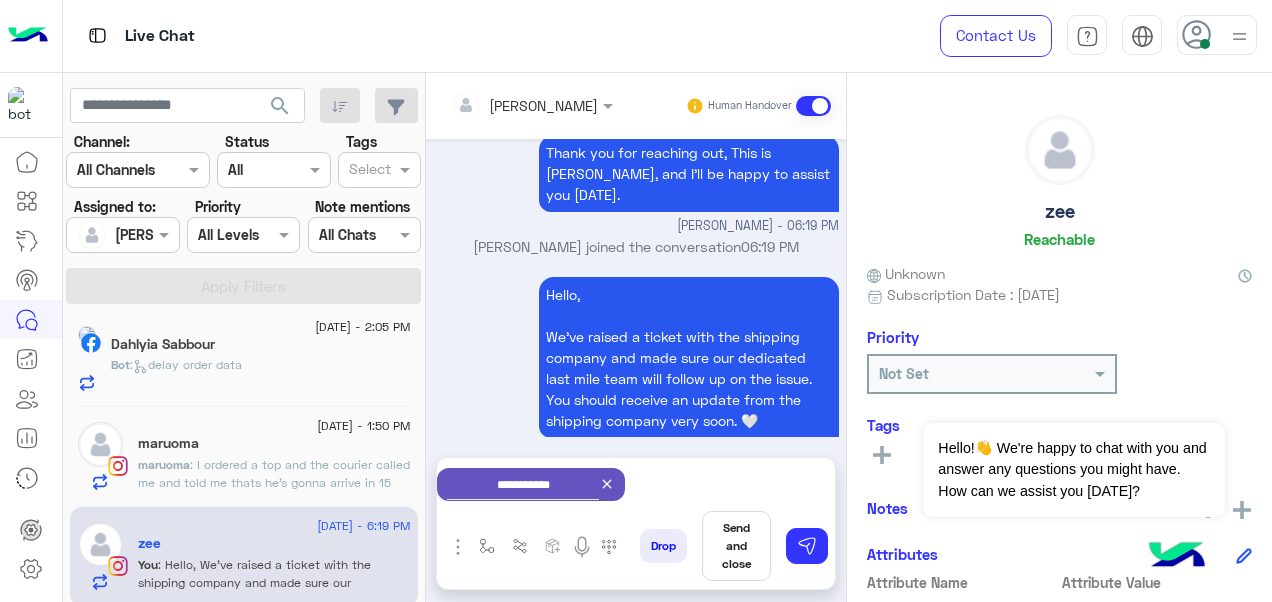 click on "Send and close" at bounding box center [736, 546] 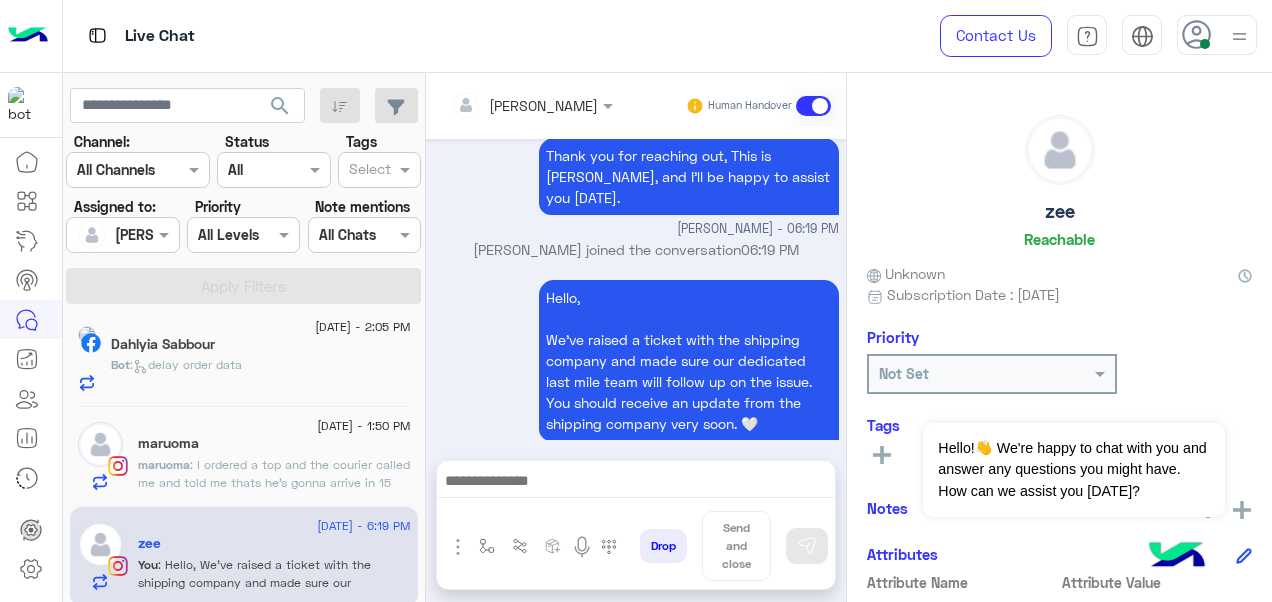 scroll, scrollTop: 1102, scrollLeft: 0, axis: vertical 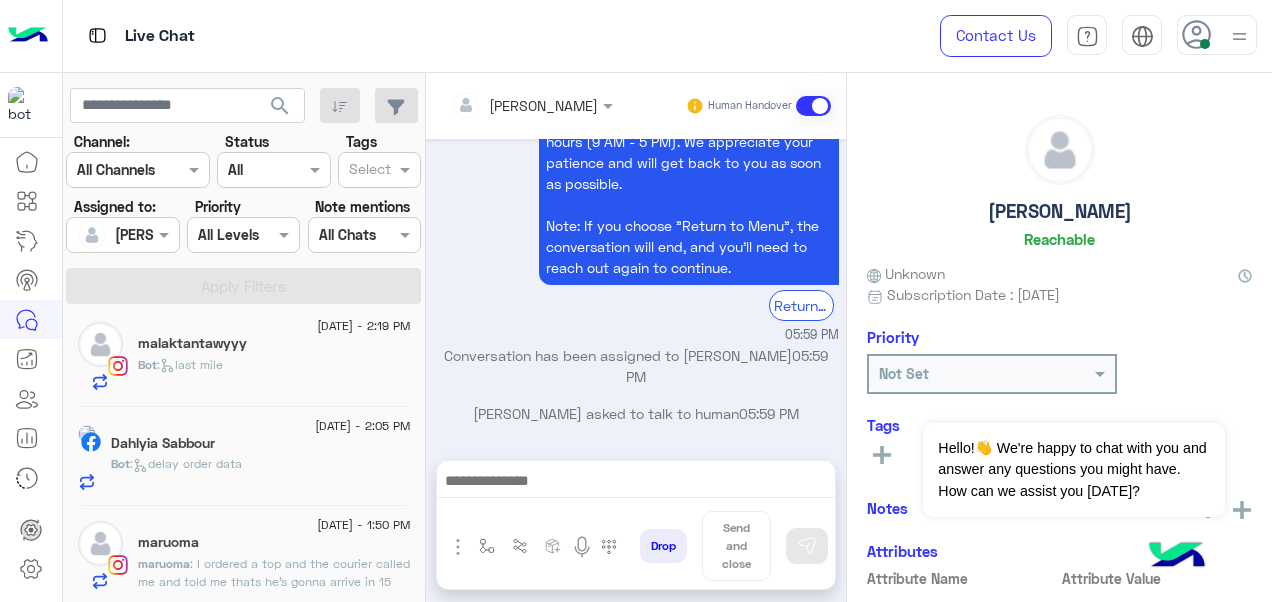 click on ": I ordered a top and the courier called me and told me thats he’s gonna arrive in 15 min but nobody came the whole day" 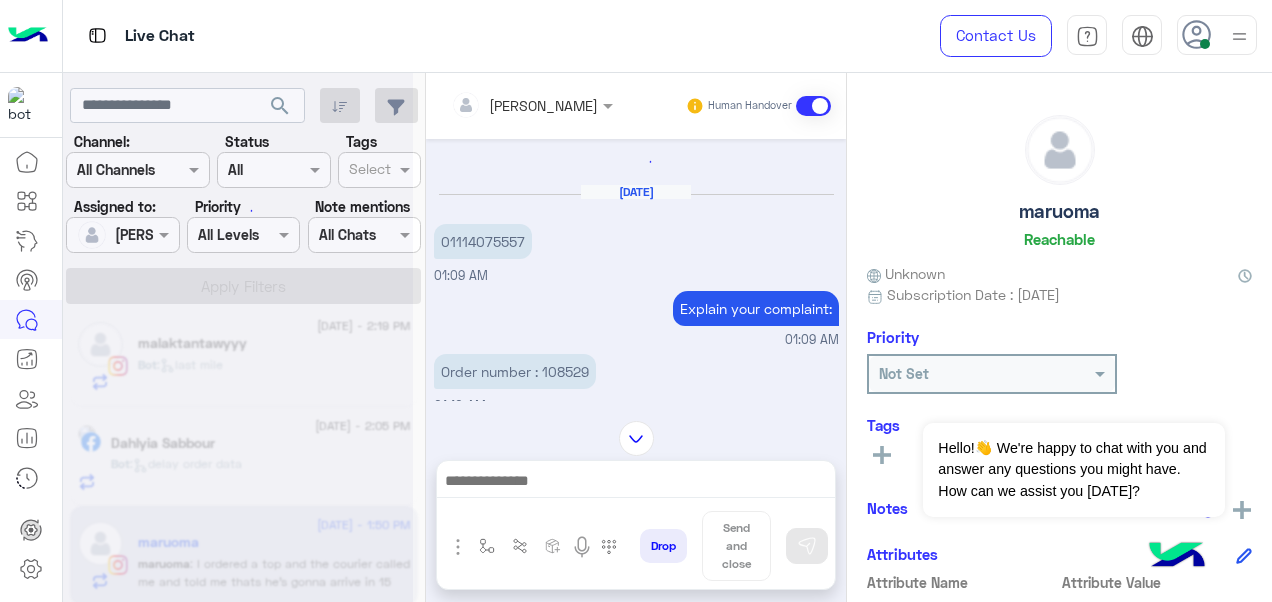 scroll, scrollTop: 1387, scrollLeft: 0, axis: vertical 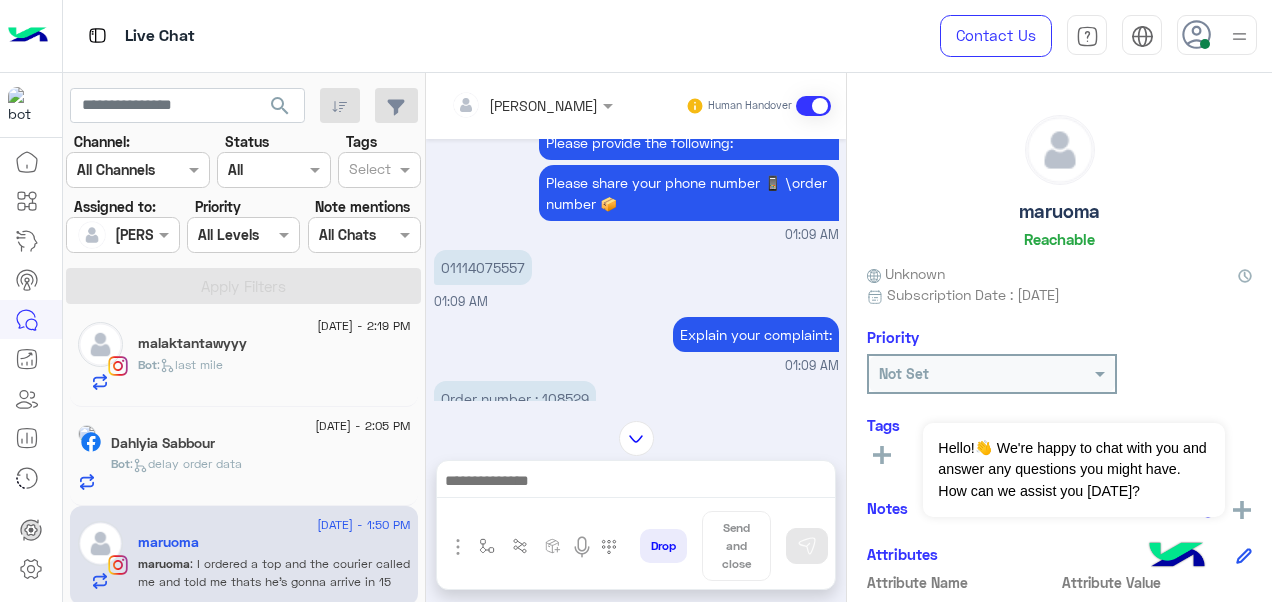 click on "Order number : 108529" at bounding box center (515, 398) 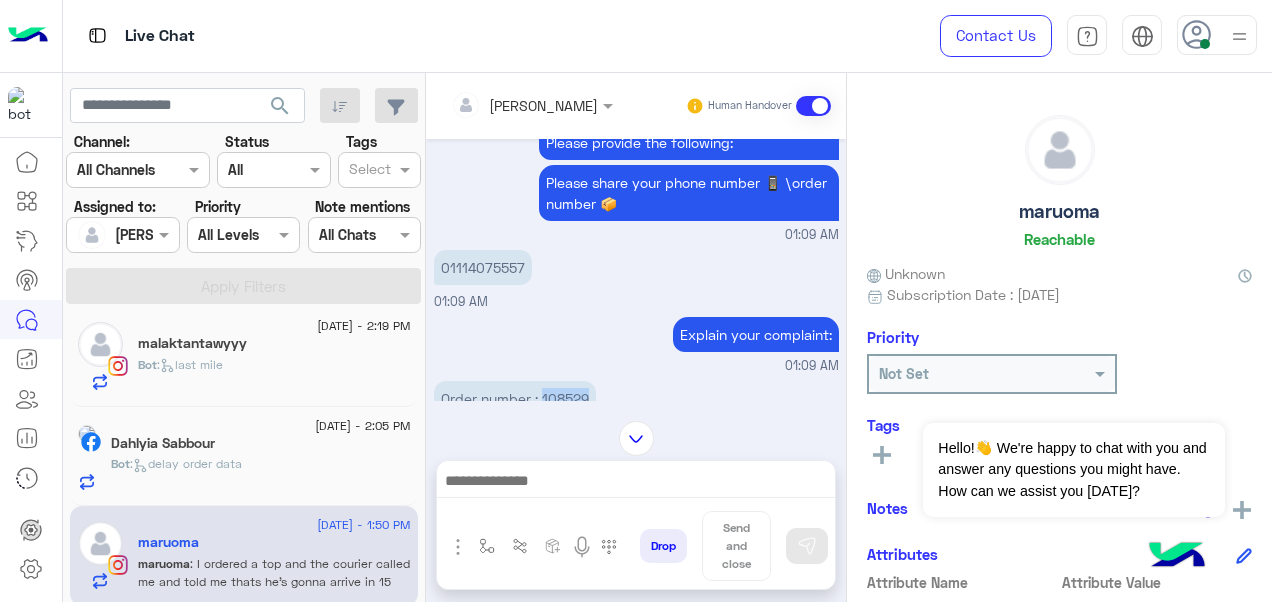 copy on "108529" 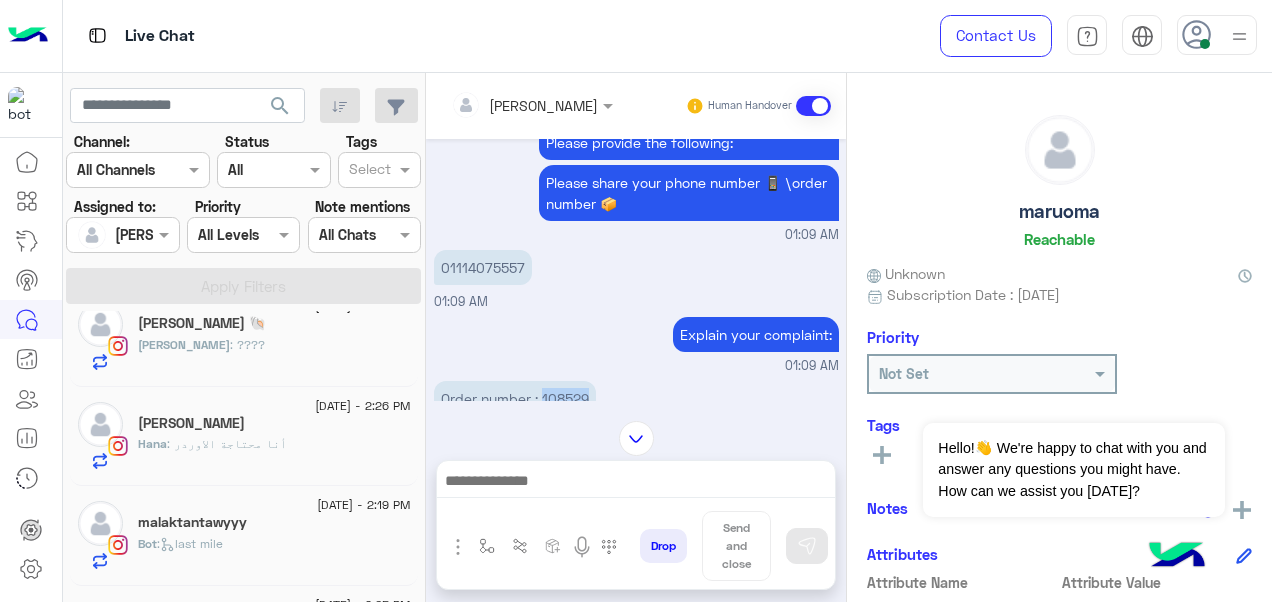scroll, scrollTop: 808, scrollLeft: 0, axis: vertical 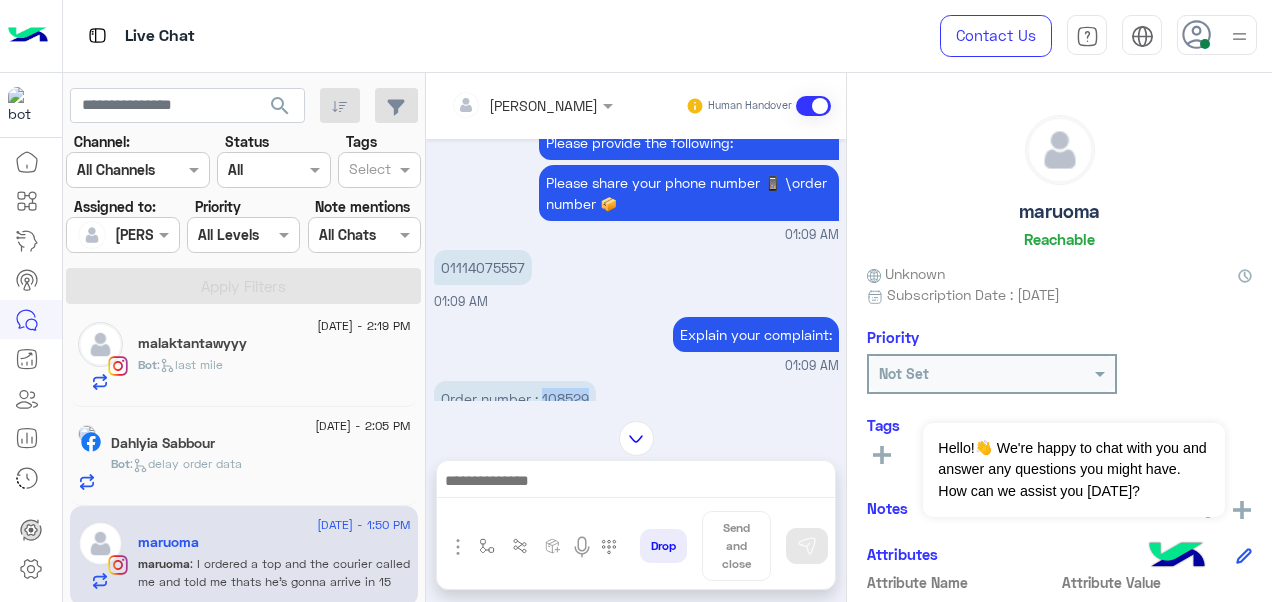 copy on "108529" 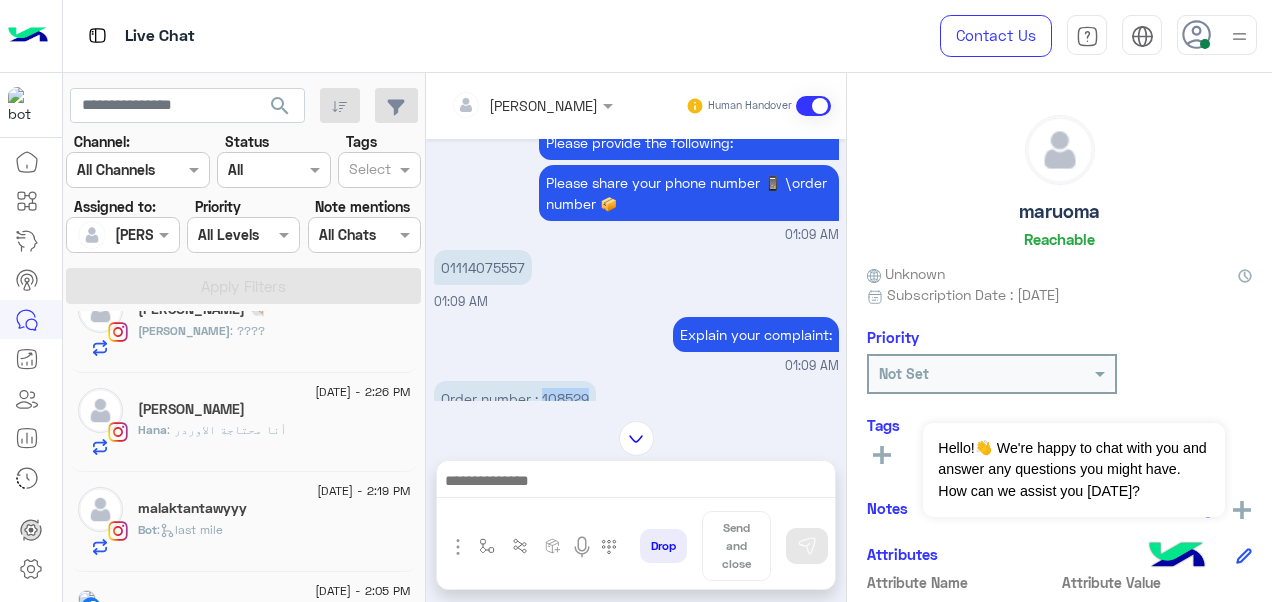 scroll, scrollTop: 808, scrollLeft: 0, axis: vertical 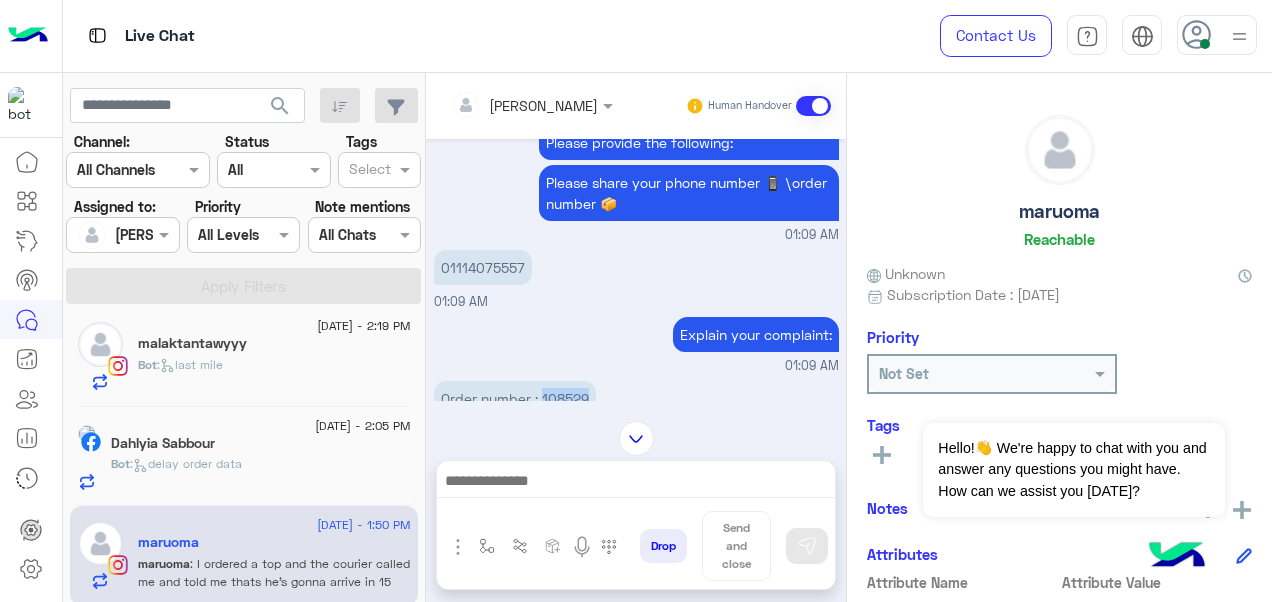 copy on "108529" 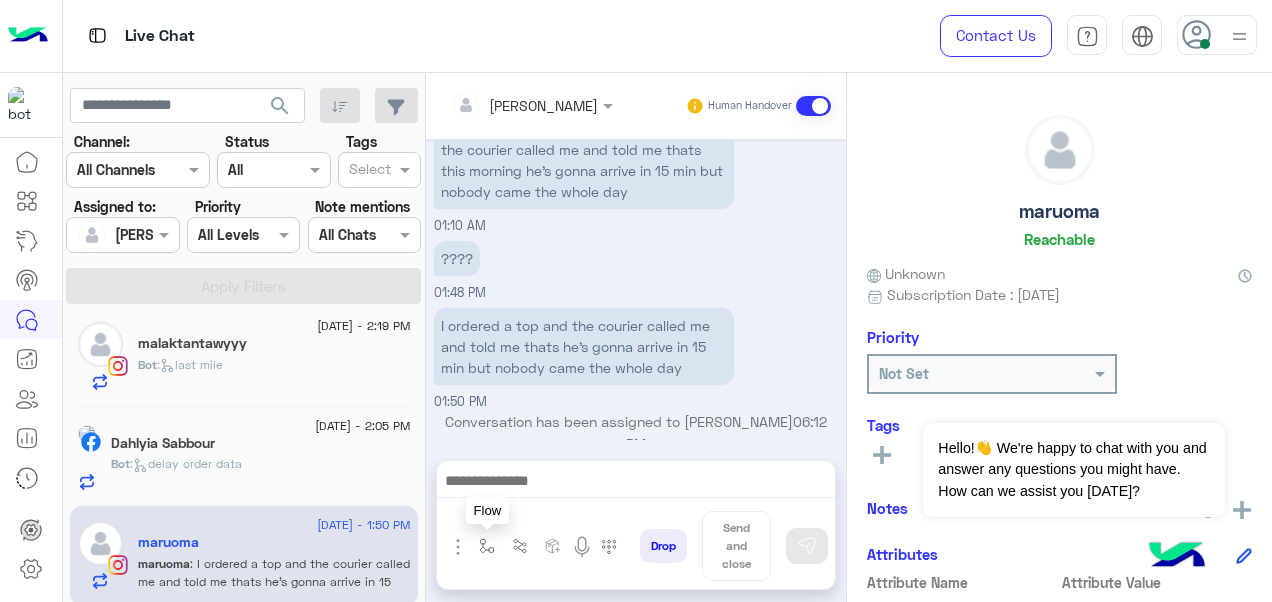 click at bounding box center (487, 546) 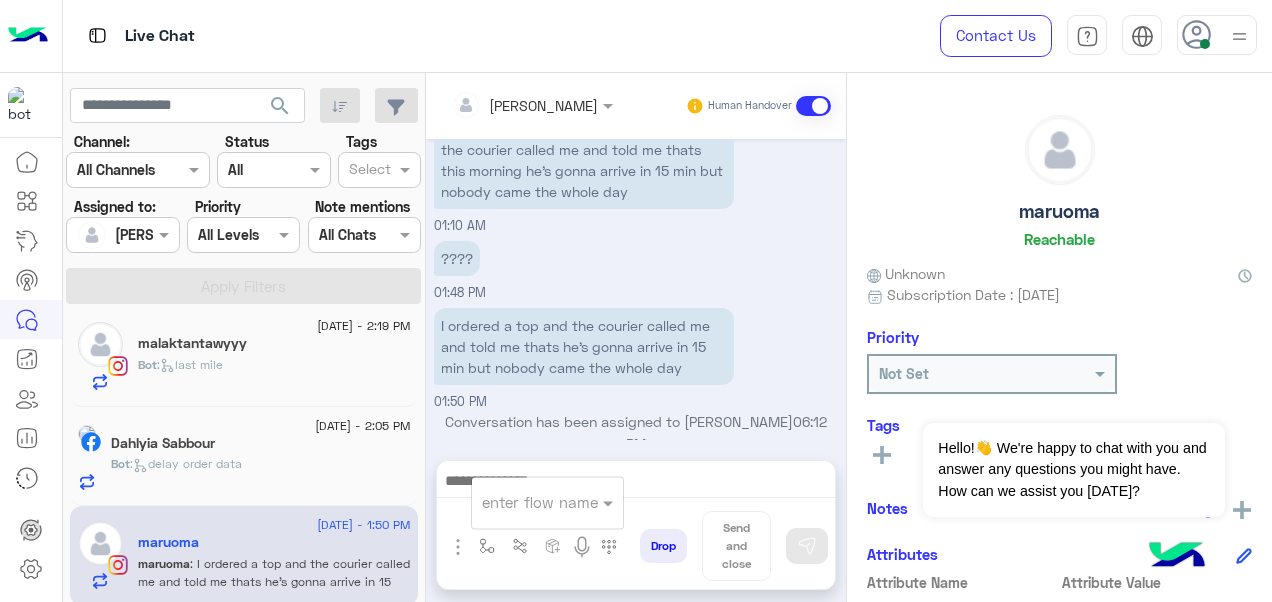 click at bounding box center [547, 501] 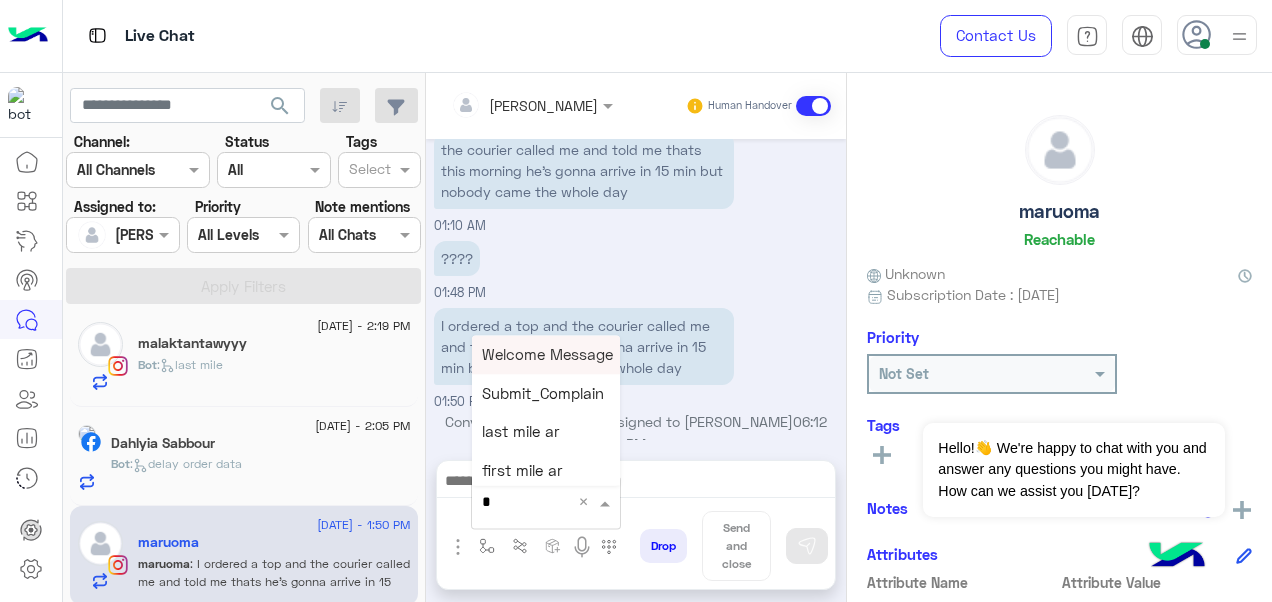type on "*" 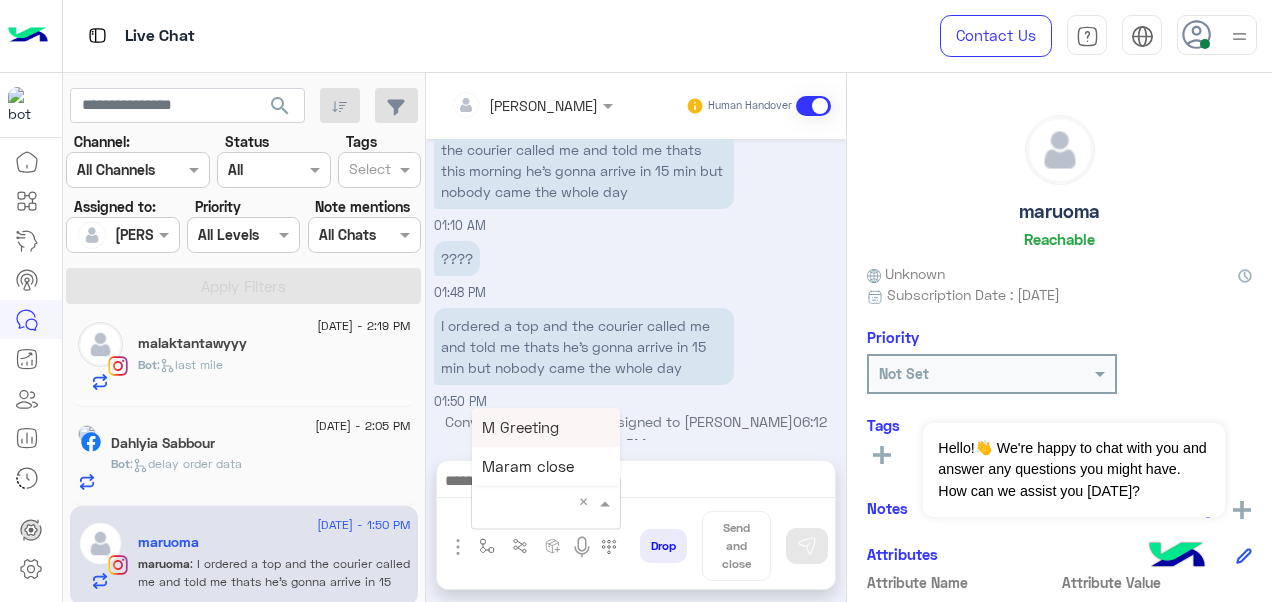 click on "I ordered a top and the courier called me and told me thats he’s gonna arrive in 15 min but nobody came the whole day" at bounding box center (584, 346) 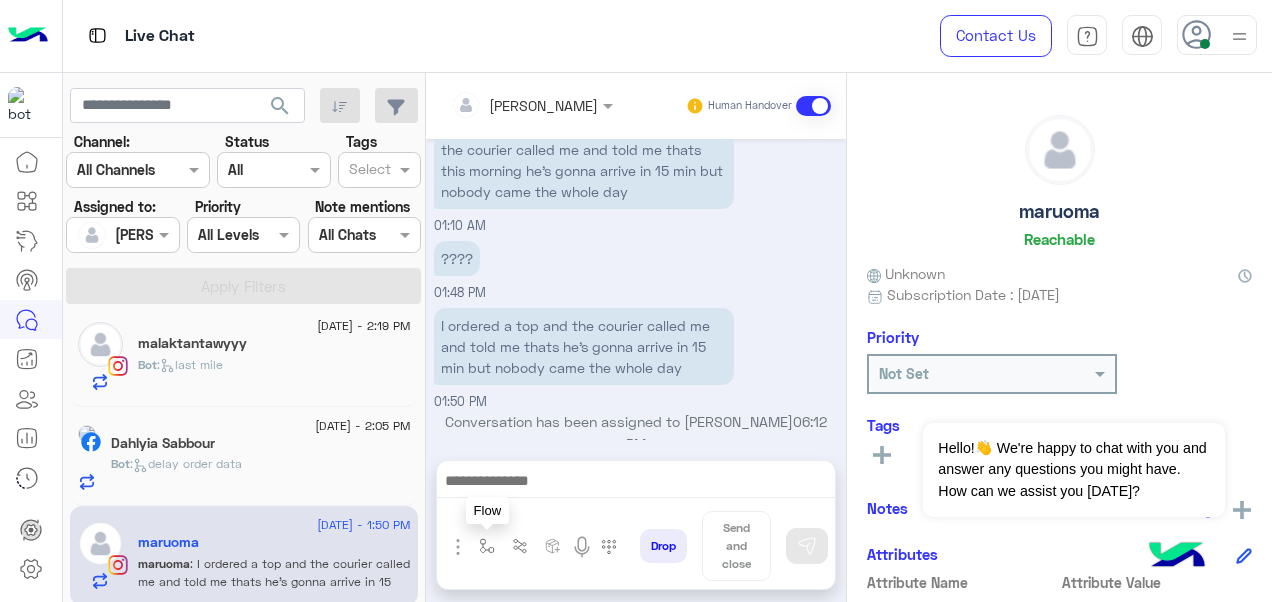drag, startPoint x: 484, startPoint y: 558, endPoint x: 504, endPoint y: 522, distance: 41.18252 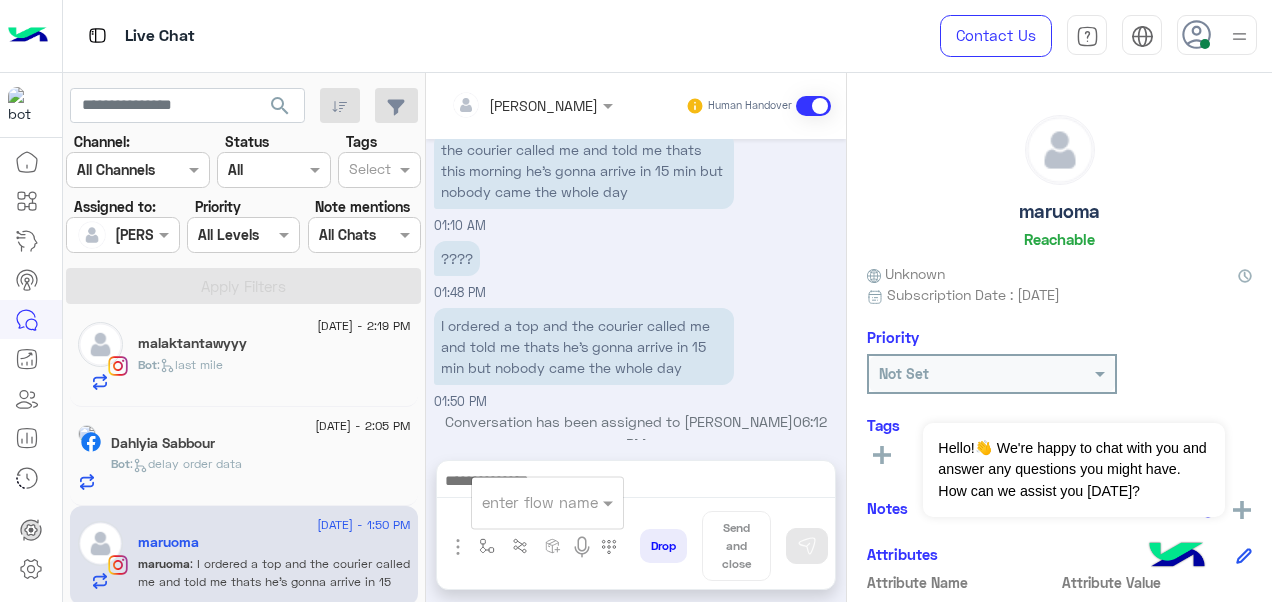 click at bounding box center [523, 502] 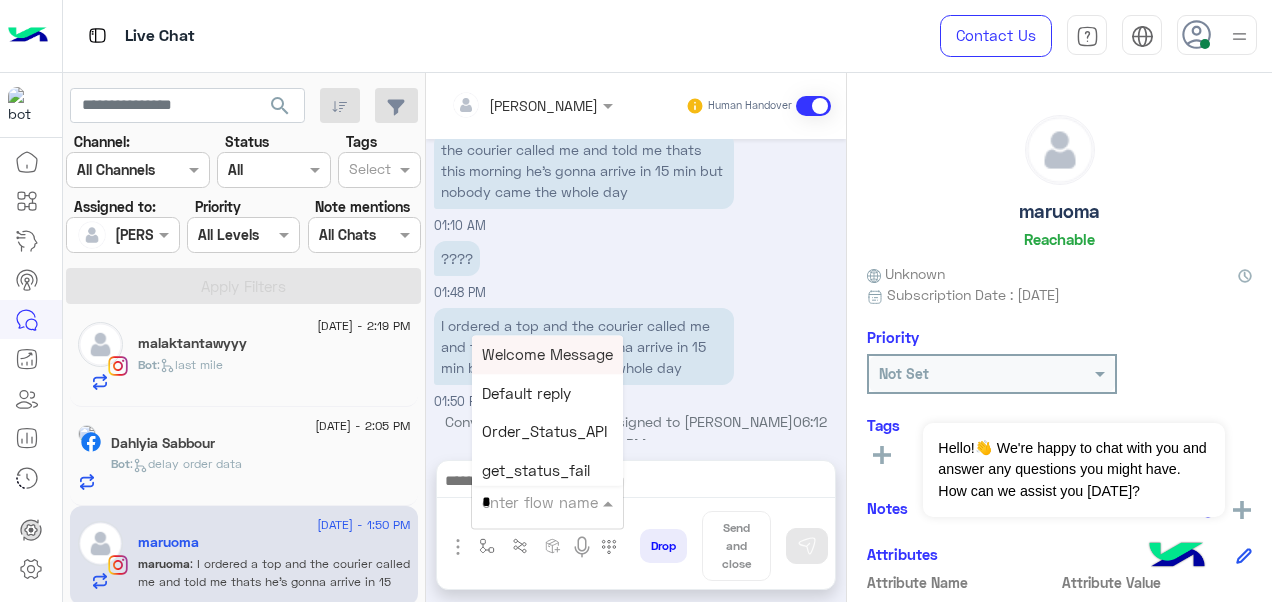 type on "*" 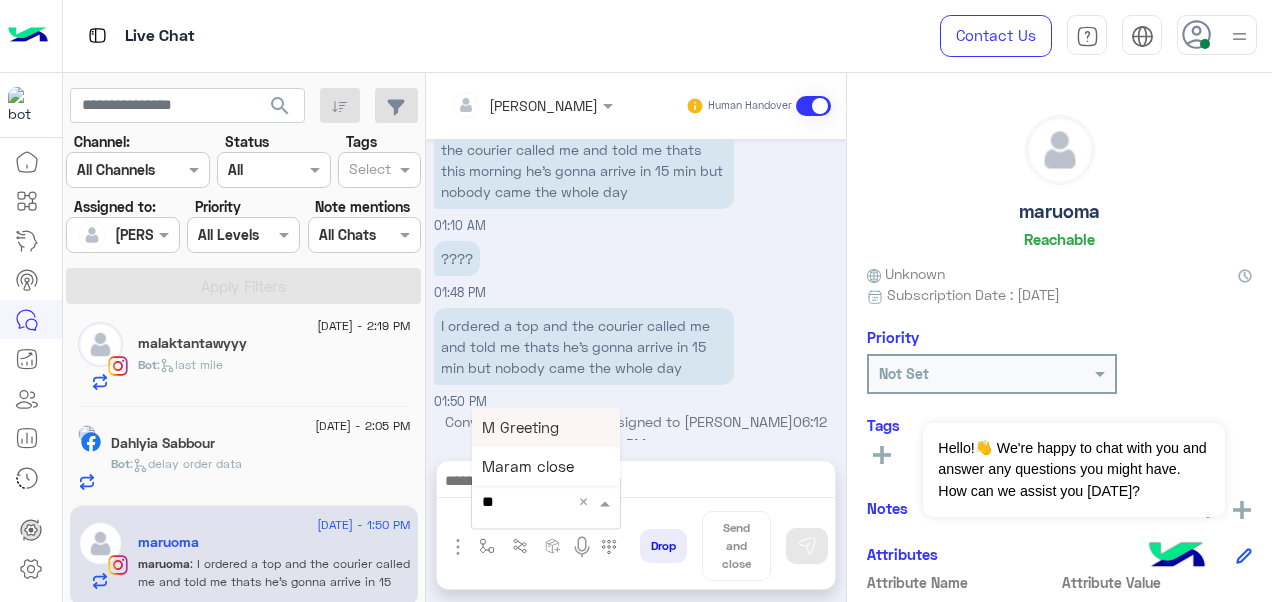 click on "M Greeting" at bounding box center [520, 427] 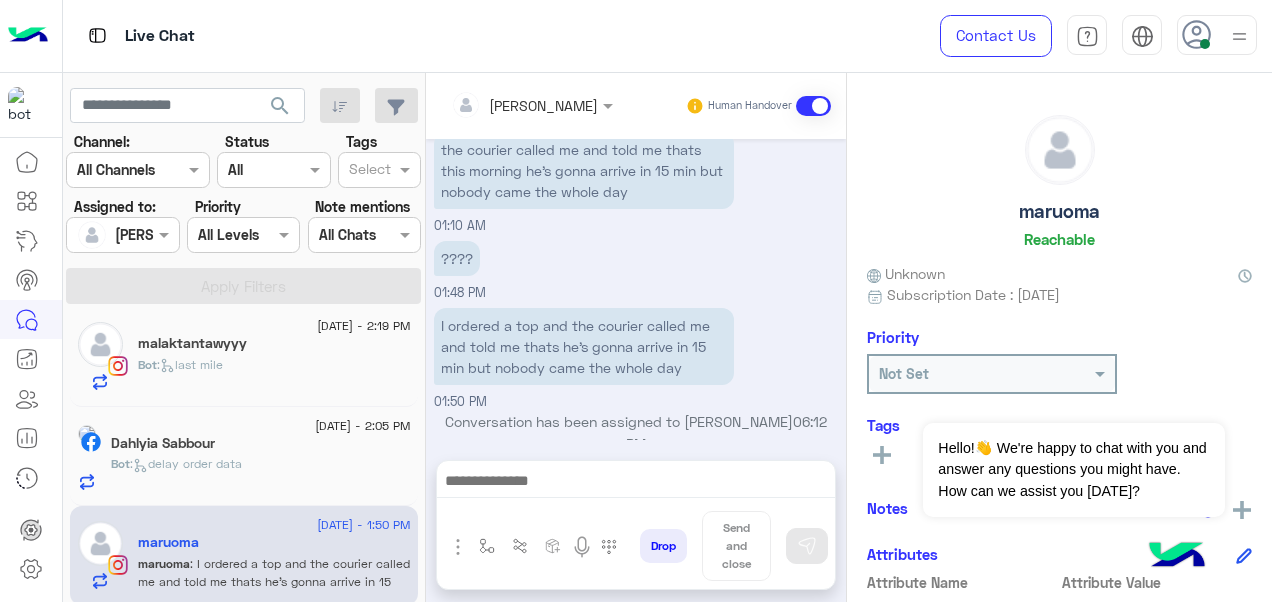 type on "**********" 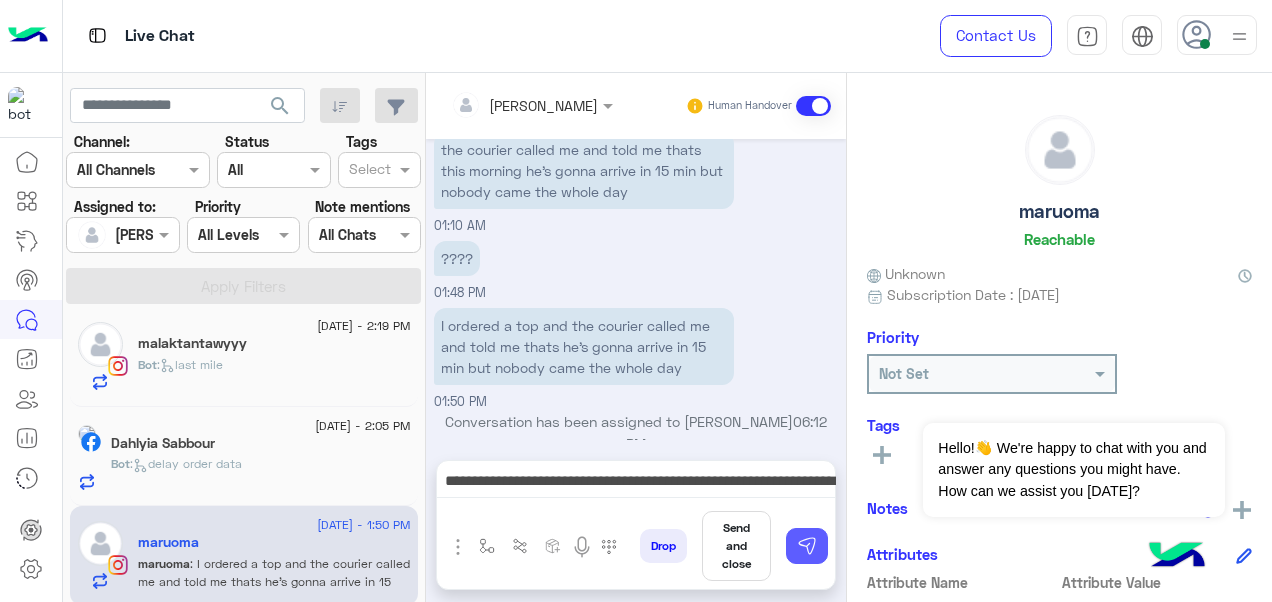 click at bounding box center (807, 546) 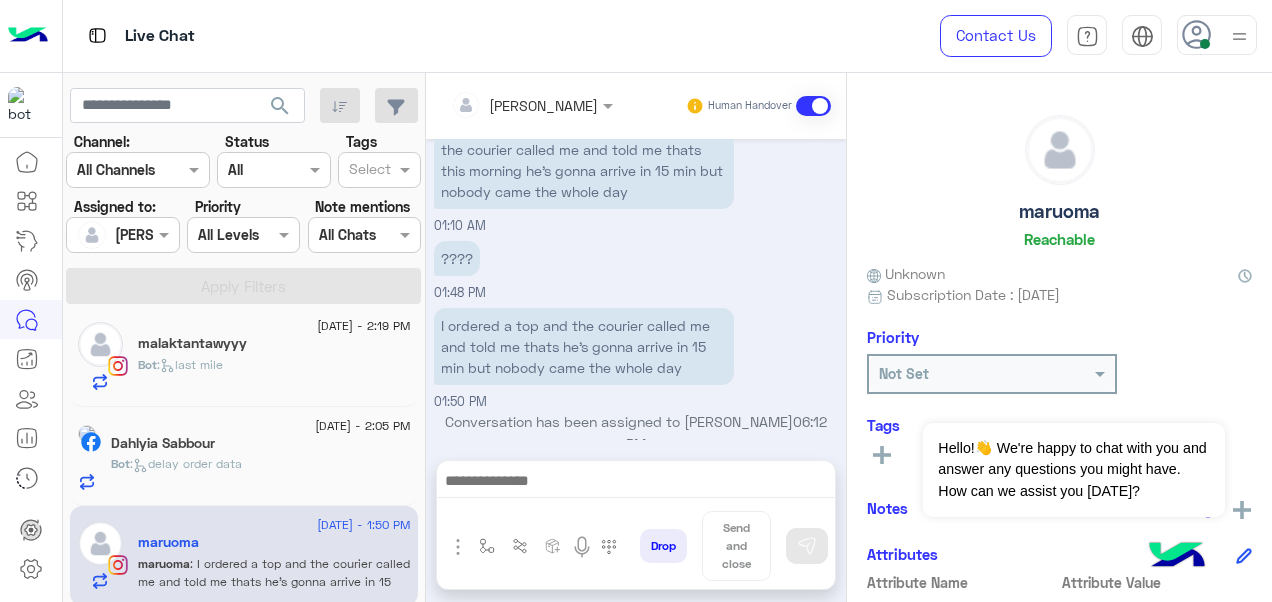 click at bounding box center (636, 483) 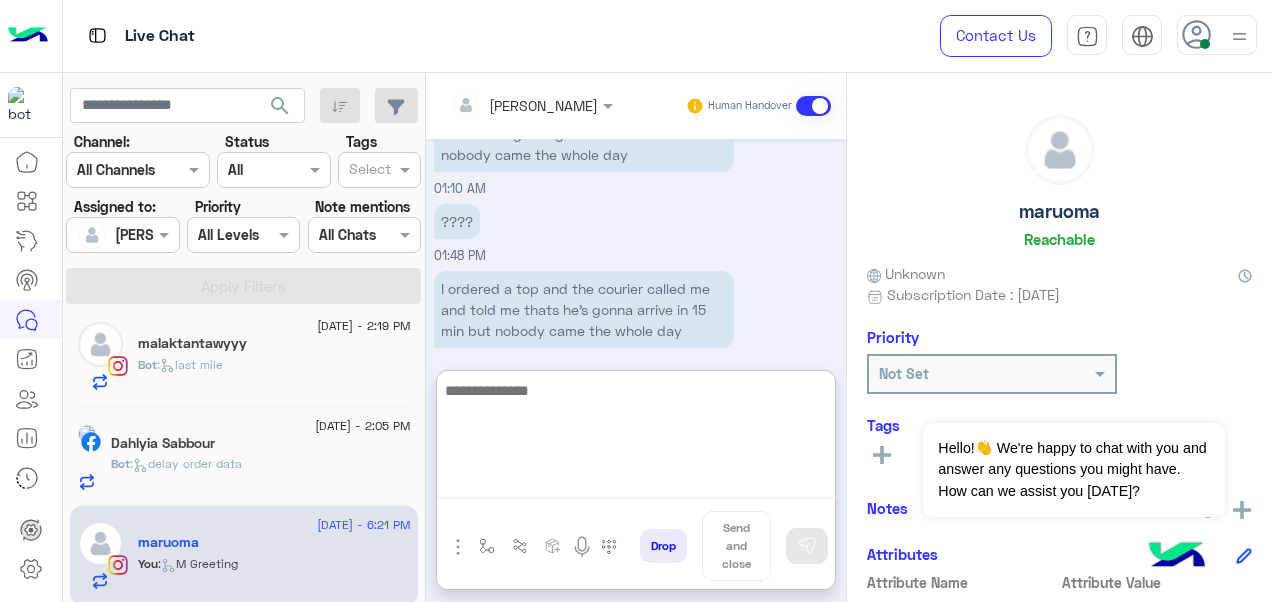 scroll, scrollTop: 2274, scrollLeft: 0, axis: vertical 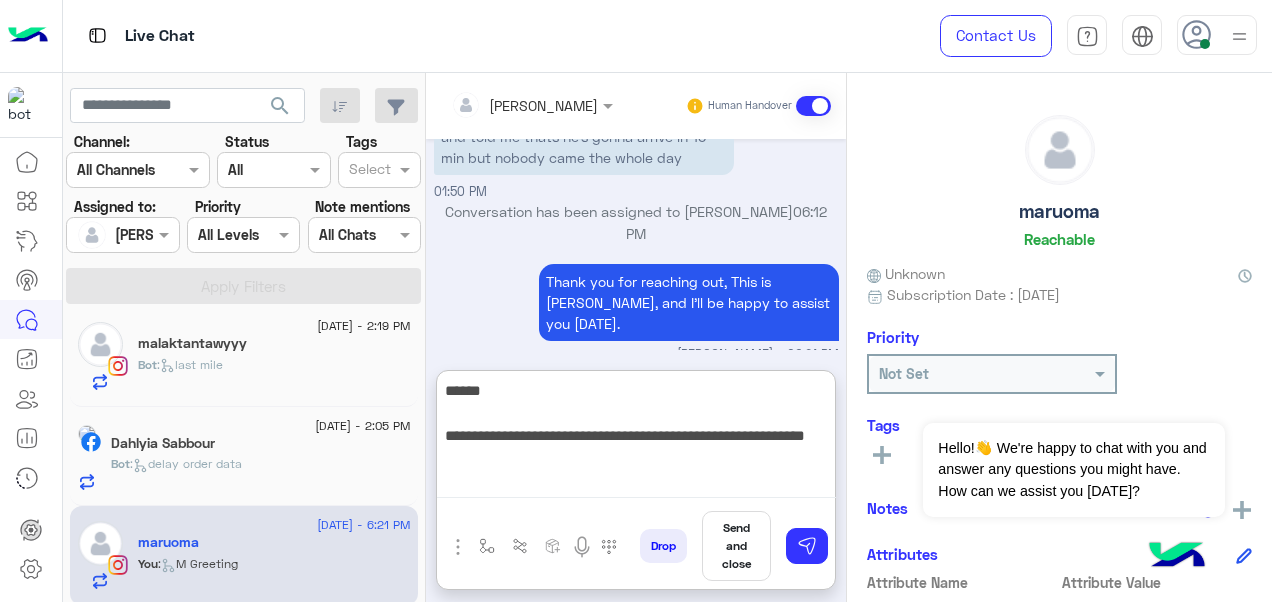 paste on "**********" 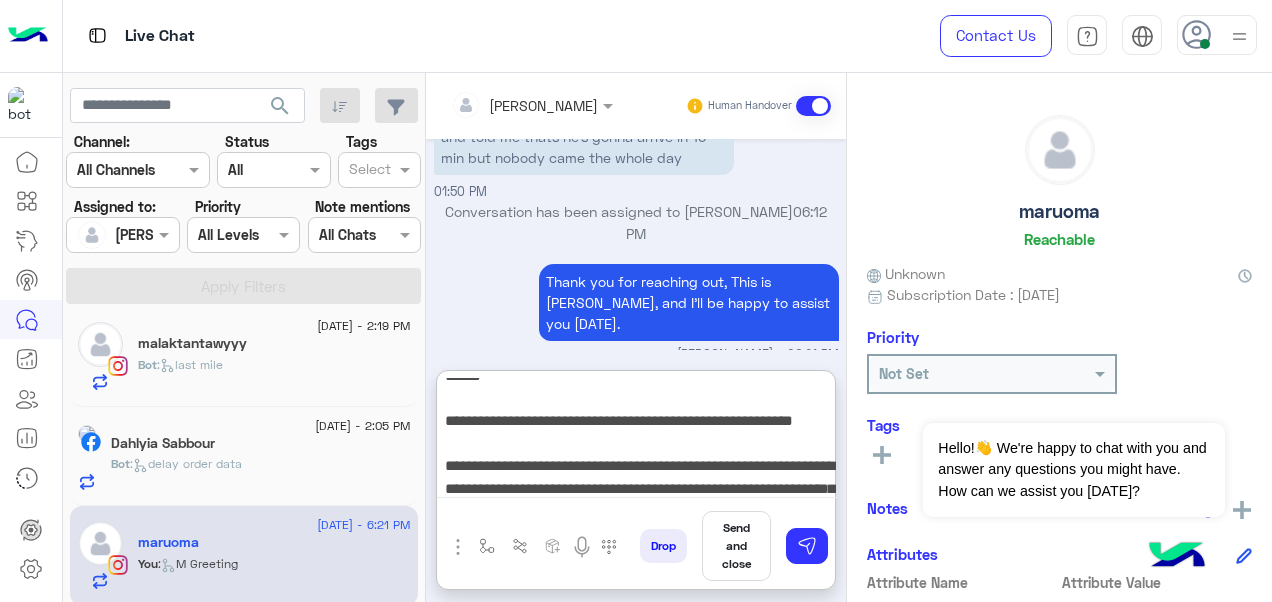 scroll, scrollTop: 82, scrollLeft: 0, axis: vertical 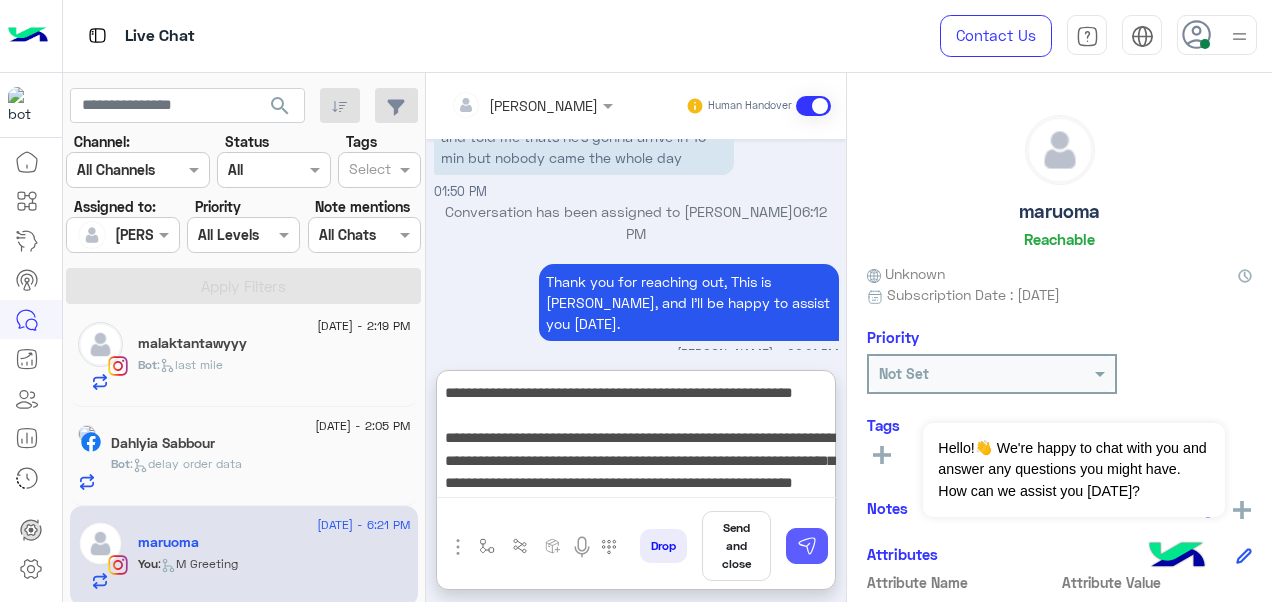 type on "**********" 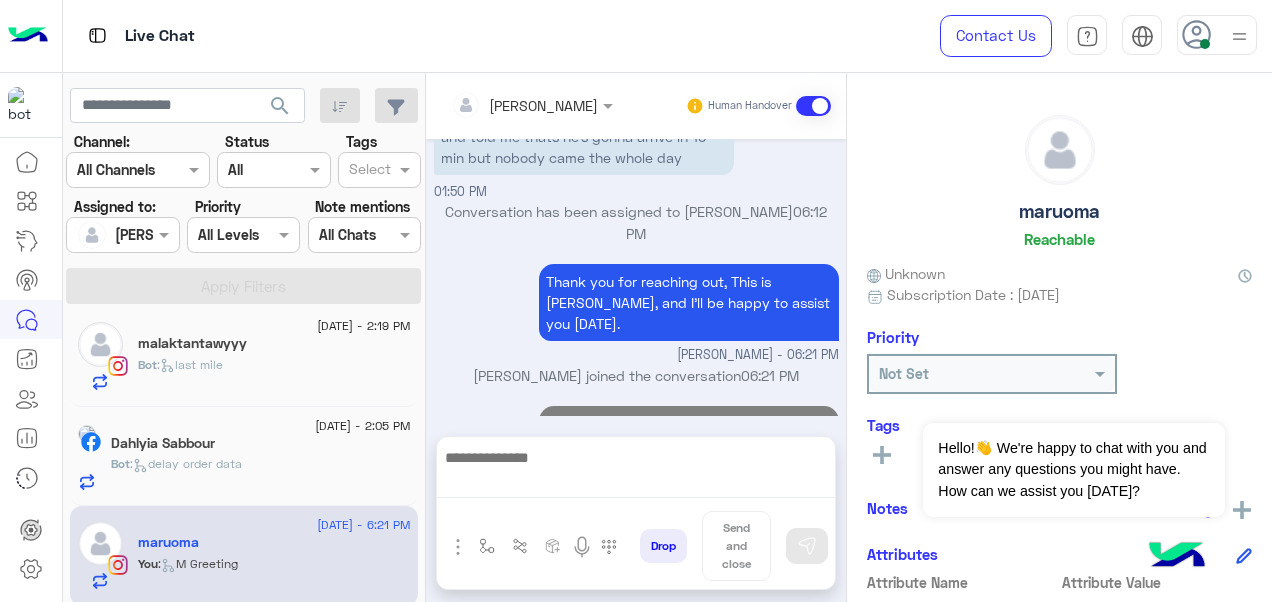 scroll, scrollTop: 2437, scrollLeft: 0, axis: vertical 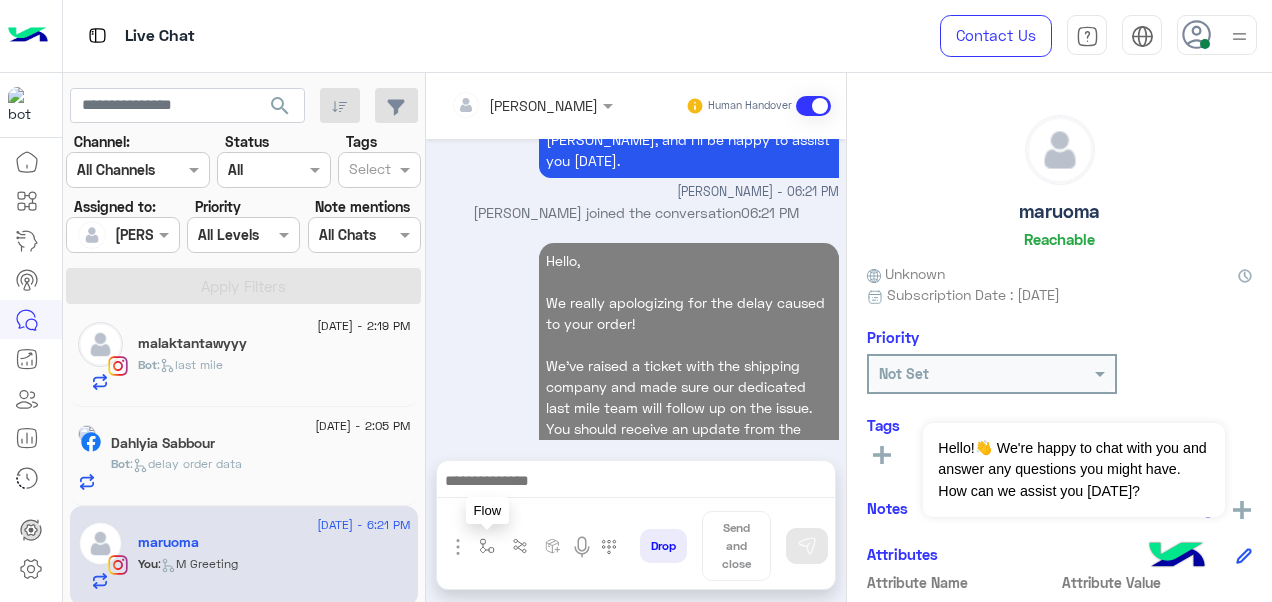 click at bounding box center (487, 546) 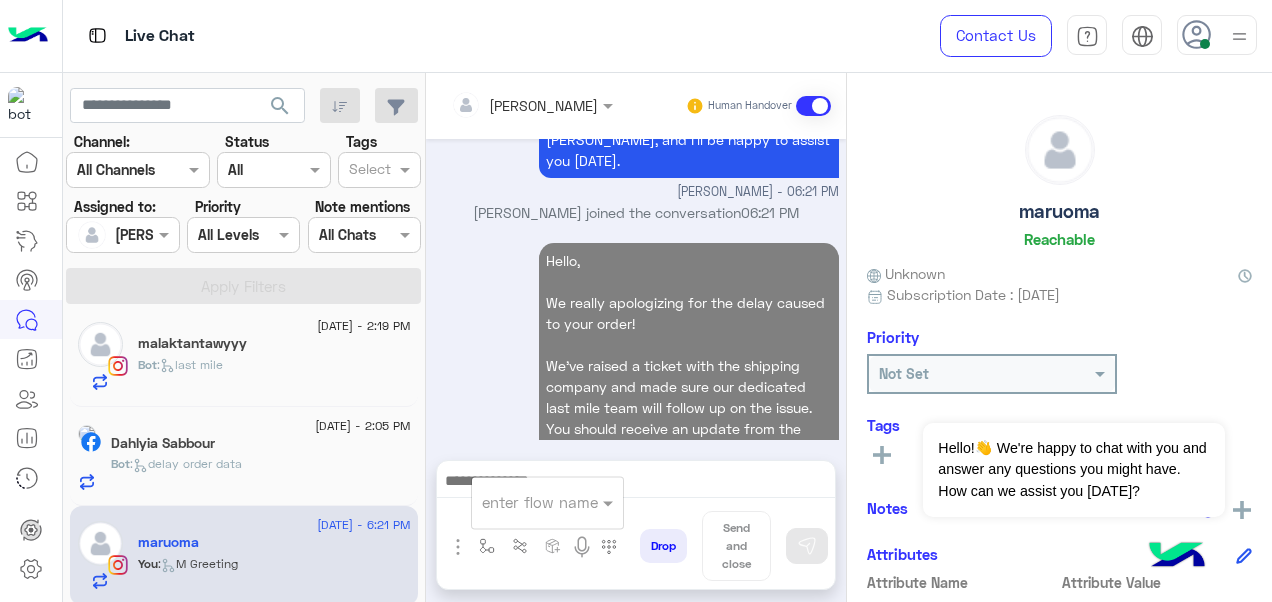 drag, startPoint x: 581, startPoint y: 479, endPoint x: 576, endPoint y: 490, distance: 12.083046 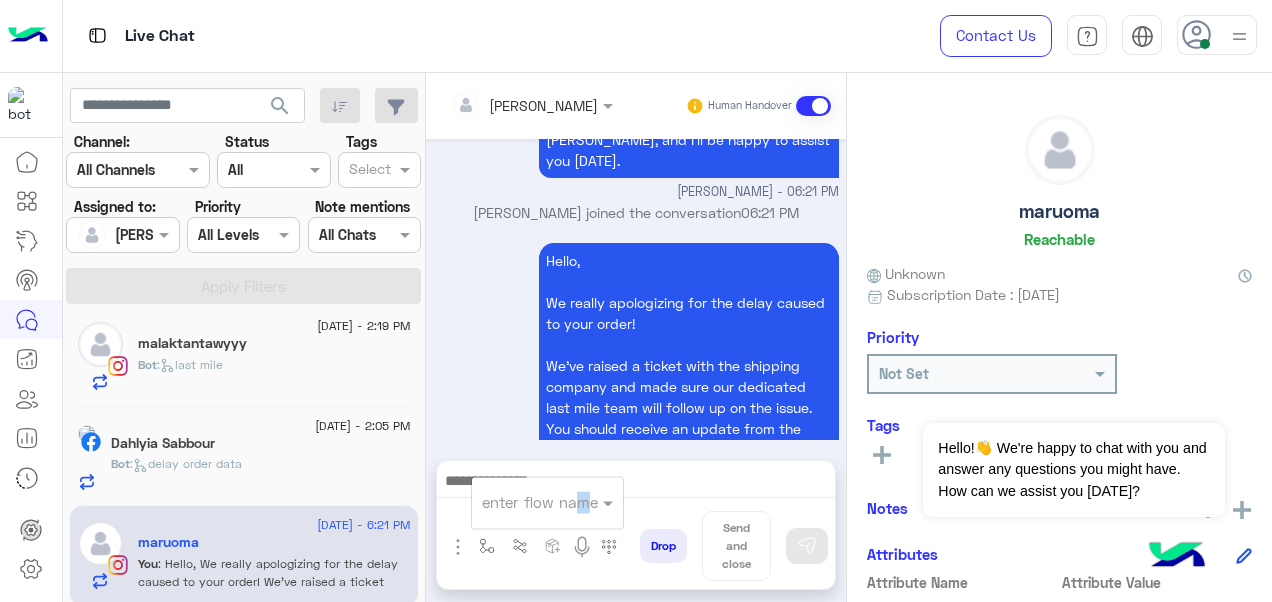click at bounding box center [547, 501] 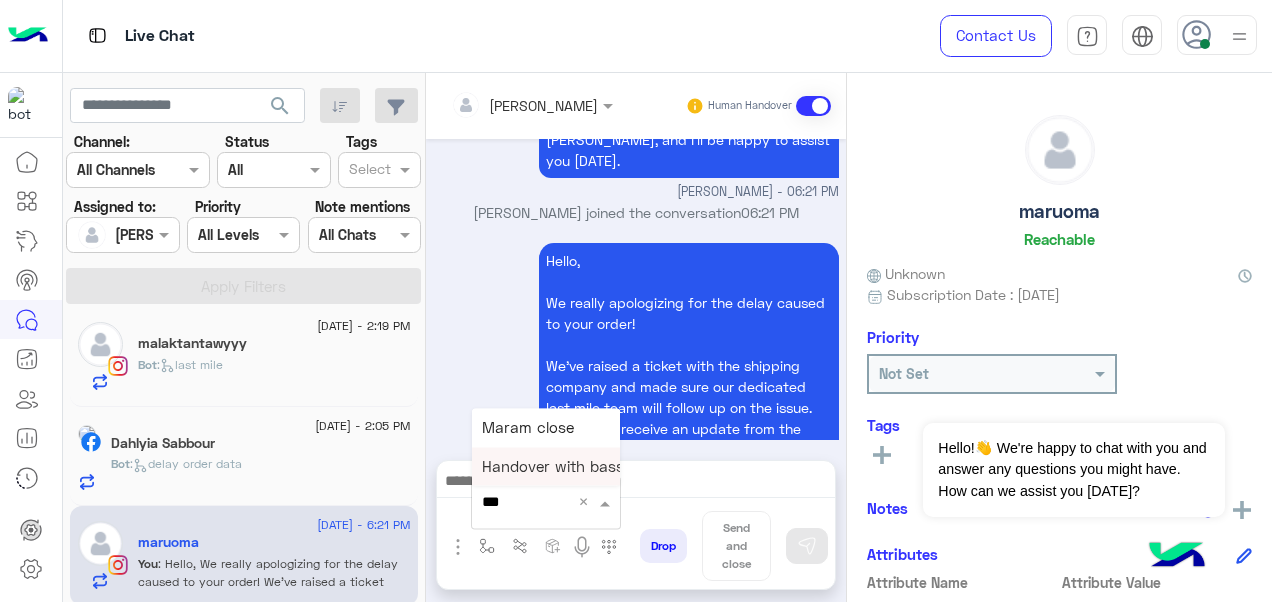 type on "****" 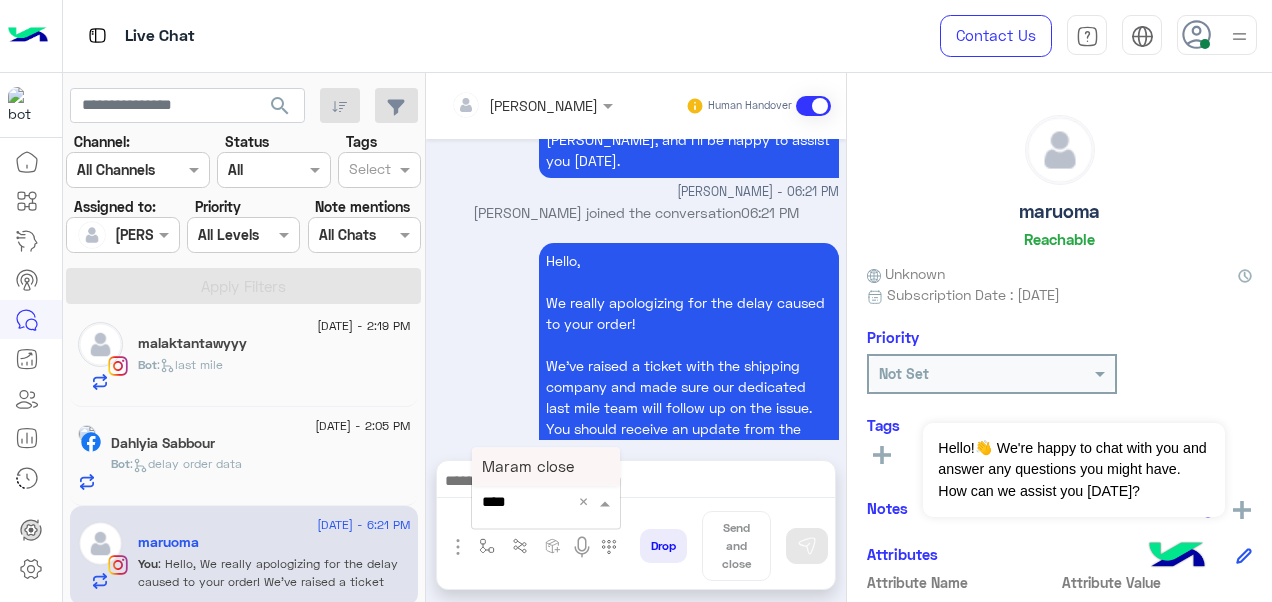 click on "Maram close" at bounding box center [546, 466] 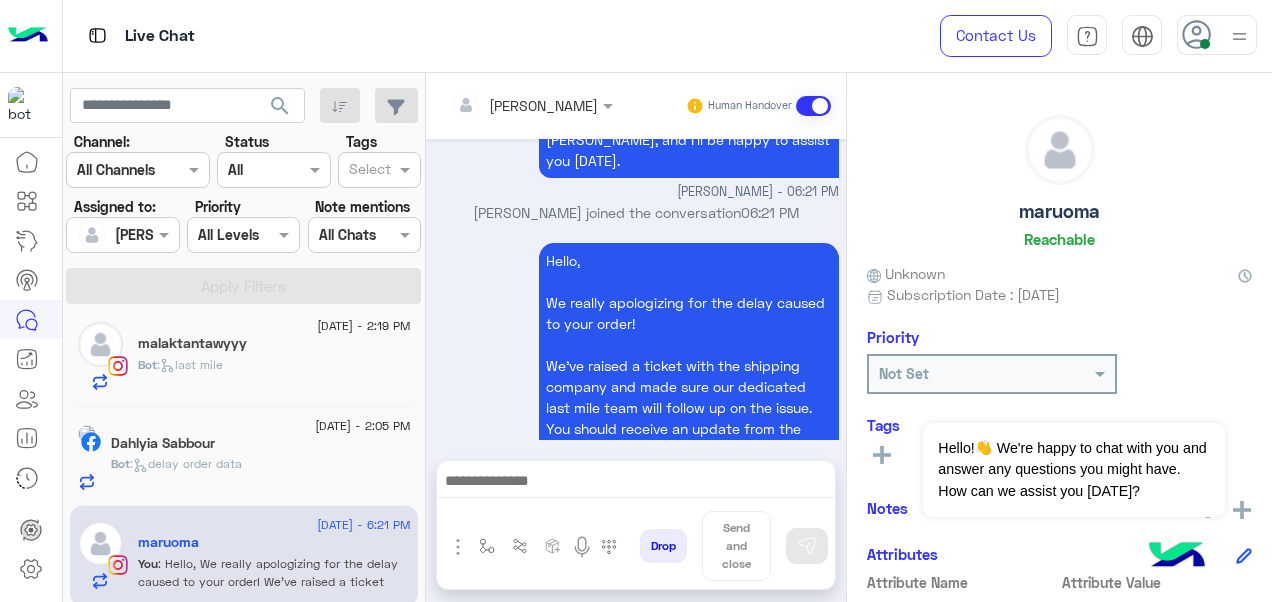 type on "**********" 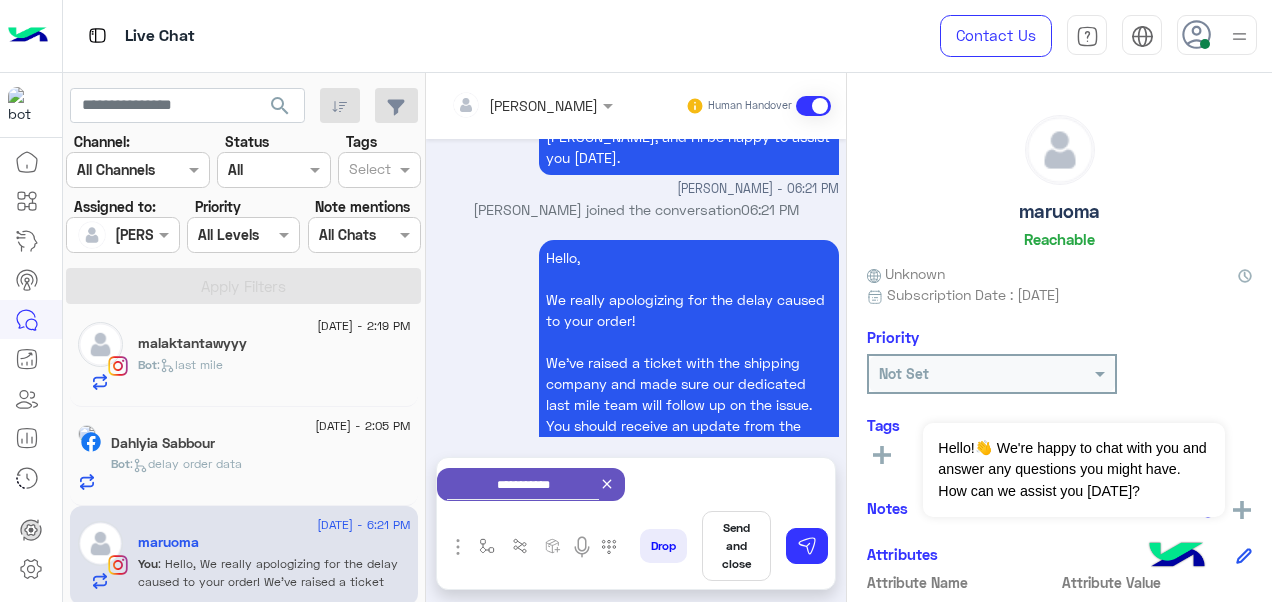 click on "Send and close" at bounding box center (736, 546) 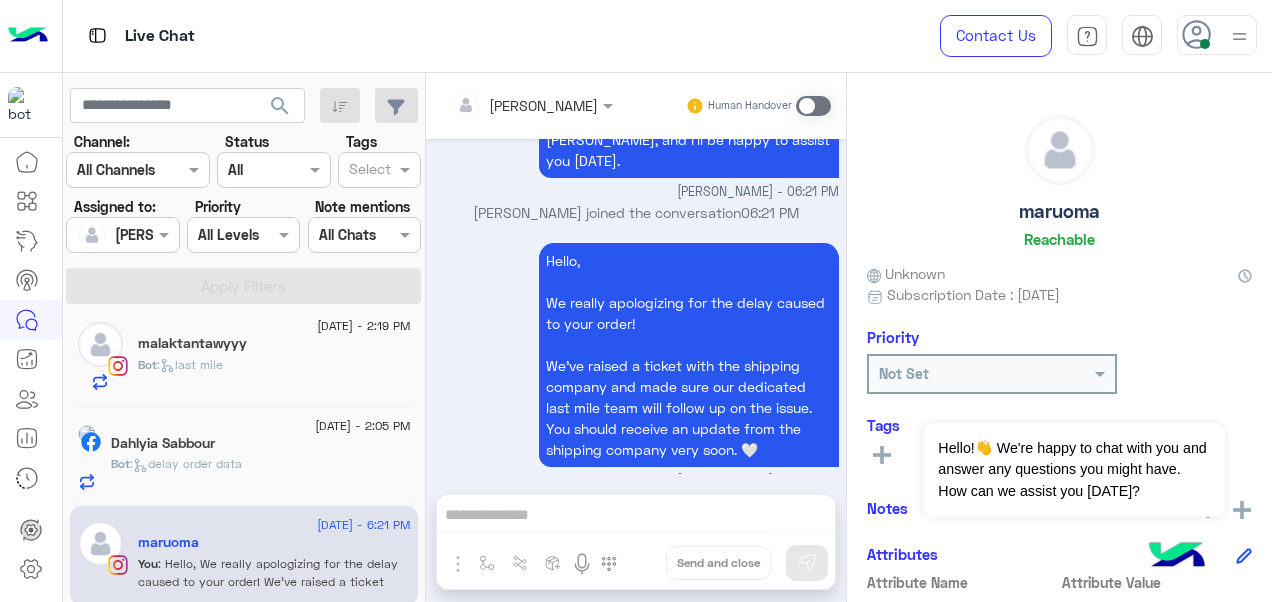 scroll, scrollTop: 2440, scrollLeft: 0, axis: vertical 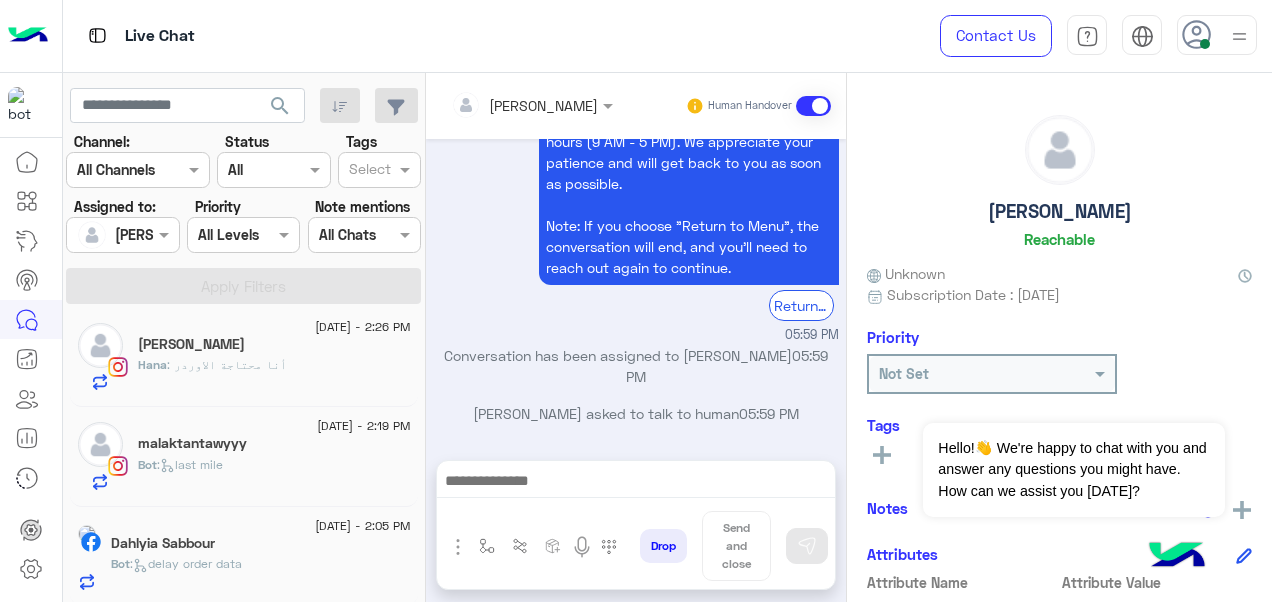 click on "[DATE] - 2:05 PM" 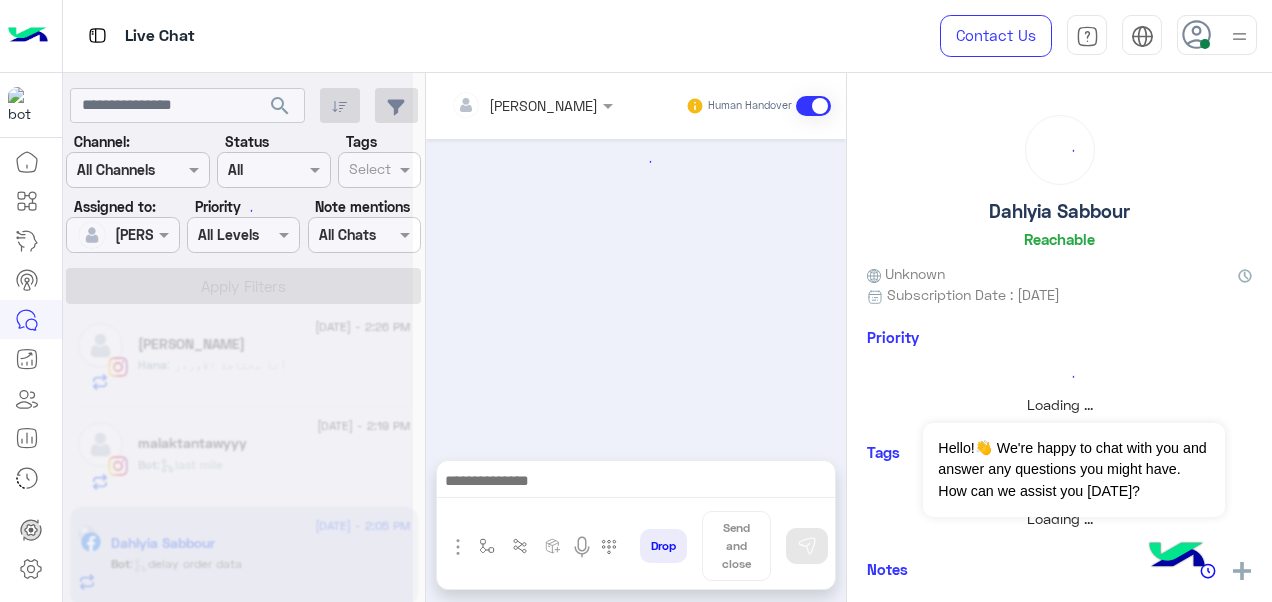 scroll, scrollTop: 0, scrollLeft: 0, axis: both 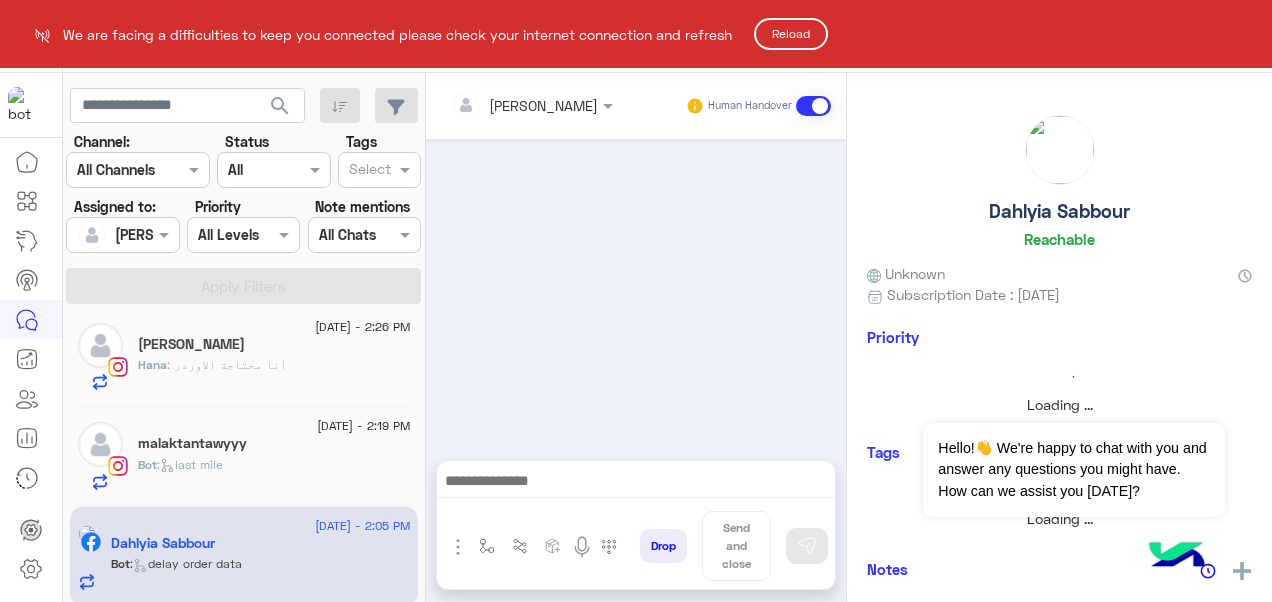 click on "Reload" 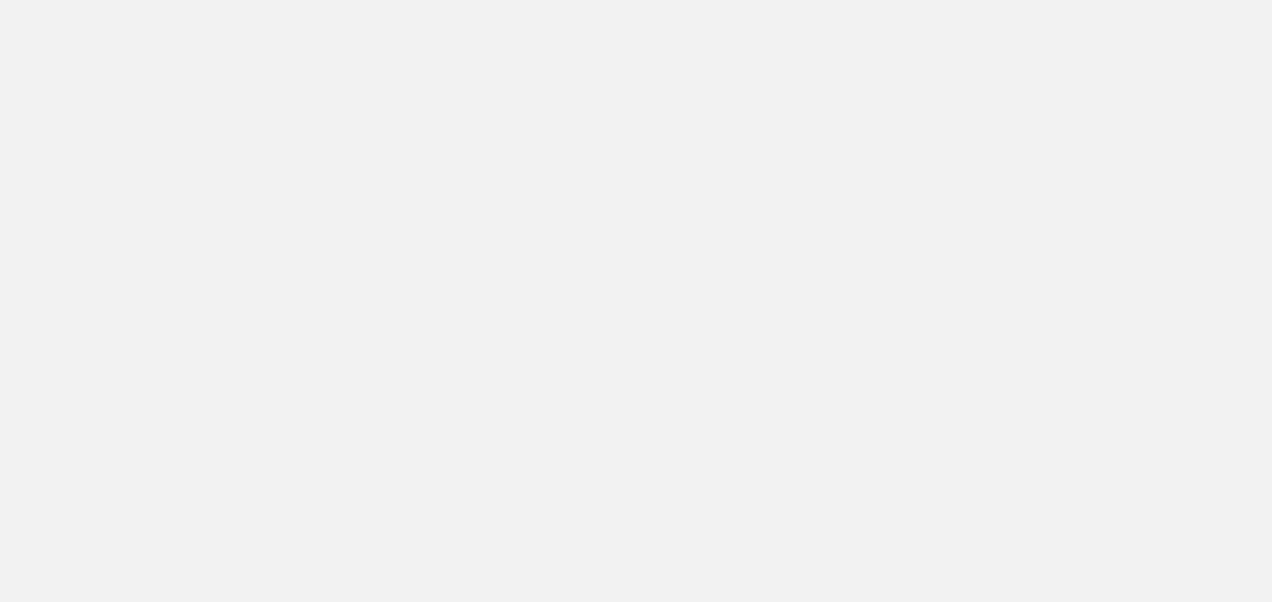 scroll, scrollTop: 0, scrollLeft: 0, axis: both 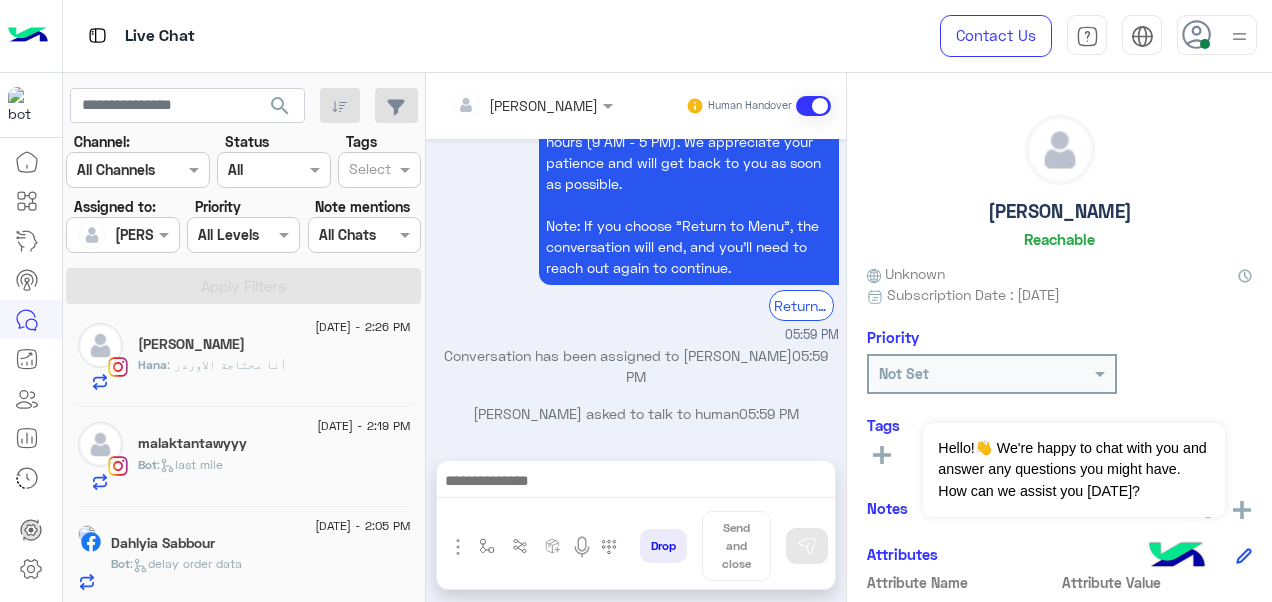 click on "Dahlyia Sabbour" 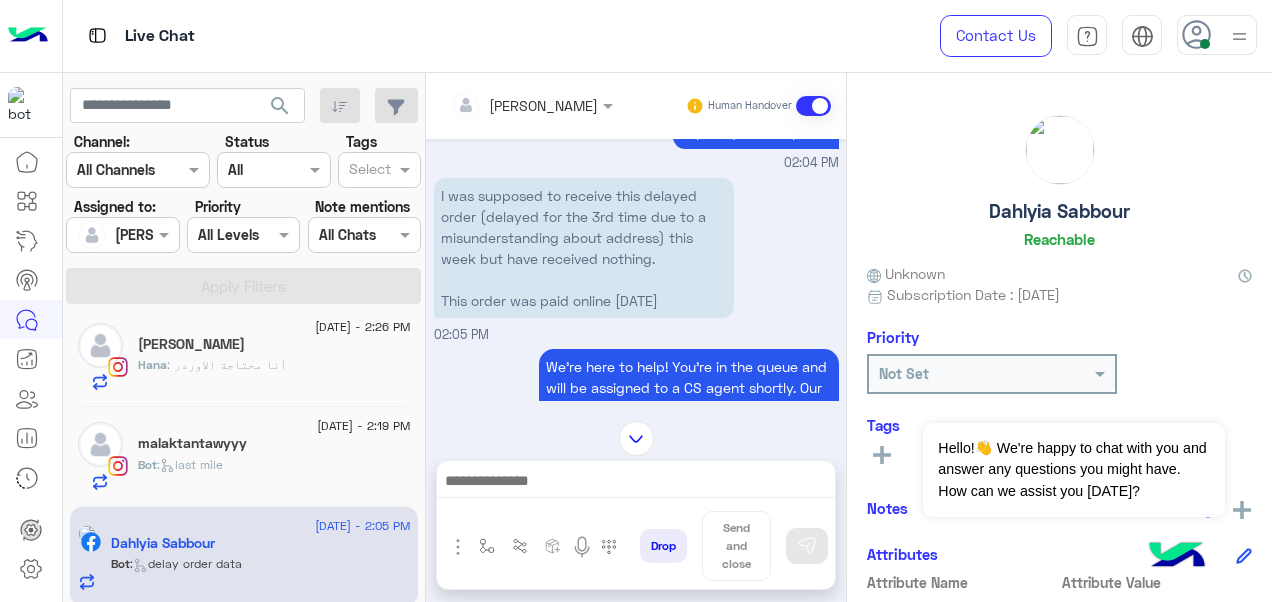 scroll, scrollTop: 882, scrollLeft: 0, axis: vertical 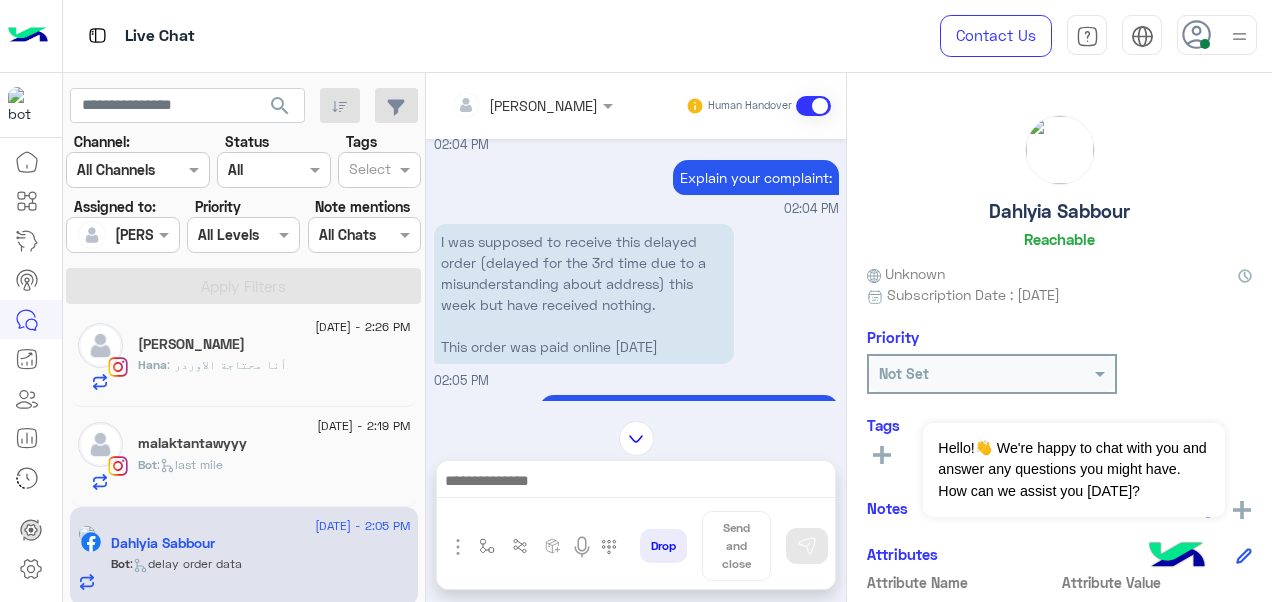 click at bounding box center [100, 235] 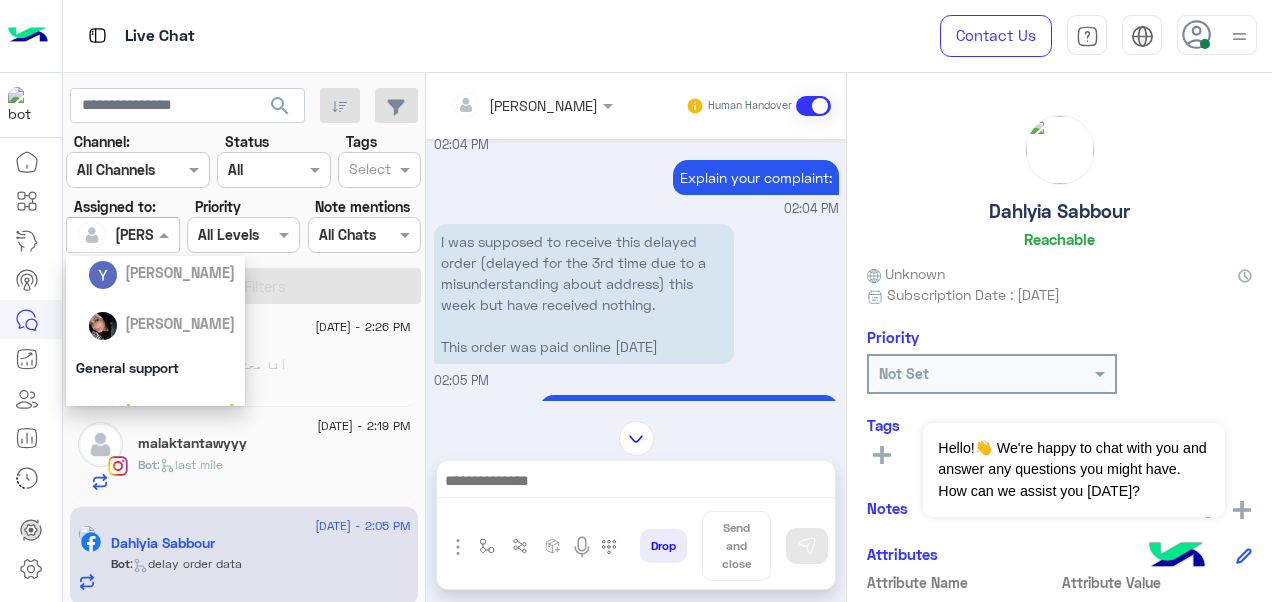 scroll, scrollTop: 202, scrollLeft: 0, axis: vertical 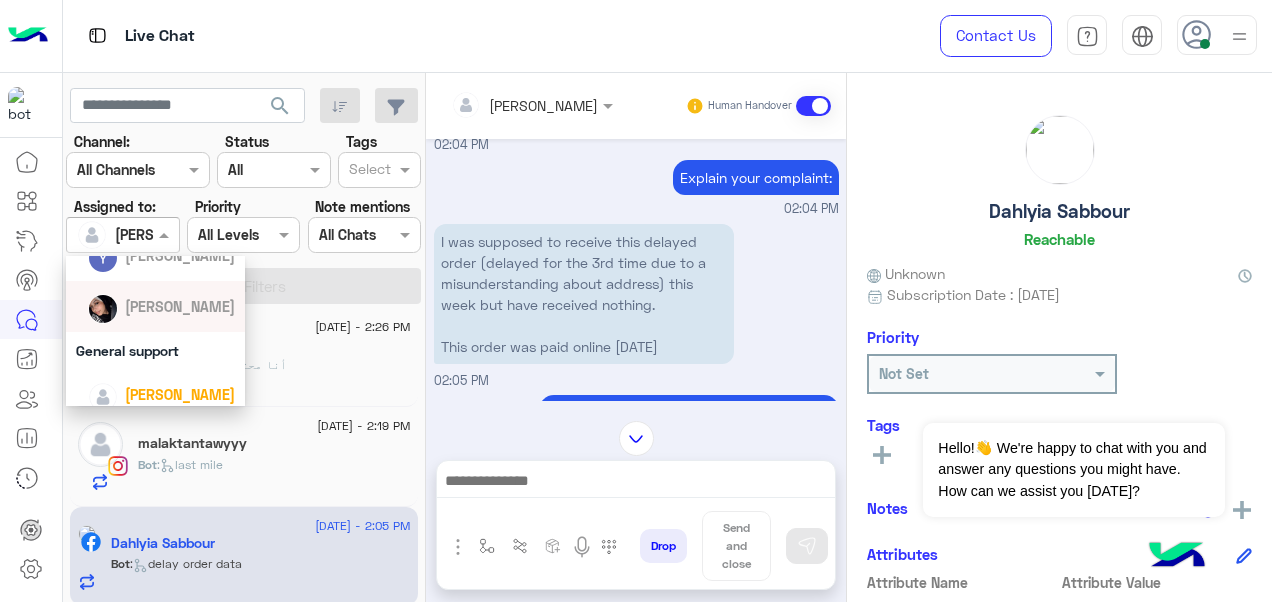 click on "[PERSON_NAME]" at bounding box center (180, 306) 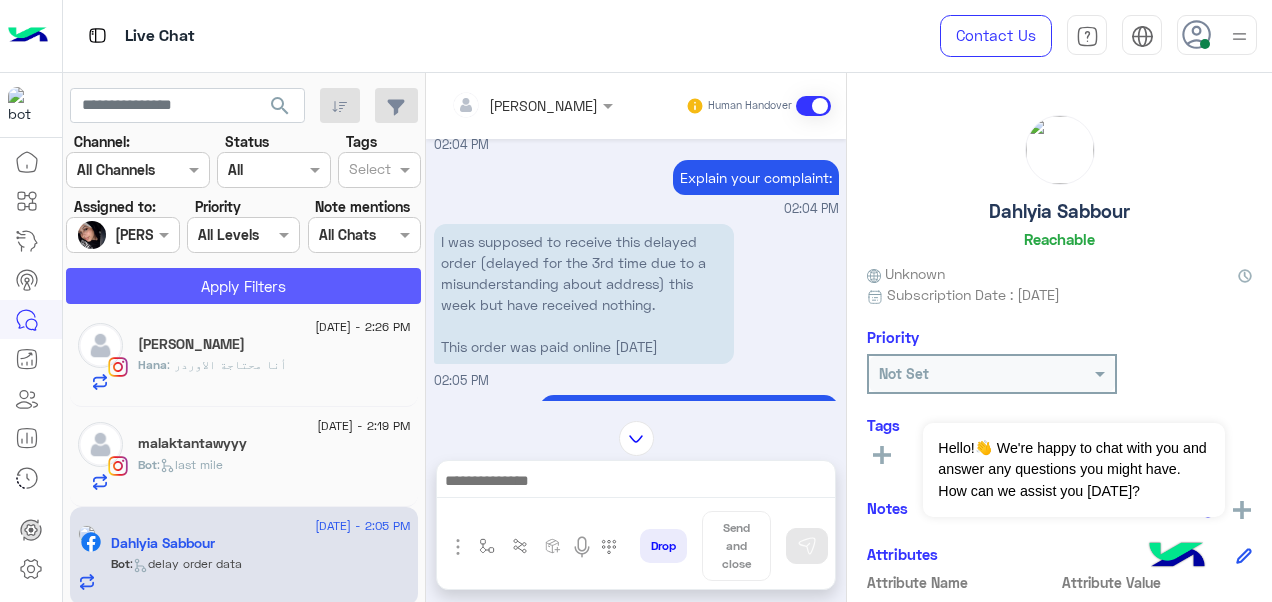 click on "Apply Filters" 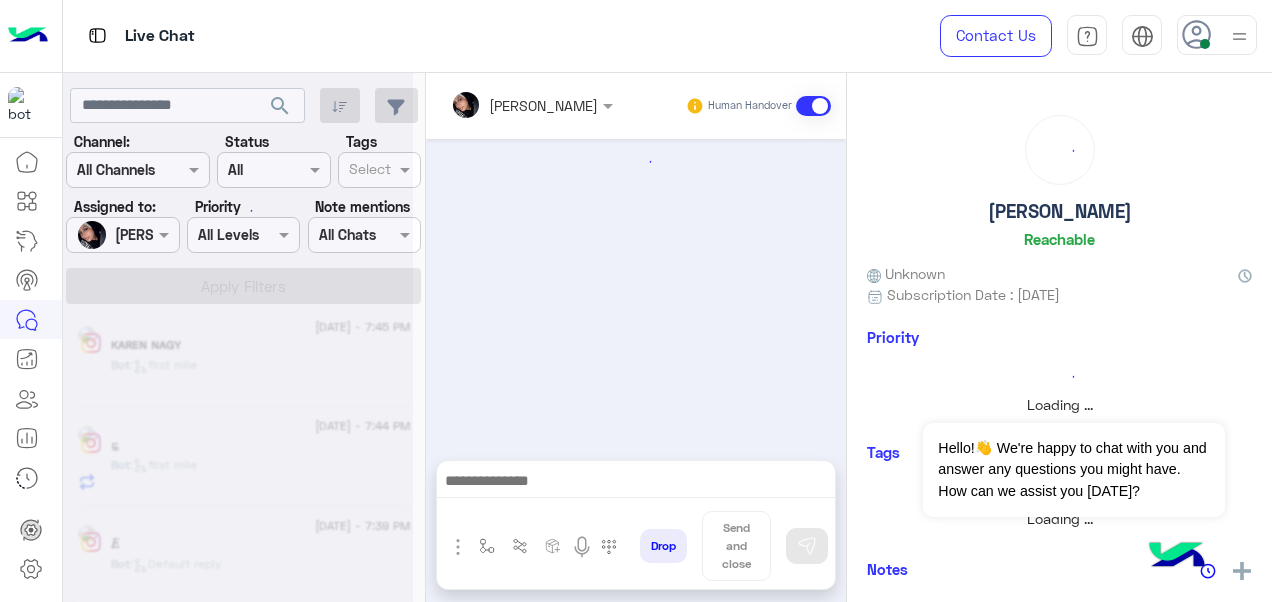 scroll, scrollTop: 0, scrollLeft: 0, axis: both 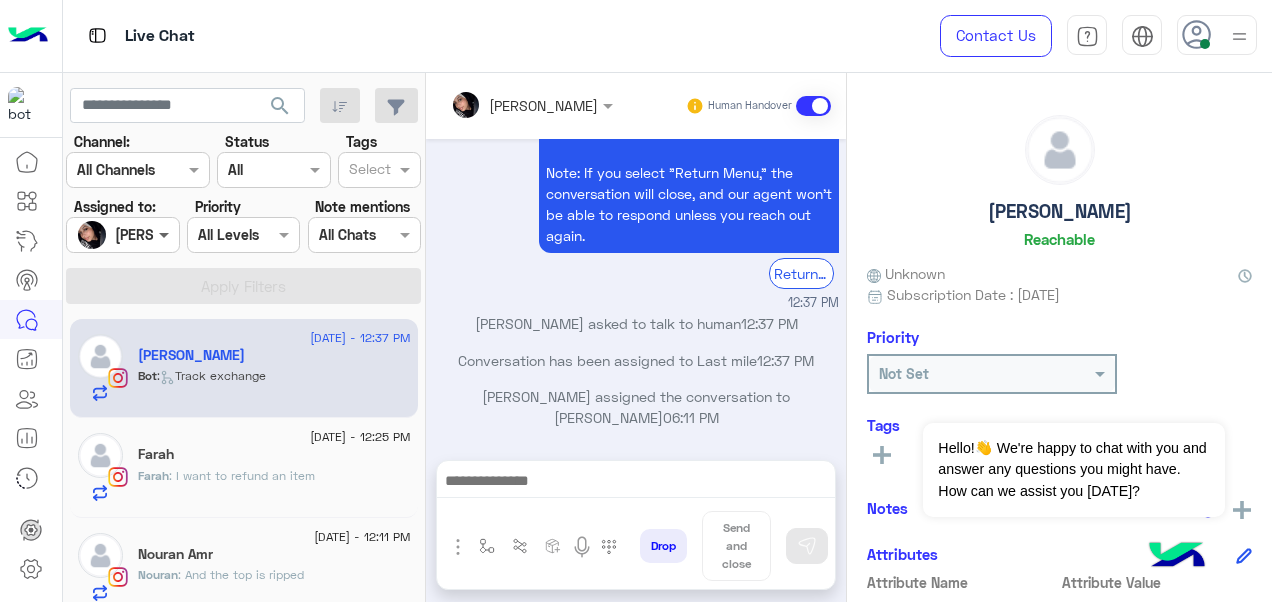 click at bounding box center [166, 234] 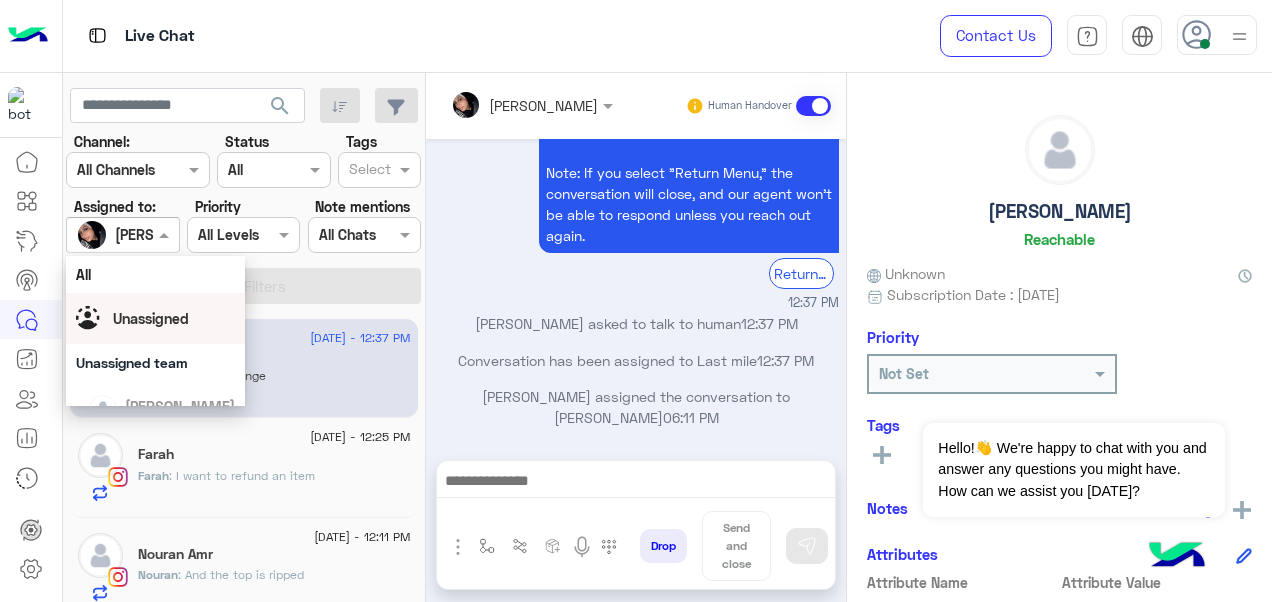 scroll, scrollTop: 392, scrollLeft: 0, axis: vertical 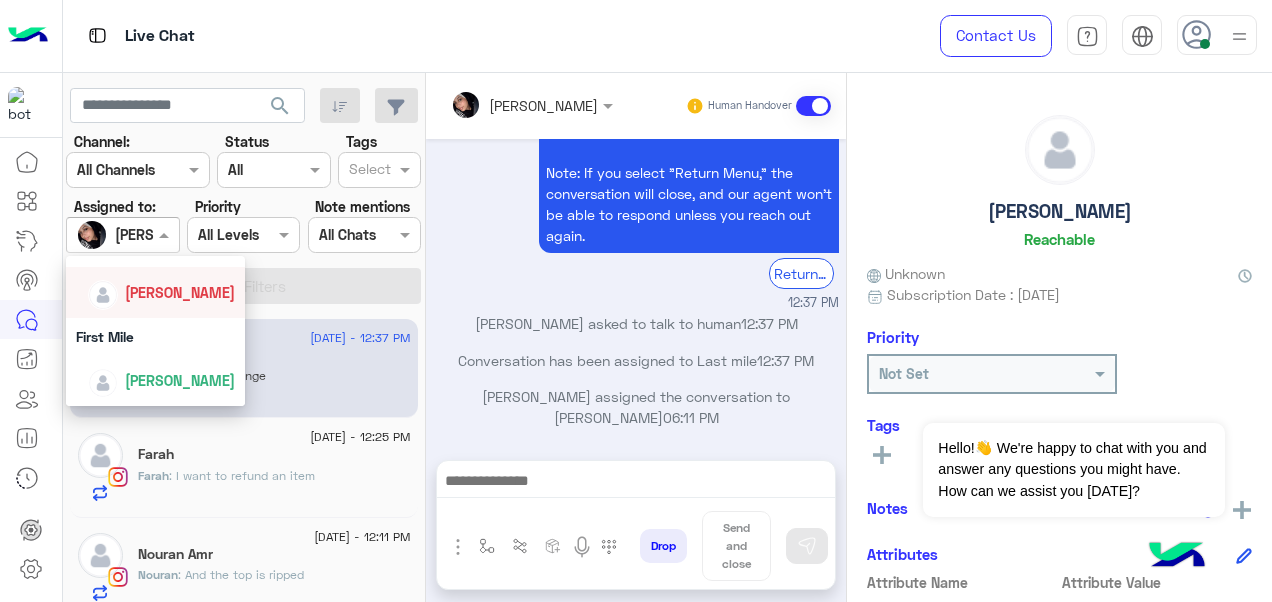 click on "[PERSON_NAME]" at bounding box center [156, 292] 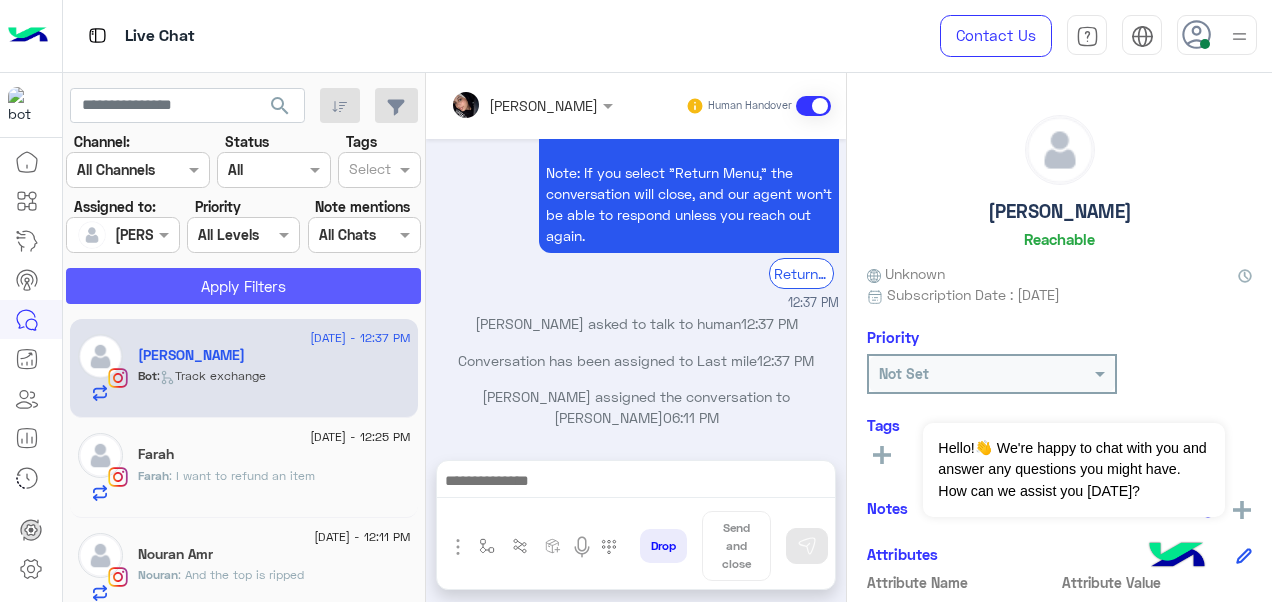 click on "Apply Filters" 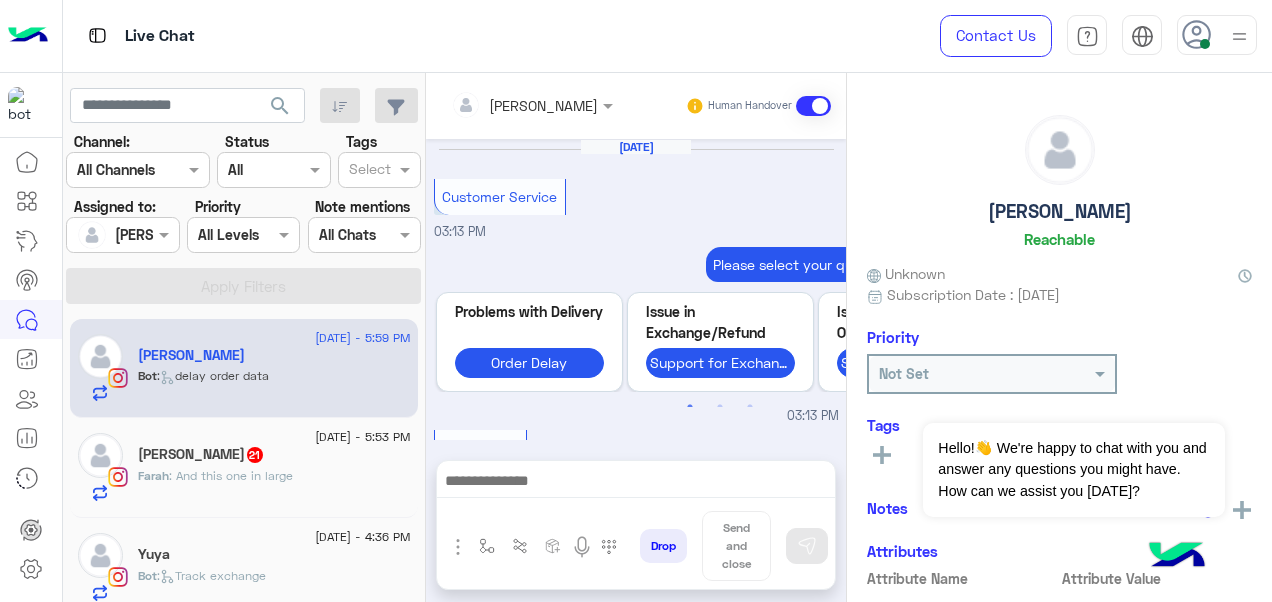 scroll, scrollTop: 900, scrollLeft: 0, axis: vertical 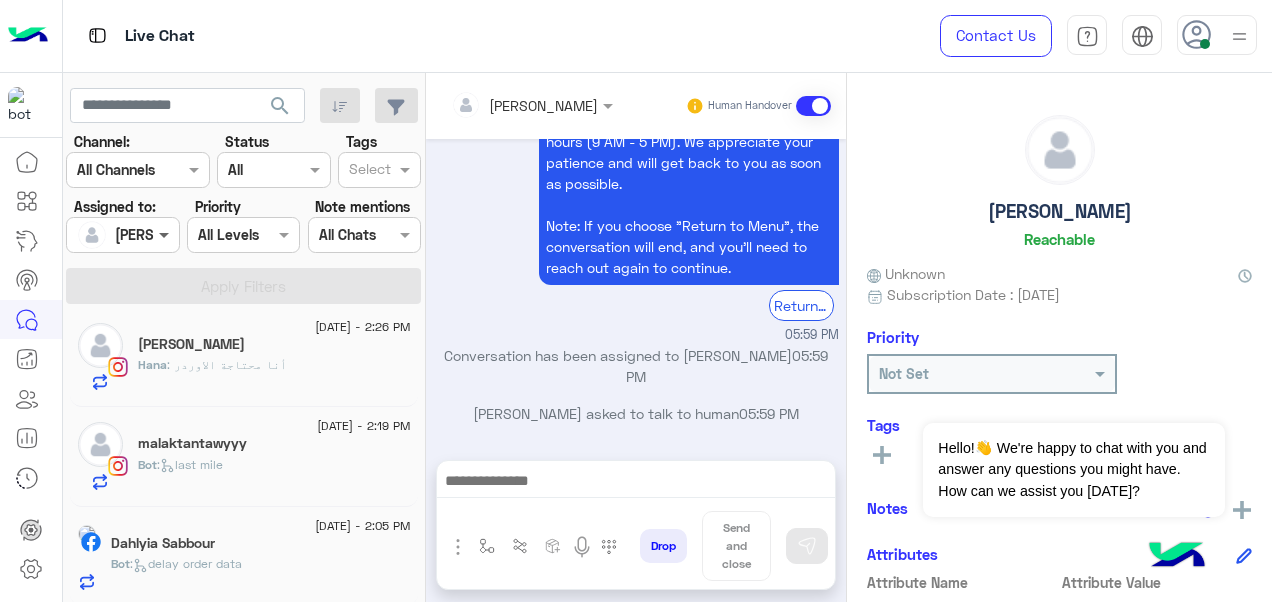 click at bounding box center [166, 234] 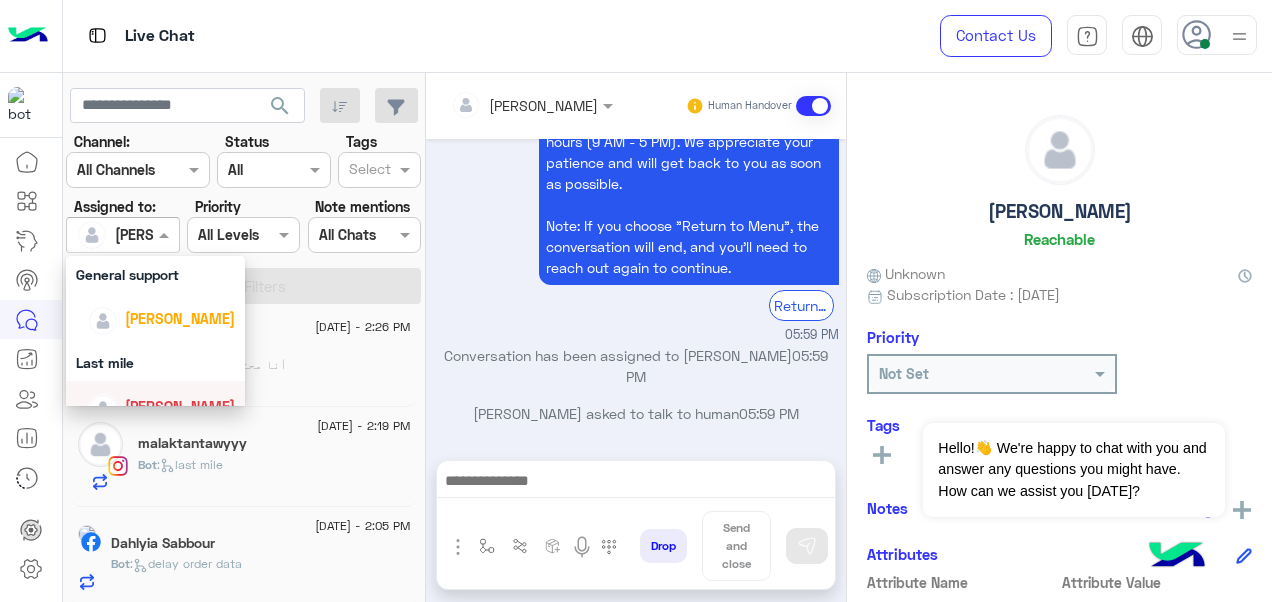 scroll, scrollTop: 276, scrollLeft: 0, axis: vertical 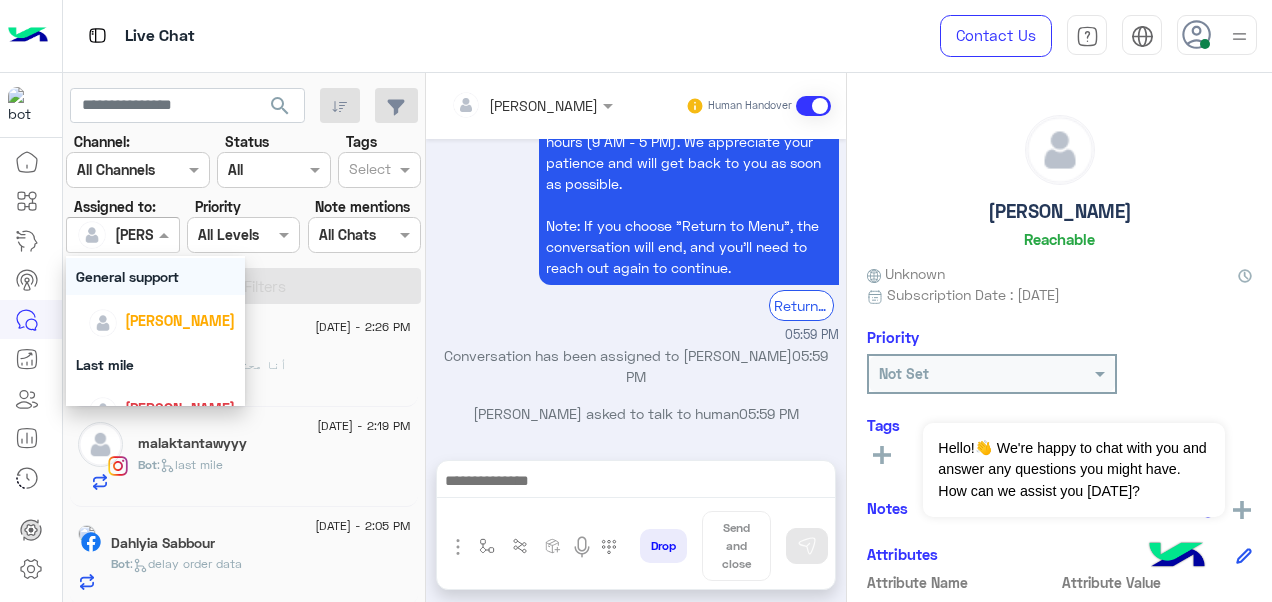 click on "Thanks for reaching out to Cloud! 😊 We're currently away and will respond as soon as we’re back during our support hours (9 AM - 5 PM). We appreciate your patience and will get back to you as soon as possible. Note: If you choose "Return to Menu", the conversation will end, and you’ll need to reach out again to continue.  Return to main menu     05:59 PM" at bounding box center (636, 200) 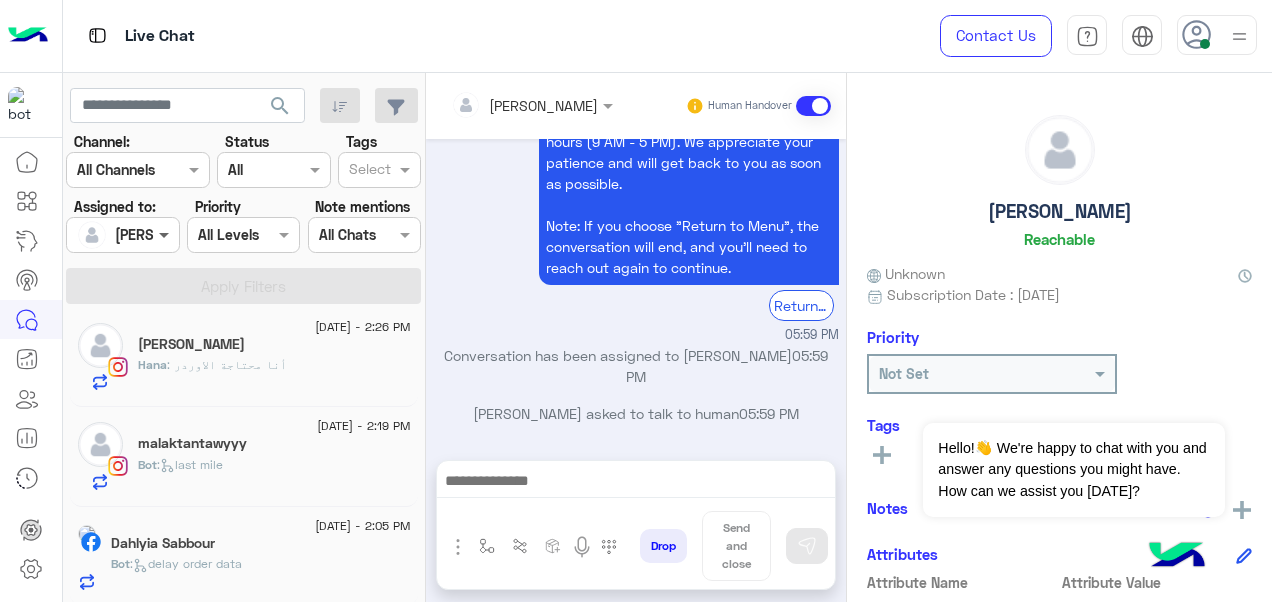 click at bounding box center (166, 234) 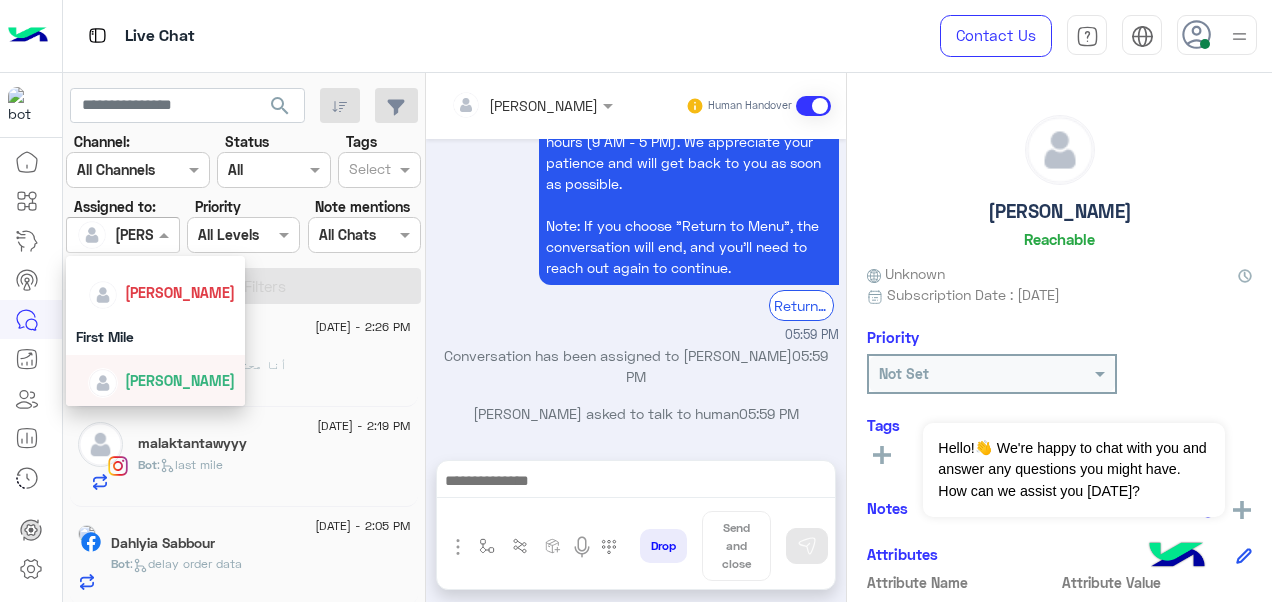 scroll, scrollTop: 298, scrollLeft: 0, axis: vertical 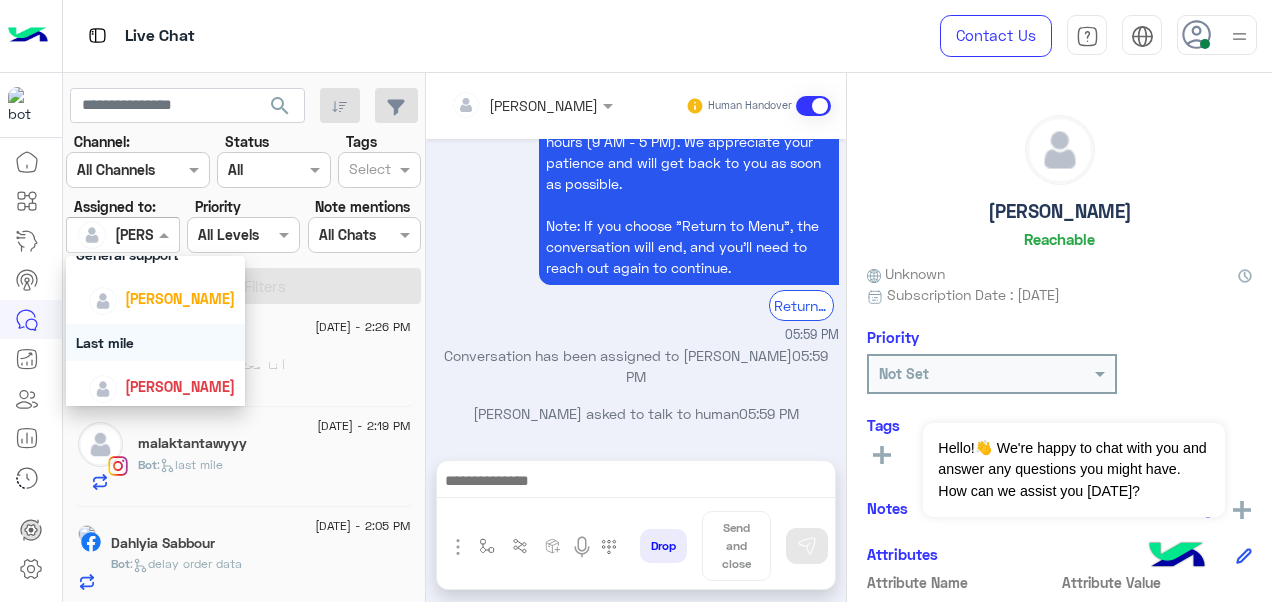 click on "Thanks for reaching out to Cloud! 😊 We're currently away and will respond as soon as we’re back during our support hours (9 AM - 5 PM). We appreciate your patience and will get back to you as soon as possible. Note: If you choose "Return to Menu", the conversation will end, and you’ll need to reach out again to continue.  Return to main menu     05:59 PM" at bounding box center (636, 200) 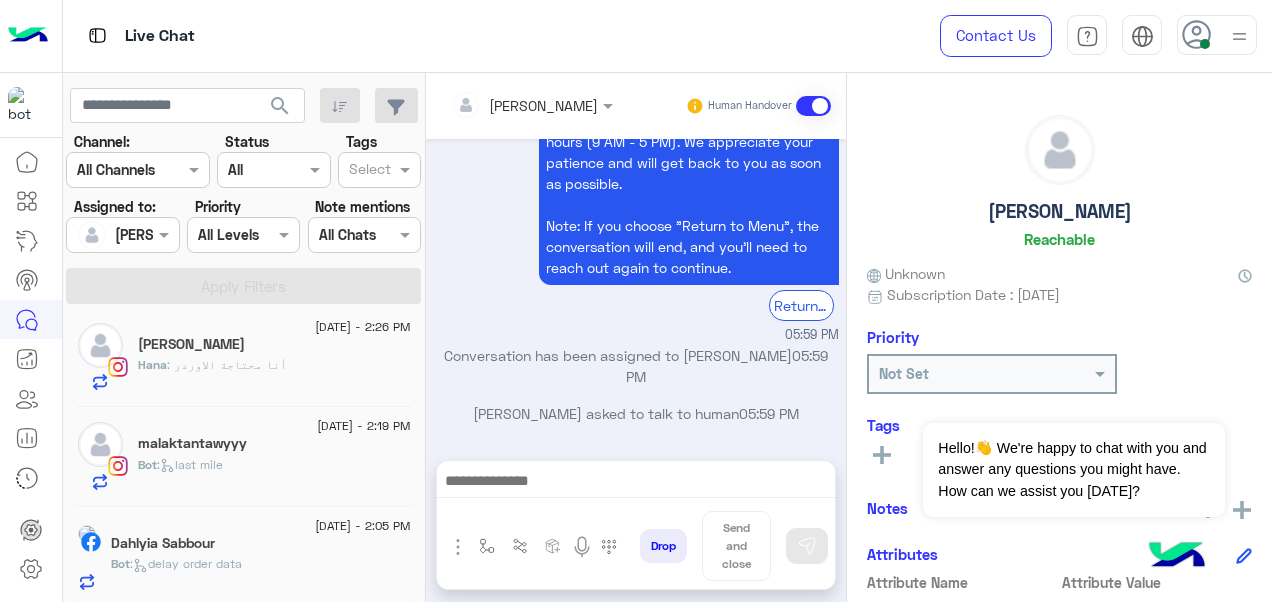 click on "Dahlyia Sabbour" 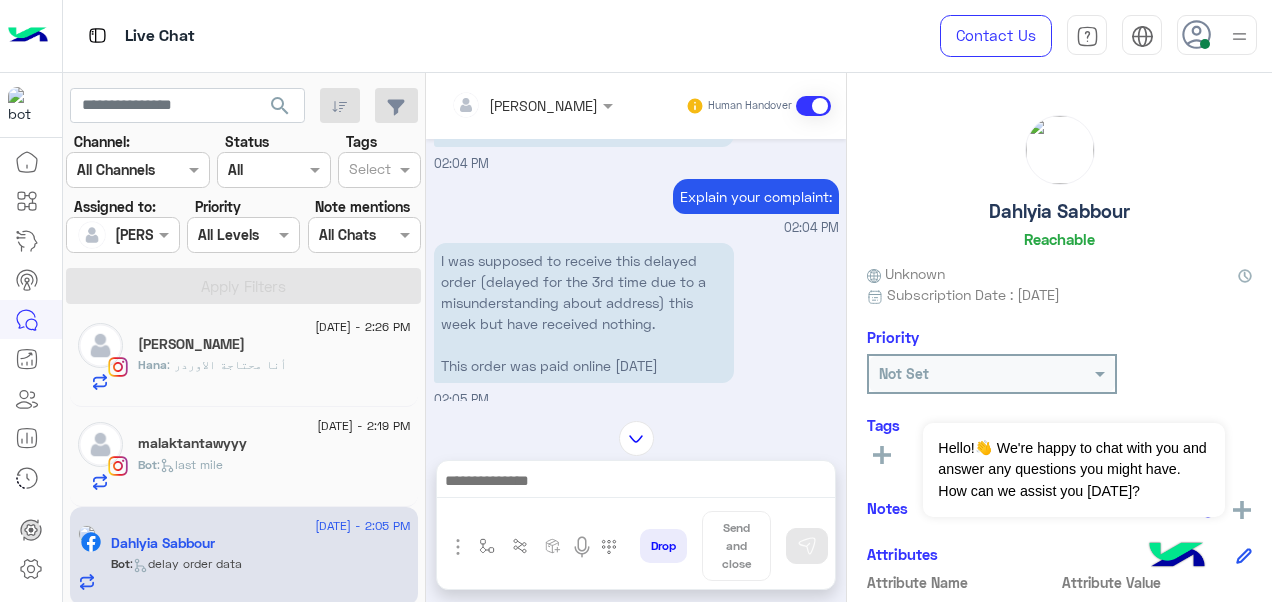scroll, scrollTop: 862, scrollLeft: 0, axis: vertical 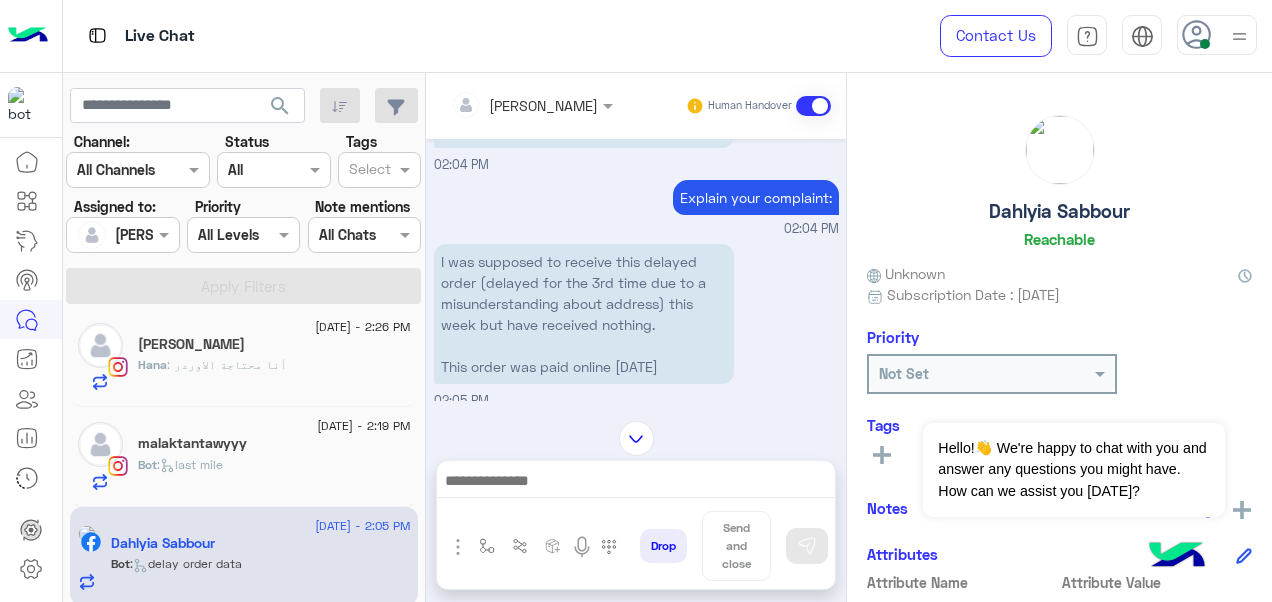 click on "[PERSON_NAME]" at bounding box center [170, 234] 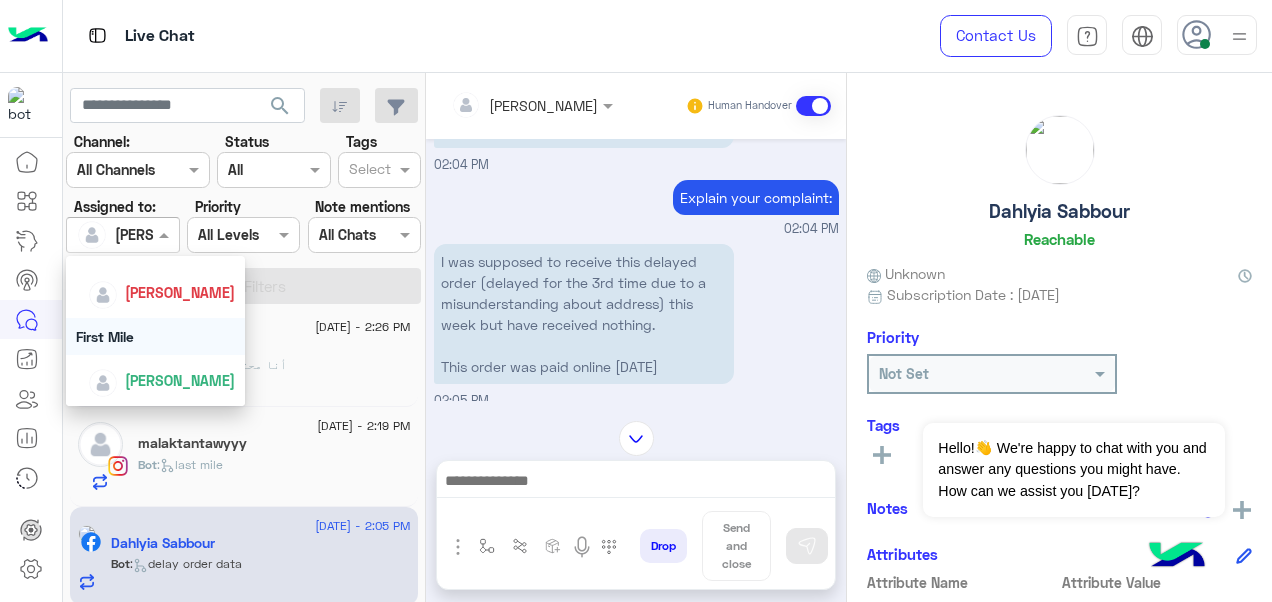 scroll, scrollTop: 336, scrollLeft: 0, axis: vertical 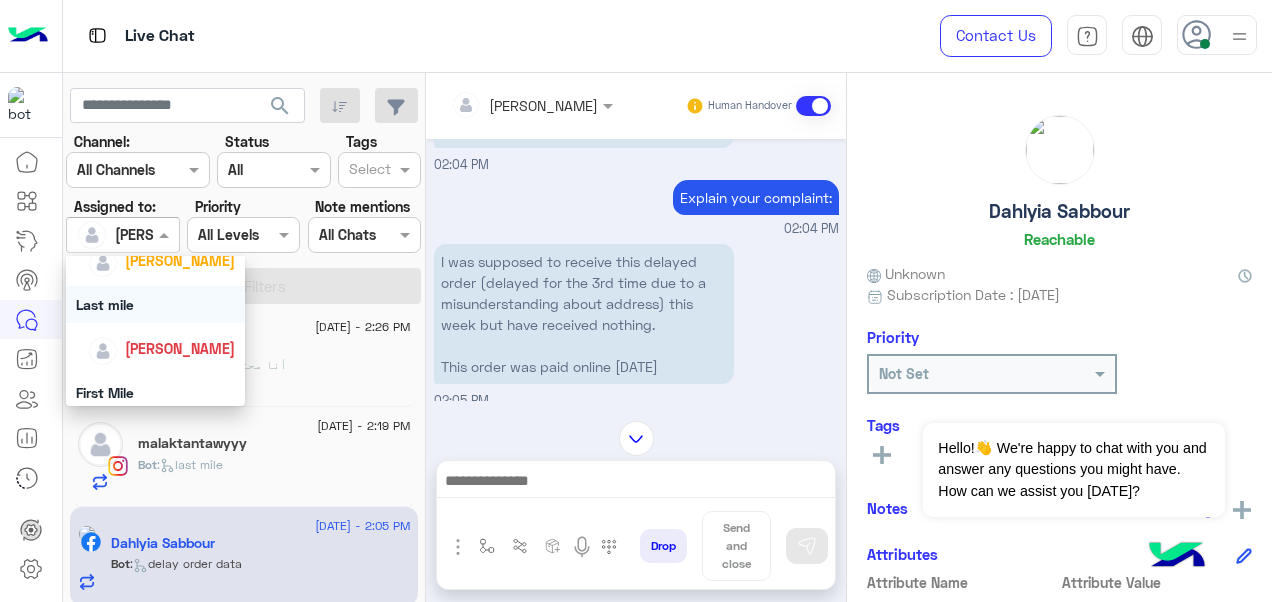 click on "Last mile" at bounding box center (156, 304) 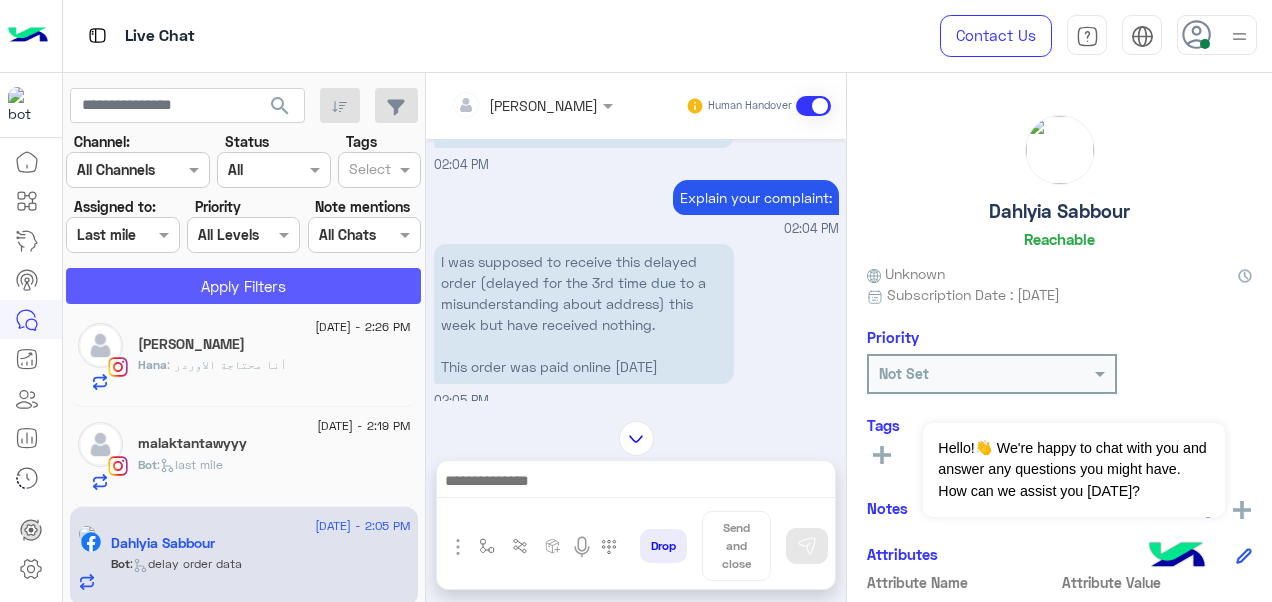 click on "Apply Filters" 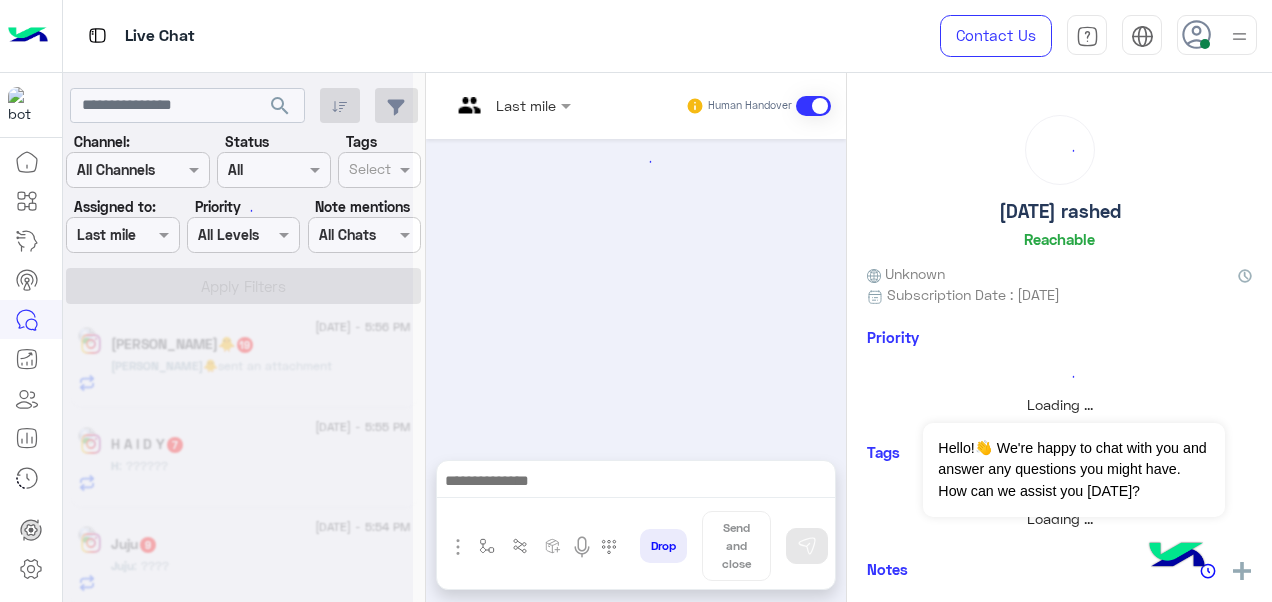 scroll, scrollTop: 0, scrollLeft: 0, axis: both 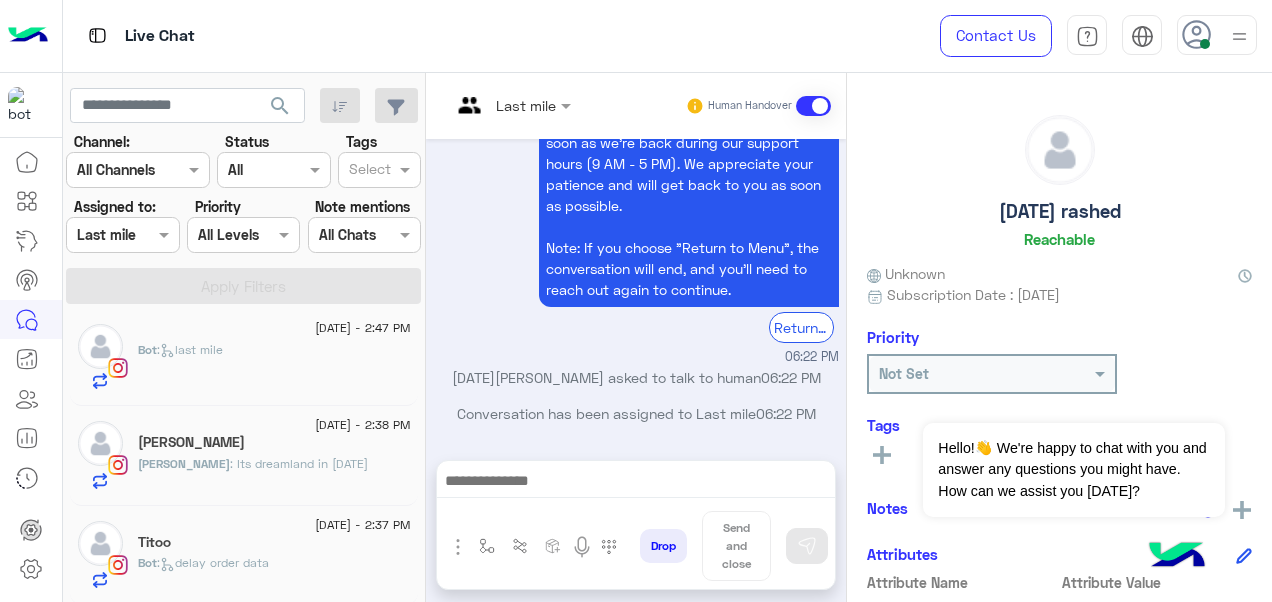 click on "Assigned on Last mile" at bounding box center (122, 235) 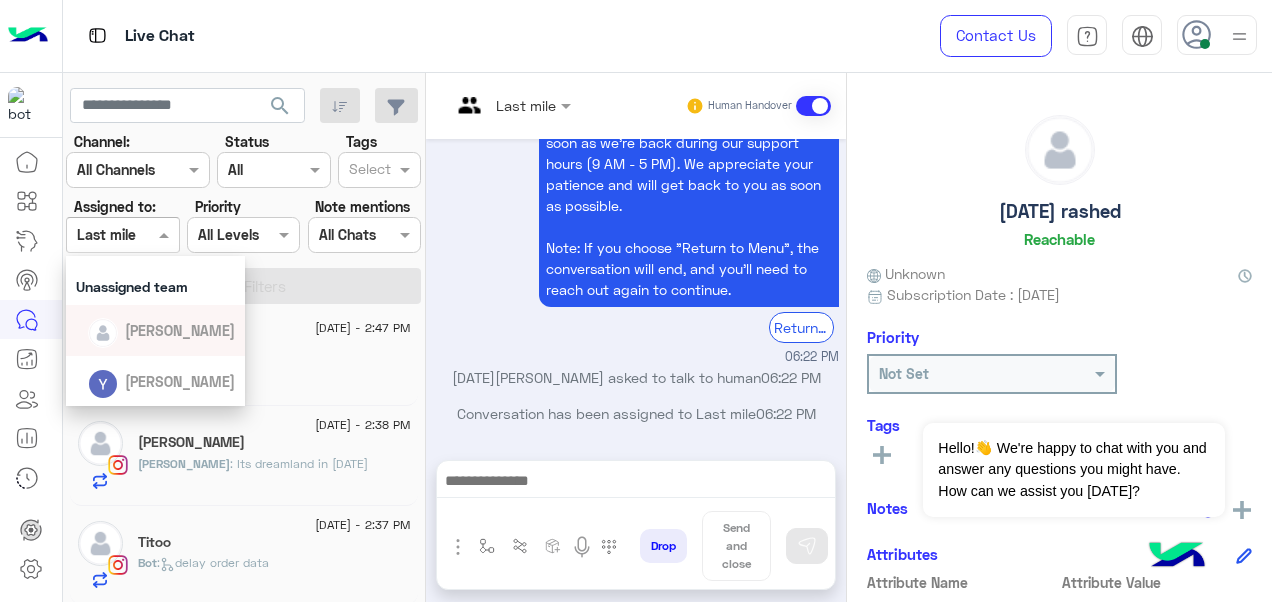 scroll, scrollTop: 0, scrollLeft: 0, axis: both 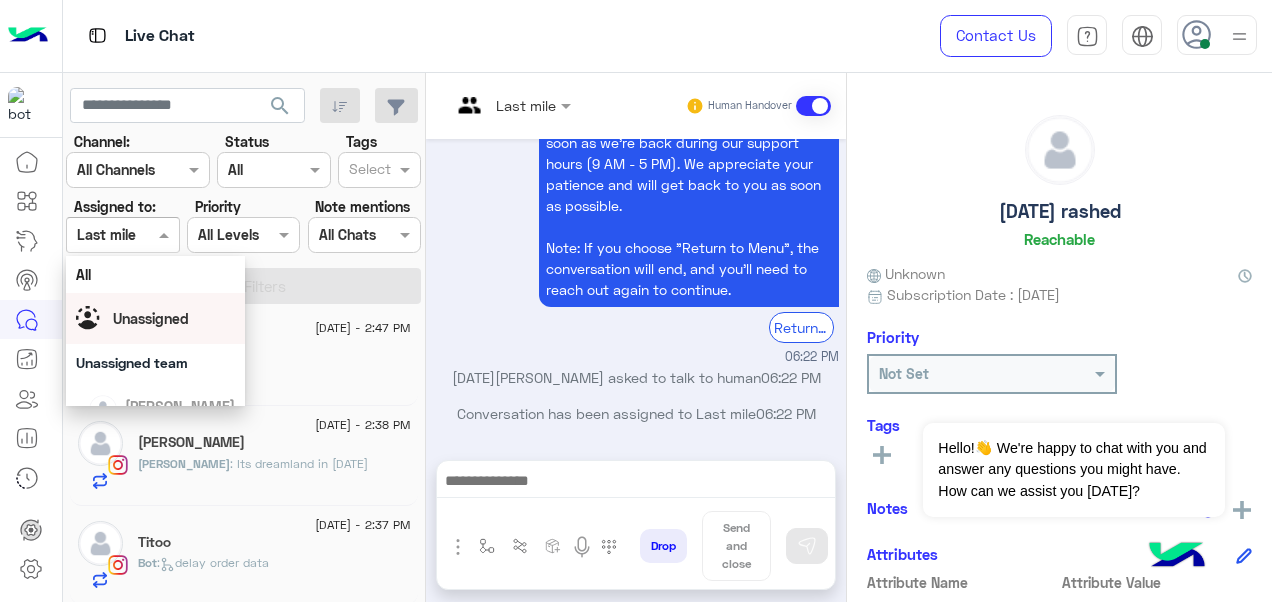 click on "search Channel: Channel All Channels Status Channel All Tags Select Assigned to: Assigned on Last mile Priority All Levels All Levels Note mentions Select All Chats Apply Filters" 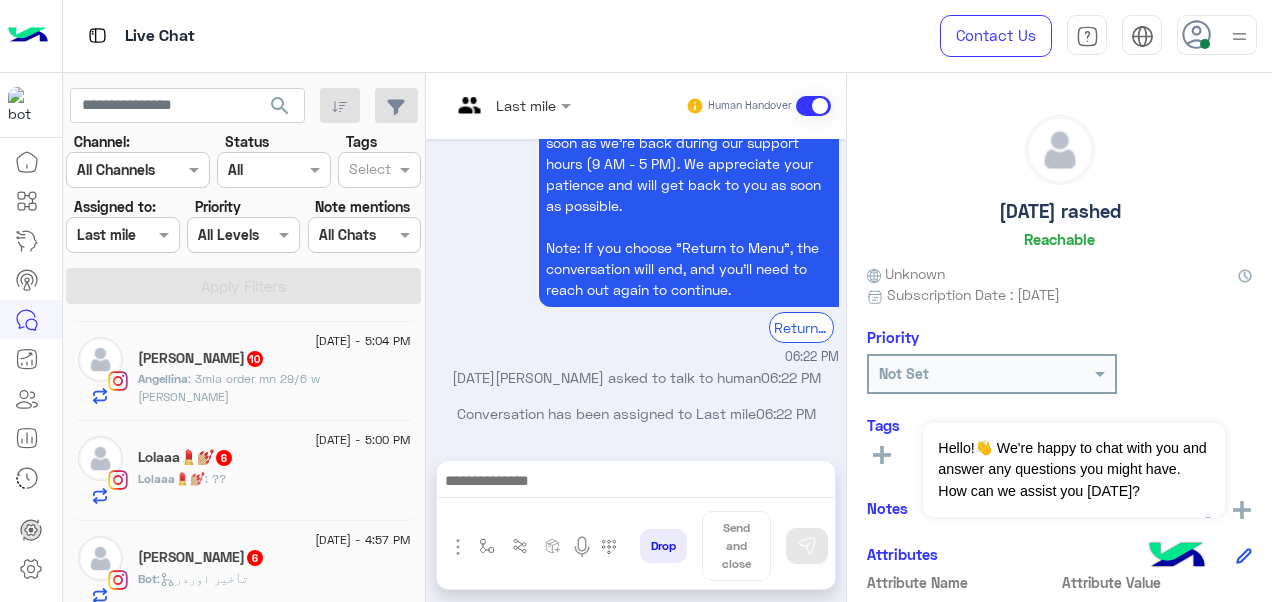 scroll, scrollTop: 397, scrollLeft: 0, axis: vertical 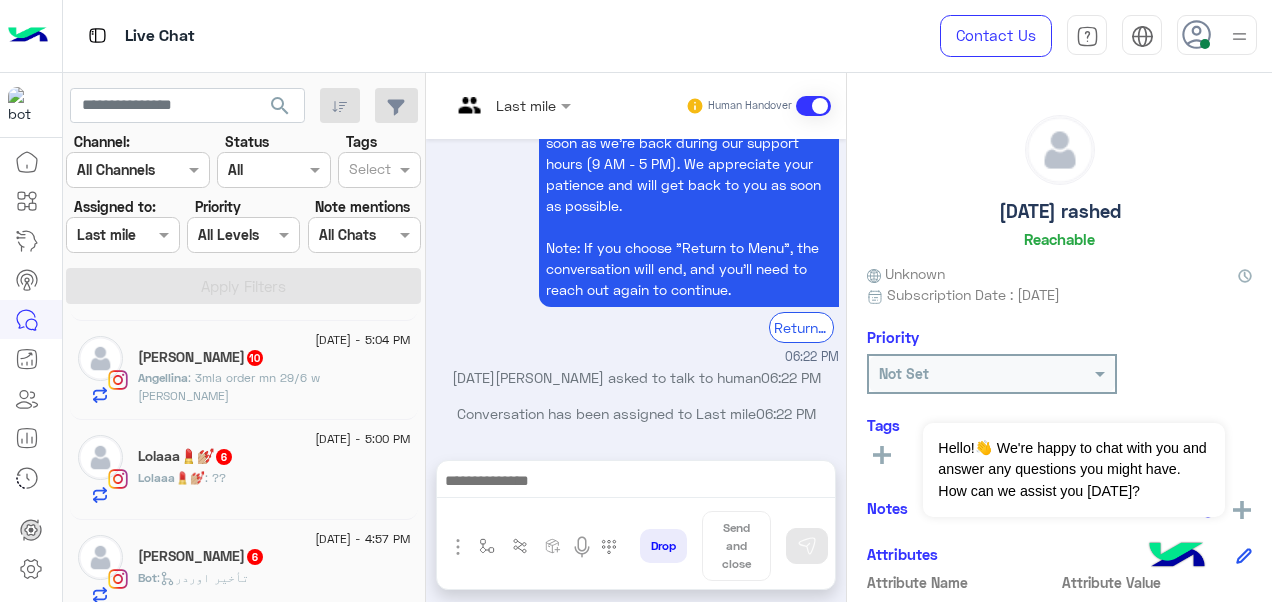 click on "Lolaaa💄💅🏼   6" 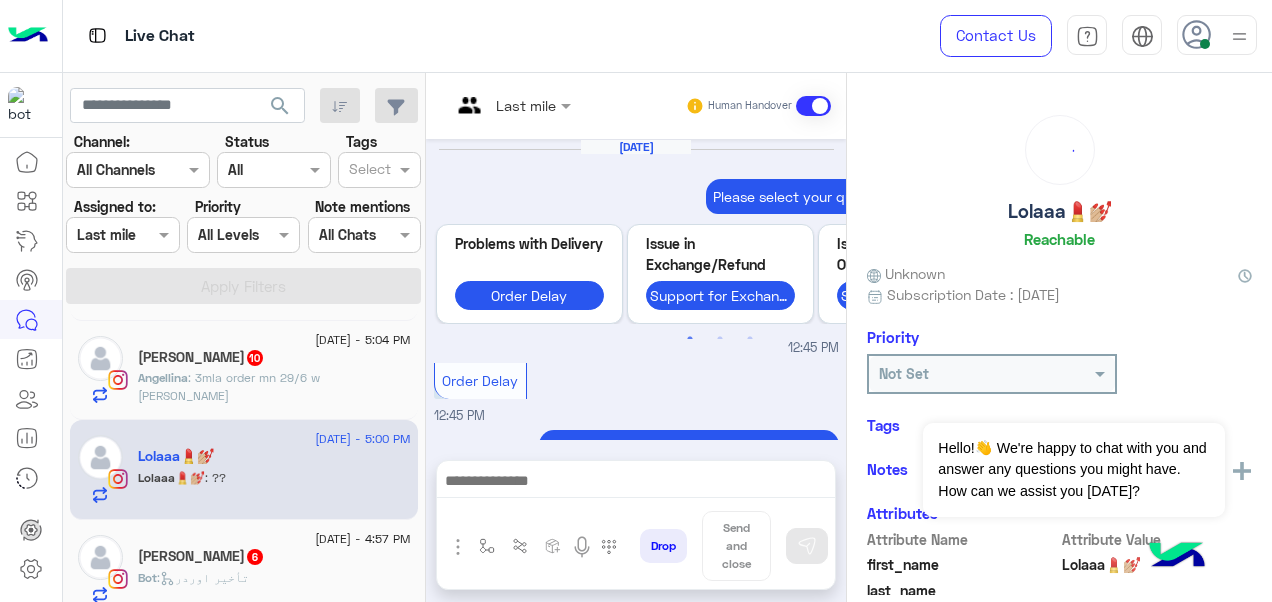 scroll, scrollTop: 892, scrollLeft: 0, axis: vertical 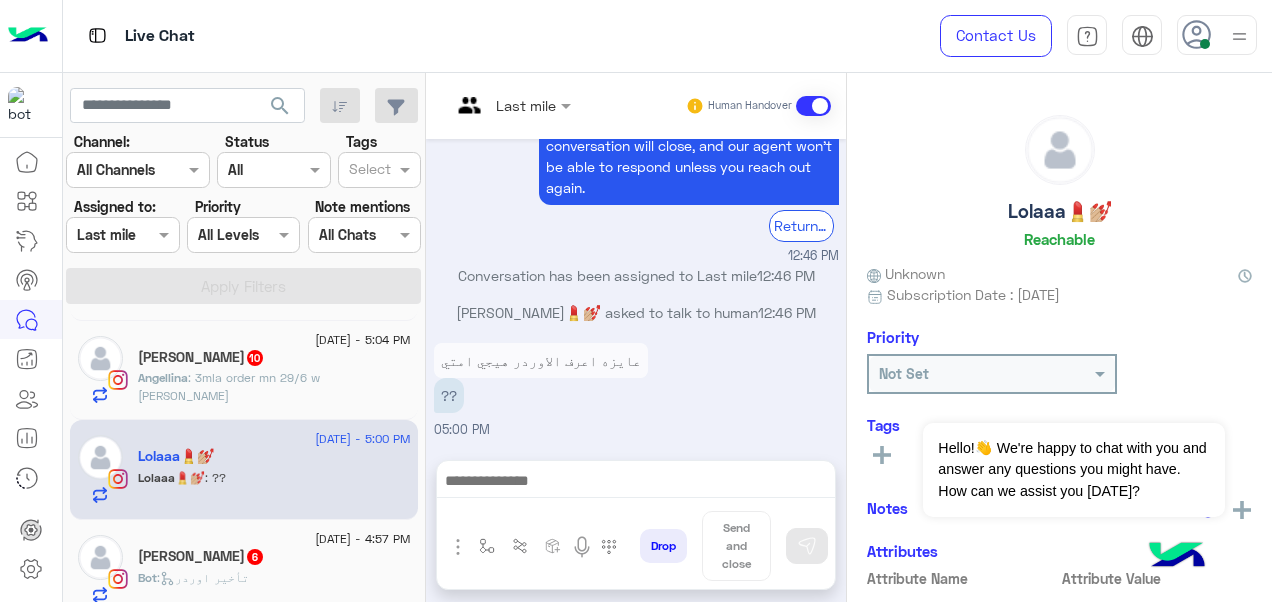 click at bounding box center [487, 105] 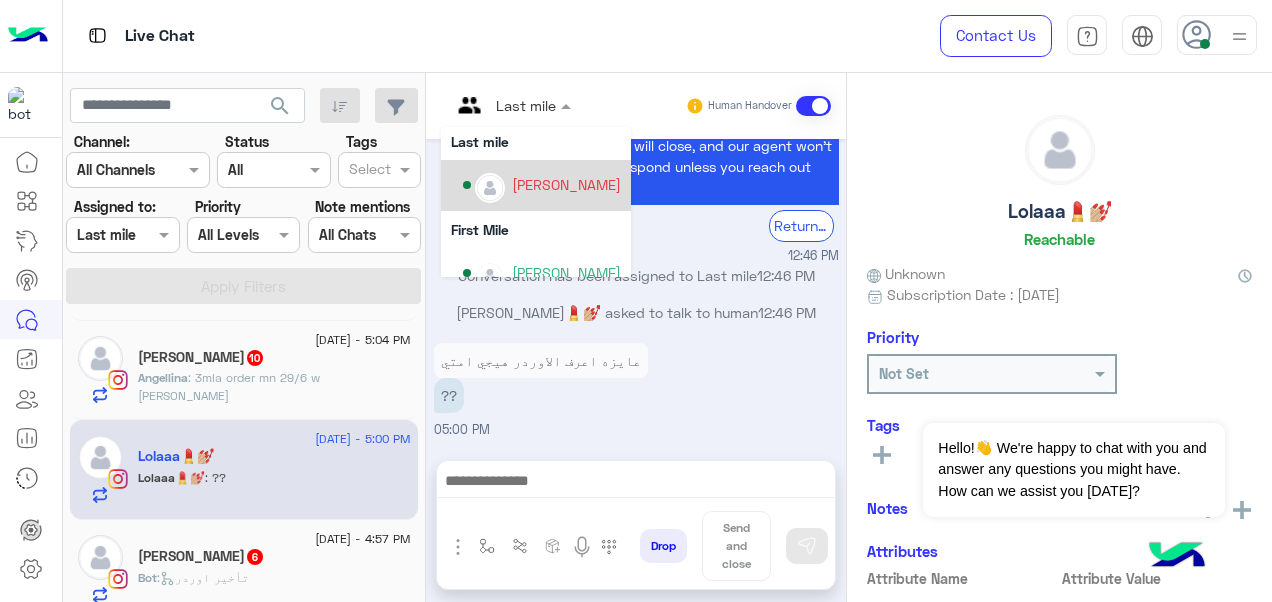 scroll, scrollTop: 354, scrollLeft: 0, axis: vertical 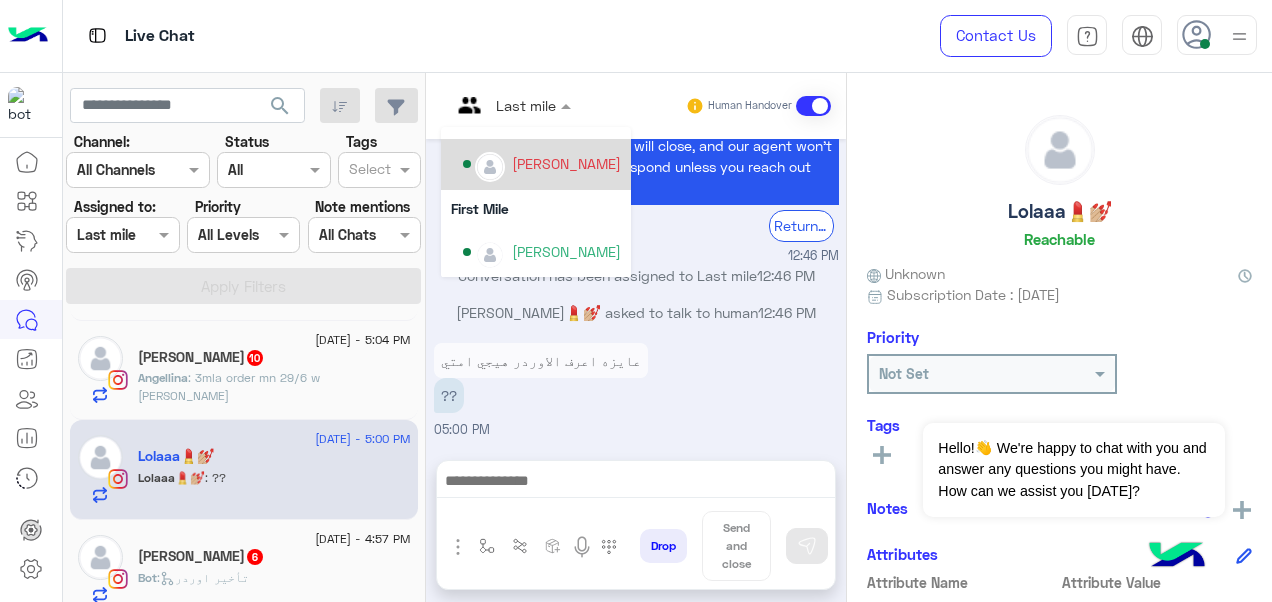 click on "[PERSON_NAME]" at bounding box center (566, 163) 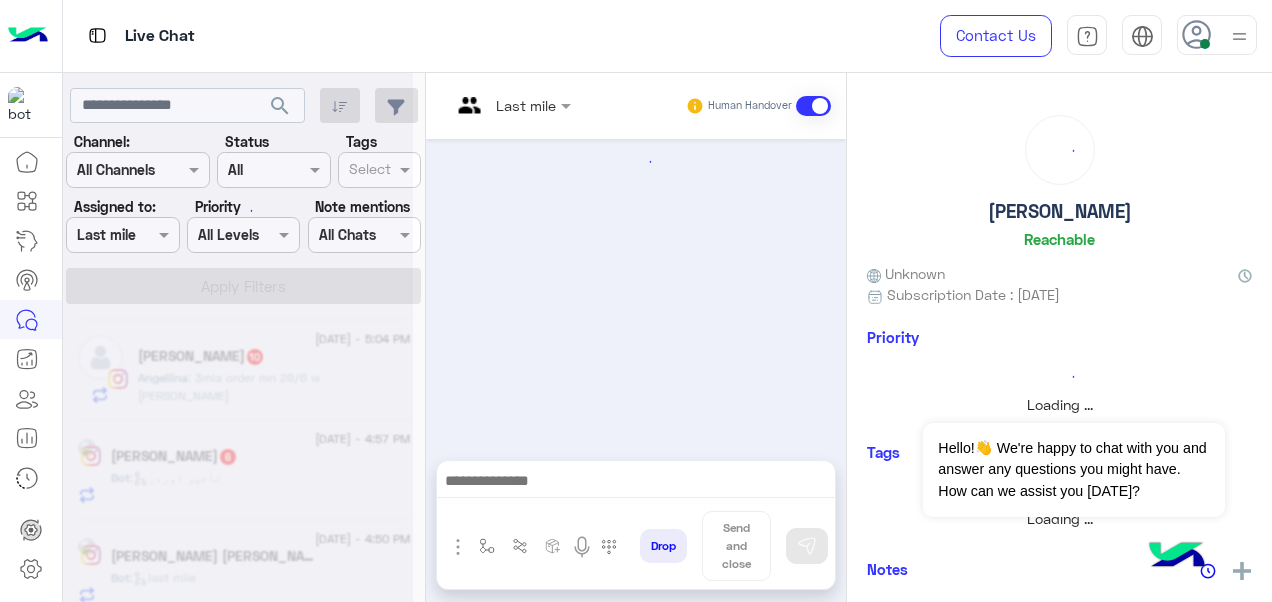 scroll, scrollTop: 0, scrollLeft: 0, axis: both 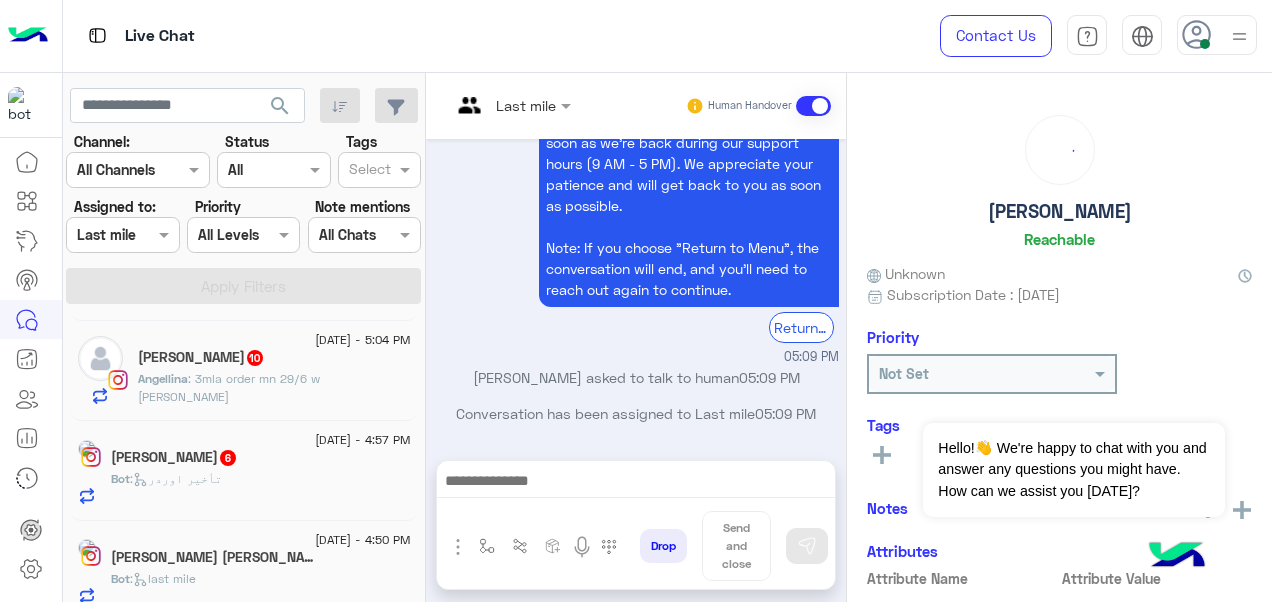 click on "Suzan Fawzy  6" 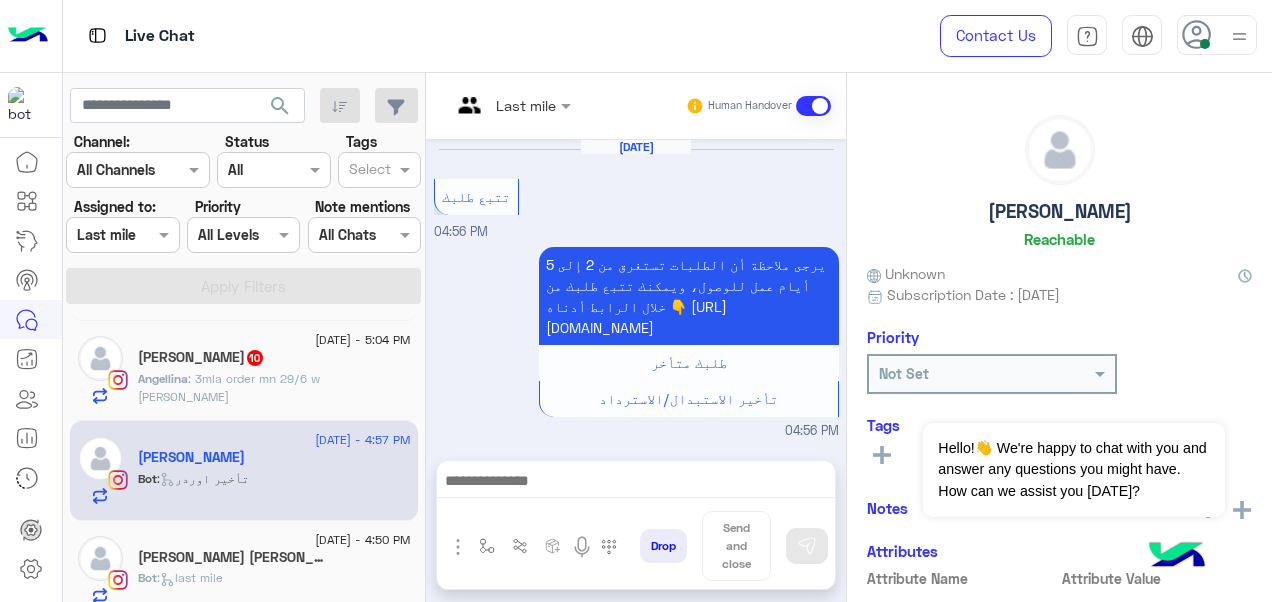 scroll, scrollTop: 811, scrollLeft: 0, axis: vertical 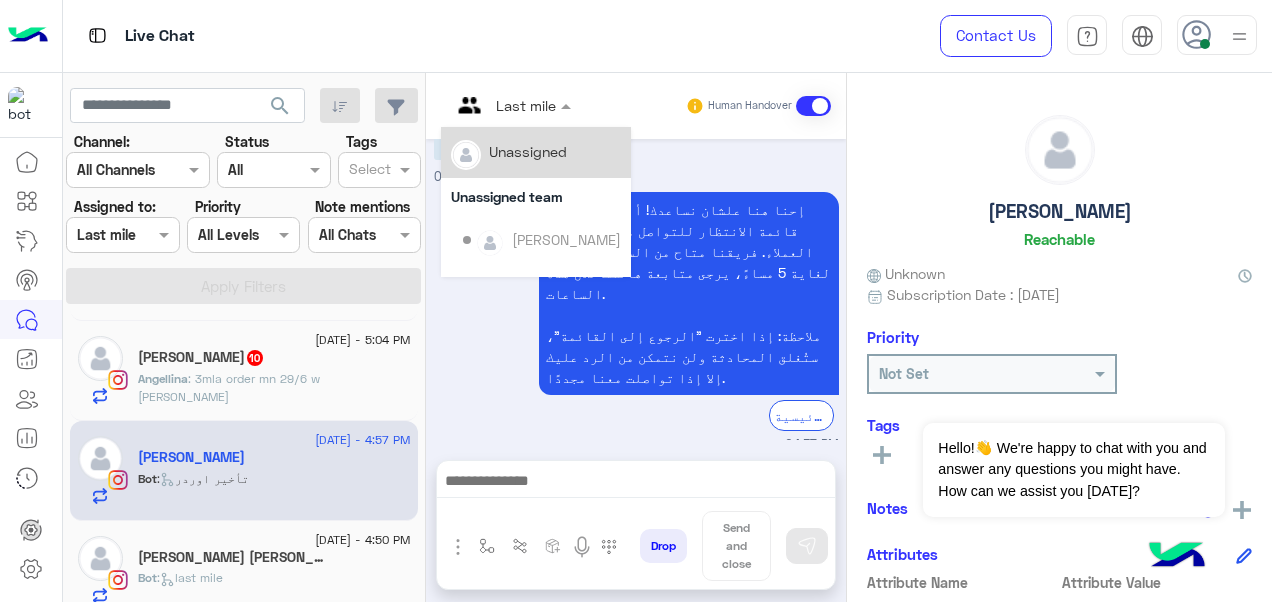 click at bounding box center [487, 105] 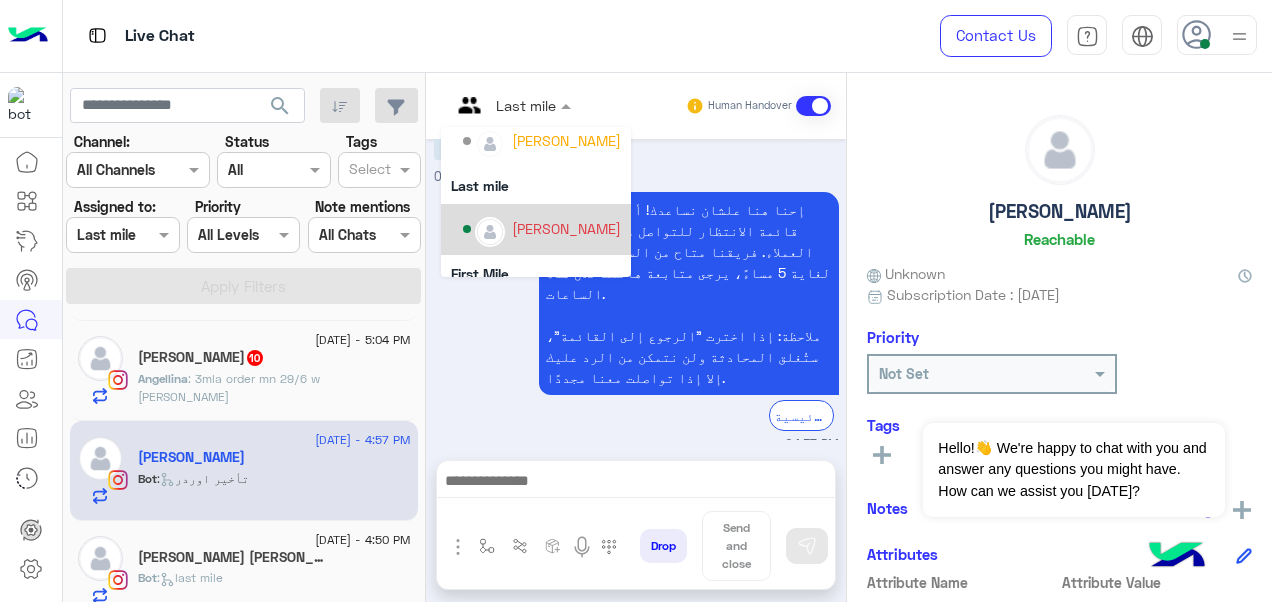 scroll, scrollTop: 290, scrollLeft: 0, axis: vertical 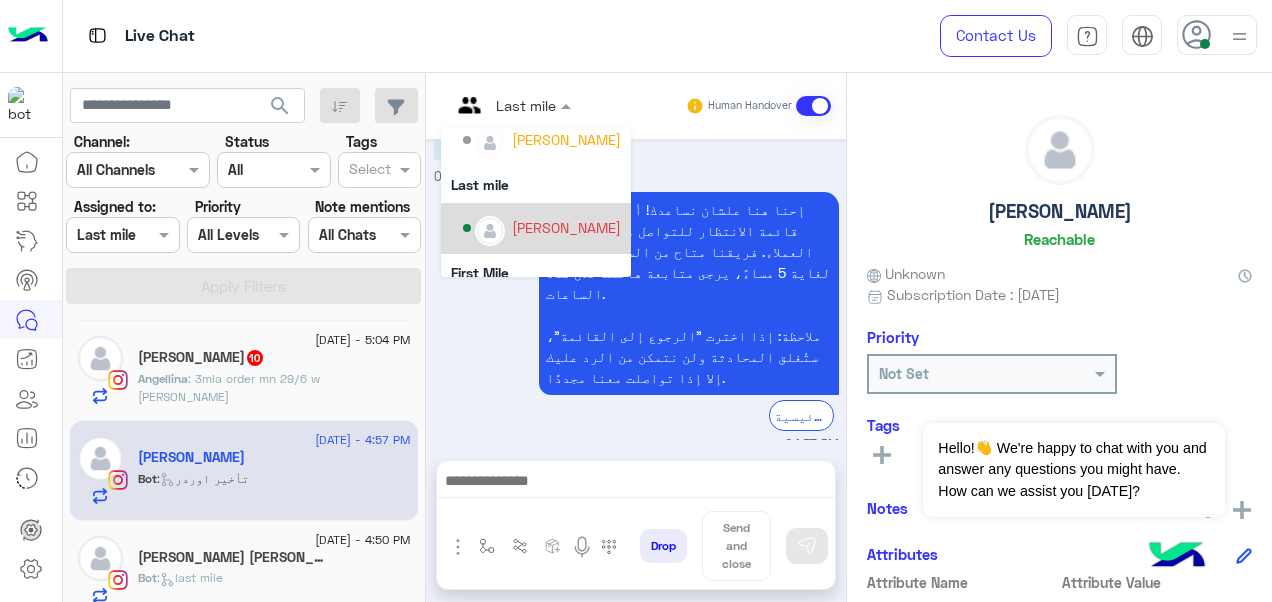 click on "[PERSON_NAME]" at bounding box center [566, 227] 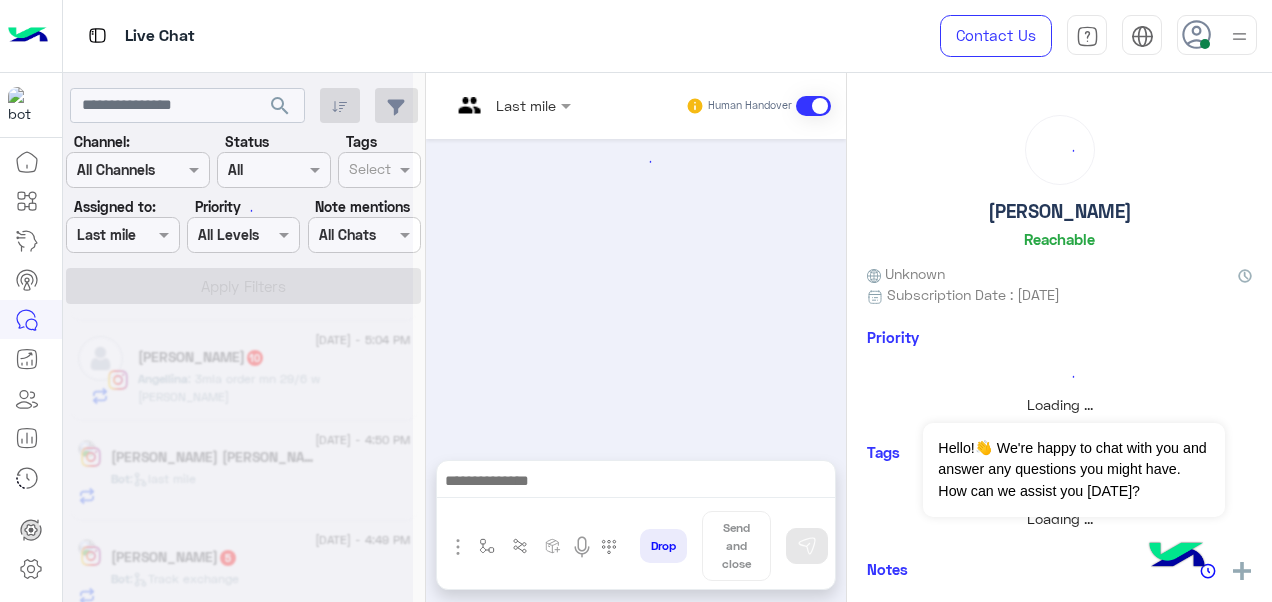 scroll, scrollTop: 920, scrollLeft: 0, axis: vertical 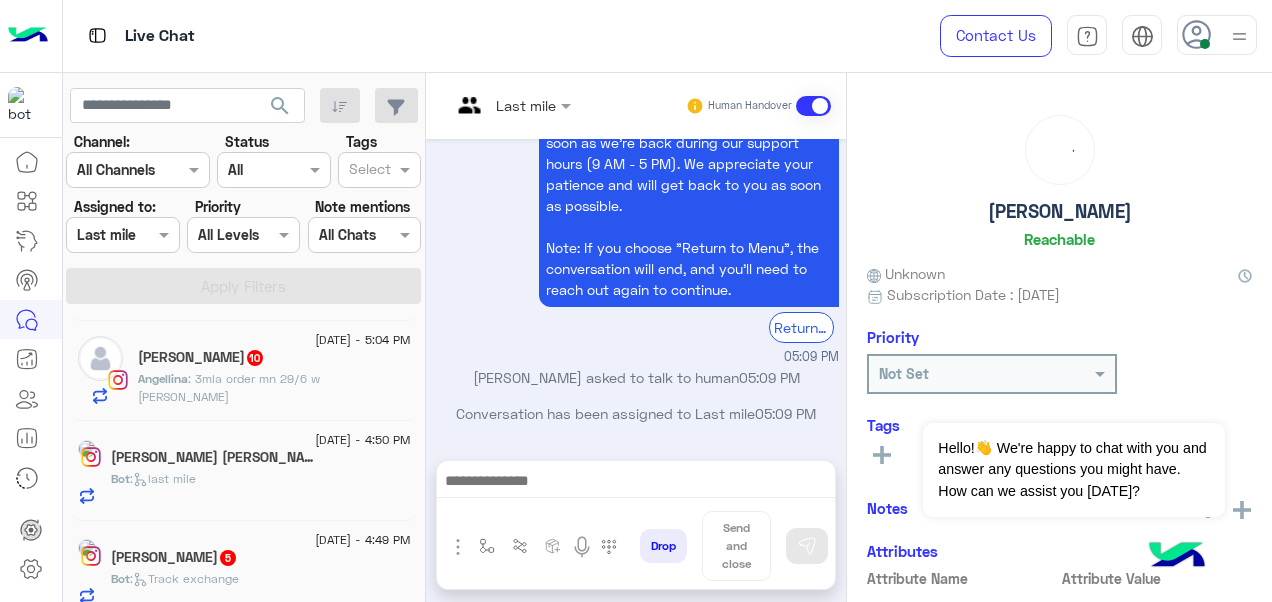 click on "Bot :   last mile" 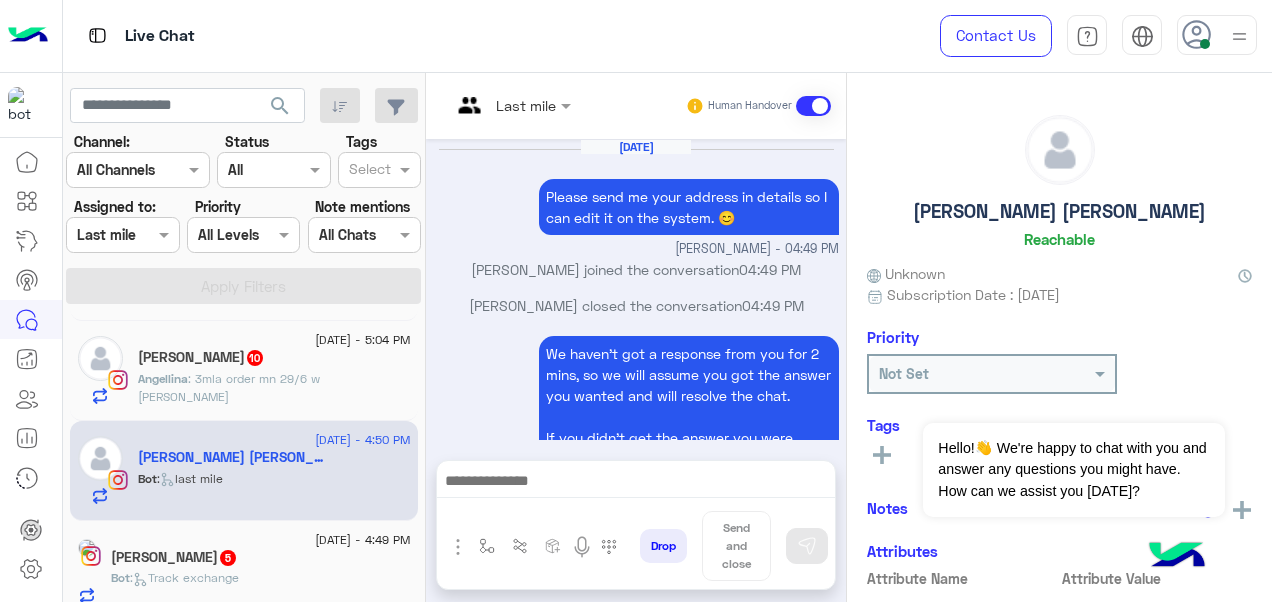 scroll, scrollTop: 922, scrollLeft: 0, axis: vertical 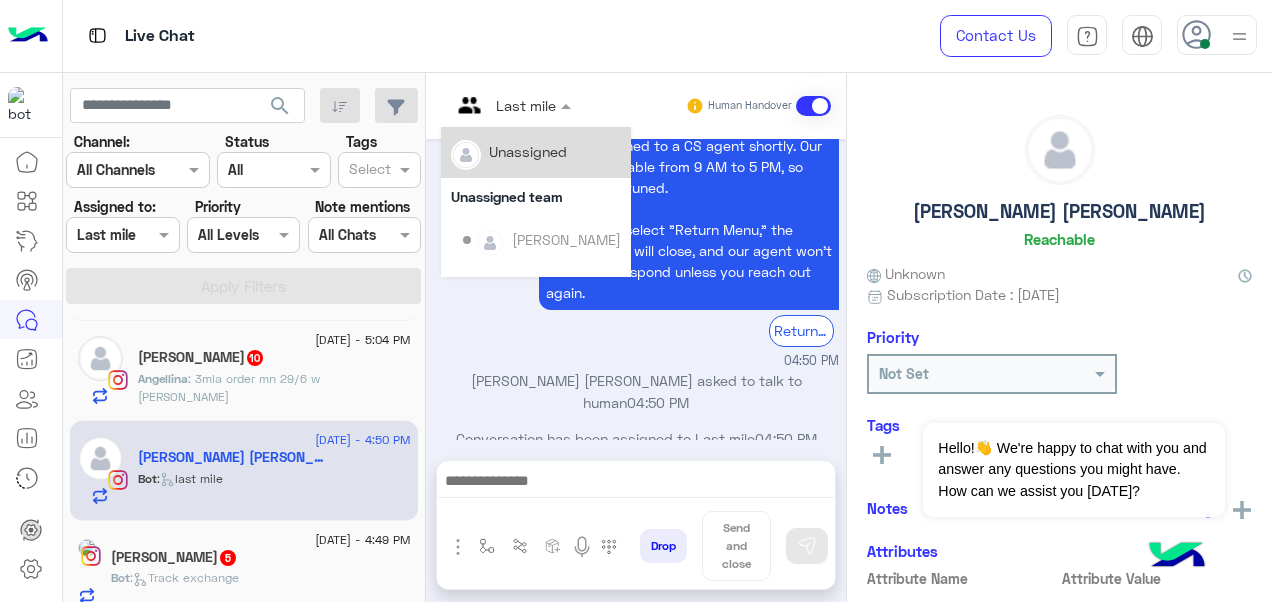 click on "Last mile" at bounding box center (498, 106) 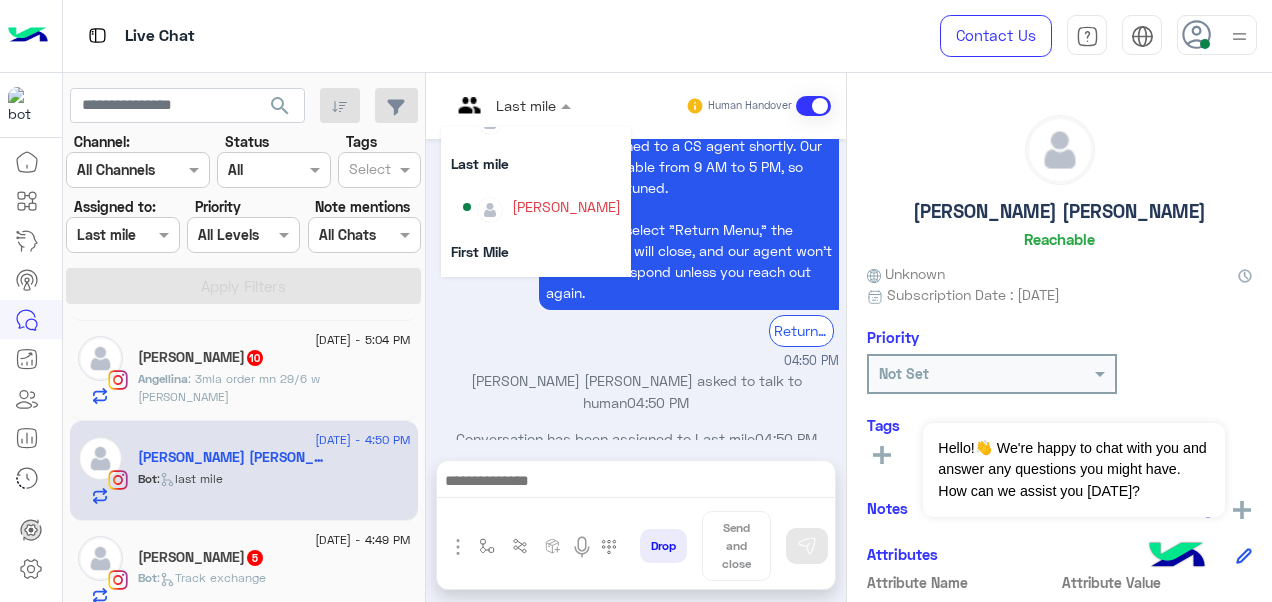 scroll, scrollTop: 354, scrollLeft: 0, axis: vertical 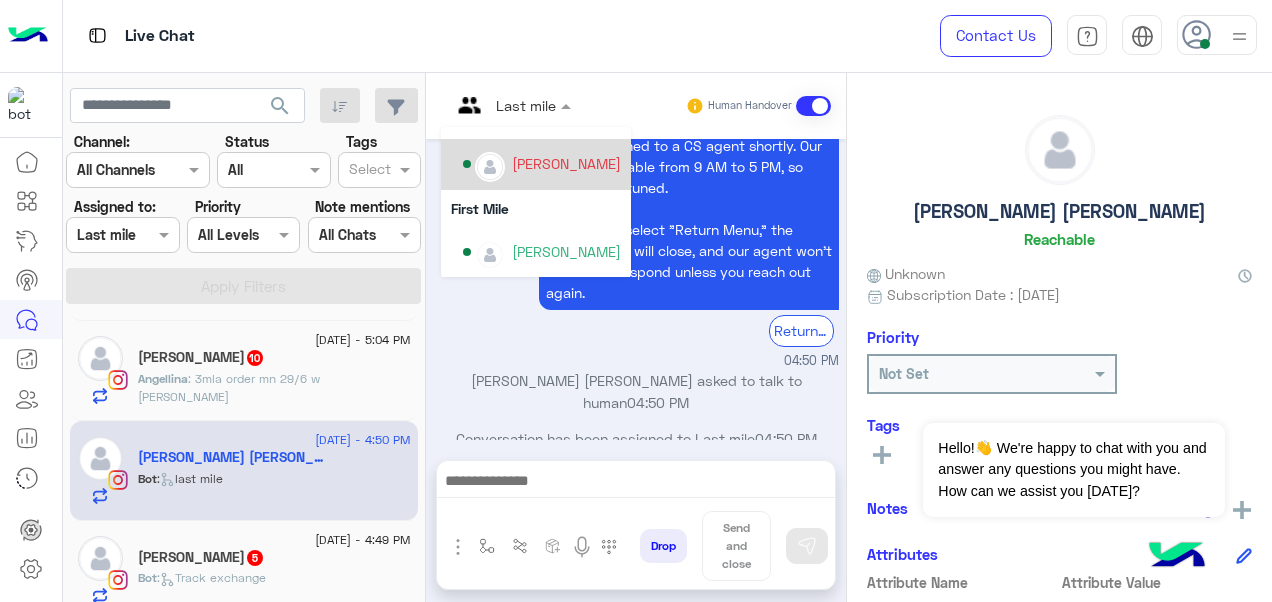 click on "[PERSON_NAME]" at bounding box center [566, 163] 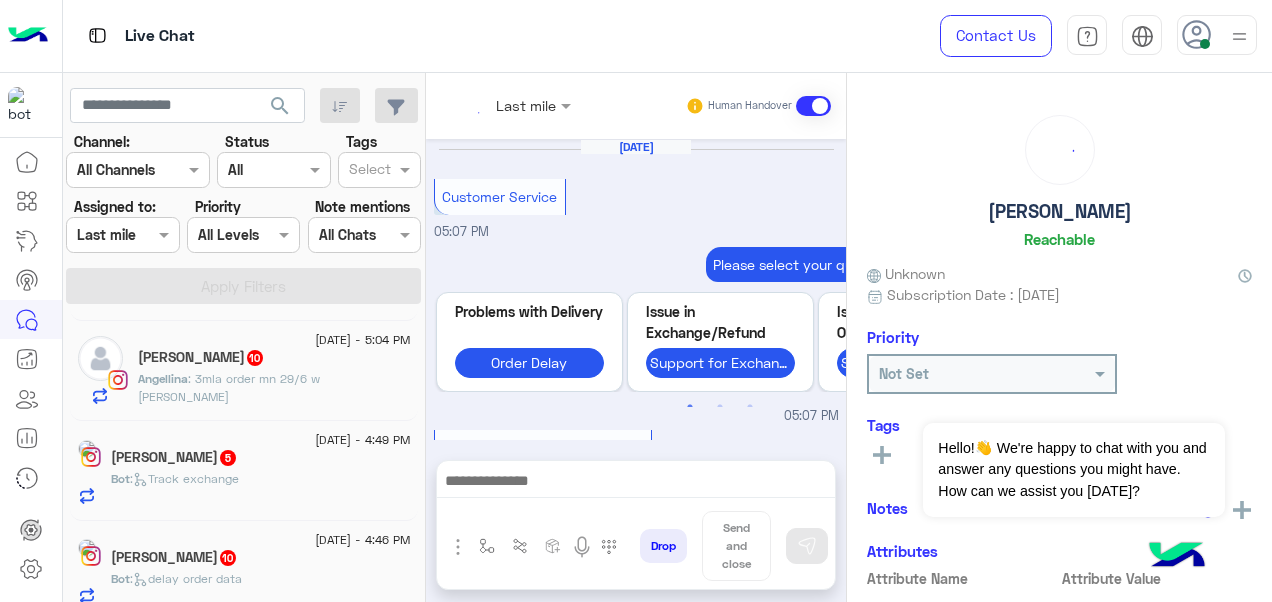 scroll, scrollTop: 920, scrollLeft: 0, axis: vertical 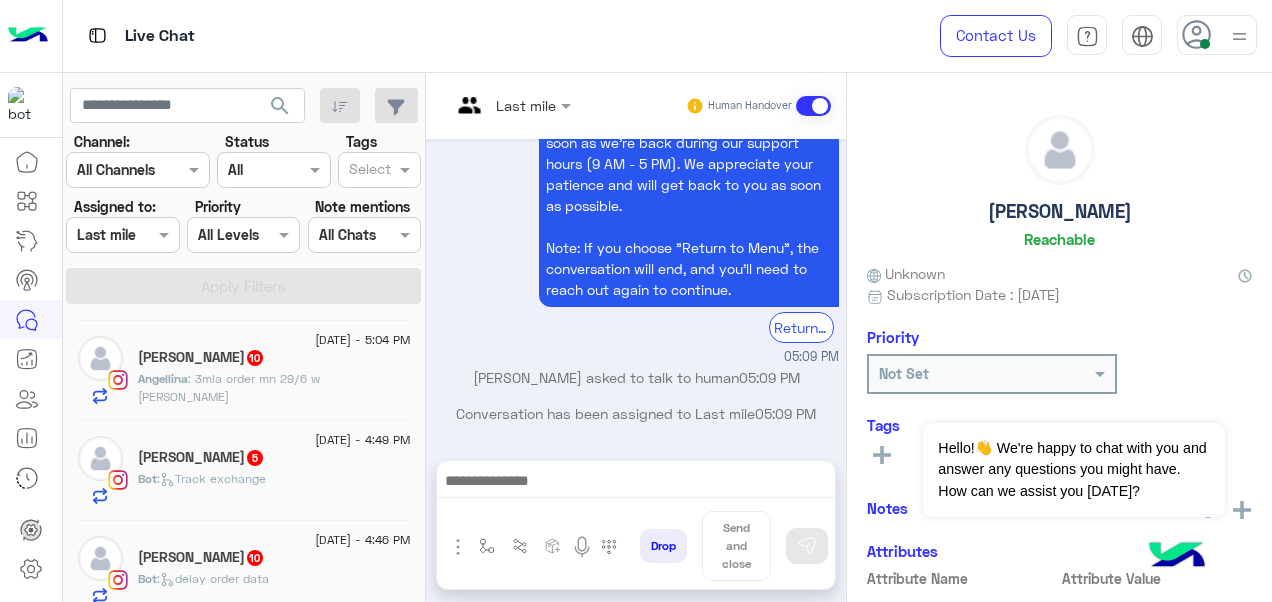 click on "Lara   5" 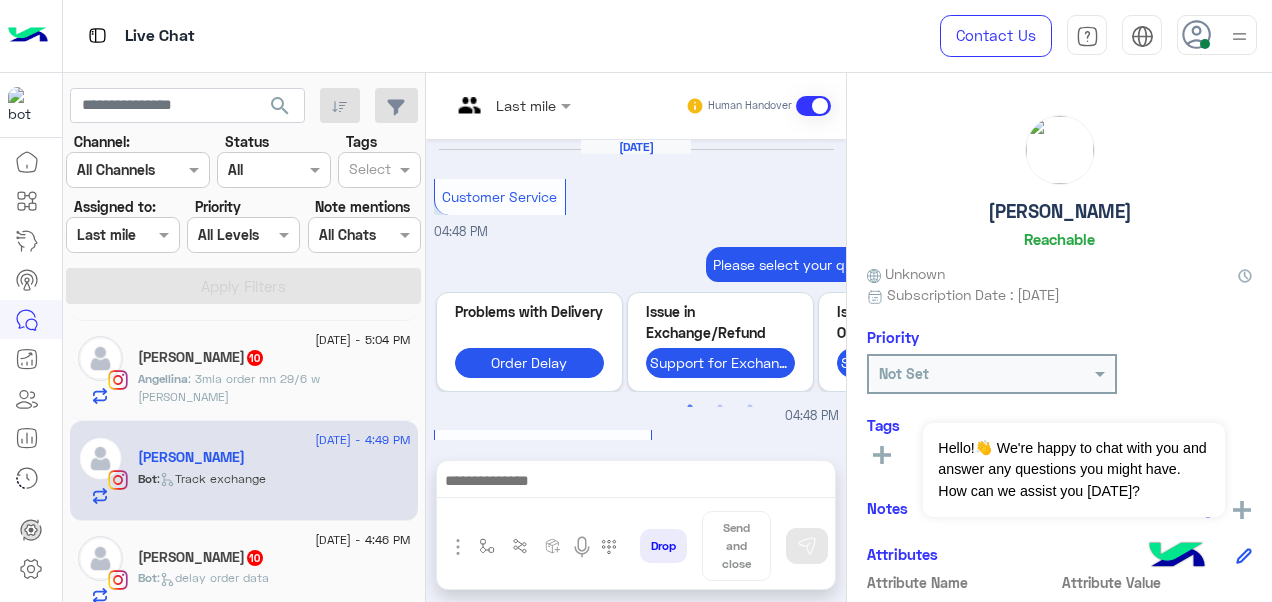 scroll, scrollTop: 816, scrollLeft: 0, axis: vertical 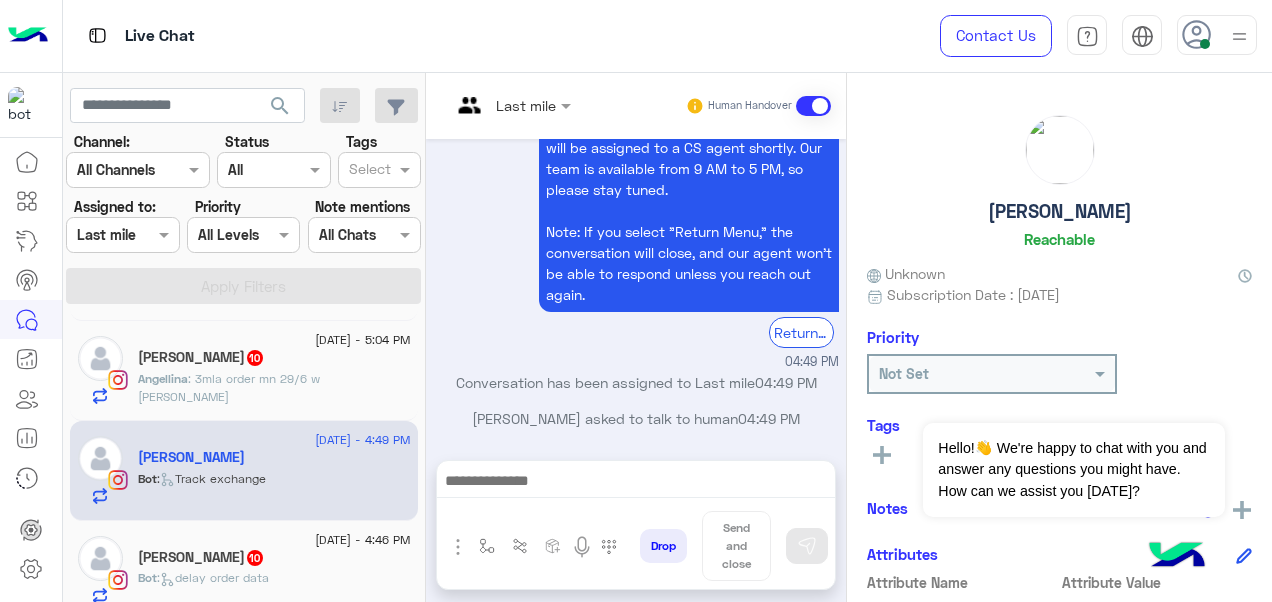 click at bounding box center [487, 105] 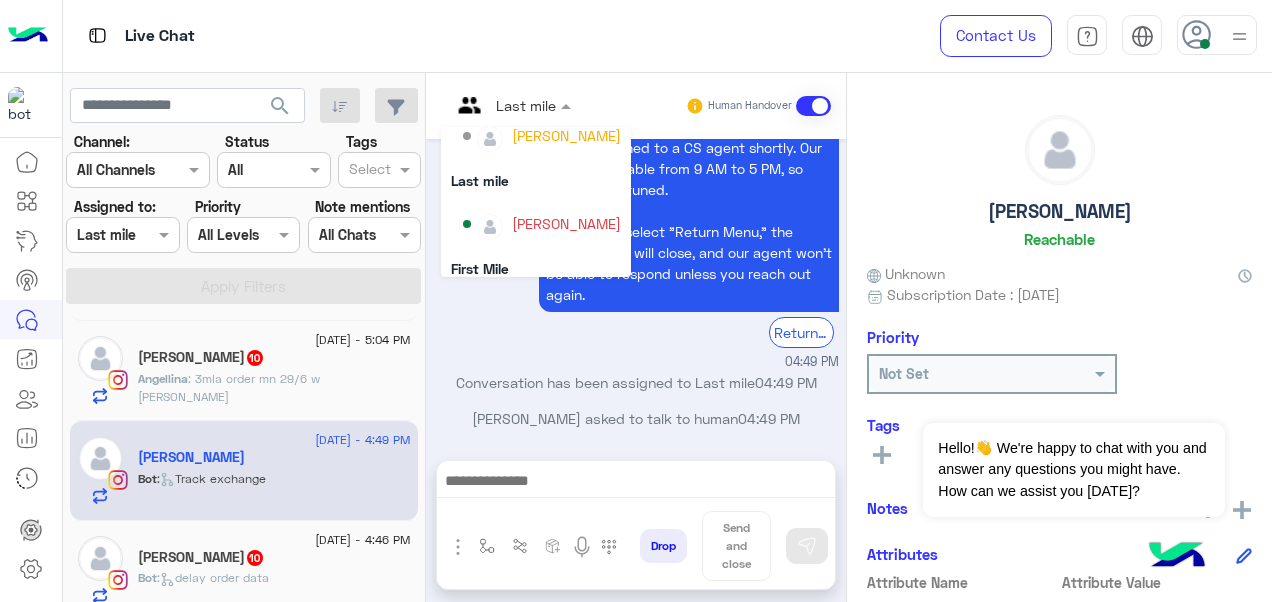 scroll, scrollTop: 298, scrollLeft: 0, axis: vertical 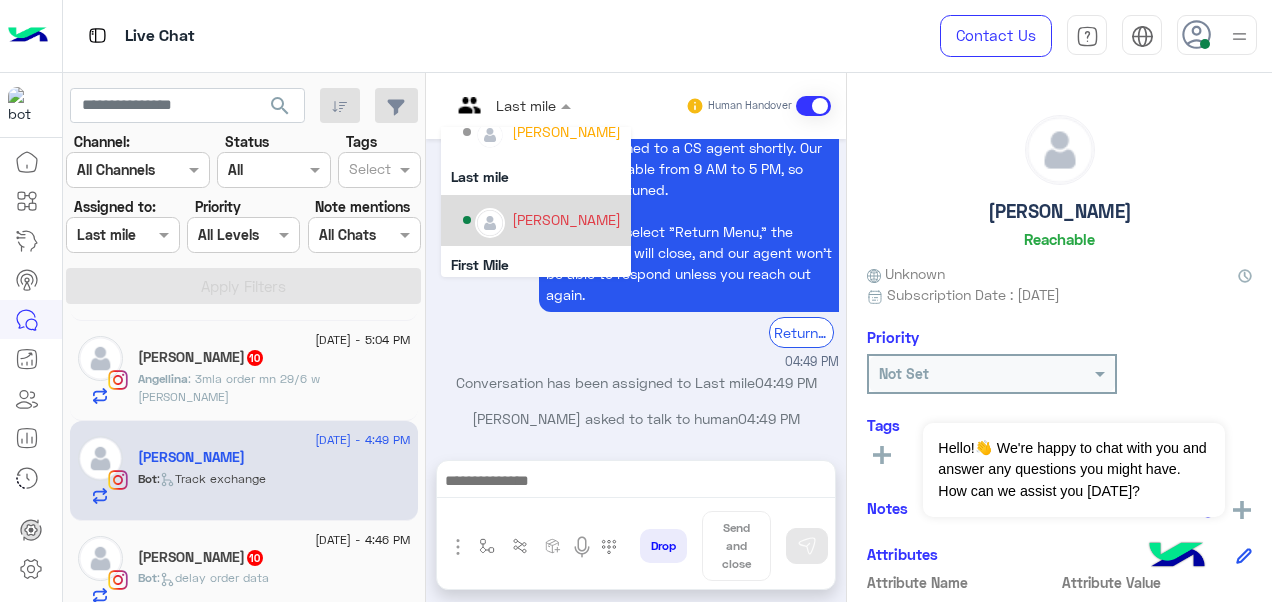 click on "[PERSON_NAME]" at bounding box center [566, 219] 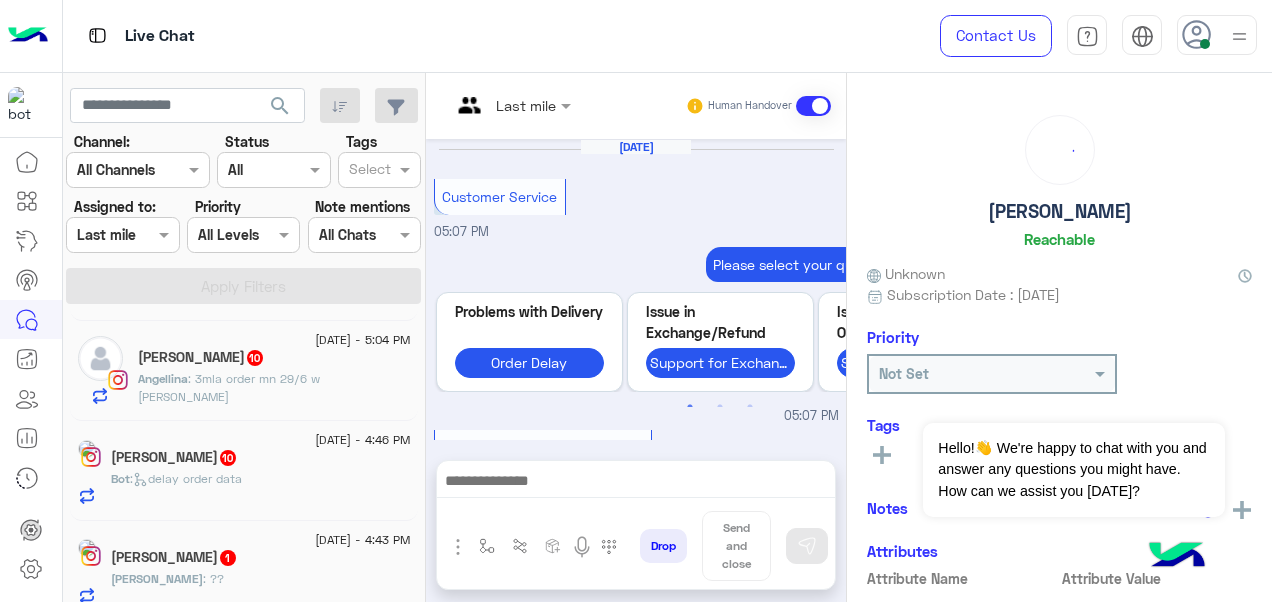 click on "Lily Nour  10" 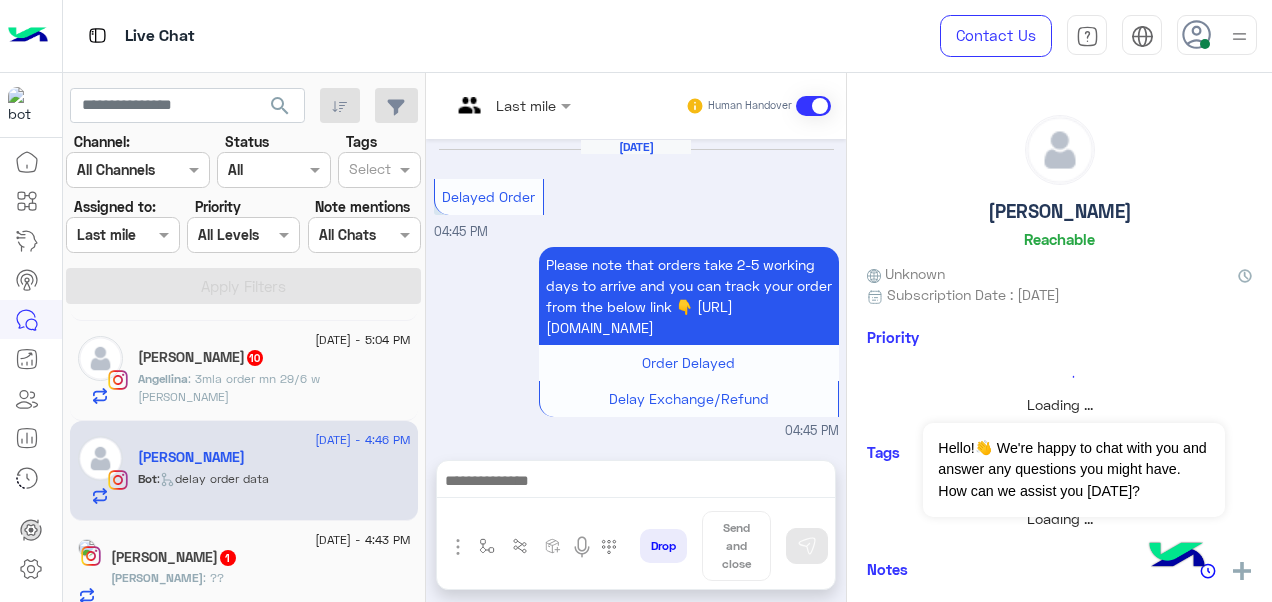scroll, scrollTop: 874, scrollLeft: 0, axis: vertical 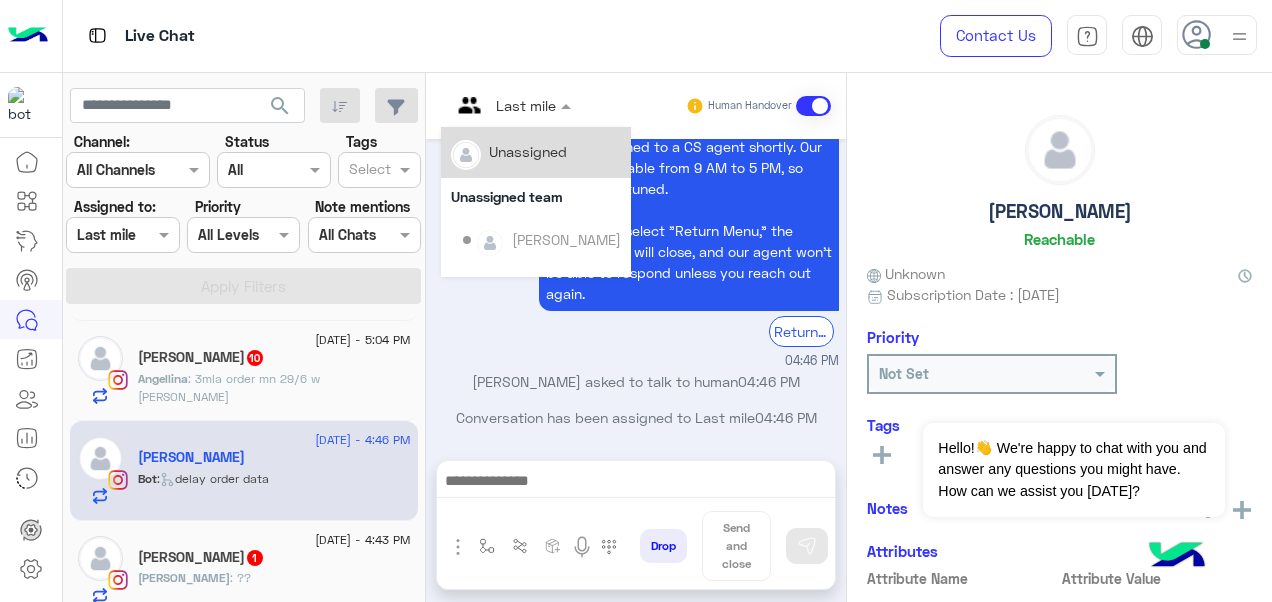 click at bounding box center (511, 104) 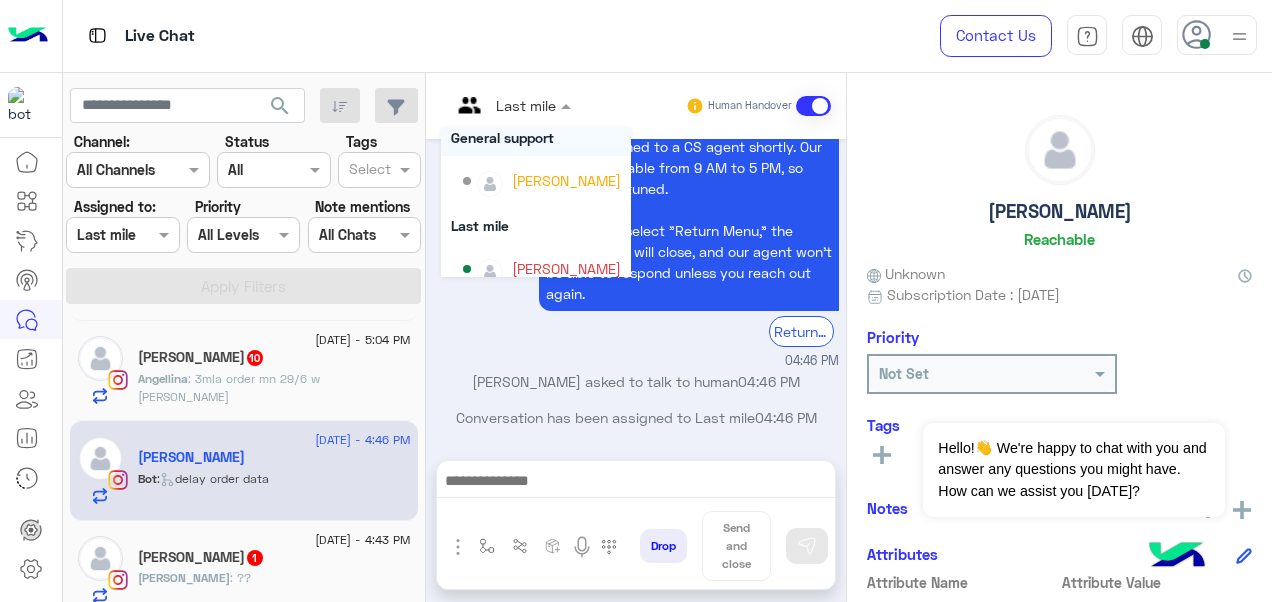 scroll, scrollTop: 354, scrollLeft: 0, axis: vertical 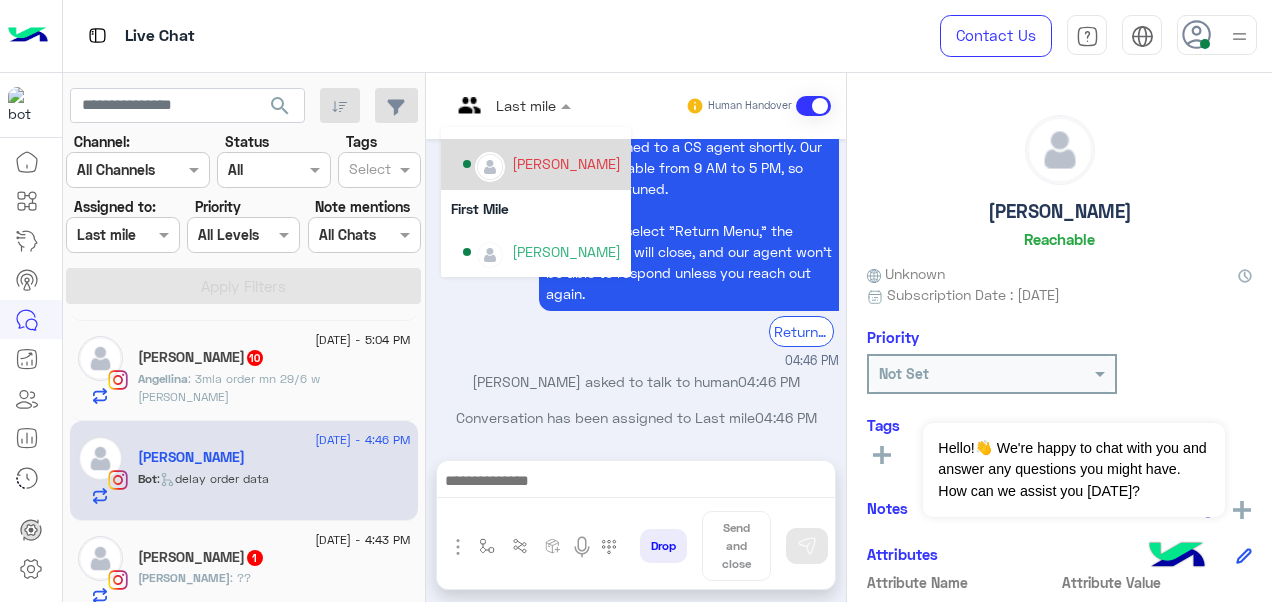 click on "[PERSON_NAME]" at bounding box center [566, 163] 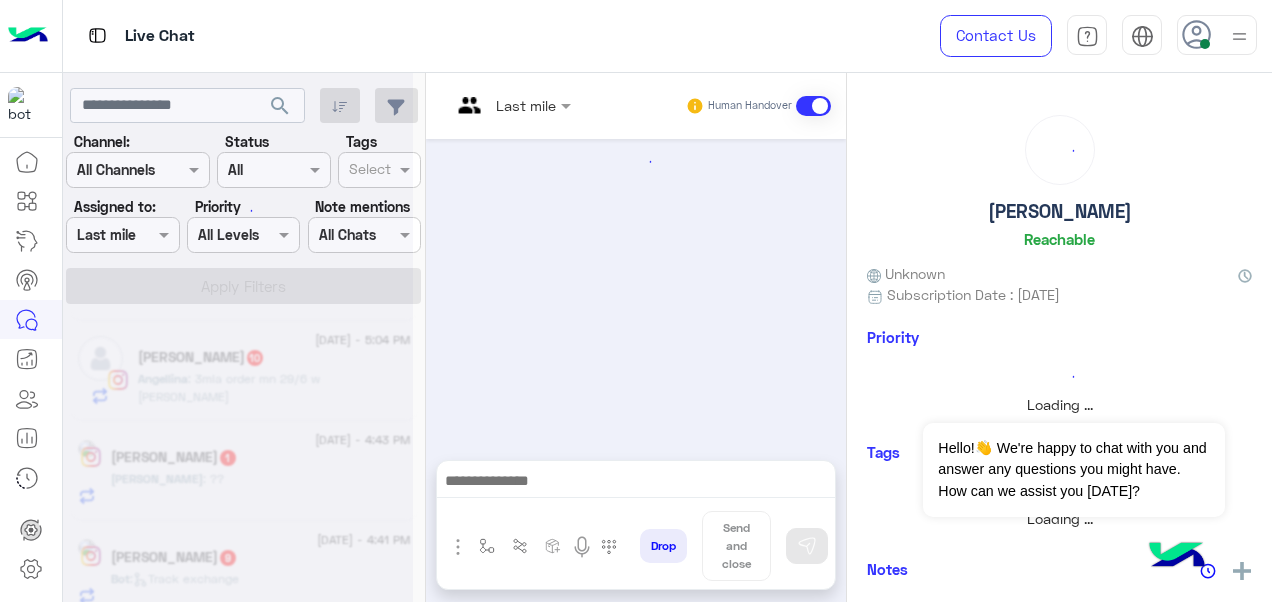 scroll 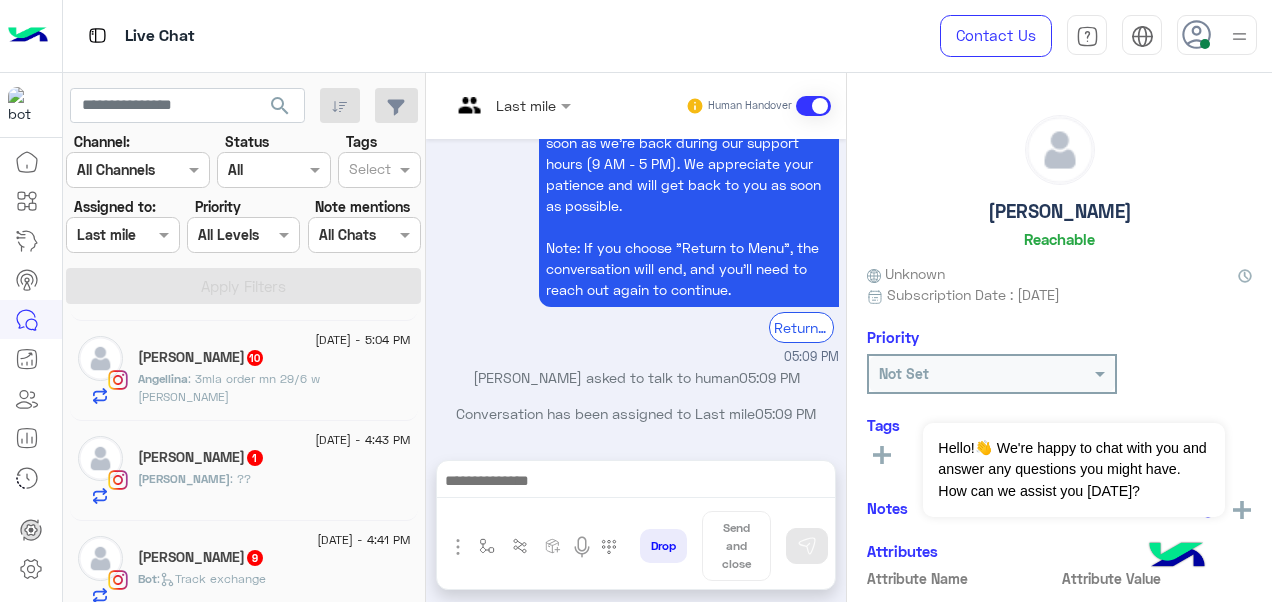 click on "Ann : ??" 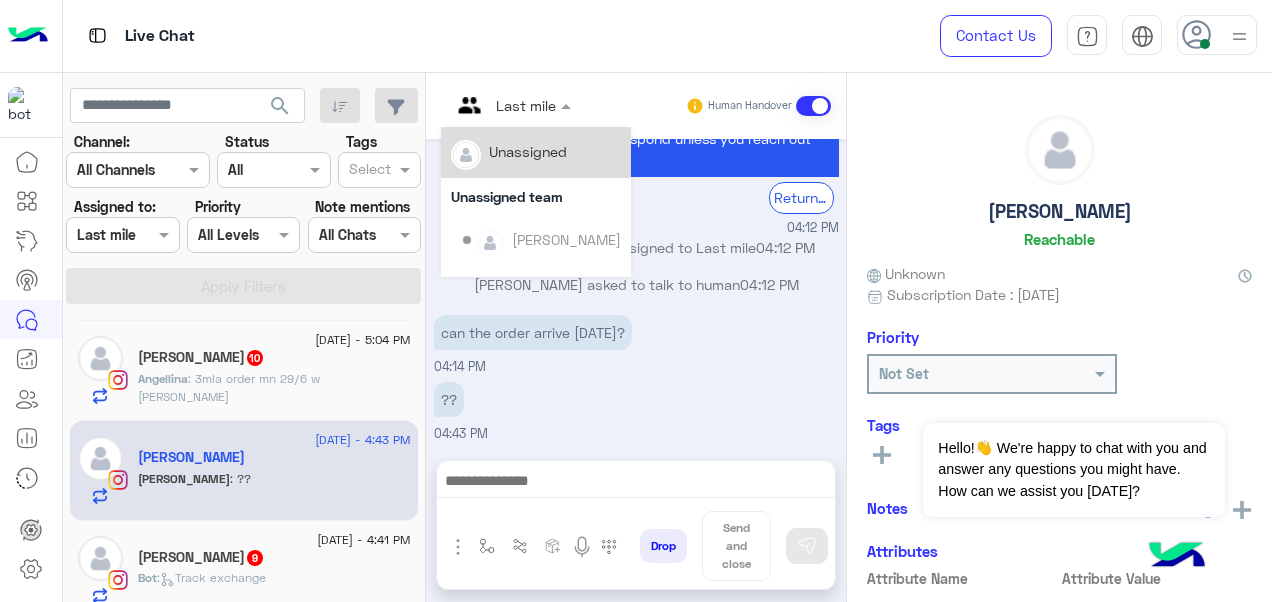 drag, startPoint x: 510, startPoint y: 112, endPoint x: 507, endPoint y: 176, distance: 64.070274 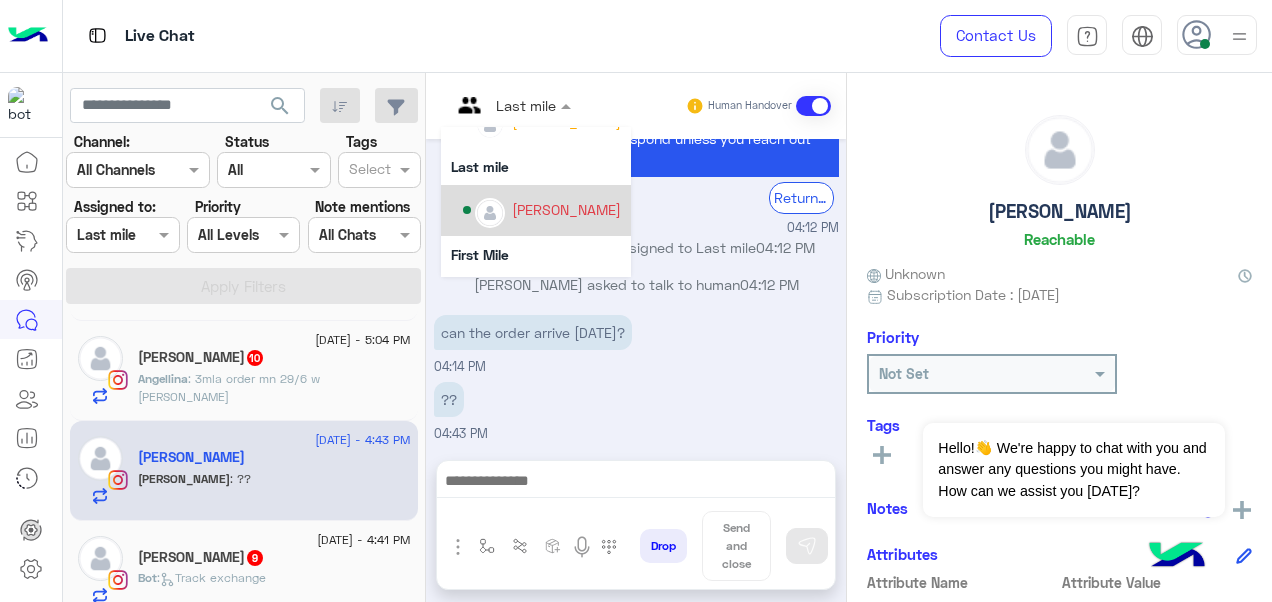 click on "[PERSON_NAME]" at bounding box center [566, 209] 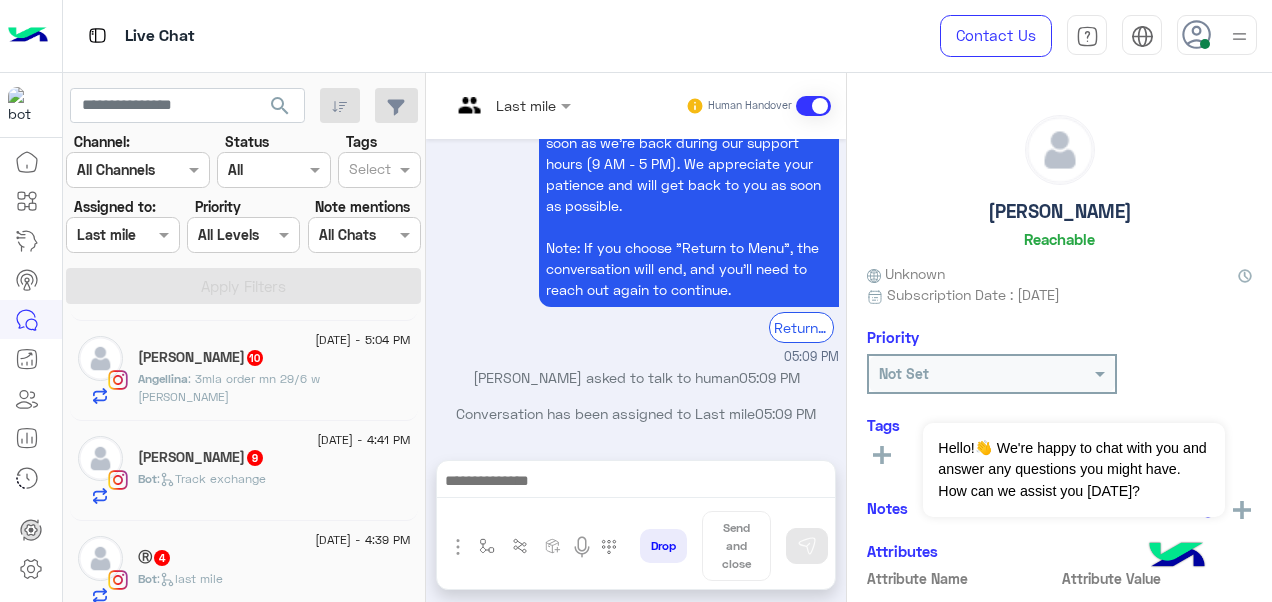 click on ":   Track exchange" 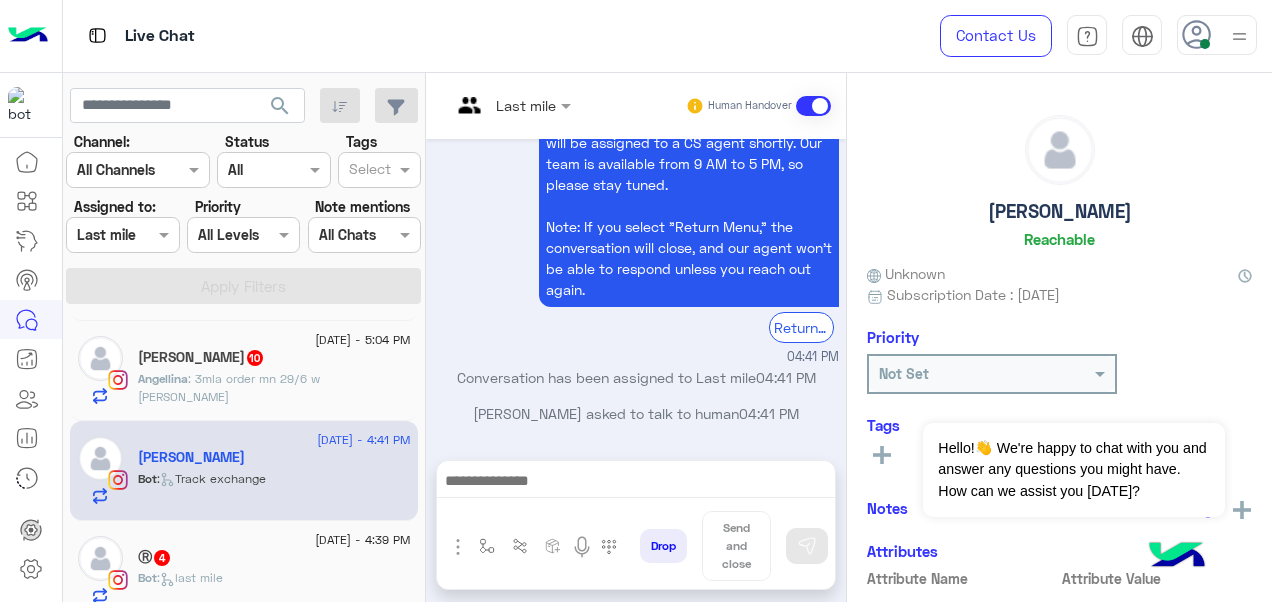 click at bounding box center (511, 104) 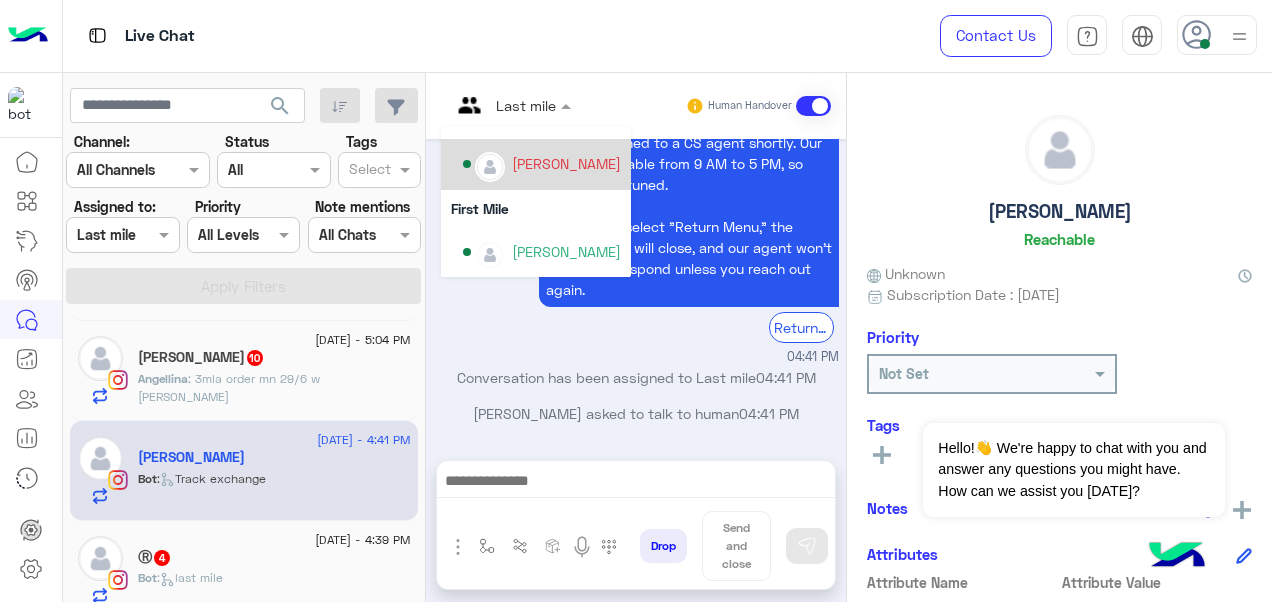 click on "[PERSON_NAME]" at bounding box center [566, 163] 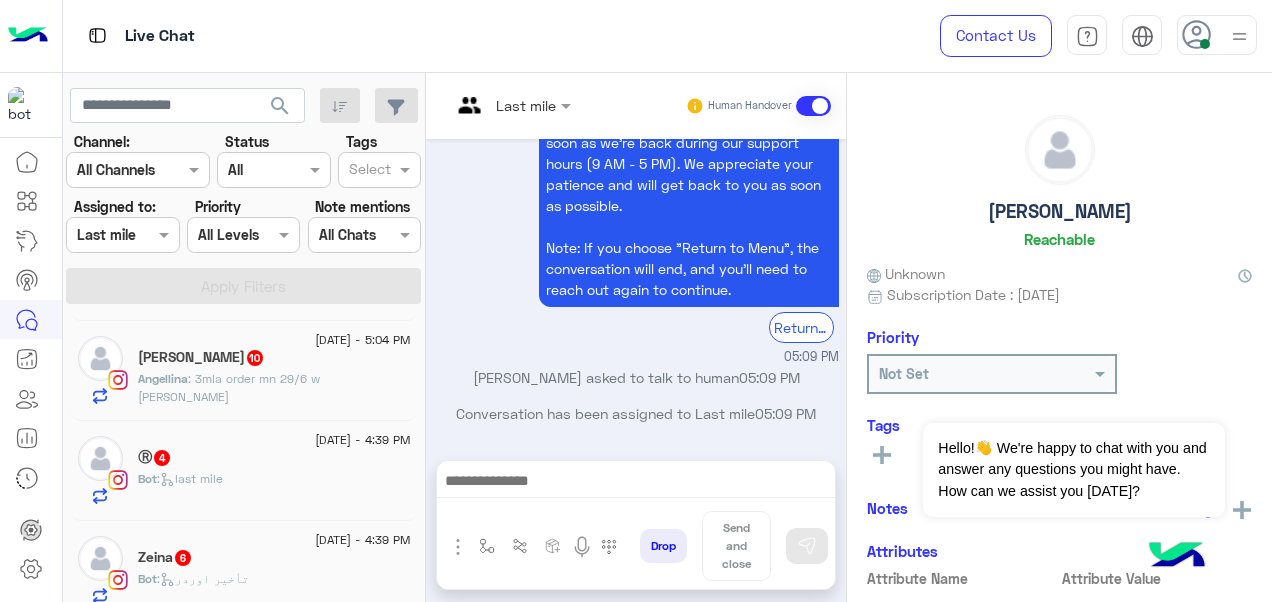 click on "Ⓡ︎   4" 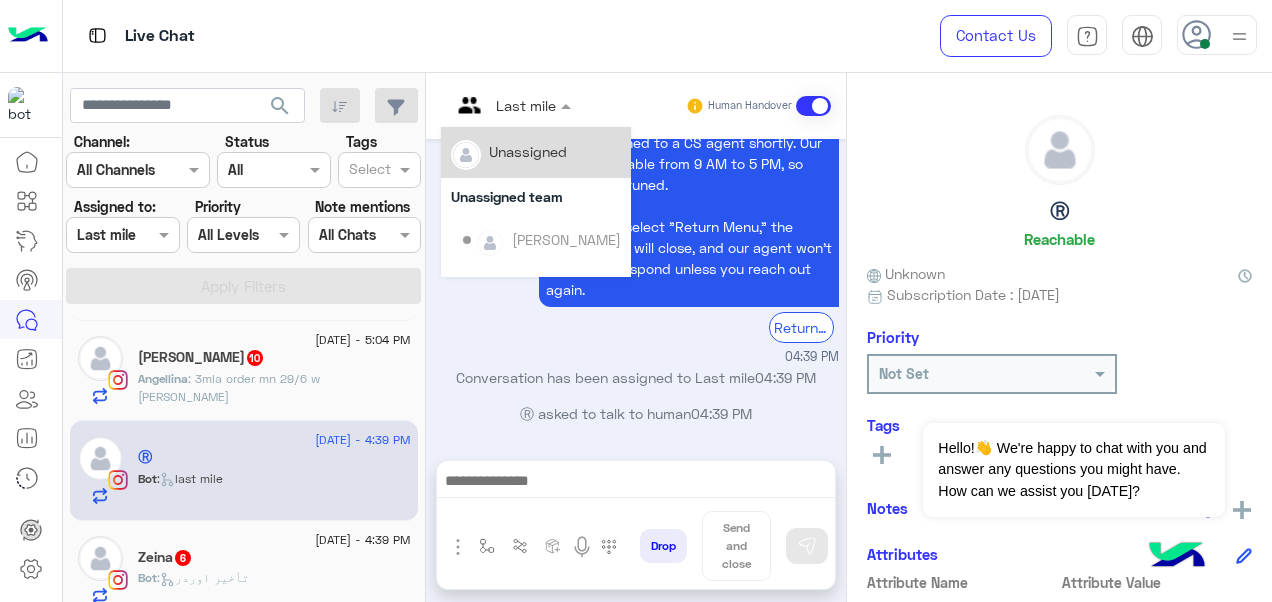 click at bounding box center (511, 104) 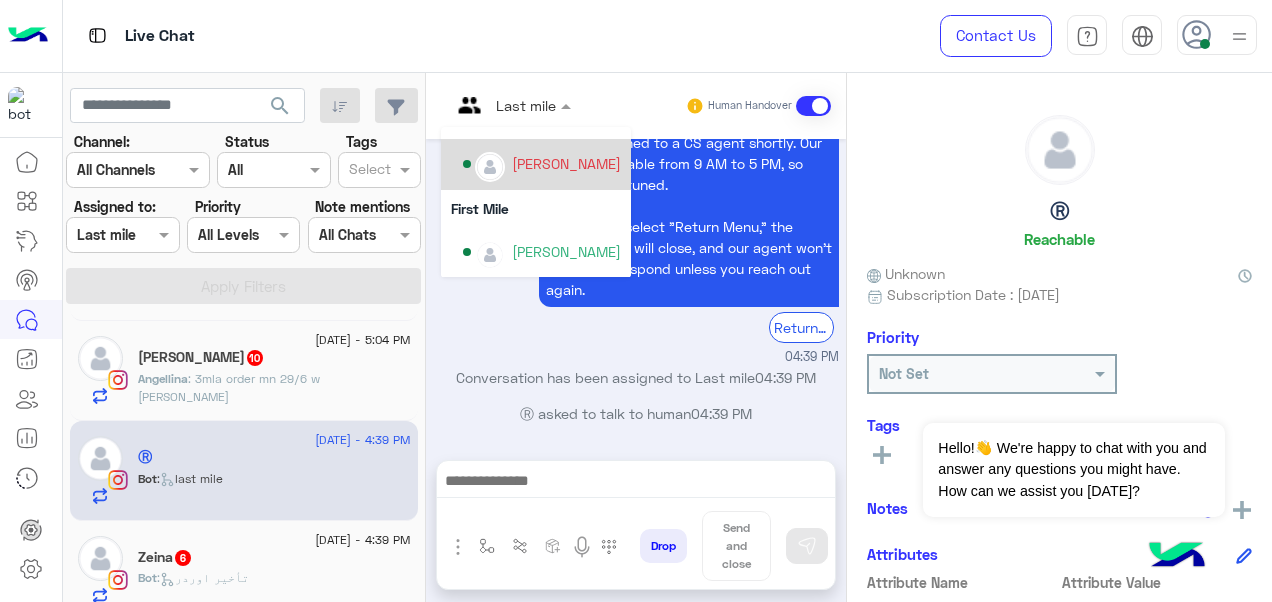 click on "[PERSON_NAME]" at bounding box center (566, 163) 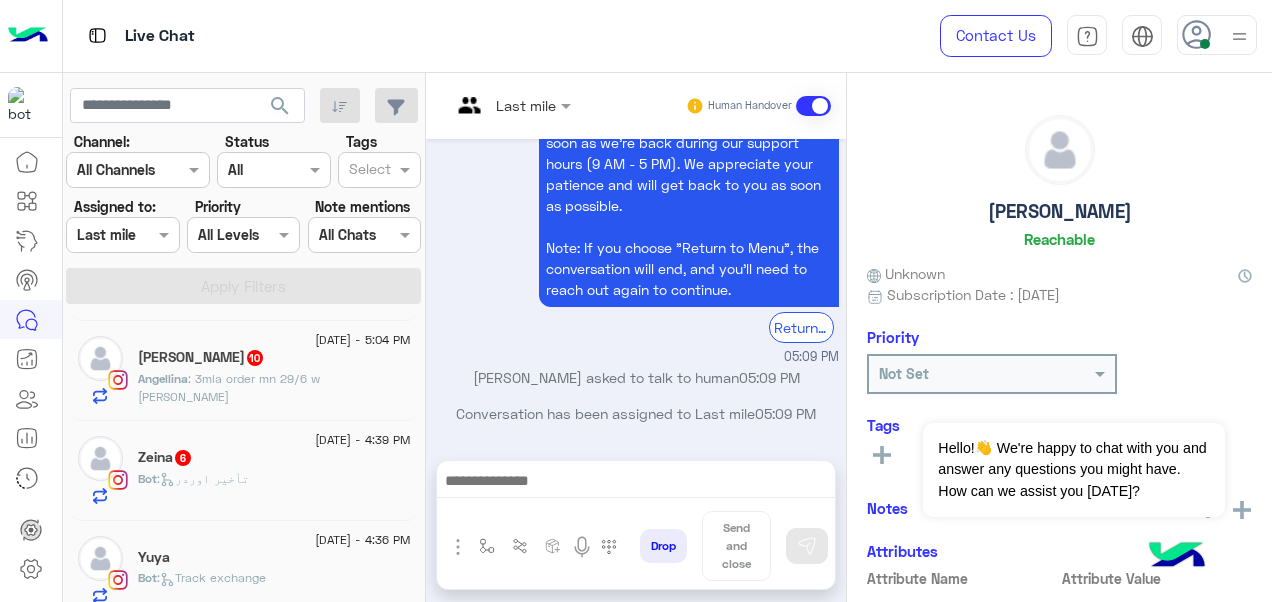 click on "Zeina   6" 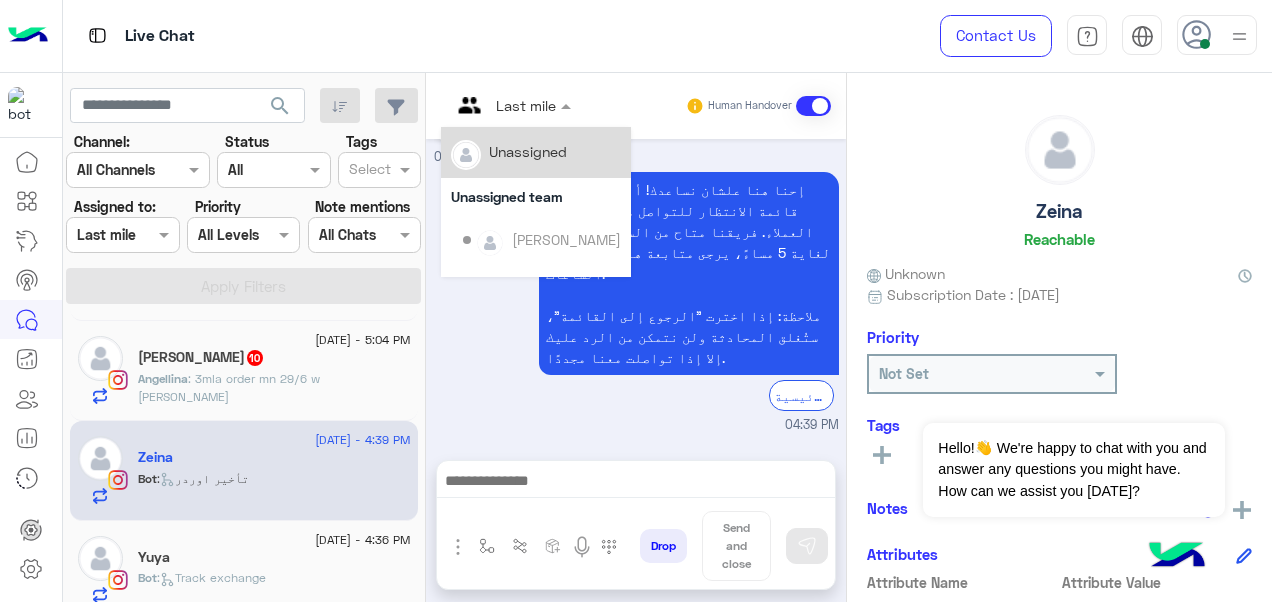 click on "Last mile" at bounding box center [503, 106] 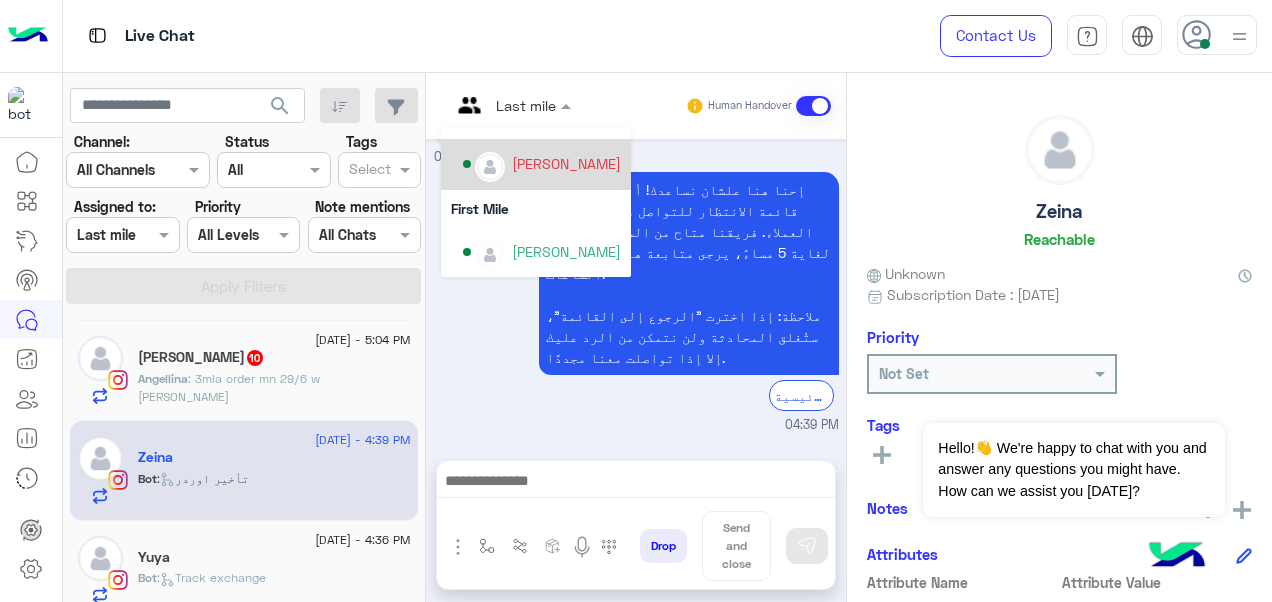 click on "[PERSON_NAME]" at bounding box center [542, 164] 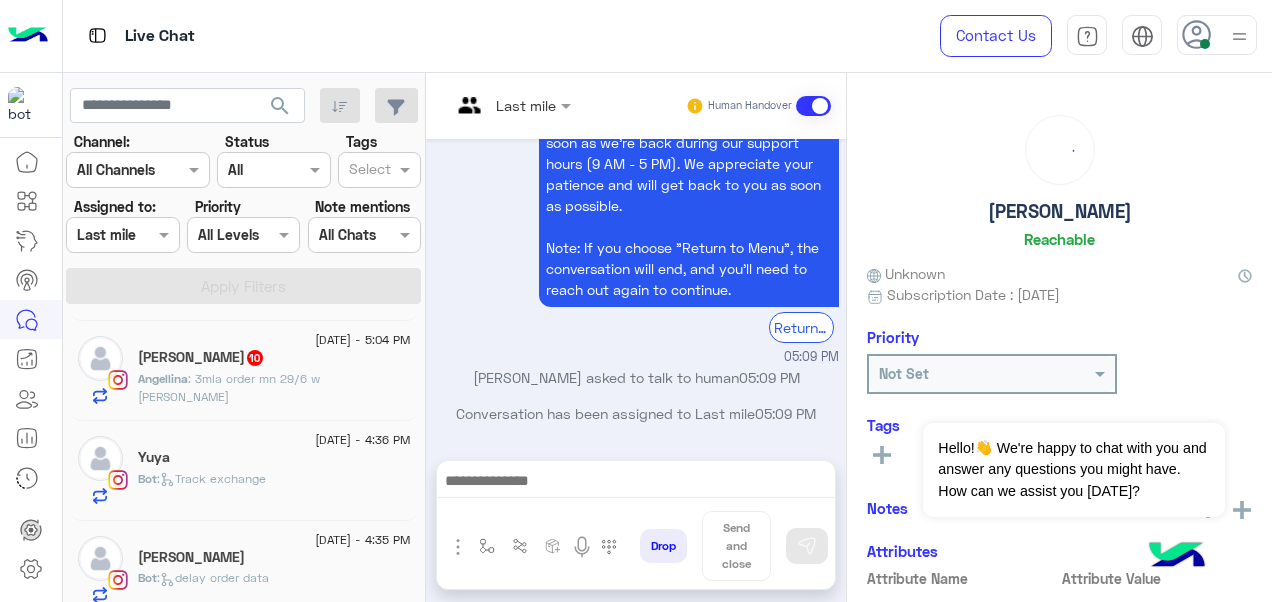 click on "Yuya" 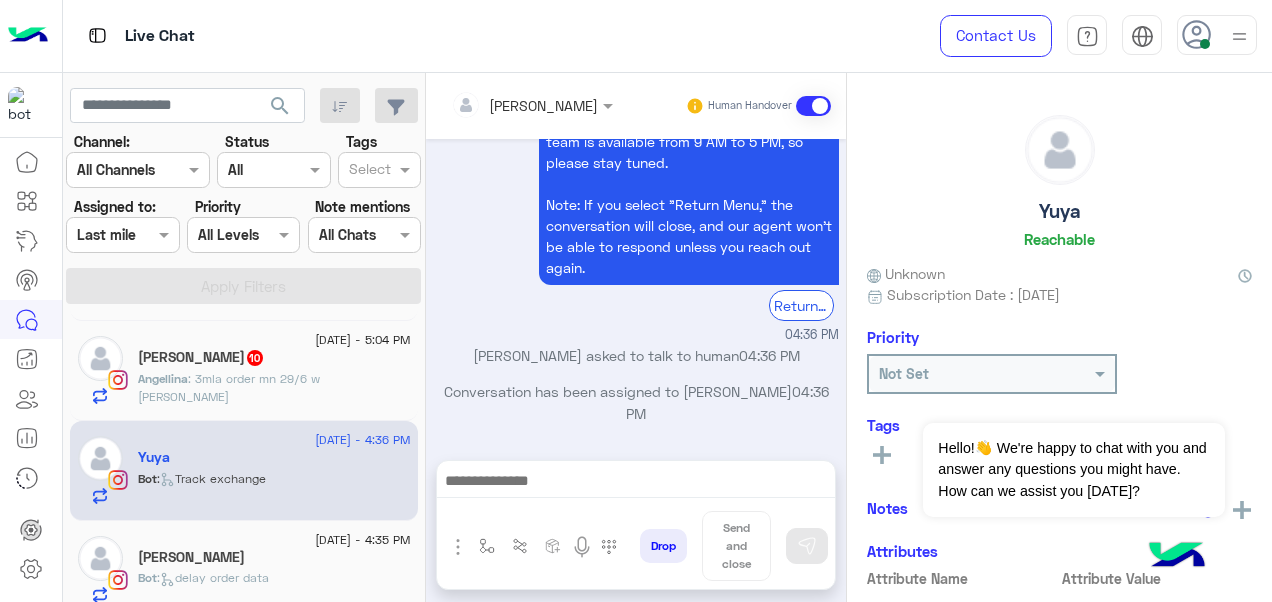 click at bounding box center (505, 105) 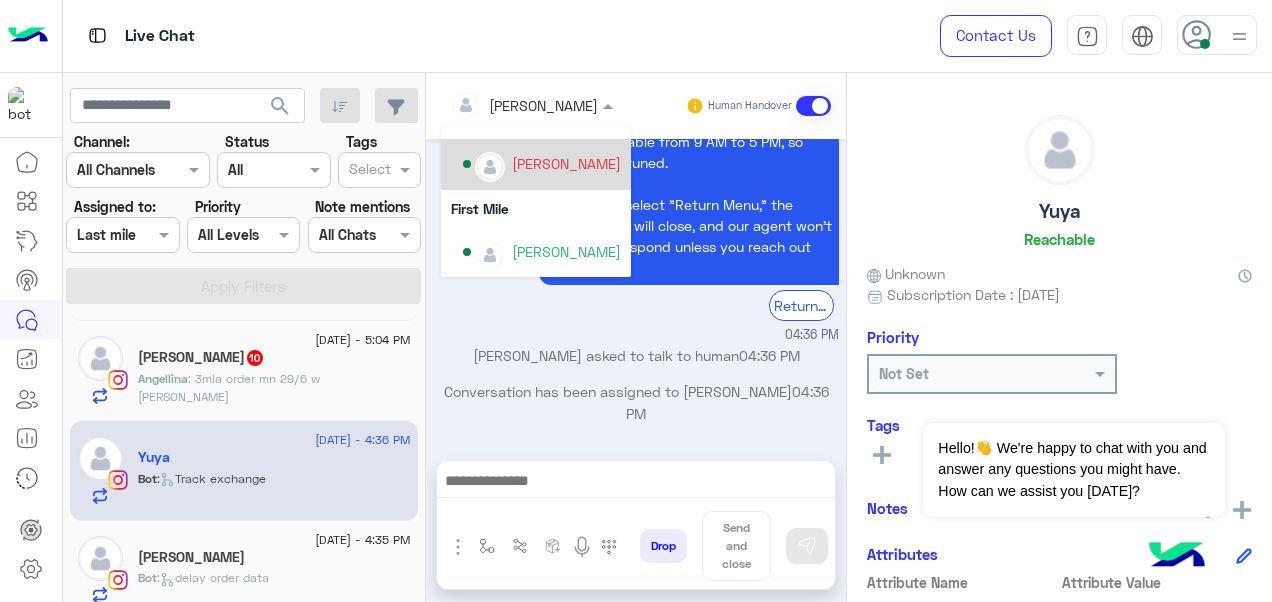 click on "[PERSON_NAME]" at bounding box center (542, 164) 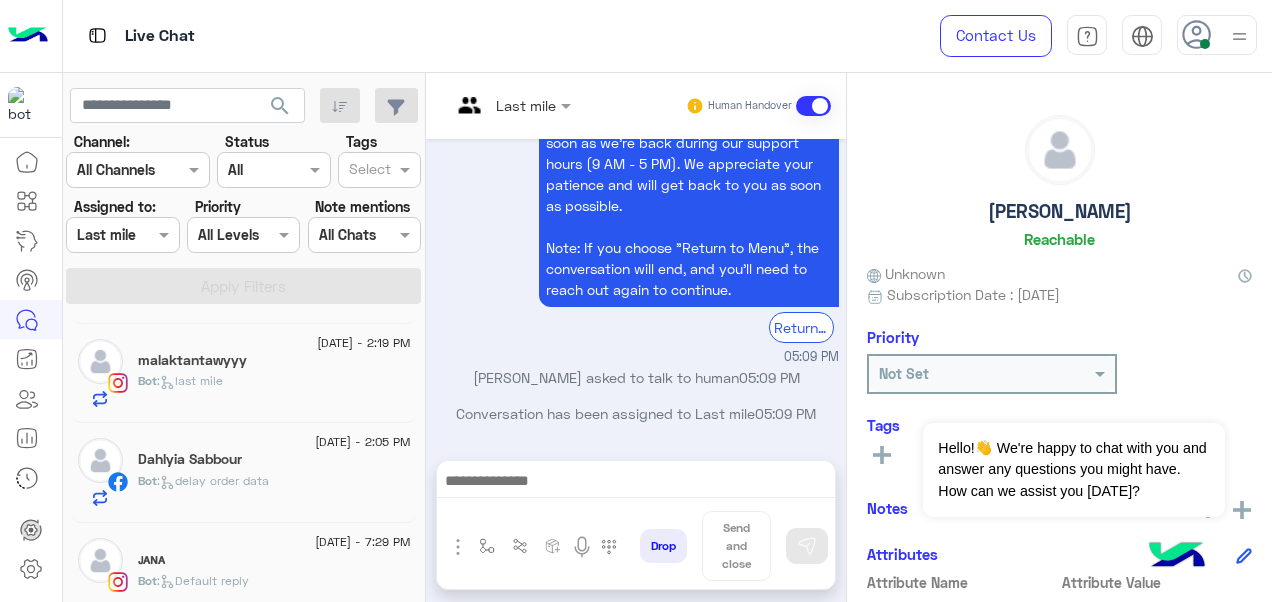 click on "Dahlyia Sabbour" 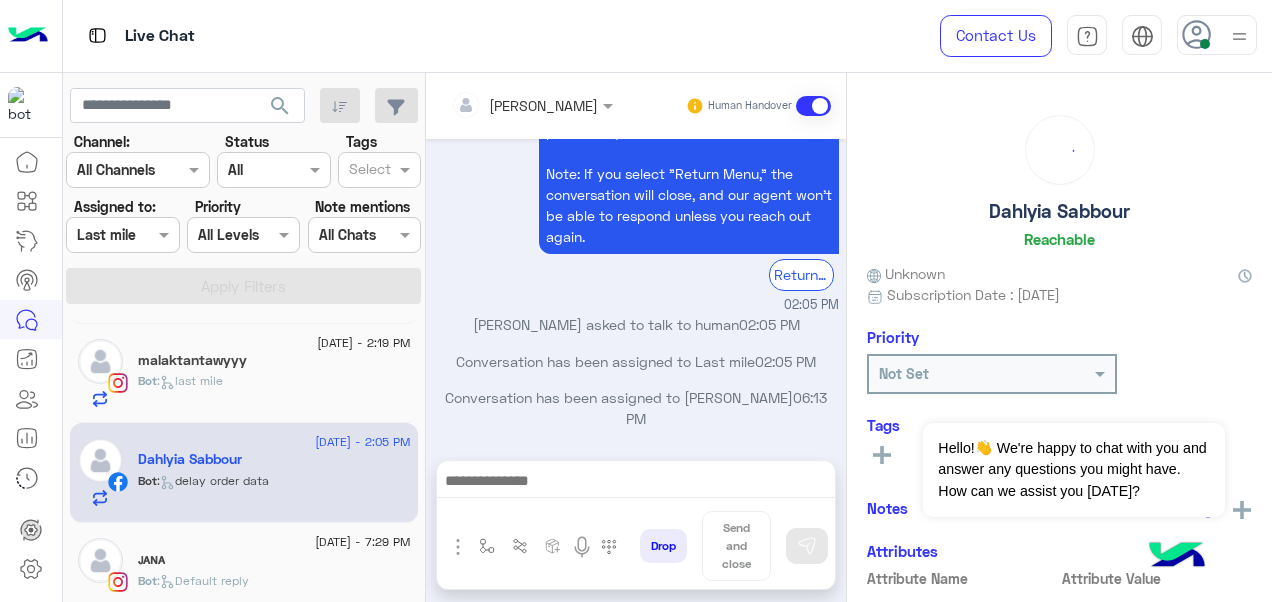 click at bounding box center (505, 105) 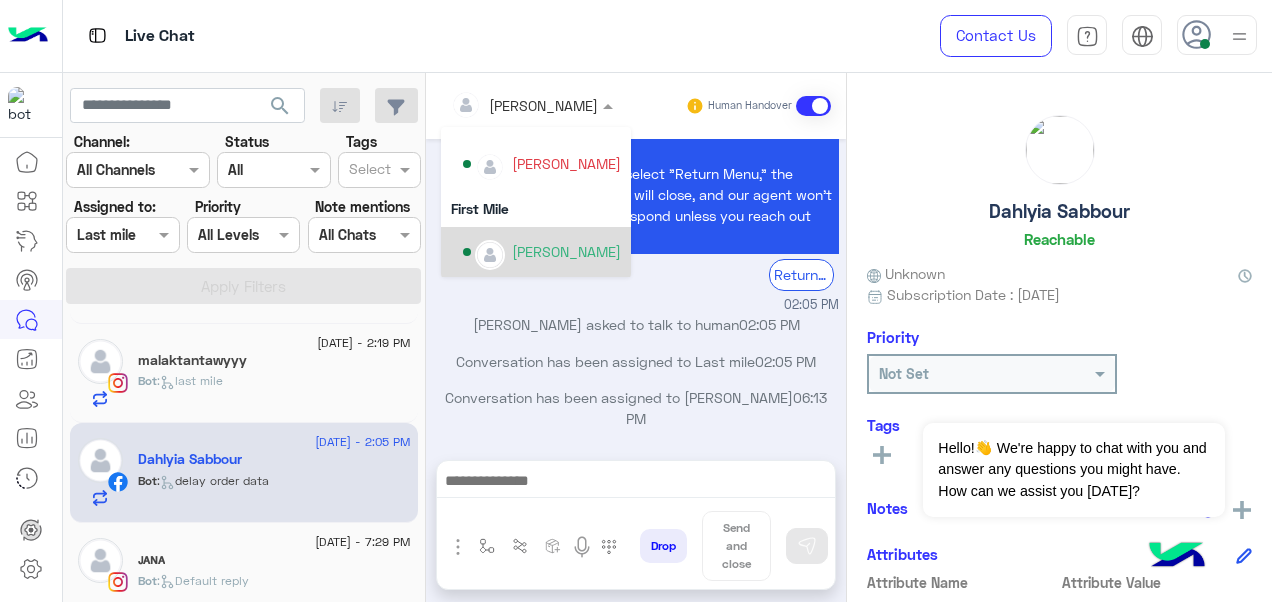 click on "[PERSON_NAME]" at bounding box center (566, 251) 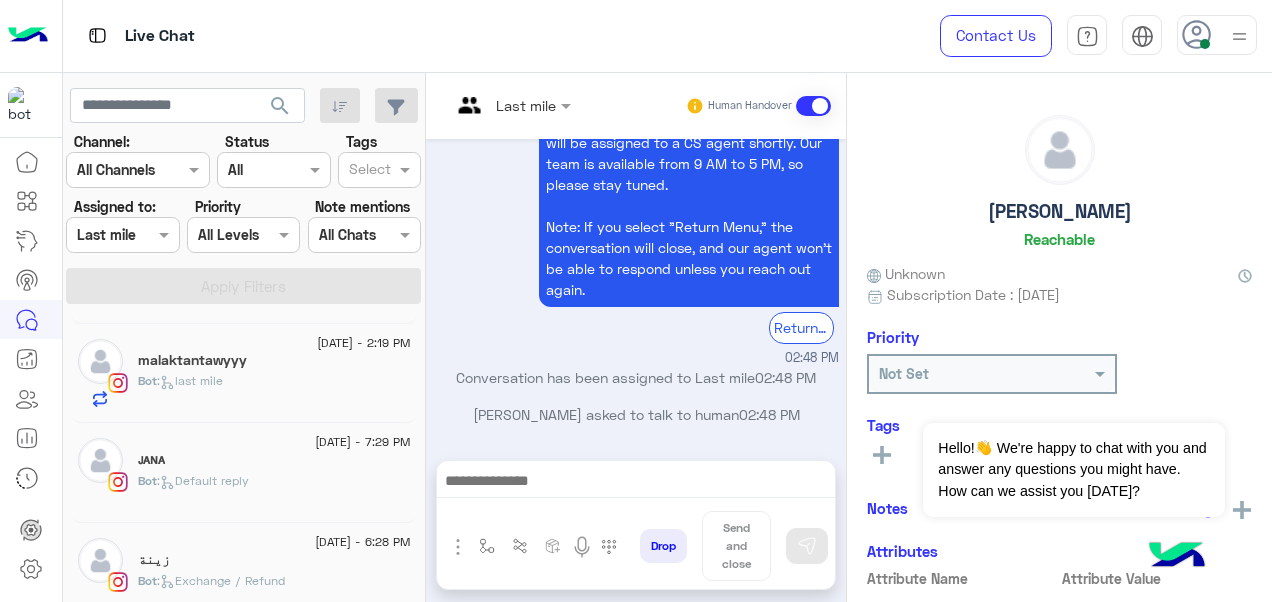 click on "Bot :   last mile" 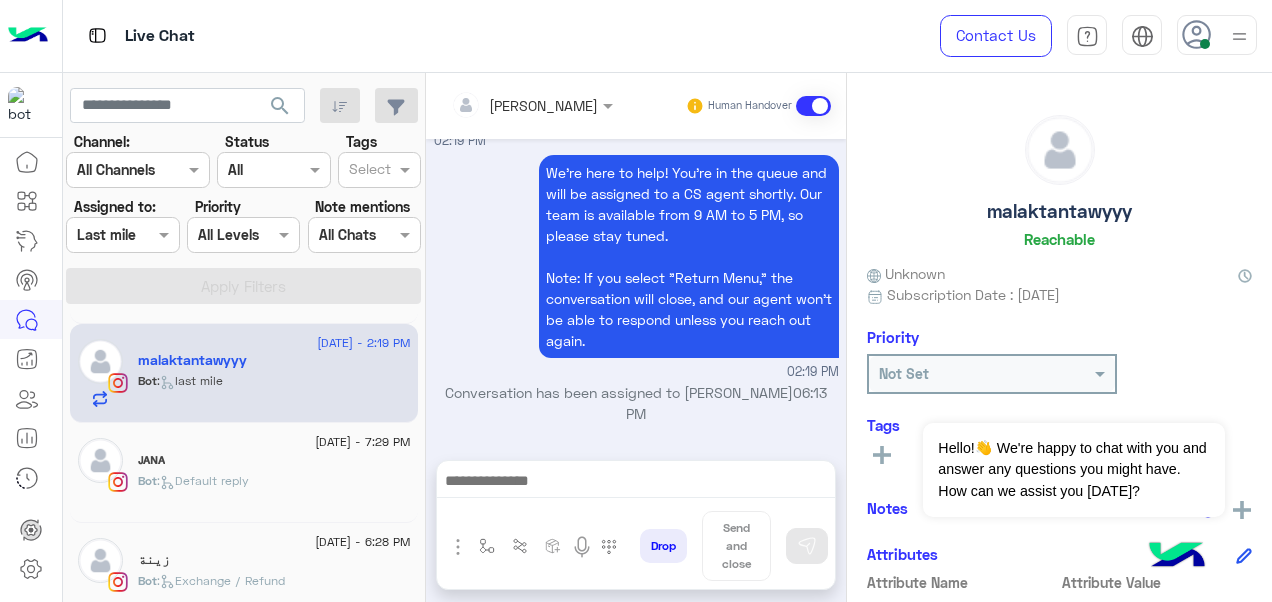 click on "[PERSON_NAME]" at bounding box center [543, 105] 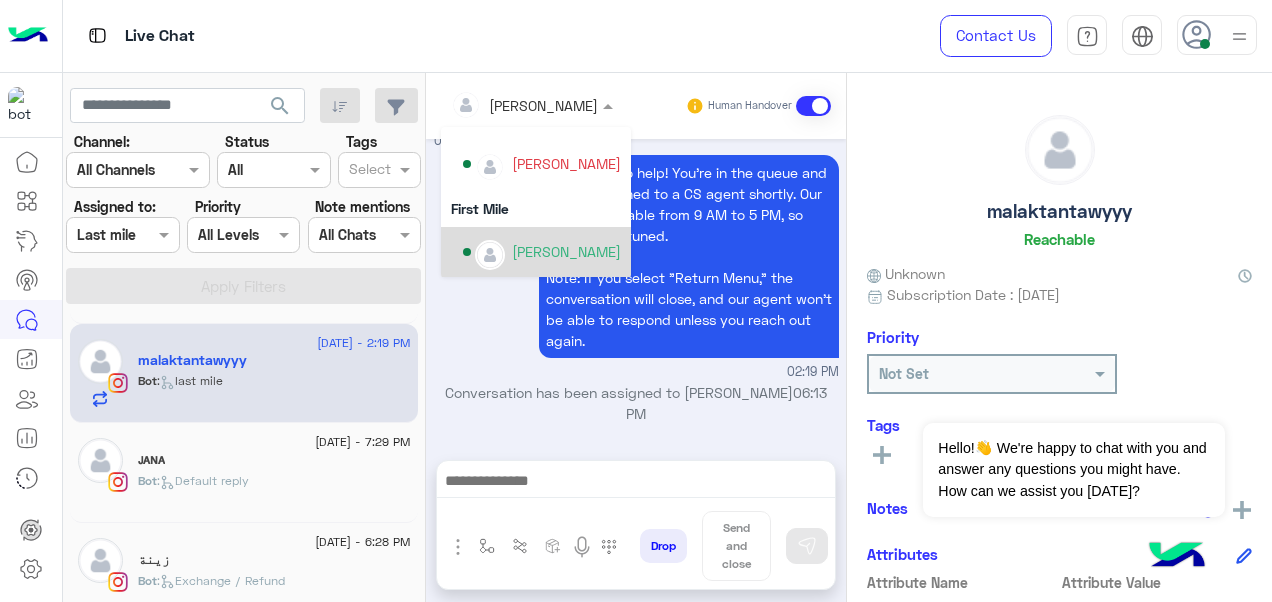 click on "[PERSON_NAME]" at bounding box center [566, 251] 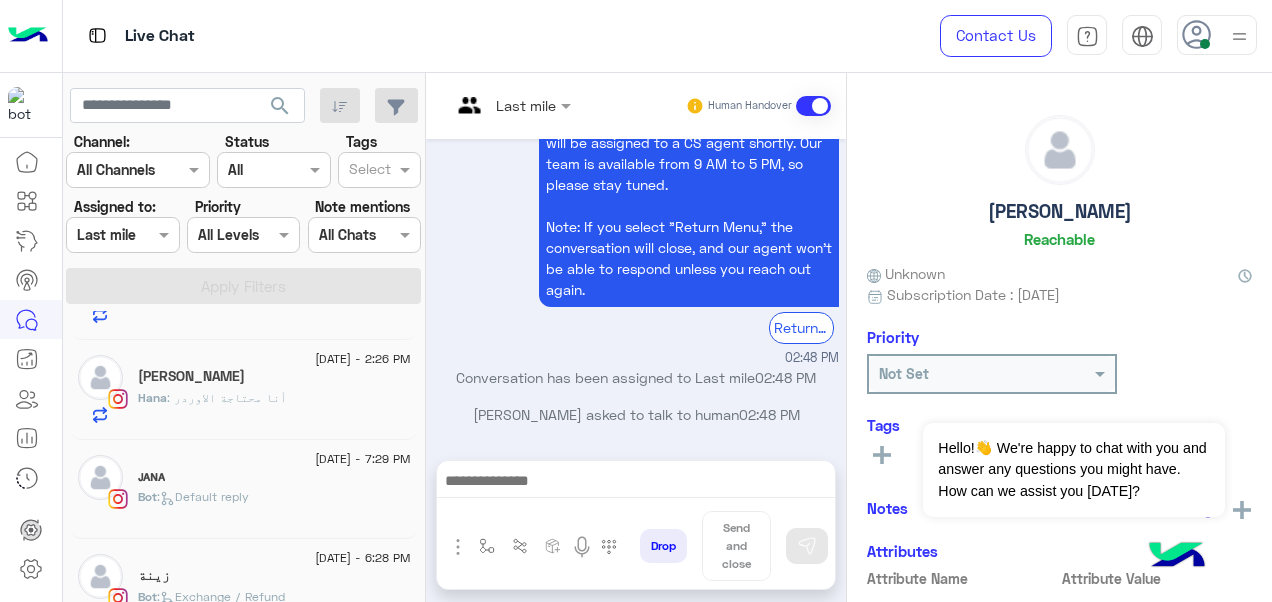 click on ": أنا محتاجة الاوردر" 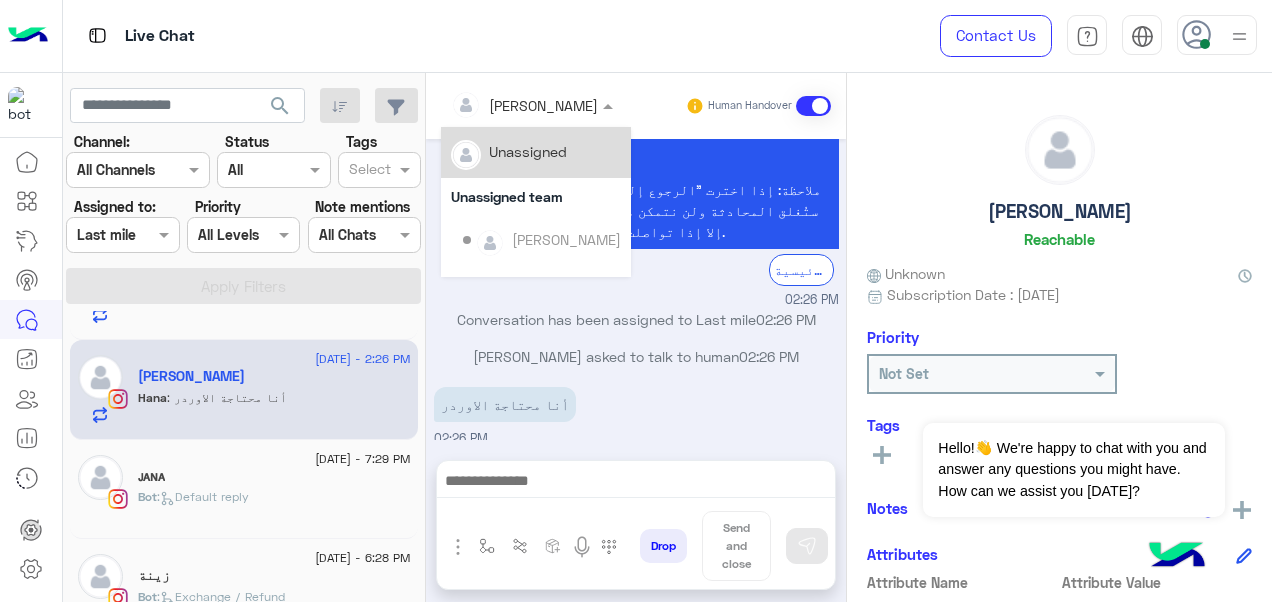 click at bounding box center (505, 105) 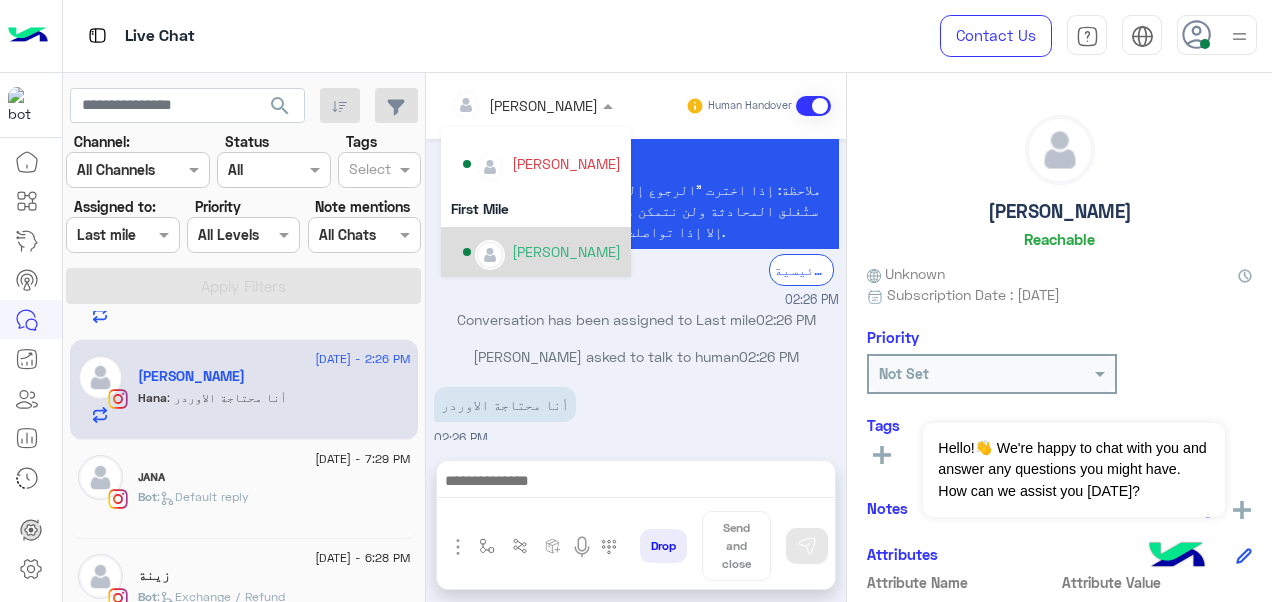 click on "[PERSON_NAME]" at bounding box center (566, 251) 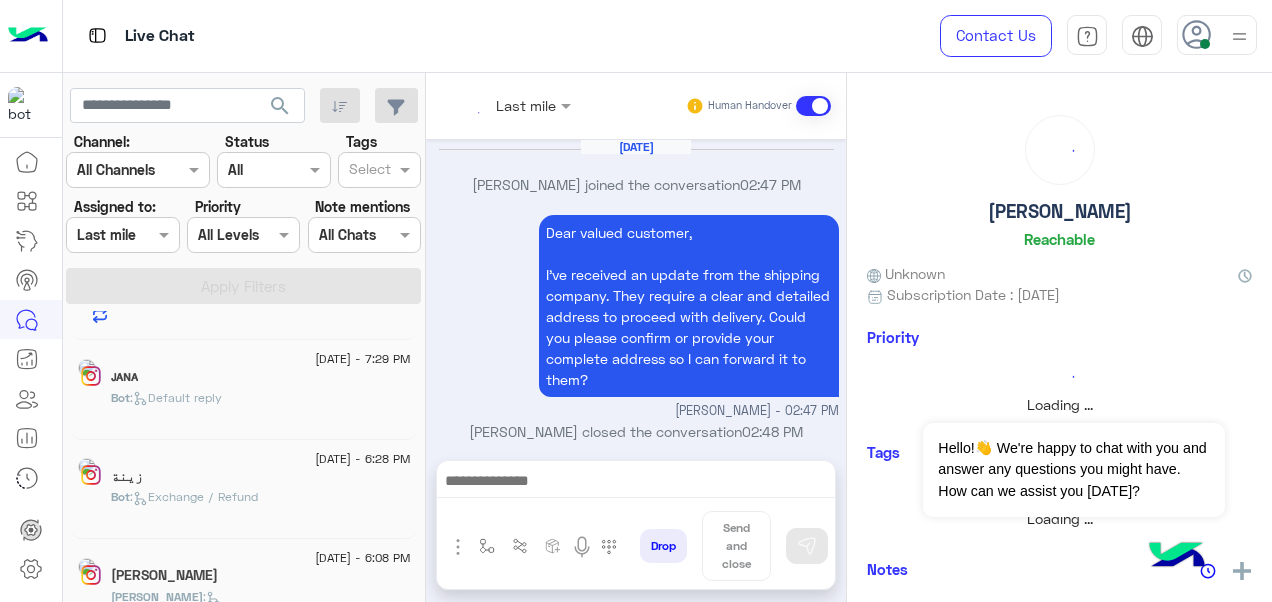 scroll, scrollTop: 1013, scrollLeft: 0, axis: vertical 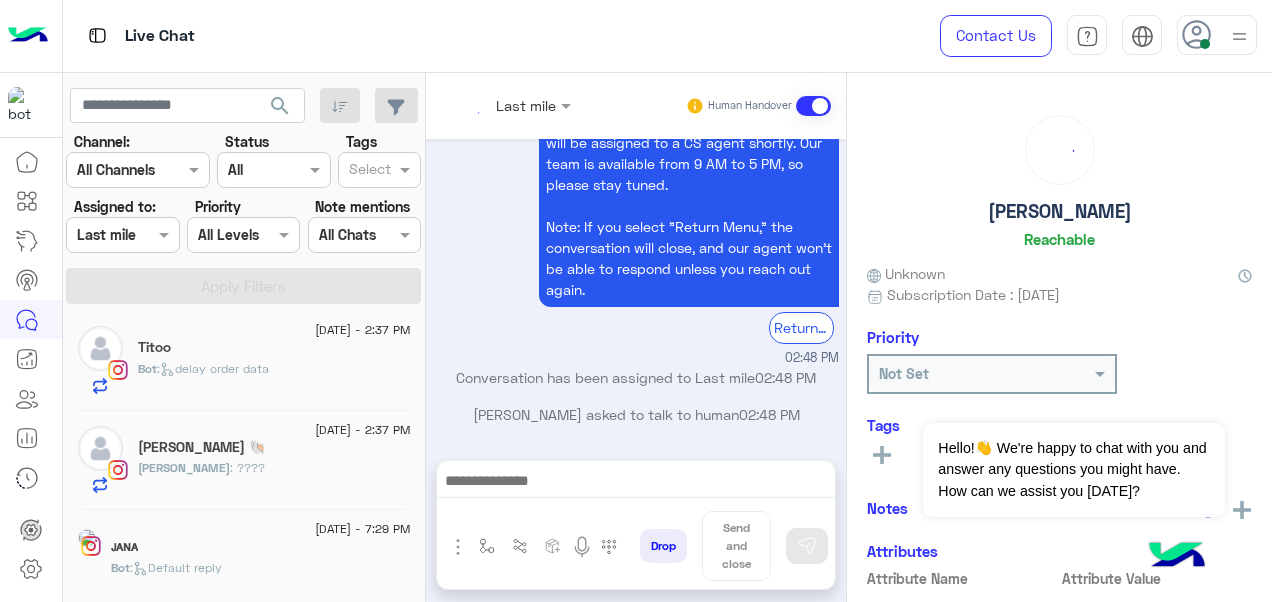 click on "[PERSON_NAME] 🐚" 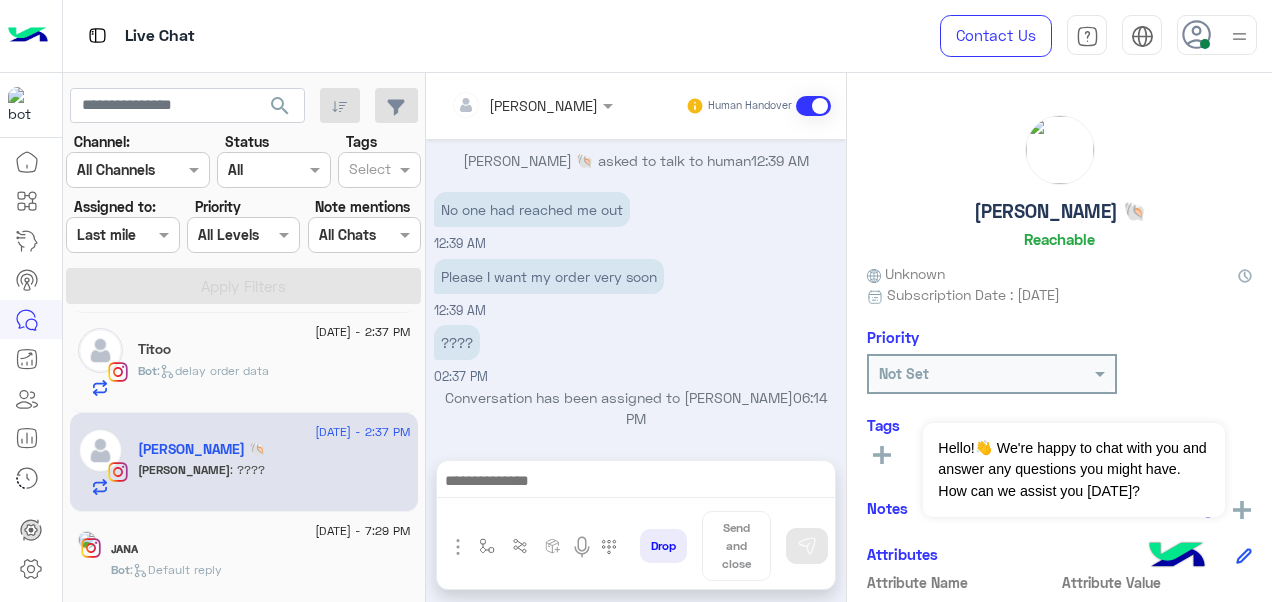 click at bounding box center [532, 104] 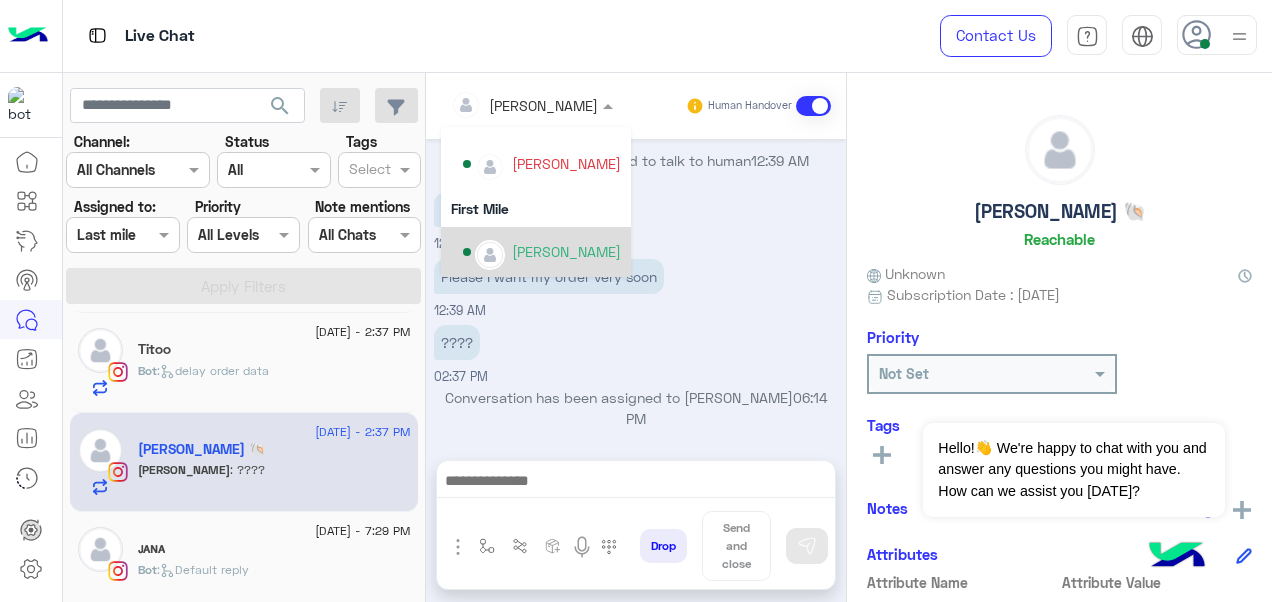 click on "[PERSON_NAME]" at bounding box center (566, 251) 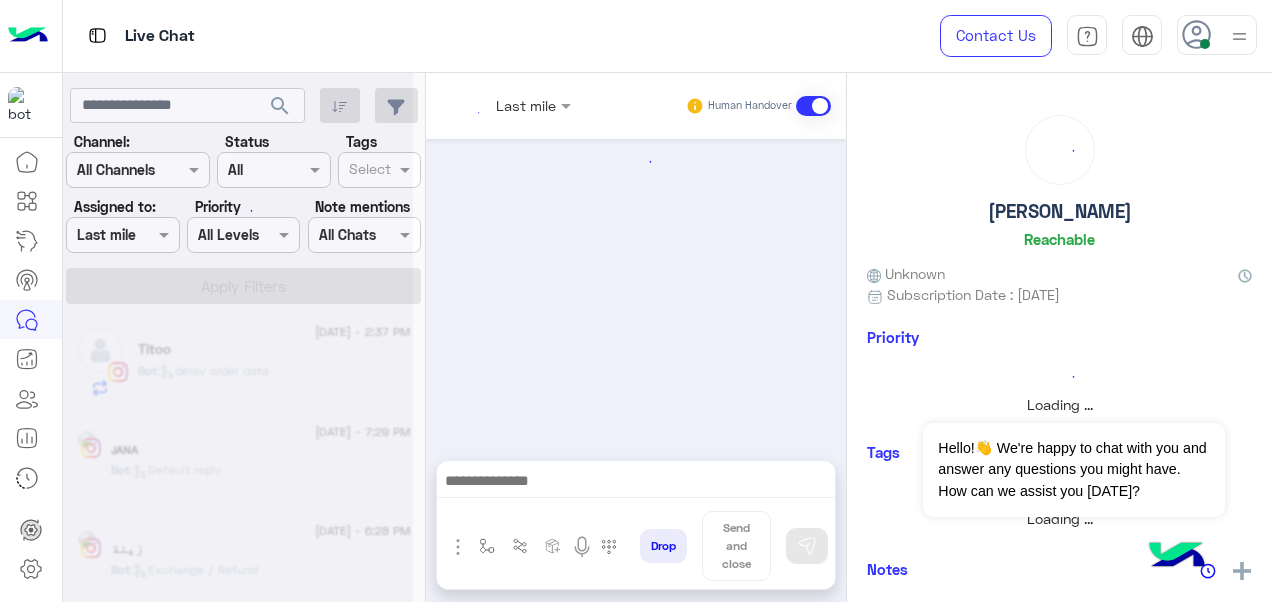 scroll, scrollTop: 1013, scrollLeft: 0, axis: vertical 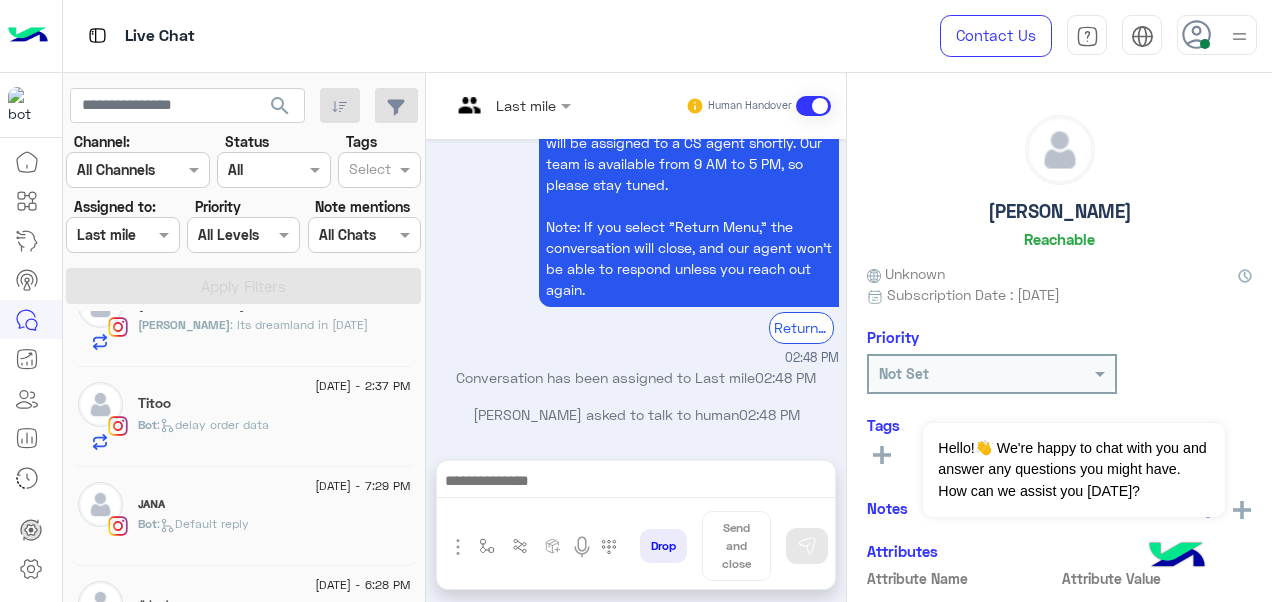 click on ":   delay order data" 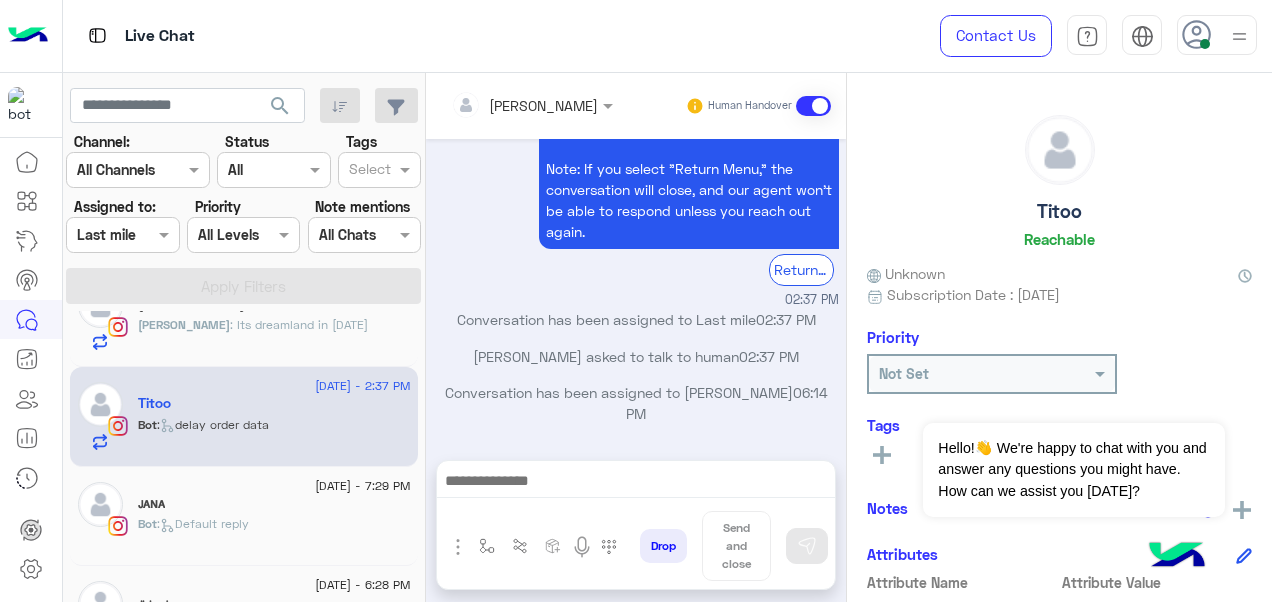 click on ":   delay order data" 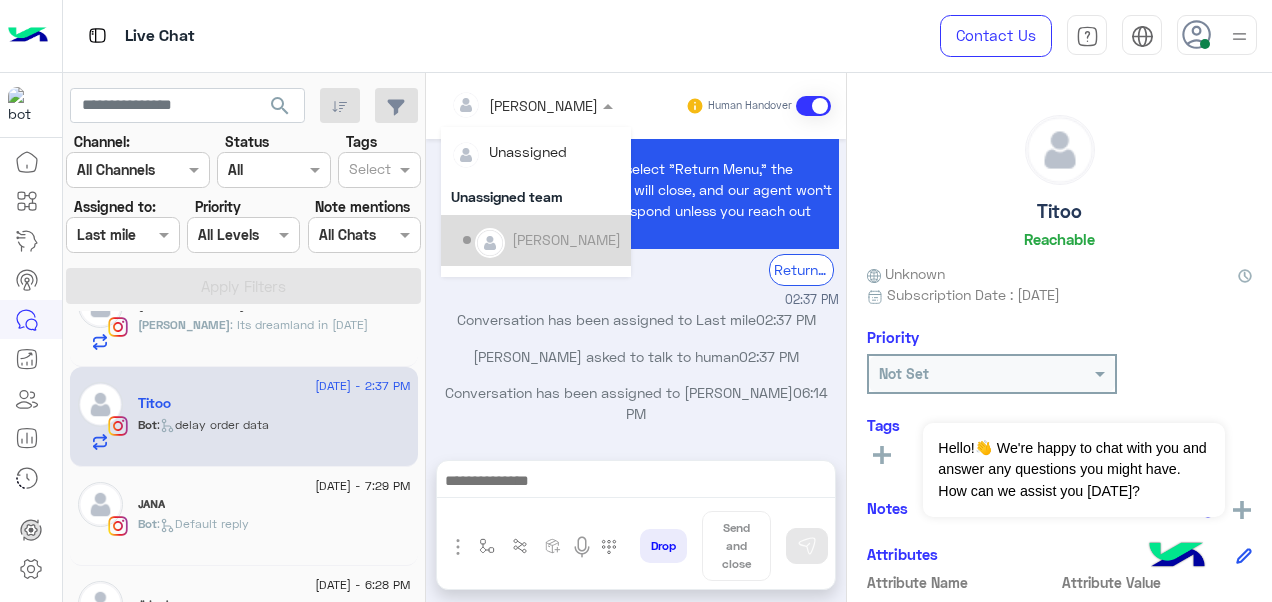 scroll, scrollTop: 354, scrollLeft: 0, axis: vertical 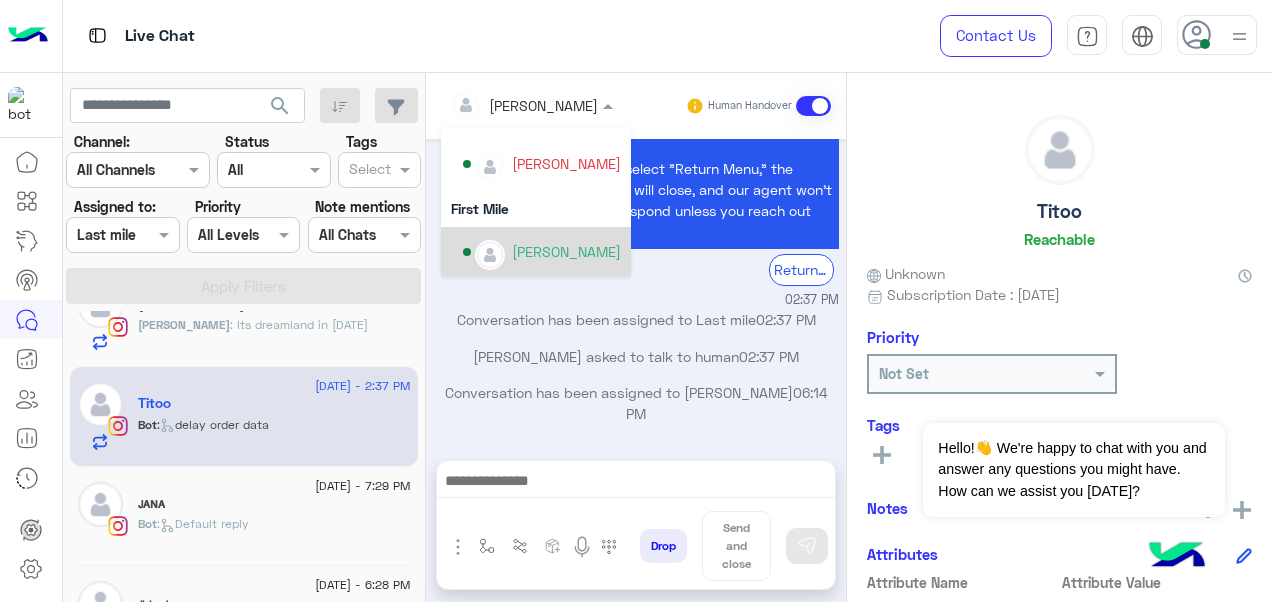click on "[PERSON_NAME]" at bounding box center (566, 251) 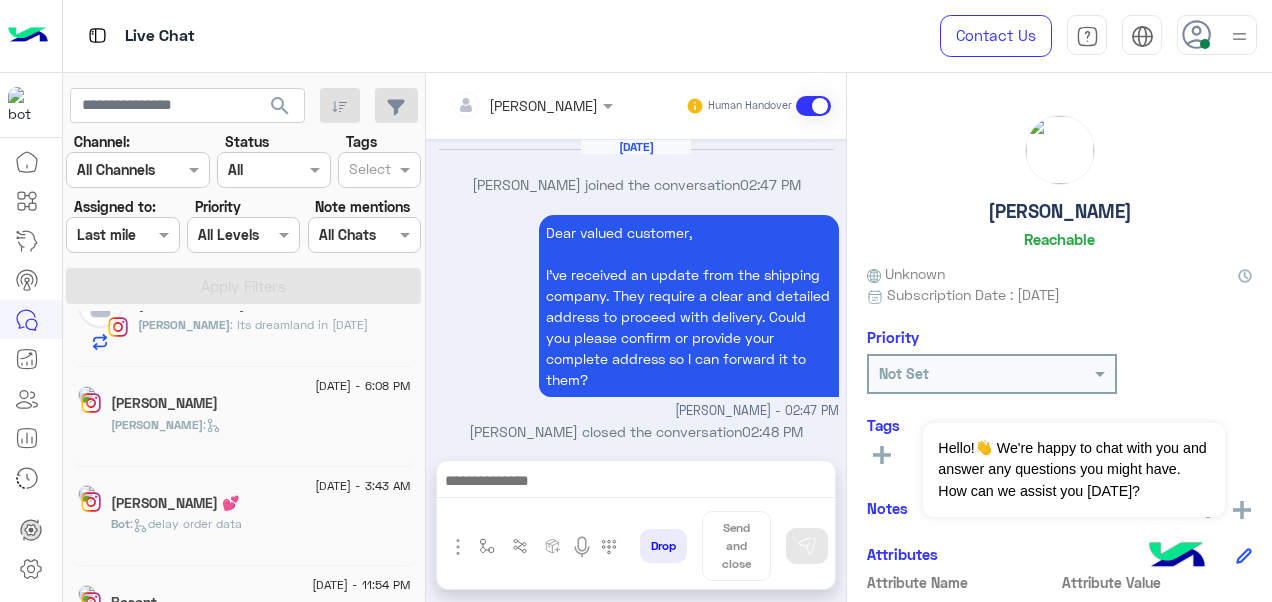 scroll, scrollTop: 1013, scrollLeft: 0, axis: vertical 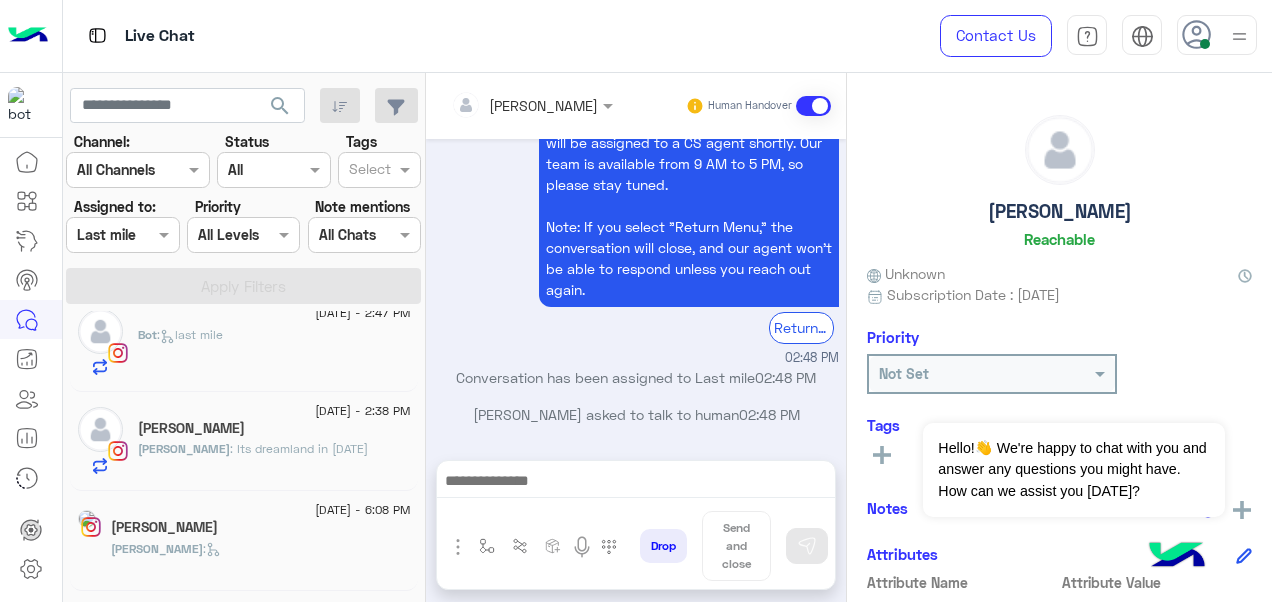 click on "[PERSON_NAME]" 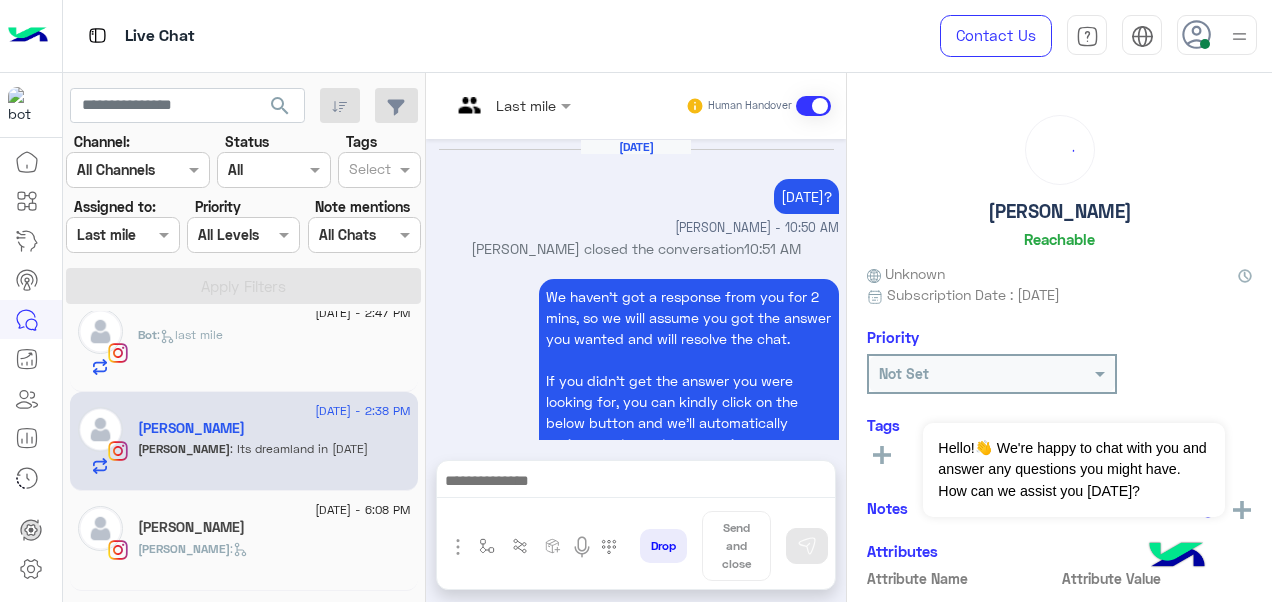 scroll, scrollTop: 945, scrollLeft: 0, axis: vertical 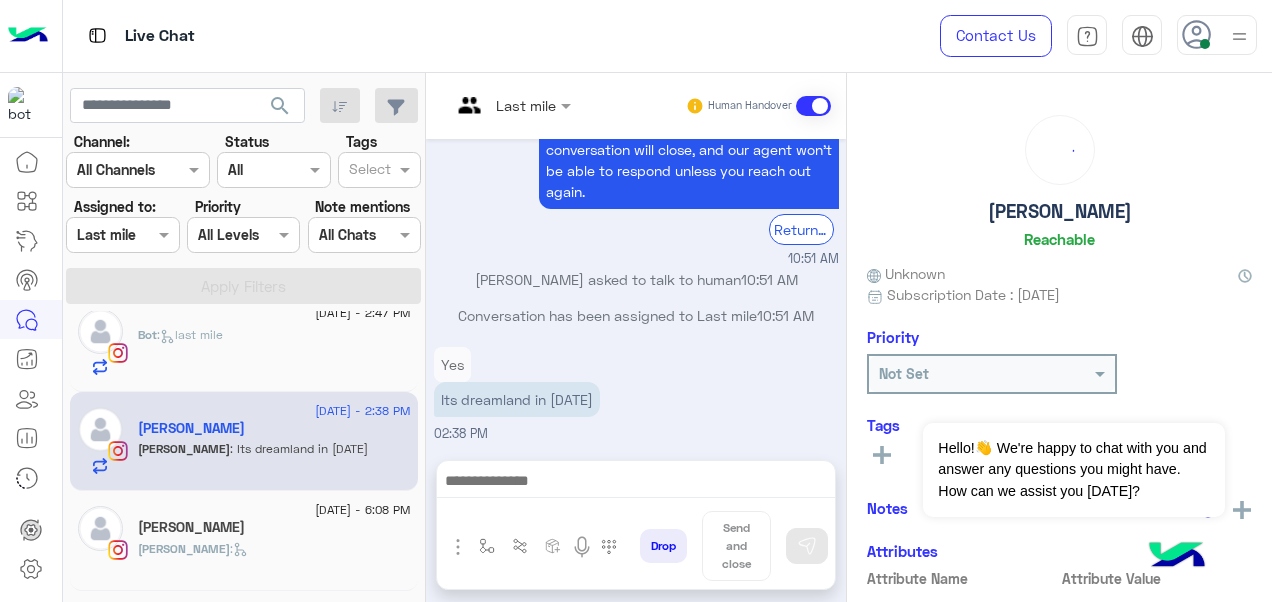 drag, startPoint x: 548, startPoint y: 97, endPoint x: 546, endPoint y: 107, distance: 10.198039 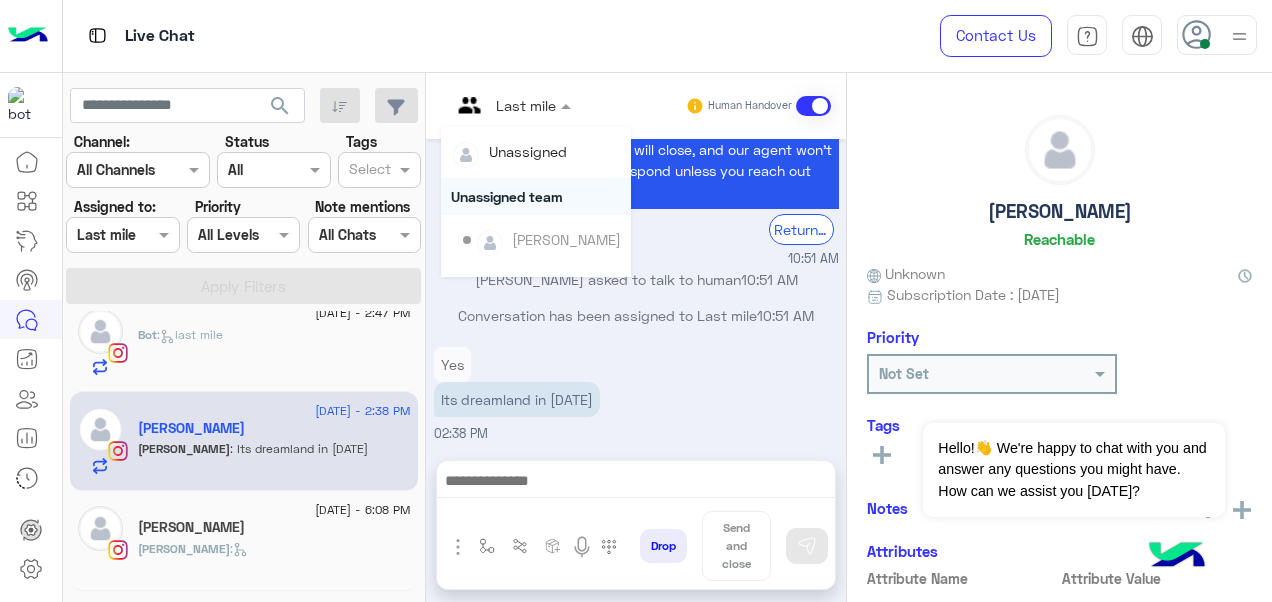 scroll, scrollTop: 354, scrollLeft: 0, axis: vertical 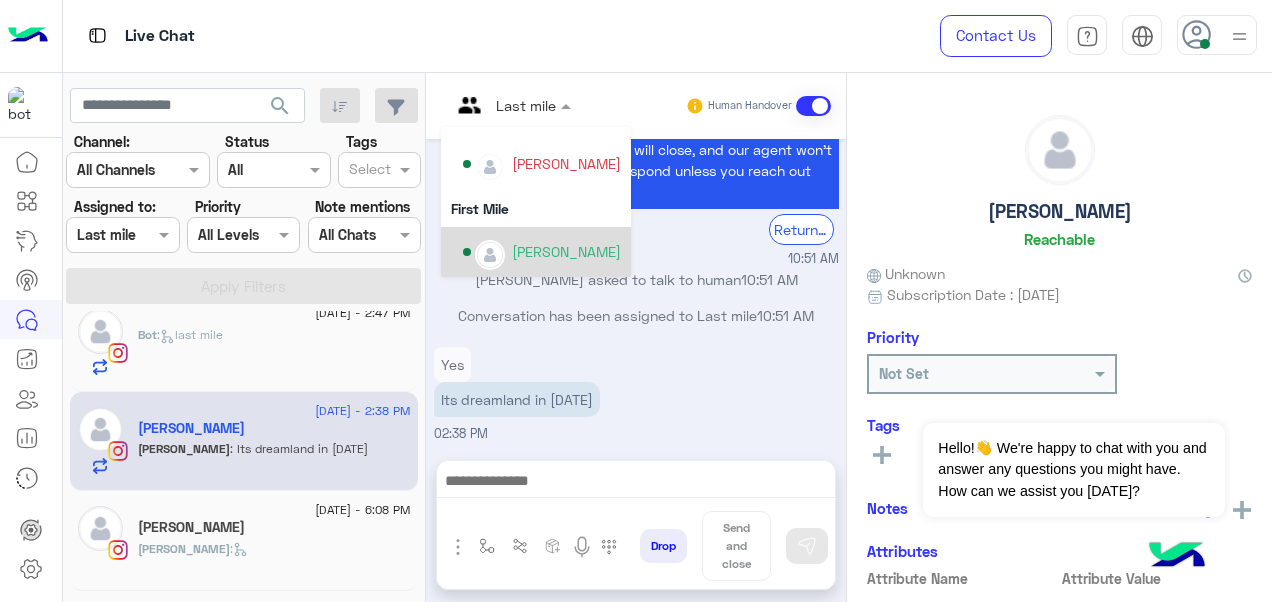 click on "[PERSON_NAME]" at bounding box center [566, 251] 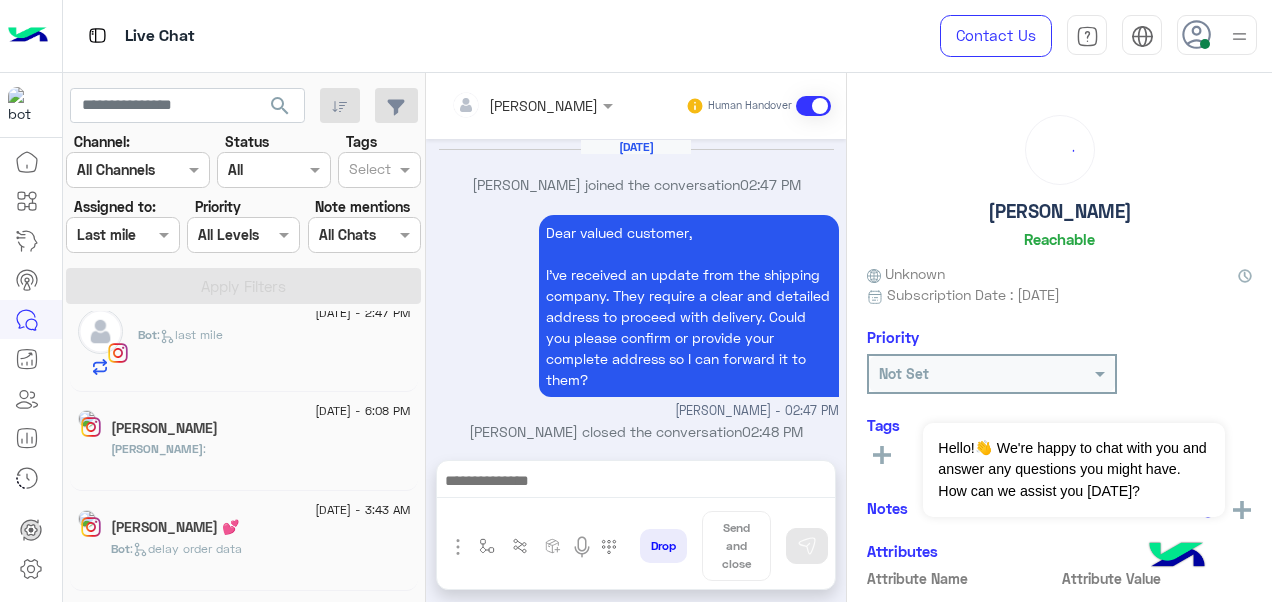 scroll, scrollTop: 1013, scrollLeft: 0, axis: vertical 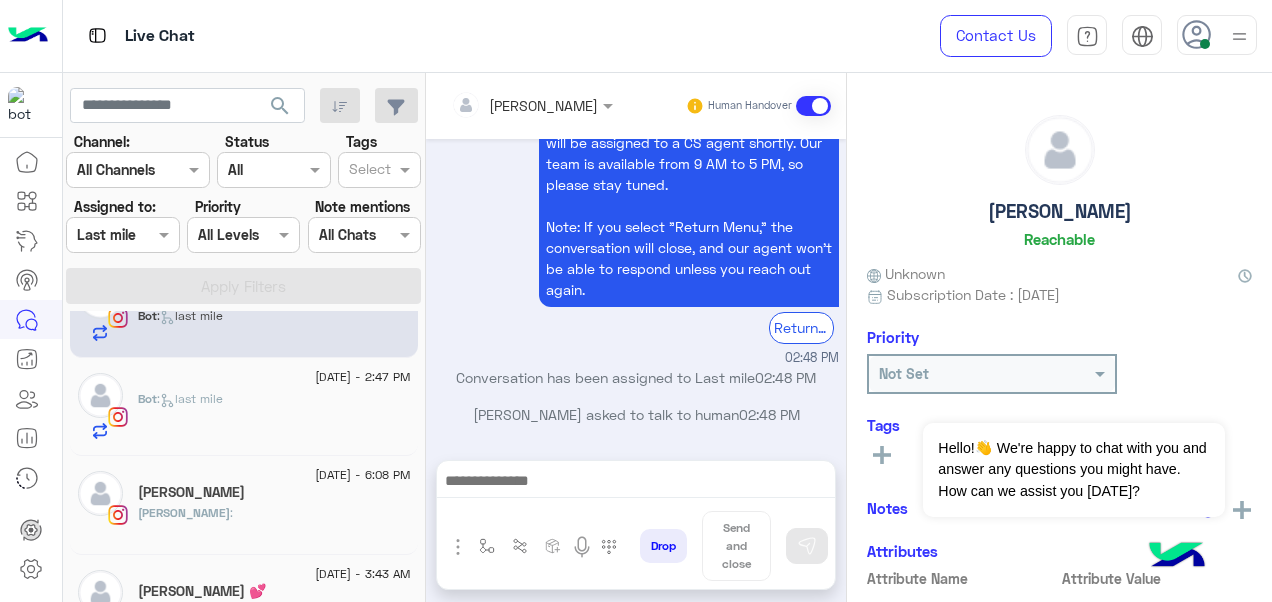 click on "Bot :   last mile" 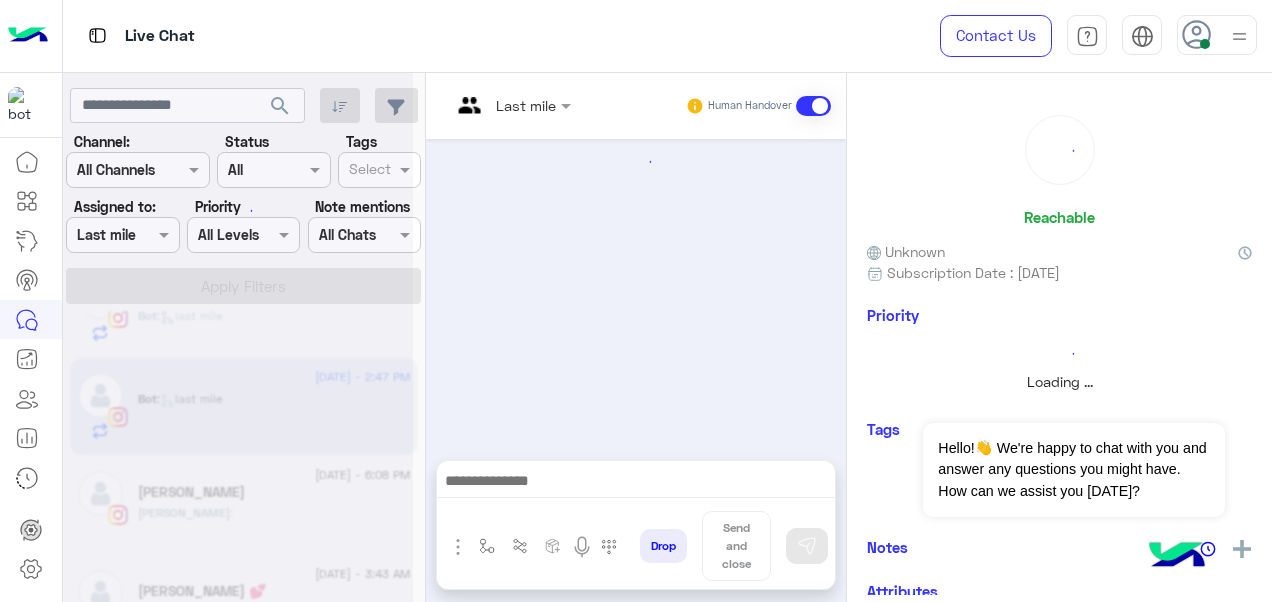 scroll, scrollTop: 1085, scrollLeft: 0, axis: vertical 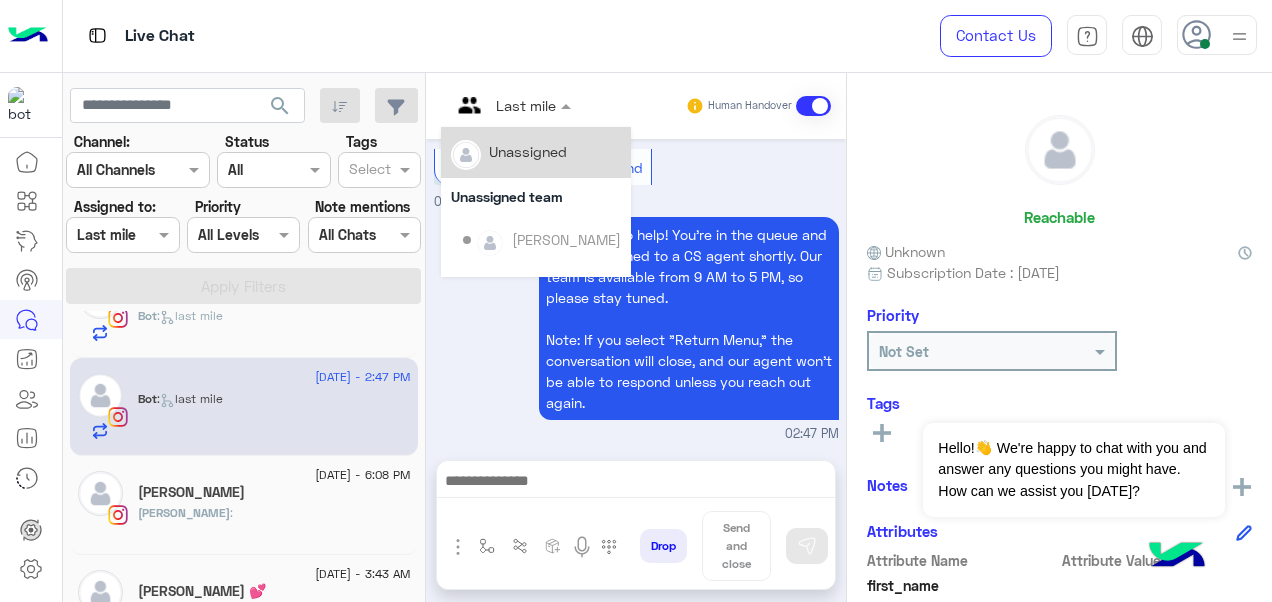 click on "Last mile" at bounding box center [526, 105] 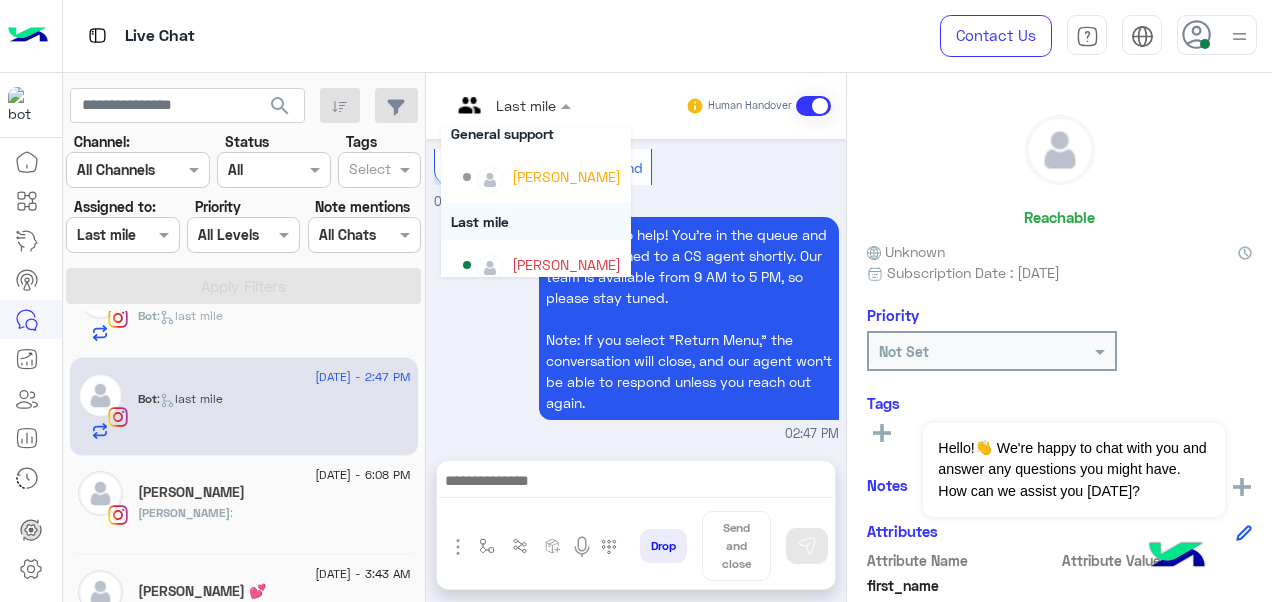 scroll, scrollTop: 354, scrollLeft: 0, axis: vertical 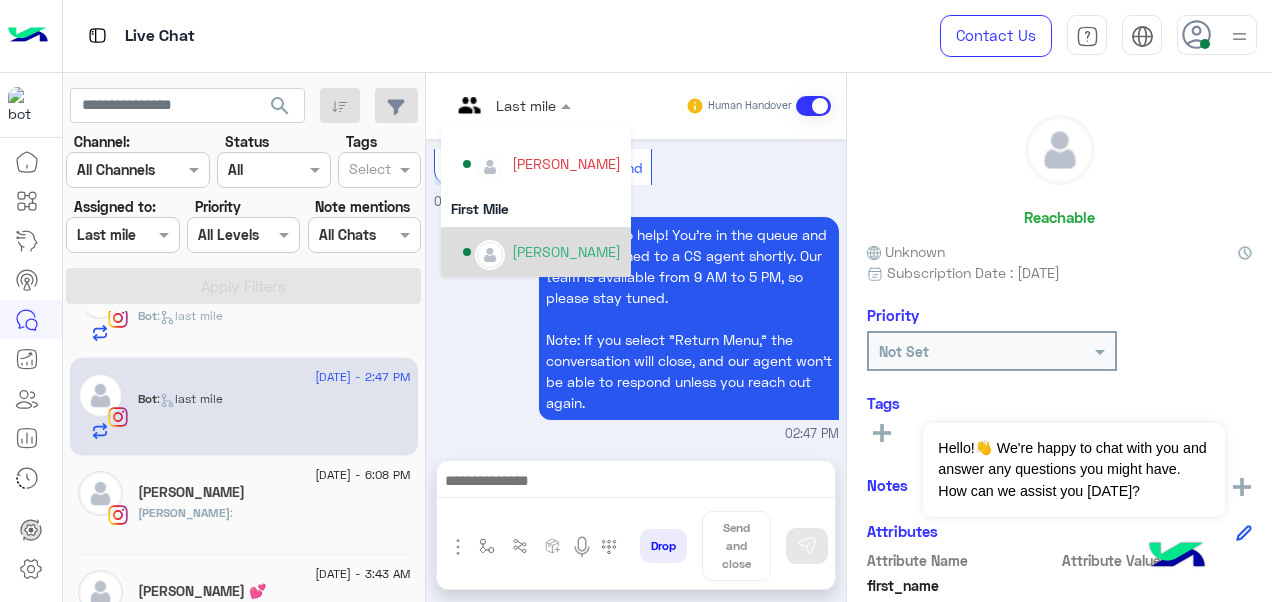 click on "[PERSON_NAME]" at bounding box center [566, 251] 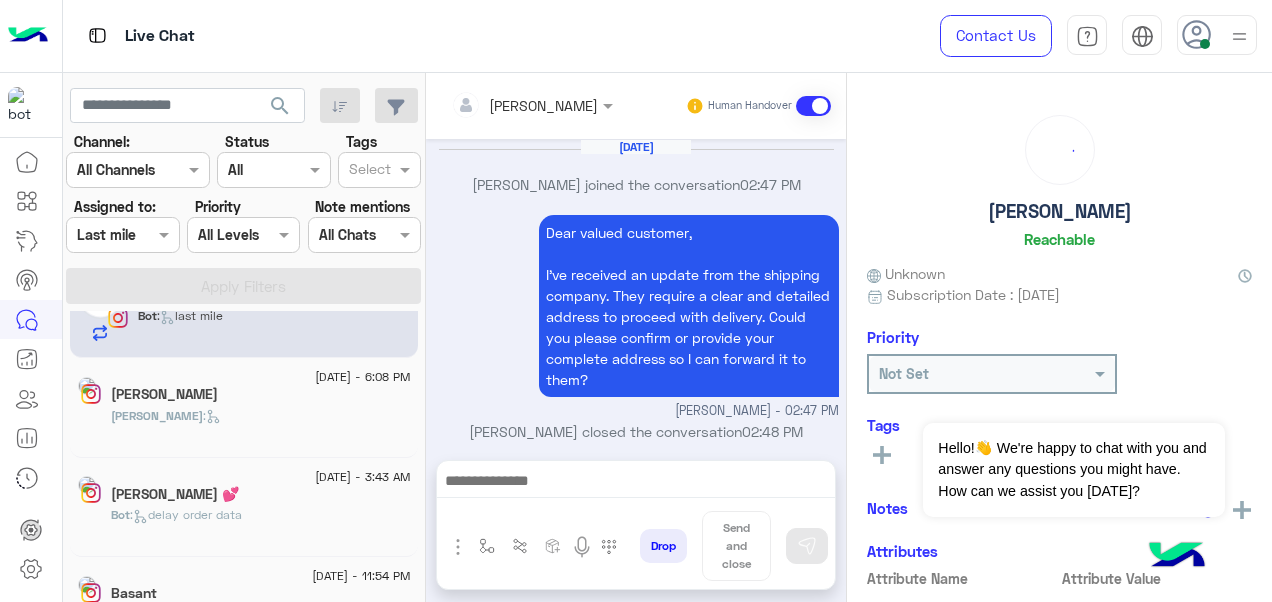 scroll, scrollTop: 1013, scrollLeft: 0, axis: vertical 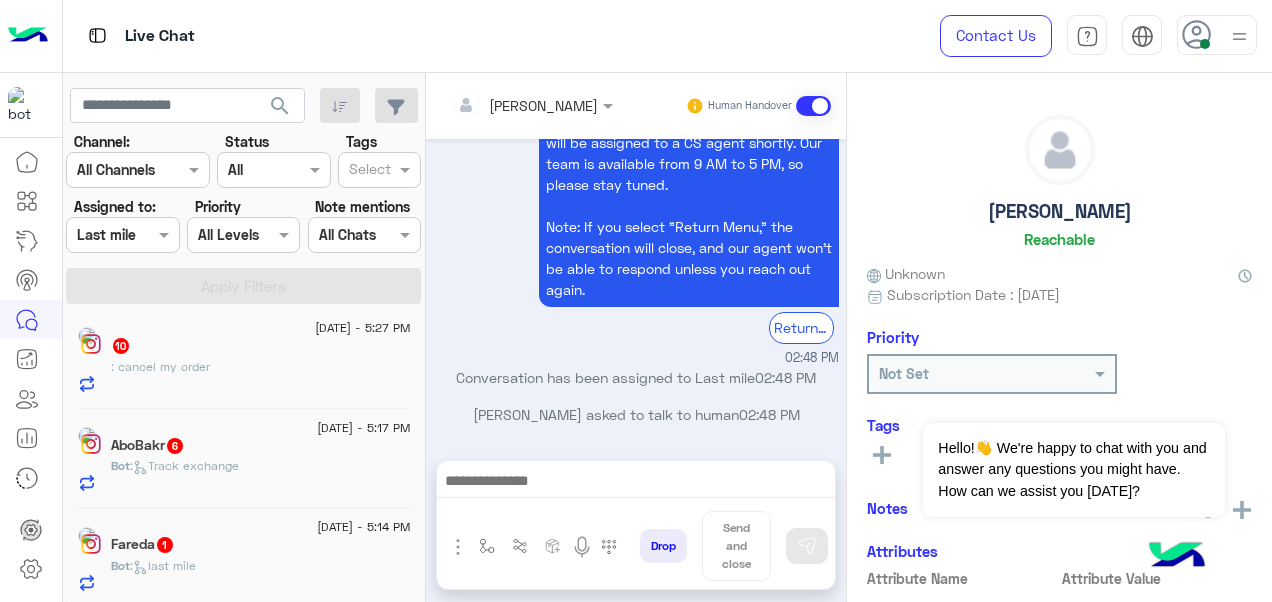 click at bounding box center [505, 105] 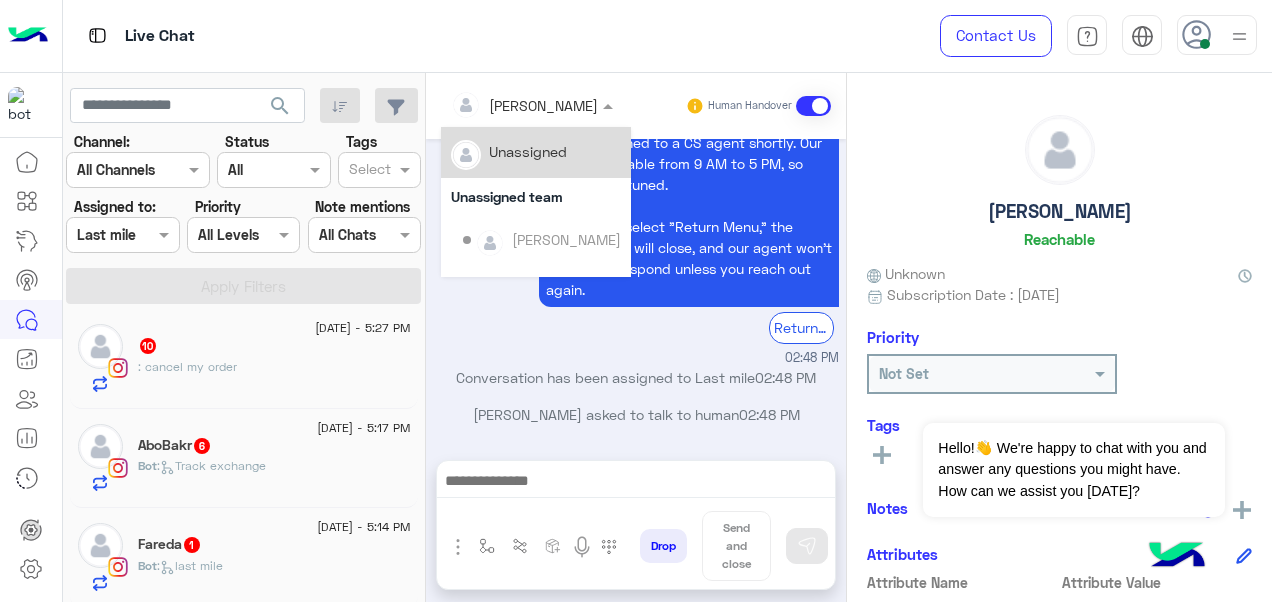 scroll, scrollTop: 354, scrollLeft: 0, axis: vertical 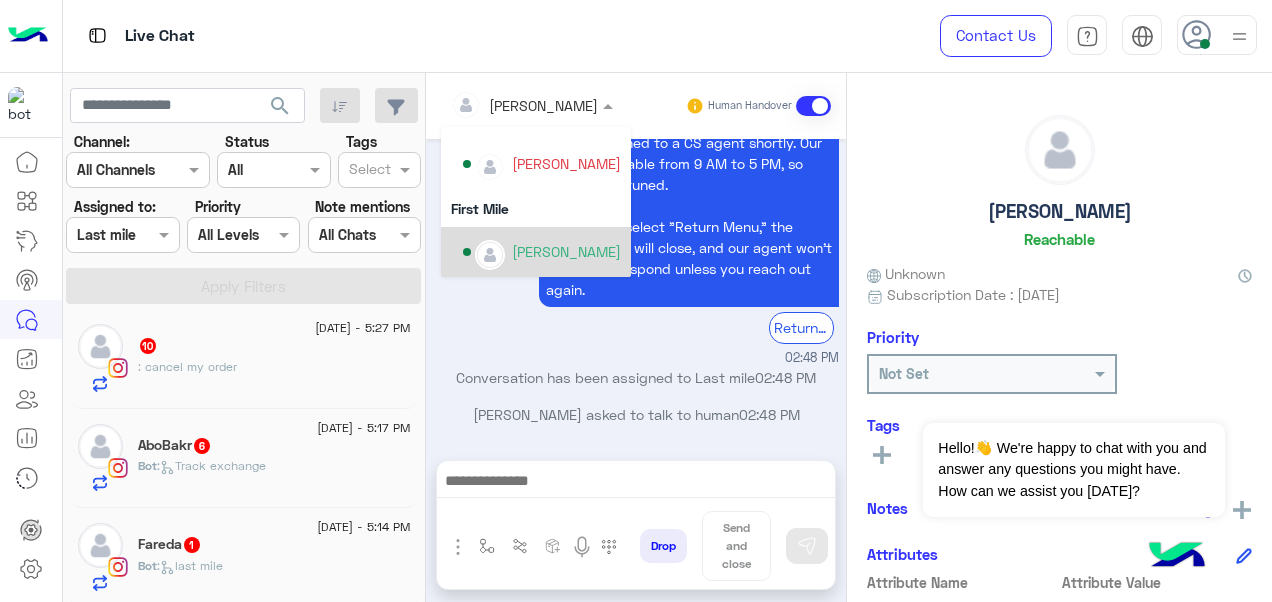 click on "[PERSON_NAME]" at bounding box center (566, 251) 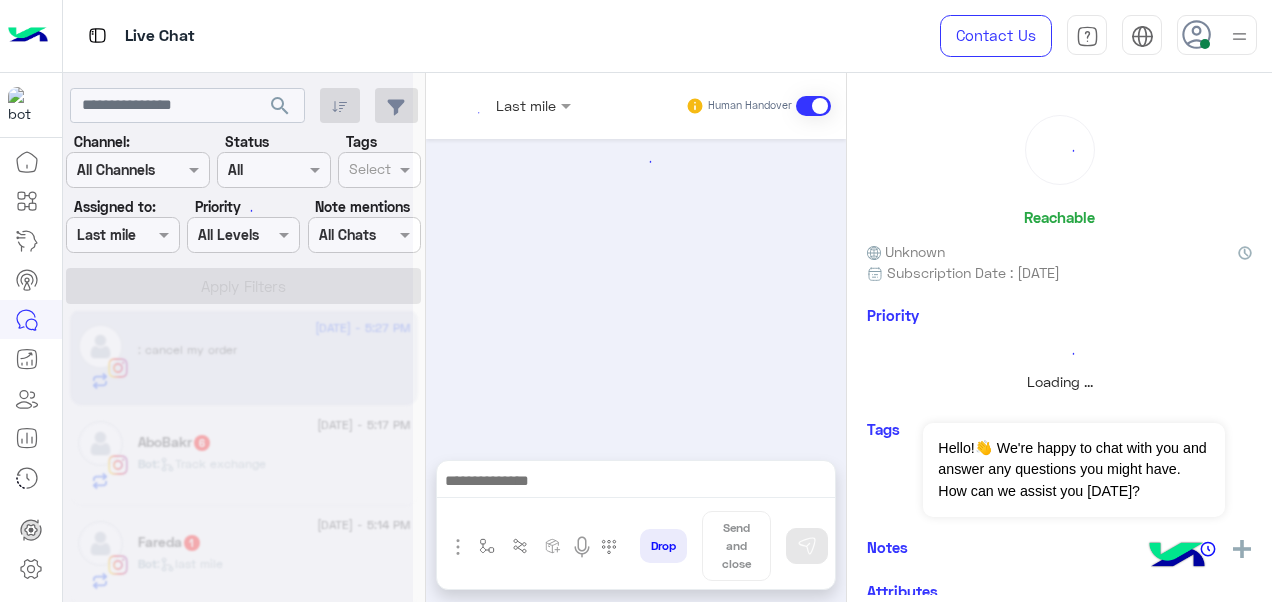 scroll, scrollTop: 972, scrollLeft: 0, axis: vertical 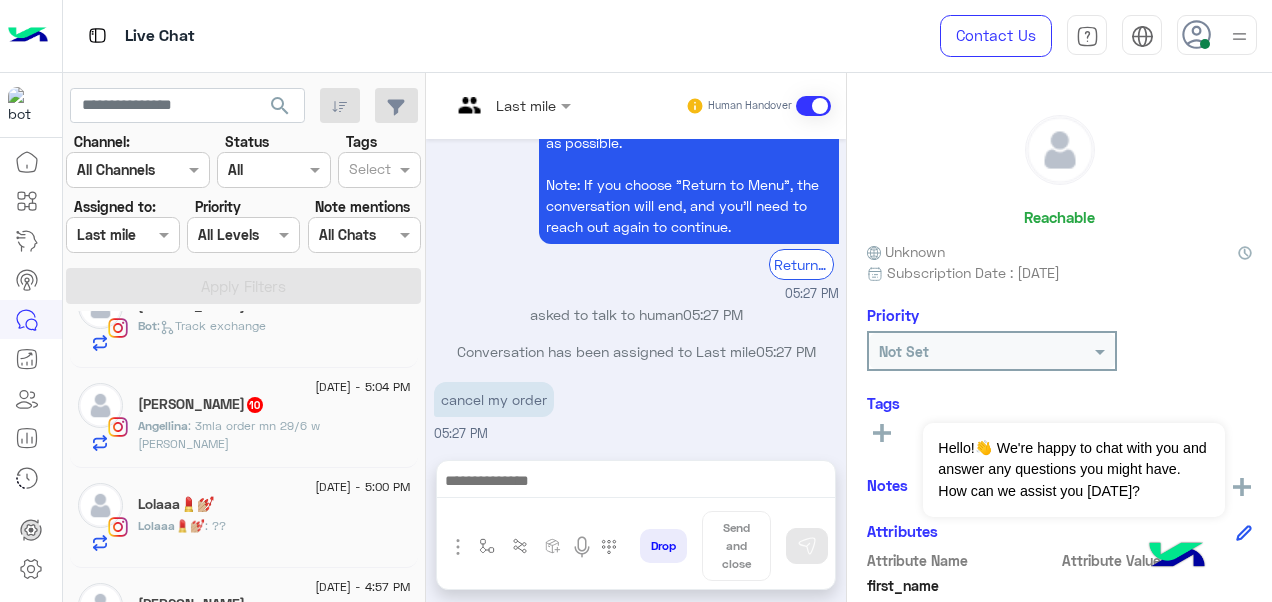 click on "[DATE] - 5:00 PM" 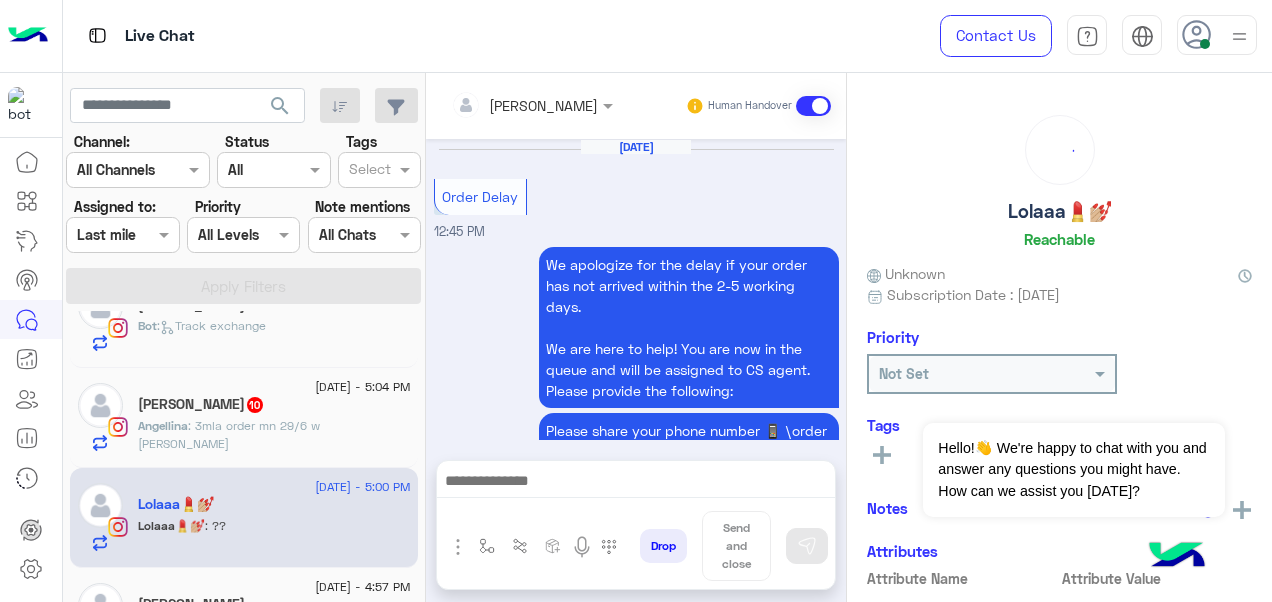 scroll, scrollTop: 746, scrollLeft: 0, axis: vertical 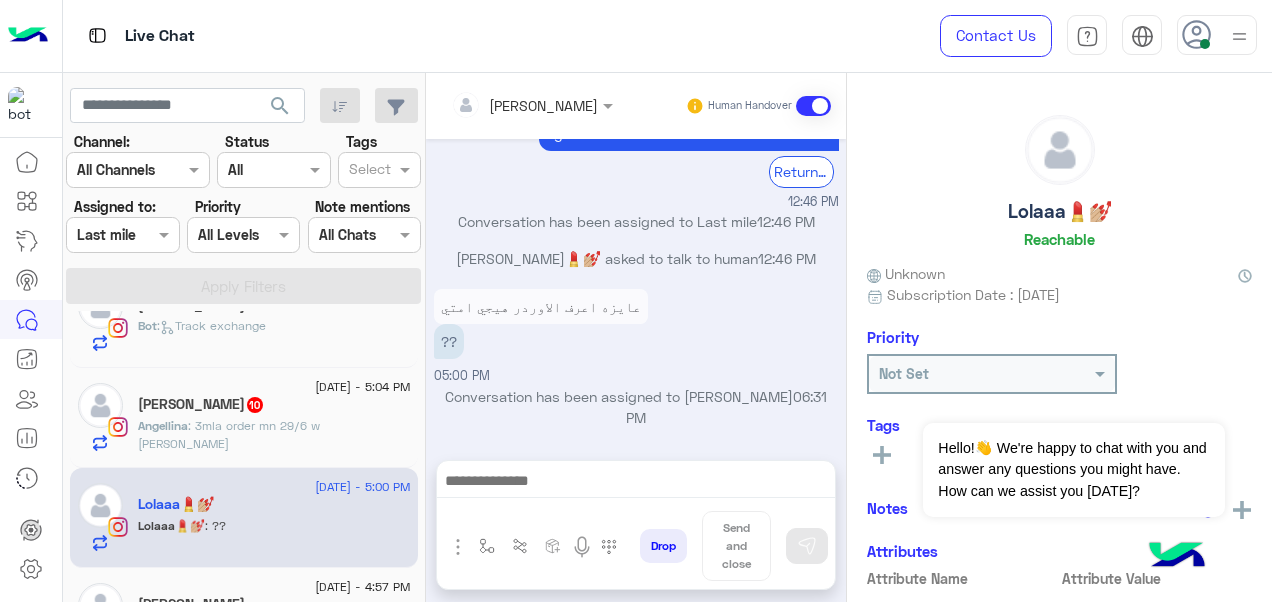 click at bounding box center [505, 105] 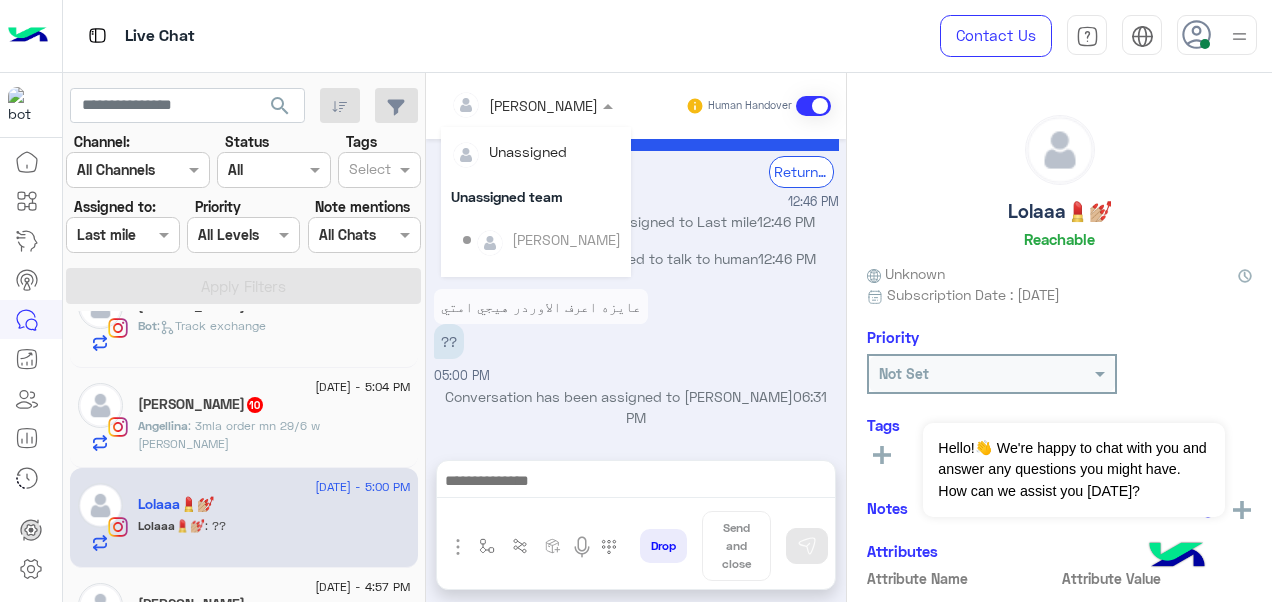scroll, scrollTop: 354, scrollLeft: 0, axis: vertical 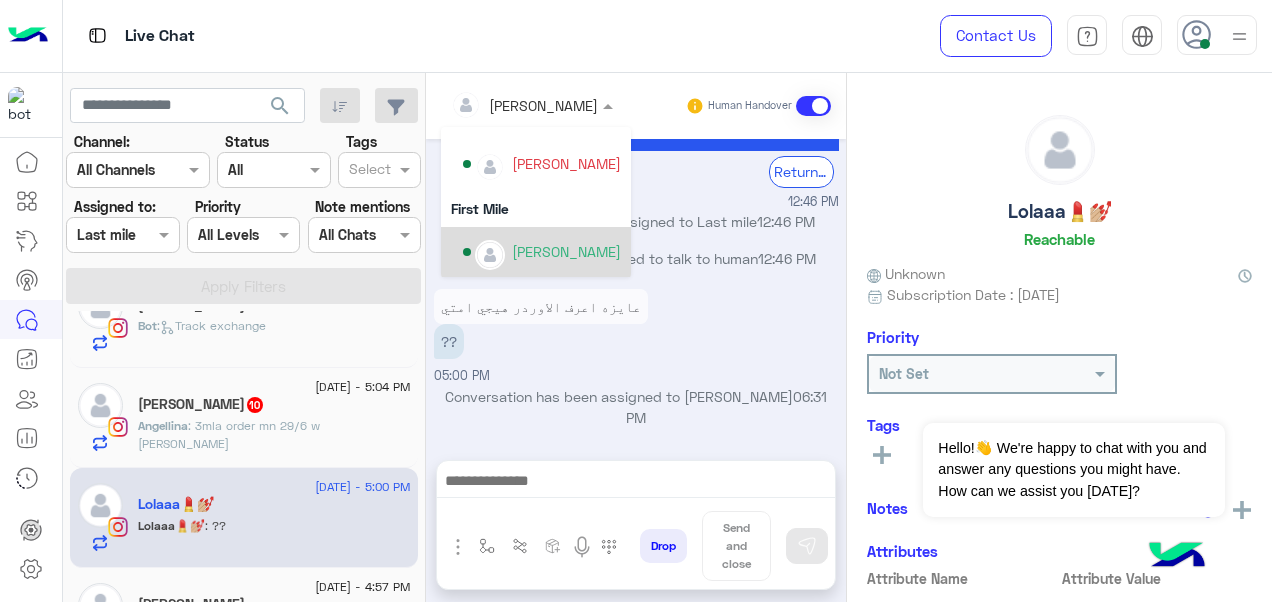 click on "[PERSON_NAME]" at bounding box center [566, 251] 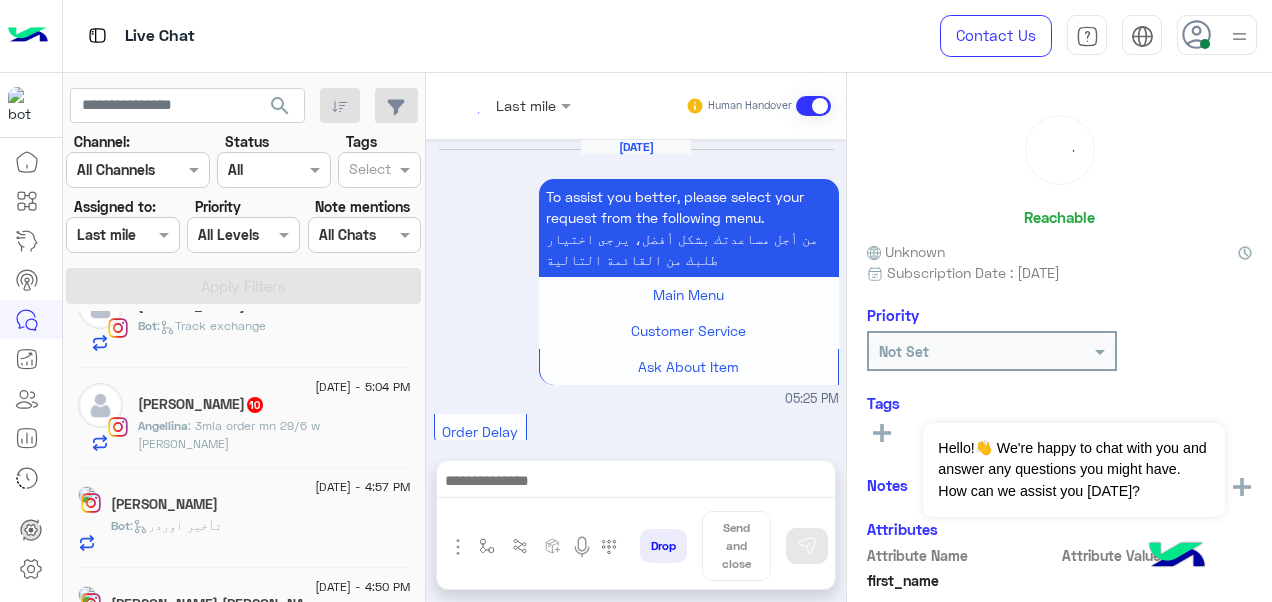 scroll, scrollTop: 972, scrollLeft: 0, axis: vertical 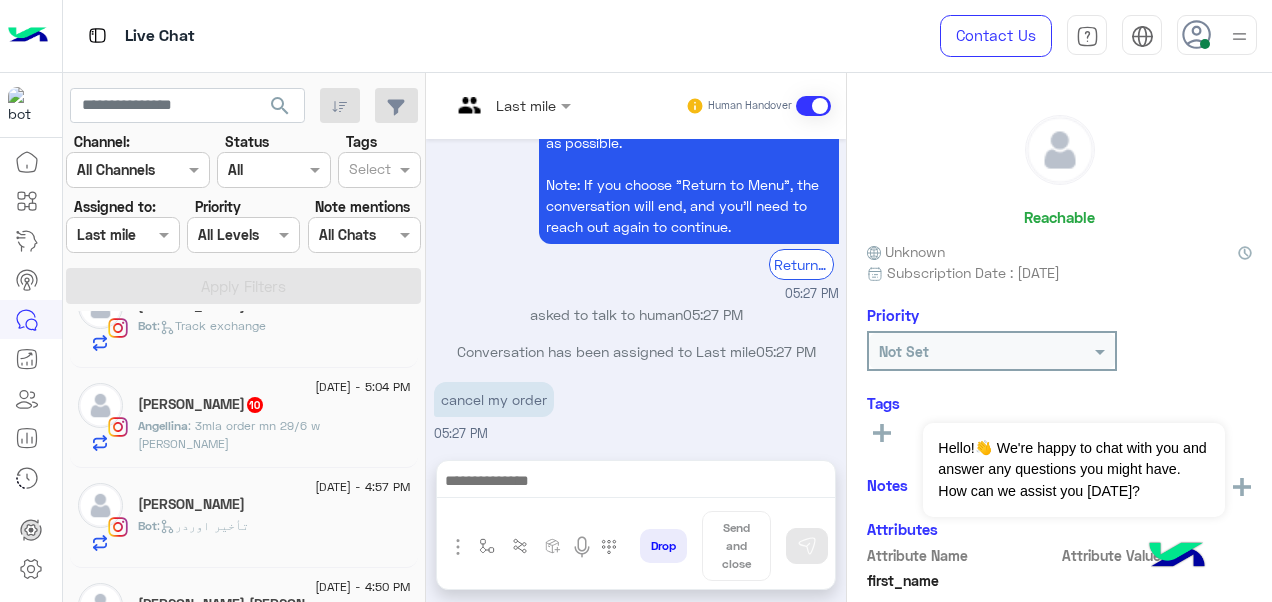 click on "Bot :   تأخير اوردر" 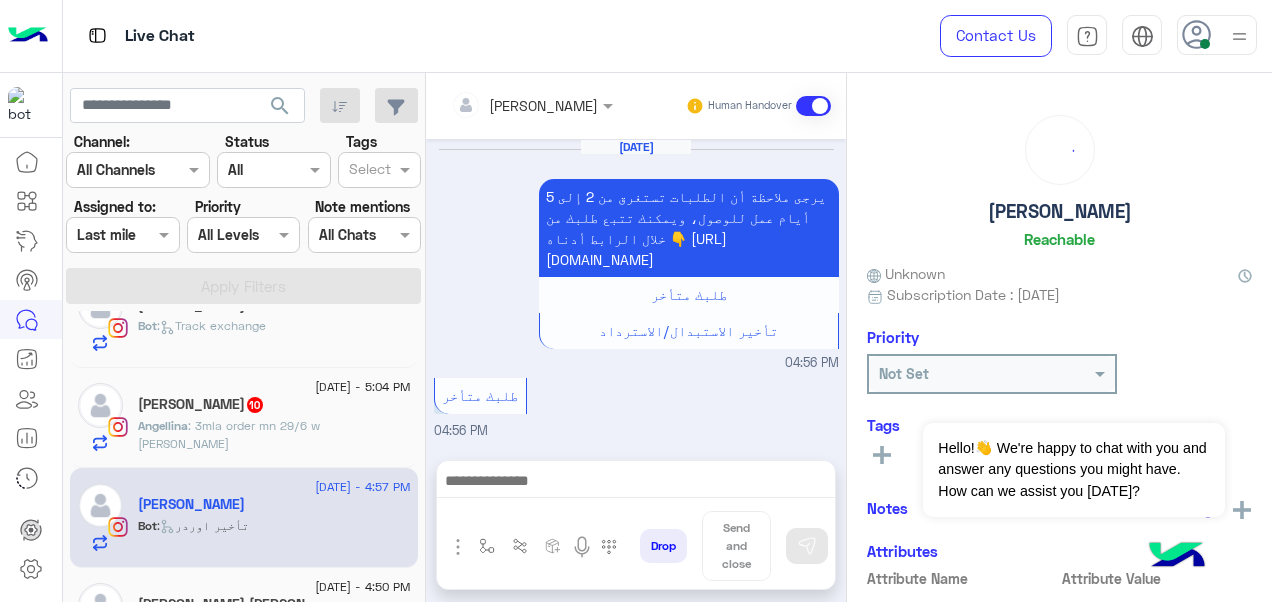 scroll, scrollTop: 801, scrollLeft: 0, axis: vertical 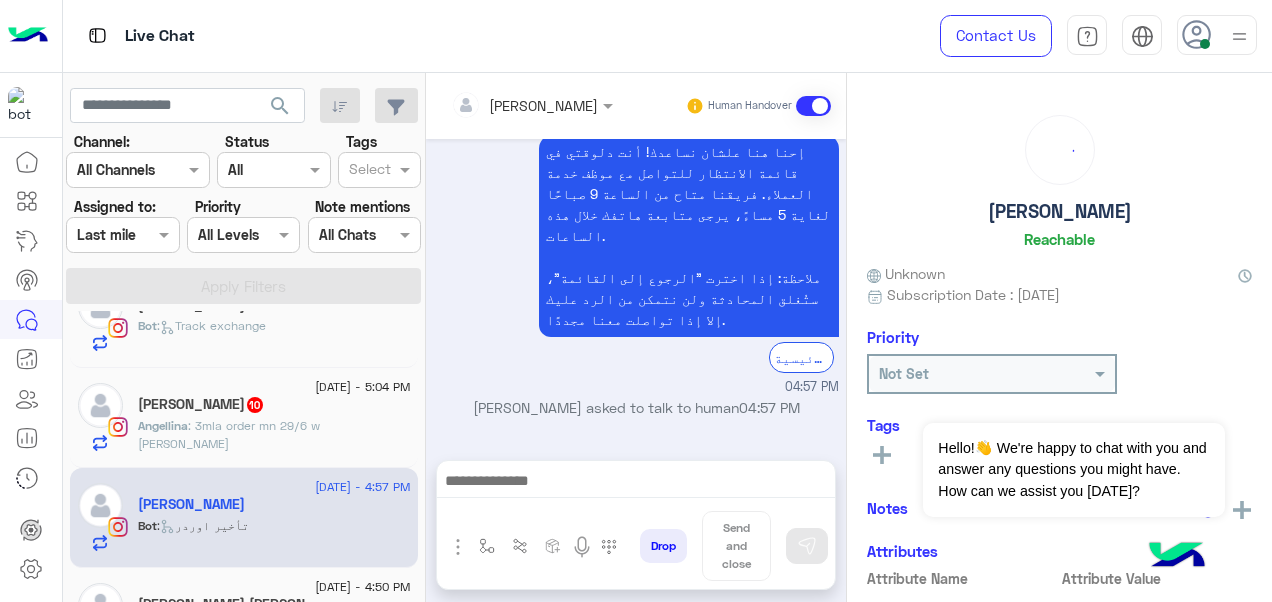 click at bounding box center [532, 104] 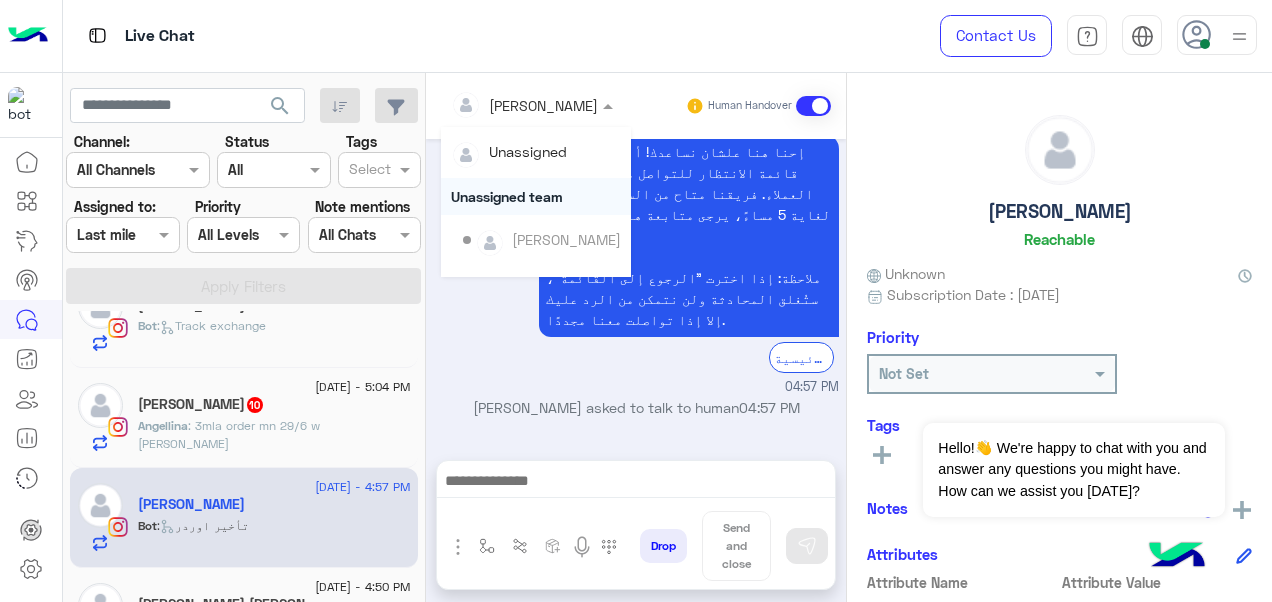 scroll, scrollTop: 354, scrollLeft: 0, axis: vertical 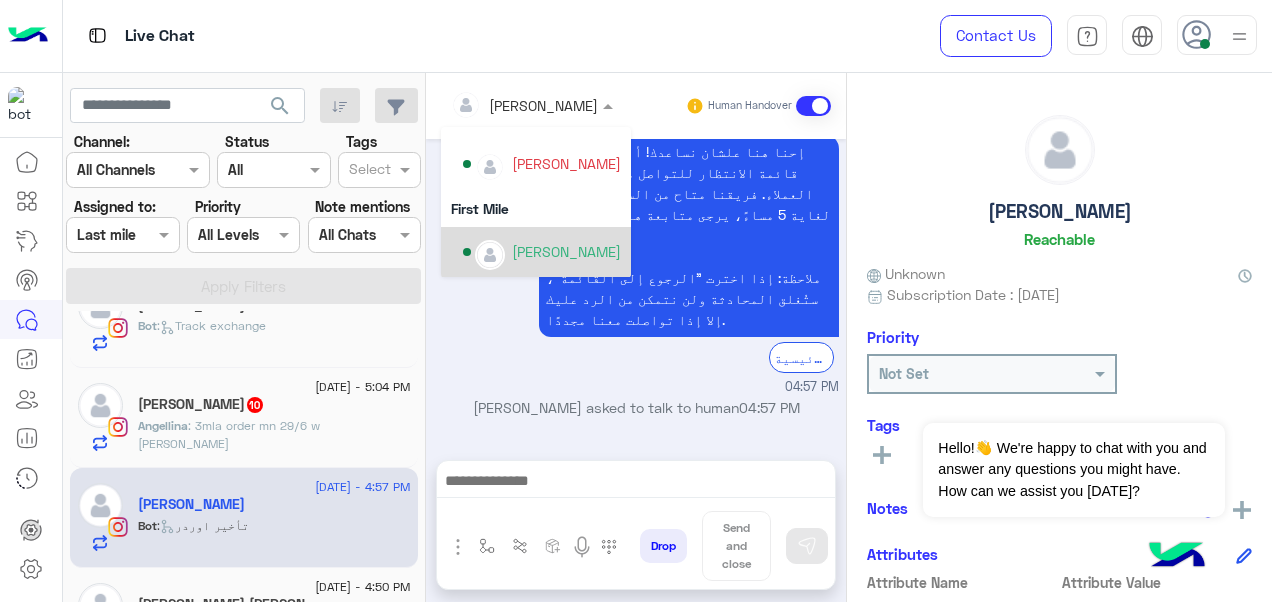 click on "[PERSON_NAME]" at bounding box center [566, 251] 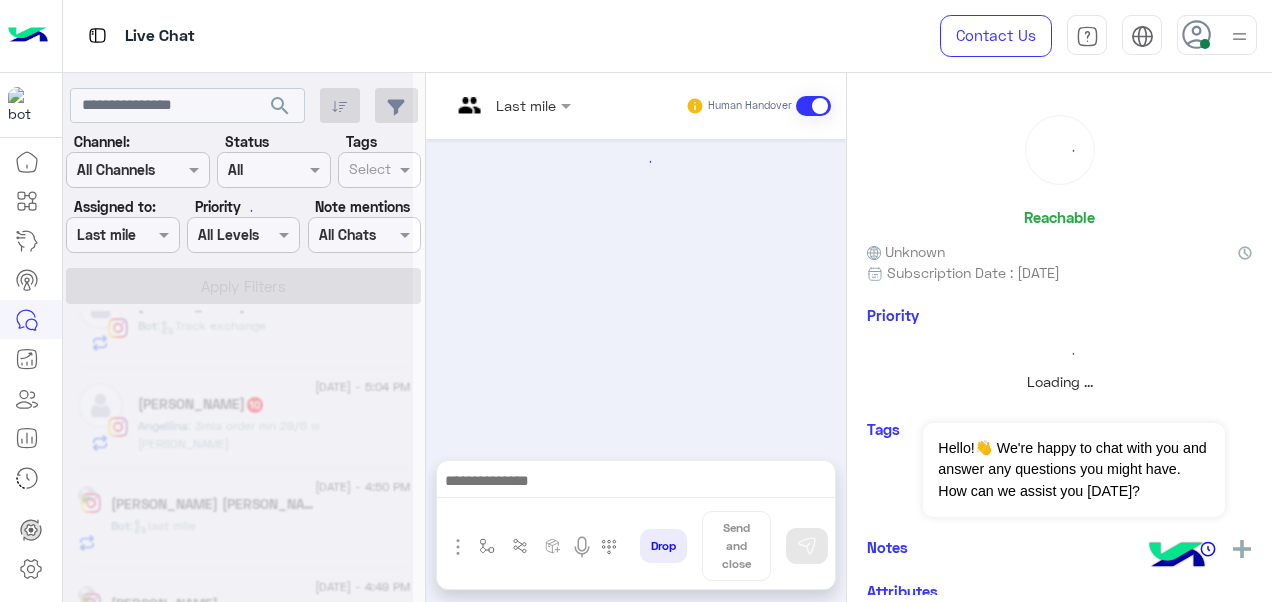 scroll, scrollTop: 0, scrollLeft: 0, axis: both 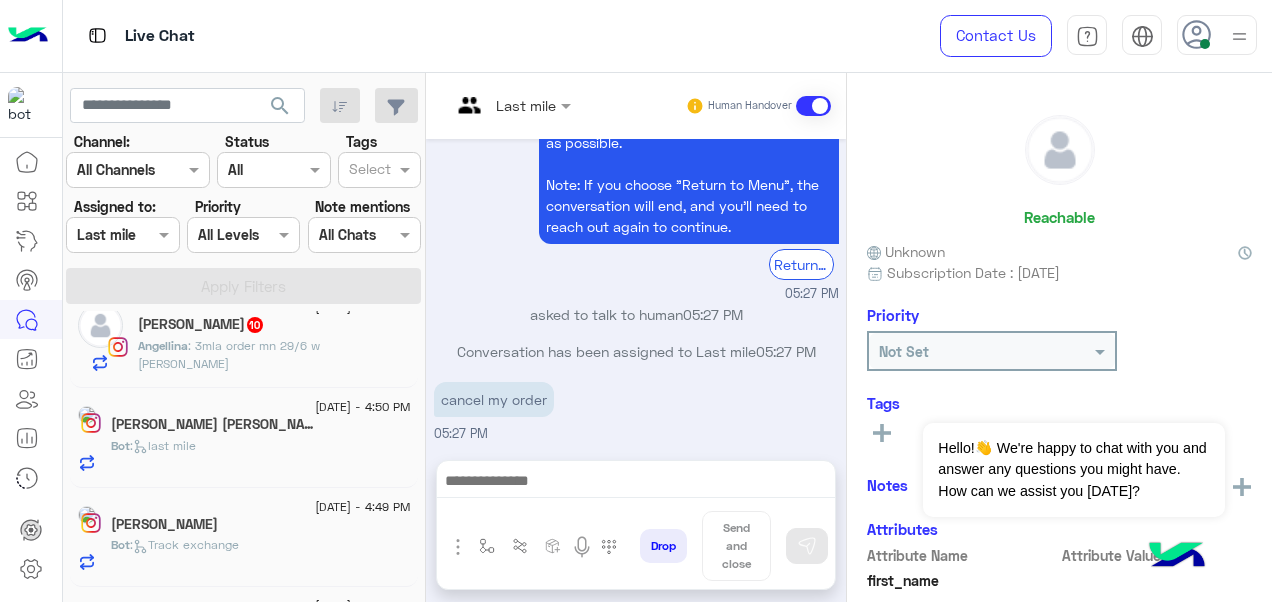 click on "Bot :   last mile" 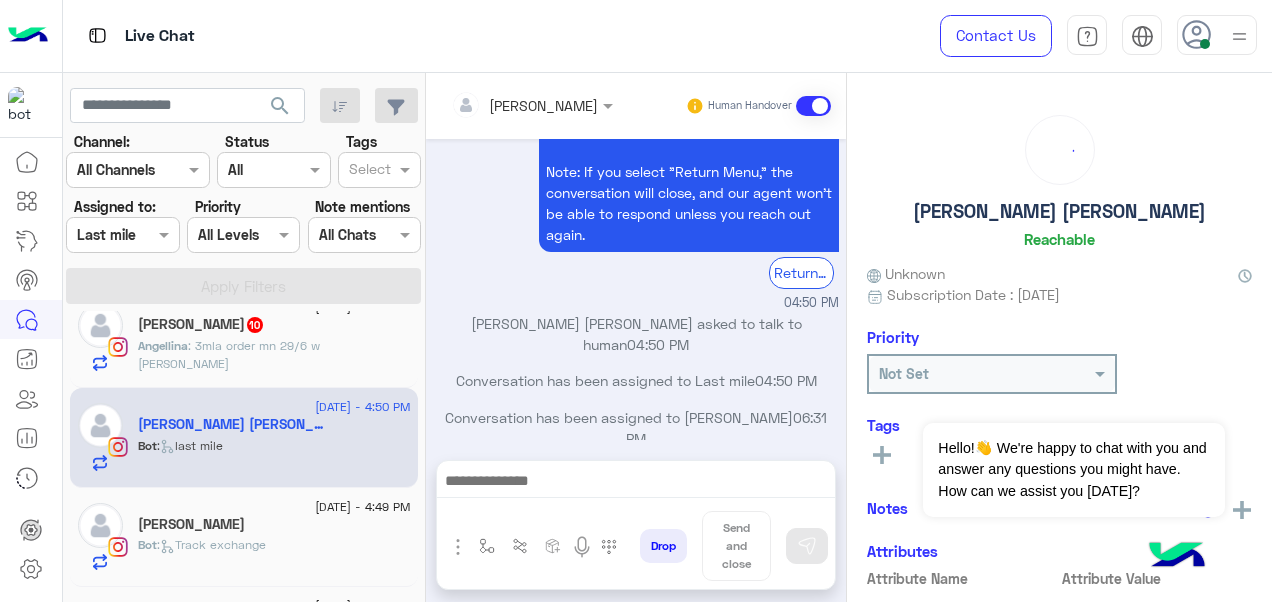 click on "[PERSON_NAME]" at bounding box center (519, 105) 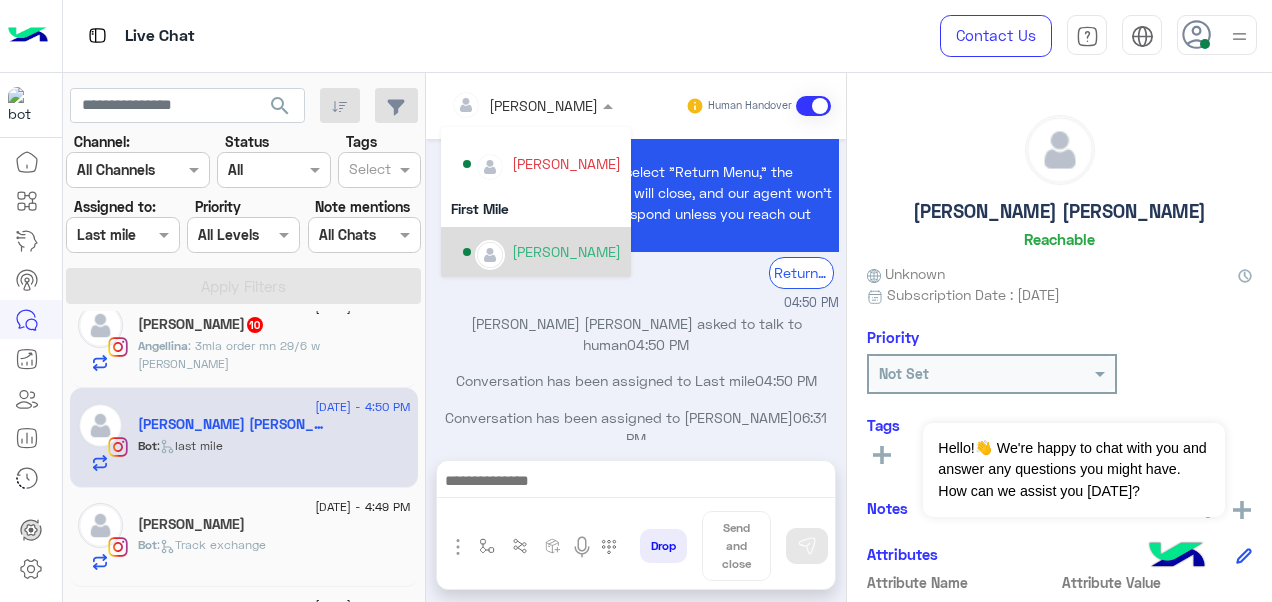 click on "[PERSON_NAME]" at bounding box center (542, 252) 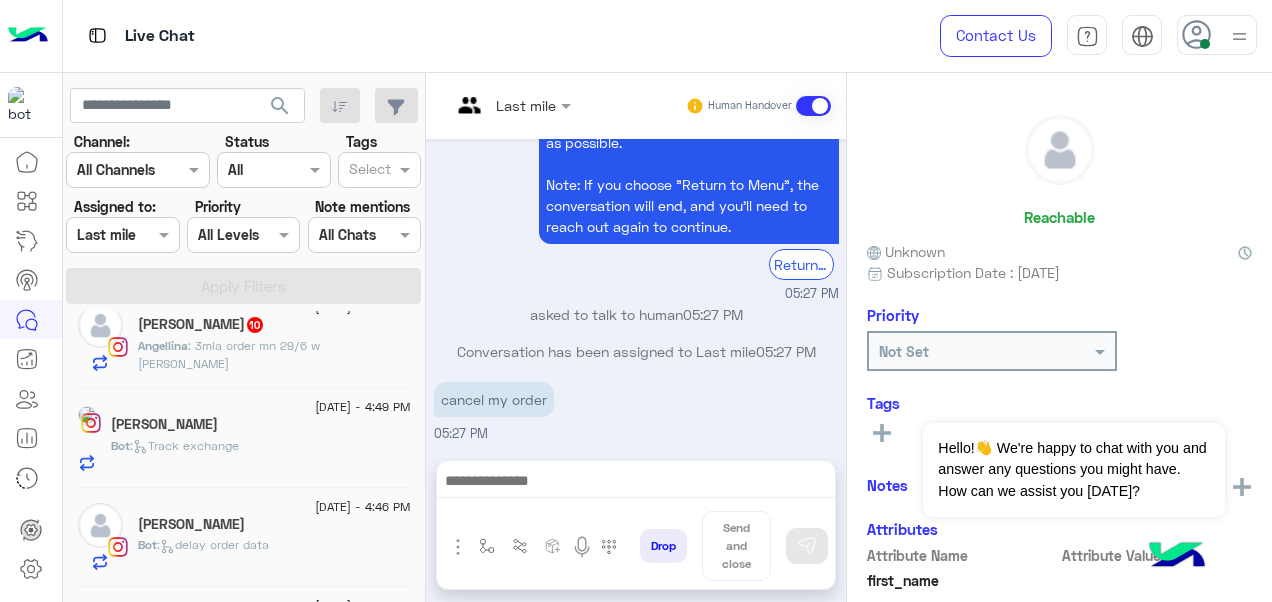 click on "Bot :   Track exchange" 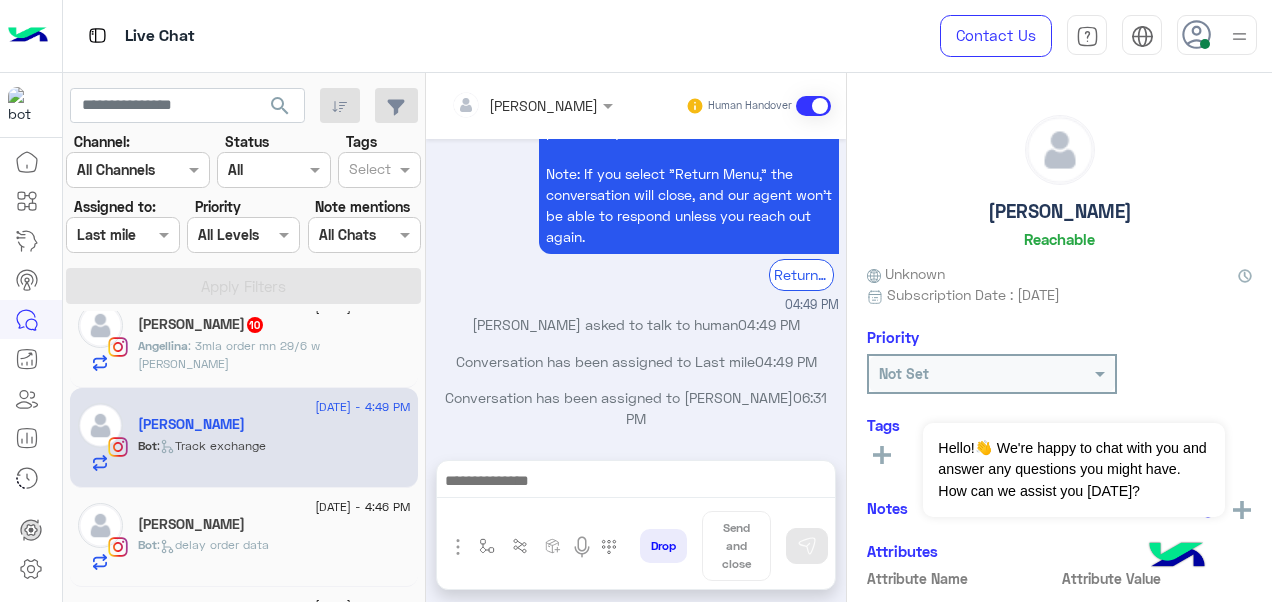 click on "[PERSON_NAME]" at bounding box center [524, 105] 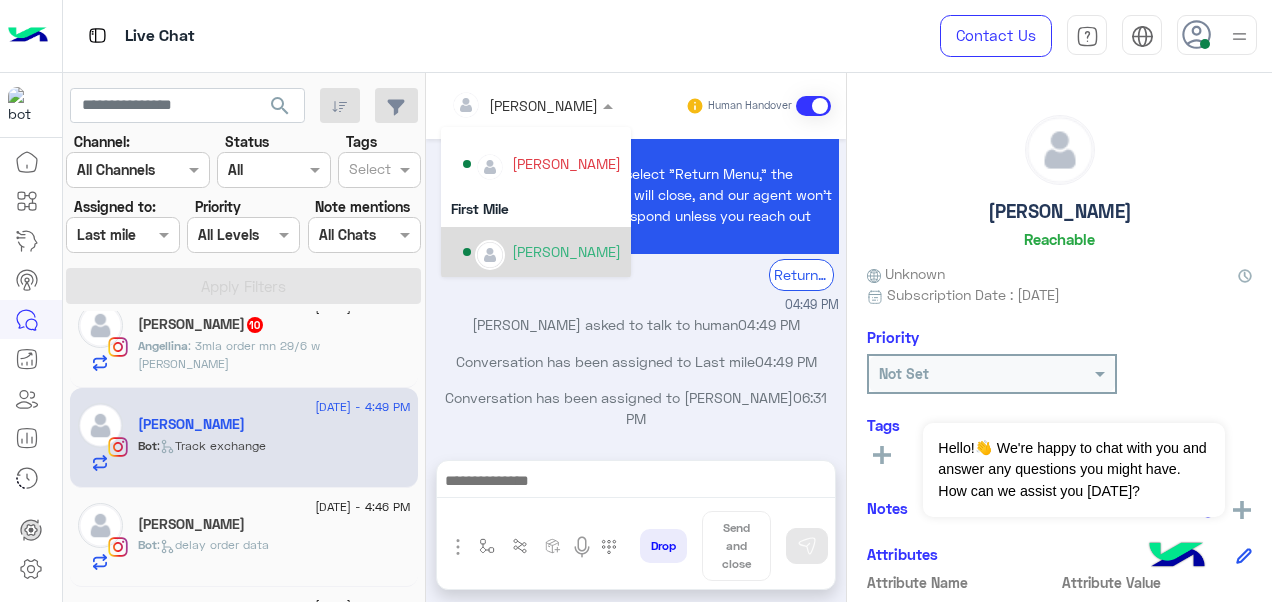 click on "[PERSON_NAME]" at bounding box center [542, 252] 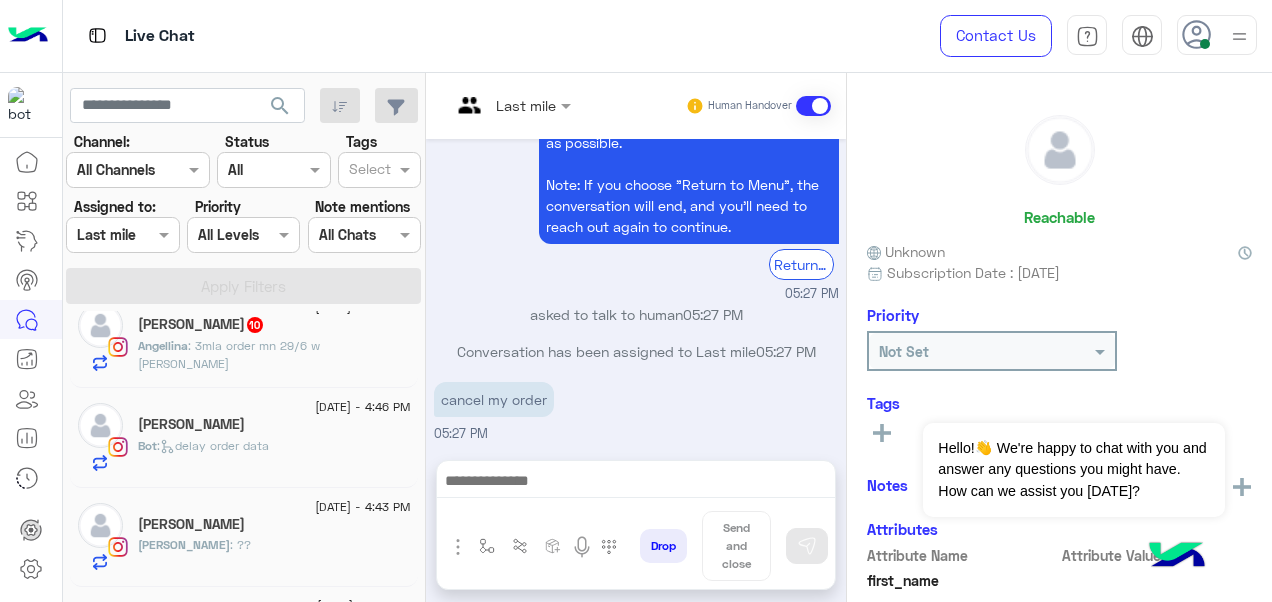 click on "[PERSON_NAME]" 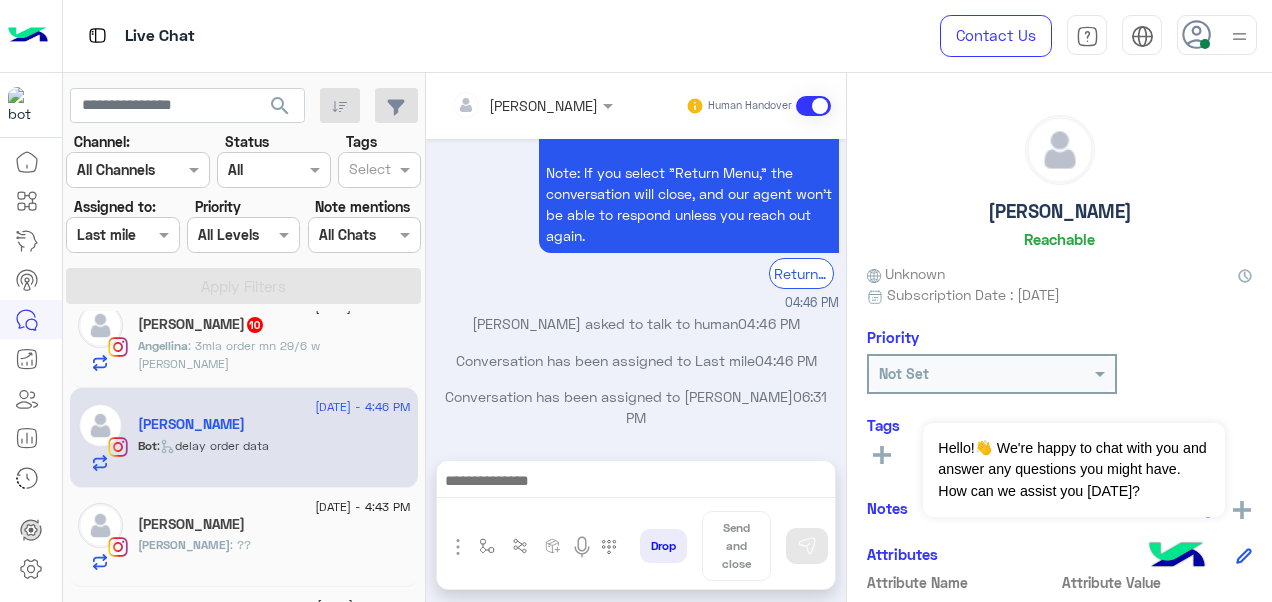 click on "[PERSON_NAME]" at bounding box center (519, 105) 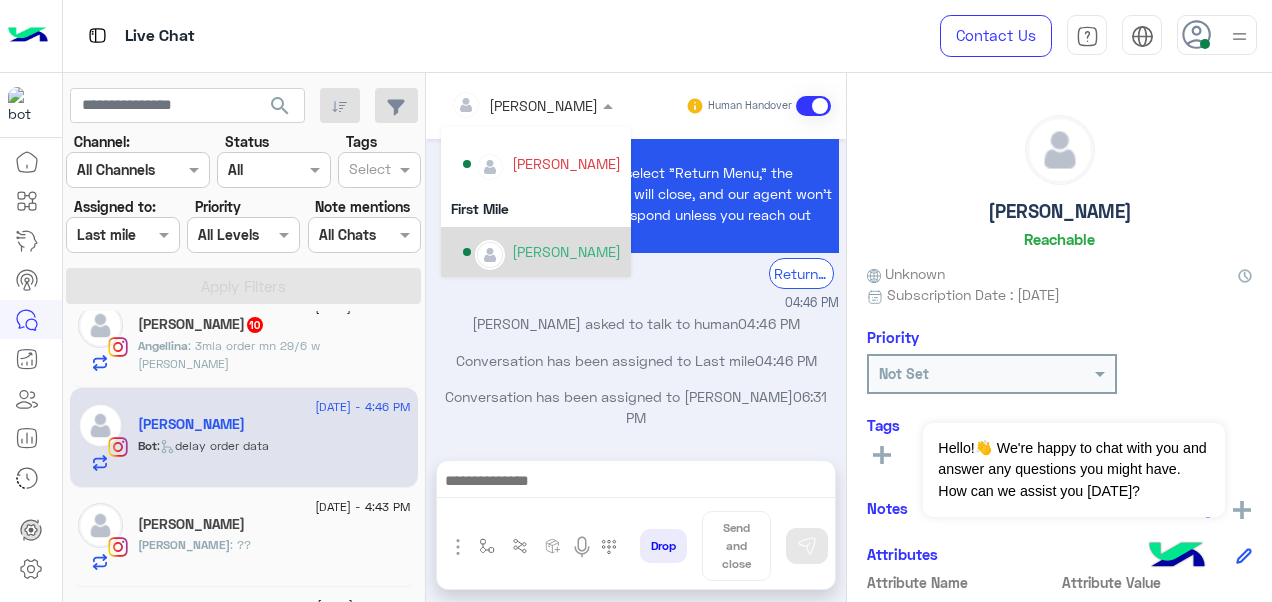 click on "[PERSON_NAME]" at bounding box center (542, 252) 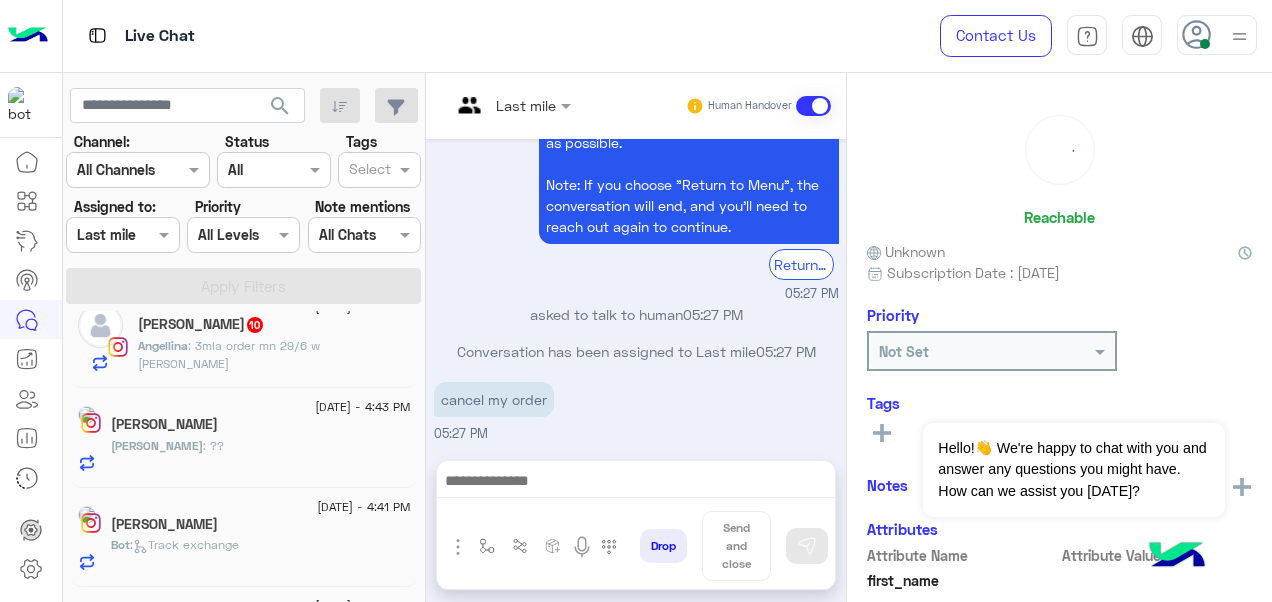 click on "Ann : ??" 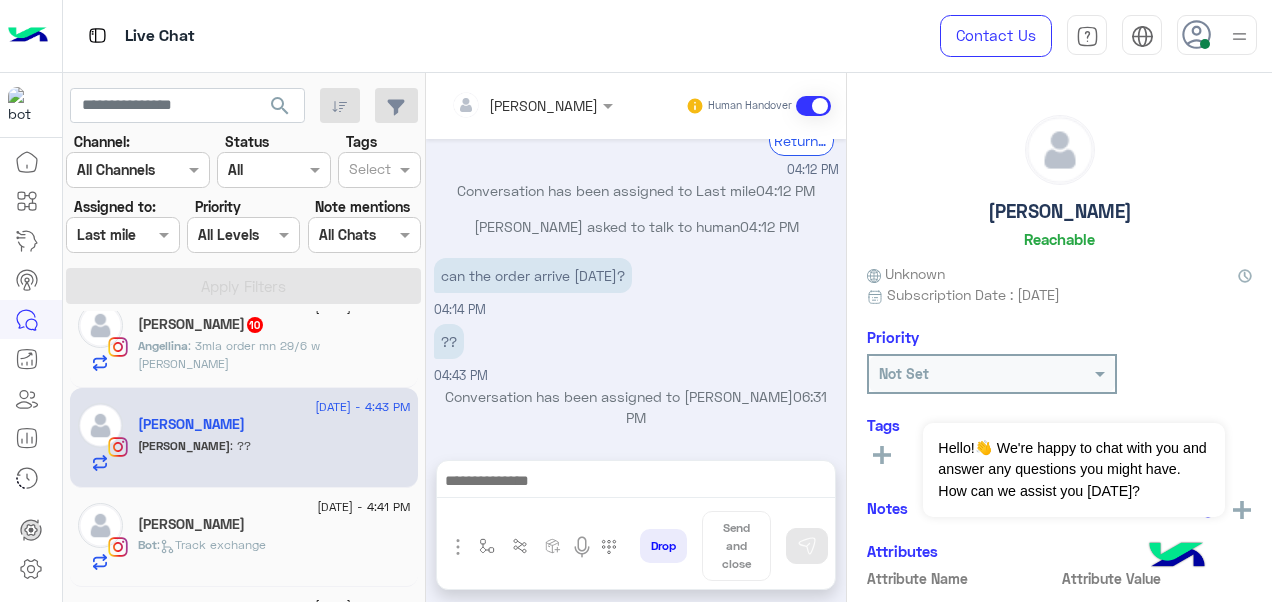 click on "[PERSON_NAME]" at bounding box center [519, 105] 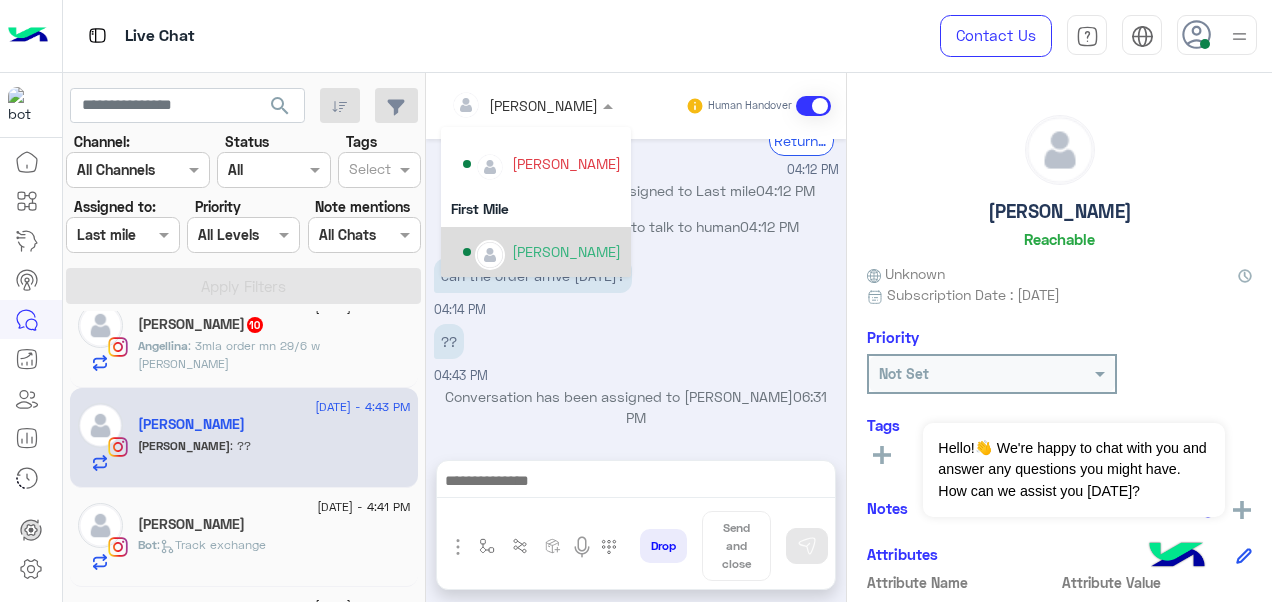 click on "[PERSON_NAME]" at bounding box center [542, 252] 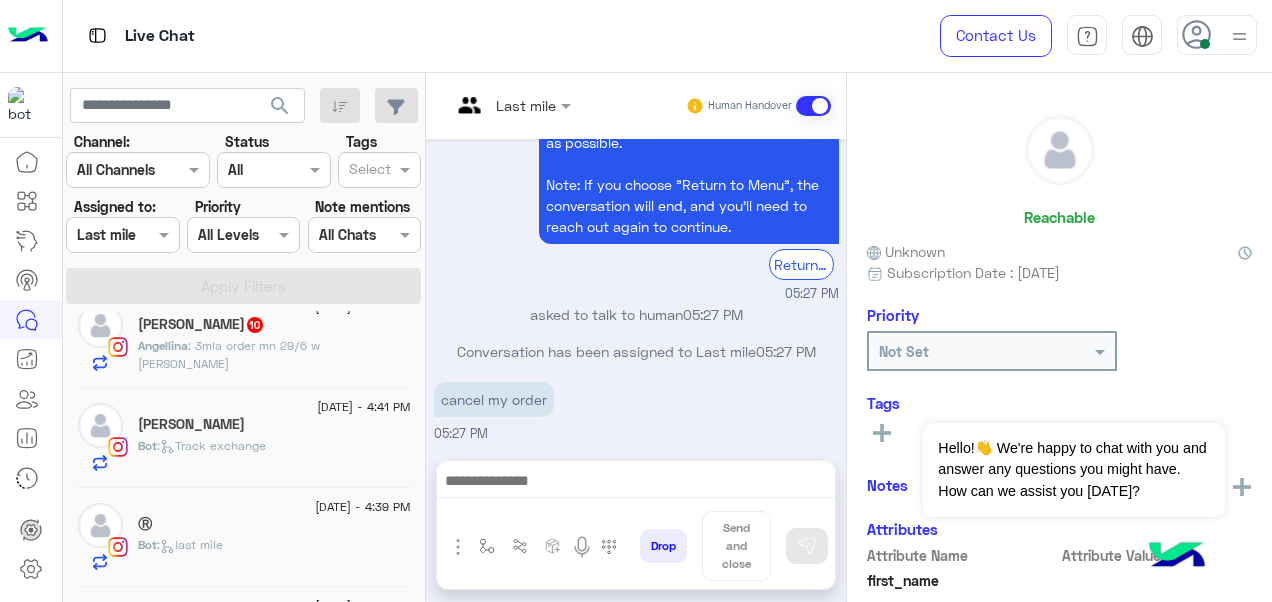 click on "[PERSON_NAME]" 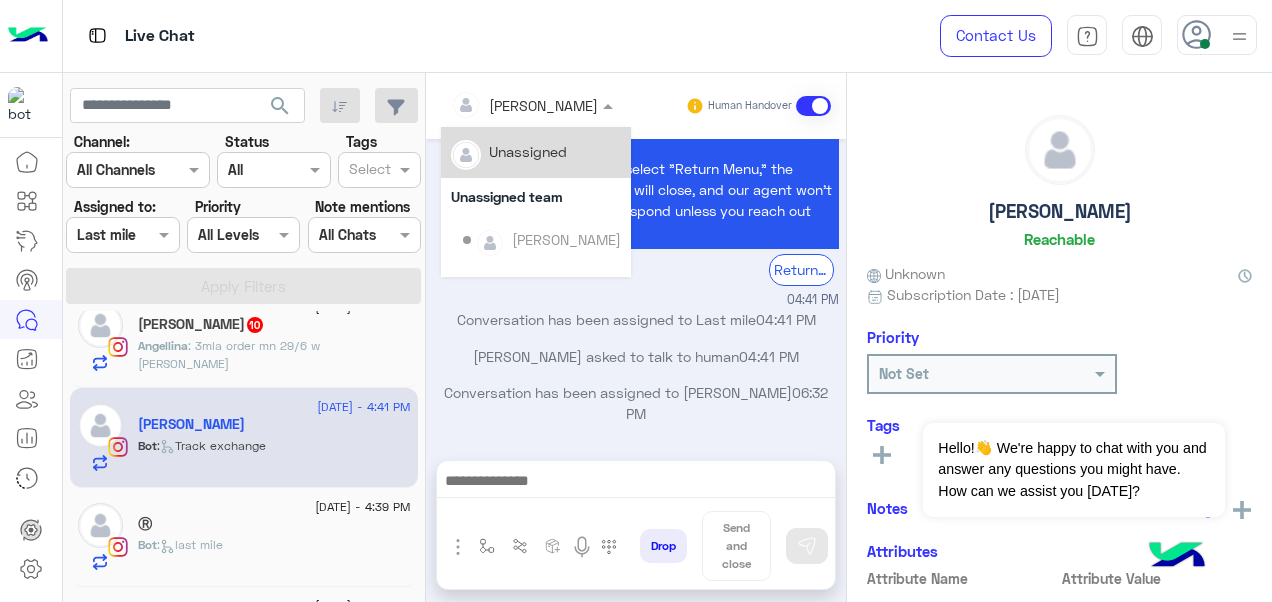 click at bounding box center (505, 105) 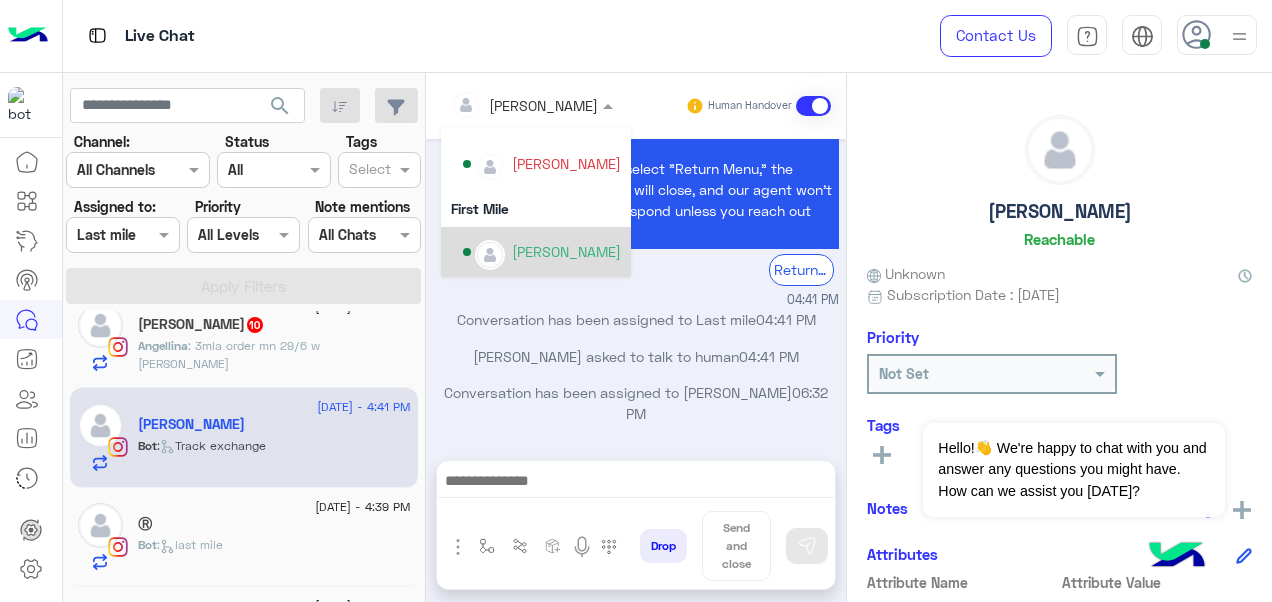click on "[PERSON_NAME]" at bounding box center [542, 252] 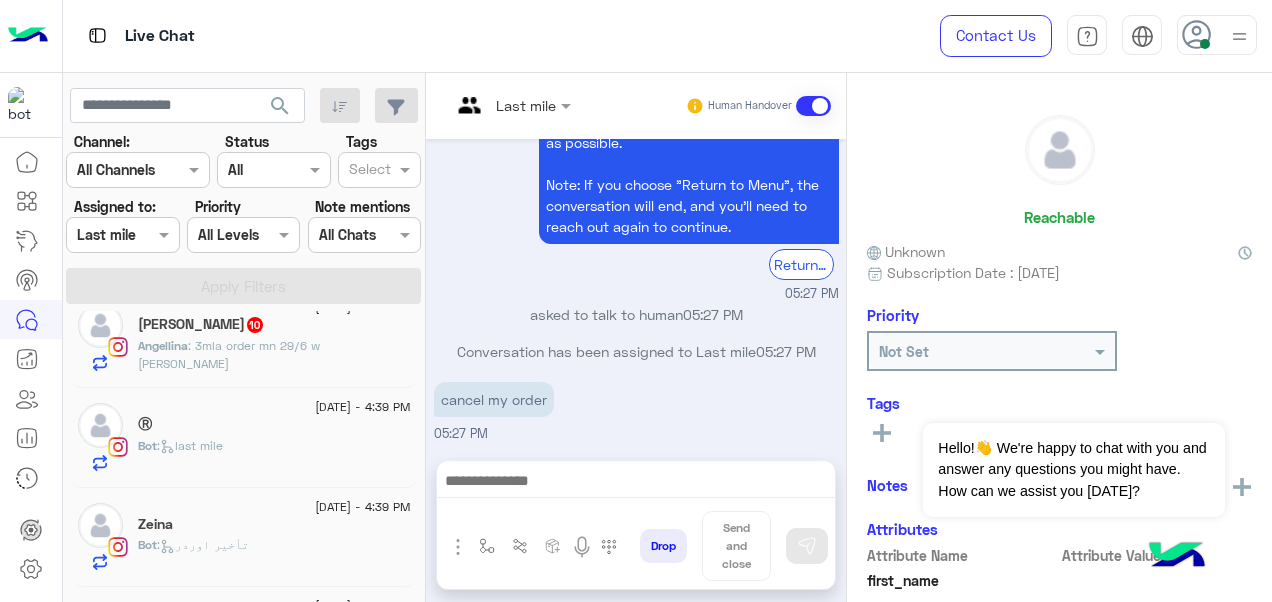click on "Bot :   last mile" 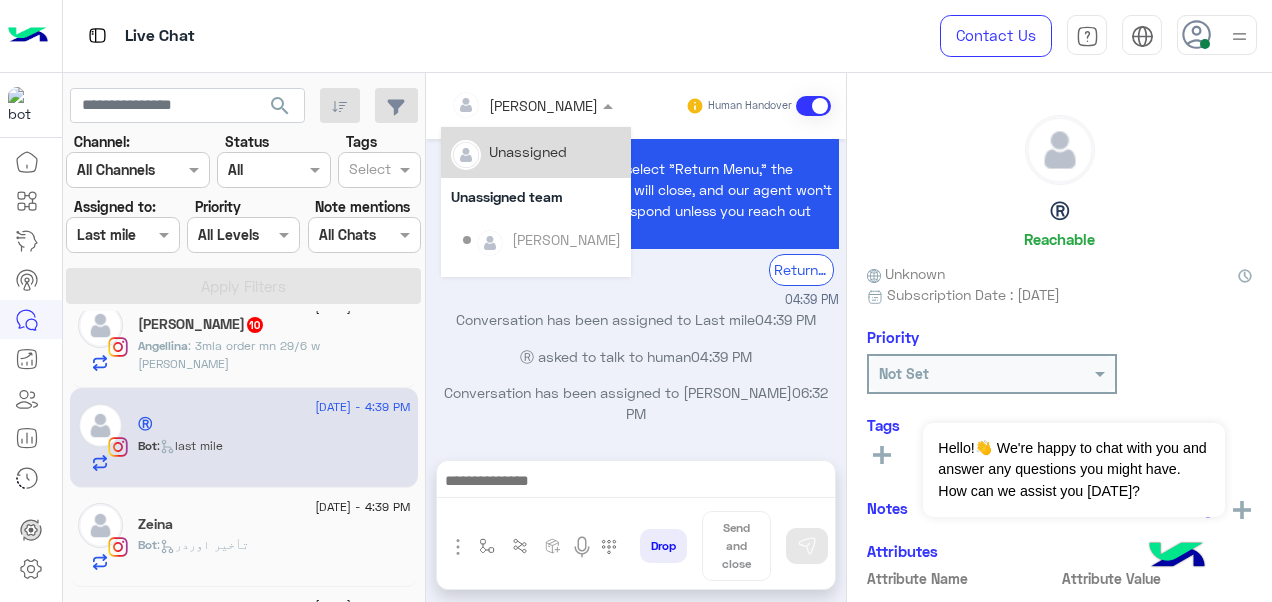 click on "[PERSON_NAME]" at bounding box center (524, 105) 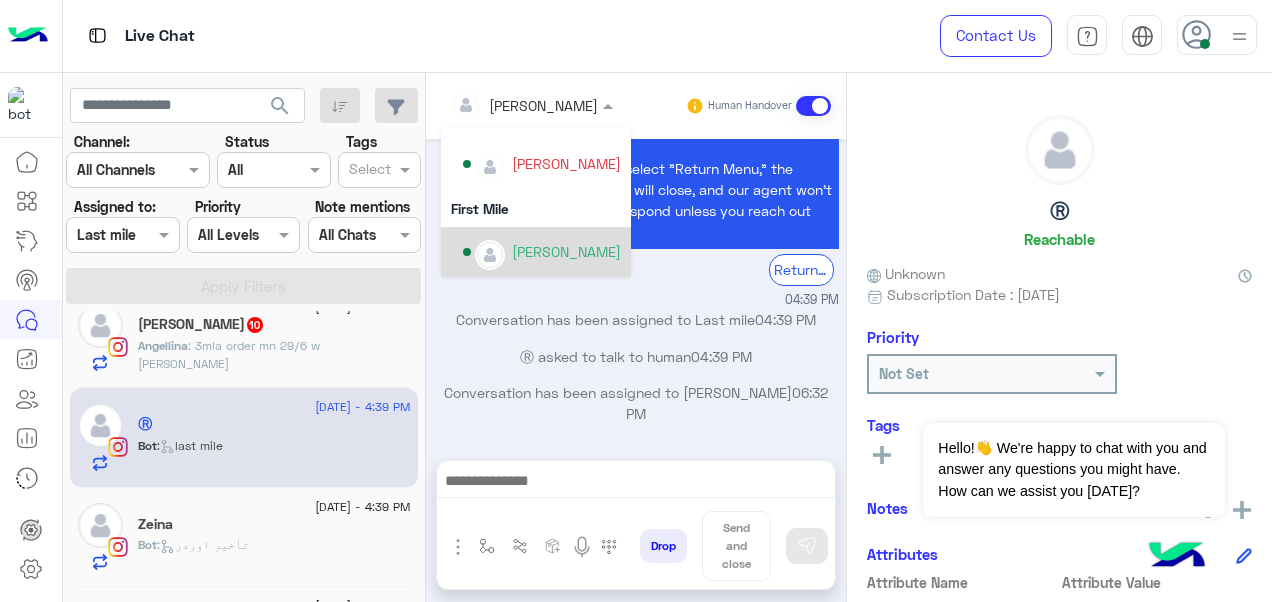 click on "[PERSON_NAME]" at bounding box center (542, 252) 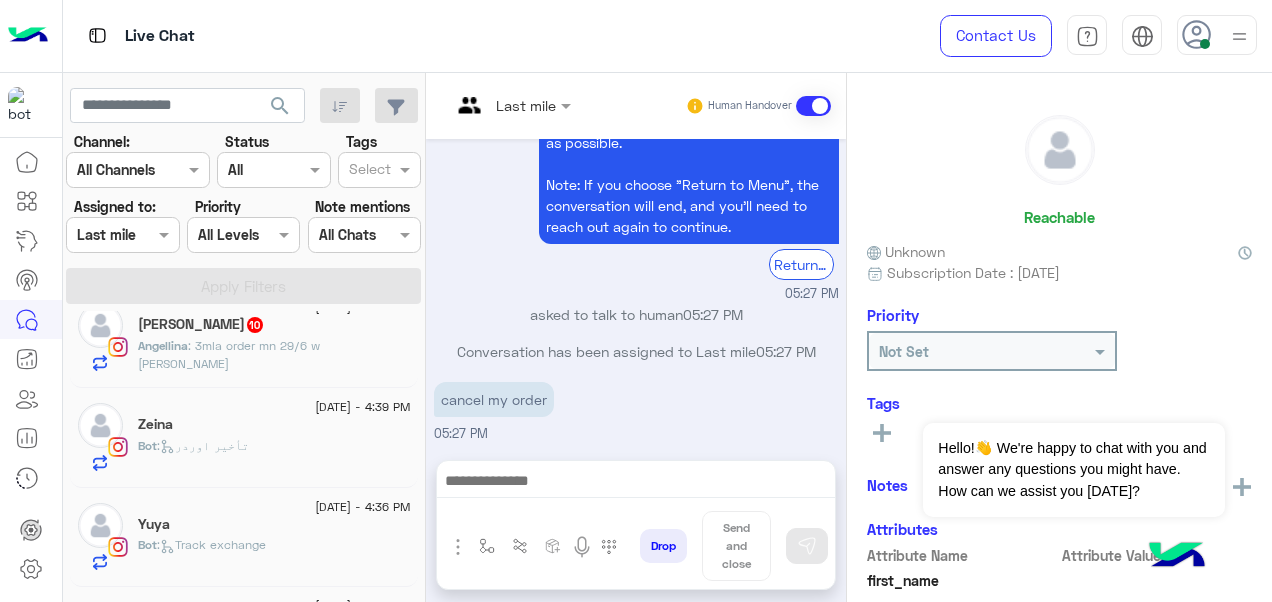 click on "Zeina" 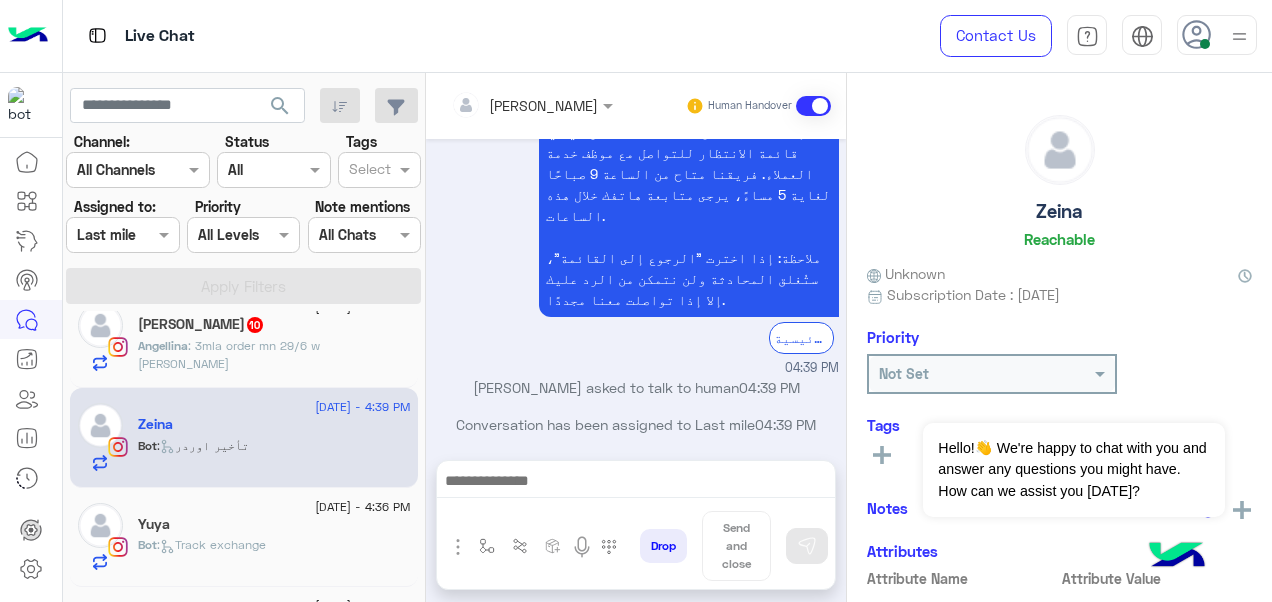click on "[PERSON_NAME]" at bounding box center (543, 105) 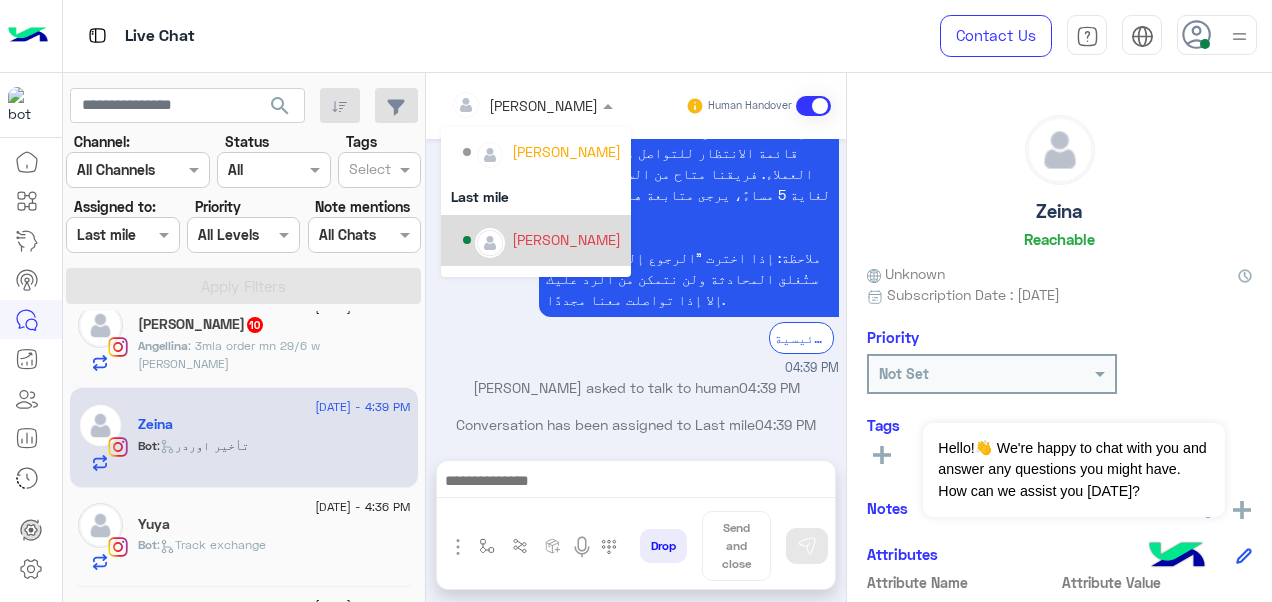click on "[PERSON_NAME]" at bounding box center [566, 239] 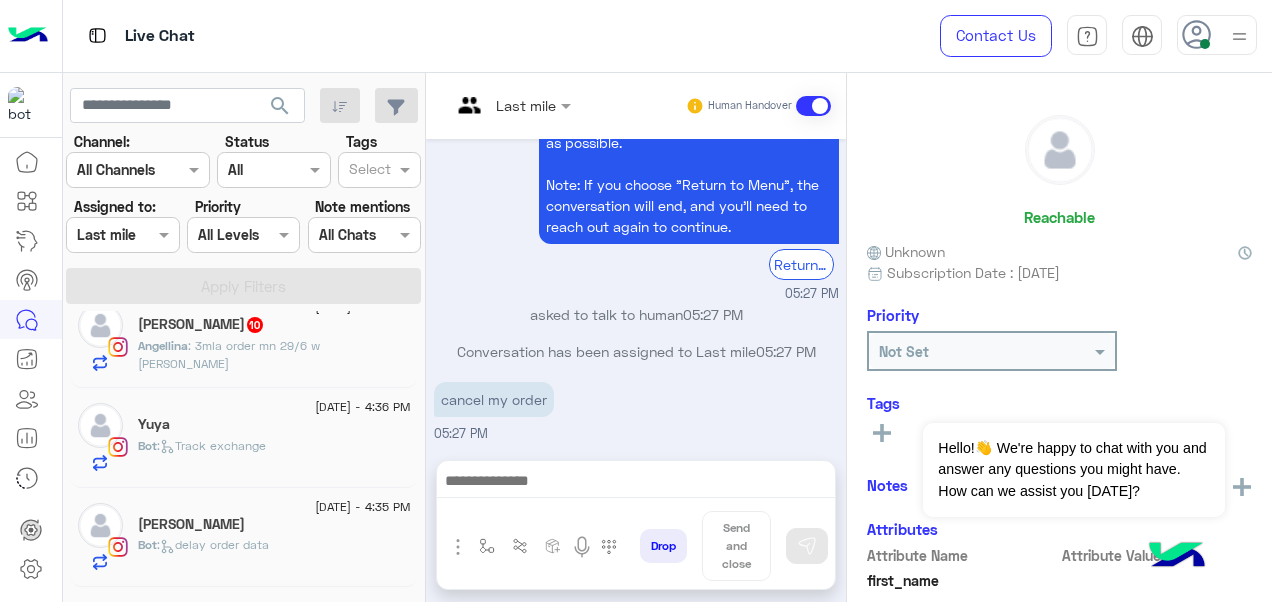 click on "10 July - 4:36 PM  Yuya   Bot :   Track exchange" 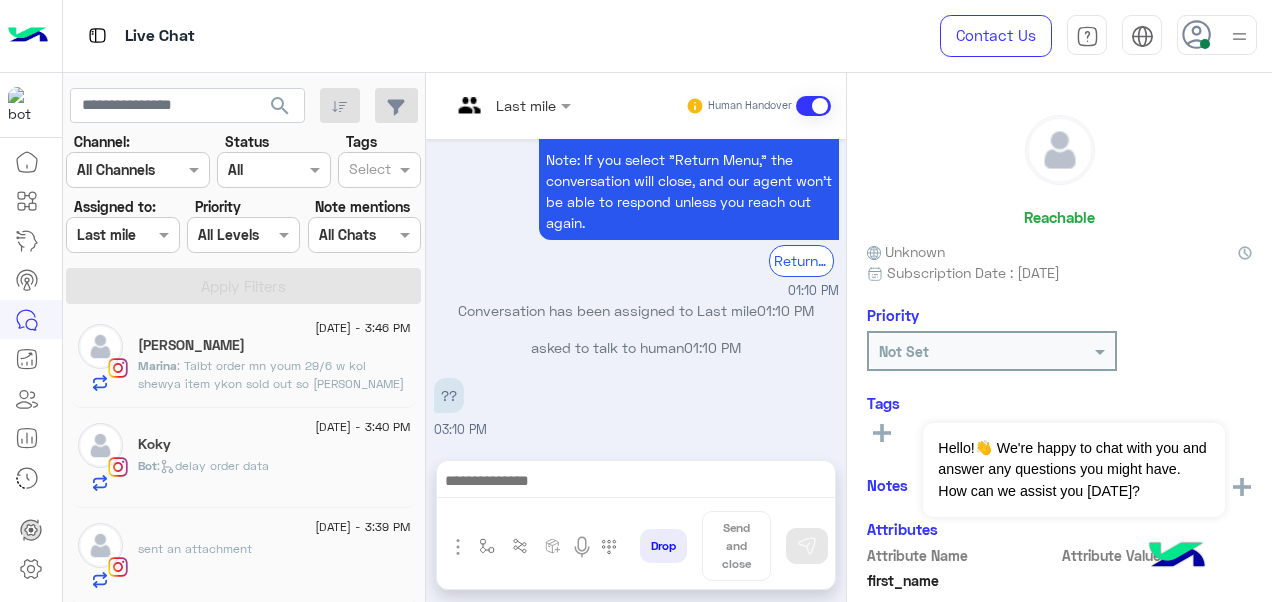 click on "Last mile" at bounding box center (503, 106) 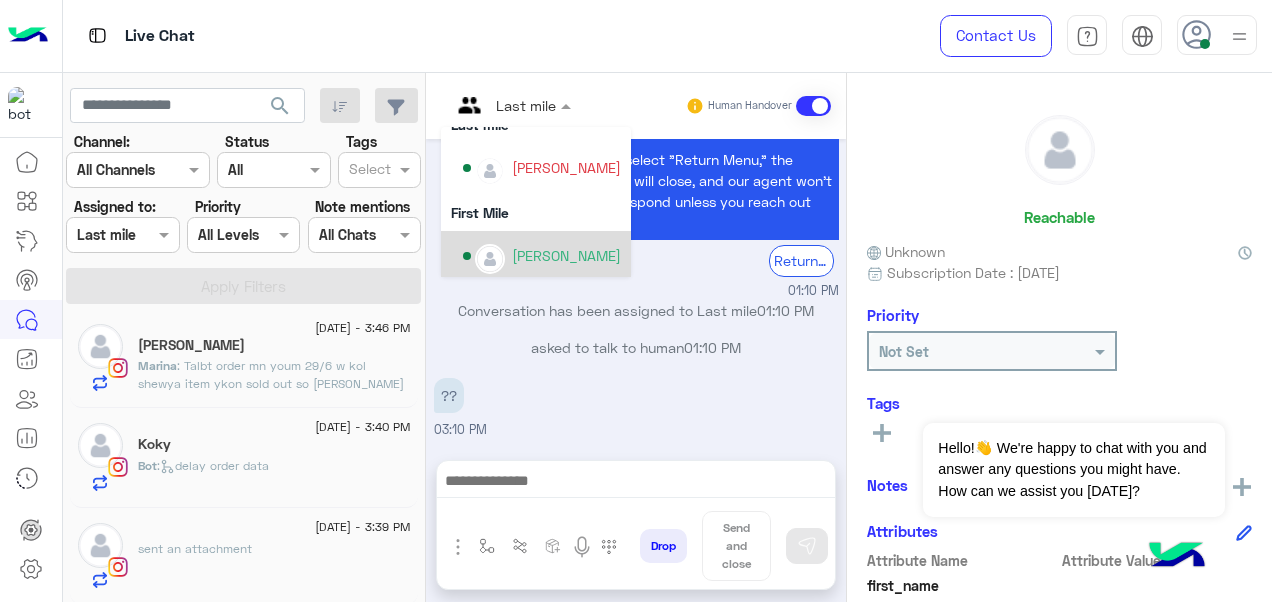 click on "[PERSON_NAME]" at bounding box center (566, 255) 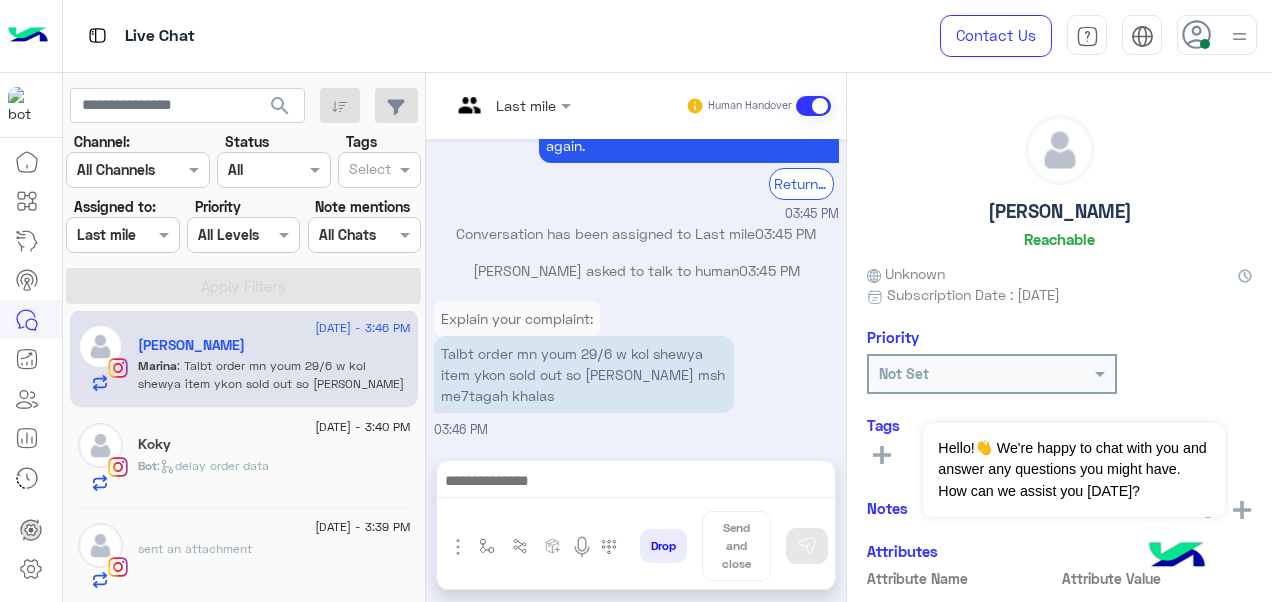 click on "Last mile" at bounding box center [503, 106] 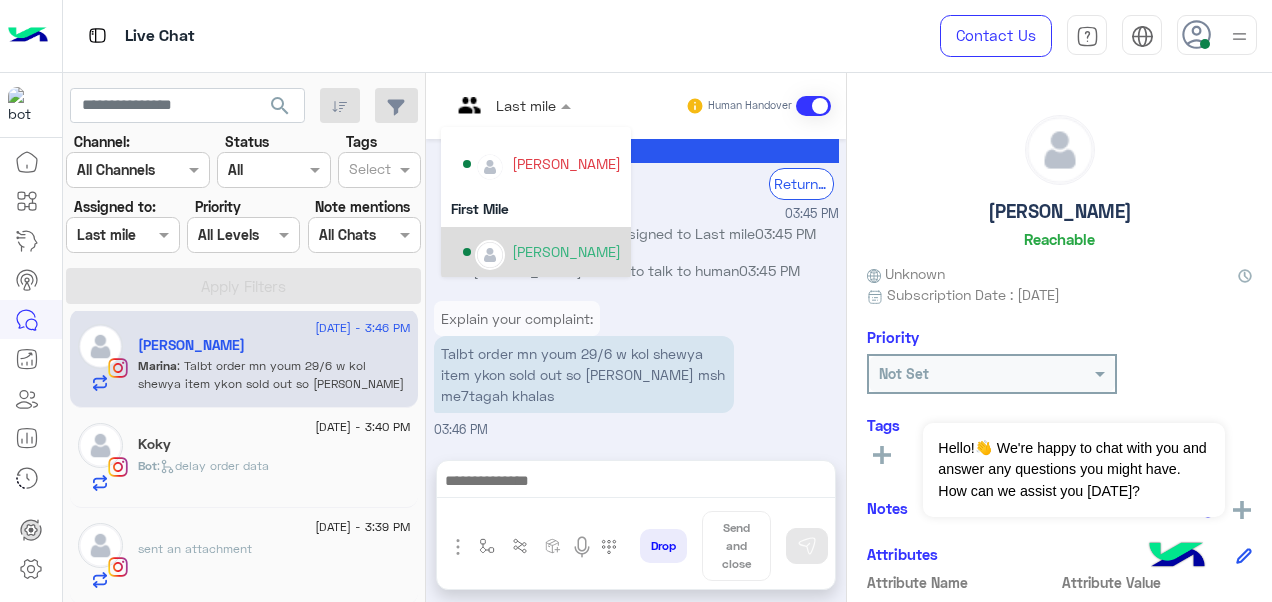 click on "[PERSON_NAME]" at bounding box center [566, 251] 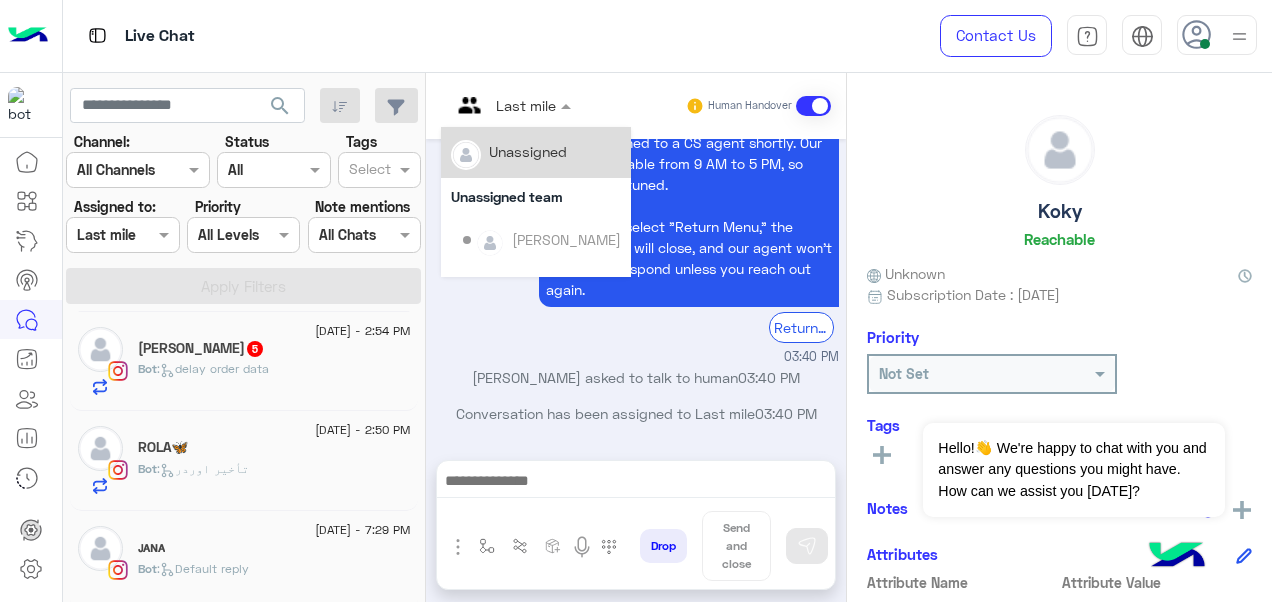 click on "Last mile" at bounding box center (503, 106) 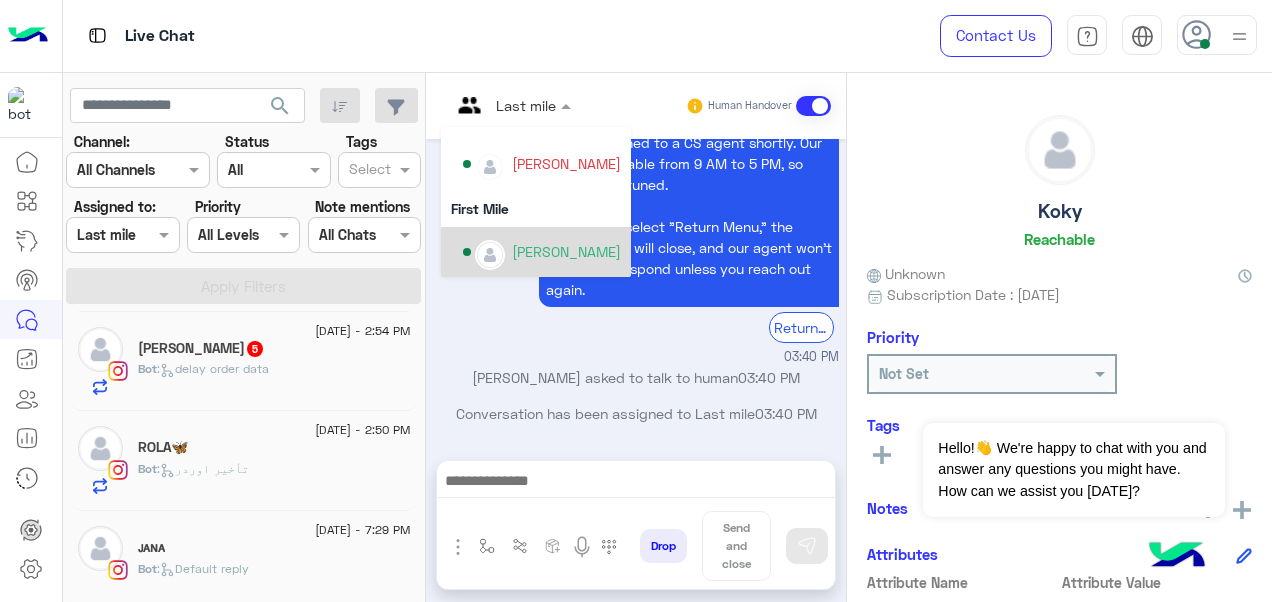 click on "[PERSON_NAME]" at bounding box center (566, 251) 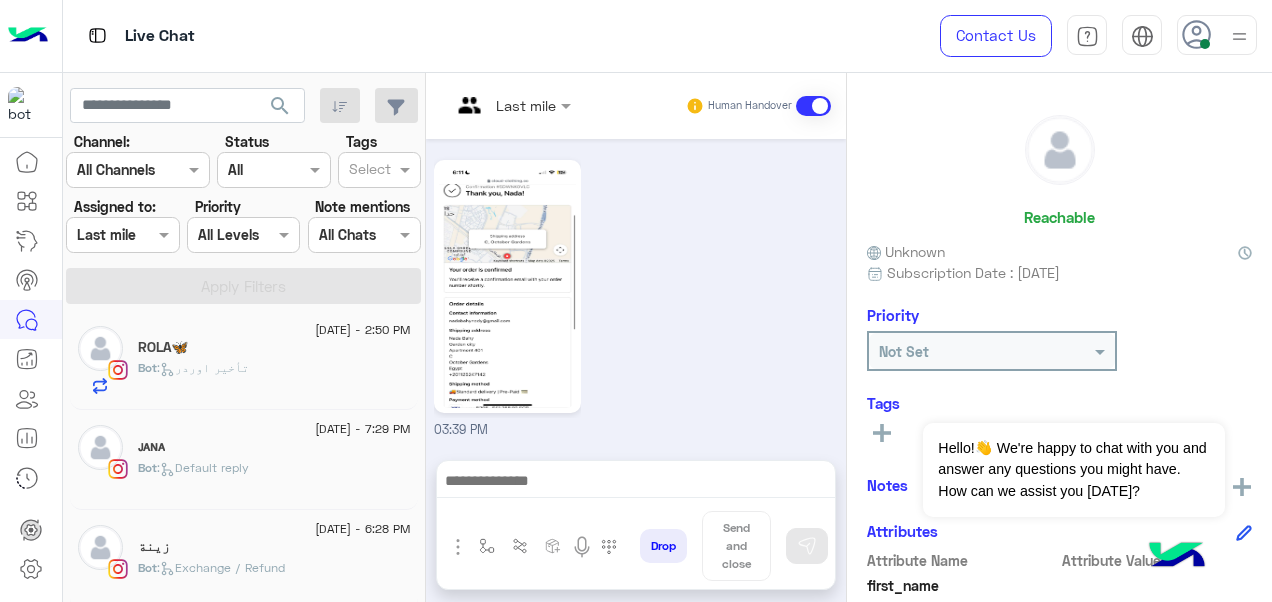 click on "Bot :   تأخير اوردر" 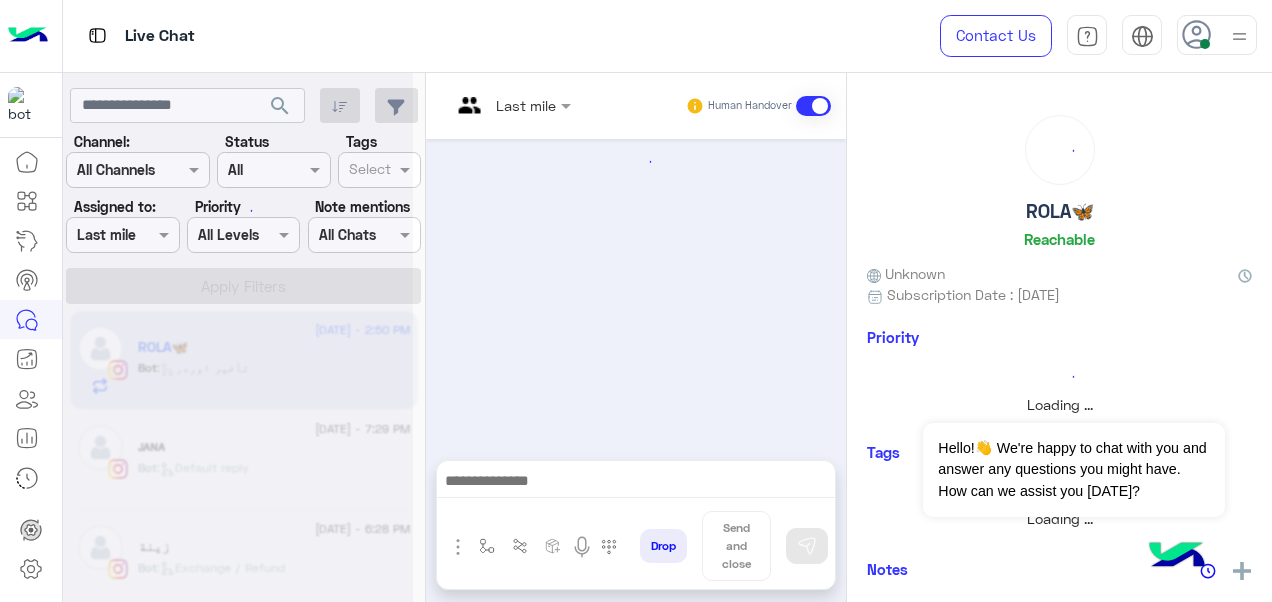 click at bounding box center (511, 104) 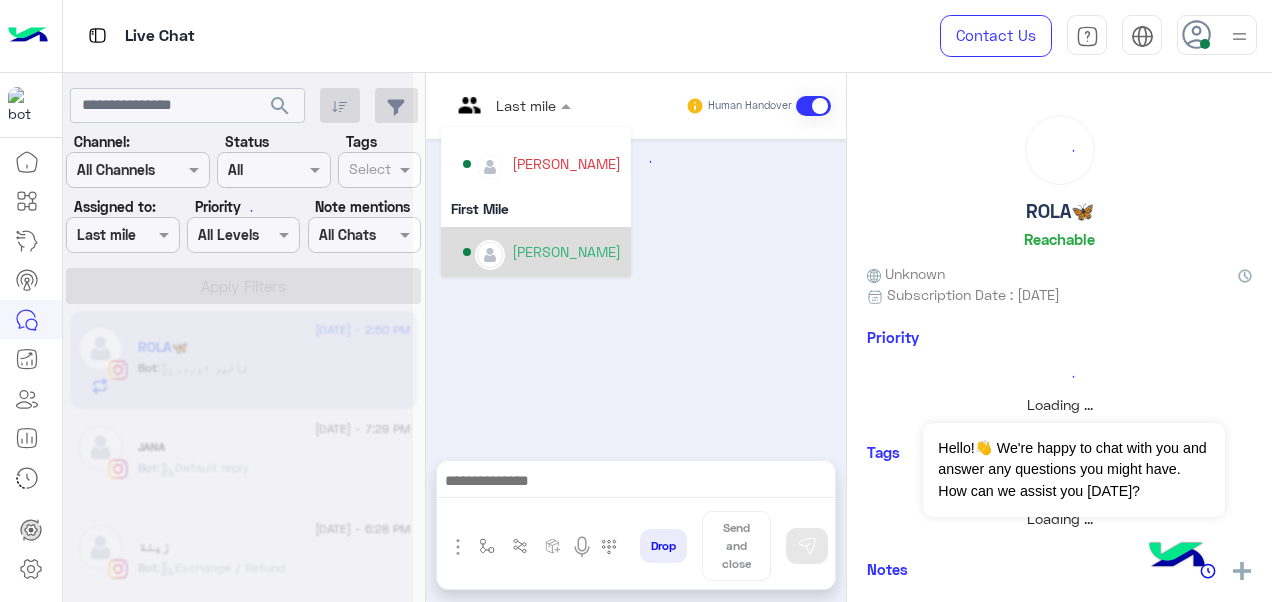 click on "[PERSON_NAME]" at bounding box center [566, 251] 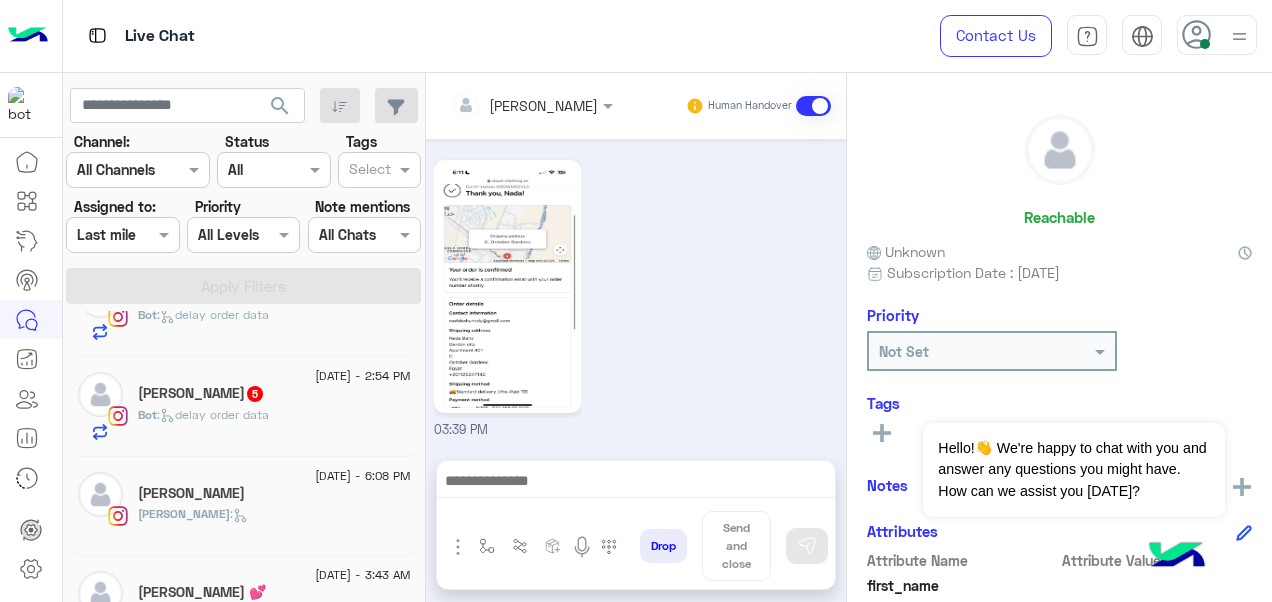 click on "Bot :   delay order data" 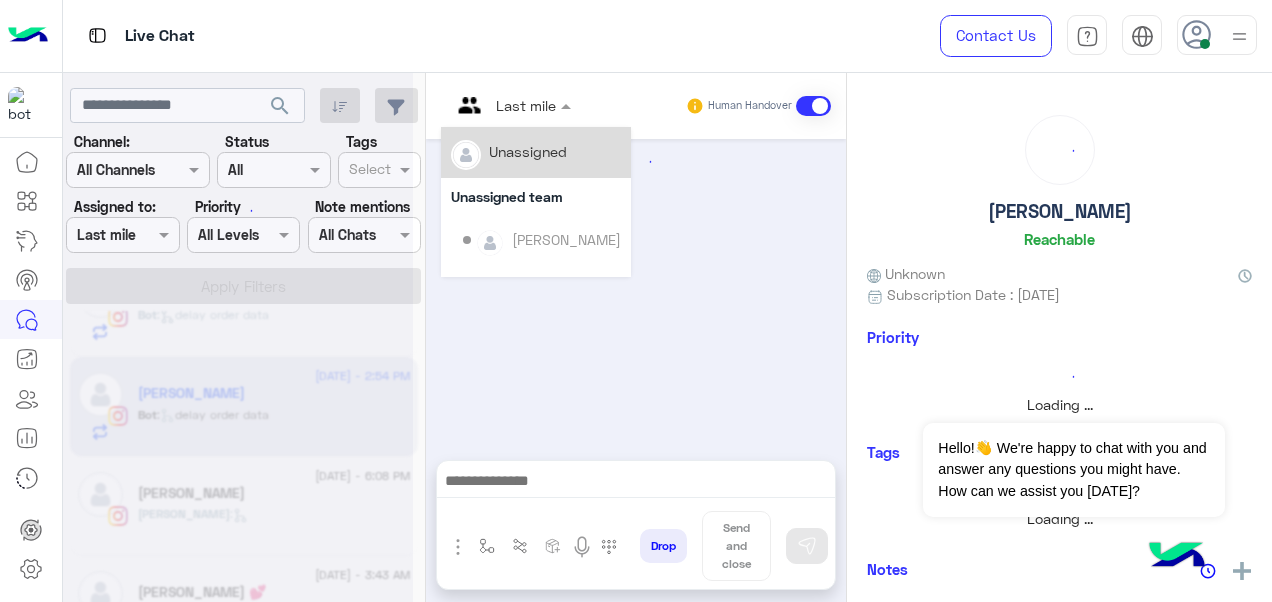 drag, startPoint x: 523, startPoint y: 104, endPoint x: 515, endPoint y: 126, distance: 23.409399 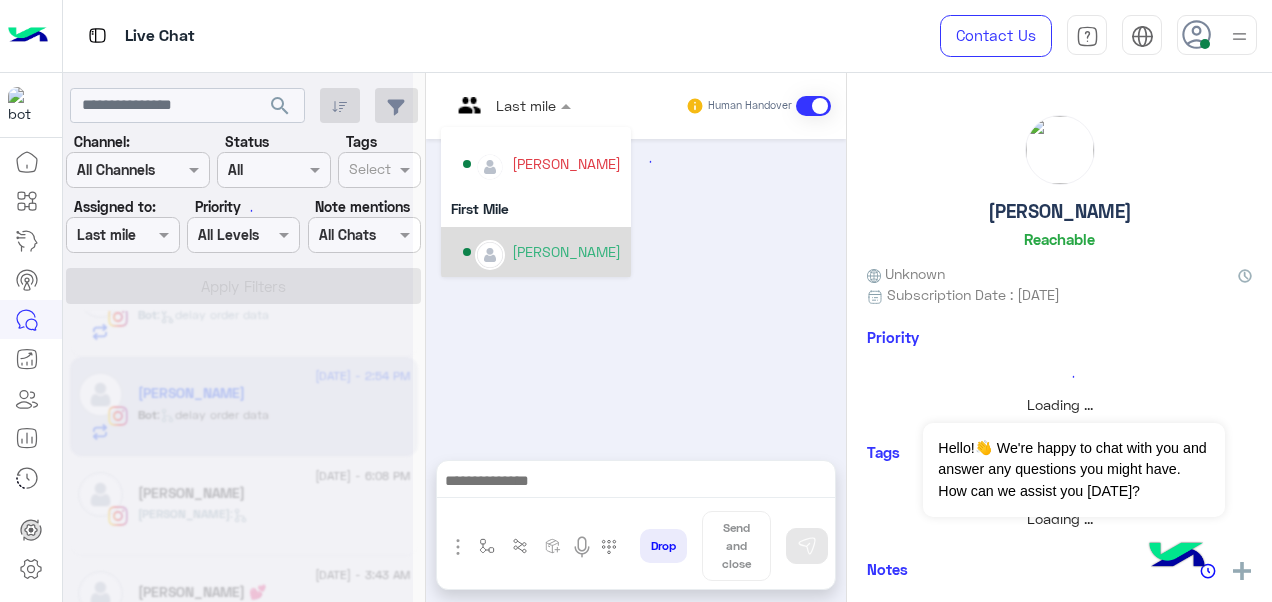 click on "[PERSON_NAME]" at bounding box center (566, 251) 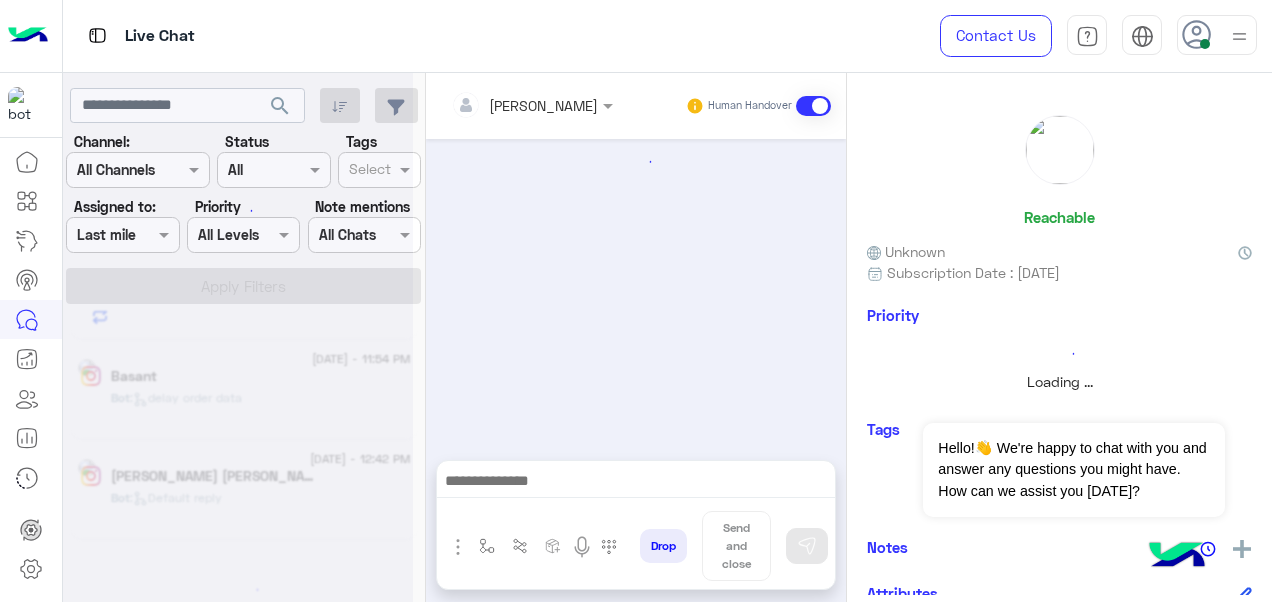 scroll, scrollTop: 856, scrollLeft: 0, axis: vertical 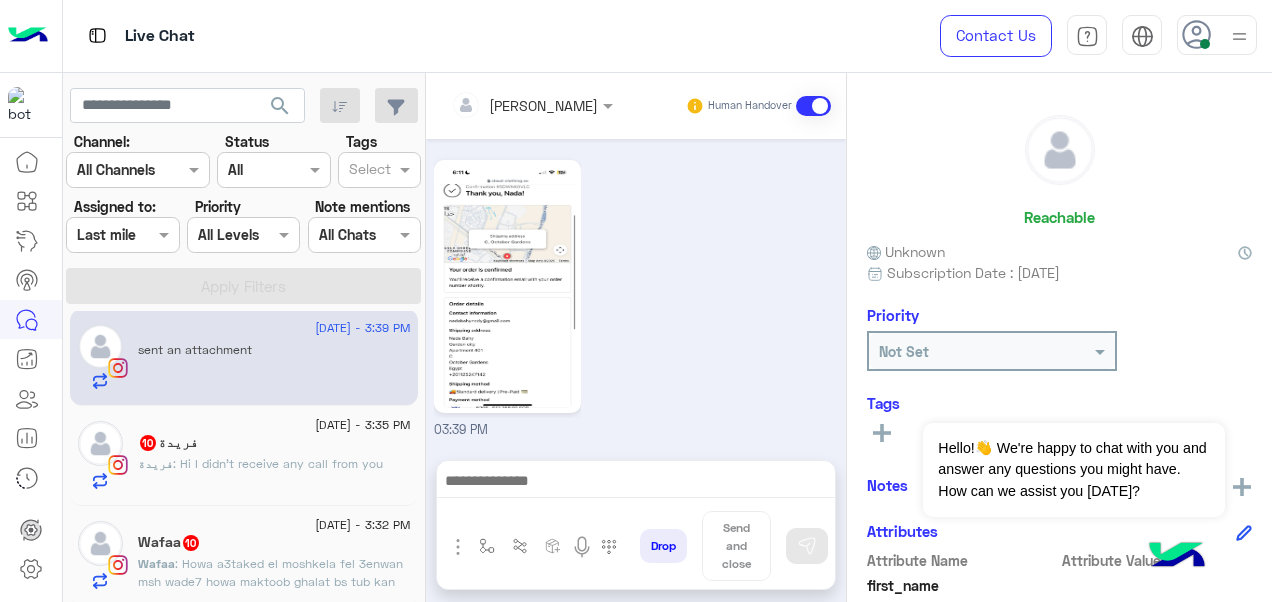 click on "فريدة   10" 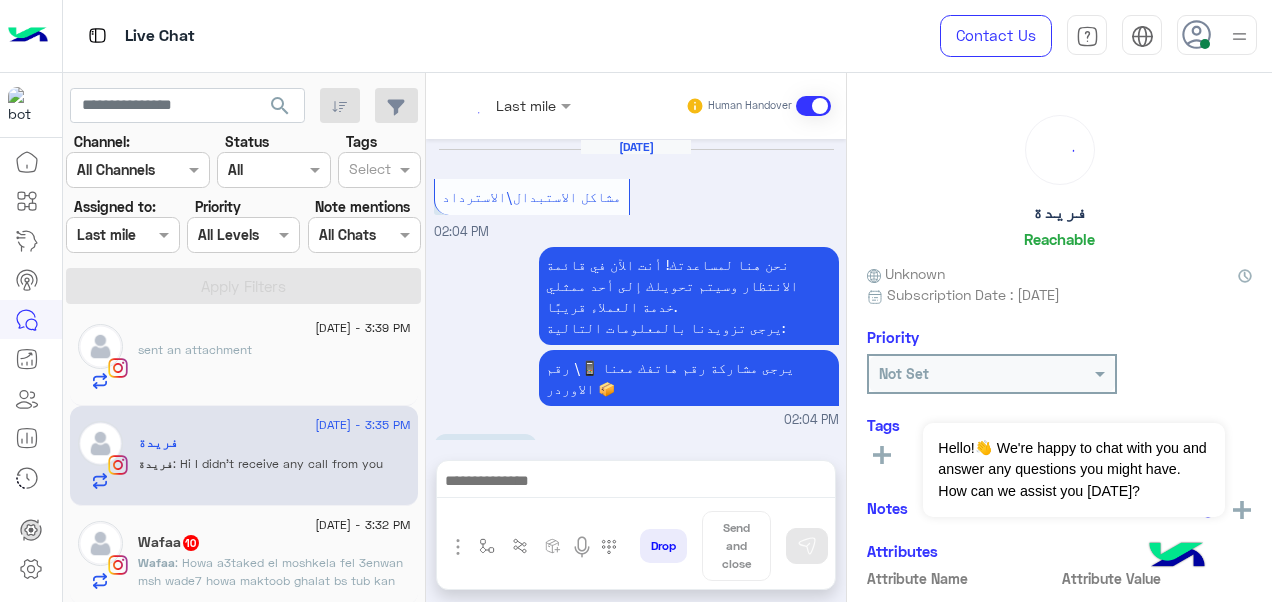 scroll, scrollTop: 676, scrollLeft: 0, axis: vertical 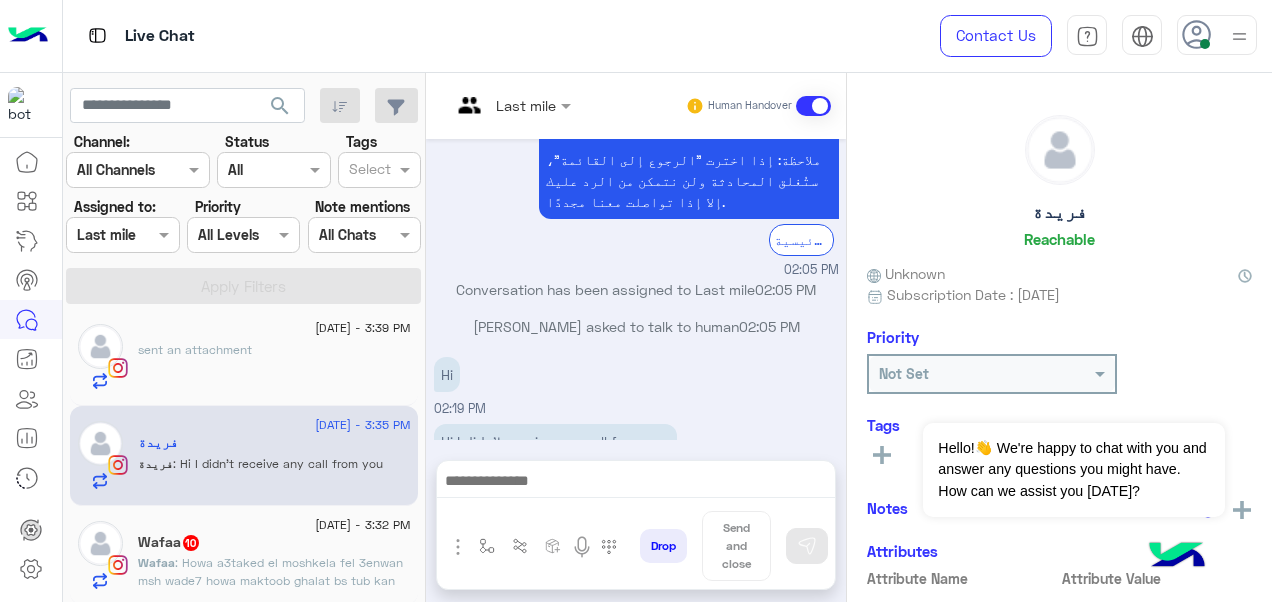 click at bounding box center [511, 104] 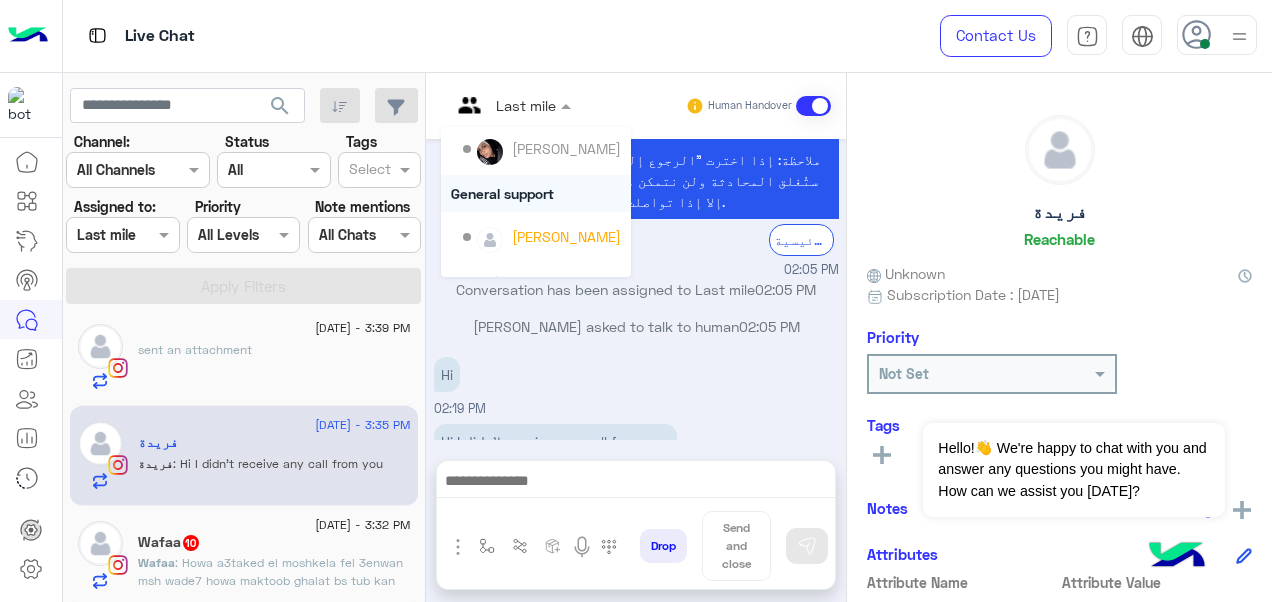 scroll, scrollTop: 354, scrollLeft: 0, axis: vertical 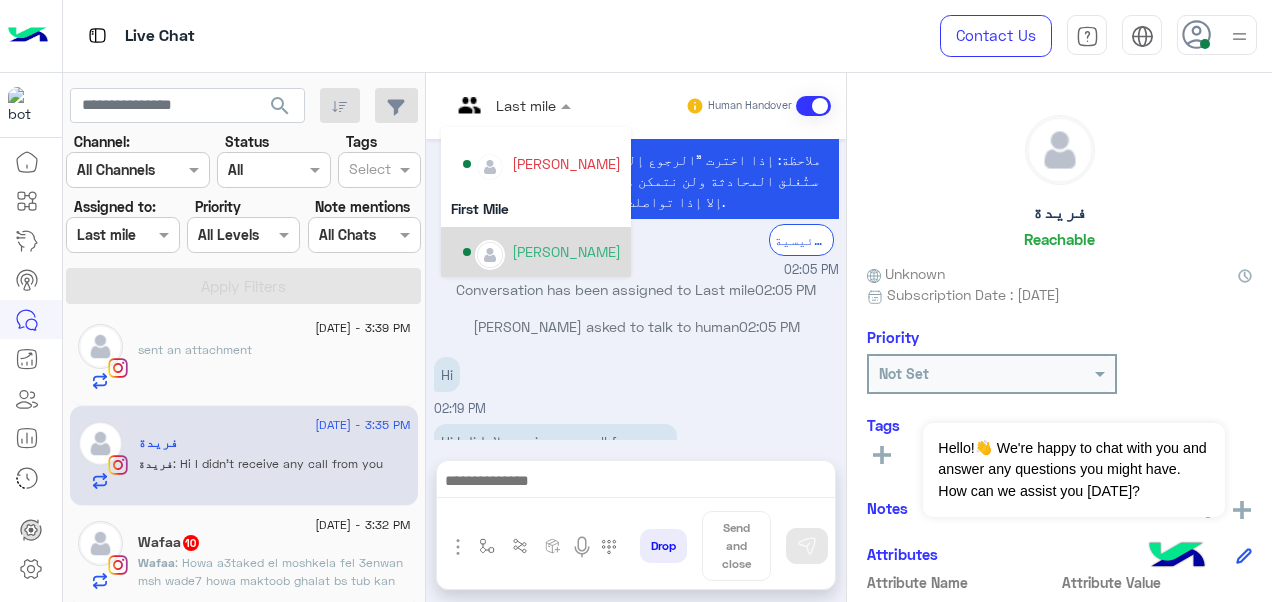 click on "[PERSON_NAME]" at bounding box center [566, 251] 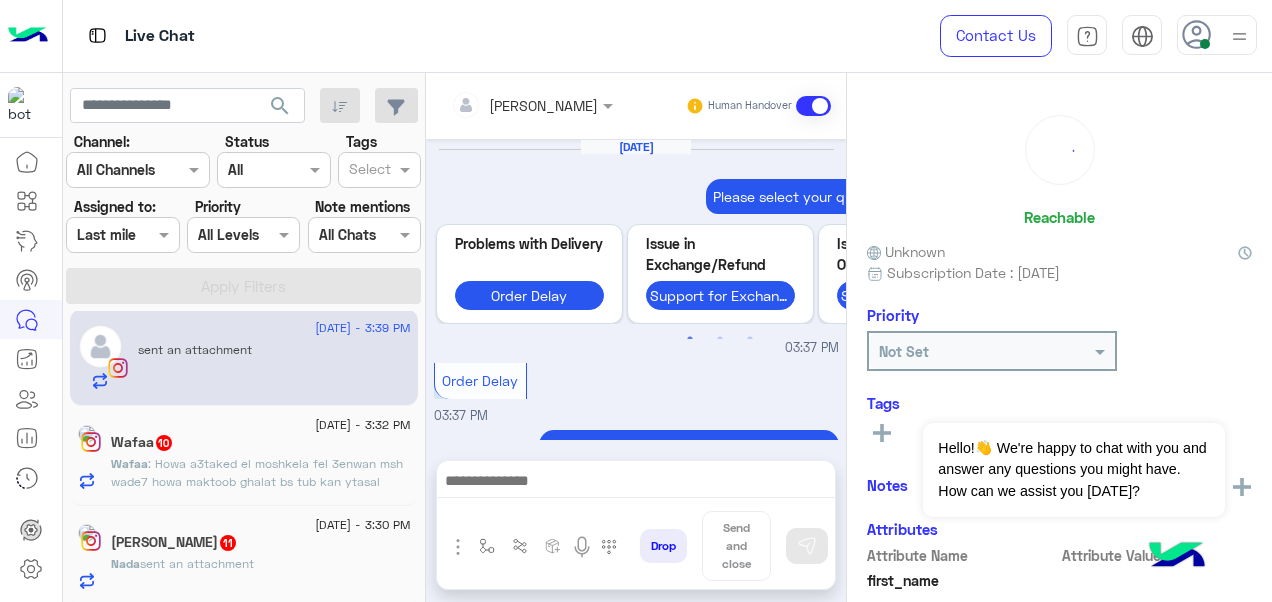 scroll, scrollTop: 1096, scrollLeft: 0, axis: vertical 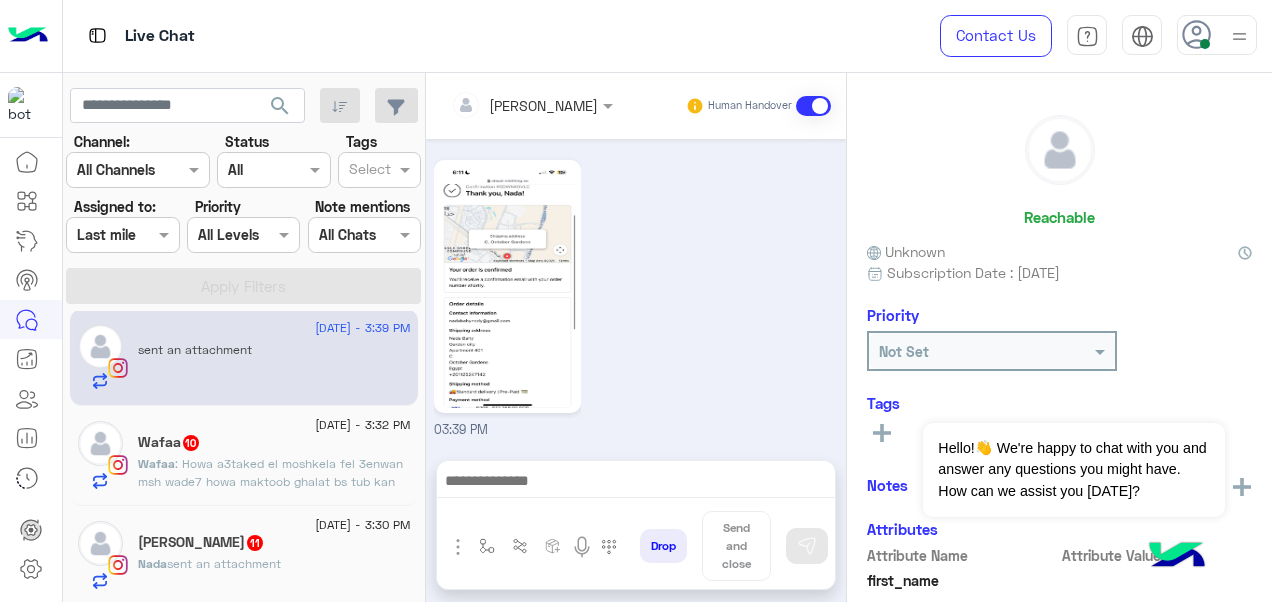 click on ": Howa a3taked el moshkela fel 3enwan msh wade7 howa maktoob ghalat bs tub kan ytasal beyya 😭" 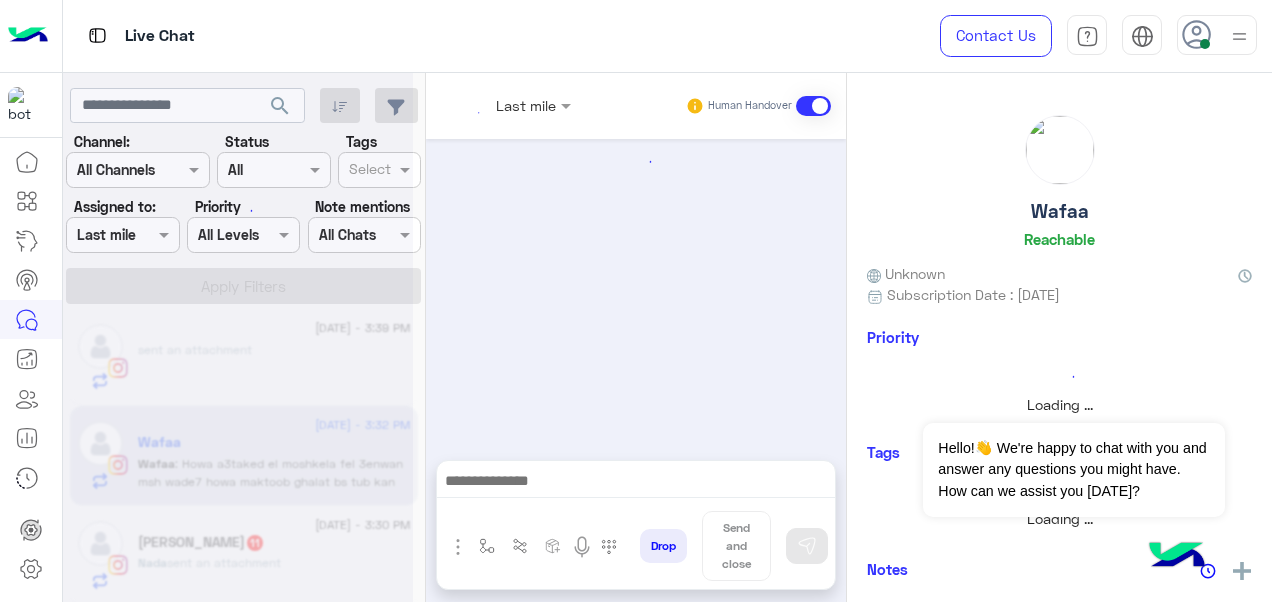 scroll, scrollTop: 0, scrollLeft: 0, axis: both 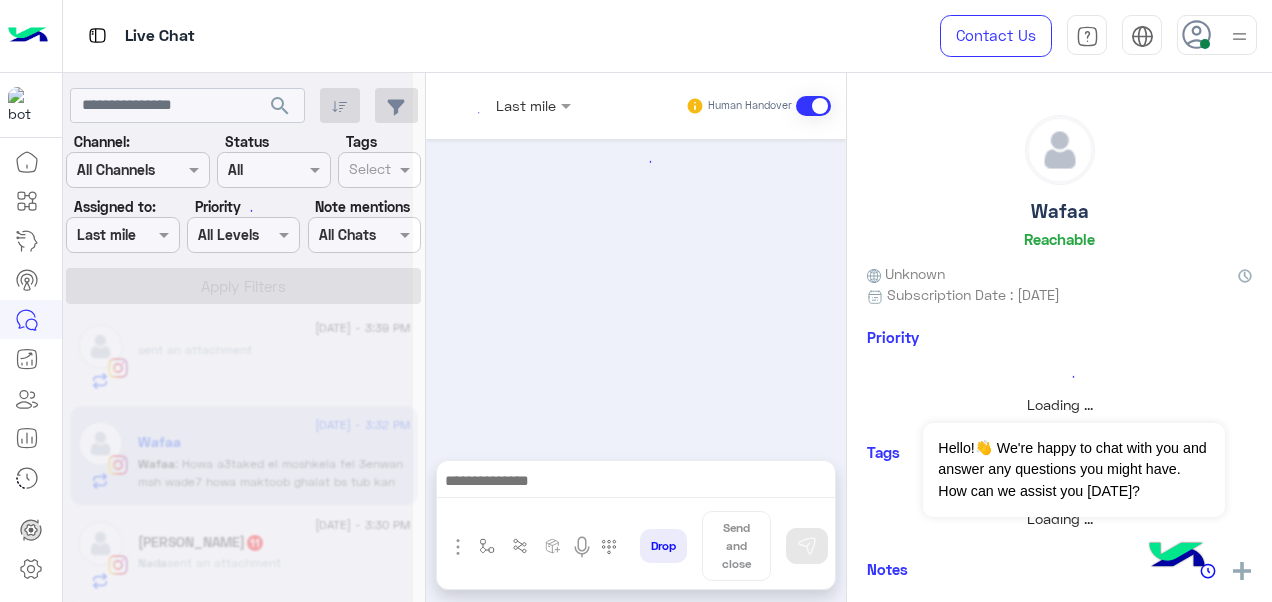 click at bounding box center (511, 104) 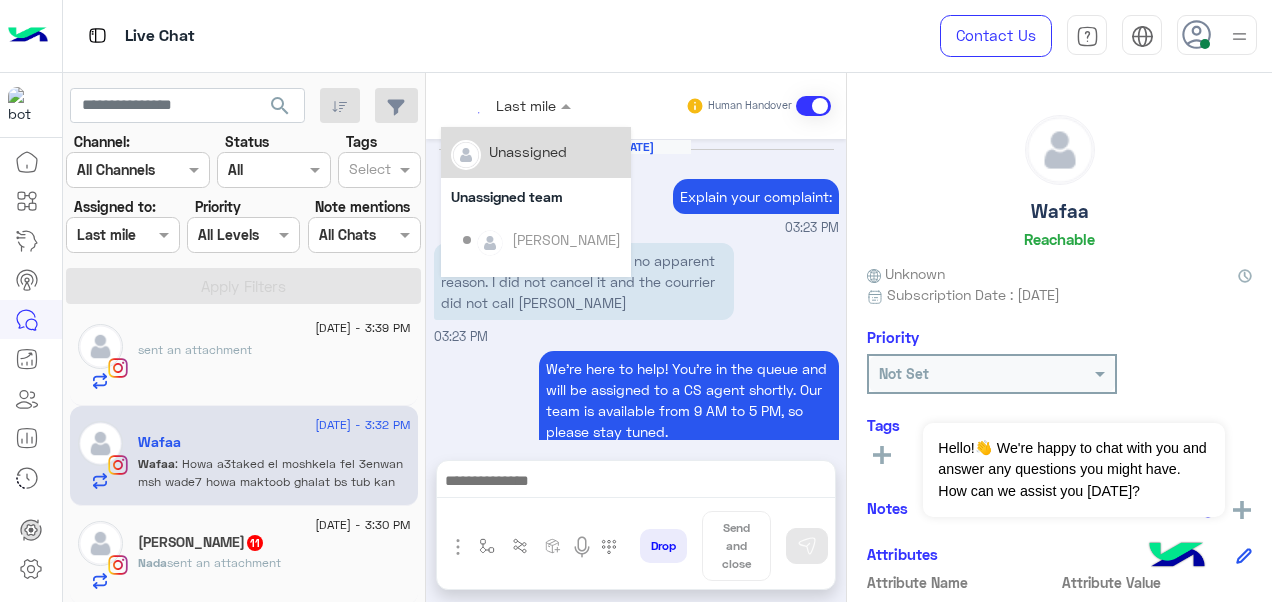 scroll, scrollTop: 920, scrollLeft: 0, axis: vertical 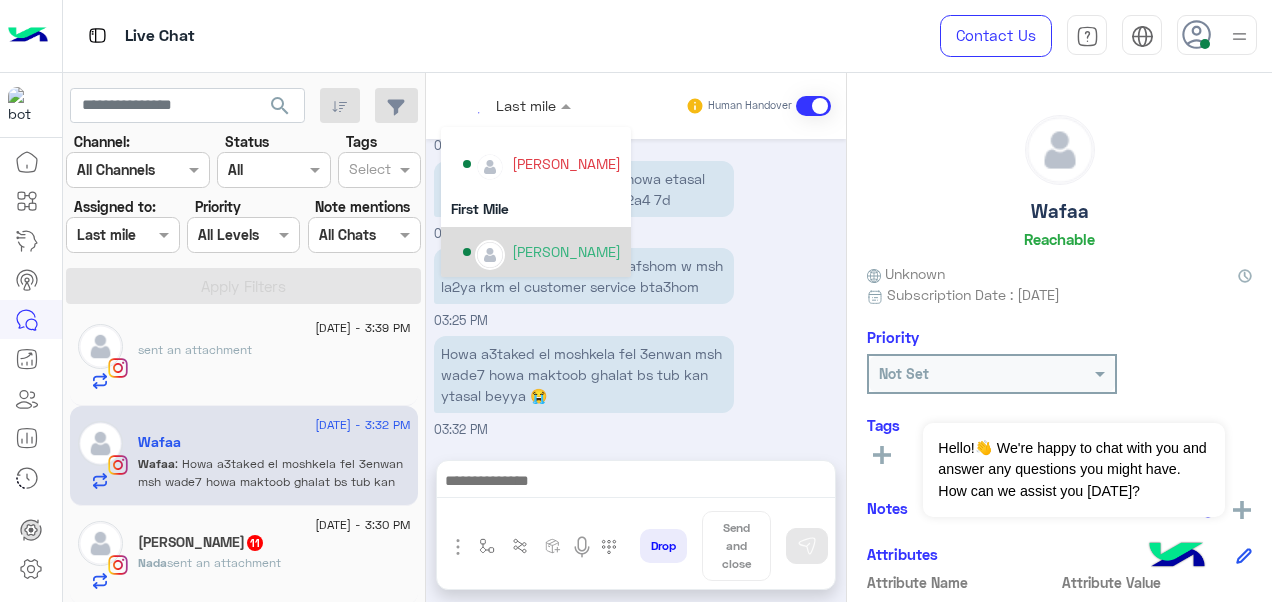 click on "[PERSON_NAME]" at bounding box center [542, 252] 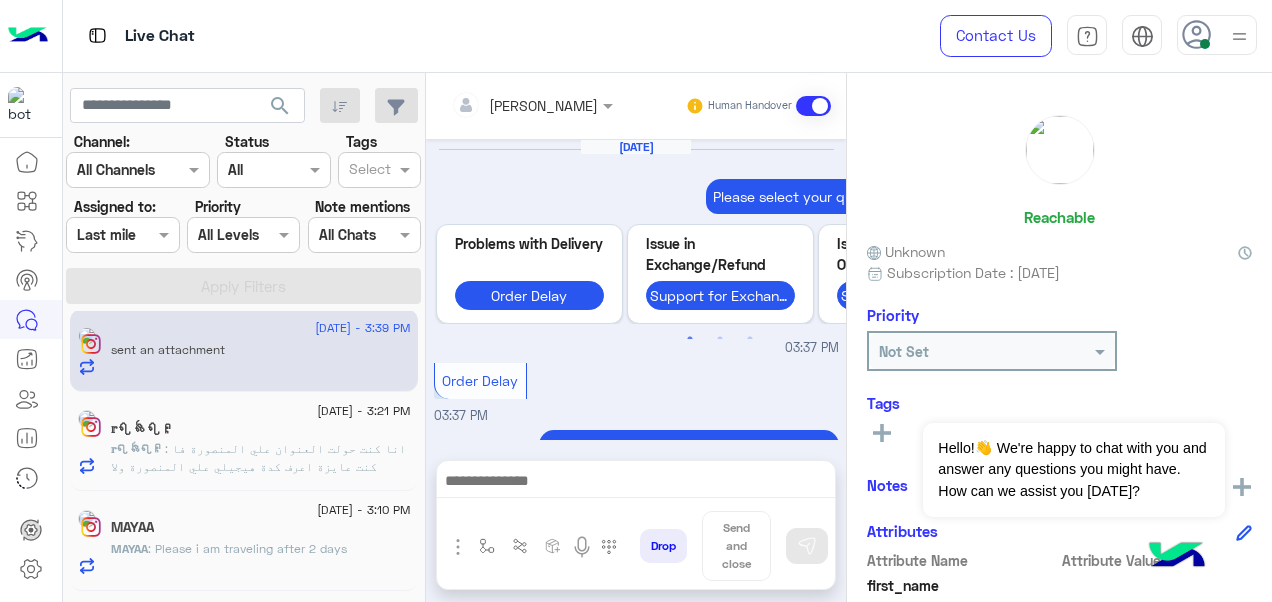 scroll, scrollTop: 1096, scrollLeft: 0, axis: vertical 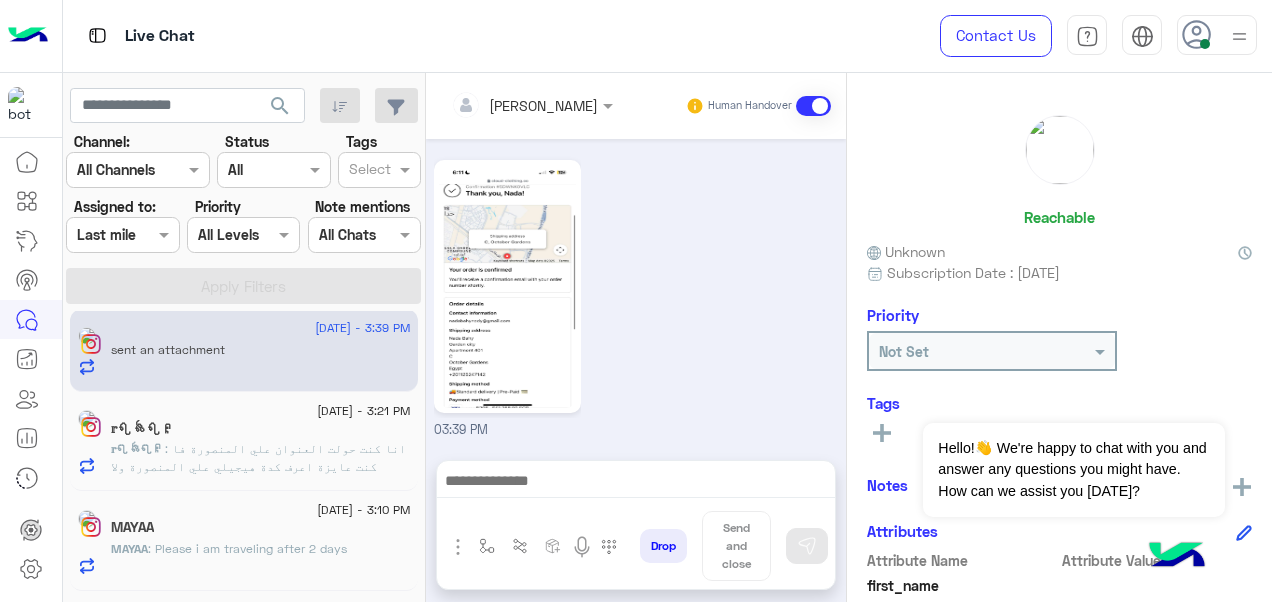 click at bounding box center (505, 105) 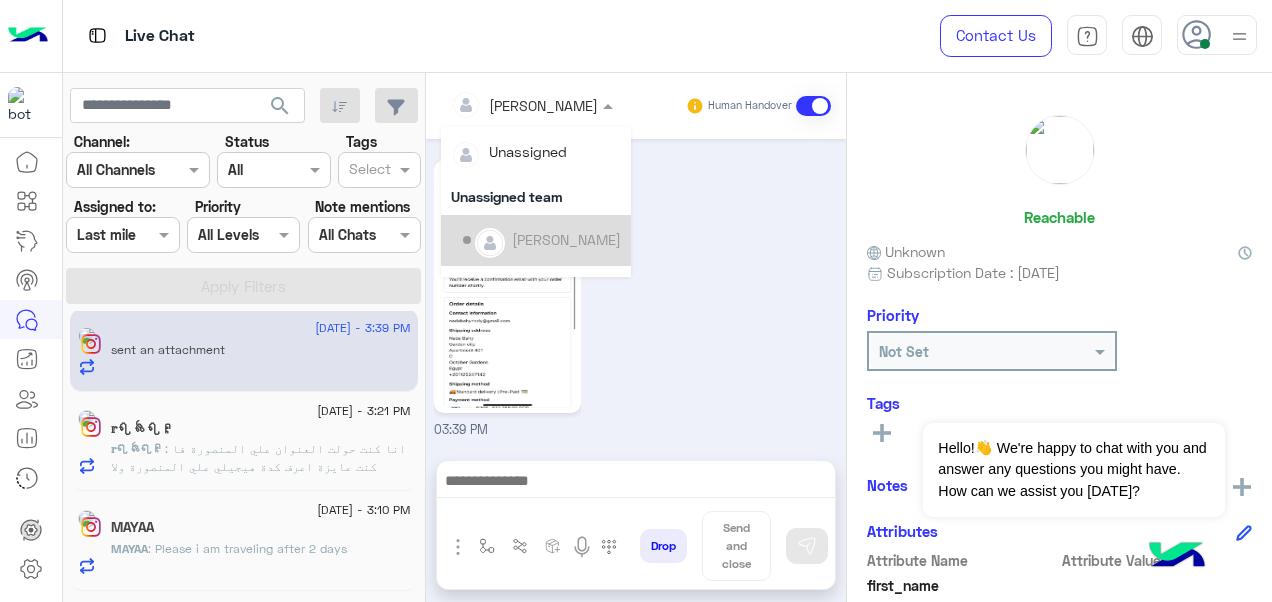 scroll, scrollTop: 354, scrollLeft: 0, axis: vertical 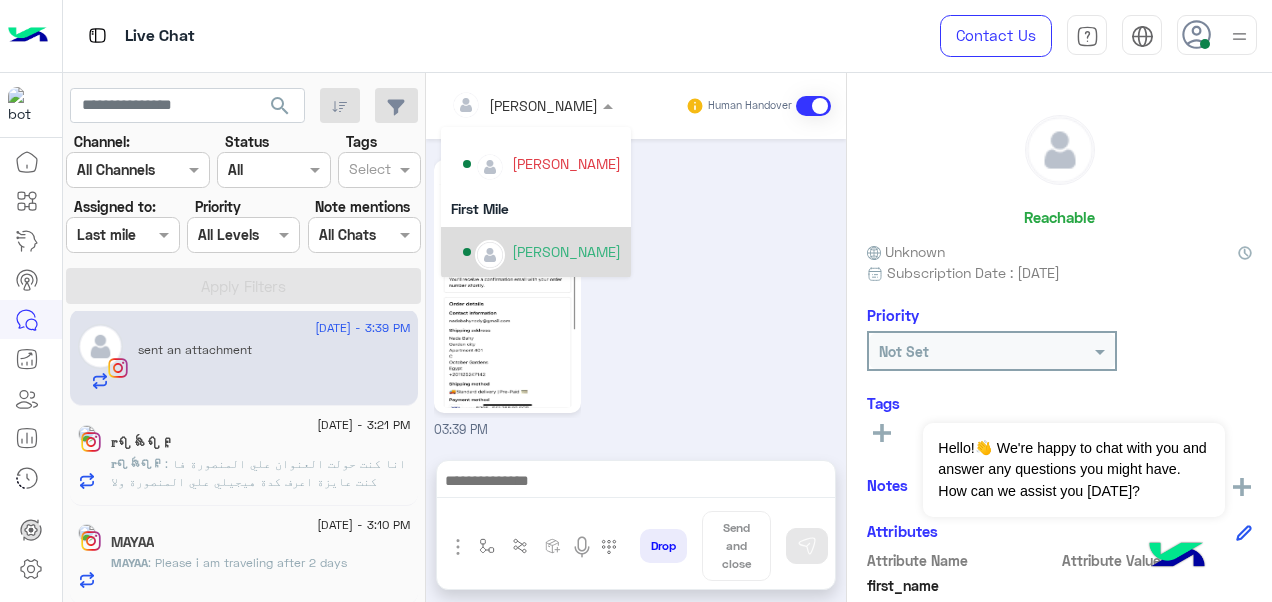 click at bounding box center [490, 255] 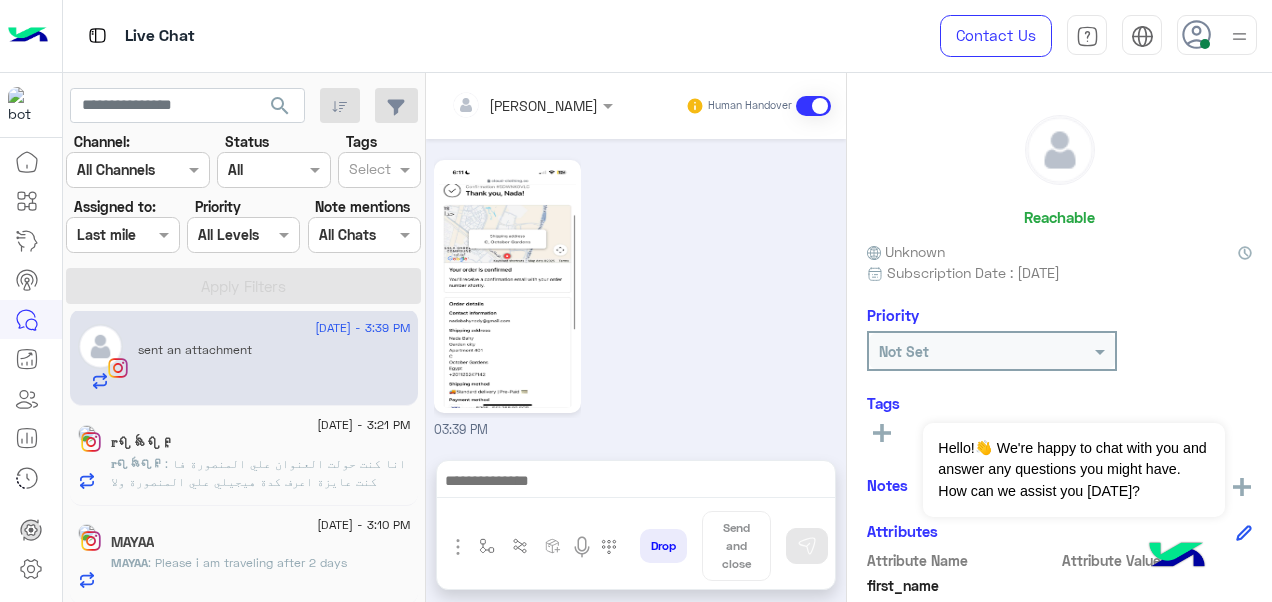 click on "[DATE] - 3:21 PM" 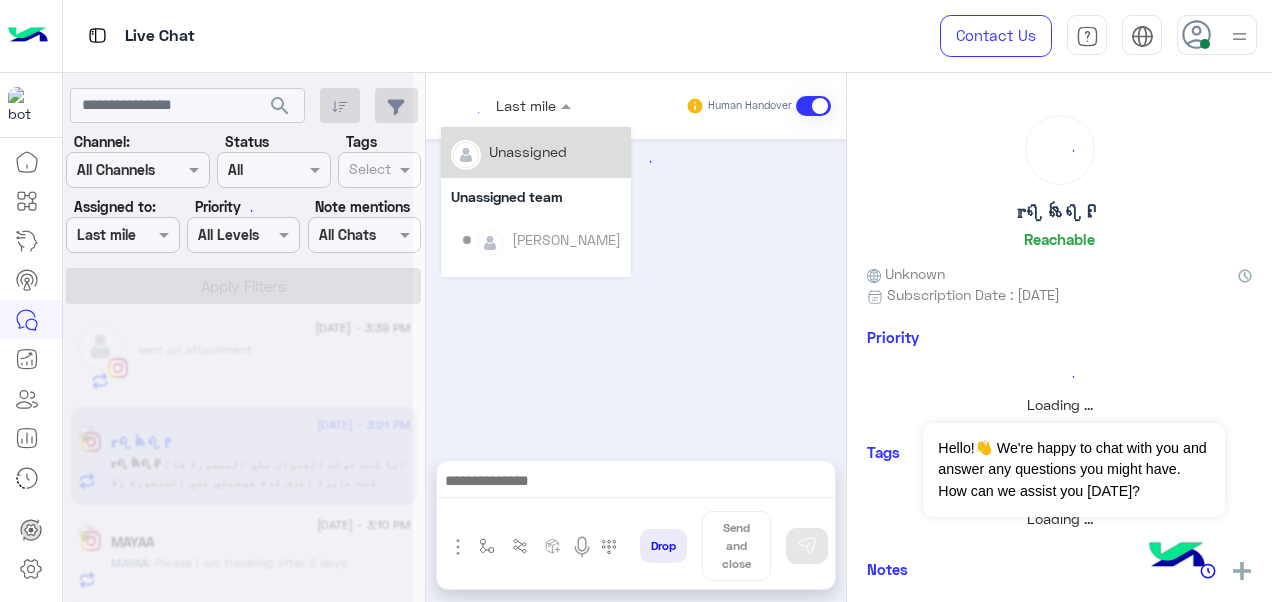 click at bounding box center (511, 104) 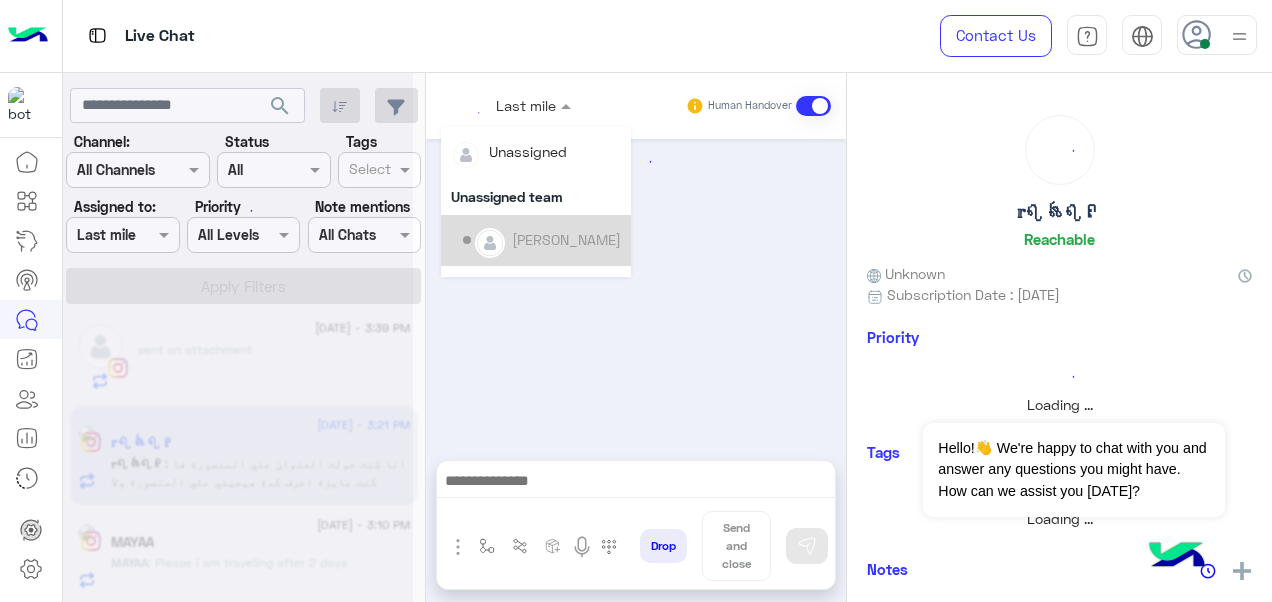 scroll, scrollTop: 354, scrollLeft: 0, axis: vertical 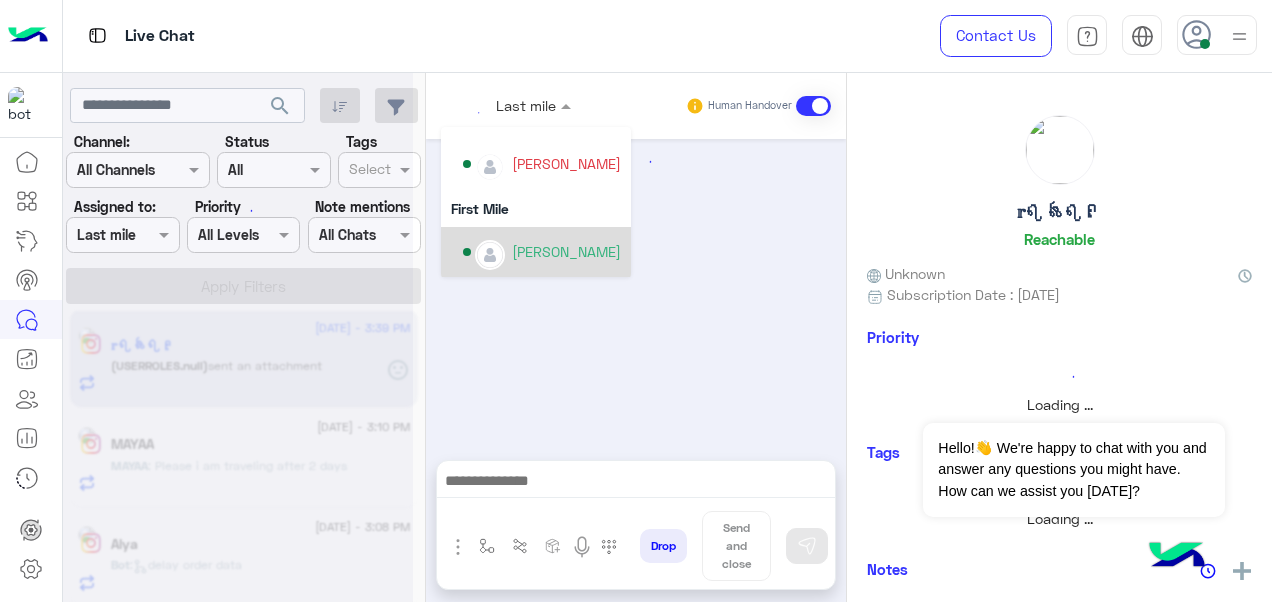click on "[PERSON_NAME]" at bounding box center [542, 252] 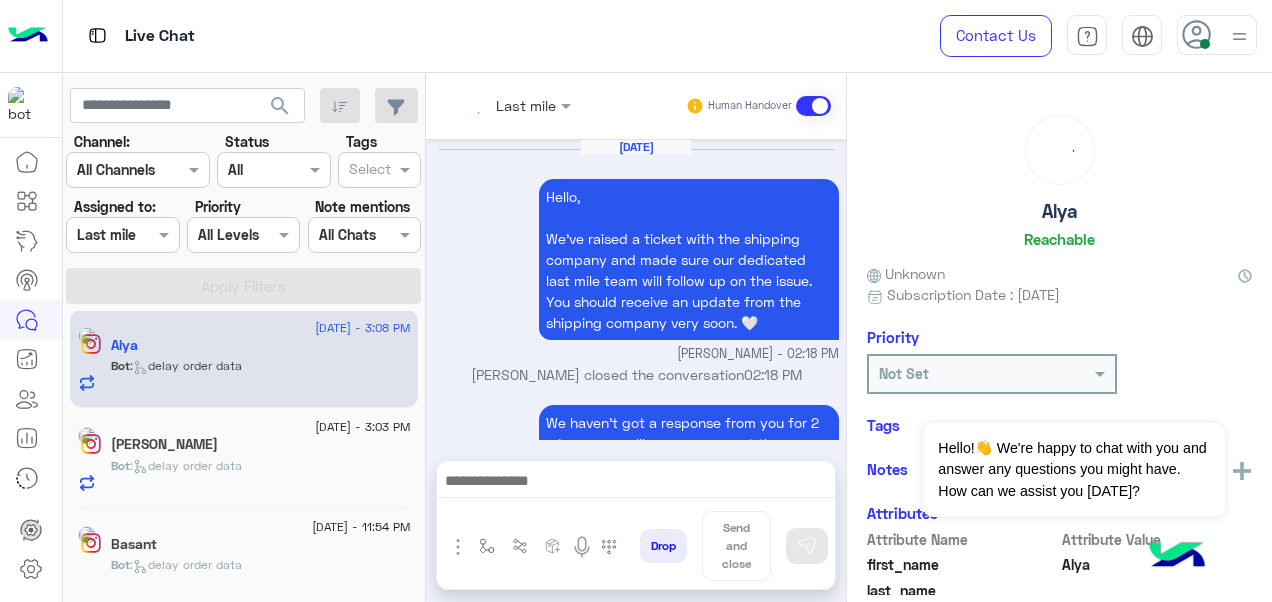 scroll, scrollTop: 1043, scrollLeft: 0, axis: vertical 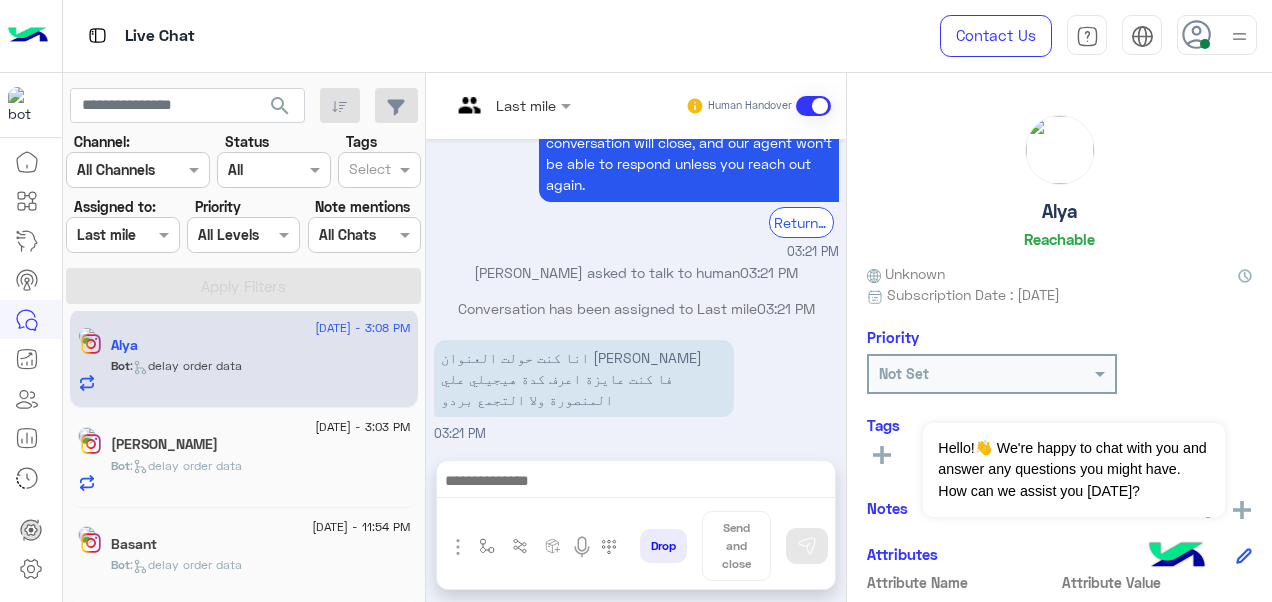 click at bounding box center (487, 105) 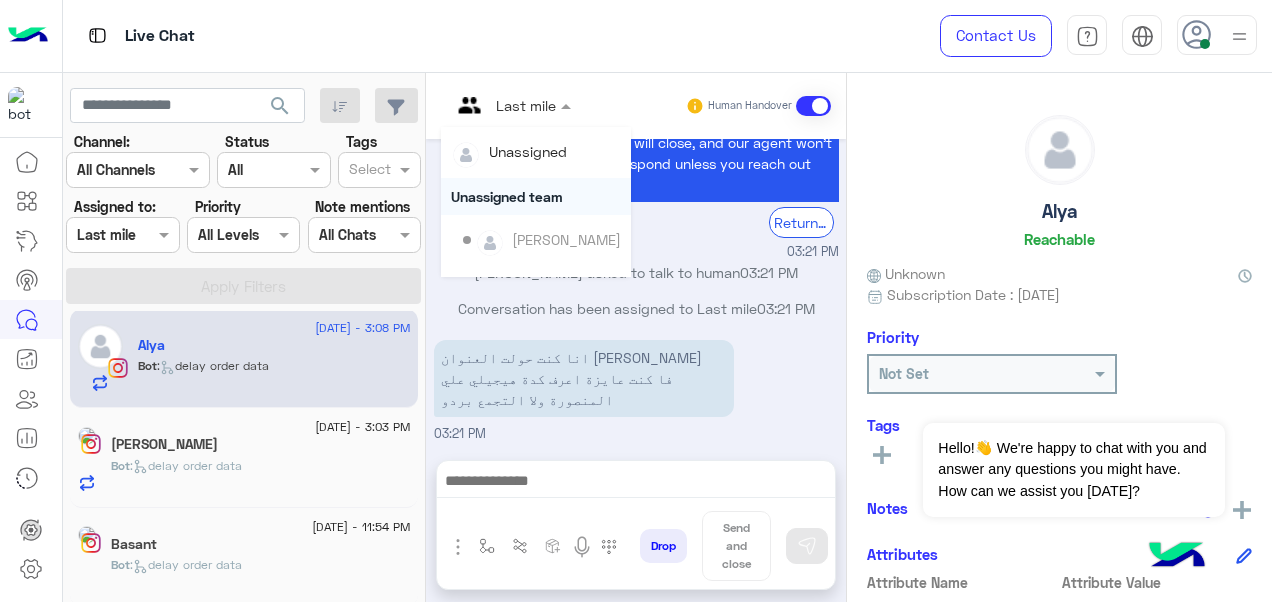 scroll, scrollTop: 354, scrollLeft: 0, axis: vertical 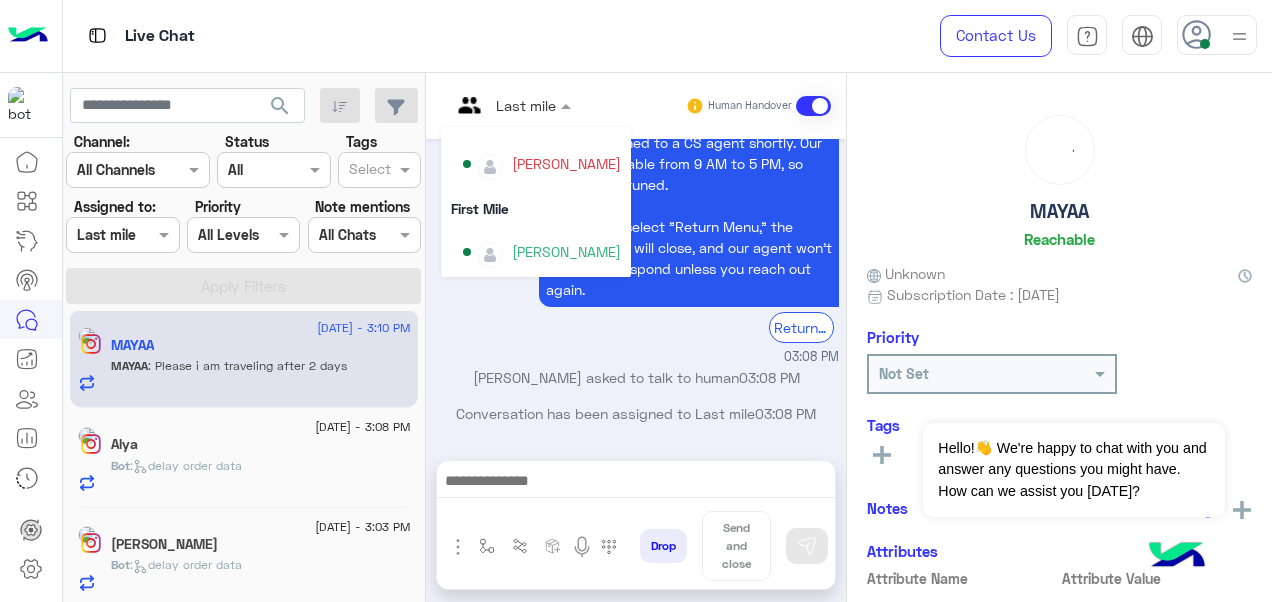 click on "[PERSON_NAME]" at bounding box center (566, 251) 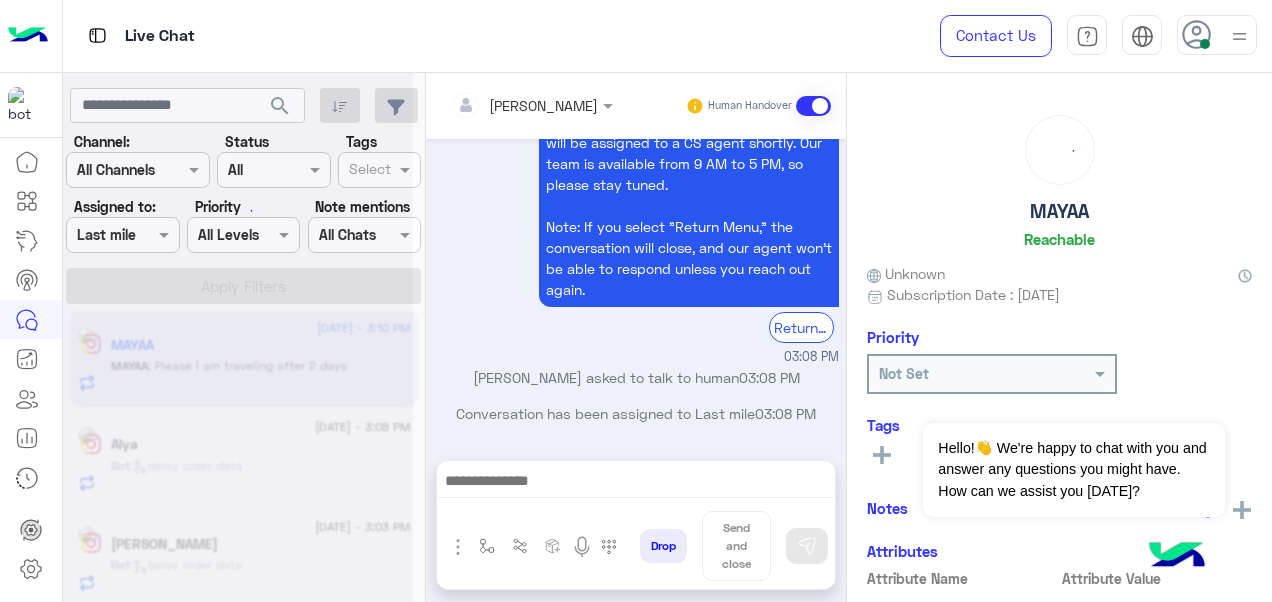 scroll, scrollTop: 858, scrollLeft: 0, axis: vertical 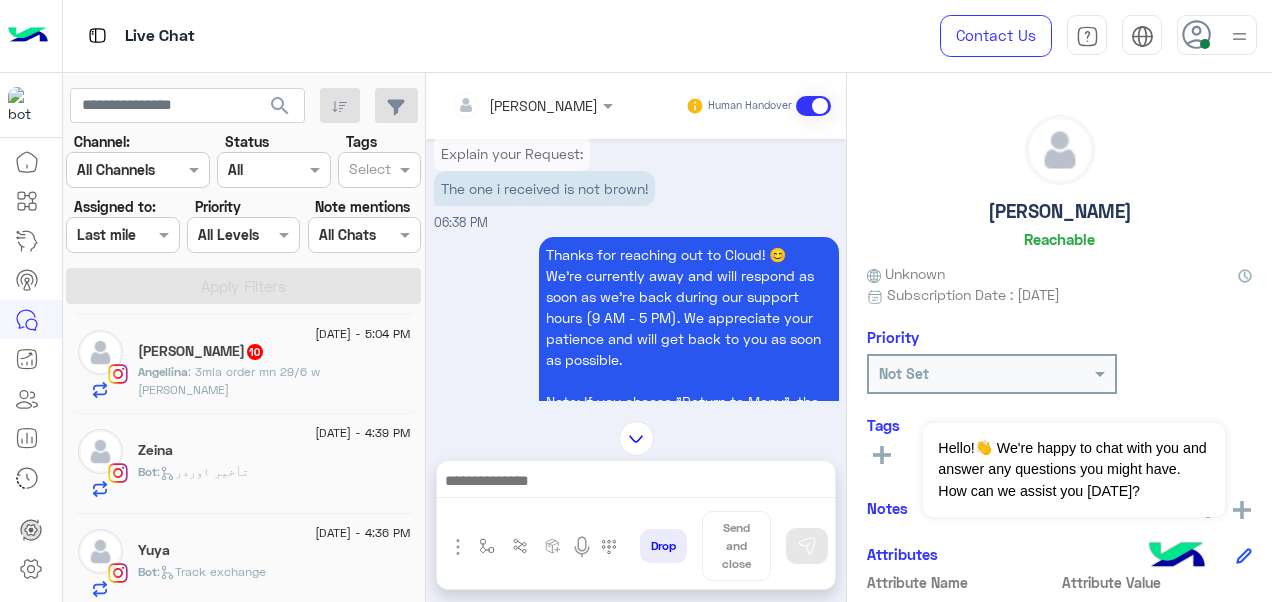 click on "[DATE] - 4:39 PM  Zeina   Bot :   تأخير اوردر" 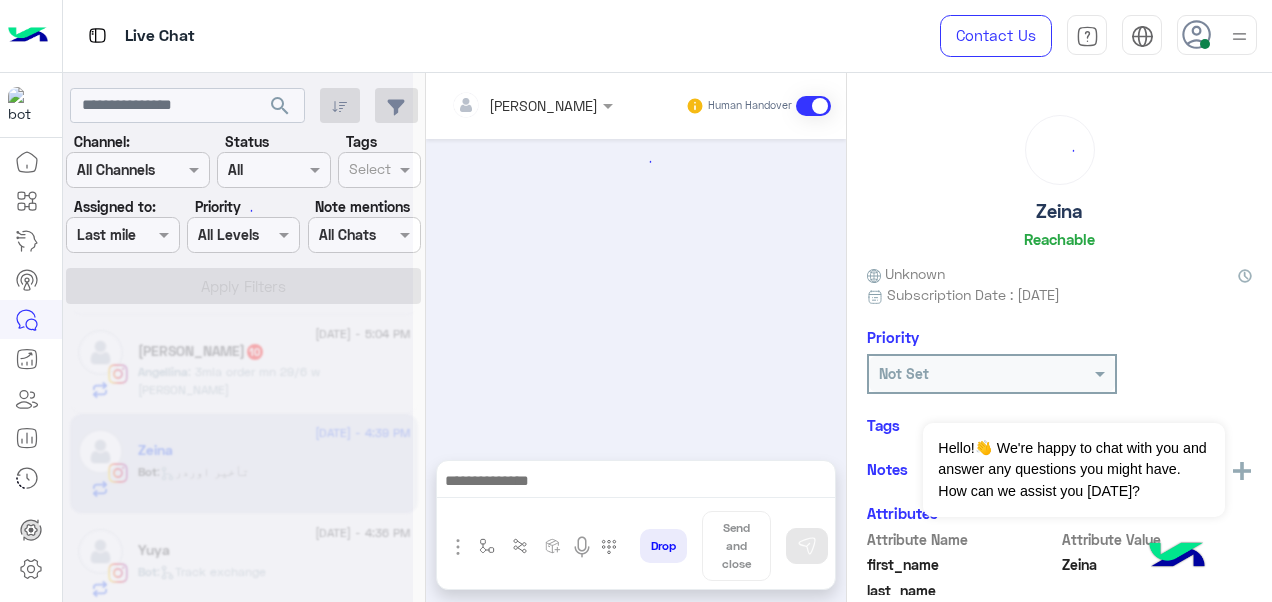 scroll, scrollTop: 899, scrollLeft: 0, axis: vertical 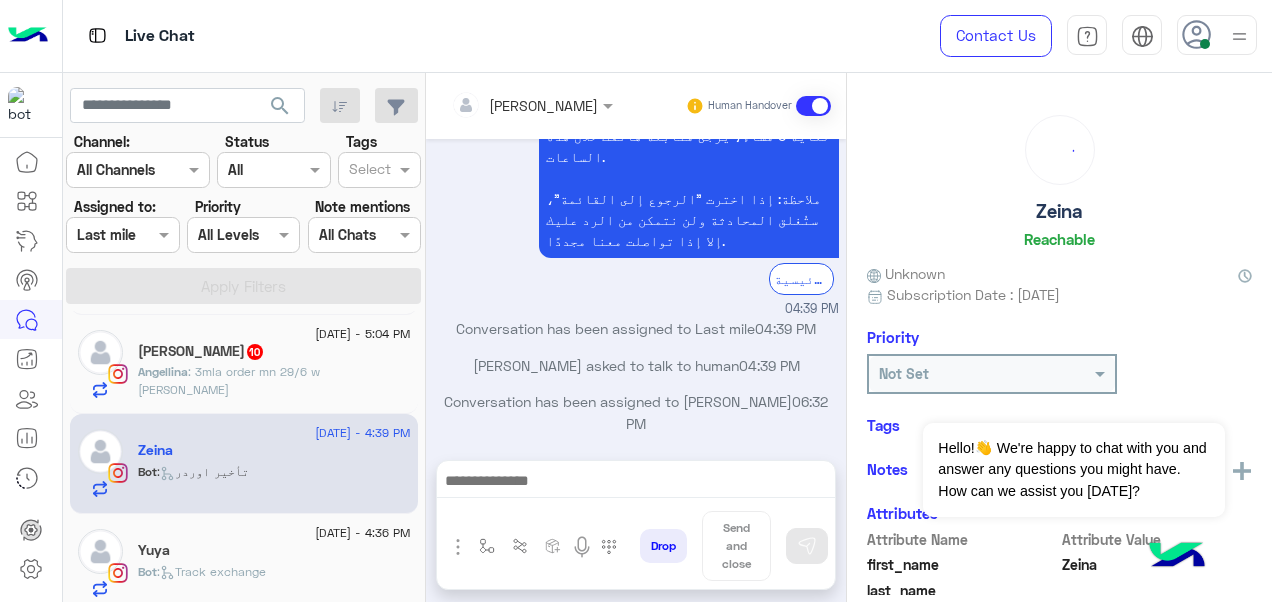 click on "[PERSON_NAME]" at bounding box center (524, 105) 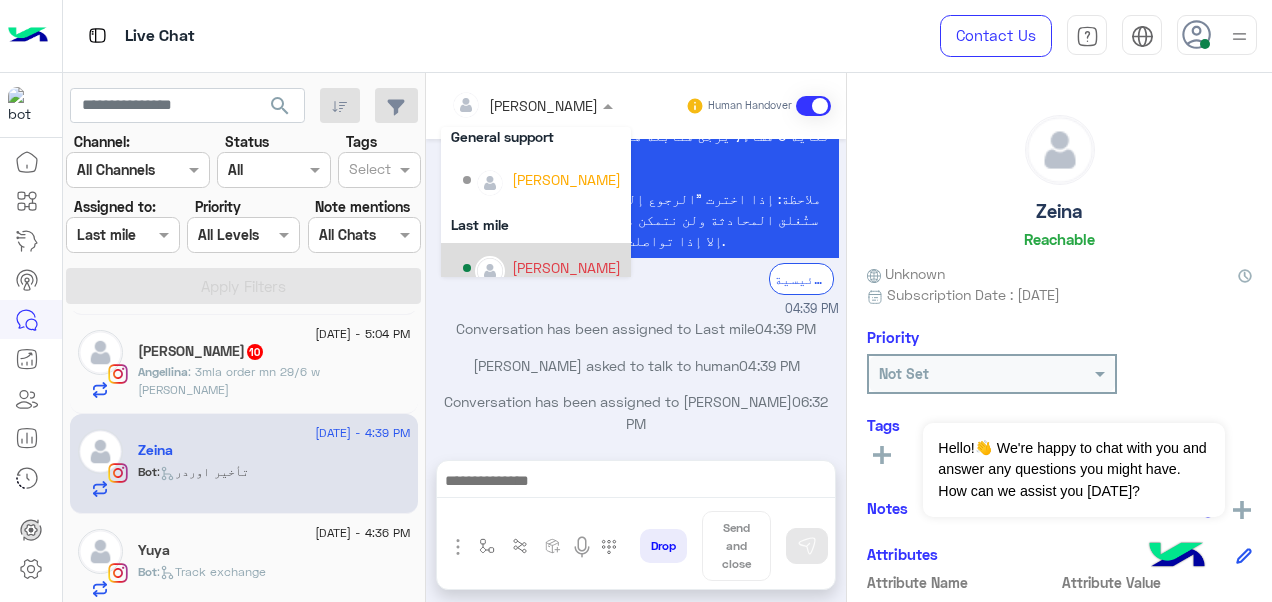 scroll, scrollTop: 354, scrollLeft: 0, axis: vertical 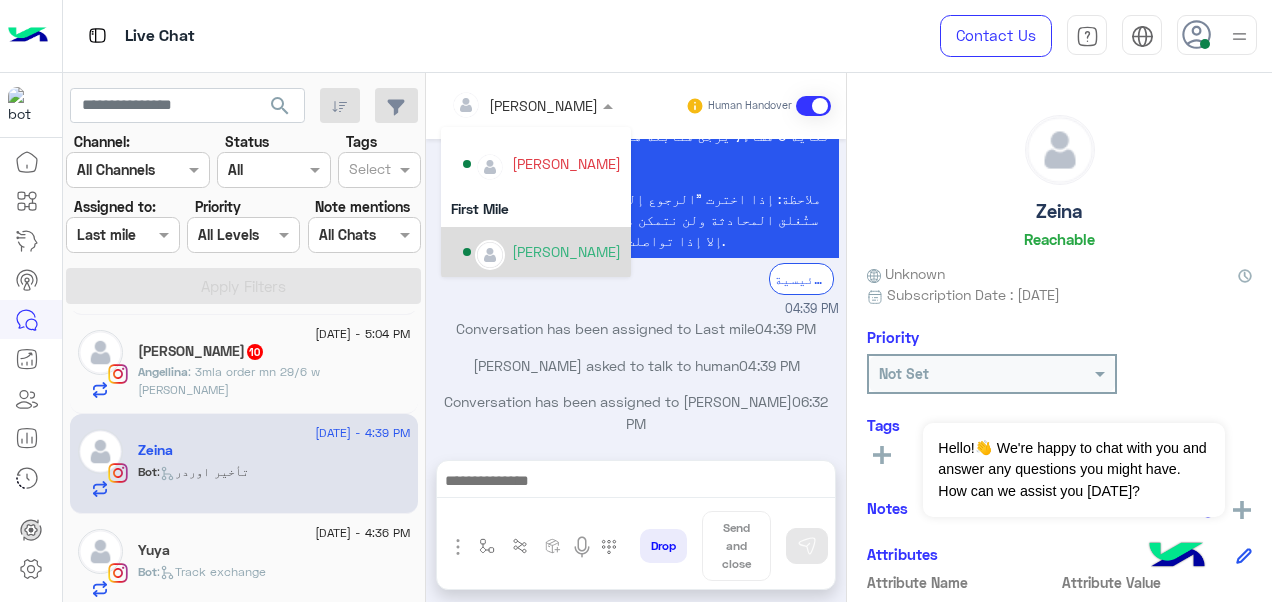 click on "[PERSON_NAME]" at bounding box center (542, 252) 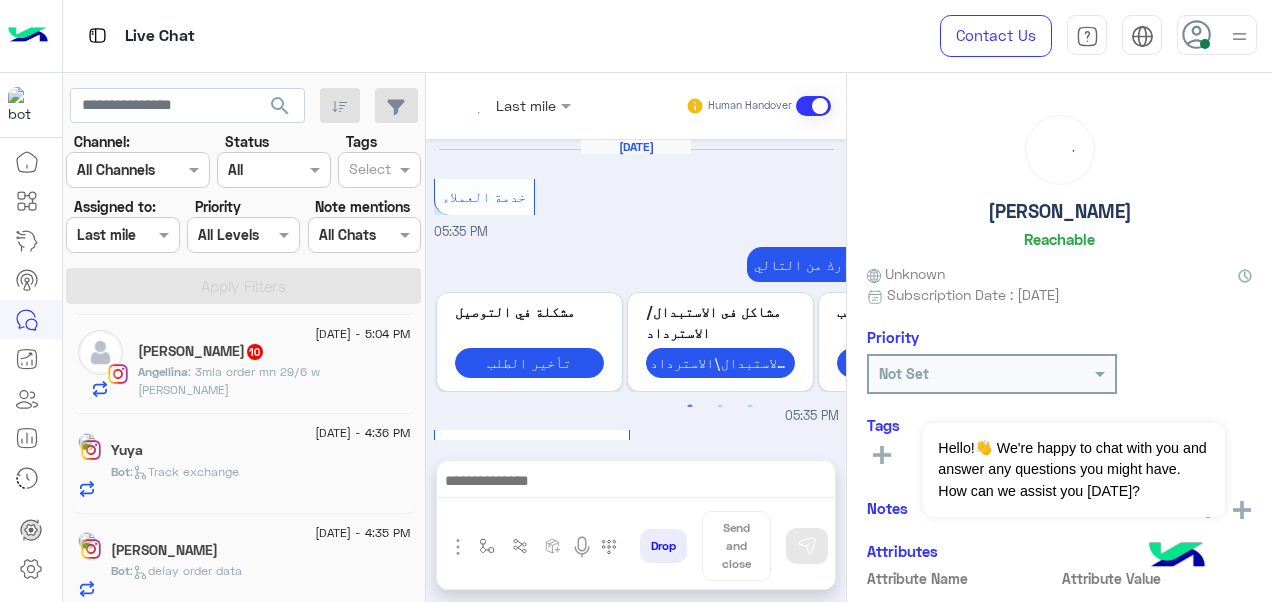 scroll, scrollTop: 794, scrollLeft: 0, axis: vertical 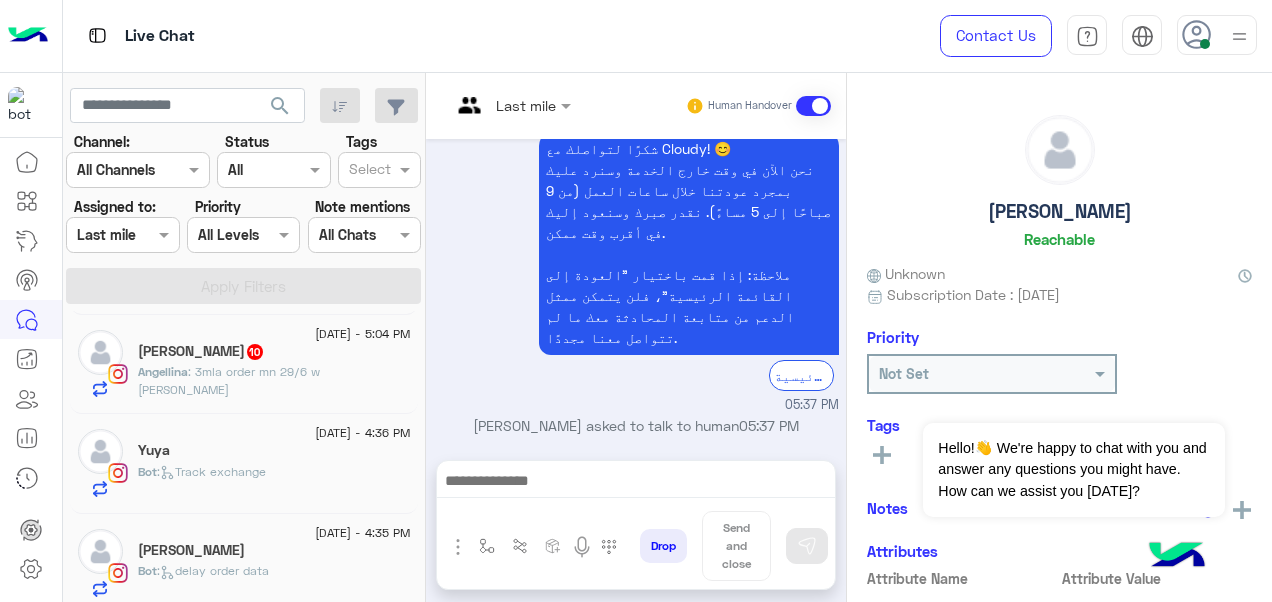 click on ":   Track exchange" 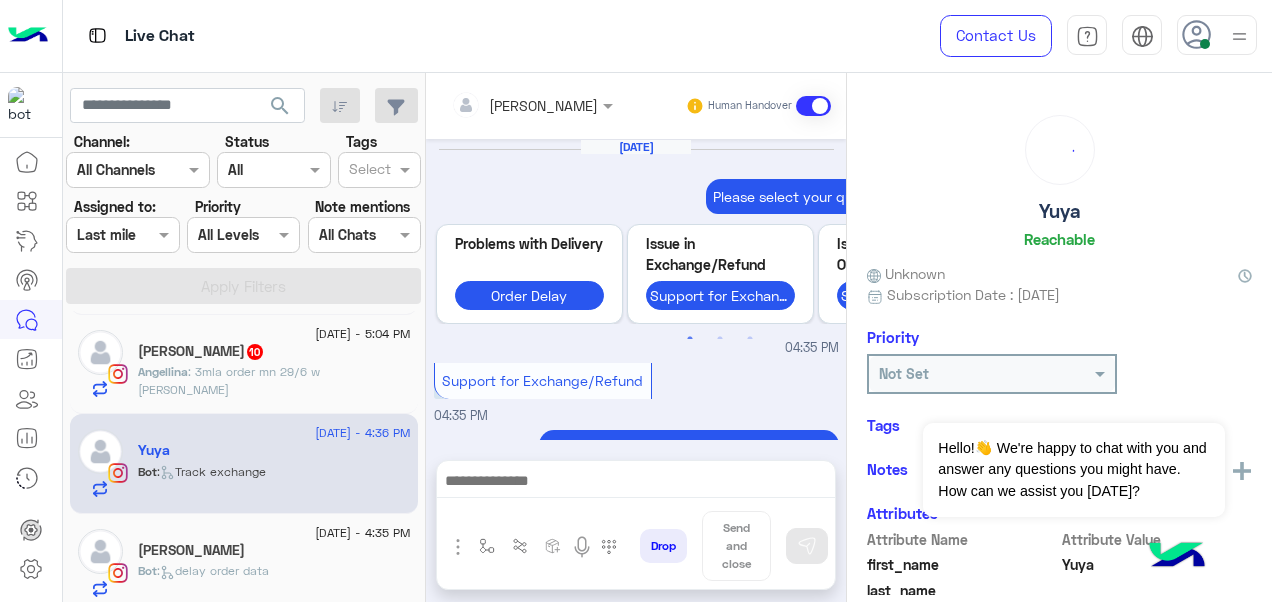 scroll, scrollTop: 848, scrollLeft: 0, axis: vertical 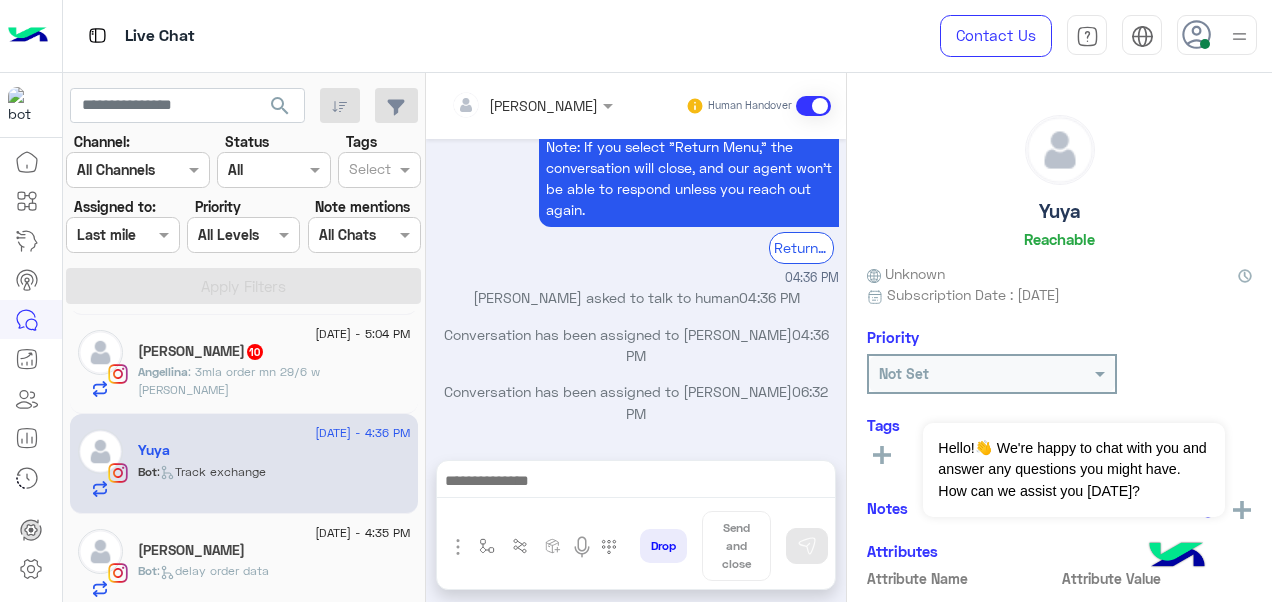 click at bounding box center [505, 105] 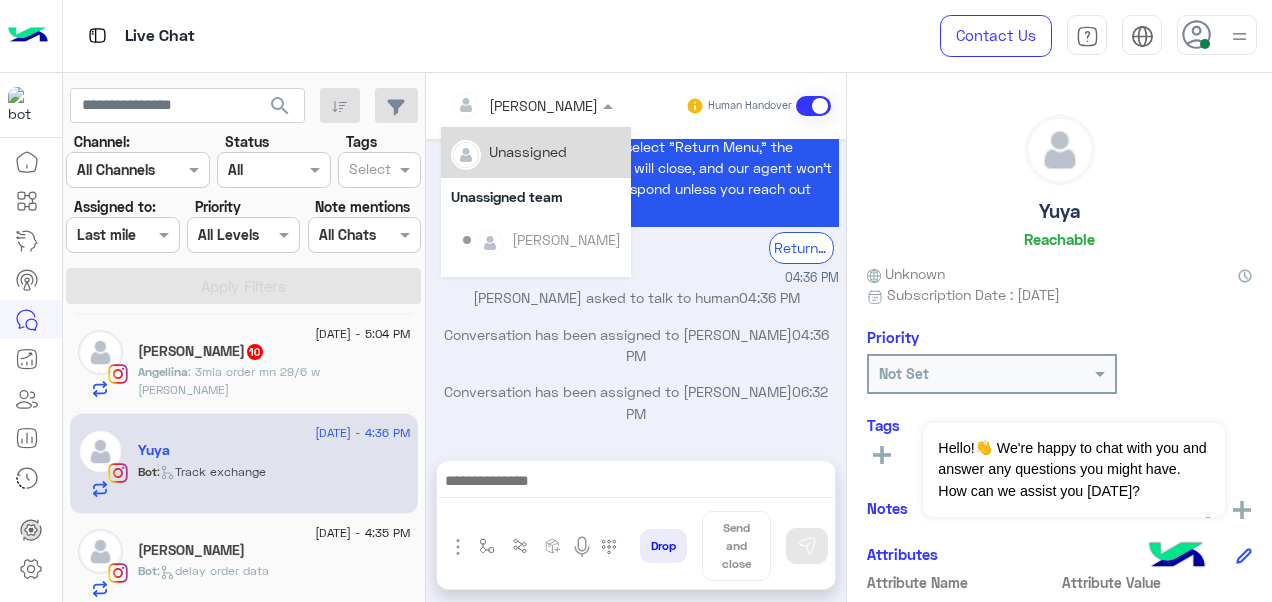 scroll, scrollTop: 354, scrollLeft: 0, axis: vertical 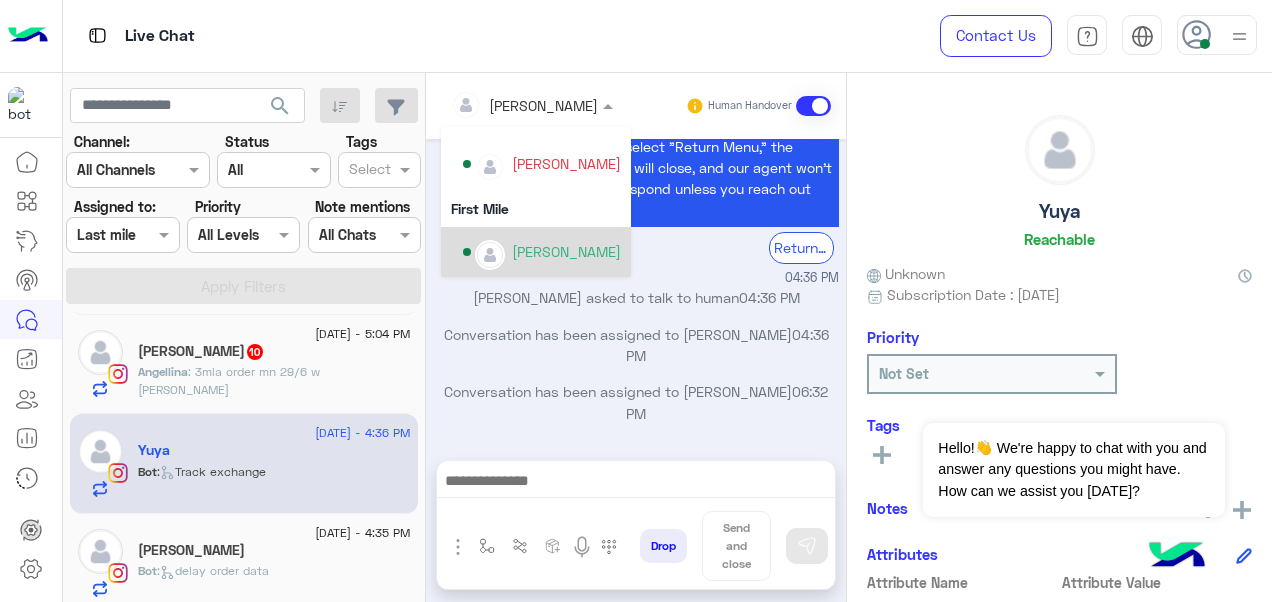 click at bounding box center [490, 255] 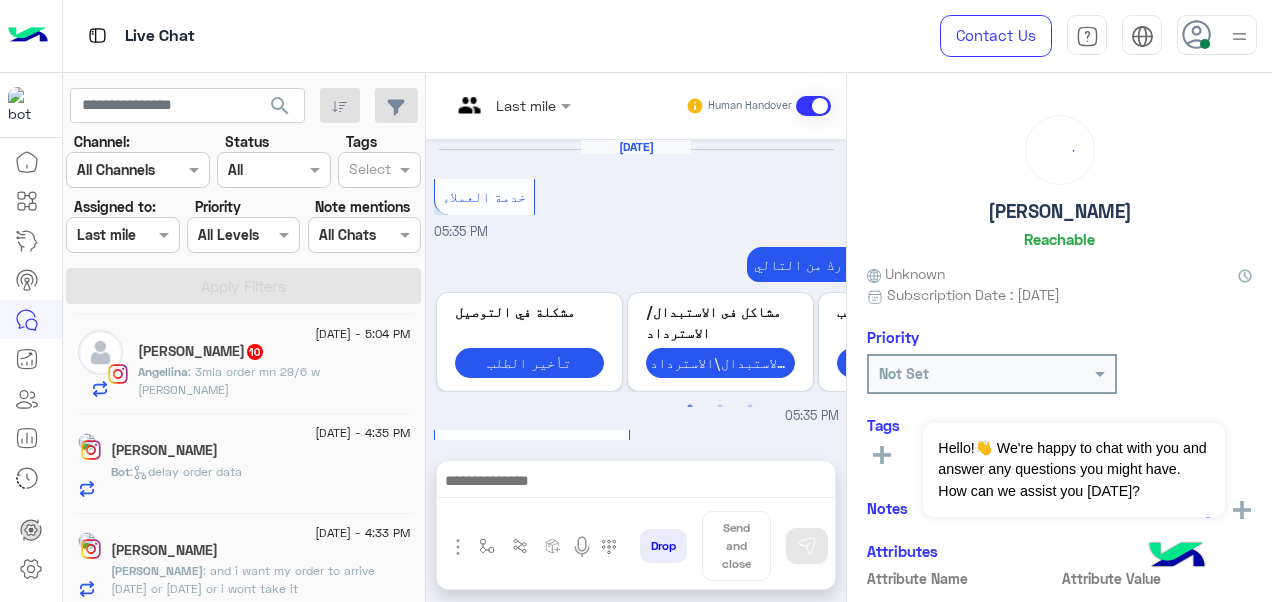 scroll, scrollTop: 794, scrollLeft: 0, axis: vertical 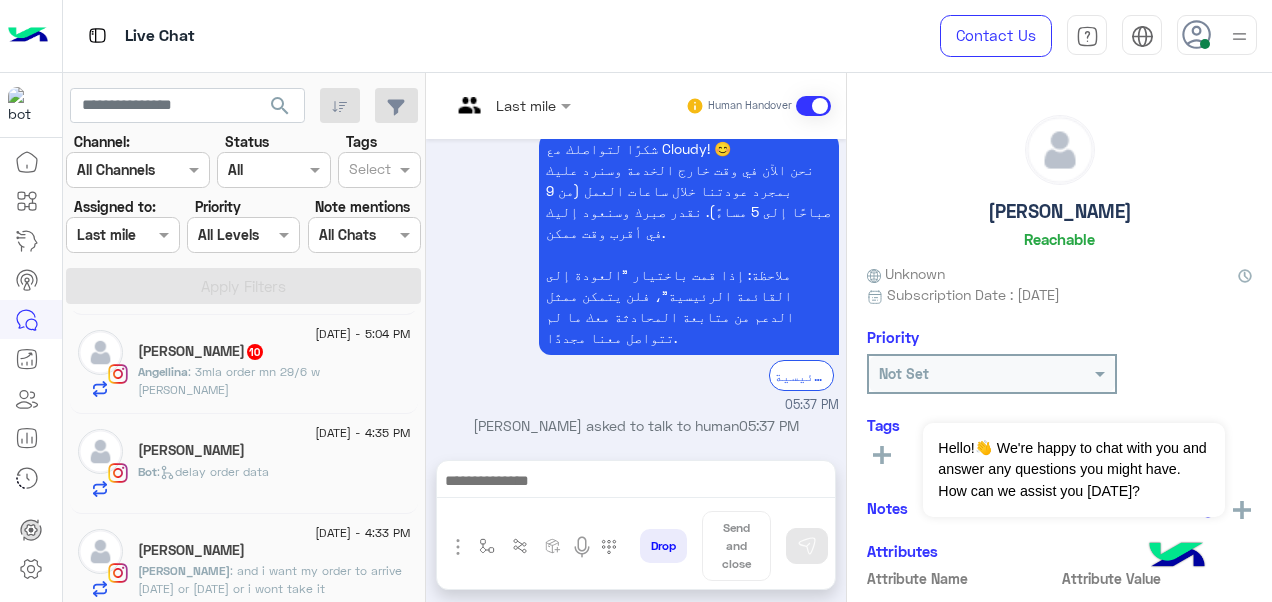 click on "[PERSON_NAME]" 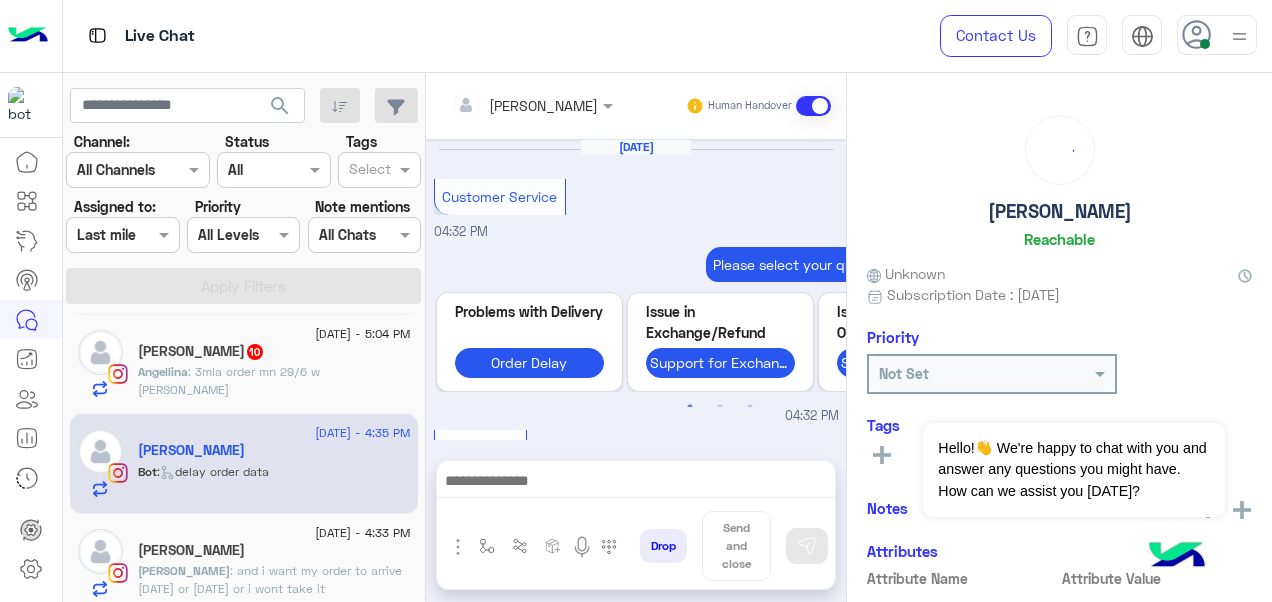 scroll, scrollTop: 921, scrollLeft: 0, axis: vertical 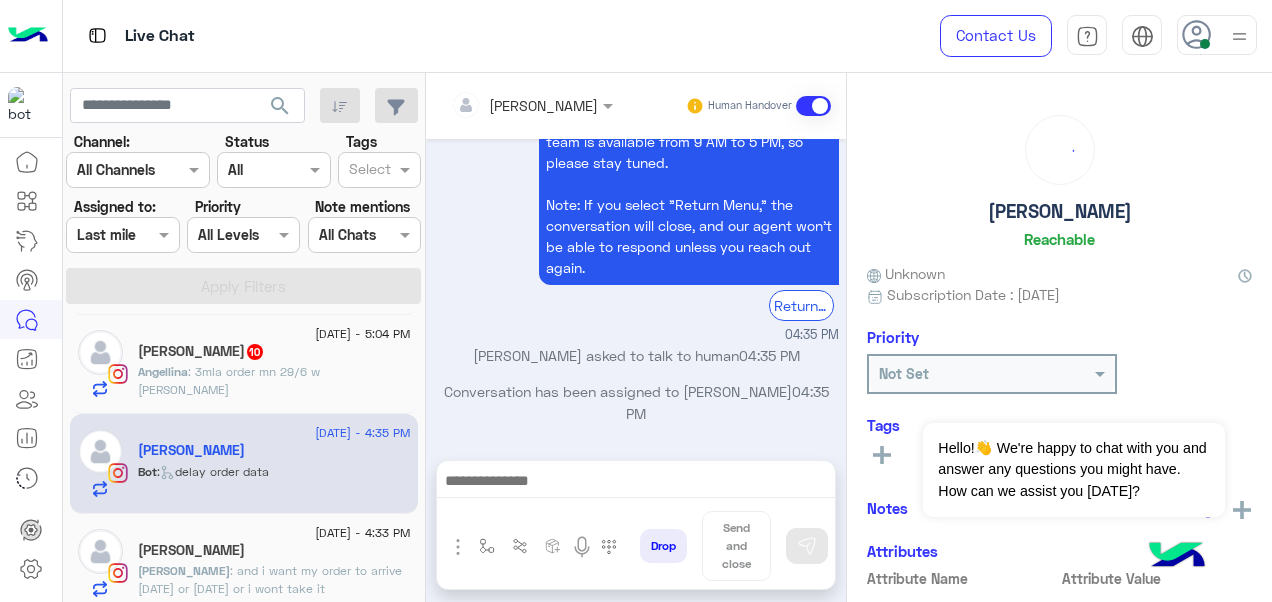 click at bounding box center (505, 105) 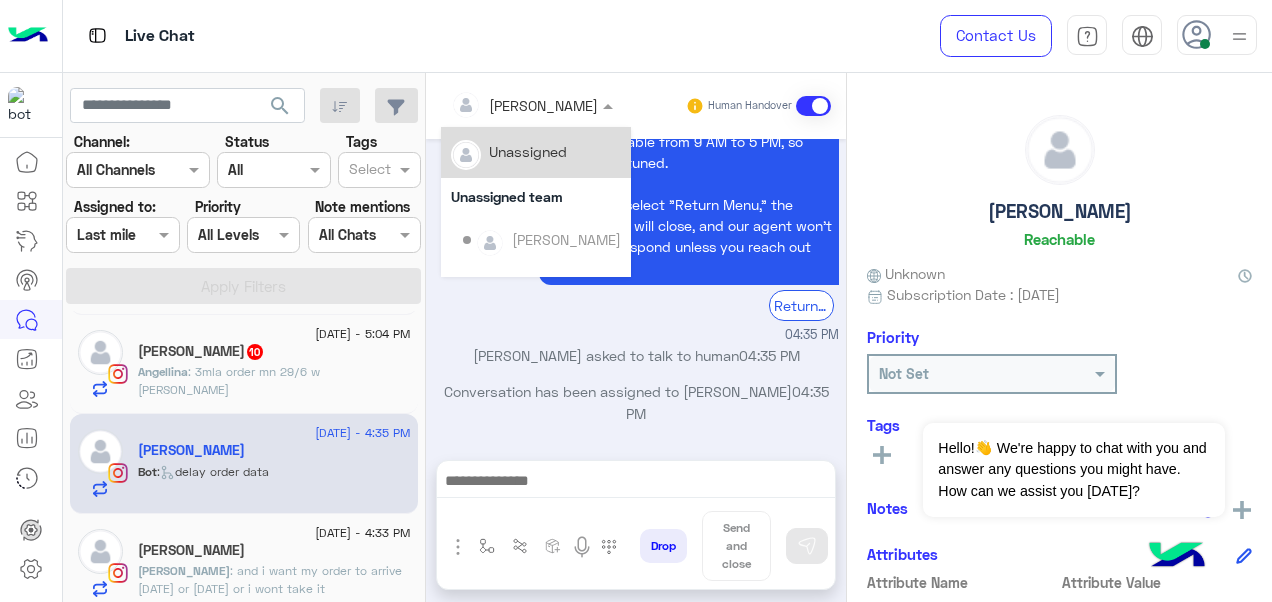 scroll, scrollTop: 354, scrollLeft: 0, axis: vertical 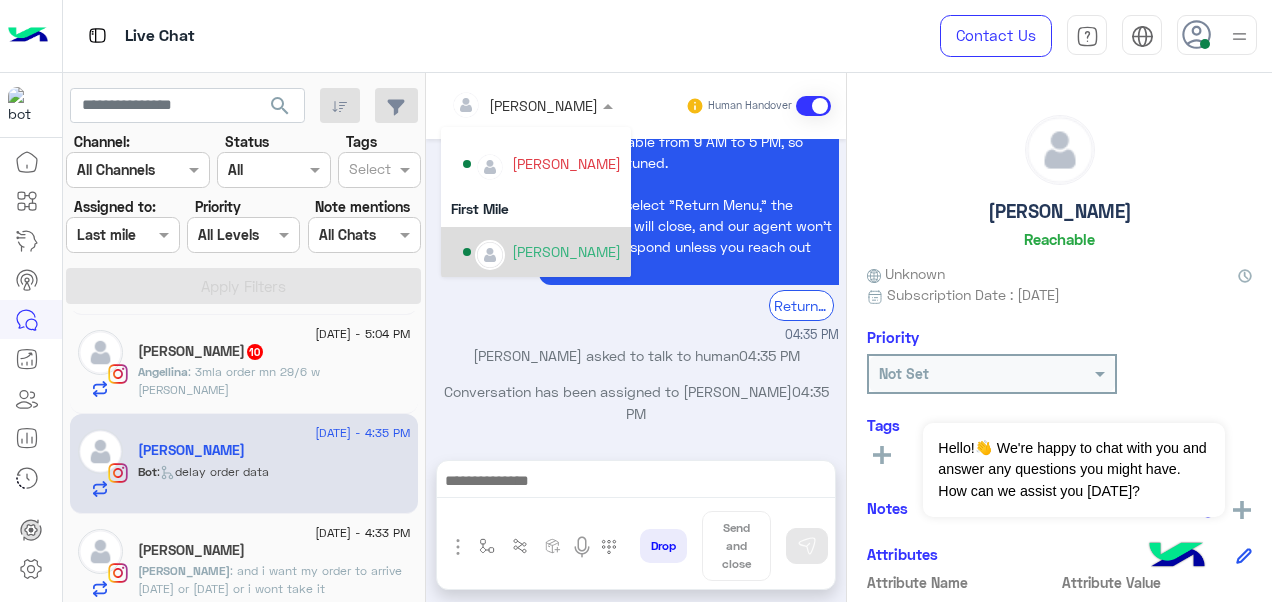 click on "[PERSON_NAME]" at bounding box center (542, 252) 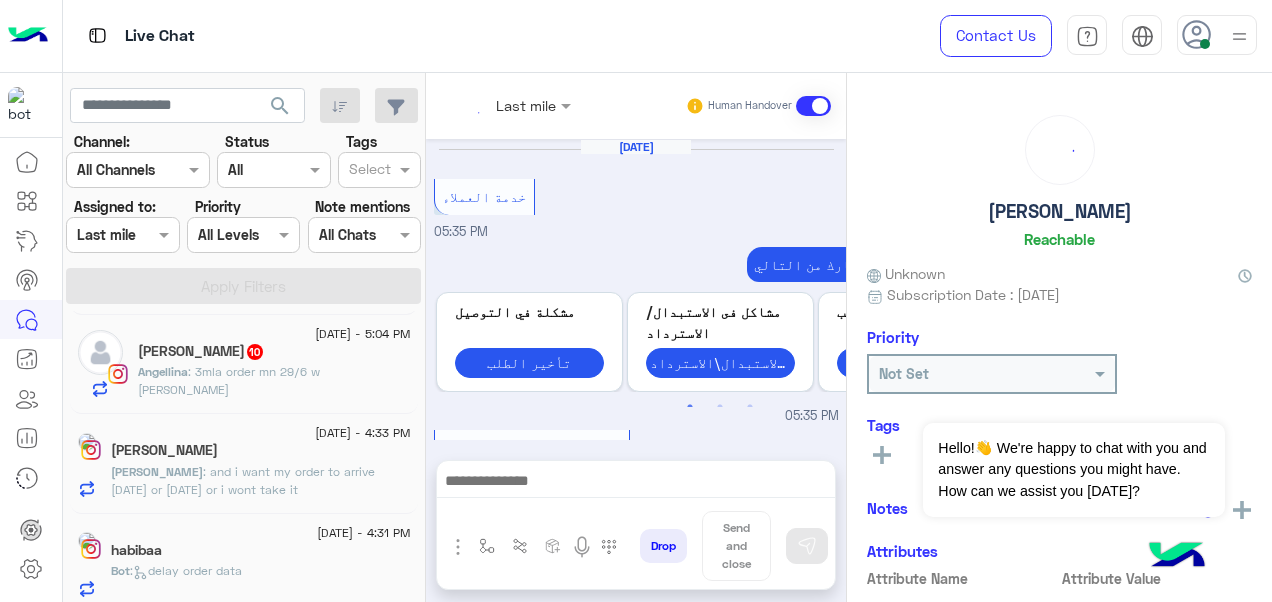 scroll, scrollTop: 794, scrollLeft: 0, axis: vertical 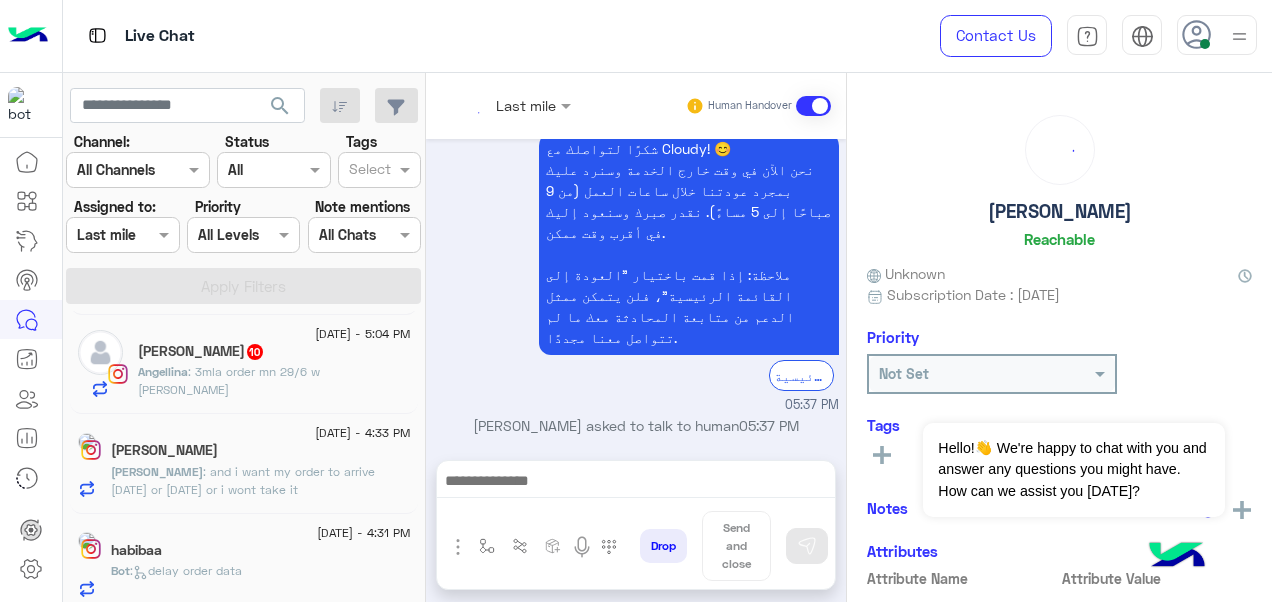 click on ": and i want my order to arrive [DATE] or [DATE] or i wont take it" 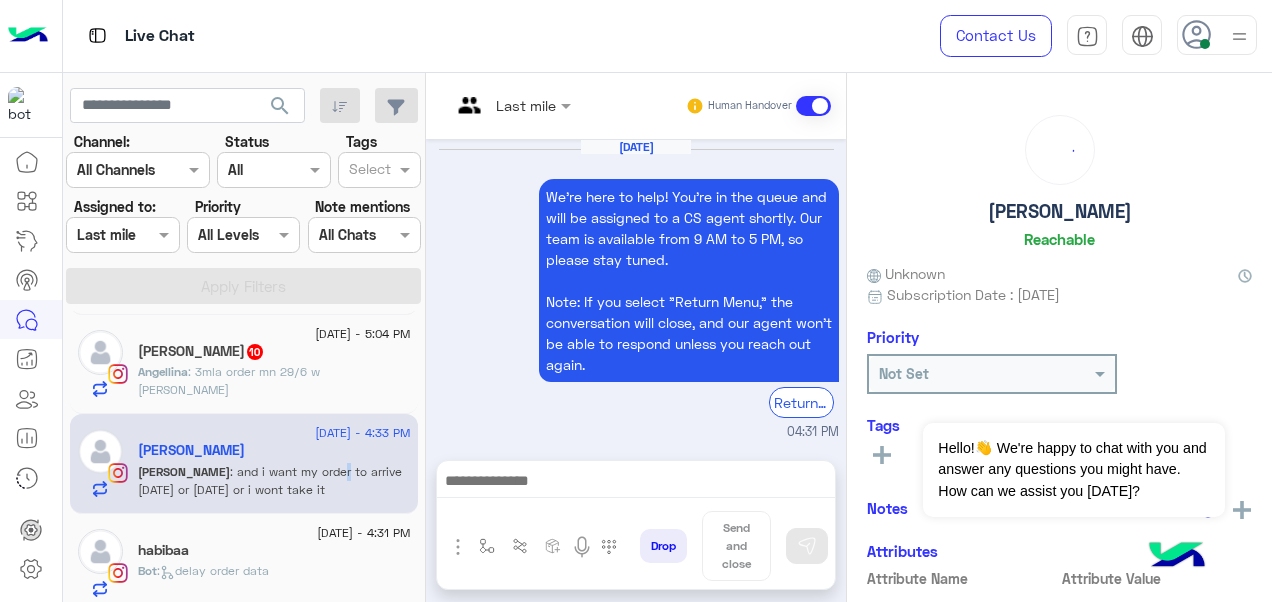 scroll, scrollTop: 698, scrollLeft: 0, axis: vertical 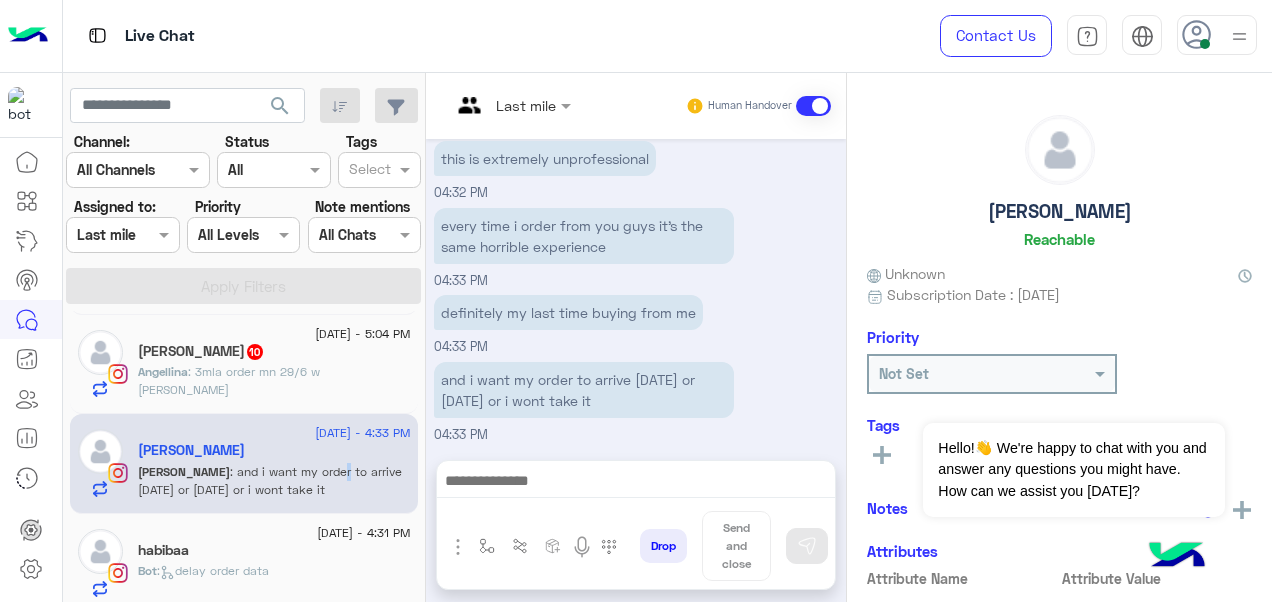 click on "Last mile" at bounding box center (498, 106) 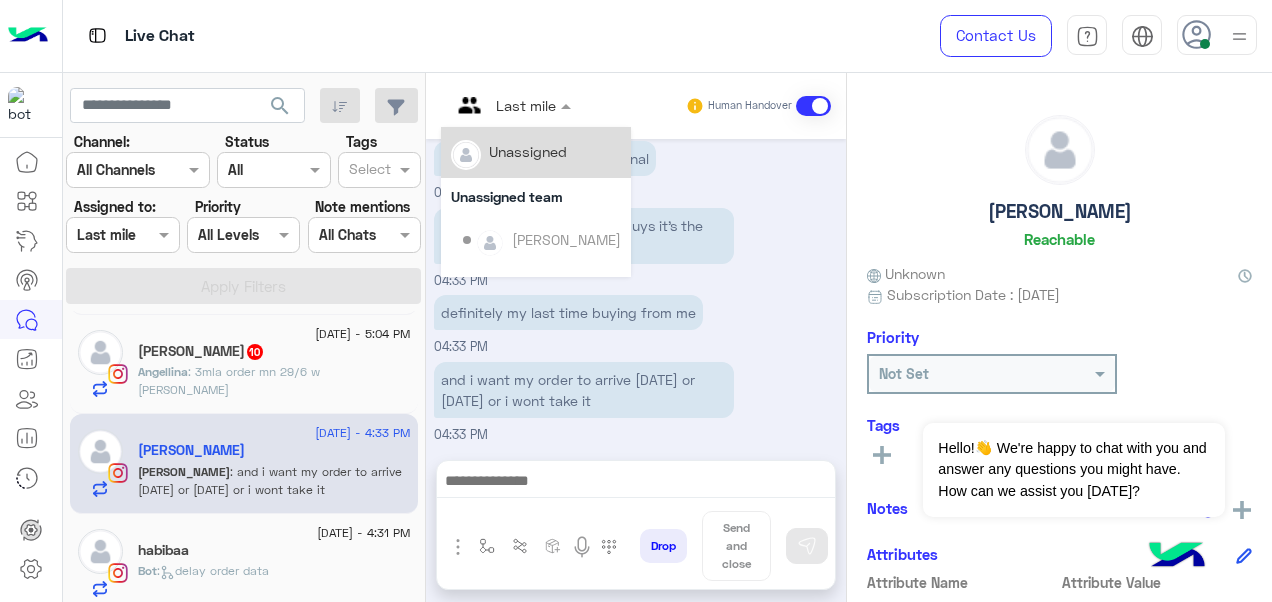 scroll, scrollTop: 697, scrollLeft: 0, axis: vertical 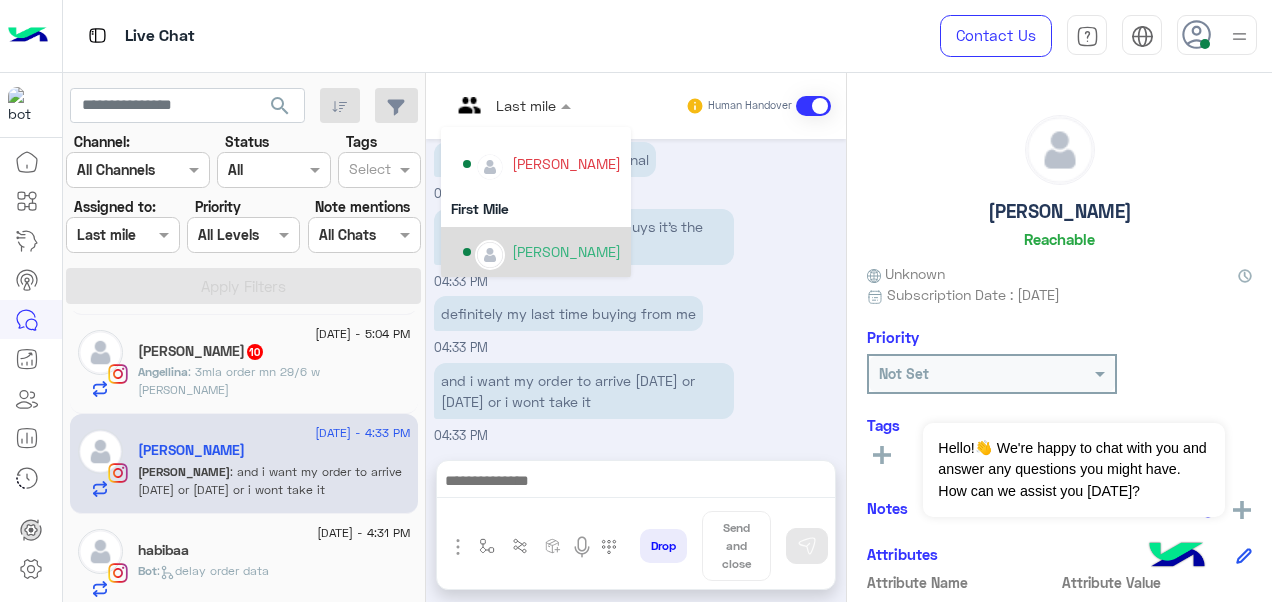 click on "[PERSON_NAME]" at bounding box center [566, 251] 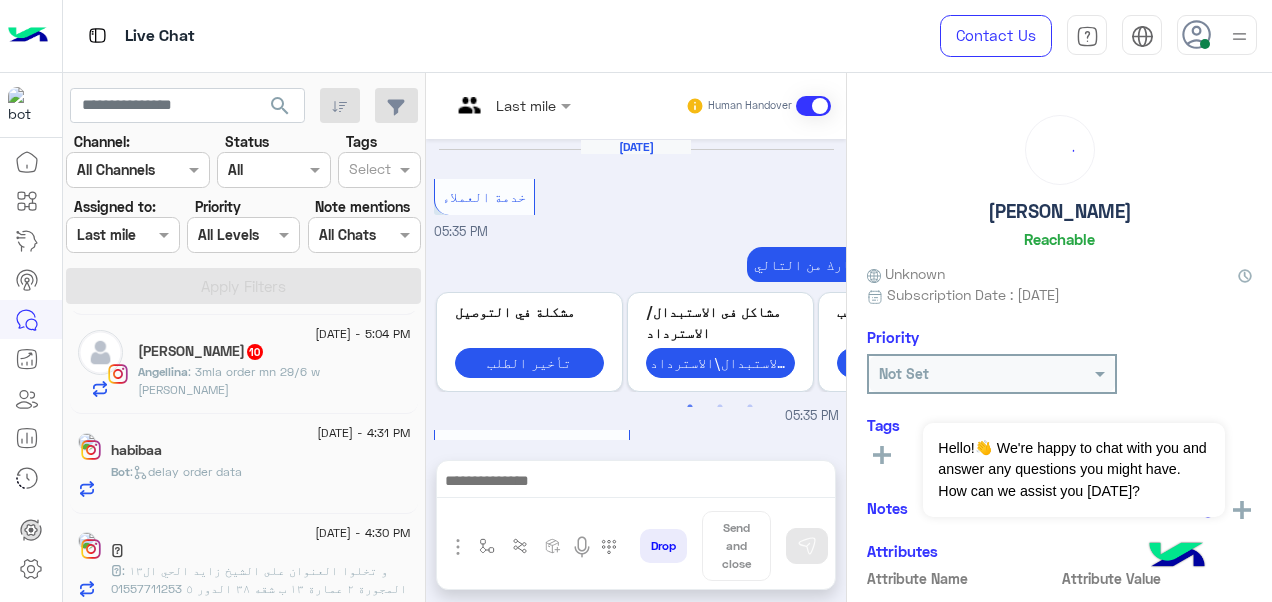 scroll, scrollTop: 794, scrollLeft: 0, axis: vertical 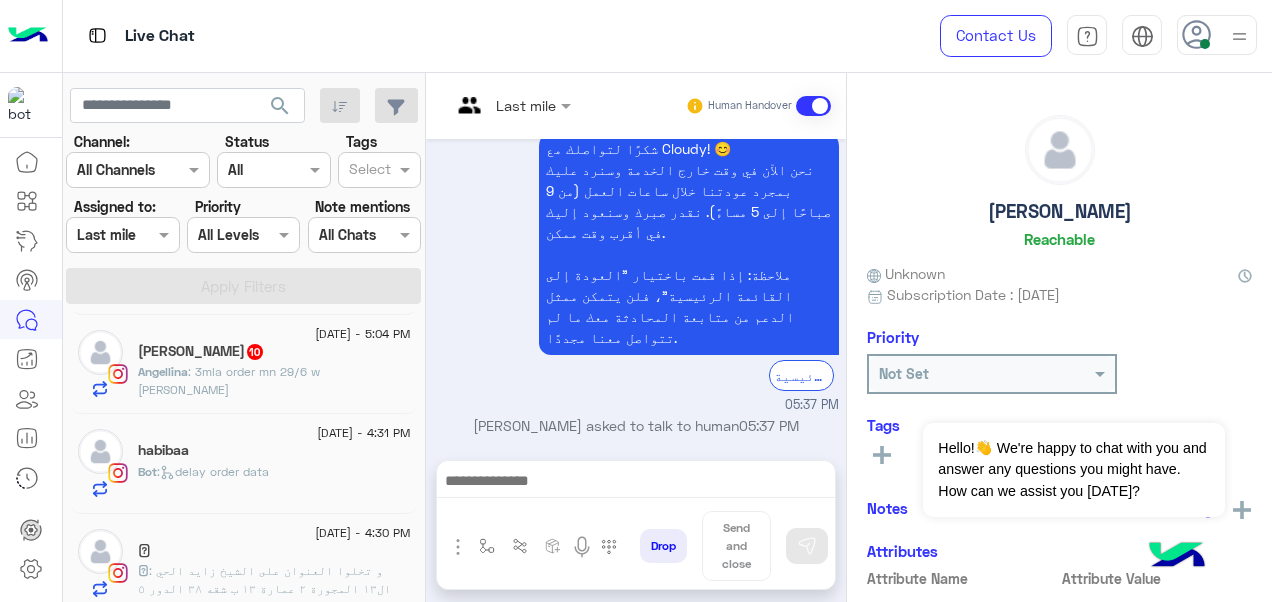 click on "Bot :   delay order data" 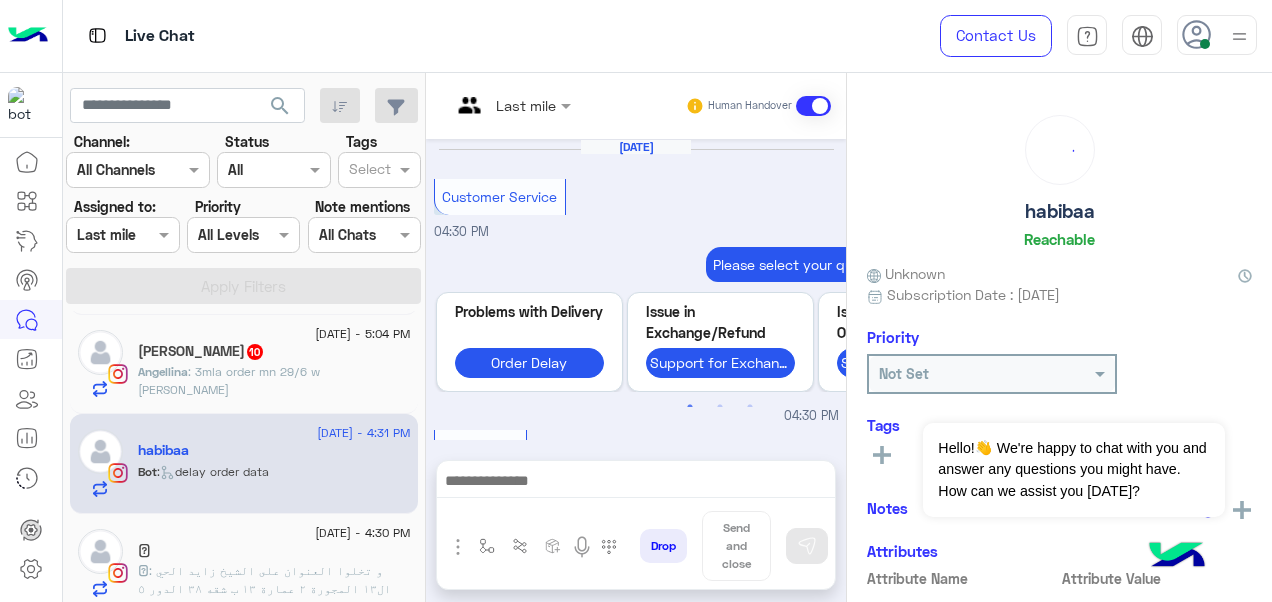 scroll, scrollTop: 900, scrollLeft: 0, axis: vertical 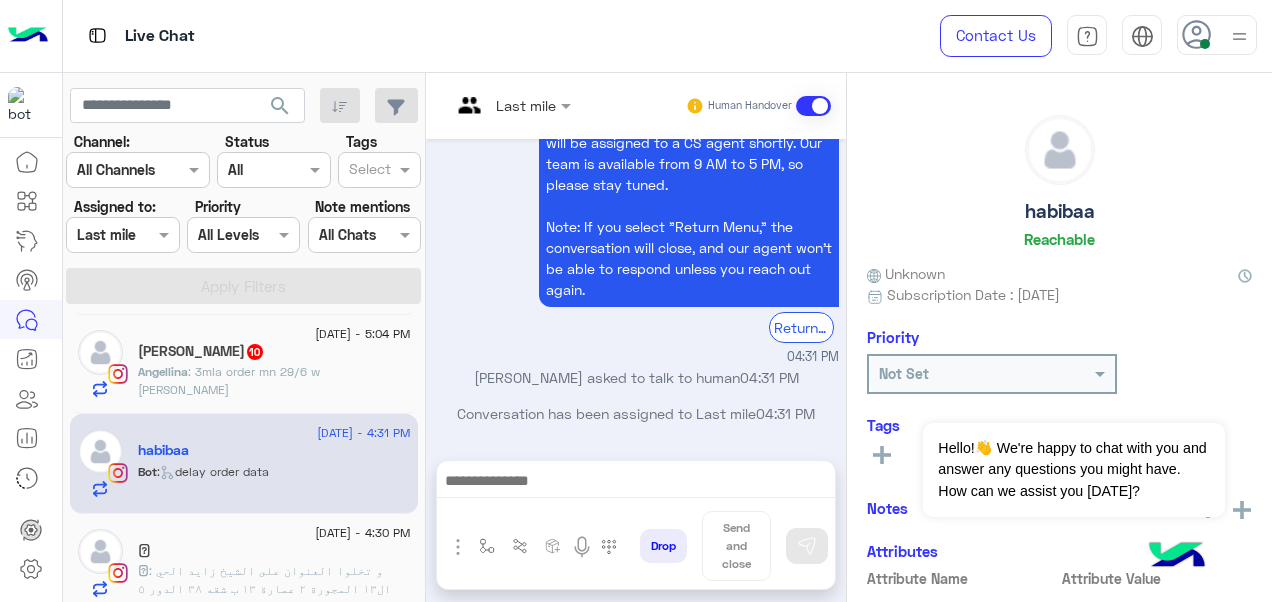 click on "Last mile" at bounding box center [503, 106] 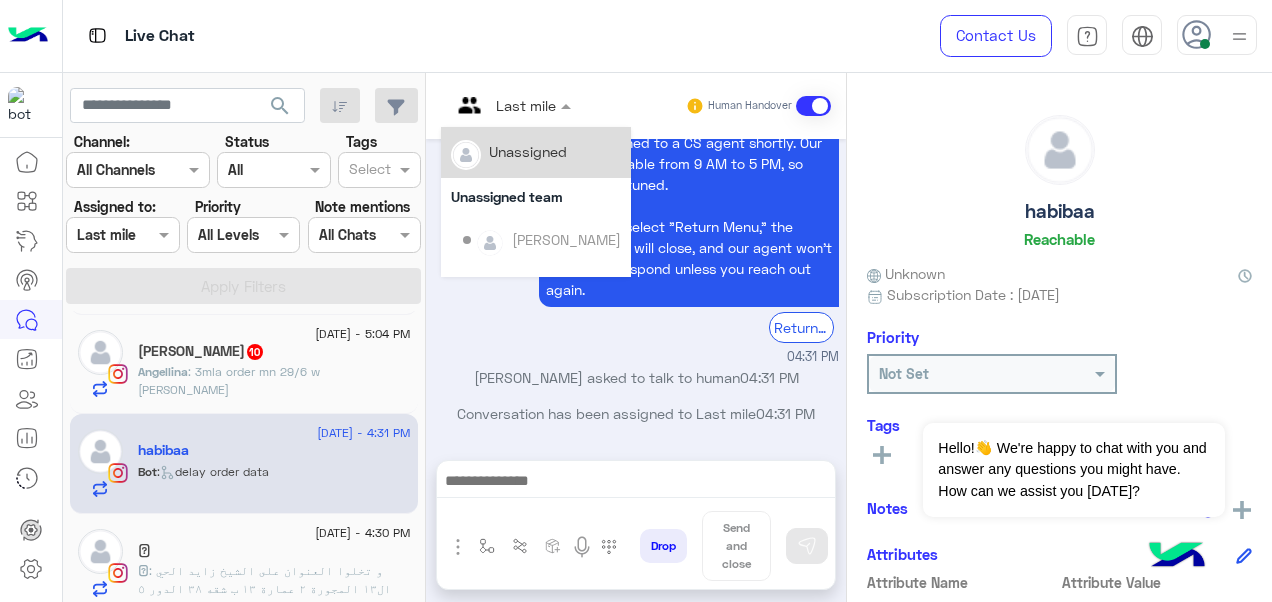 scroll, scrollTop: 354, scrollLeft: 0, axis: vertical 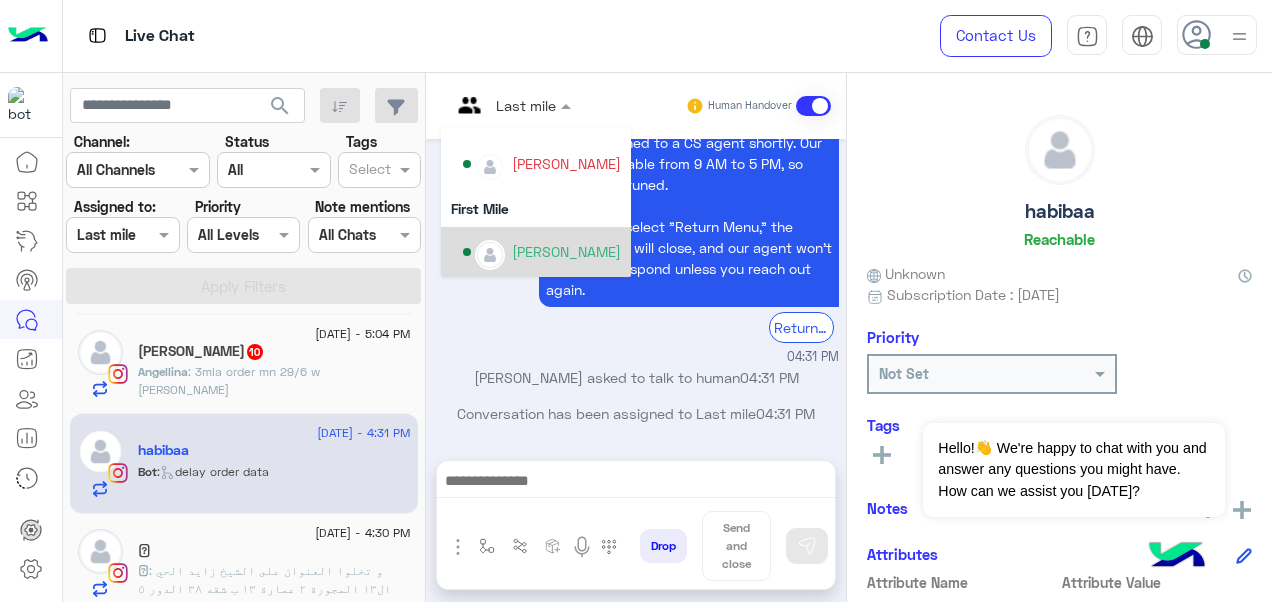click on "[PERSON_NAME]" at bounding box center (542, 252) 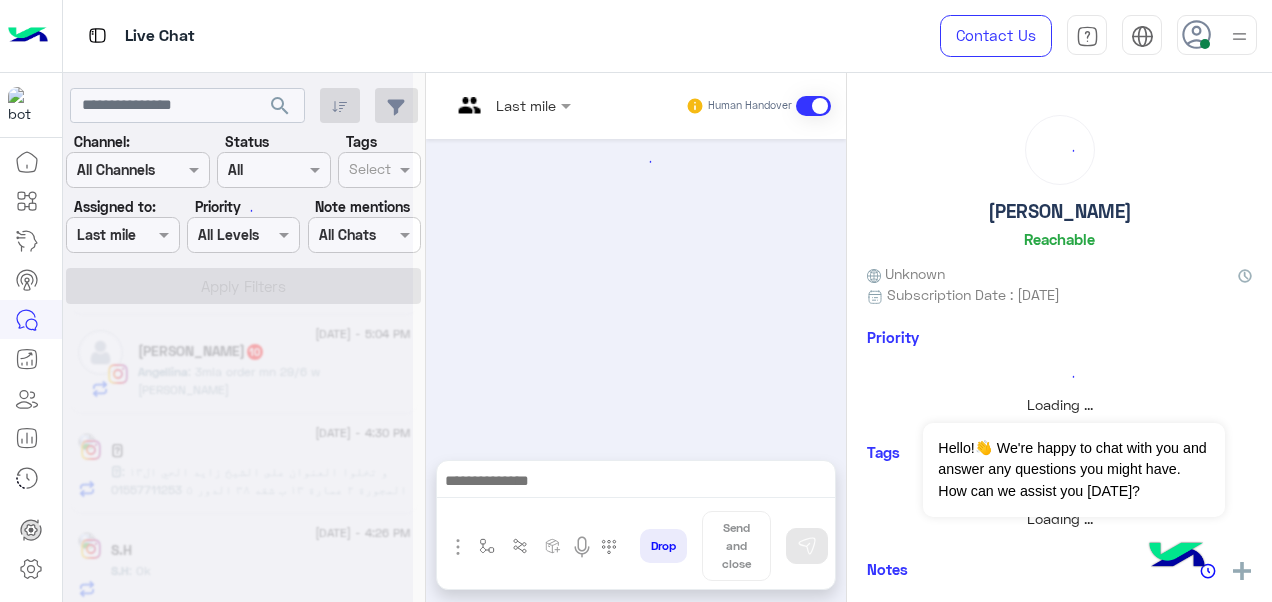 scroll, scrollTop: 0, scrollLeft: 0, axis: both 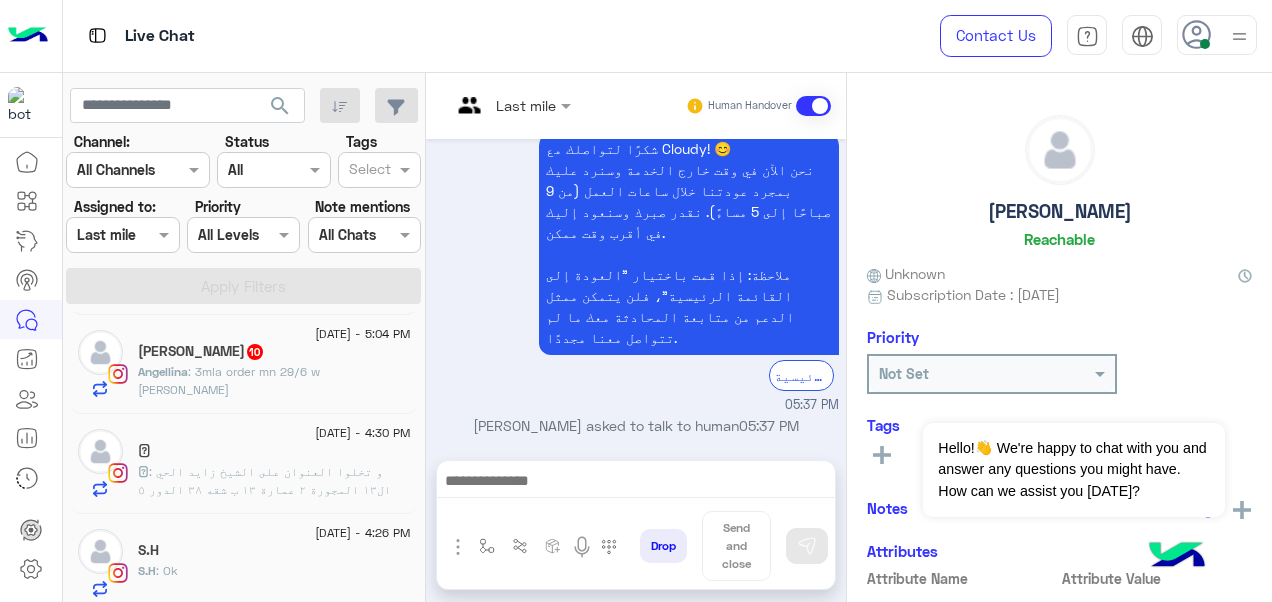 click on "[DATE] - 4:30 PM  𓂀   𓂀 : و تخلوا العنوان على [PERSON_NAME] الحي ال١٣ المجورة ٢ عمارة ١٣ ب شقه ٣٨ الدور ٥
01557711253 رقمي" 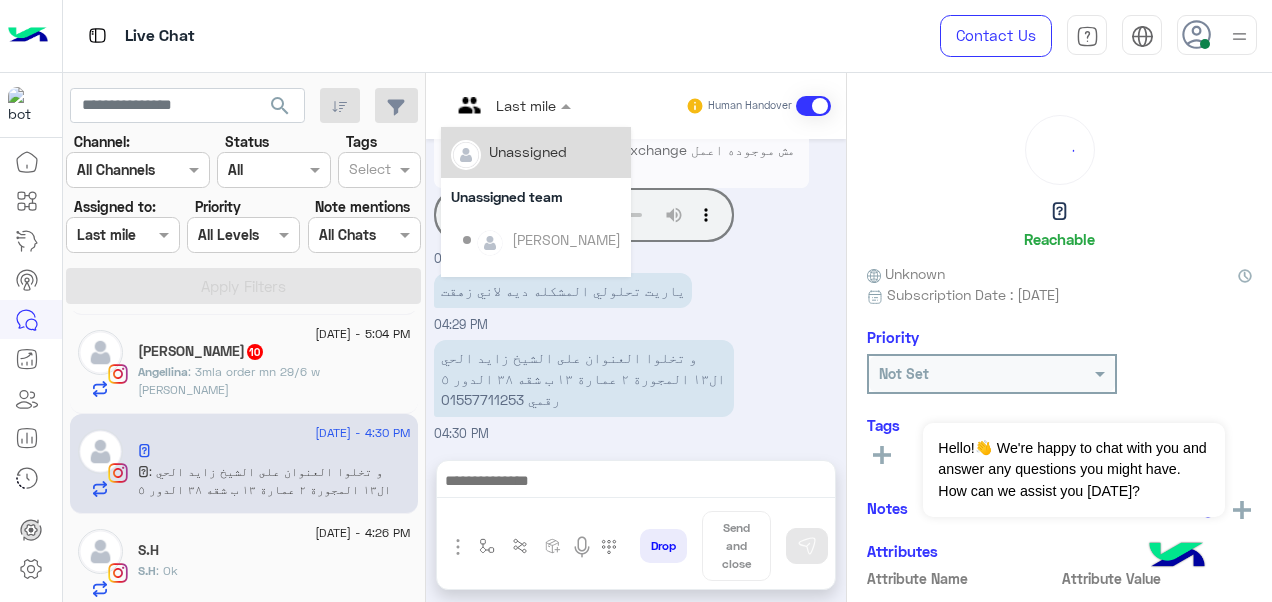 click at bounding box center [511, 104] 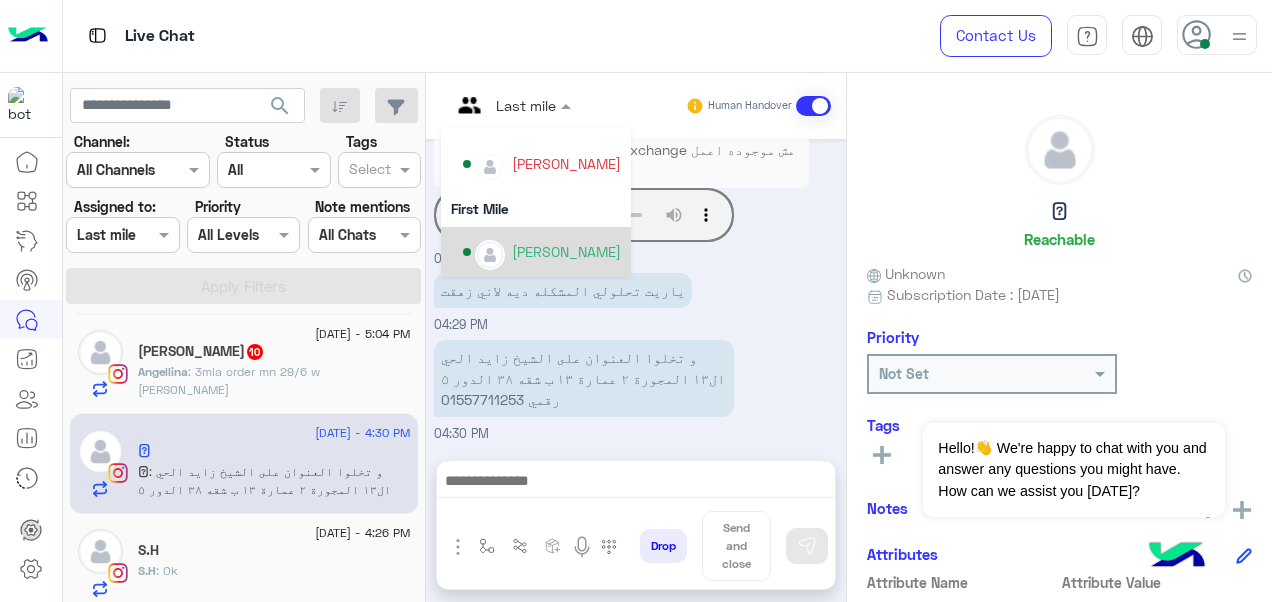 click on "[PERSON_NAME]" at bounding box center (542, 252) 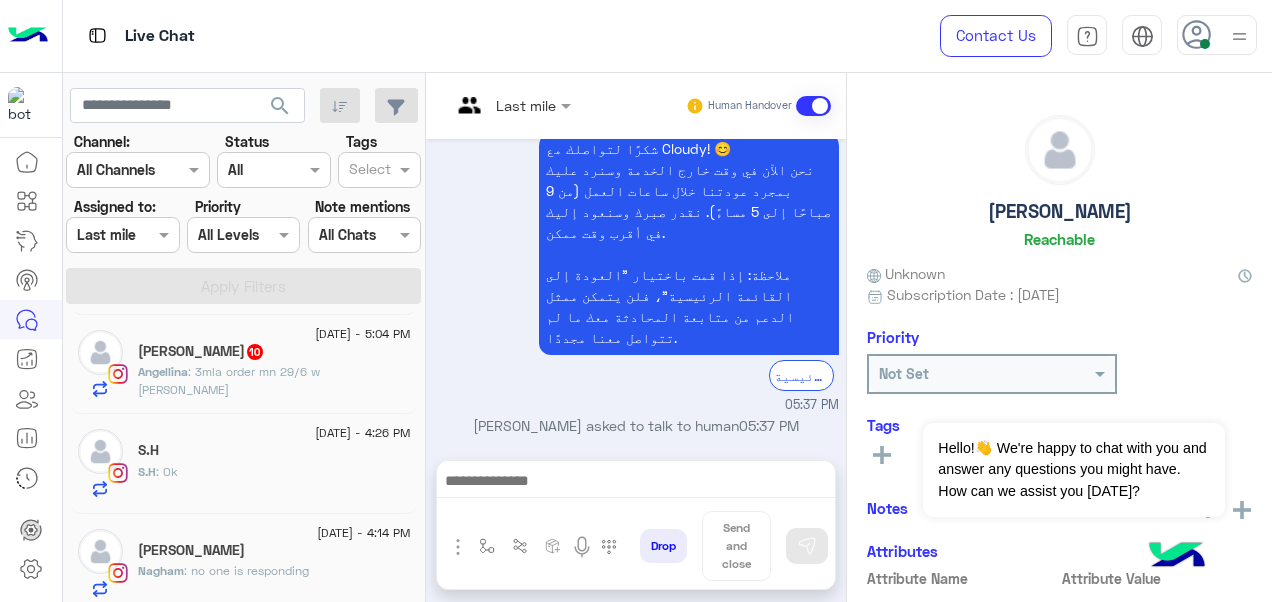 click on "S.H : Ok" 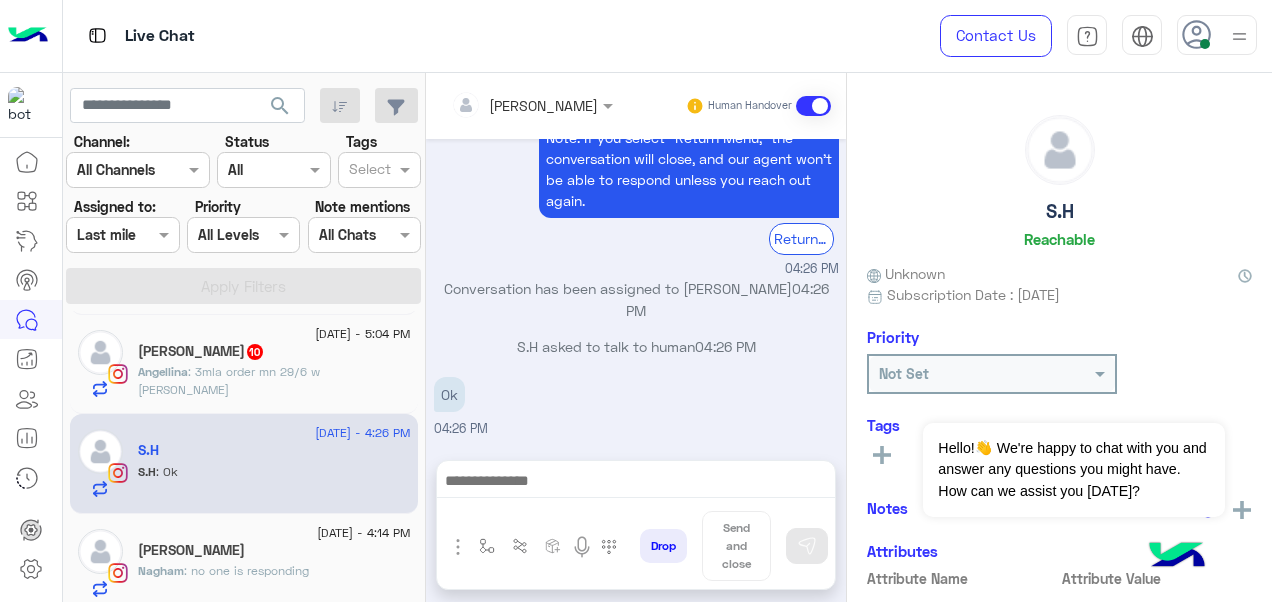 click on "[PERSON_NAME]" at bounding box center (524, 105) 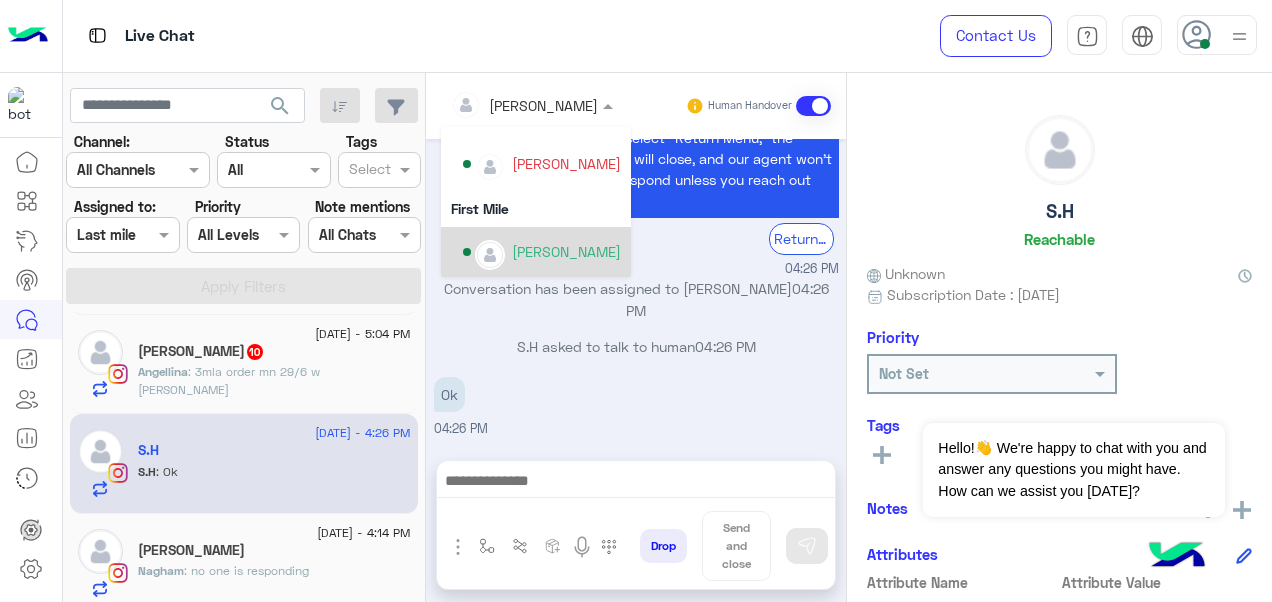 click on "[PERSON_NAME]" at bounding box center [566, 251] 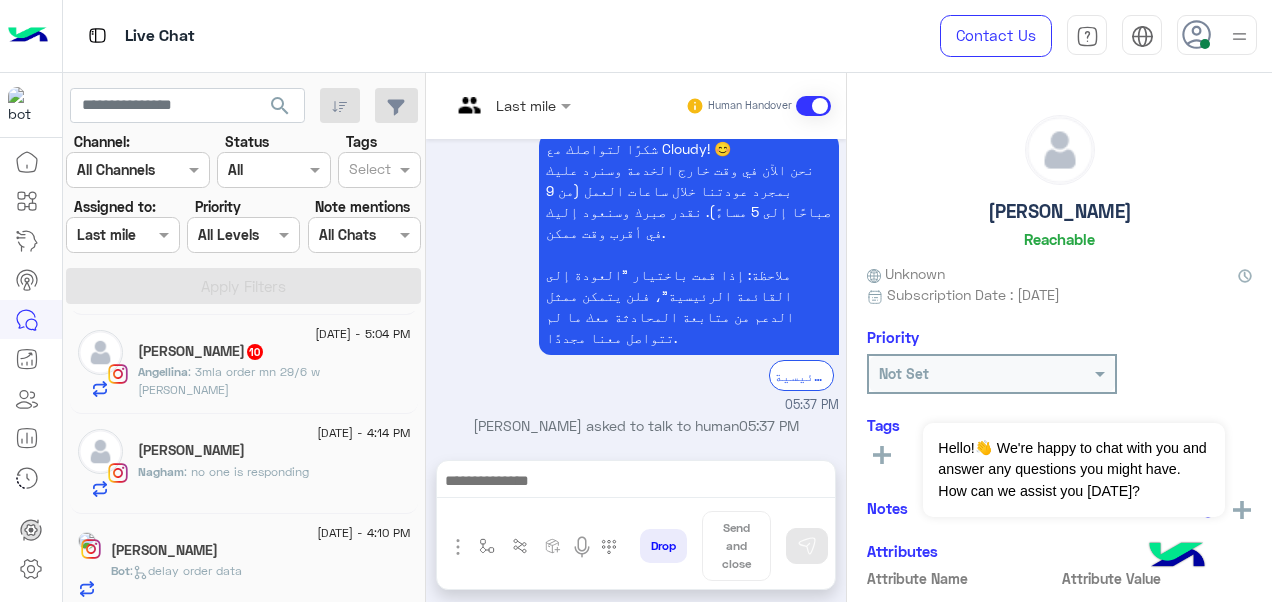 click on "Nagham : no one is responding" 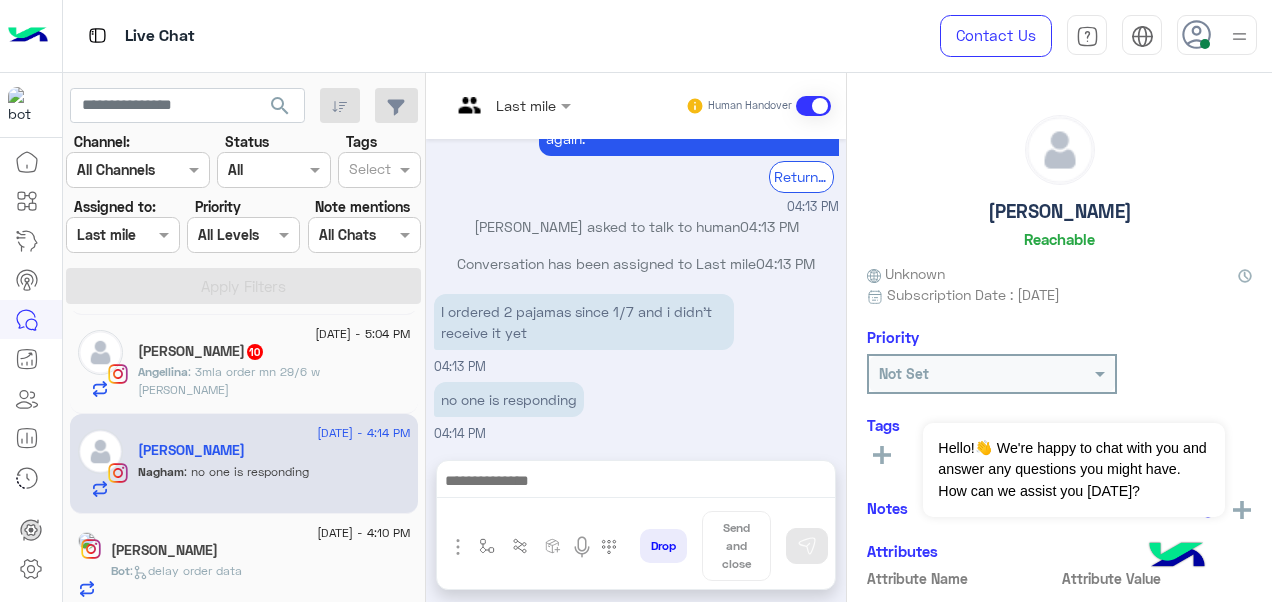 click at bounding box center [487, 105] 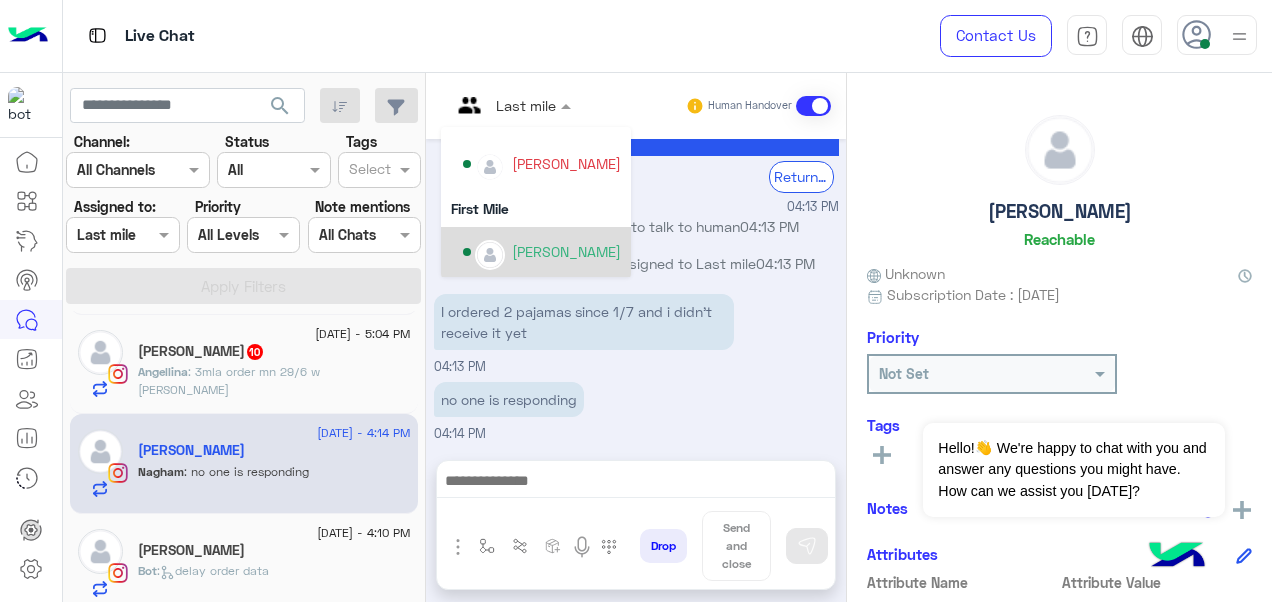 click on "[PERSON_NAME]" at bounding box center (566, 251) 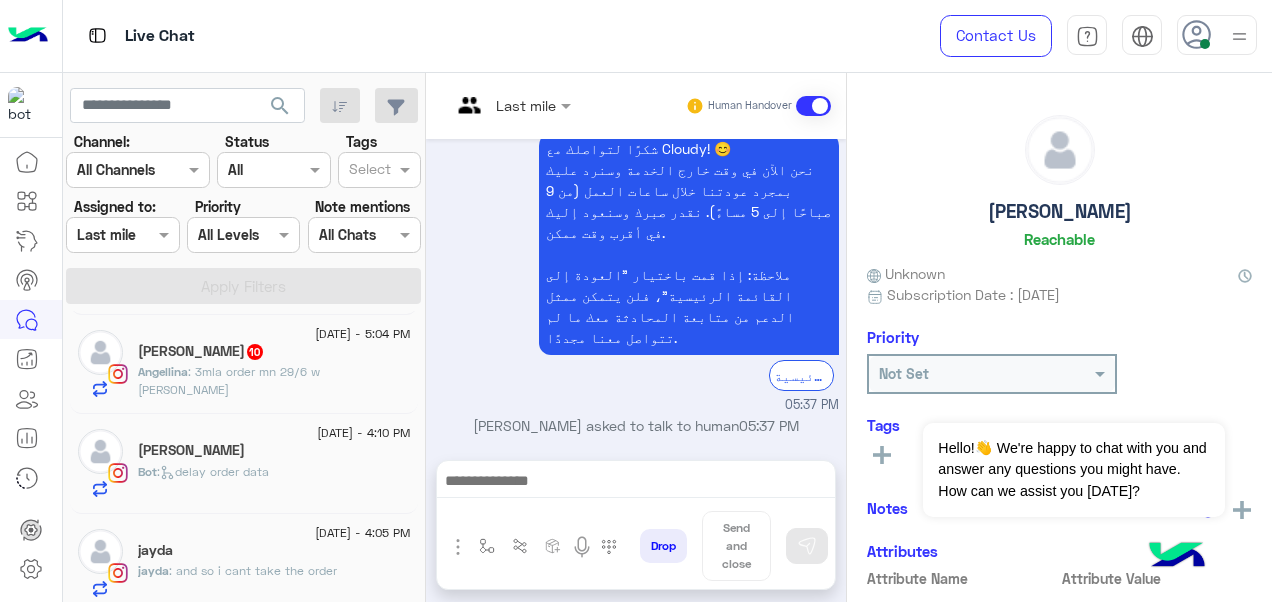 click on "[PERSON_NAME]" 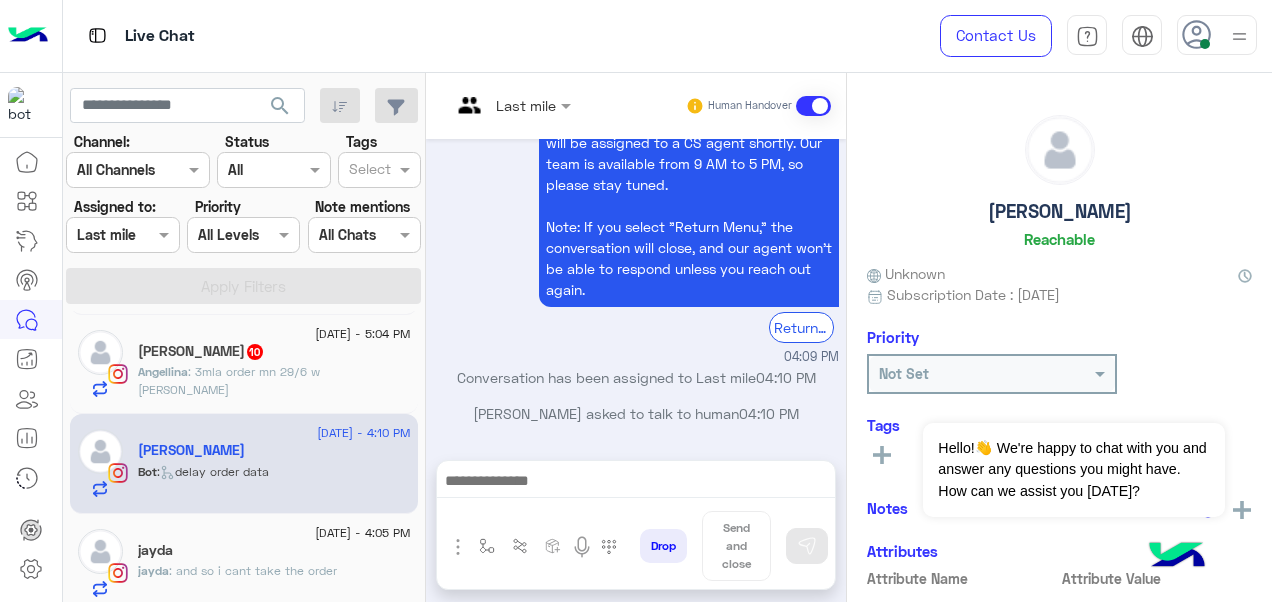 drag, startPoint x: 535, startPoint y: 111, endPoint x: 530, endPoint y: 120, distance: 10.29563 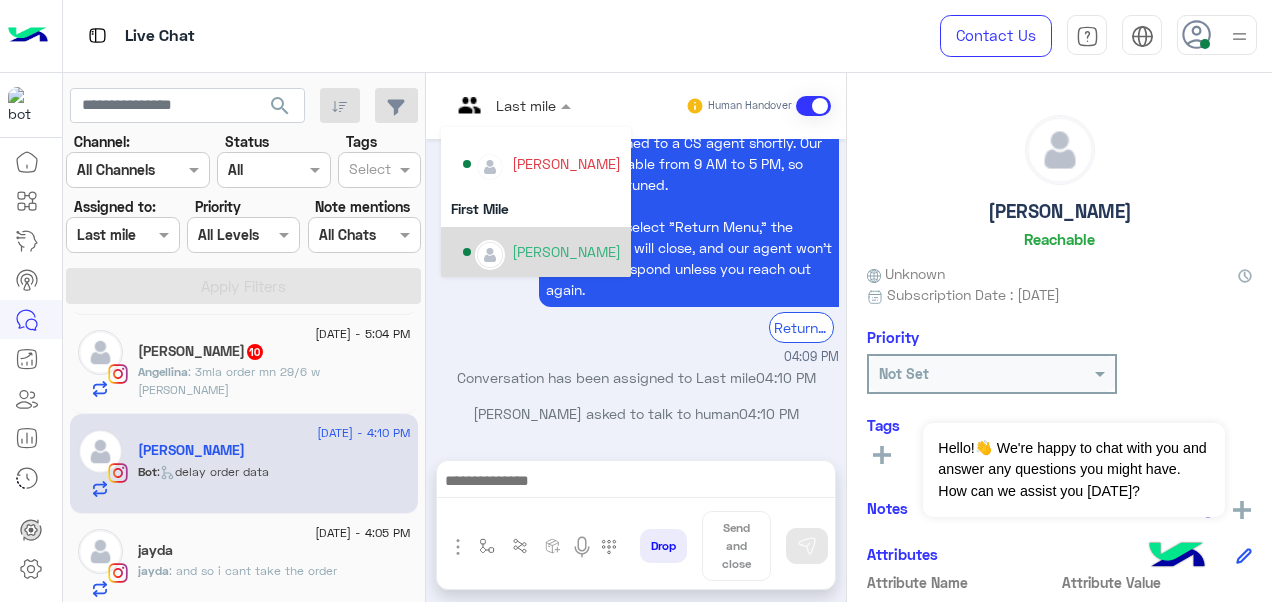 click on "[PERSON_NAME]" at bounding box center (566, 251) 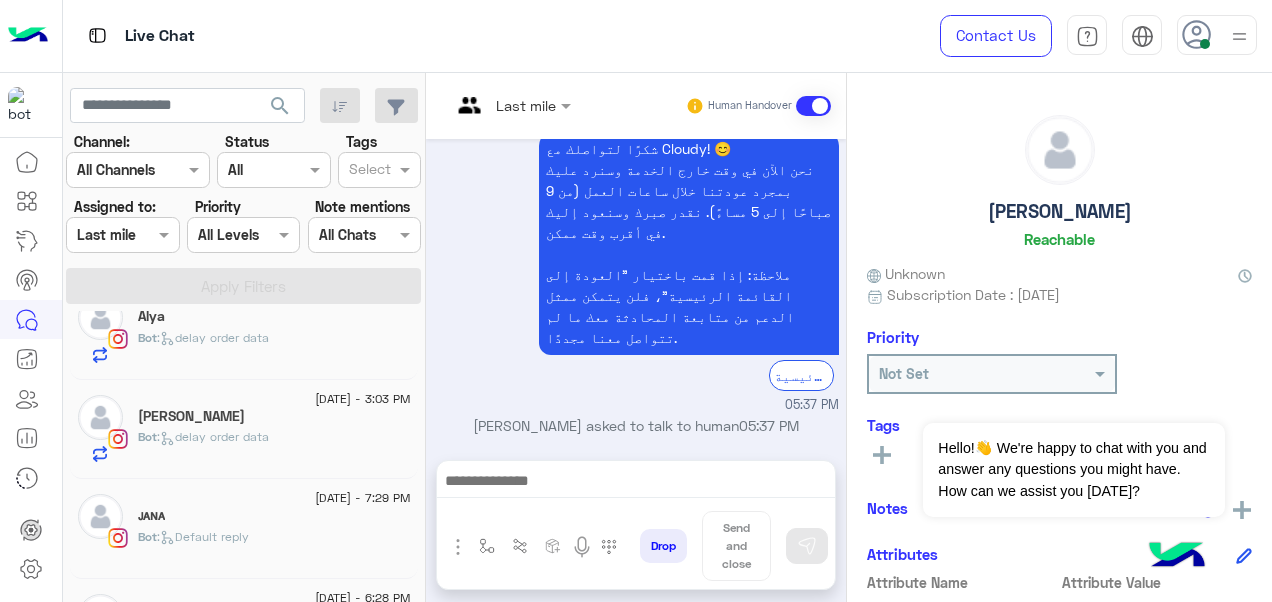 click on ":   delay order data" 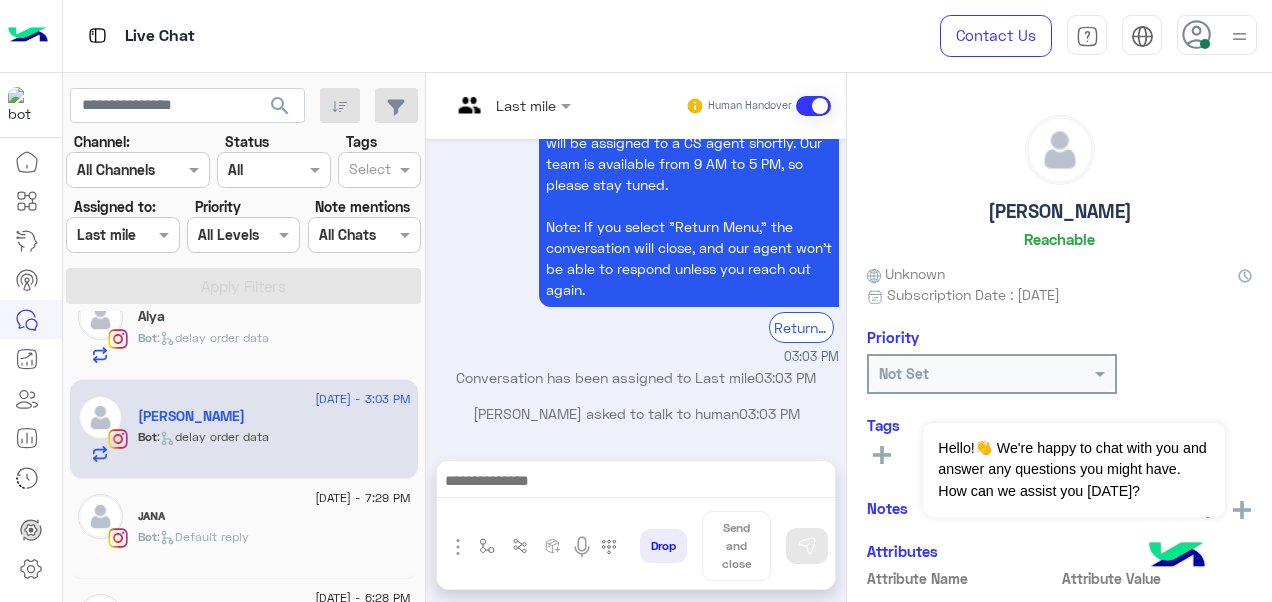 click at bounding box center [487, 105] 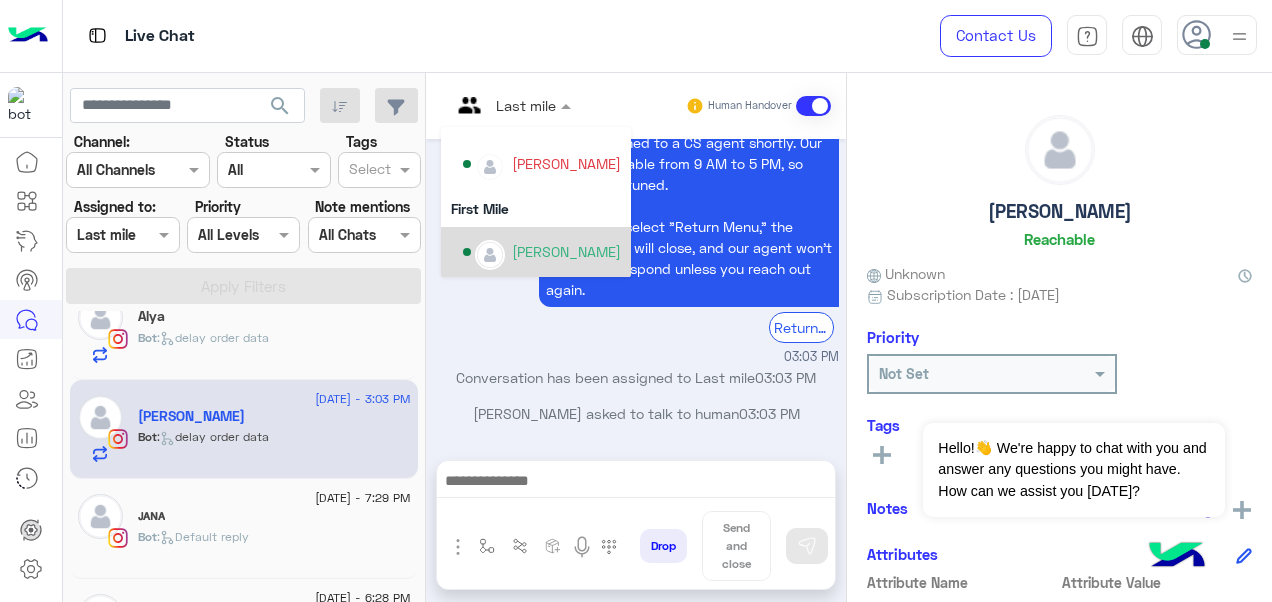 click on "[PERSON_NAME]" at bounding box center [566, 251] 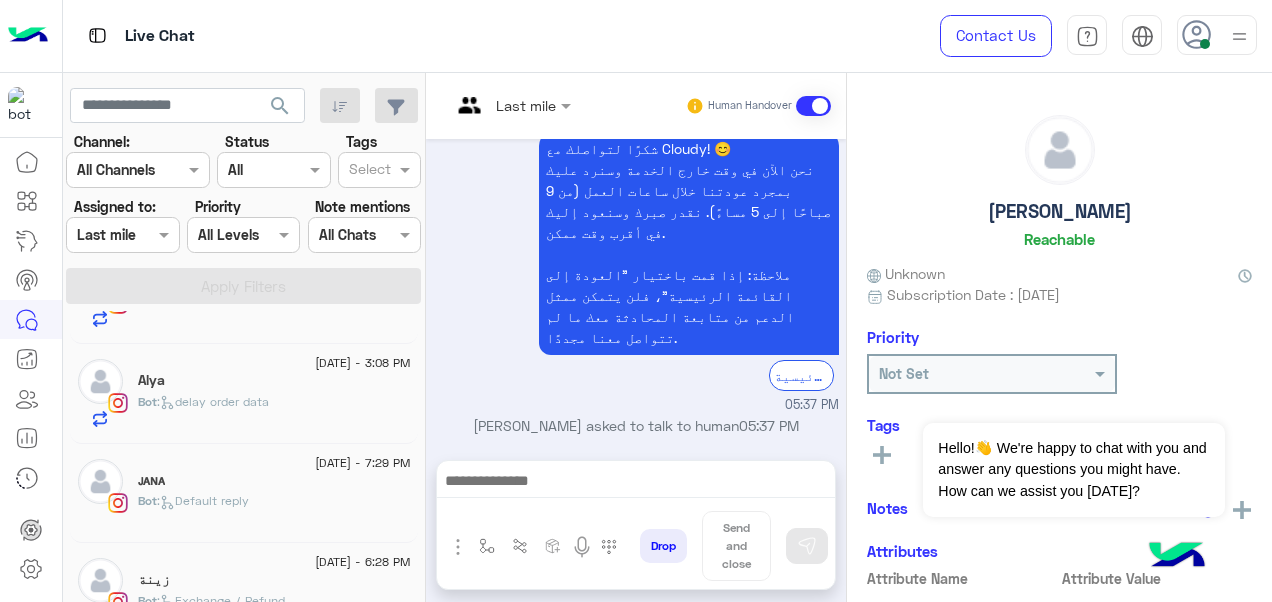 click on ":   delay order data" 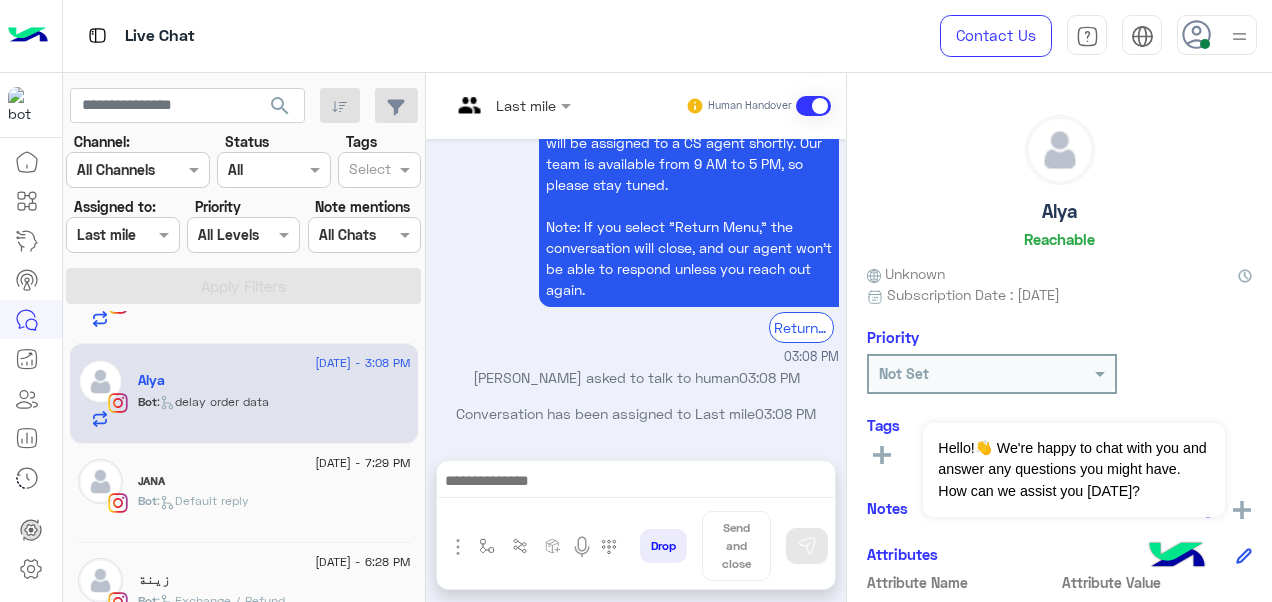 drag, startPoint x: 504, startPoint y: 108, endPoint x: 500, endPoint y: 120, distance: 12.649111 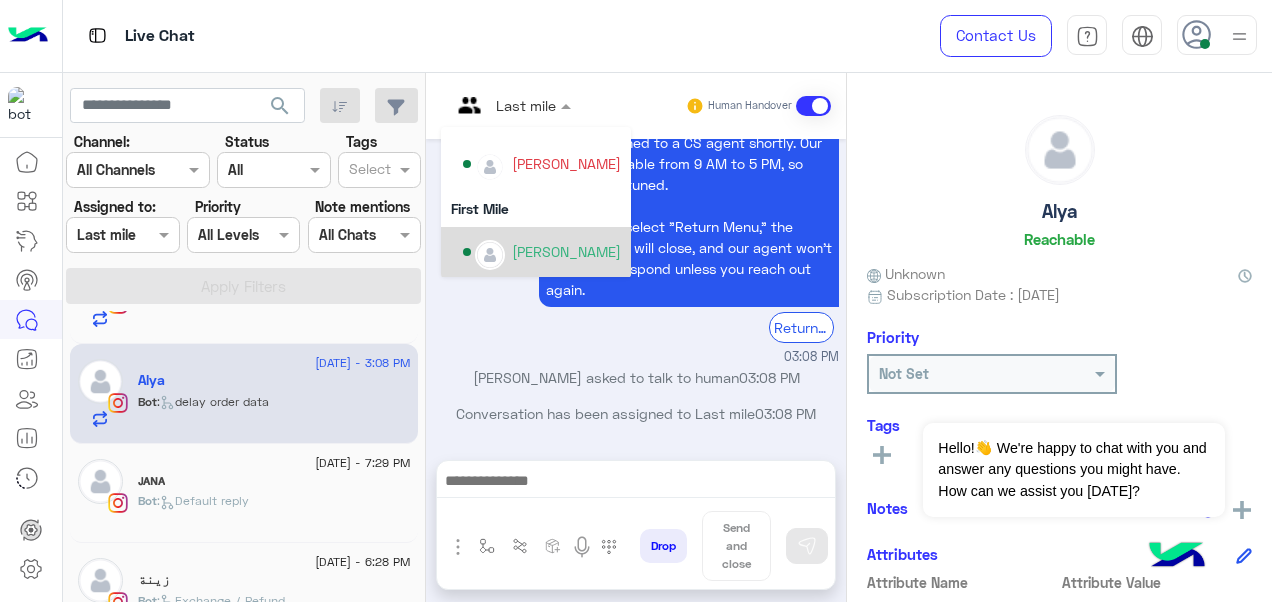 click on "[PERSON_NAME]" at bounding box center (542, 252) 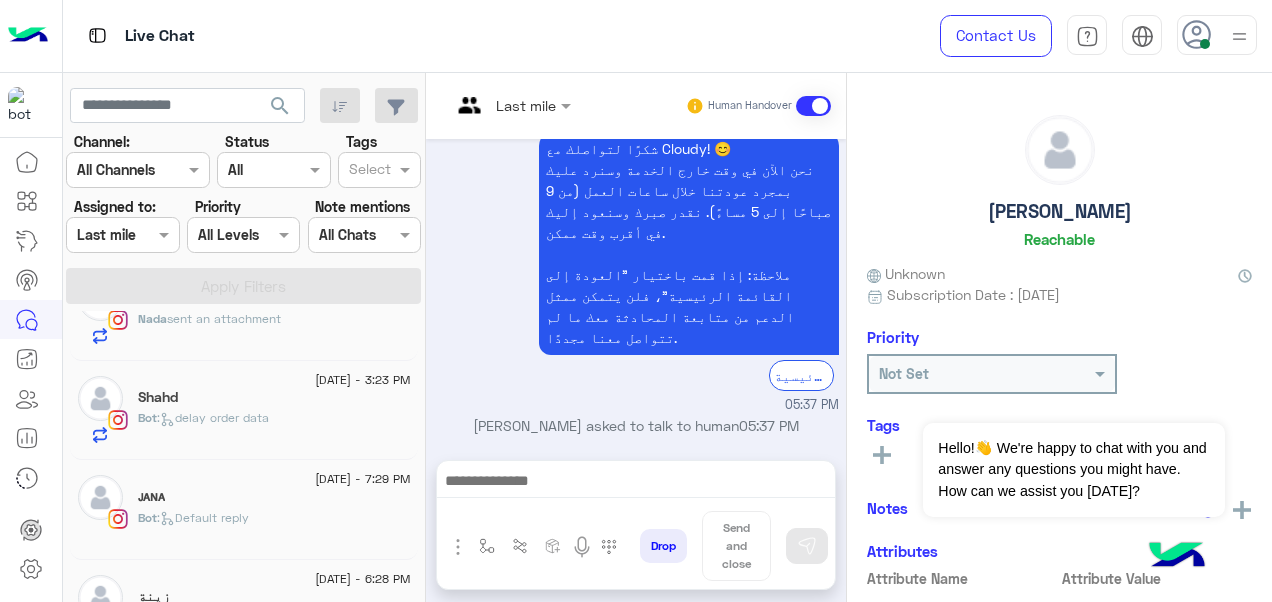 click on "Shahd" 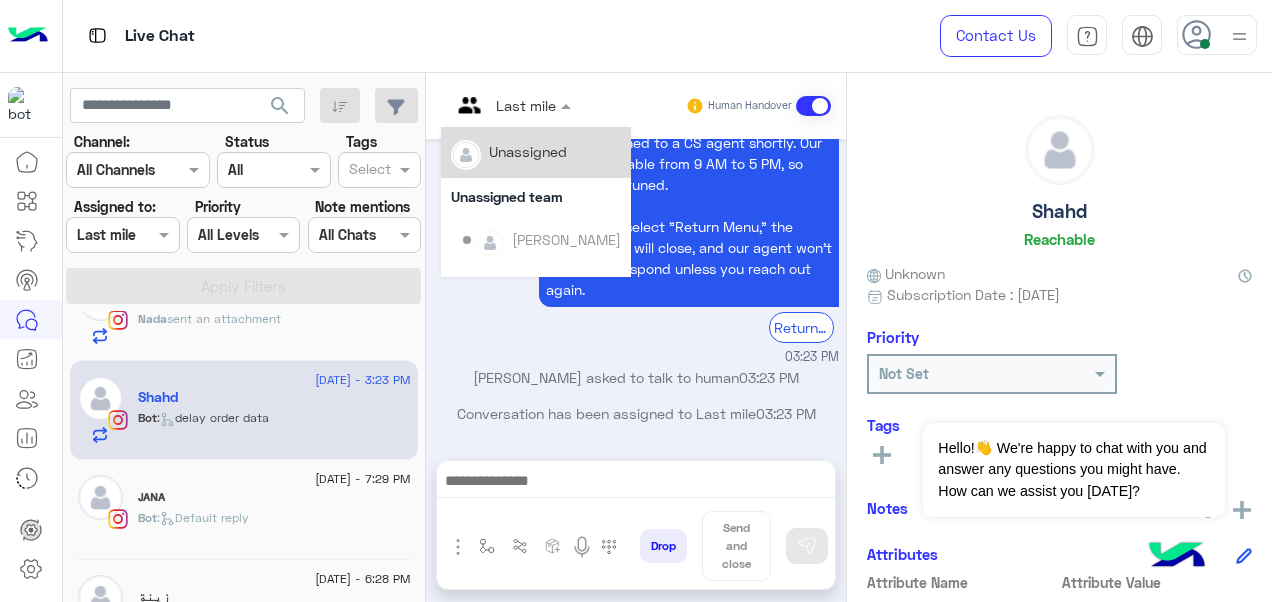 click at bounding box center (473, 106) 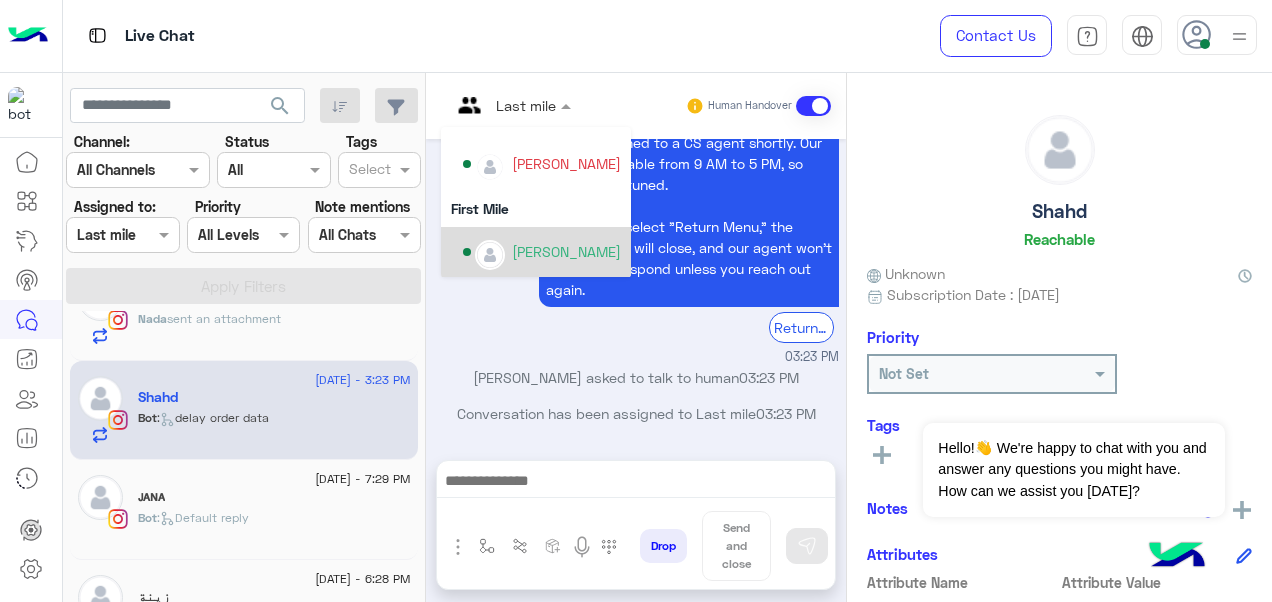 click on "[PERSON_NAME]" at bounding box center (542, 252) 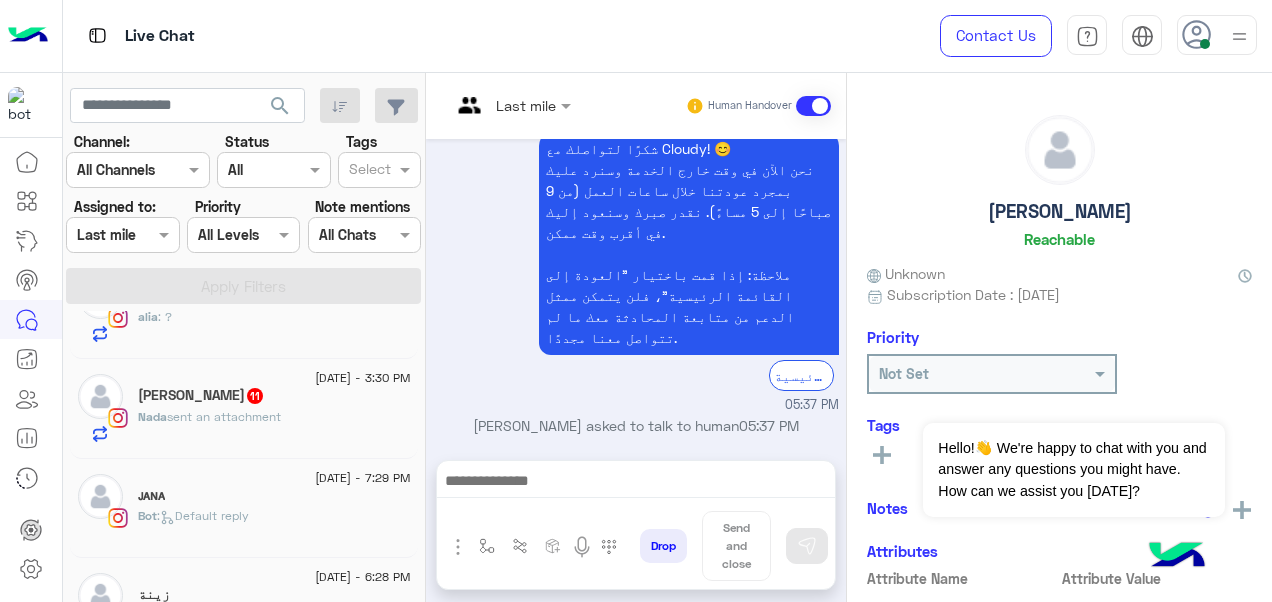click on "sent an attachment" 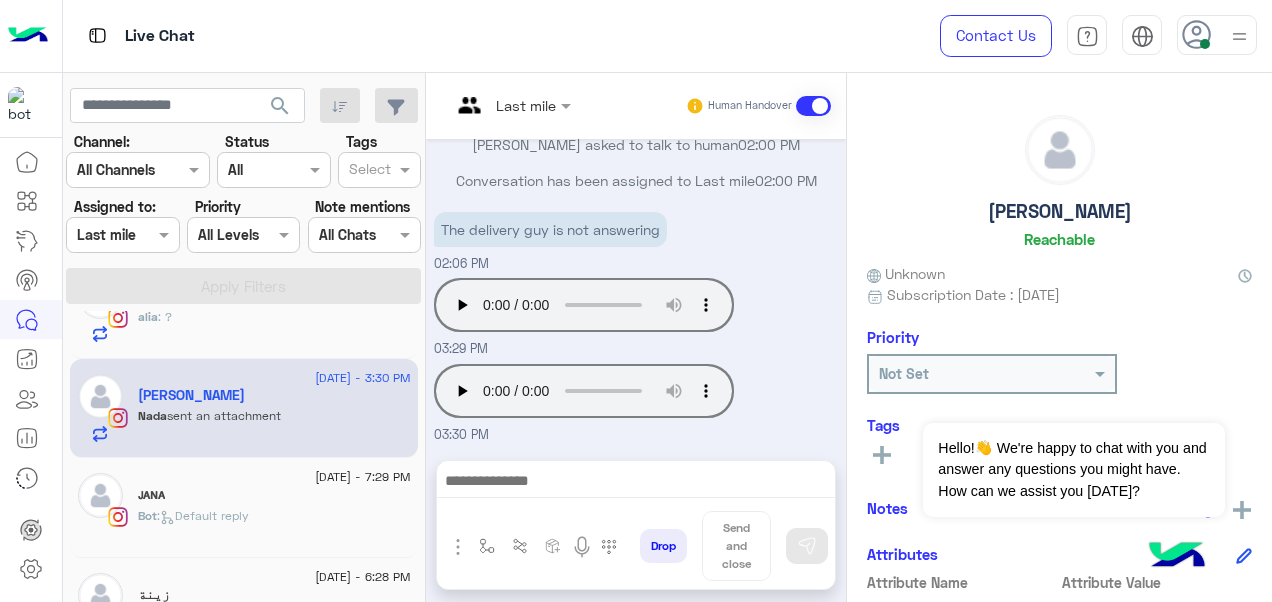 click at bounding box center (511, 104) 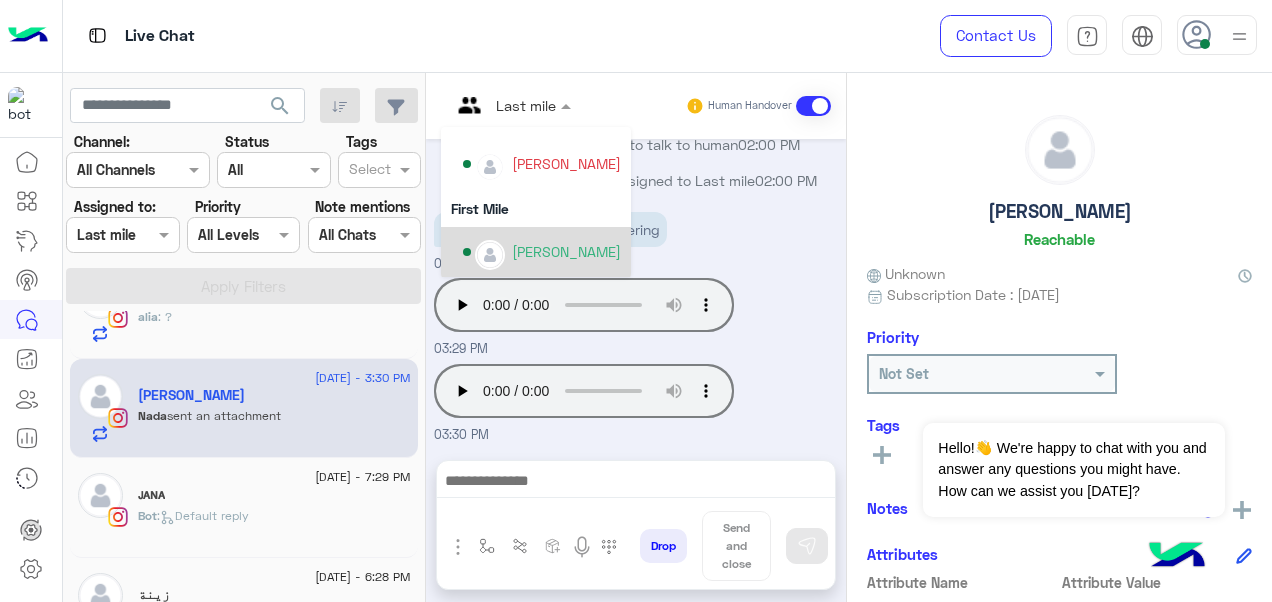 click on "[PERSON_NAME]" at bounding box center (542, 252) 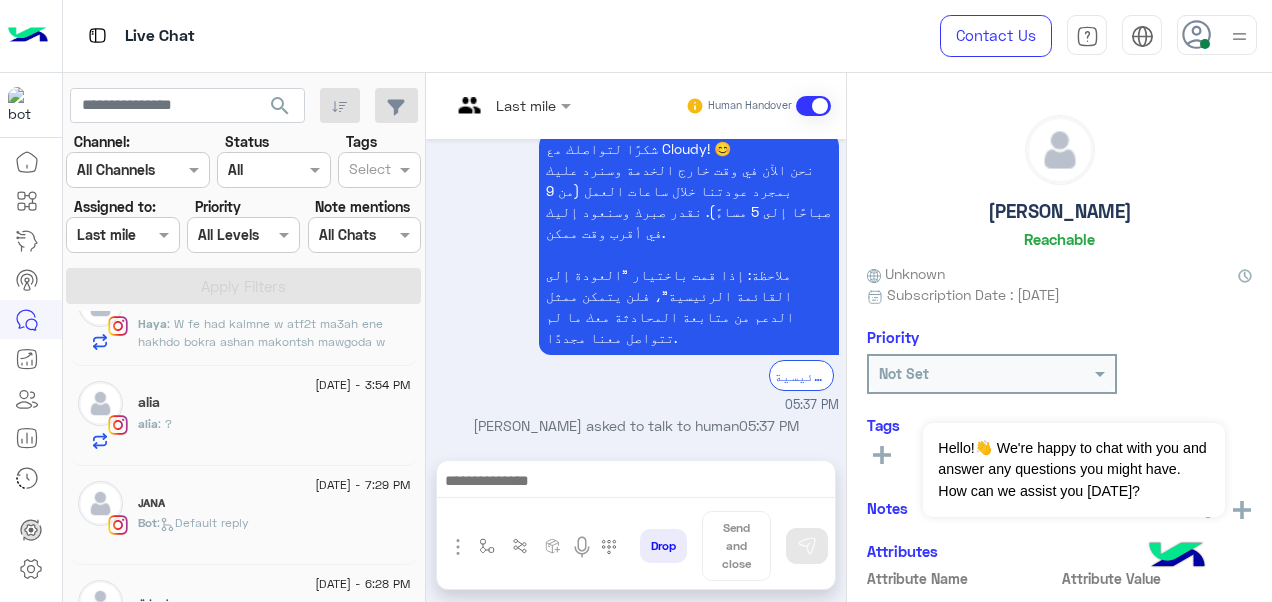 click on "alia" 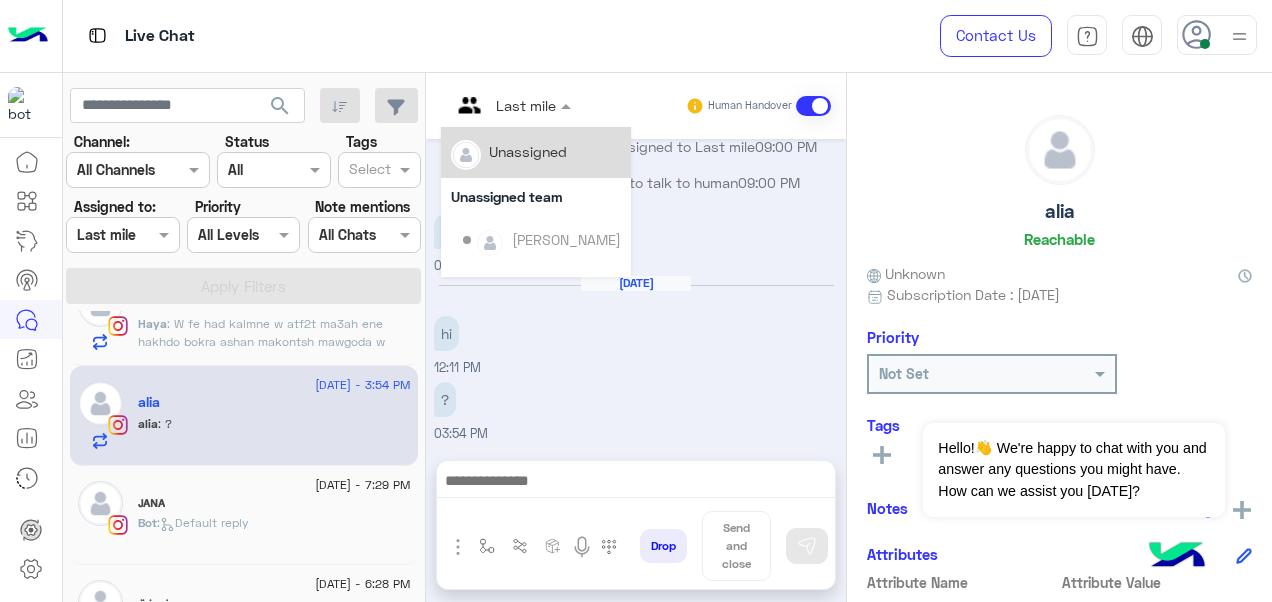 drag, startPoint x: 495, startPoint y: 115, endPoint x: 533, endPoint y: 196, distance: 89.470665 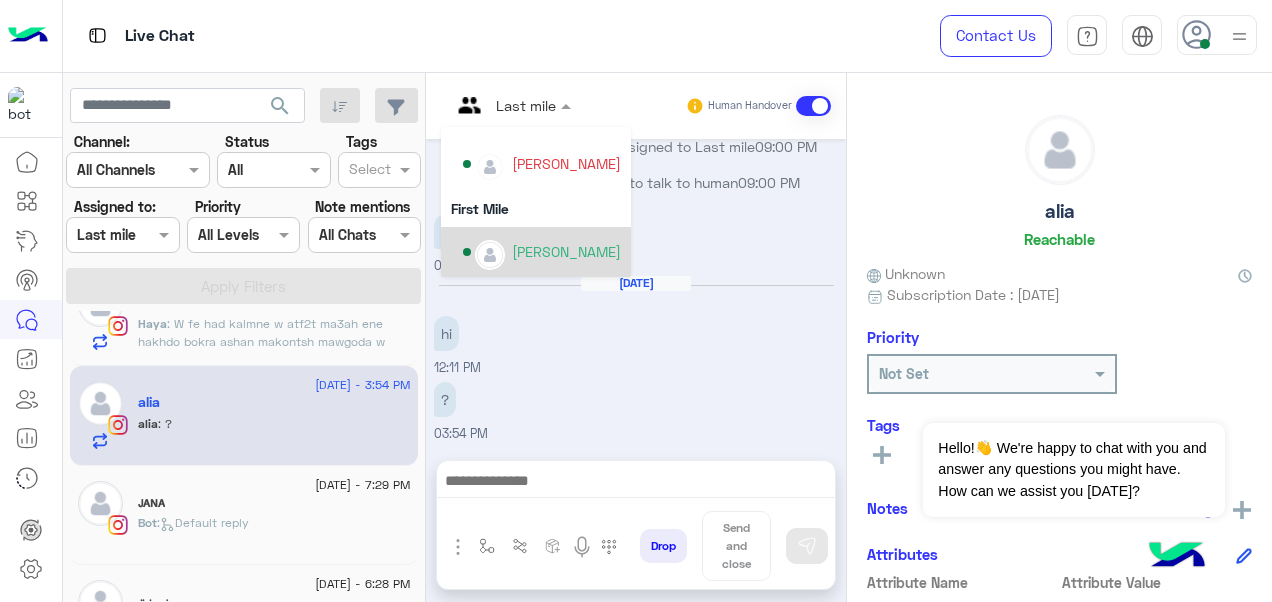 click on "[PERSON_NAME]" at bounding box center (566, 251) 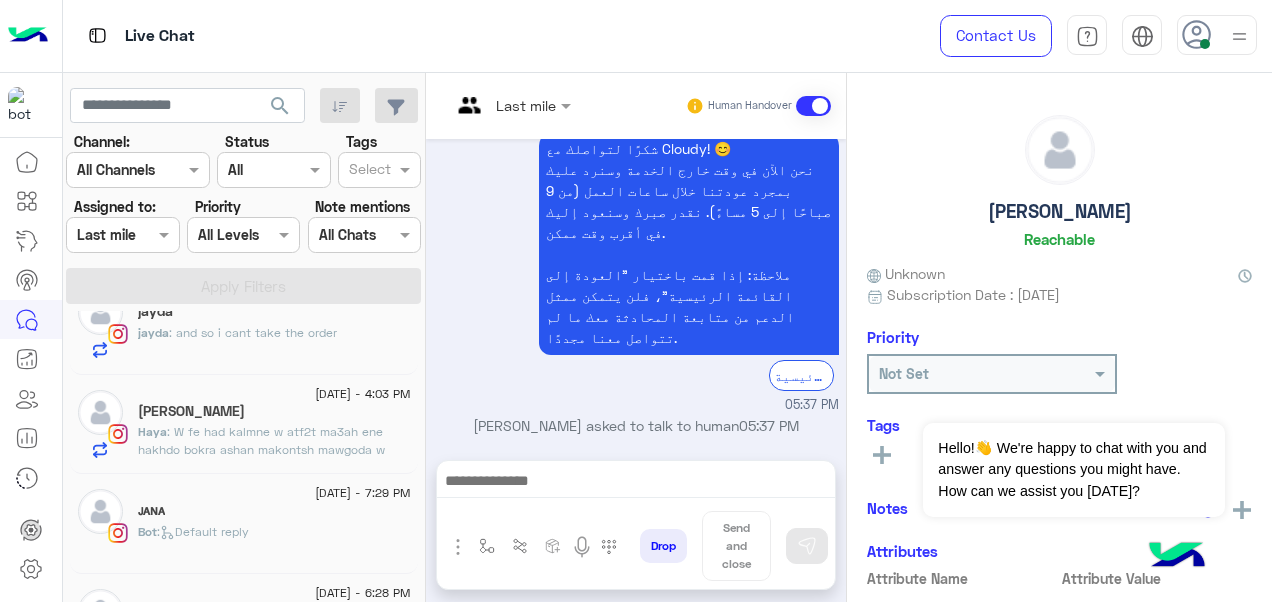 click on ": W fe had kalmne w atf2t ma3ah ene hakhdo bokra ashan makontsh mawgoda w kalmto mardsh" 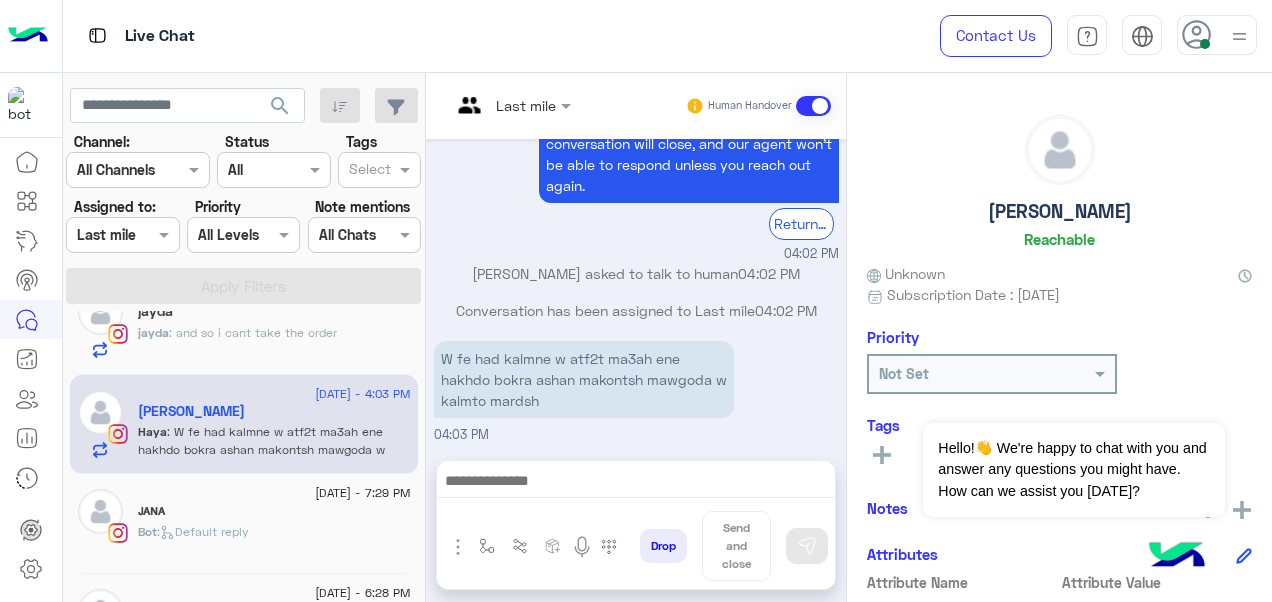 click on "Last mile" at bounding box center [526, 105] 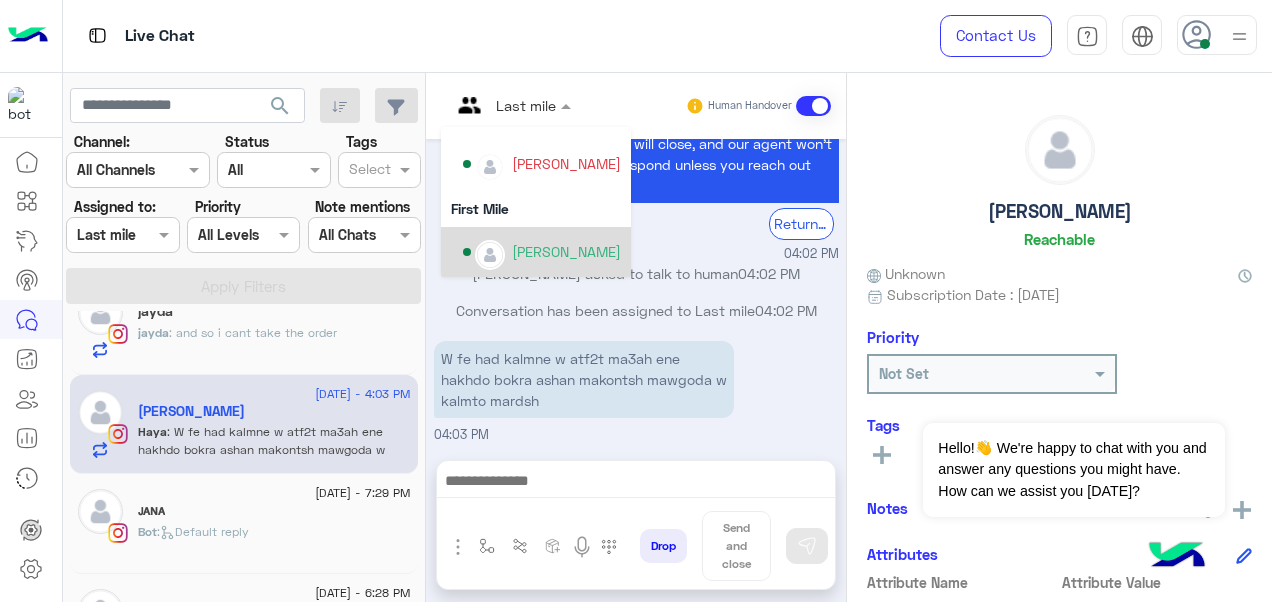 click on "[PERSON_NAME]" at bounding box center (566, 251) 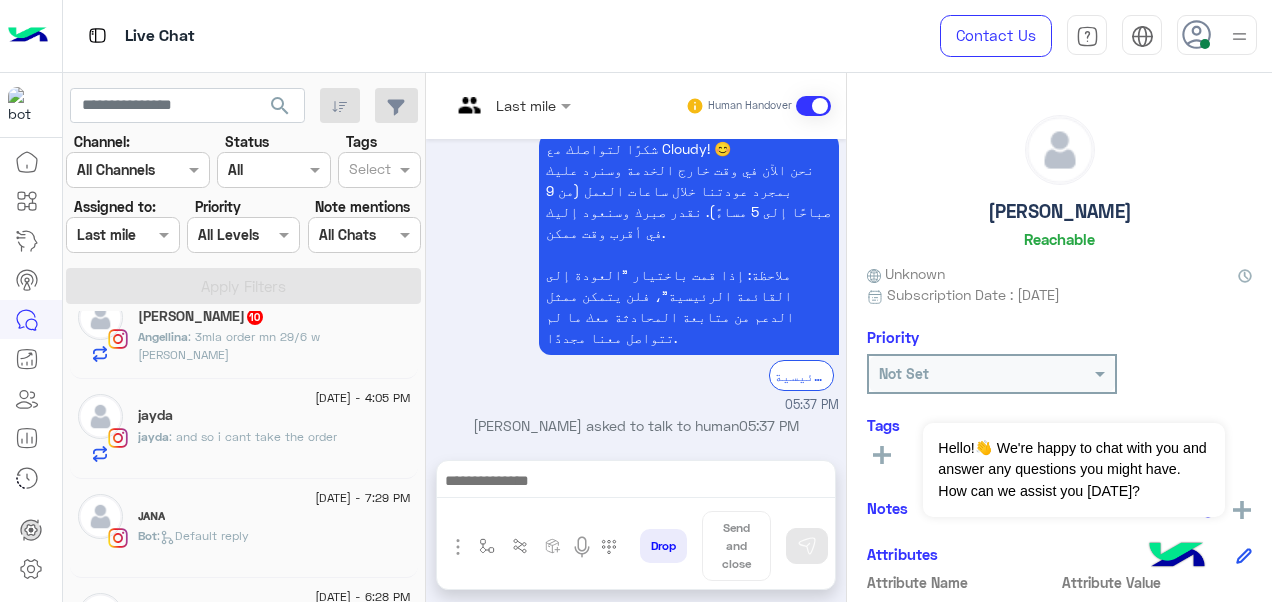 click on "jayda" 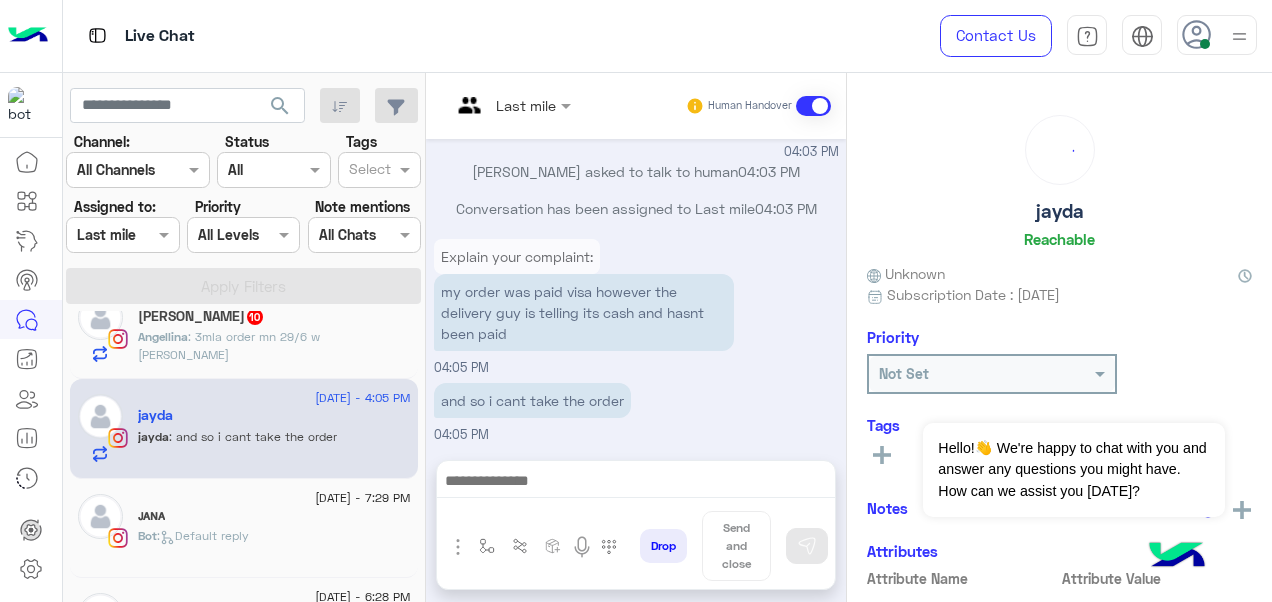 click on "Last mile" at bounding box center [503, 106] 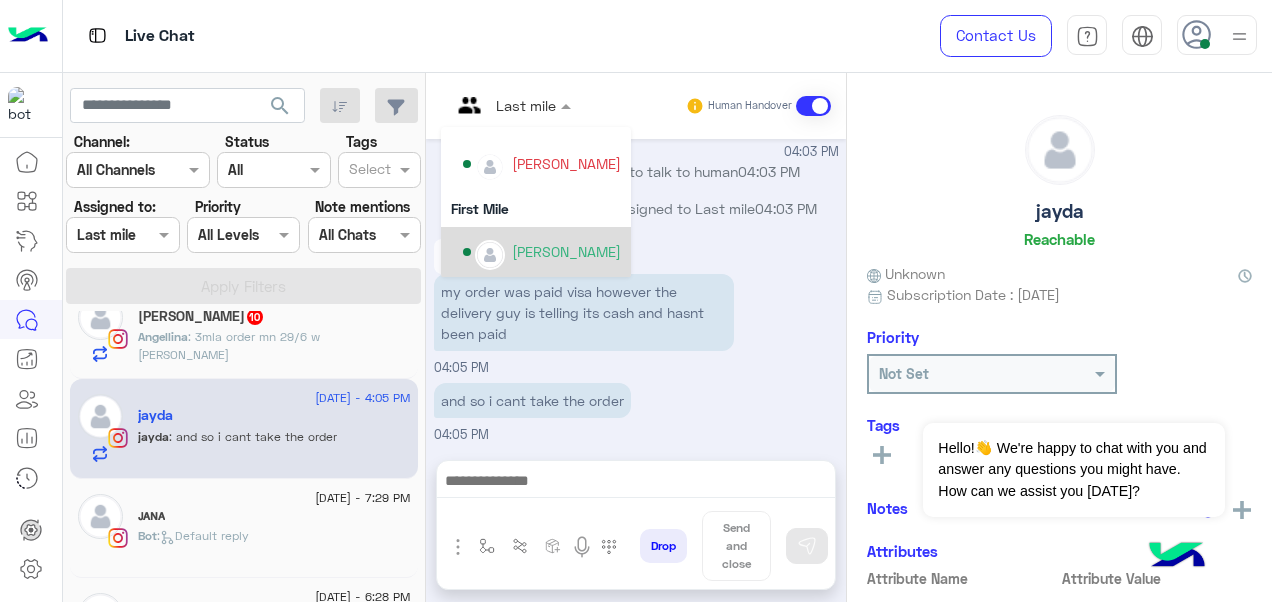 click on "[PERSON_NAME]" at bounding box center [566, 251] 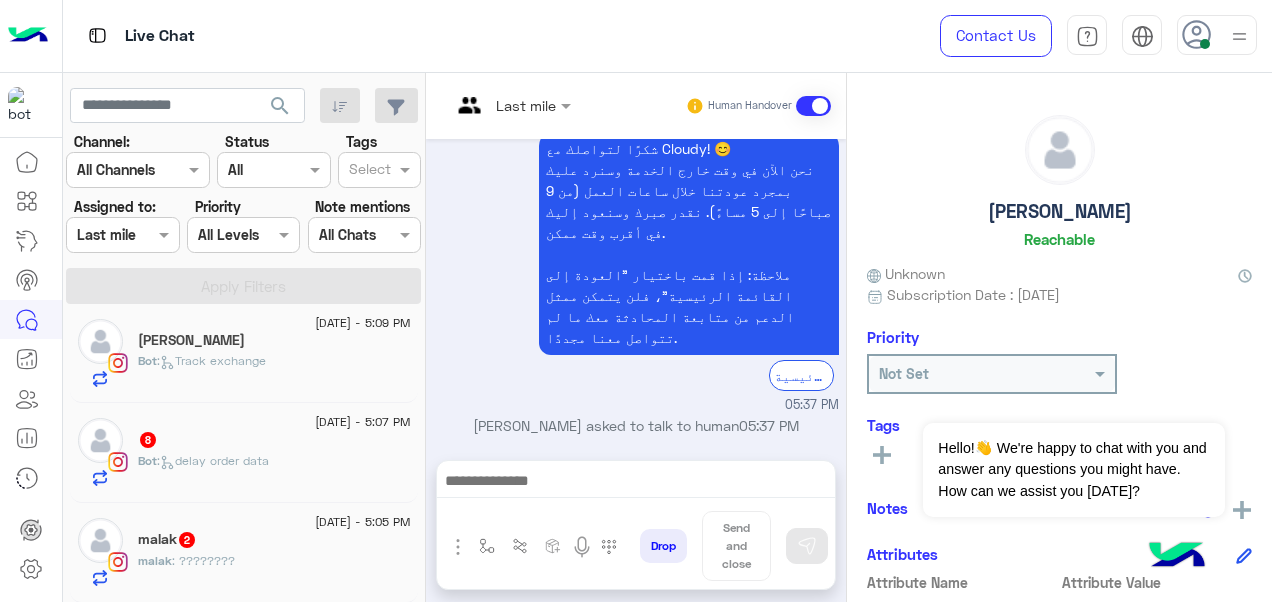 click at bounding box center (487, 105) 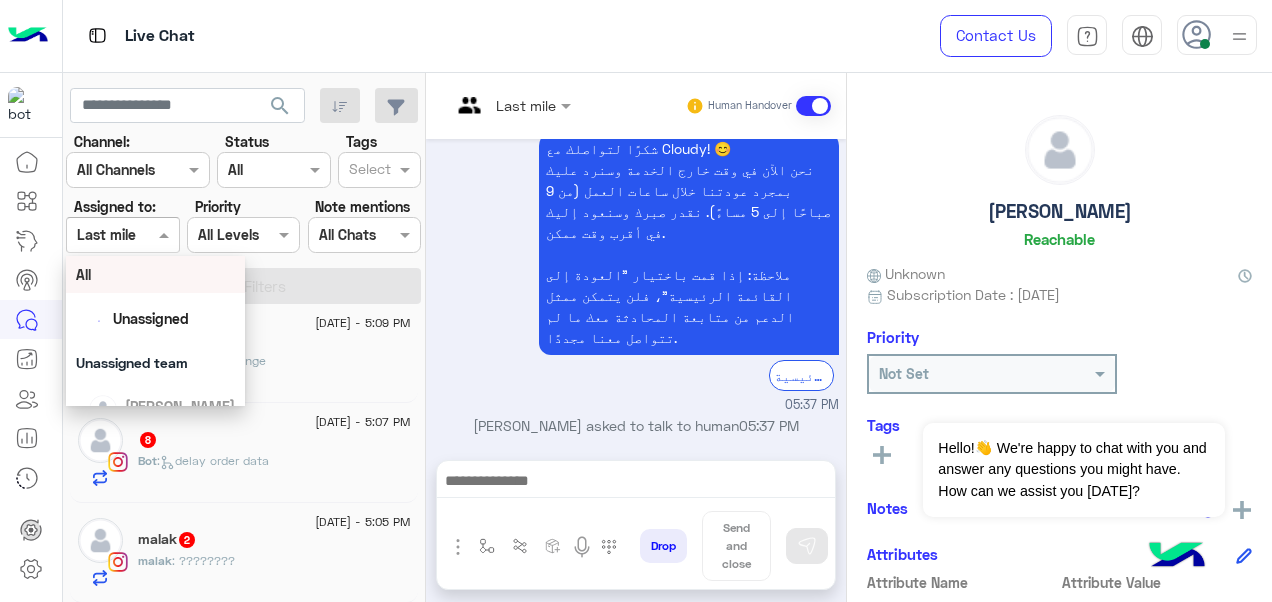 click at bounding box center [166, 234] 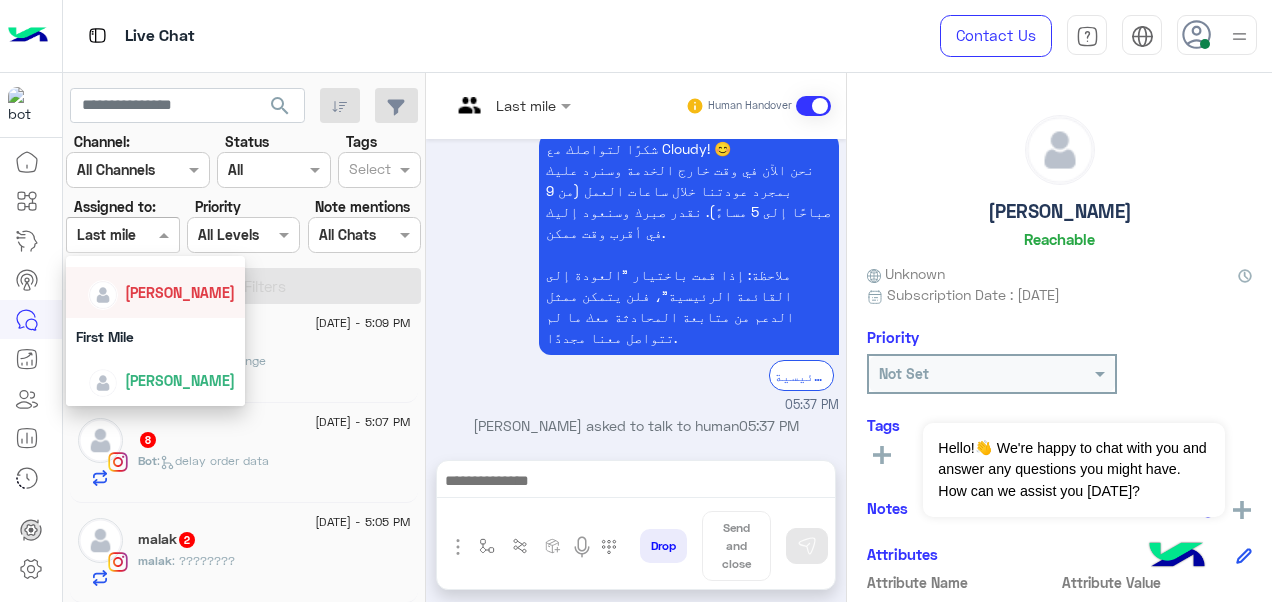click on "[PERSON_NAME]" at bounding box center [156, 292] 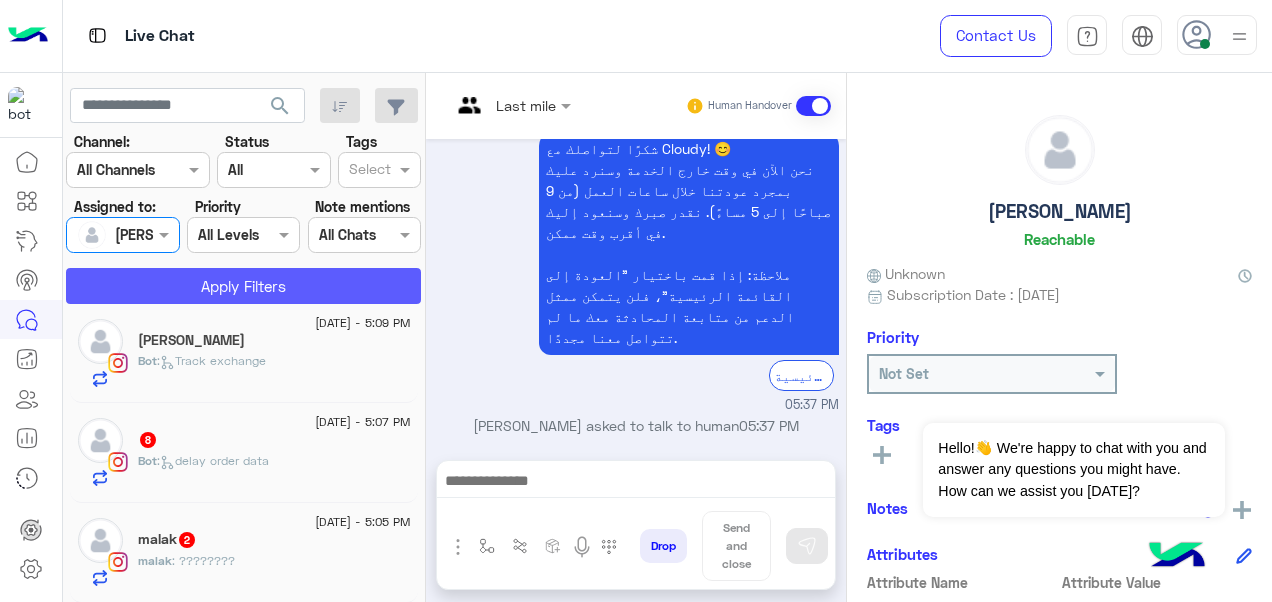 click on "Apply Filters" 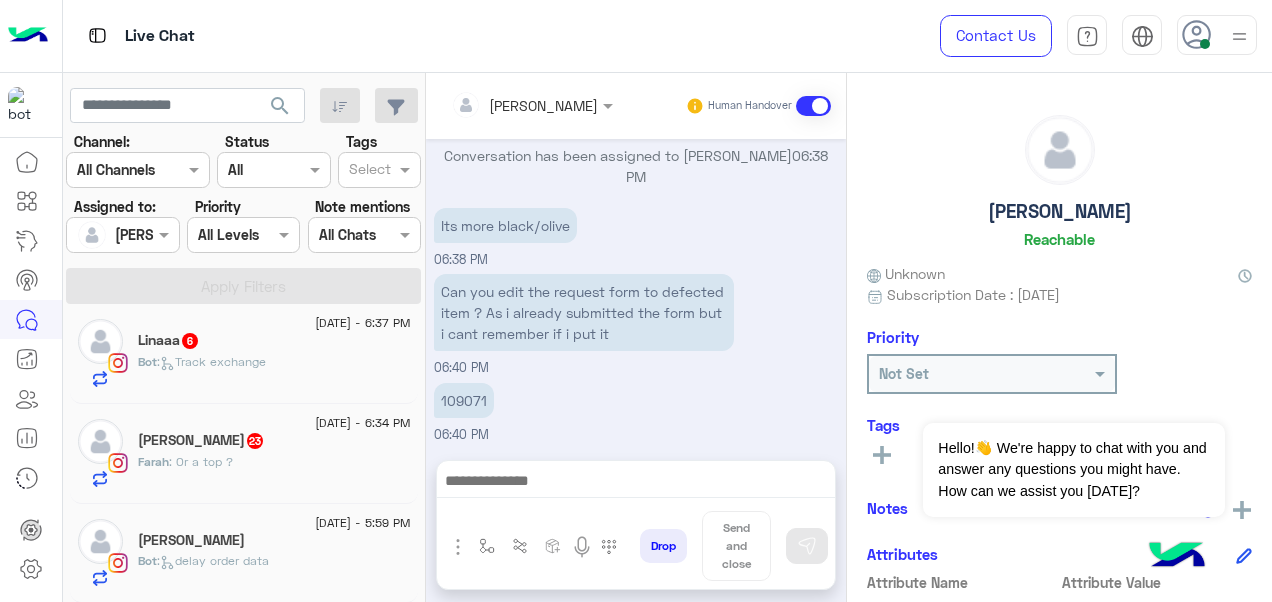 click on "[PERSON_NAME]" 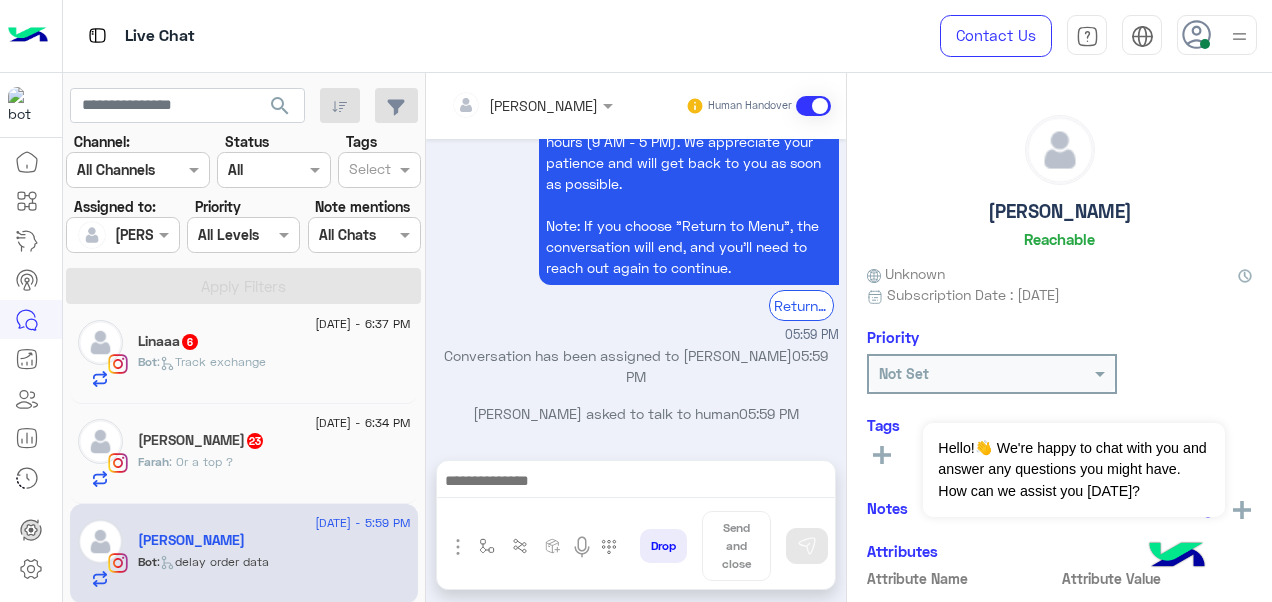 click on "[PERSON_NAME]" at bounding box center [524, 105] 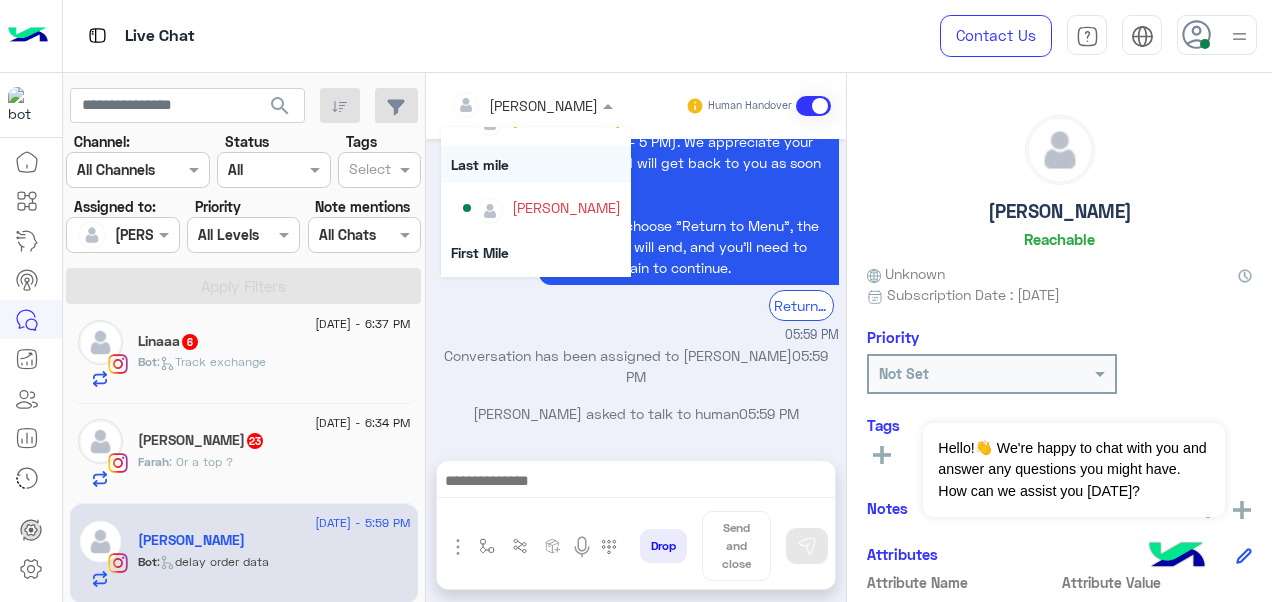 click on "Last mile" at bounding box center [536, 164] 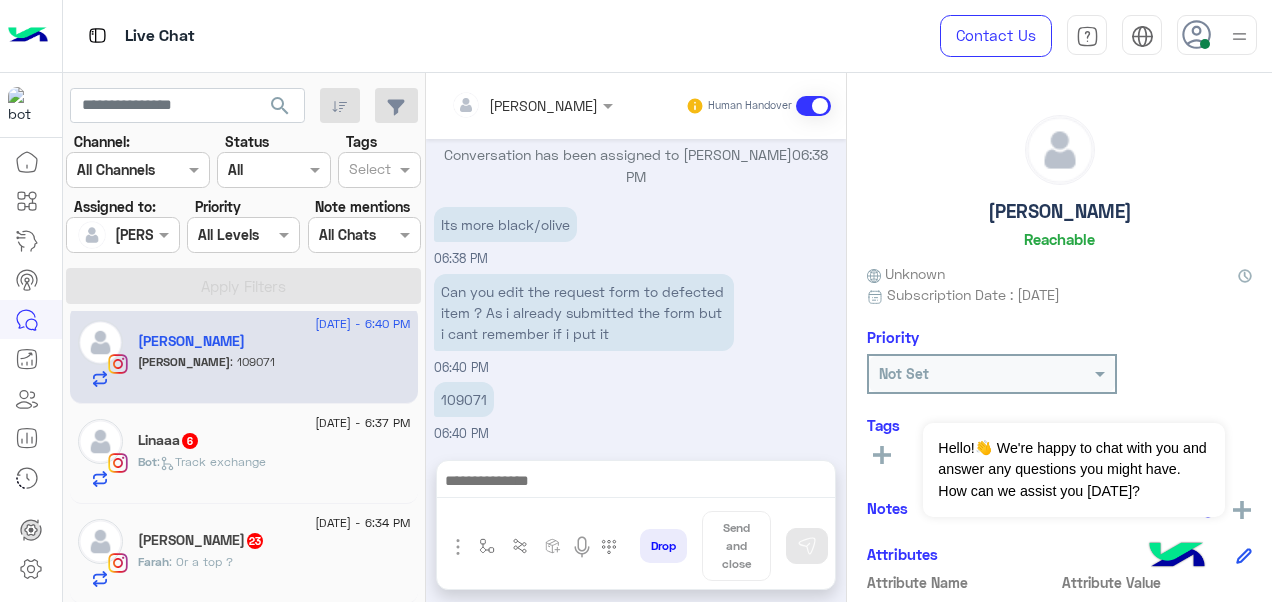 click at bounding box center (505, 105) 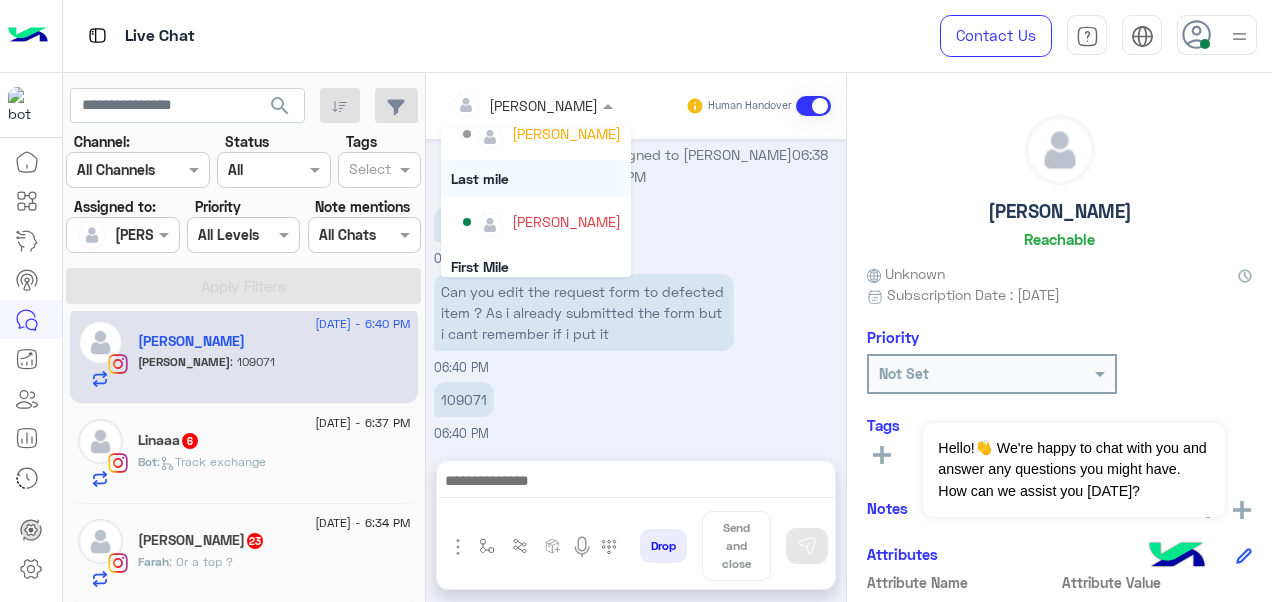 click on "Last mile" at bounding box center [536, 178] 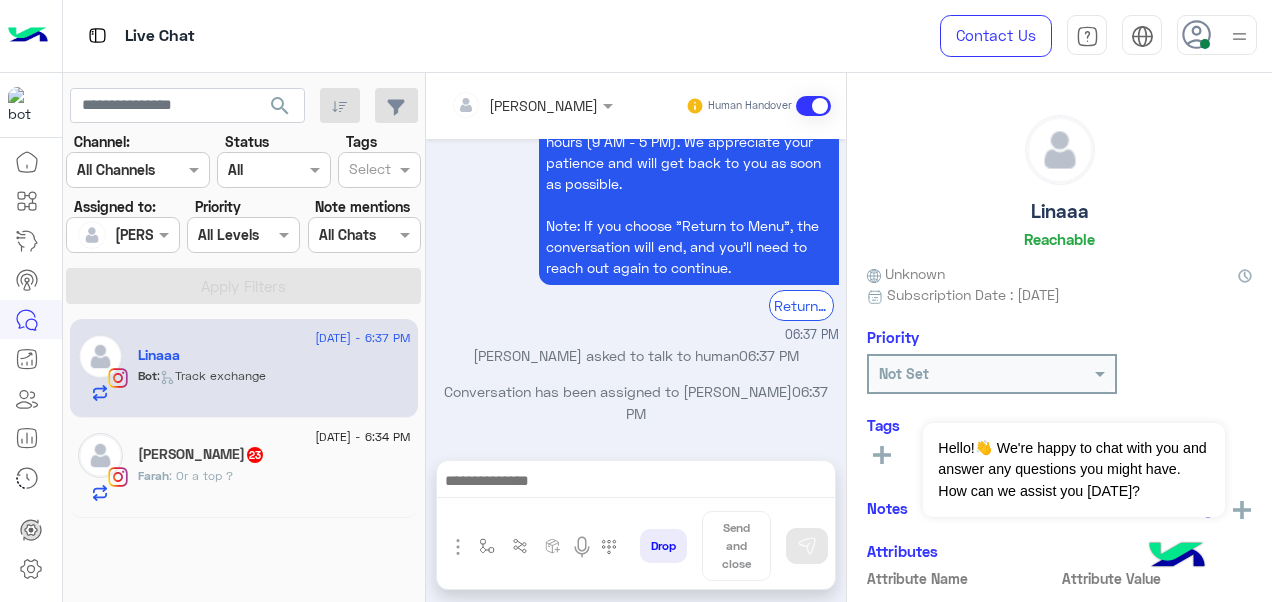 click at bounding box center [532, 104] 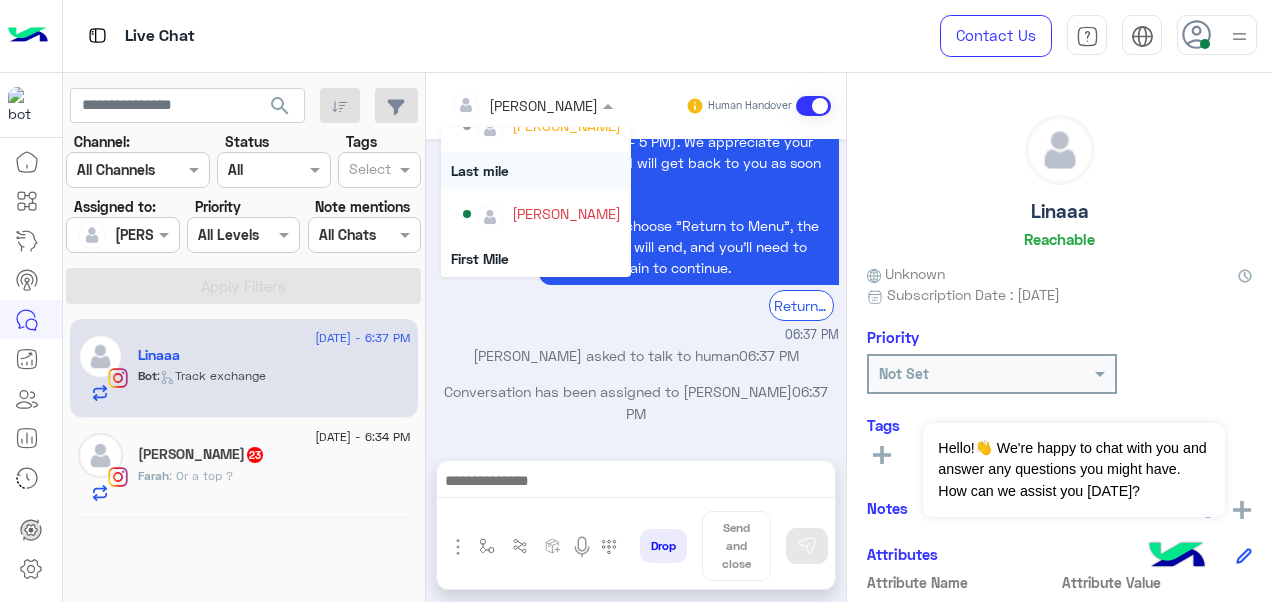 click on "Last mile" at bounding box center [536, 170] 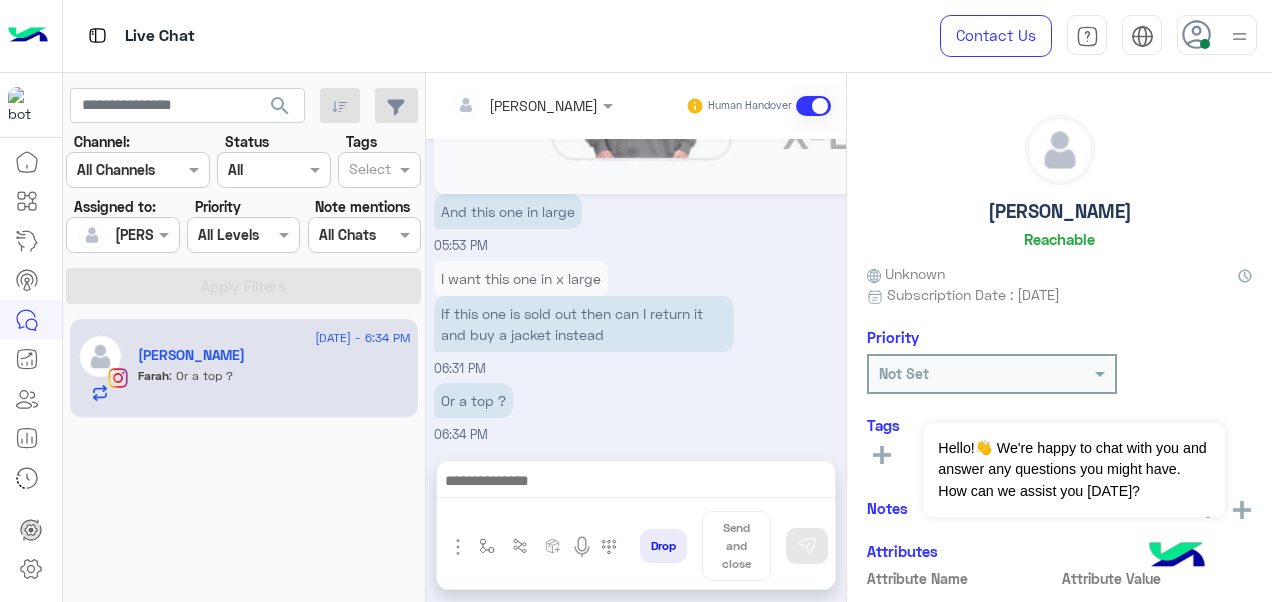 click at bounding box center [505, 105] 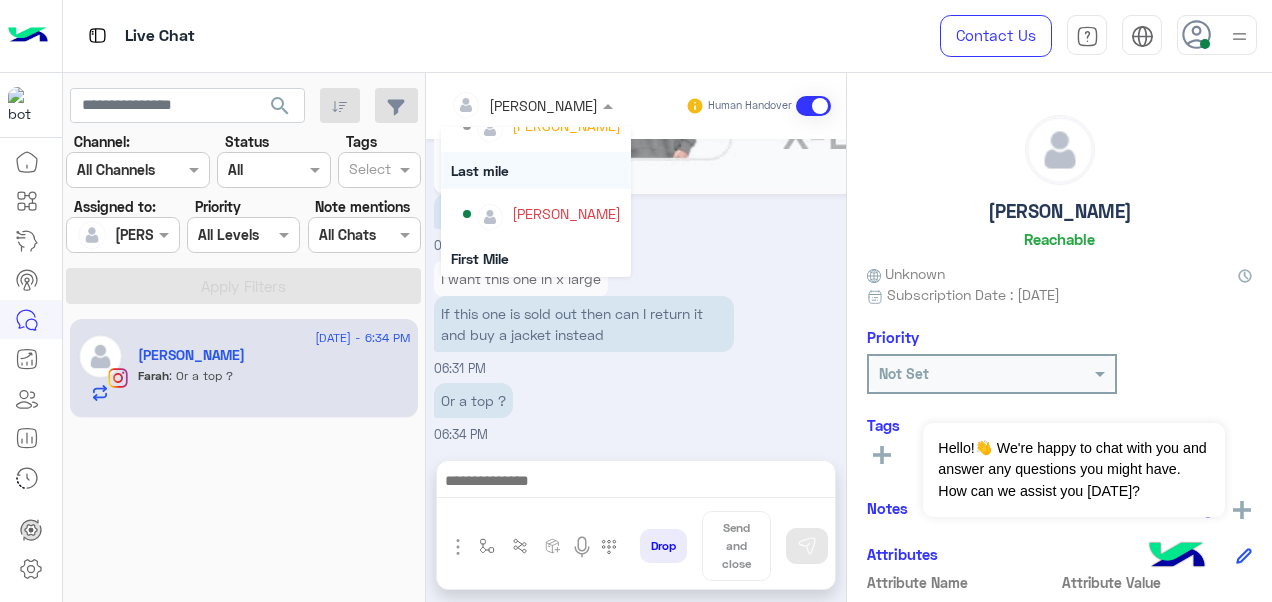 click on "Last mile" at bounding box center [536, 170] 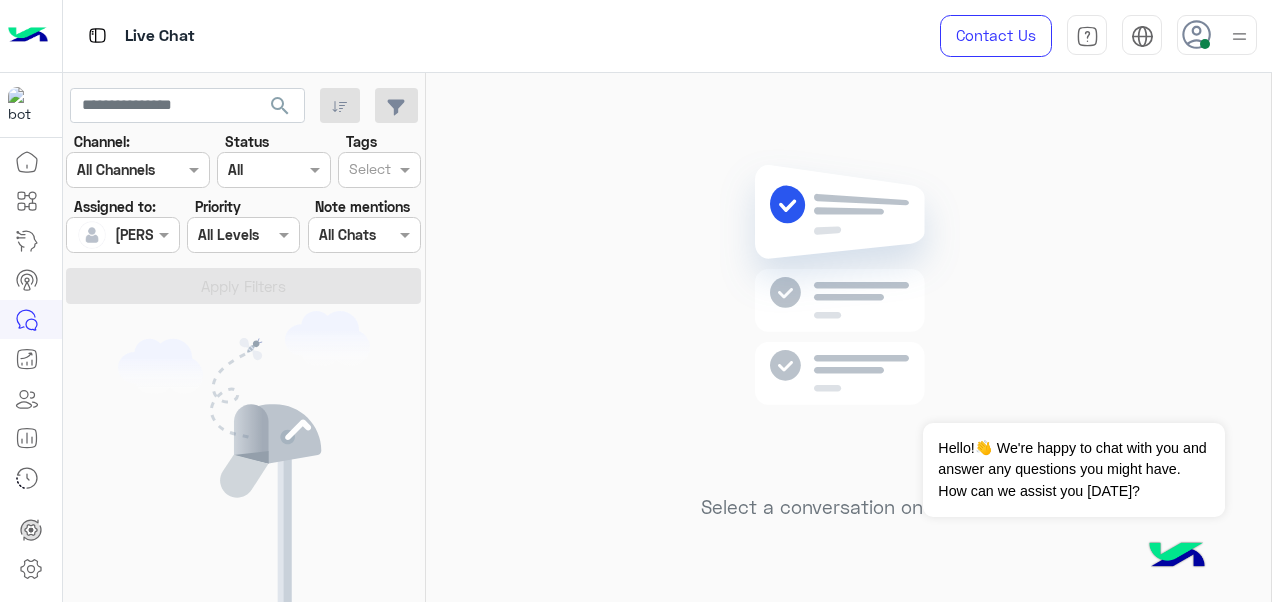 click at bounding box center [1239, 36] 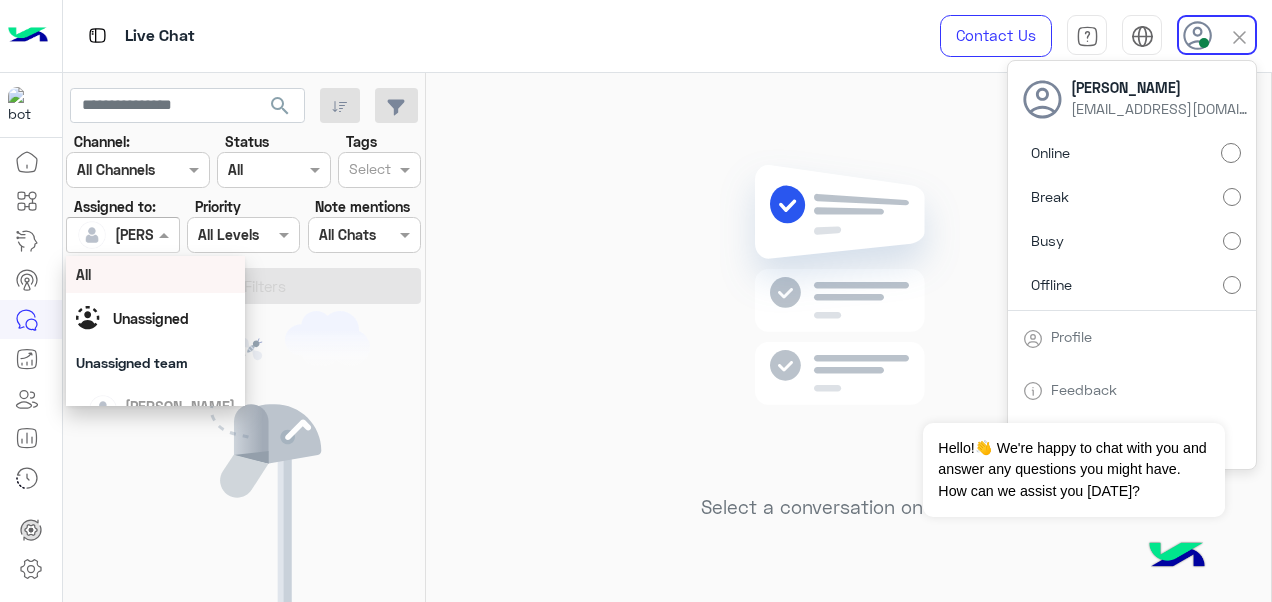click at bounding box center [166, 234] 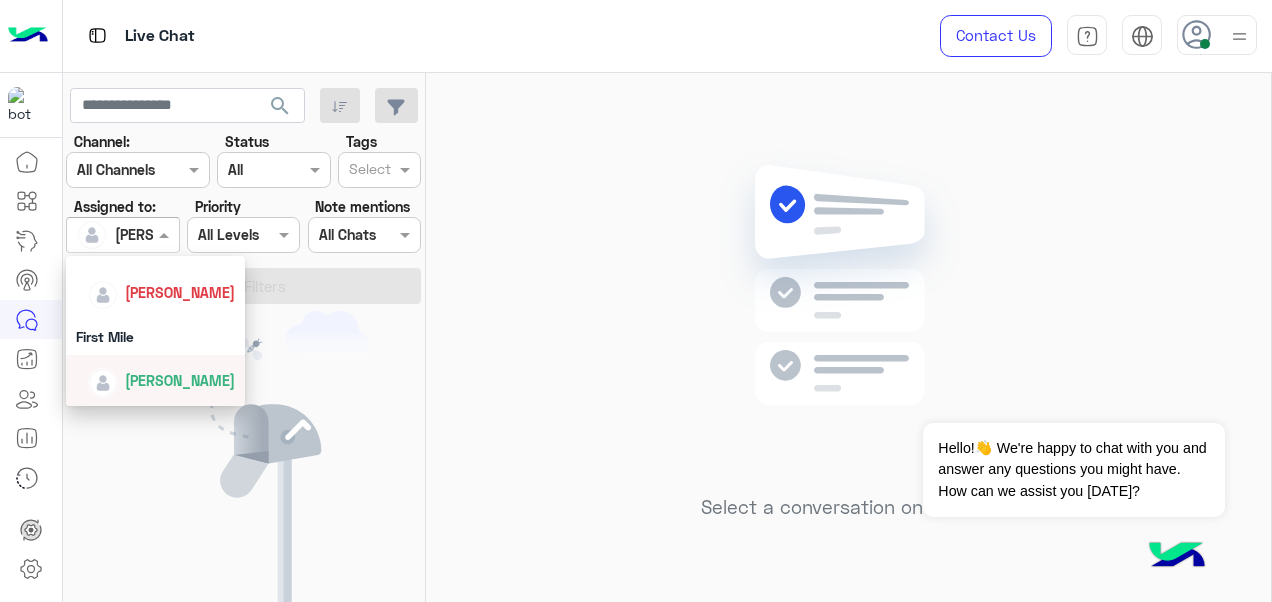 click on "[PERSON_NAME]" at bounding box center (162, 380) 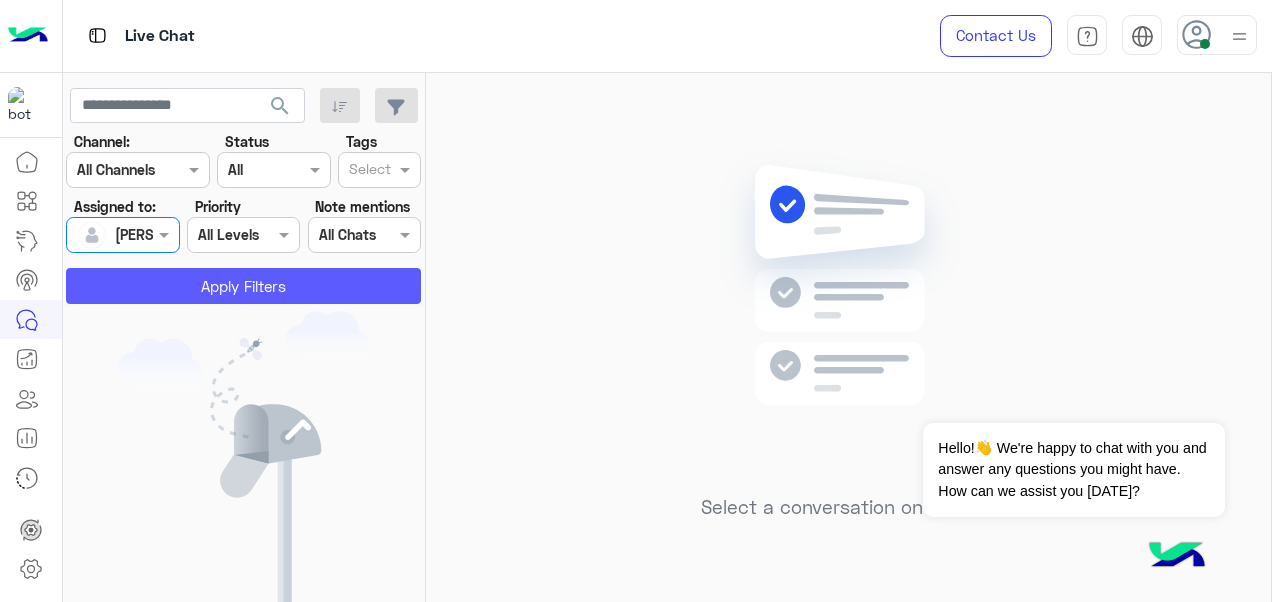 click on "Apply Filters" 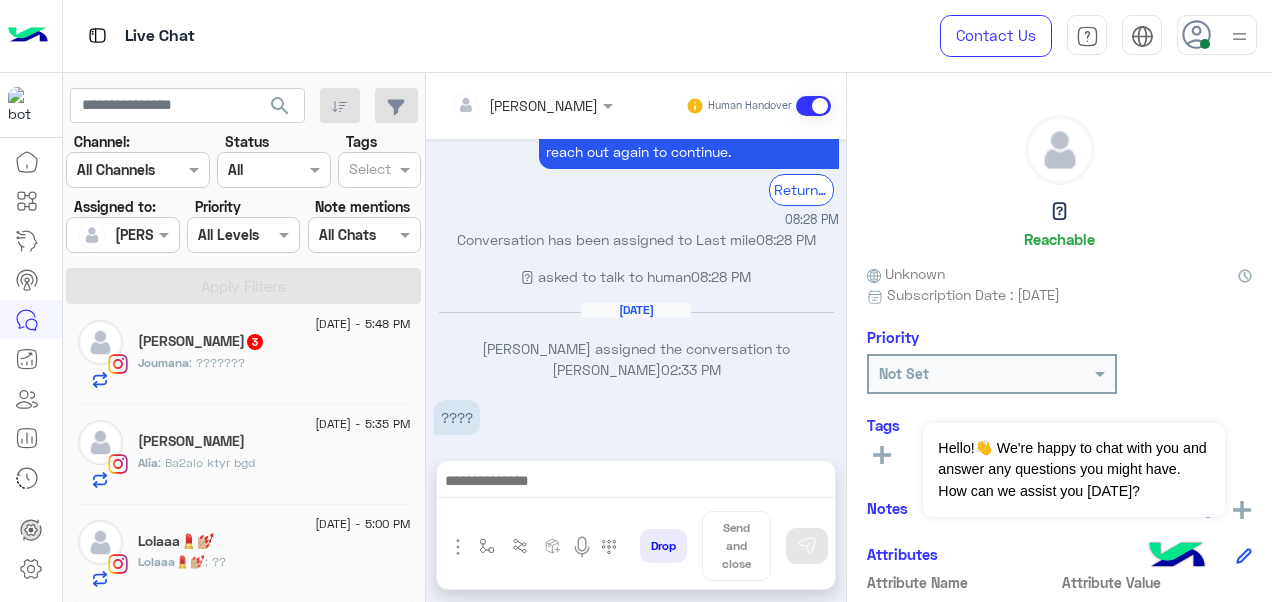 click at bounding box center (532, 104) 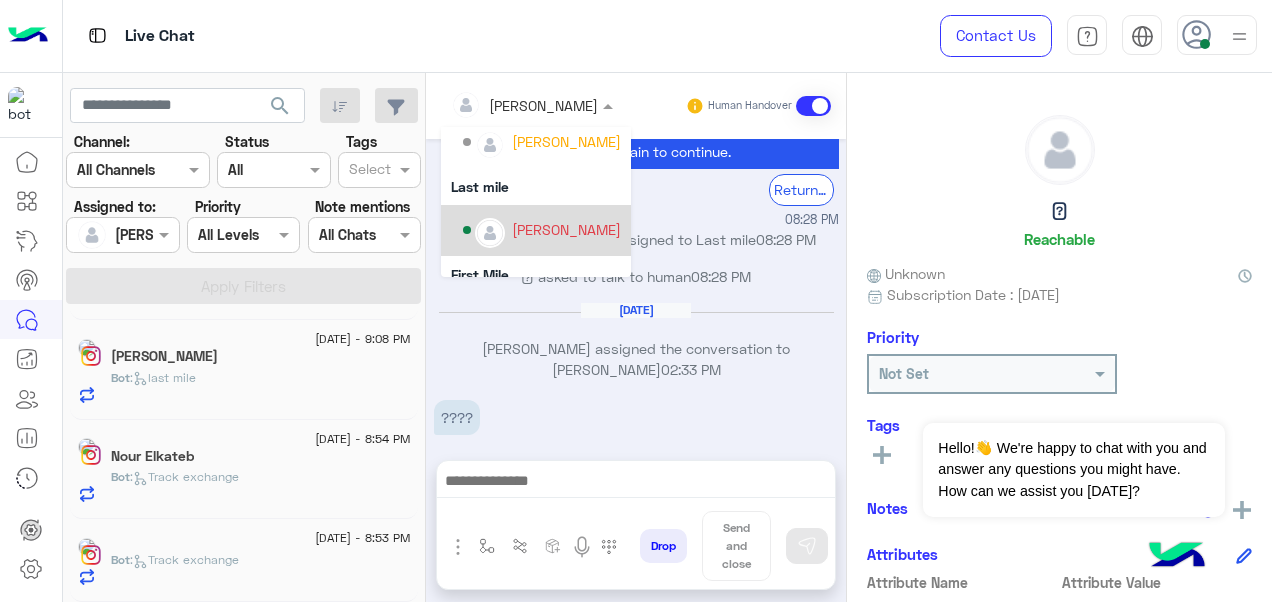 scroll, scrollTop: 10, scrollLeft: 0, axis: vertical 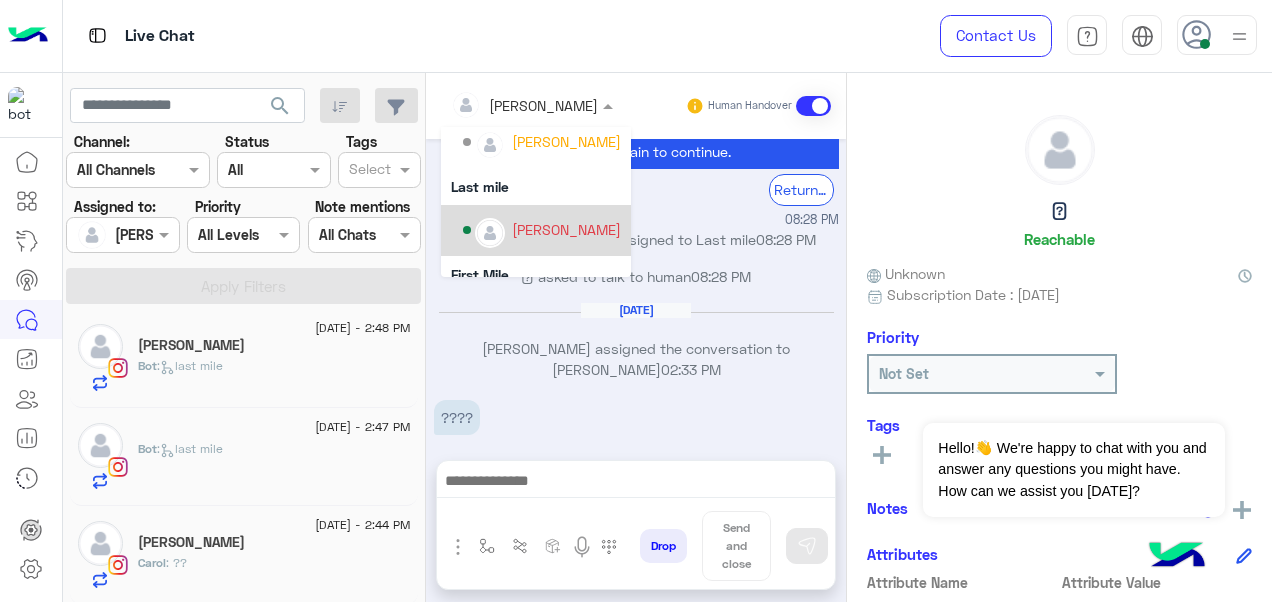 click on "Live Chat" at bounding box center [466, 36] 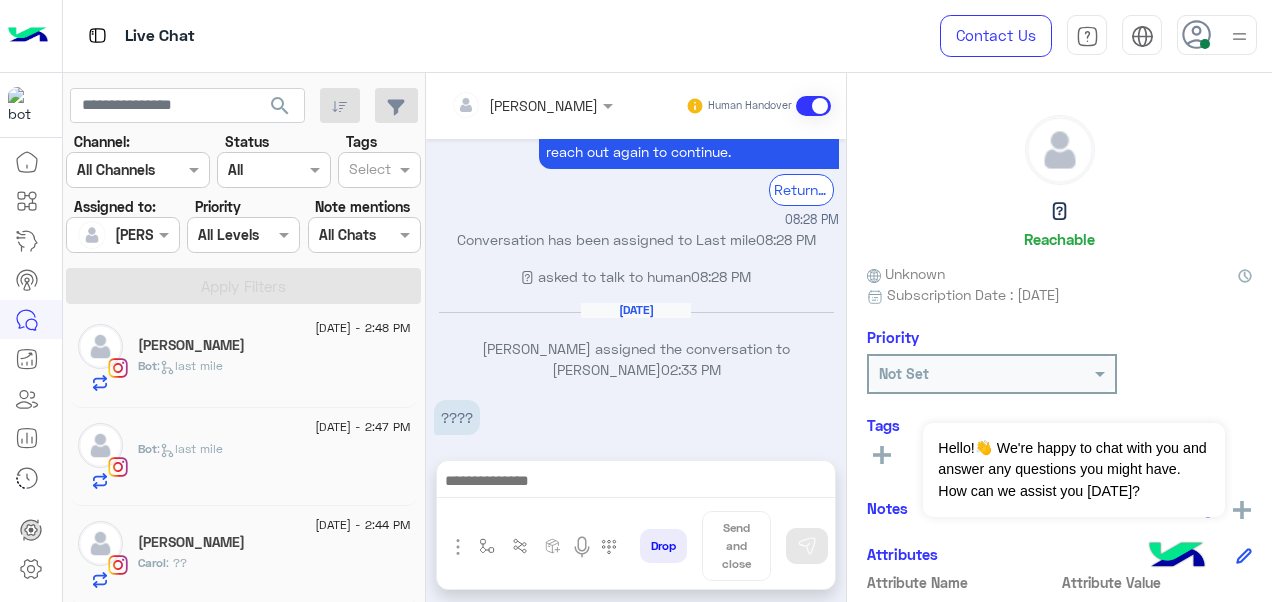 click at bounding box center [1239, 36] 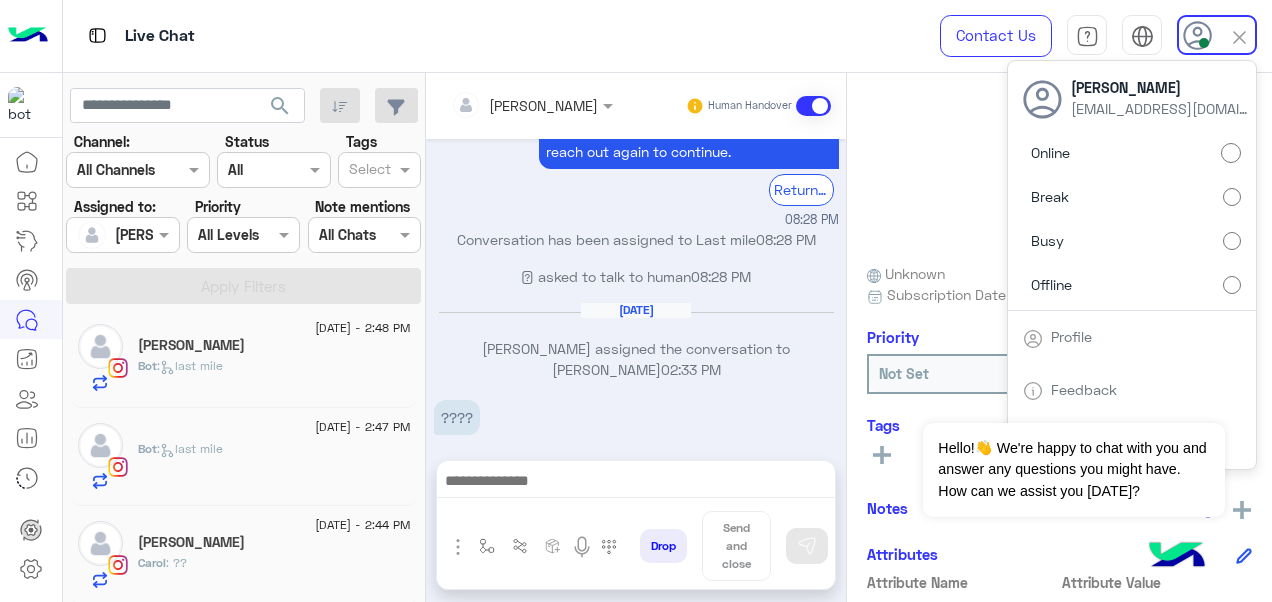 click on "Offline" at bounding box center [1132, 284] 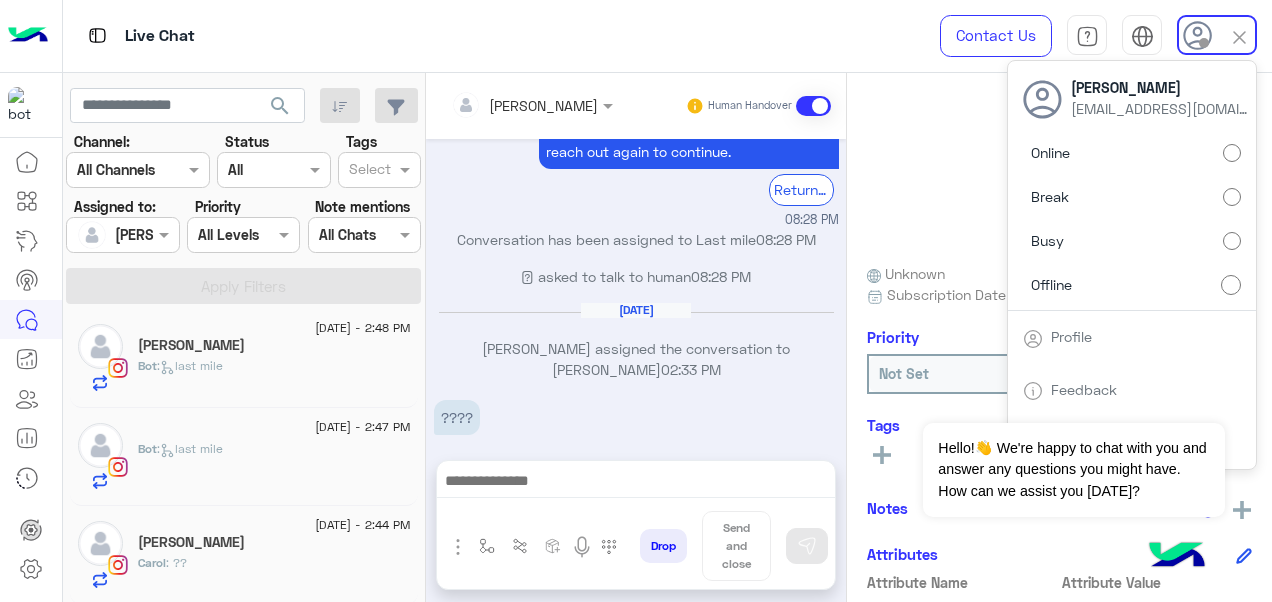 click on "Offline" at bounding box center [1132, 284] 